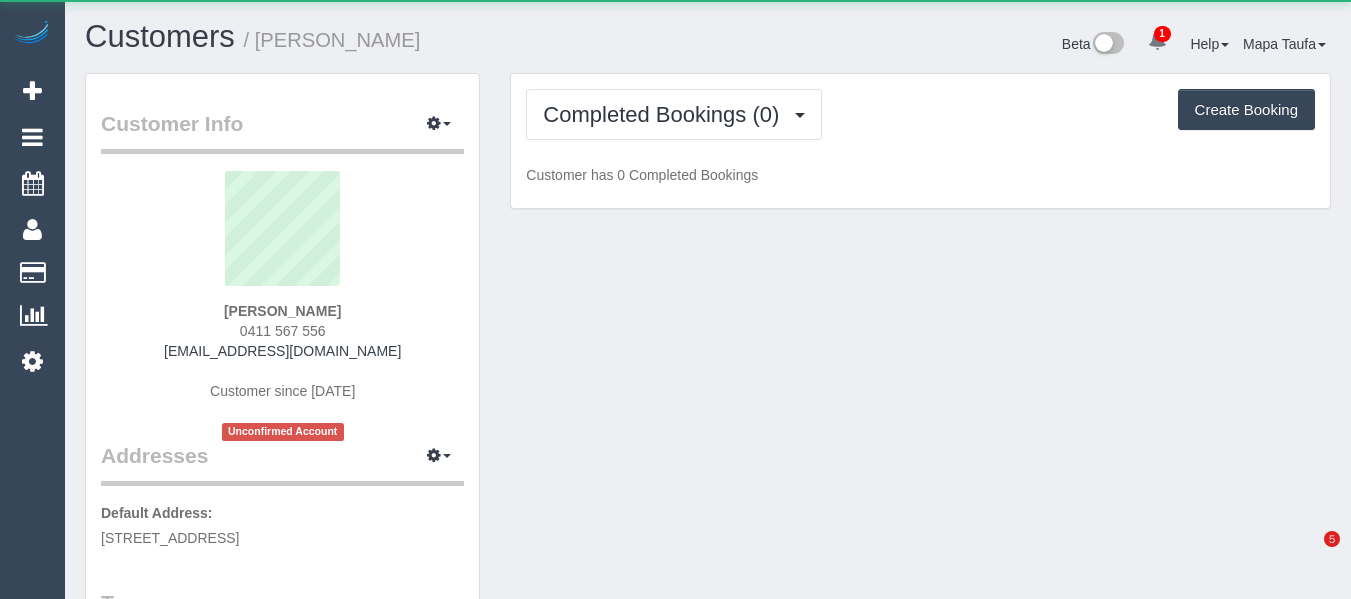 scroll, scrollTop: 0, scrollLeft: 0, axis: both 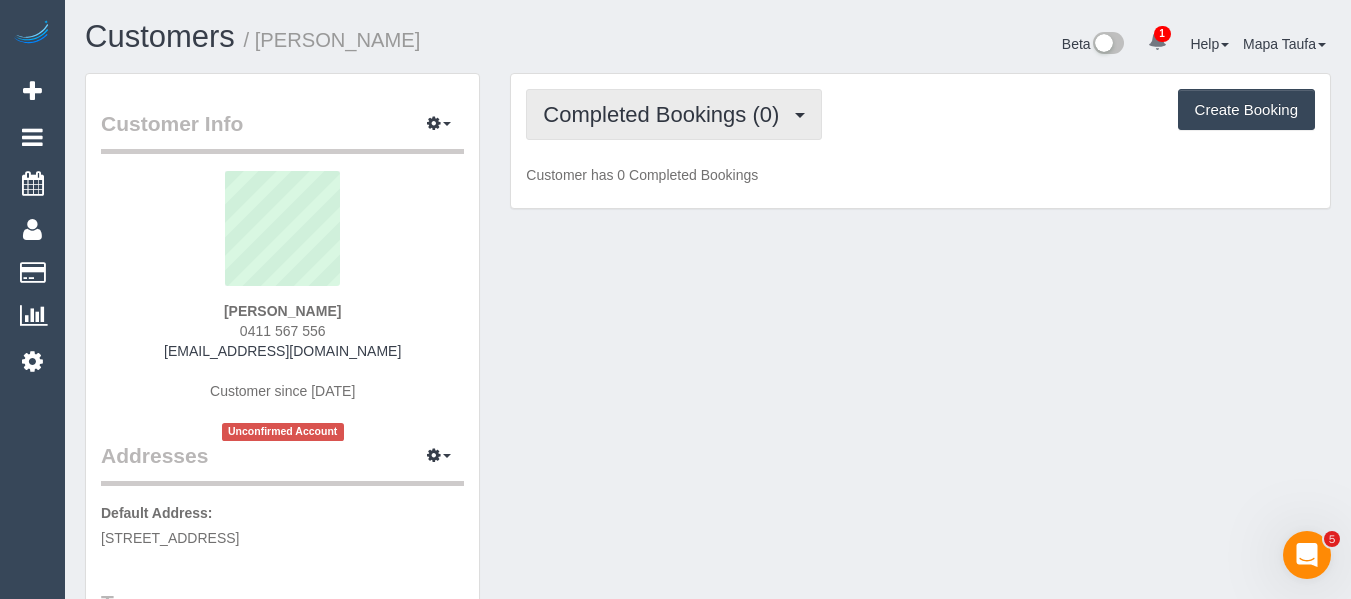 click on "Completed Bookings (0)" at bounding box center (666, 114) 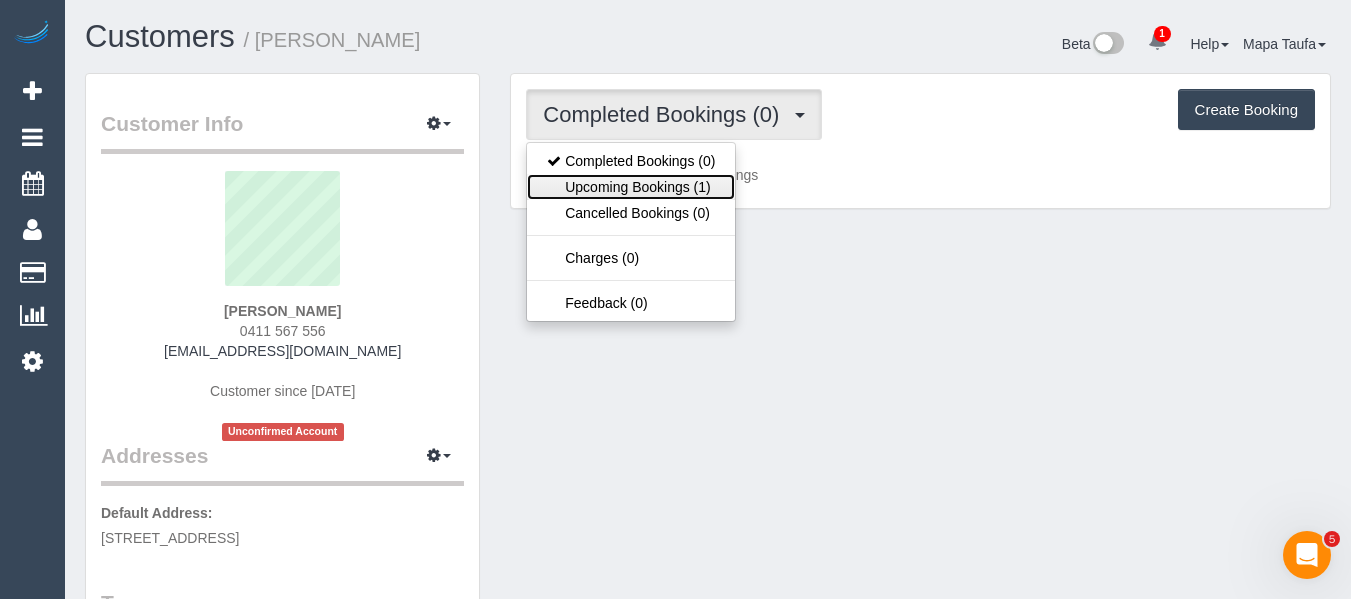 click on "Upcoming Bookings (1)" at bounding box center (631, 187) 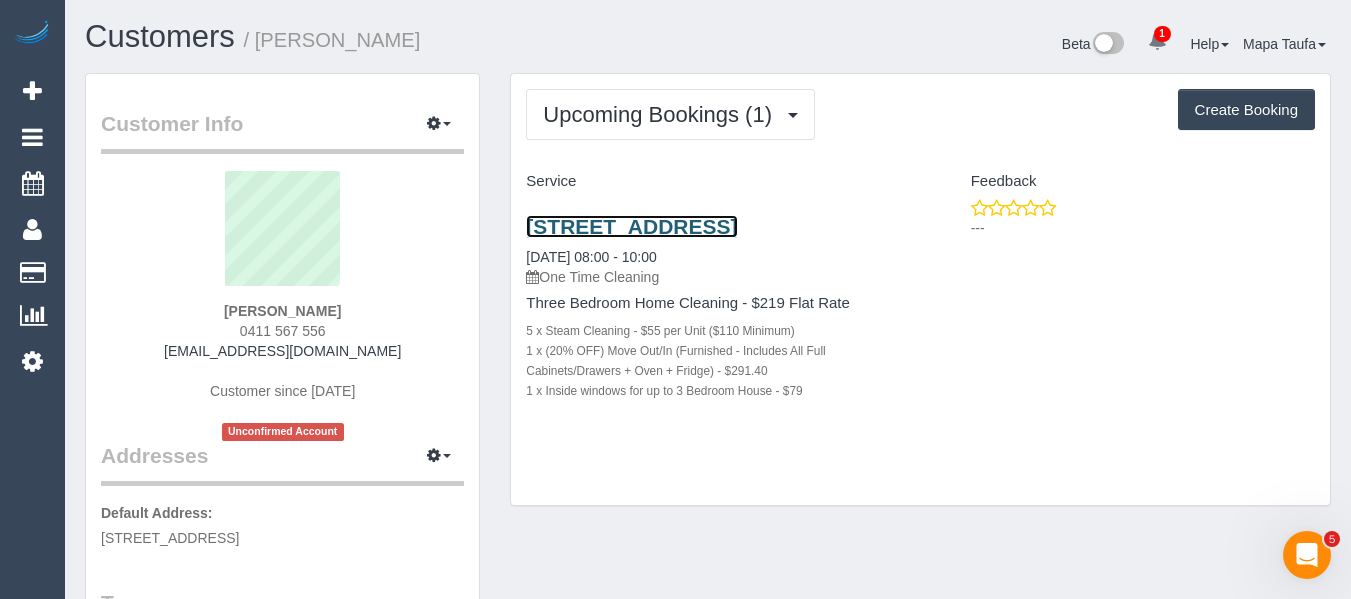 click on "3/227 Orrong Rd, St Kilda East, VIC 3183" at bounding box center (631, 226) 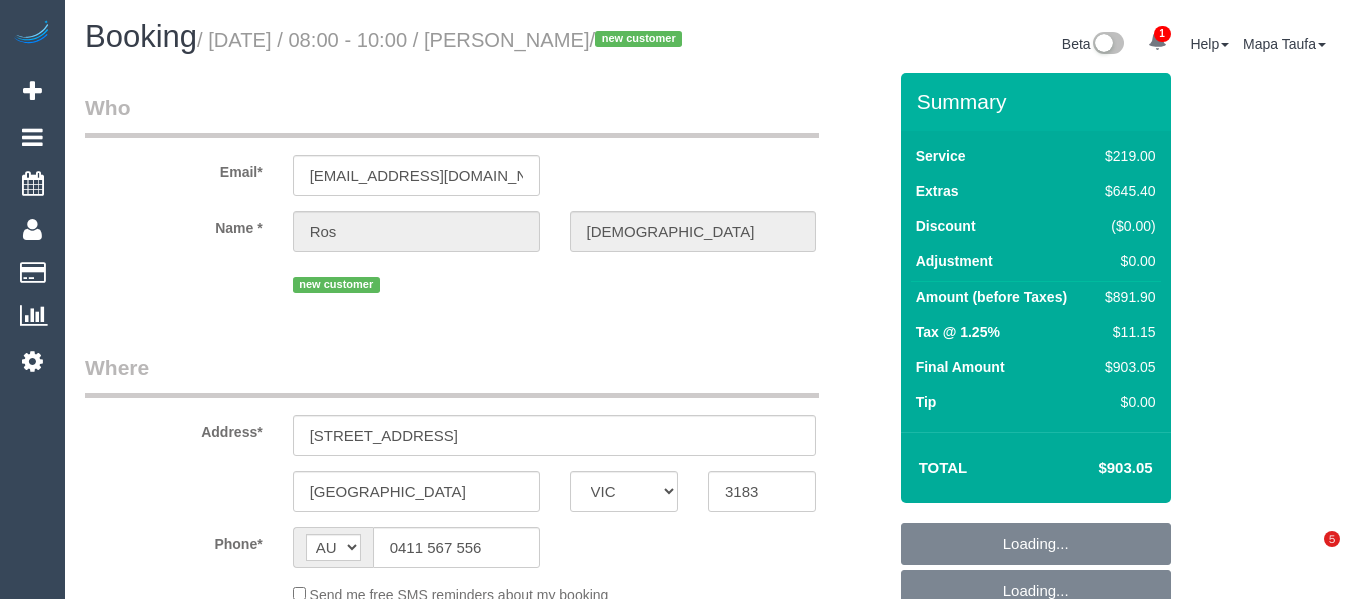 select on "VIC" 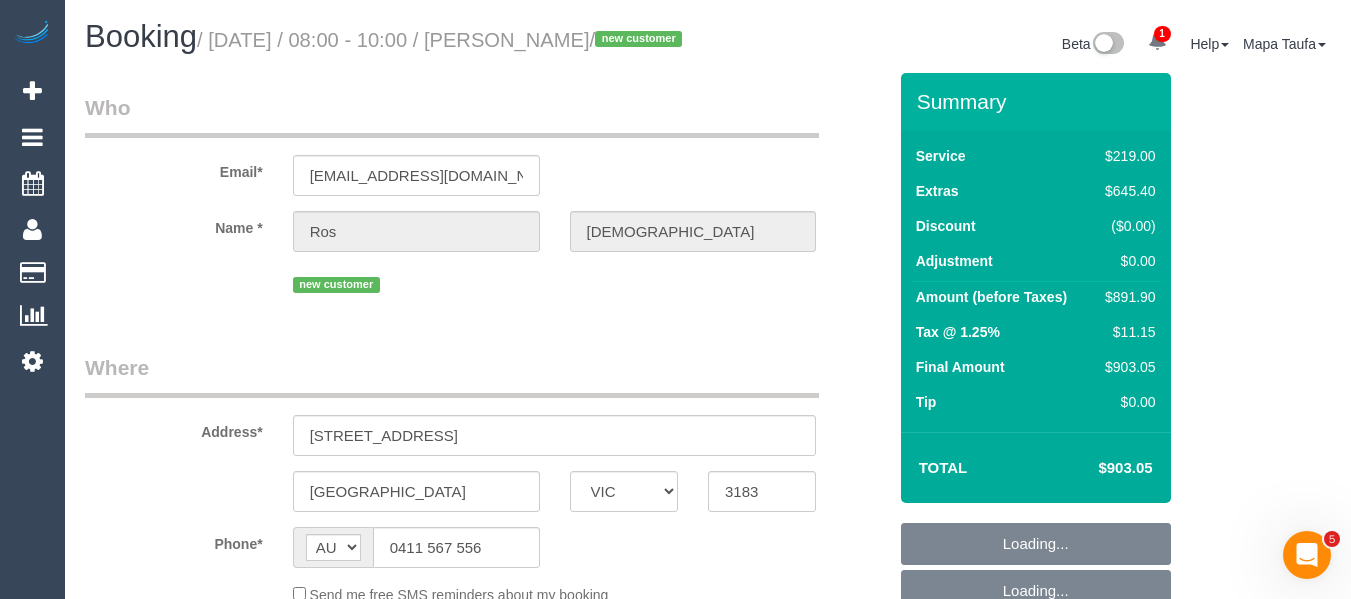 scroll, scrollTop: 0, scrollLeft: 0, axis: both 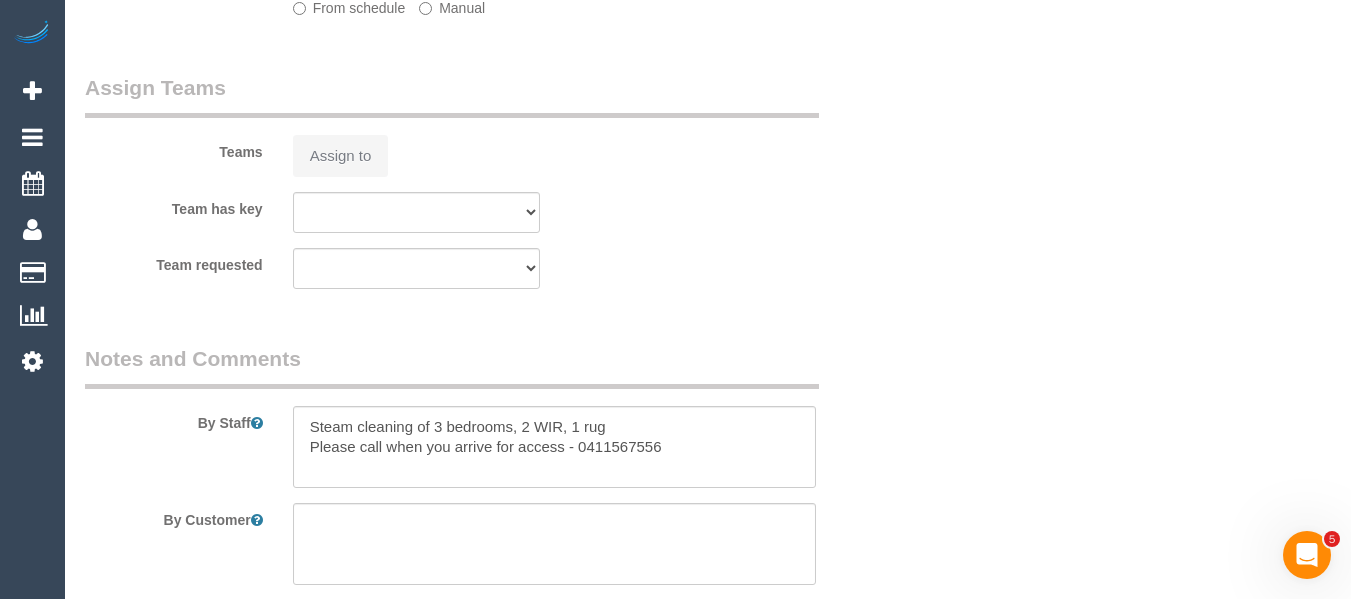 select on "object:568" 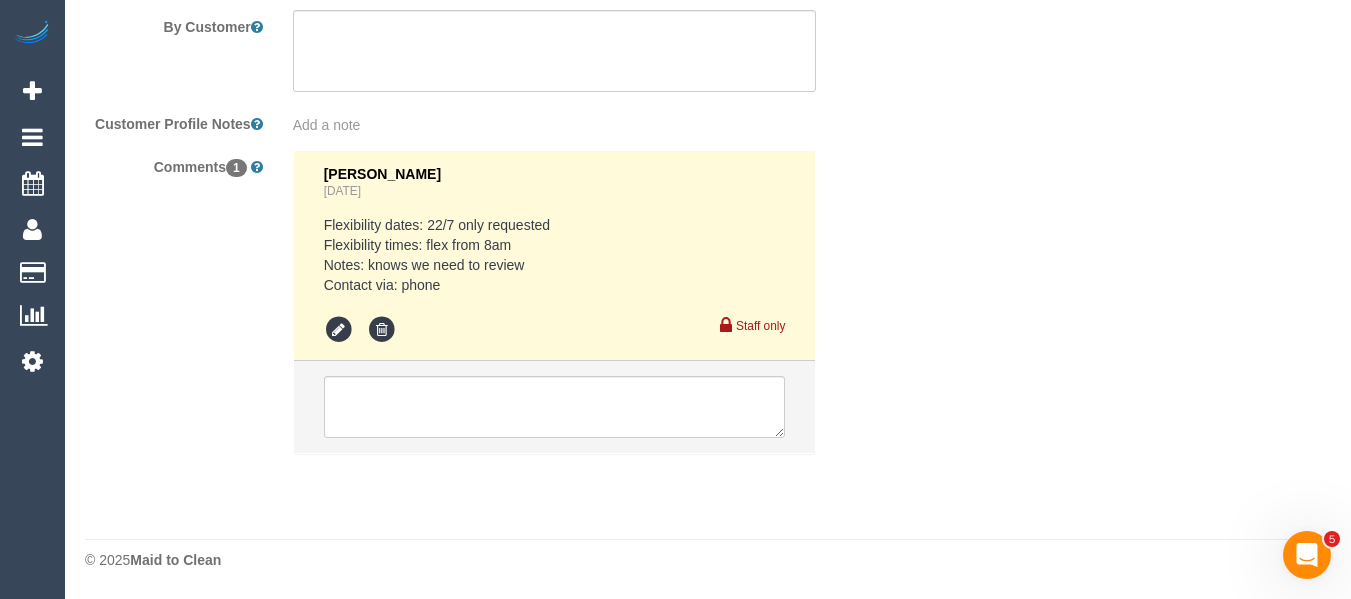 select on "string:stripe-pm_1Rga6W2GScqysDRVkfAq5rIv" 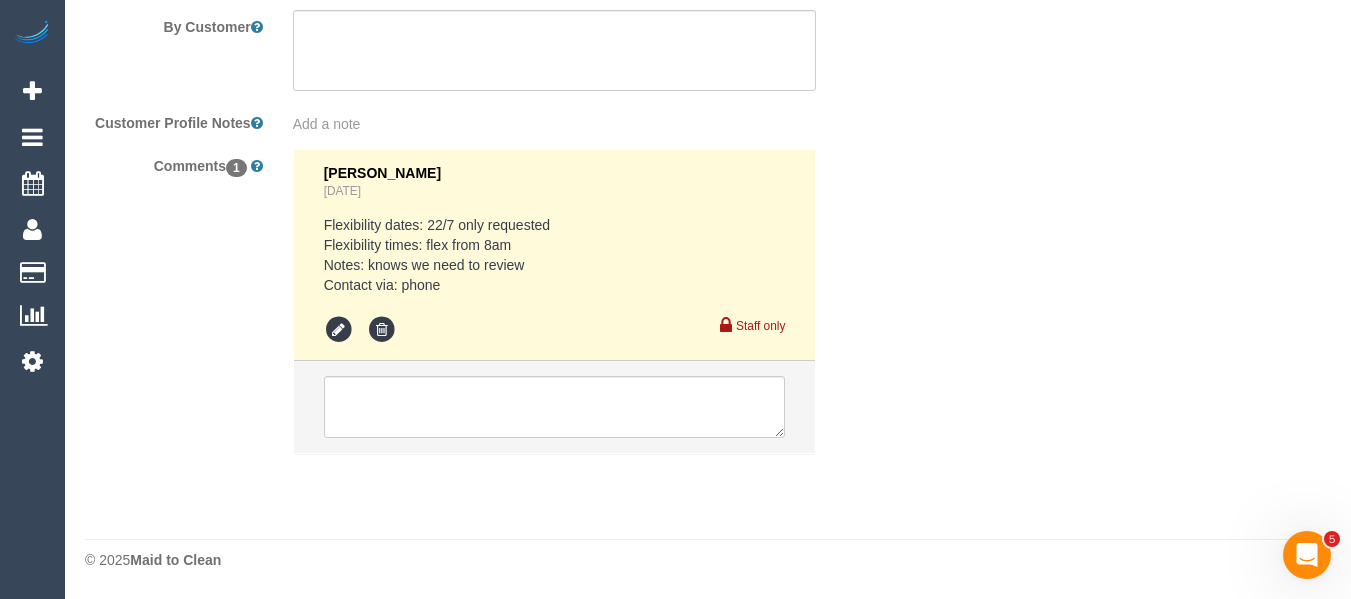select on "spot2" 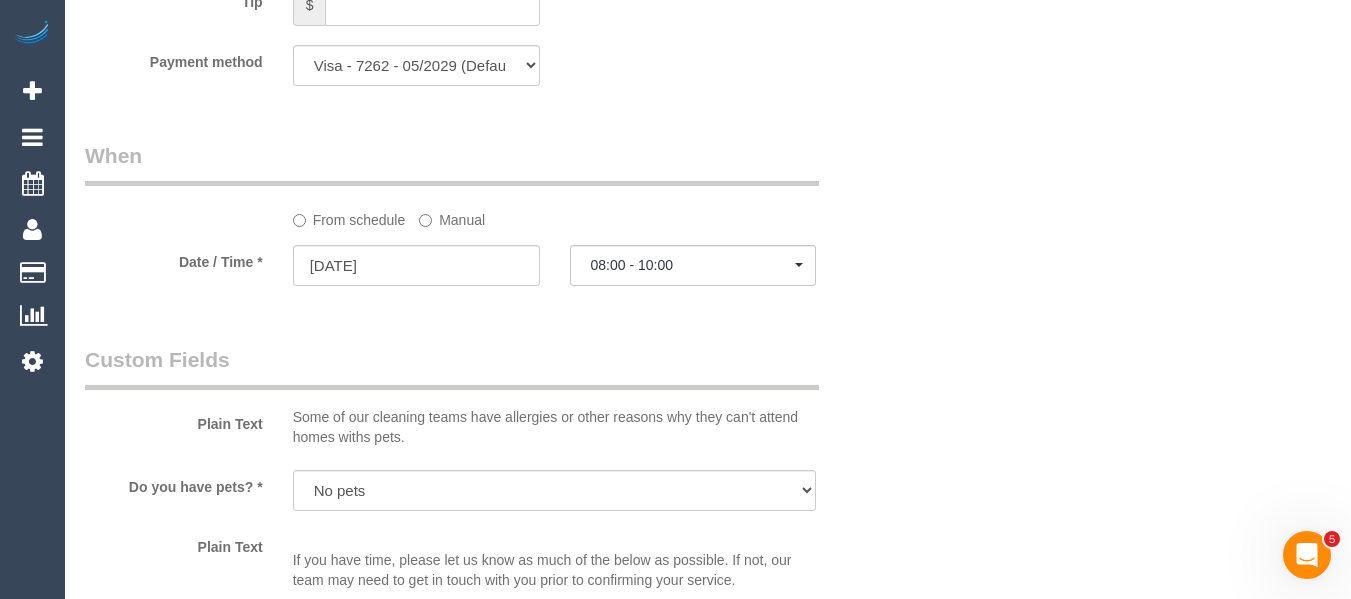 scroll, scrollTop: 2099, scrollLeft: 0, axis: vertical 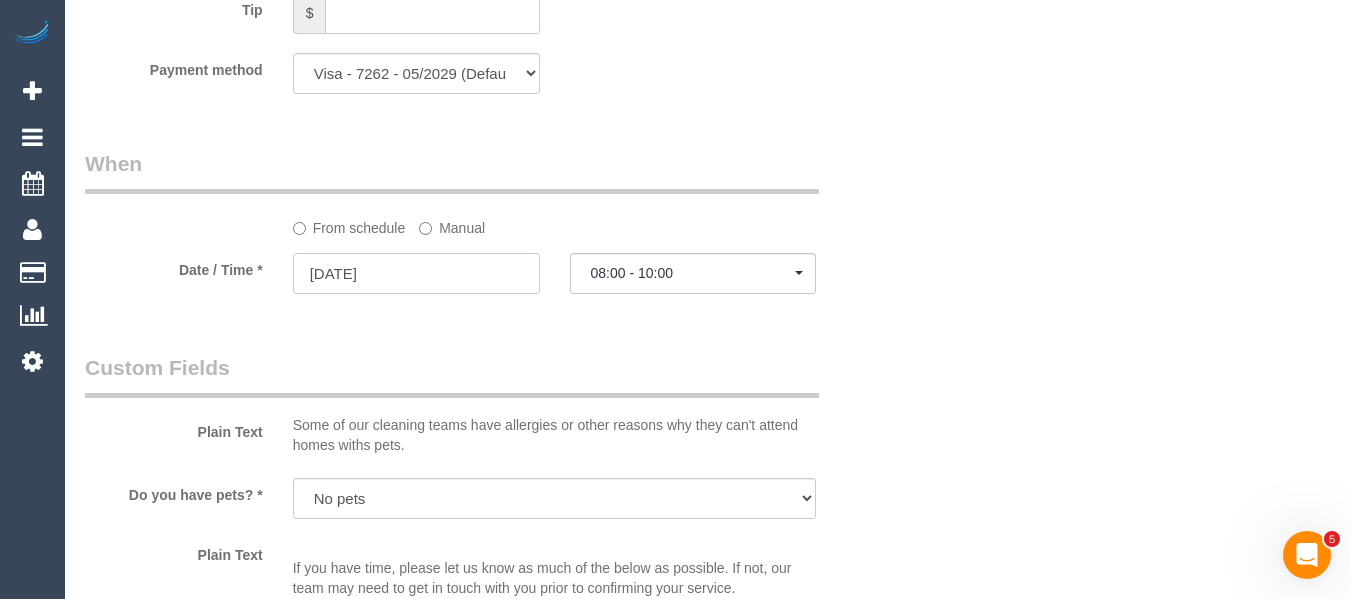 click on "22/07/2025" at bounding box center (416, 273) 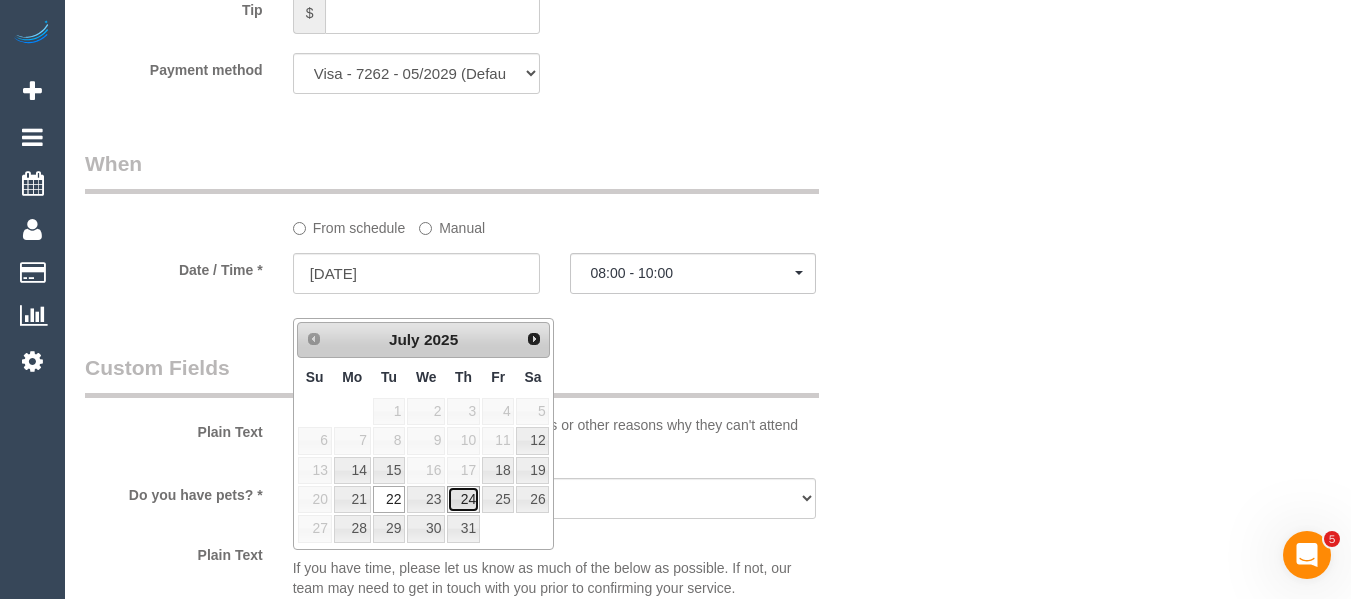 click on "24" at bounding box center [463, 499] 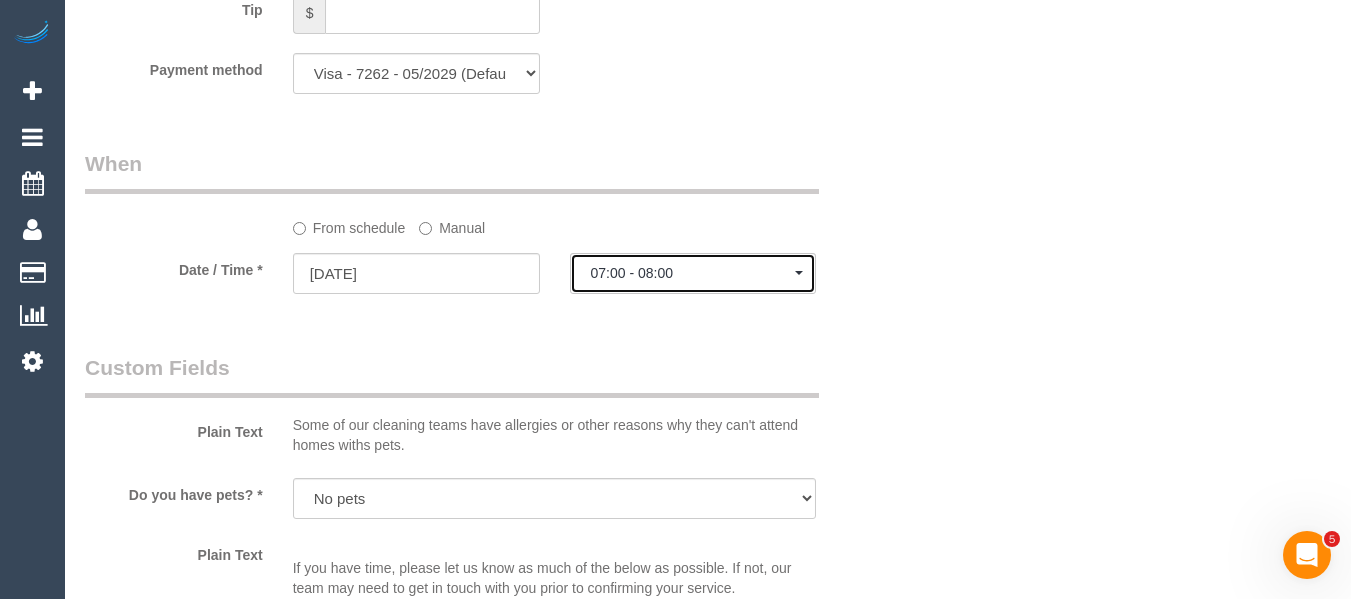 click on "07:00 - 08:00" 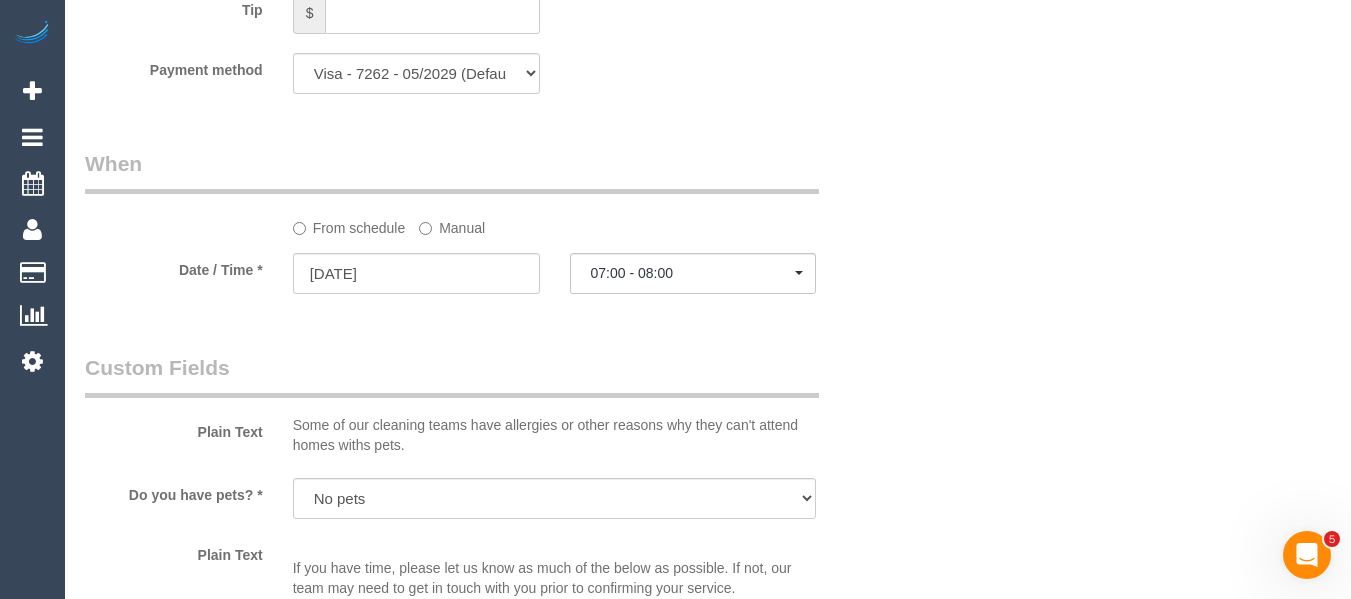 scroll, scrollTop: 2121, scrollLeft: 0, axis: vertical 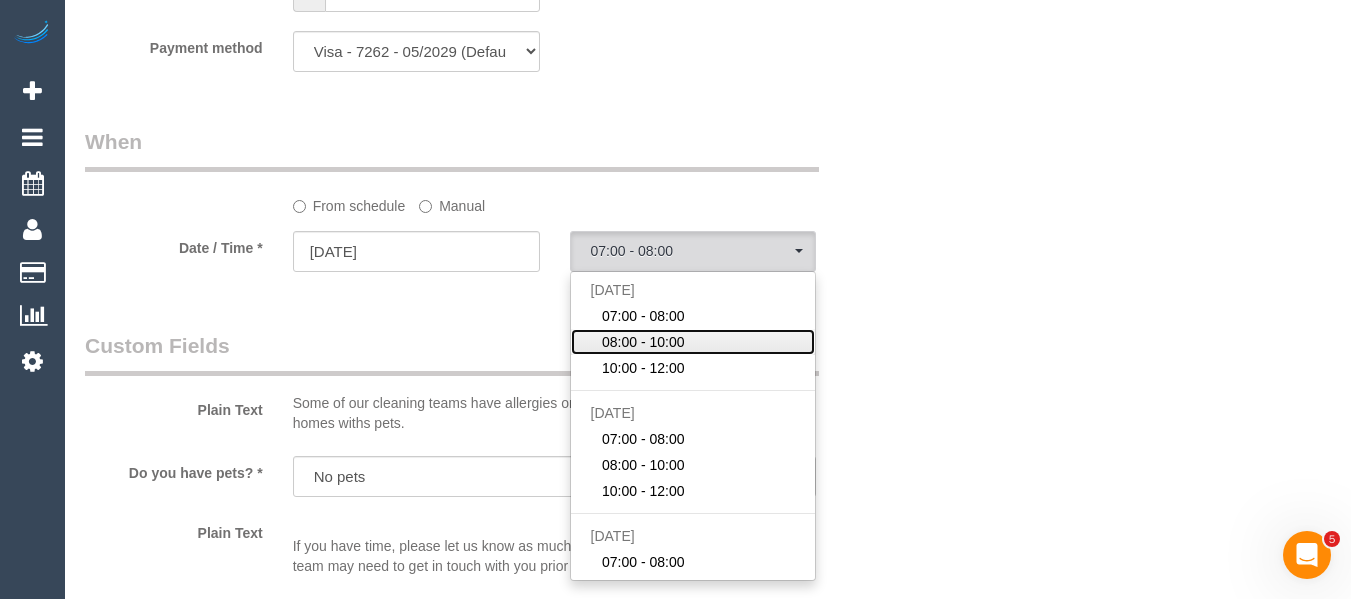 click on "08:00 - 10:00" 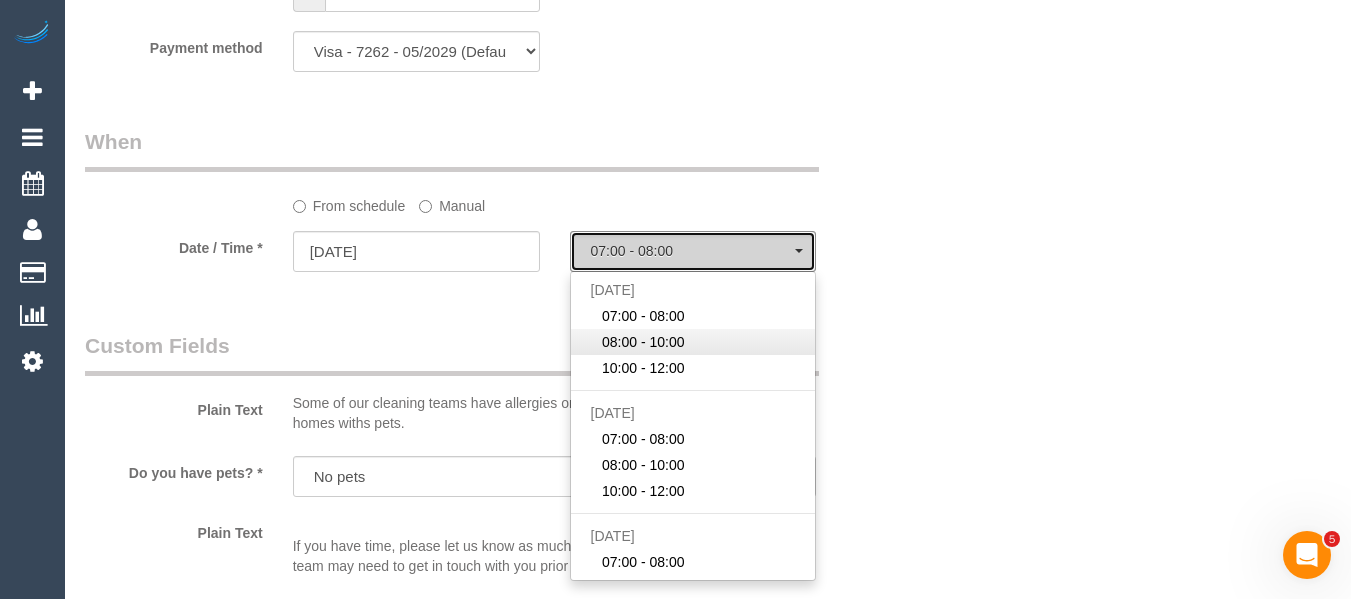 select on "spot2" 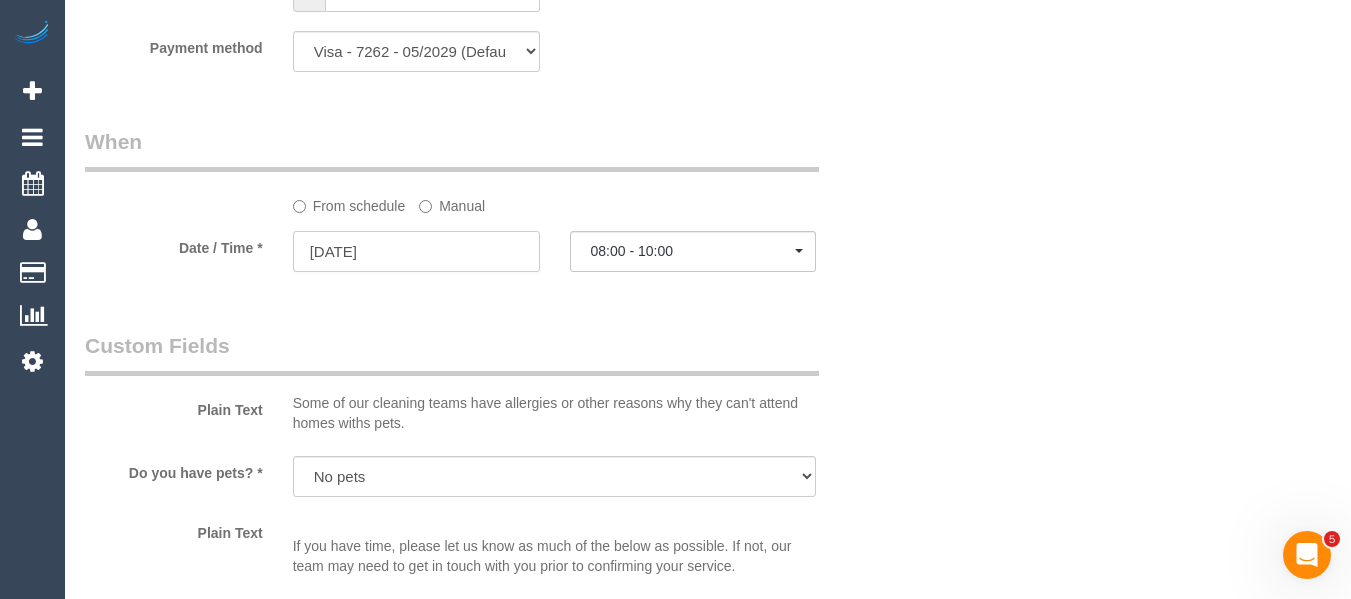 click on "22/07/2025" at bounding box center (416, 251) 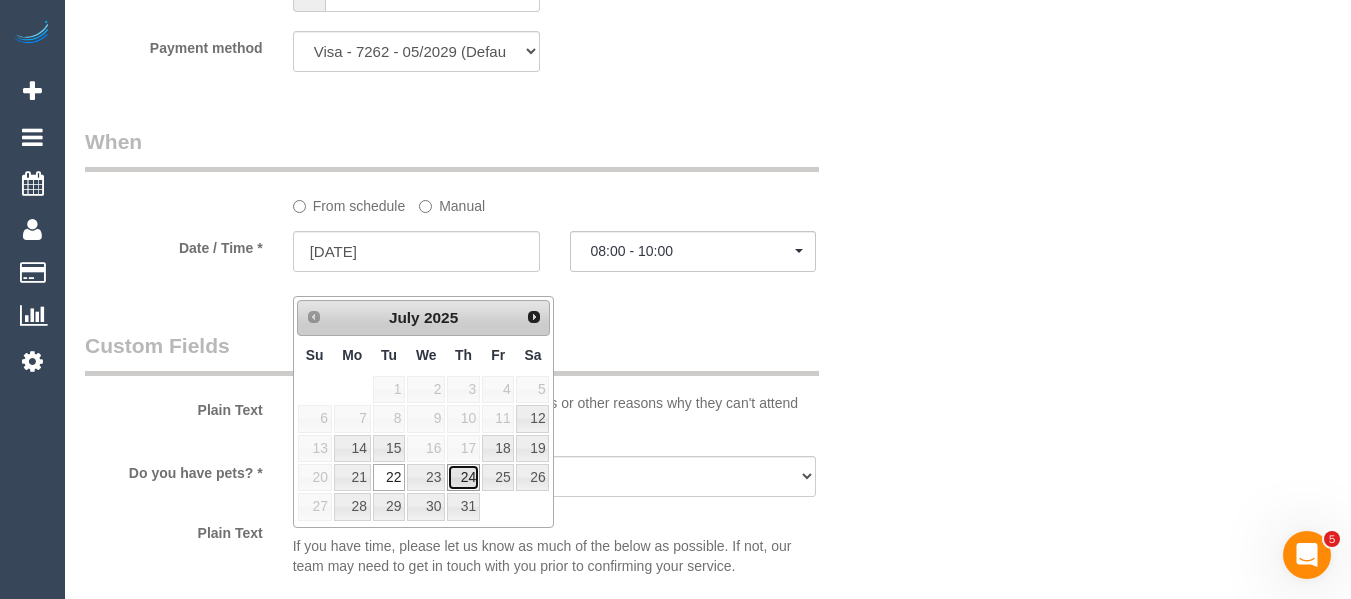 click on "24" at bounding box center (463, 477) 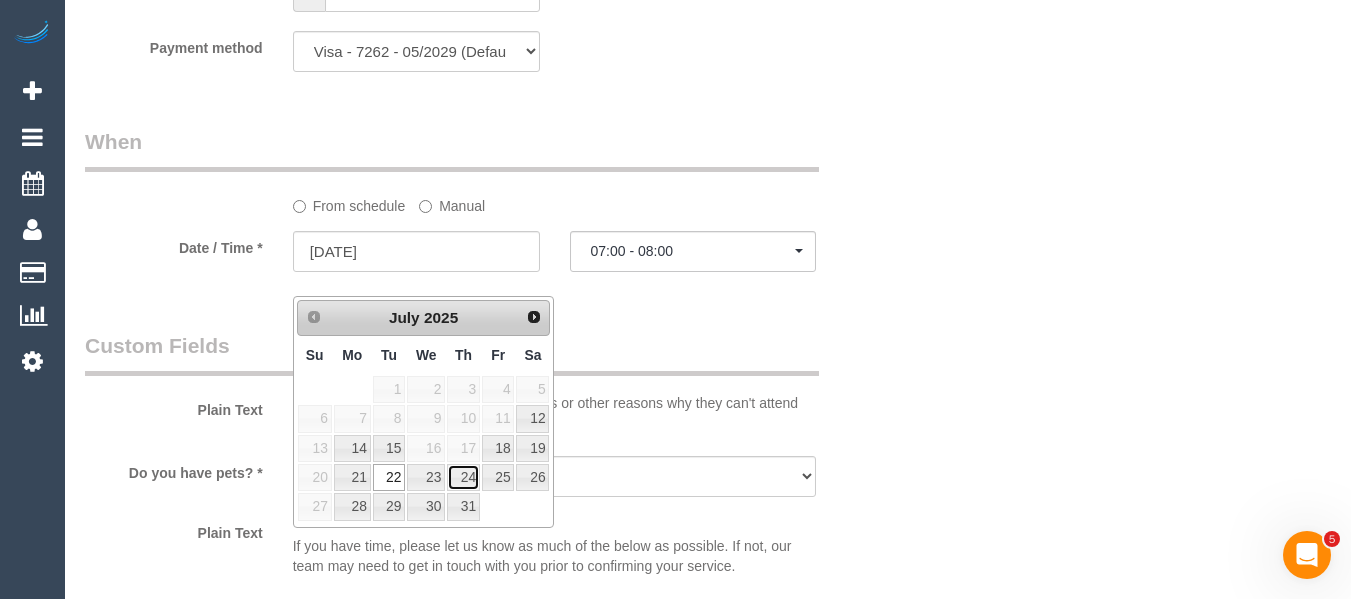 type on "24/07/2025" 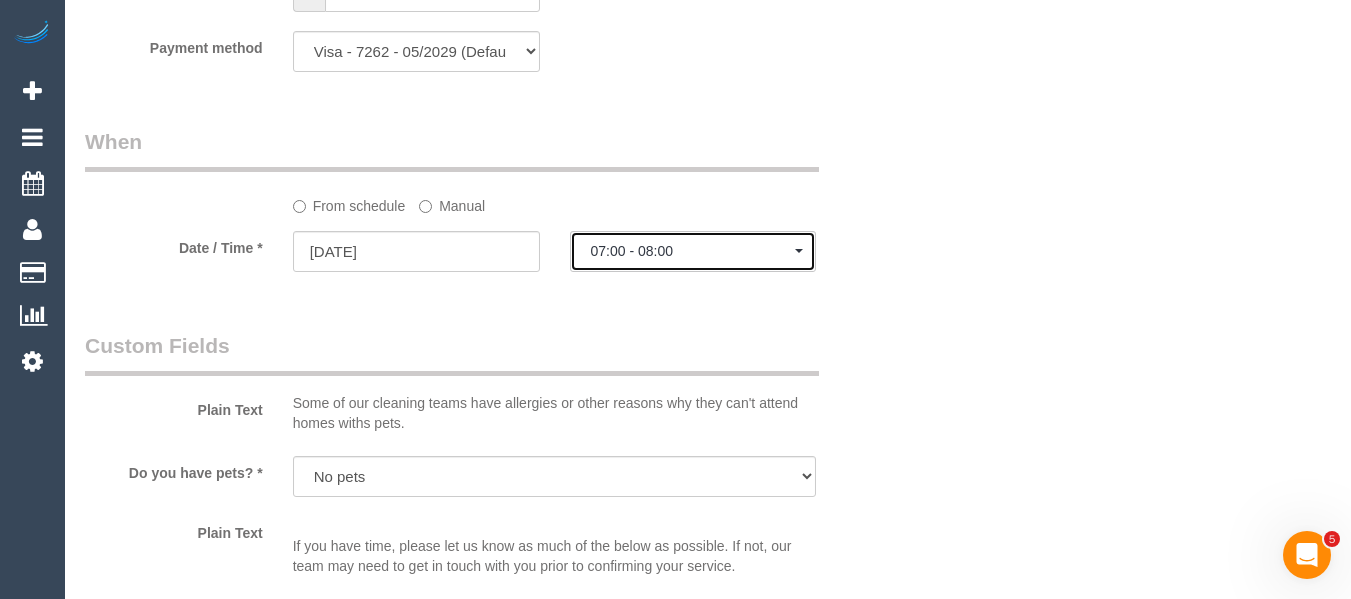 click on "07:00 - 08:00" 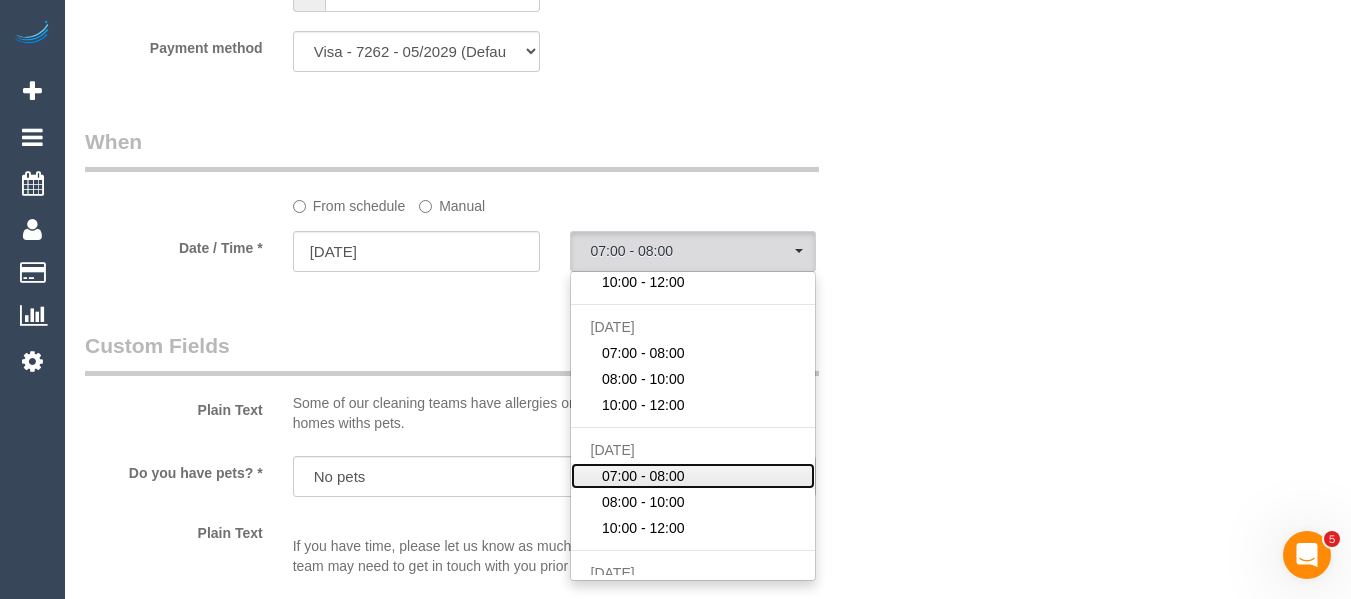scroll, scrollTop: 200, scrollLeft: 0, axis: vertical 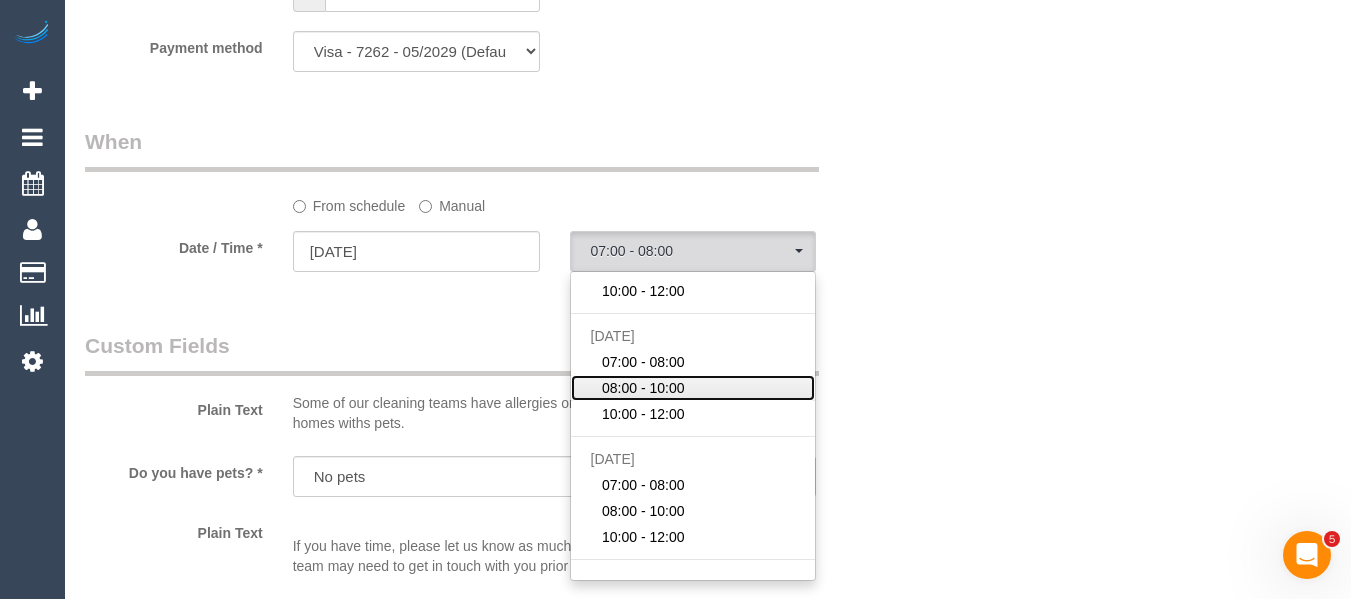 click on "08:00 - 10:00" 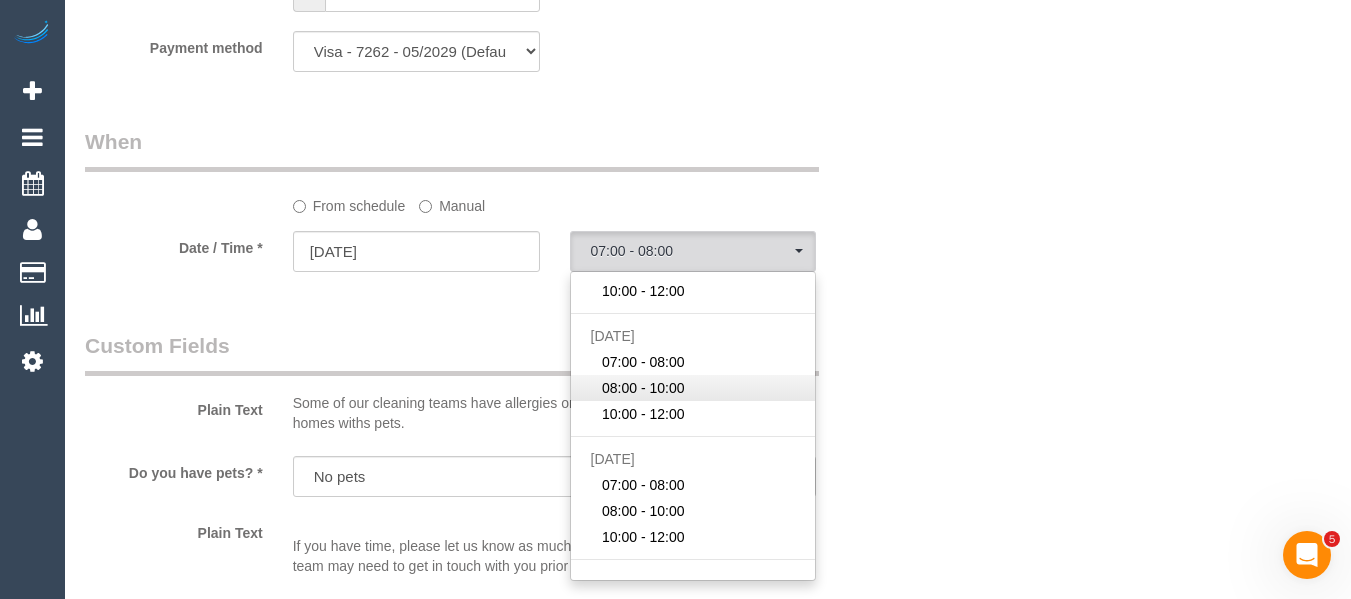 select on "spot8" 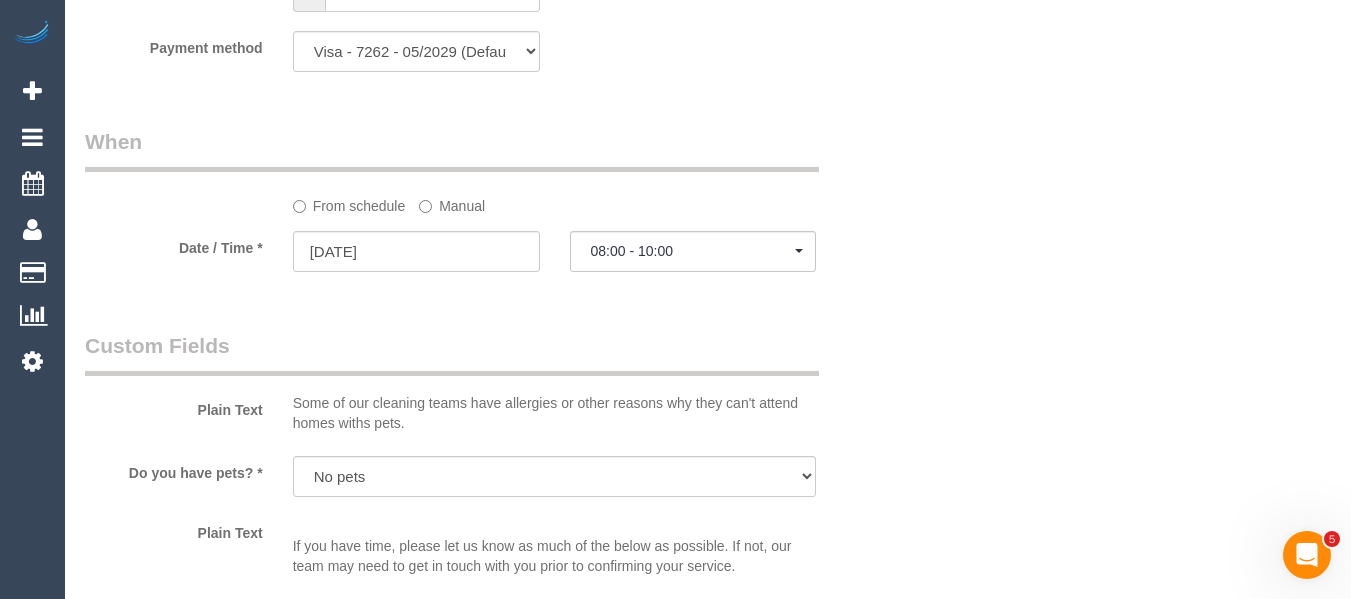 click on "Who
Email*
rostatarka@createve.com.au
Name *
Ros
Tatarka
new customer
Where
Address*
3/227 Orrong Rd
St Kilda East
ACT
NSW
NT
QLD
SA
TAS
VIC
WA
3183
Location
Office City East (North) East (South) Inner East Inner North (East) Inner North (West) Inner South East Inner West North (East) North (West) Outer East Outer North (East) Outer North (West) Outer South East Outer West South East (East) South East (West) West (North) West (South) ZG - Central ZG - East ZG - North" at bounding box center (708, -27) 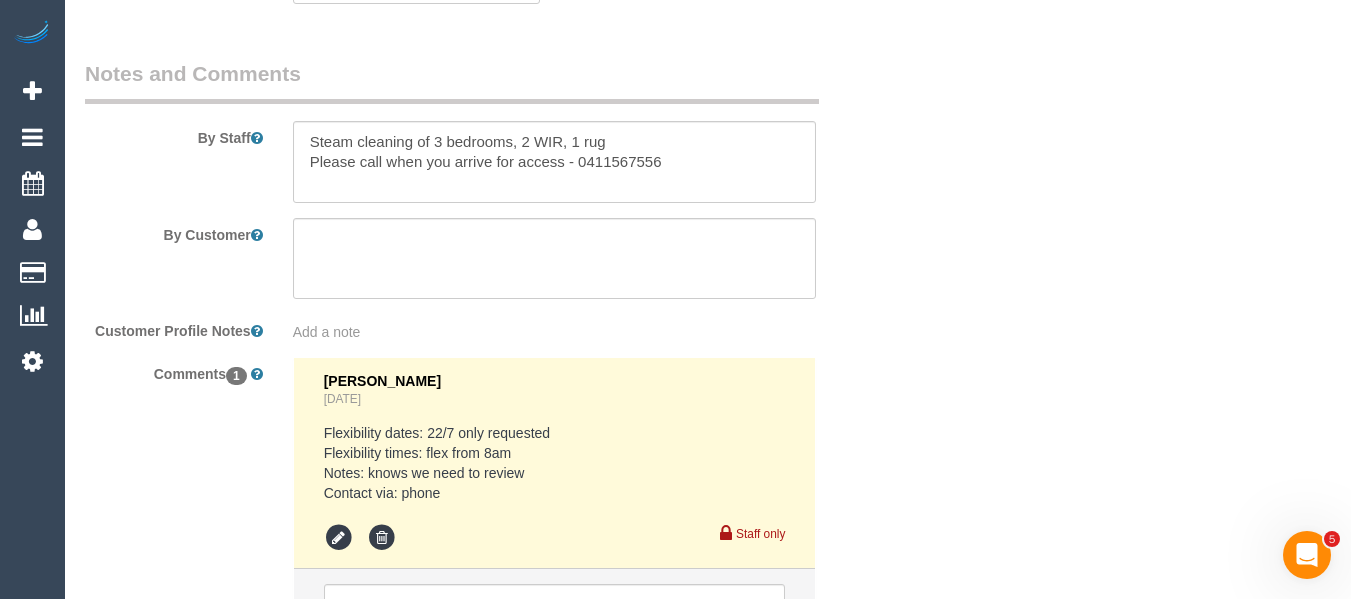 scroll, scrollTop: 3611, scrollLeft: 0, axis: vertical 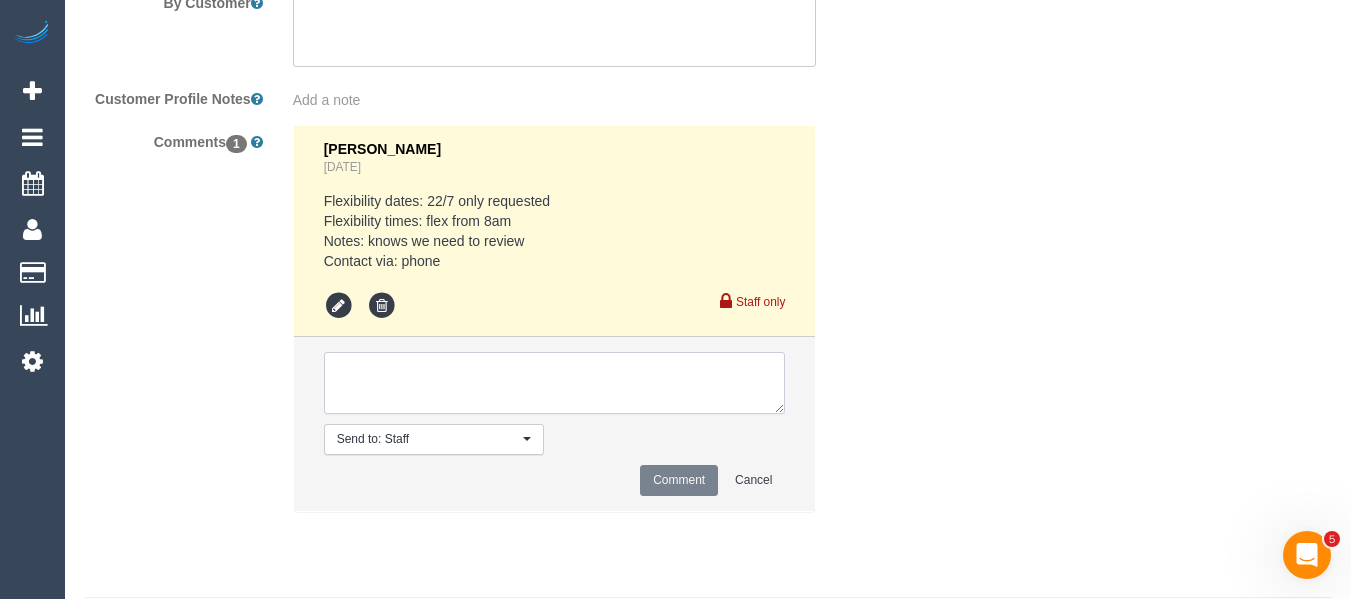 click at bounding box center [555, 383] 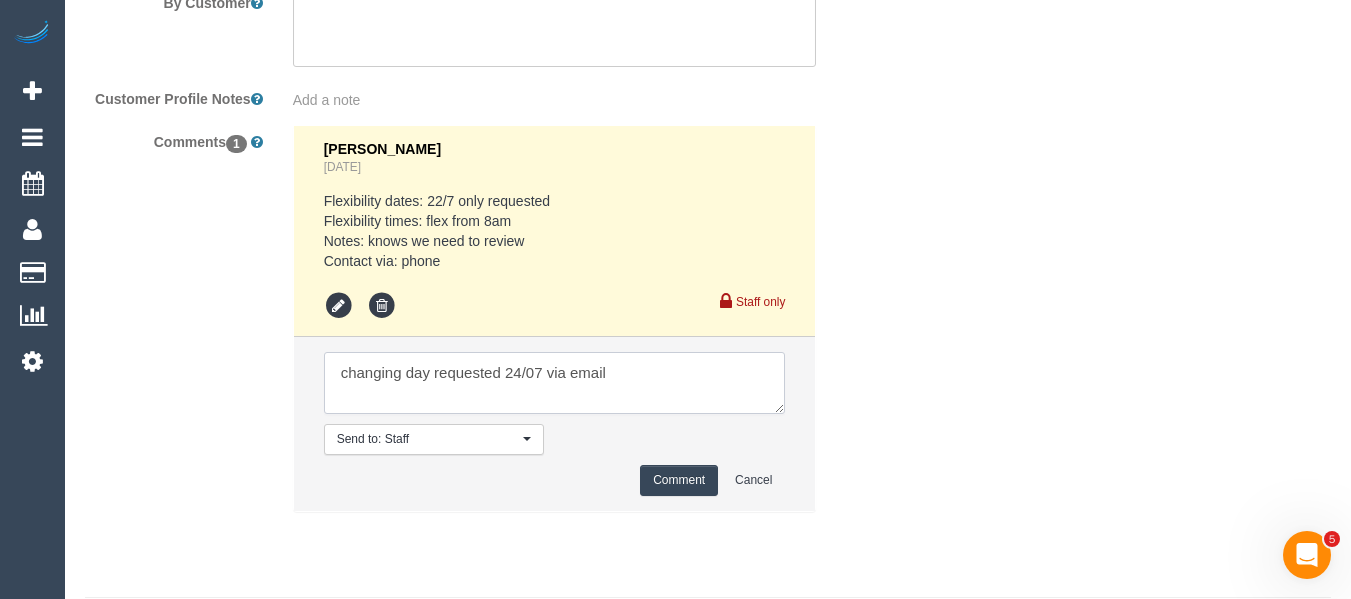 type on "changing day requested 24/07 via email" 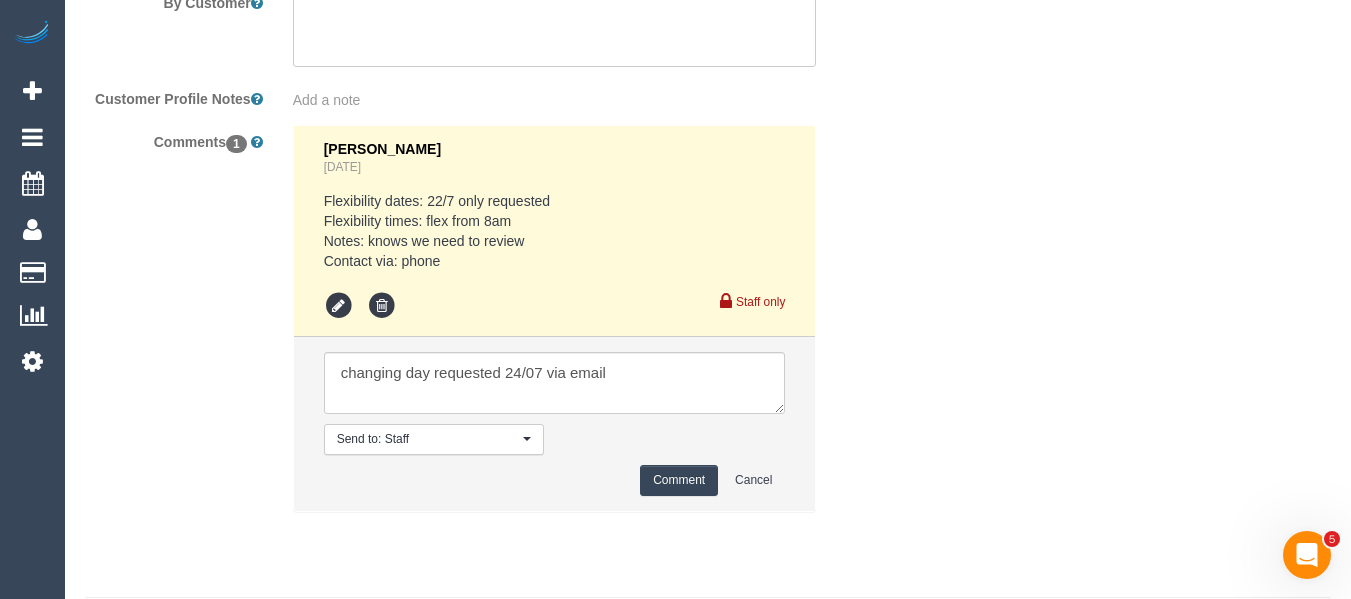 click on "Comment" at bounding box center (679, 480) 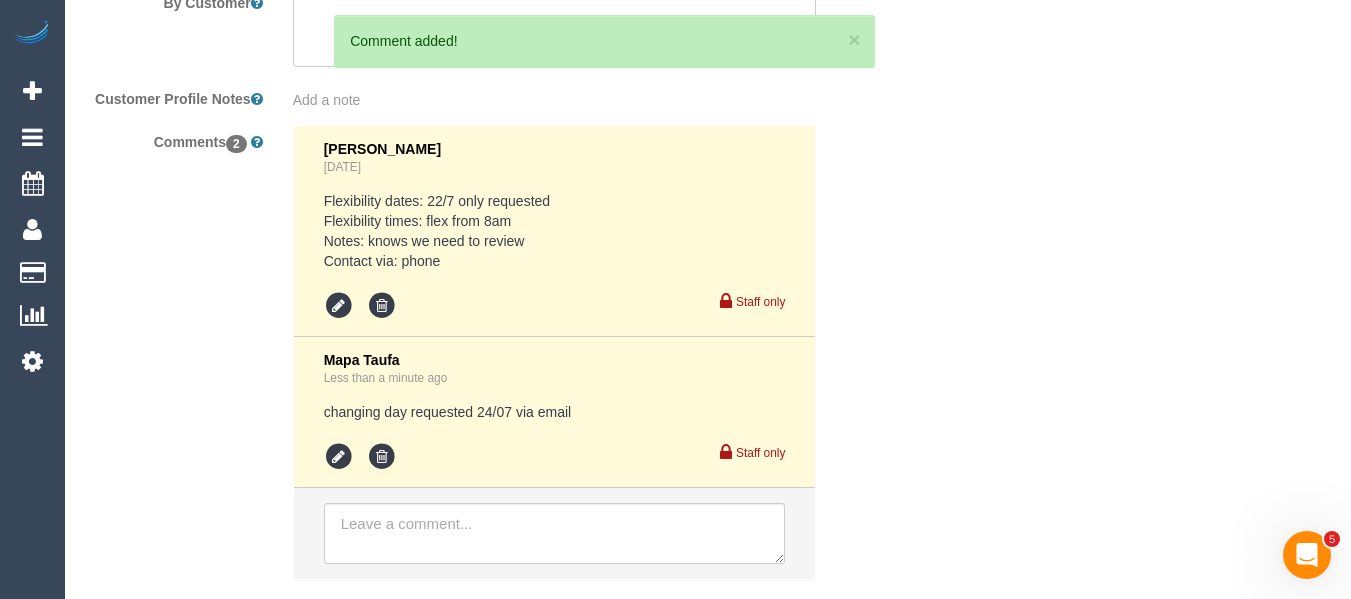 drag, startPoint x: 1349, startPoint y: 512, endPoint x: 1340, endPoint y: 390, distance: 122.33152 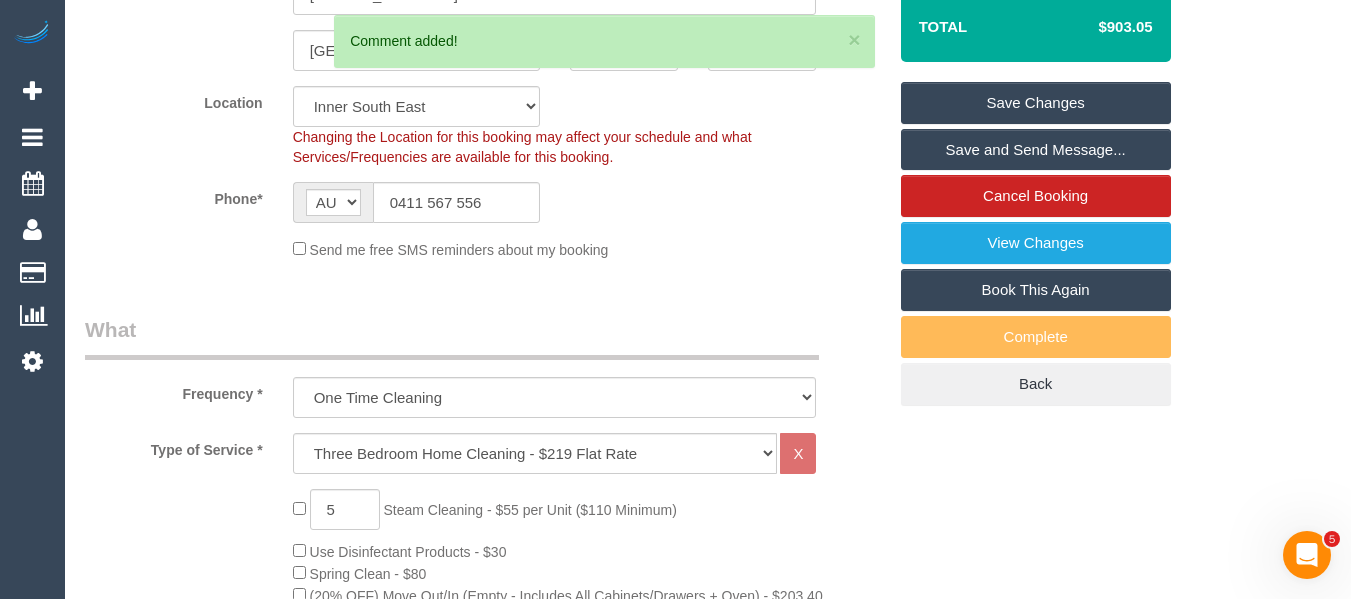 scroll, scrollTop: 215, scrollLeft: 0, axis: vertical 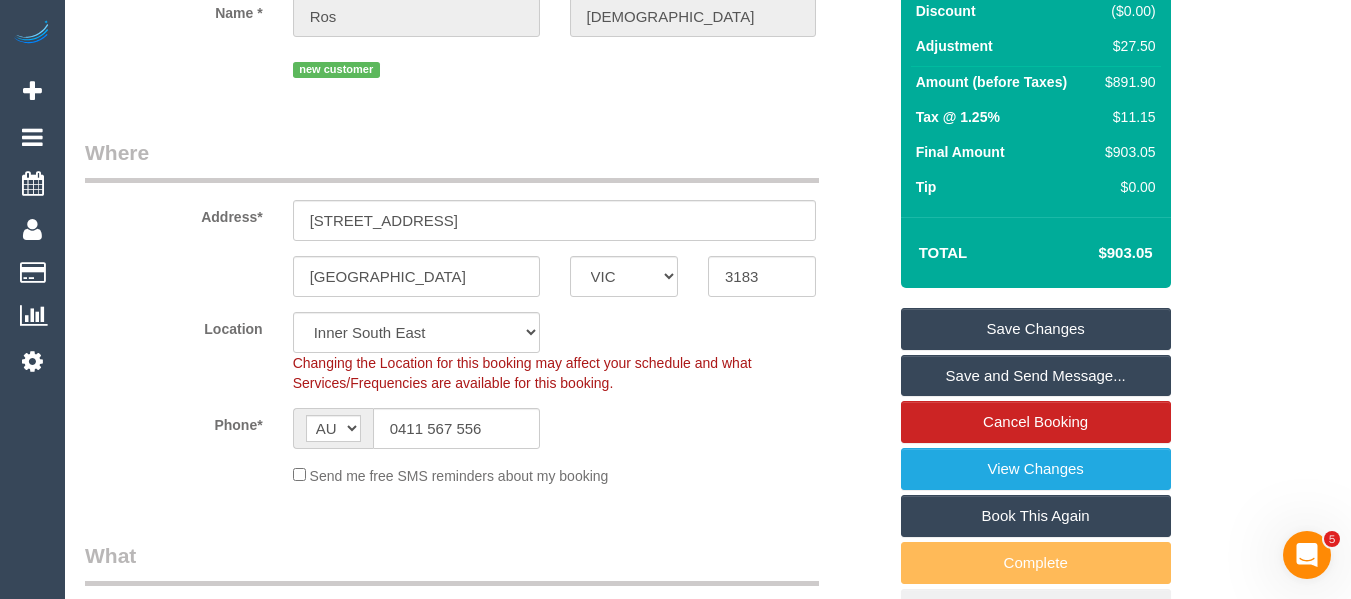 click on "Save Changes" at bounding box center [1036, 329] 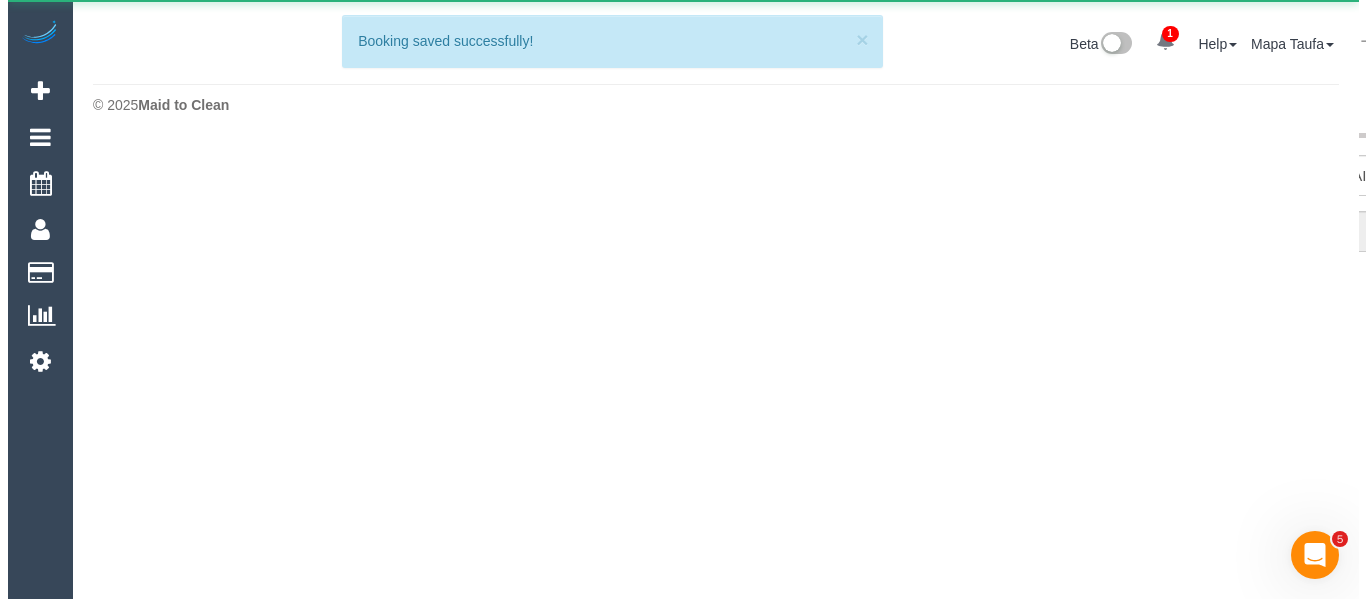 scroll, scrollTop: 0, scrollLeft: 0, axis: both 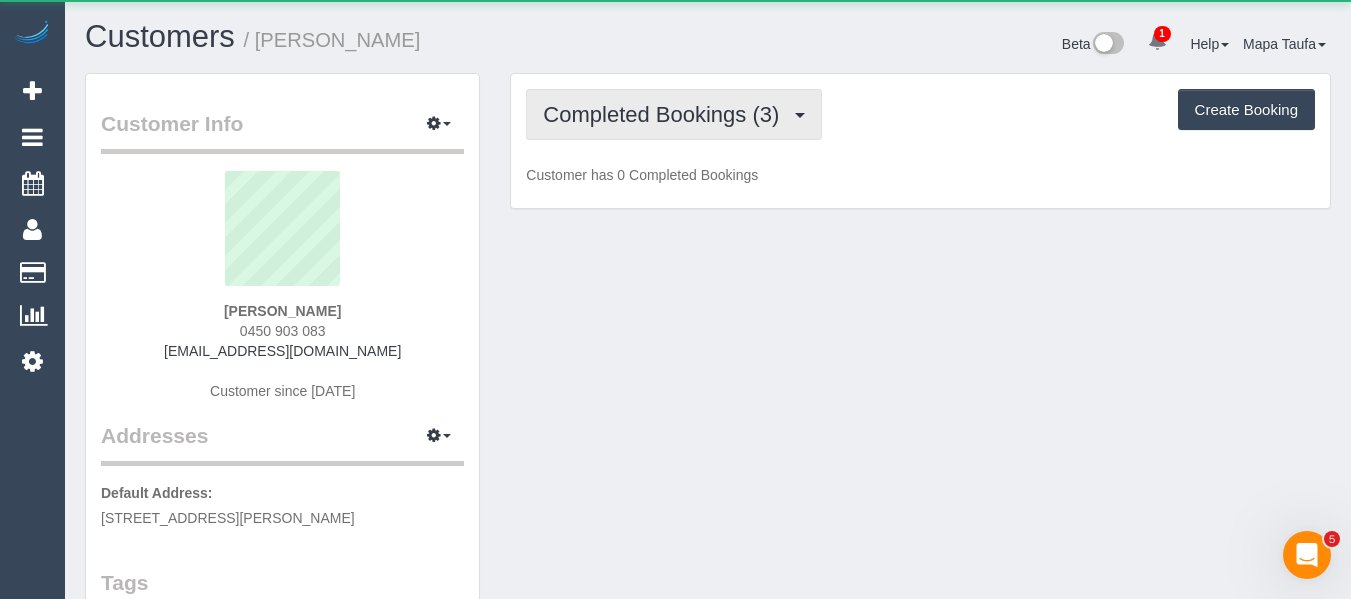click on "Completed Bookings (3)" at bounding box center (674, 114) 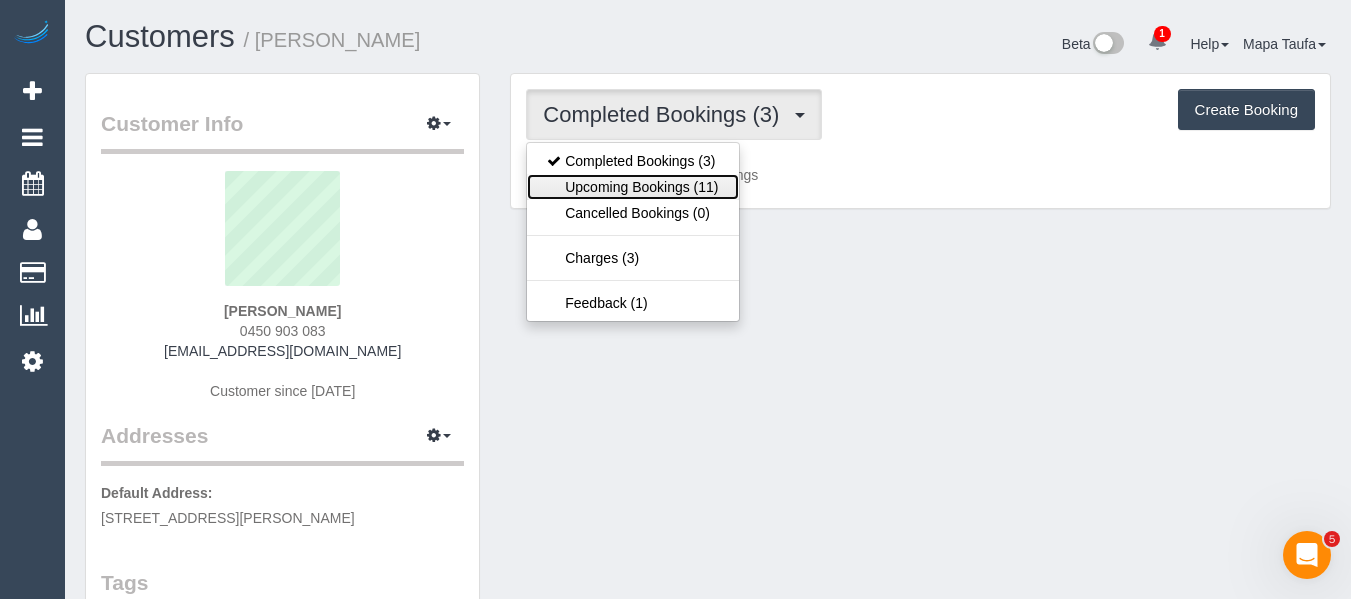 click on "Upcoming Bookings (11)" at bounding box center [632, 187] 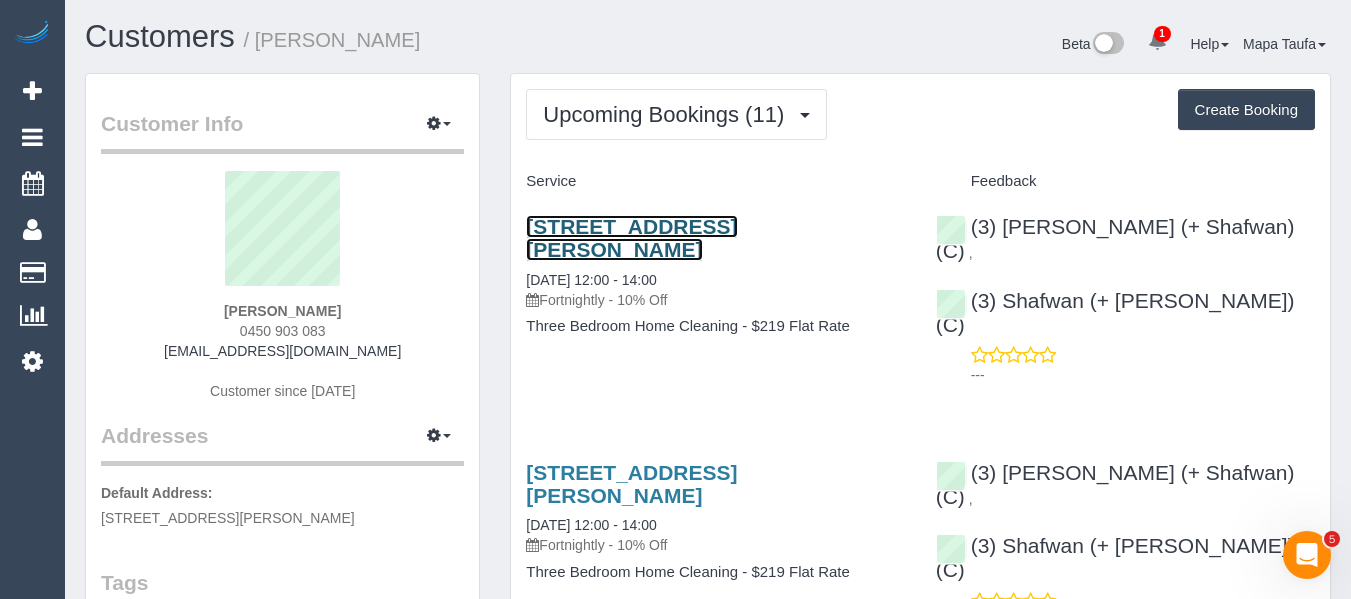 drag, startPoint x: 555, startPoint y: 220, endPoint x: 599, endPoint y: 227, distance: 44.553337 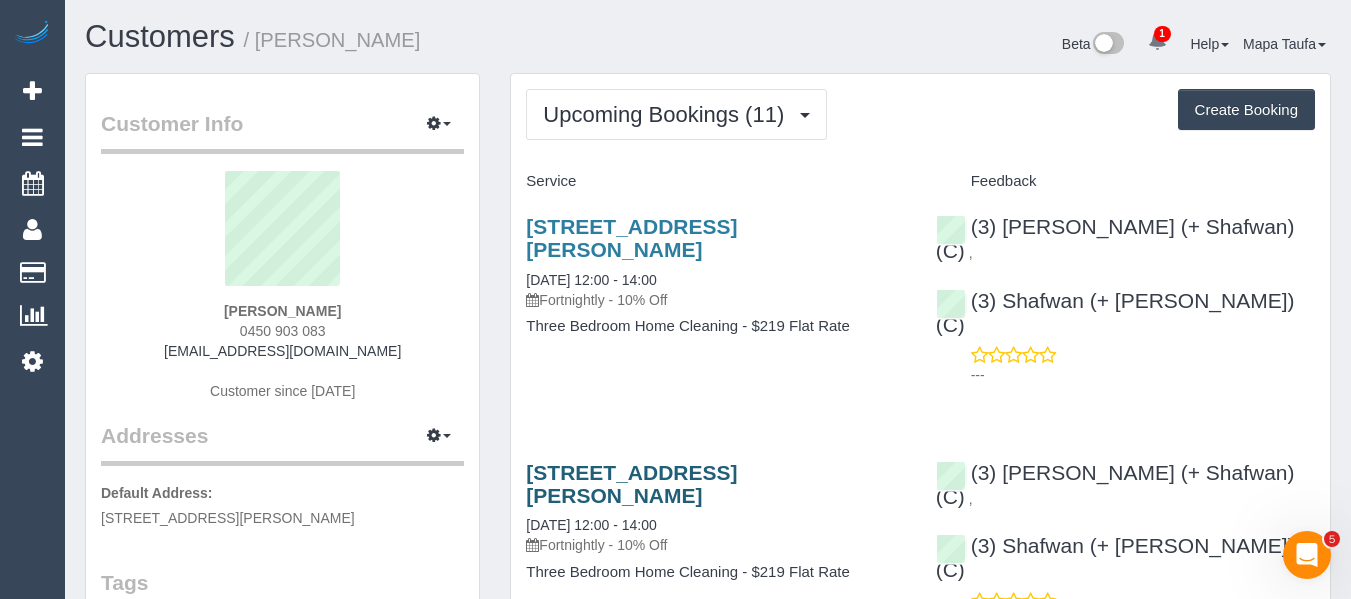 drag, startPoint x: 364, startPoint y: 331, endPoint x: 556, endPoint y: 459, distance: 230.75528 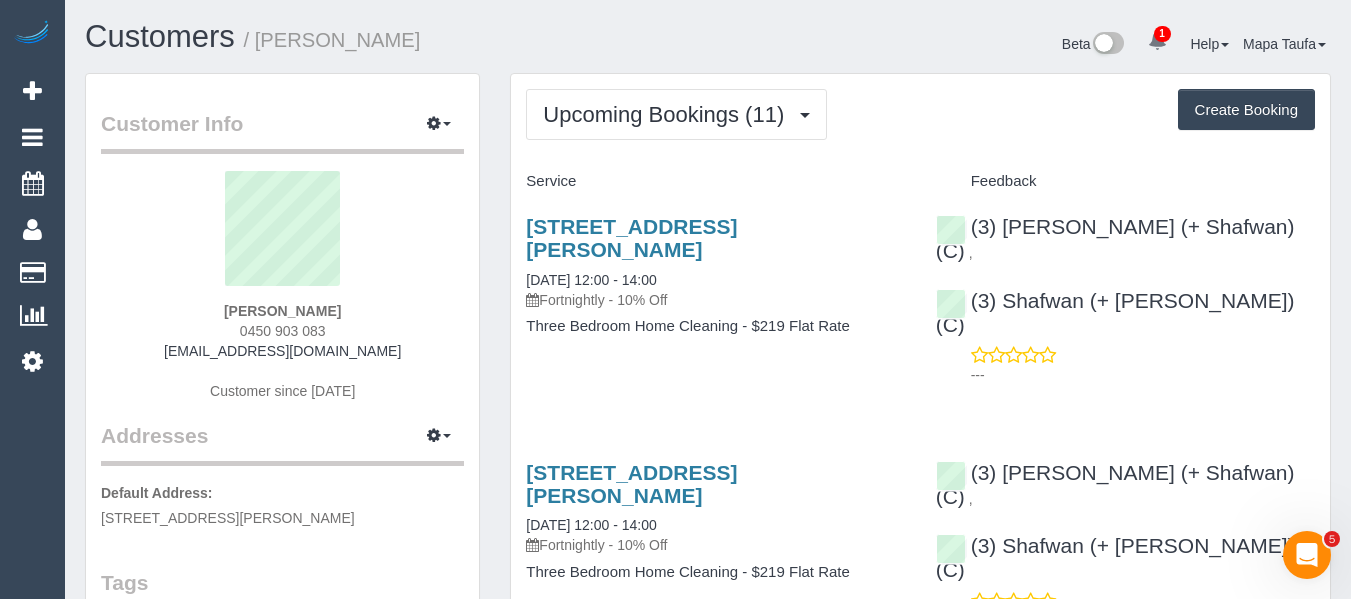 copy on "0450 903 083" 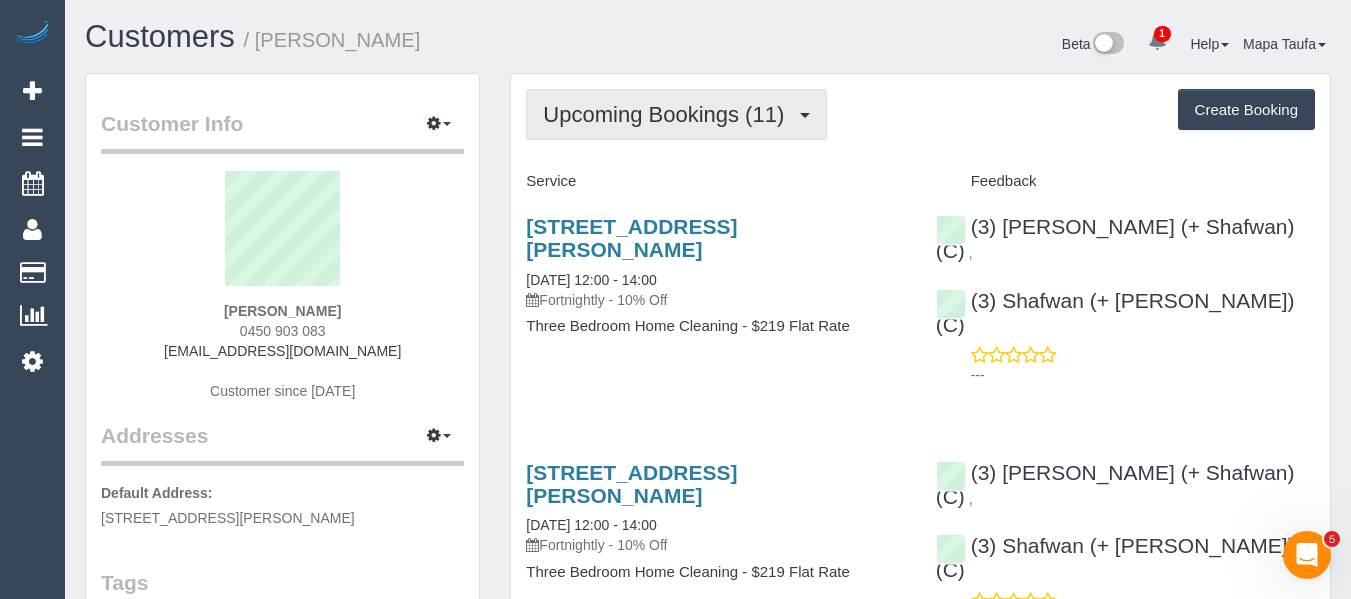drag, startPoint x: 716, startPoint y: 104, endPoint x: 703, endPoint y: 118, distance: 19.104973 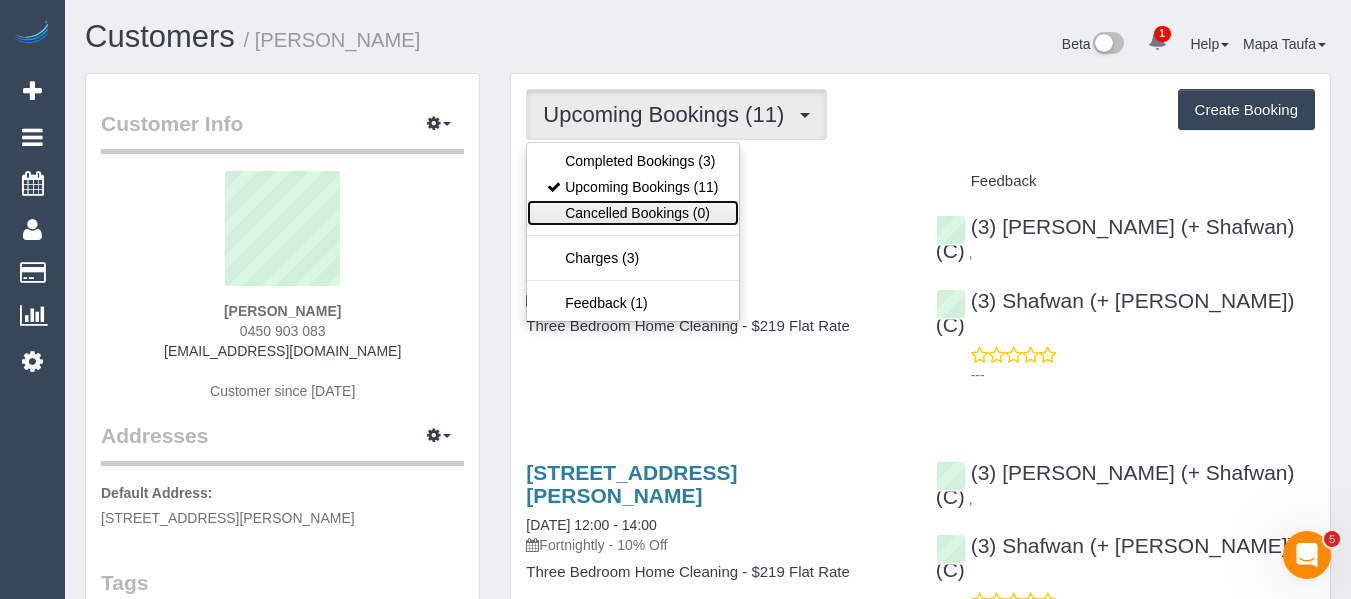 click on "Cancelled Bookings (0)" at bounding box center [632, 213] 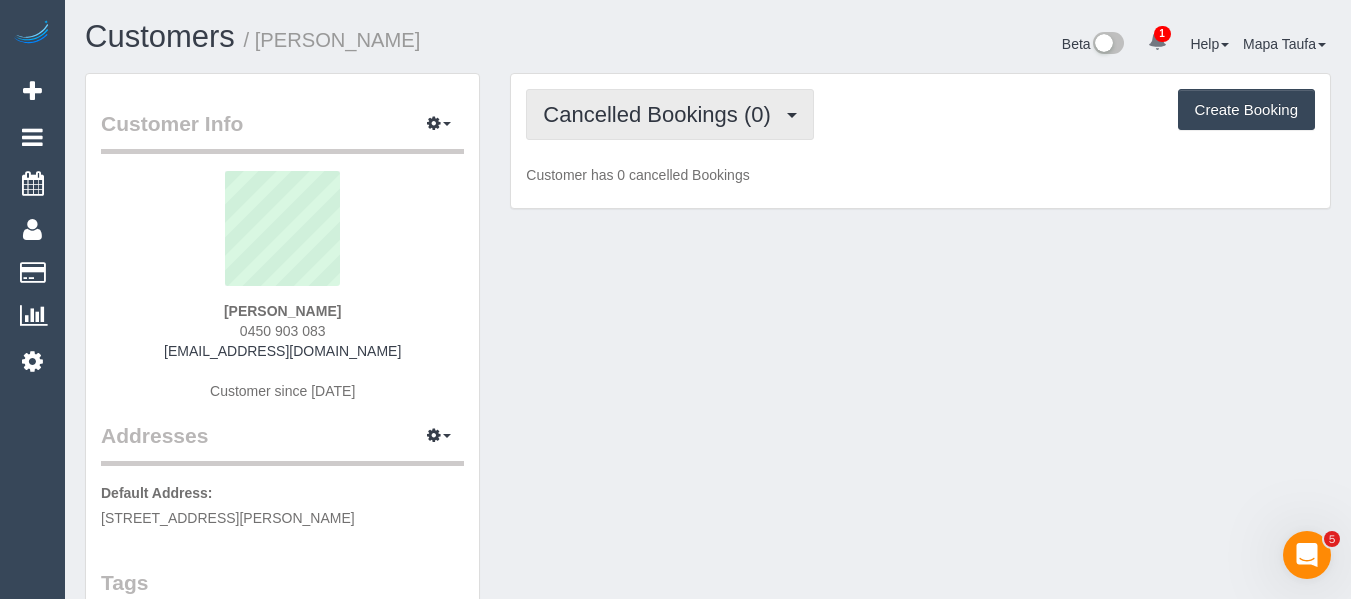click on "Cancelled Bookings (0)" at bounding box center (661, 114) 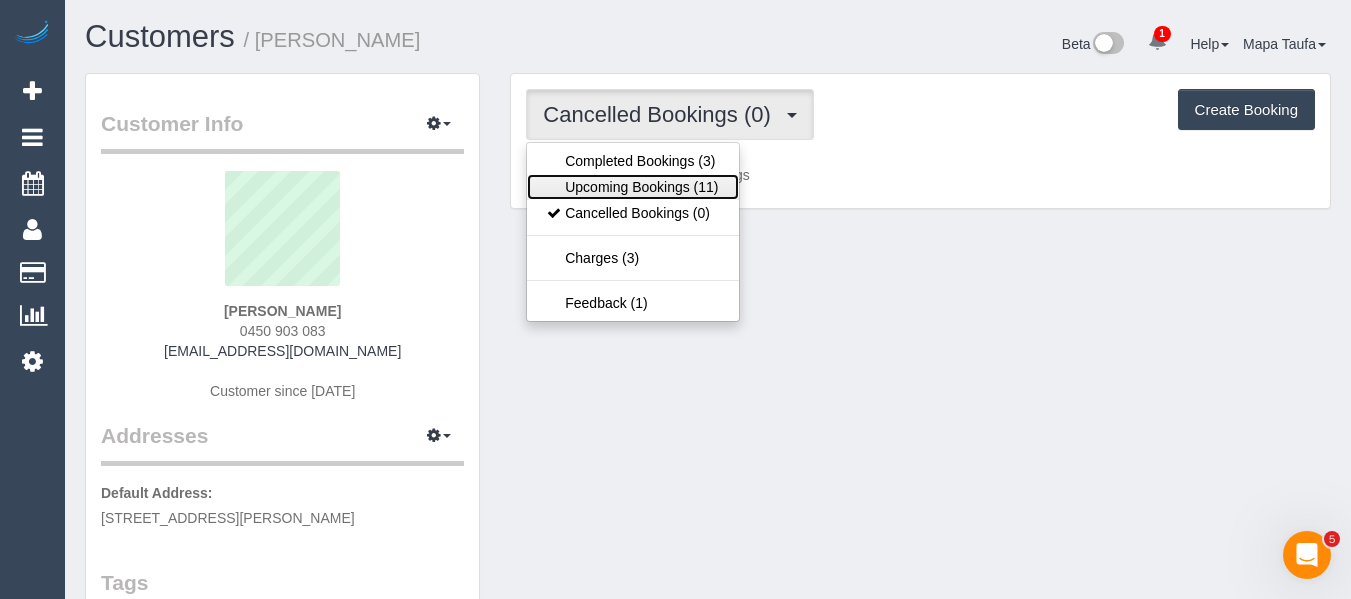click on "Upcoming Bookings (11)" at bounding box center [632, 187] 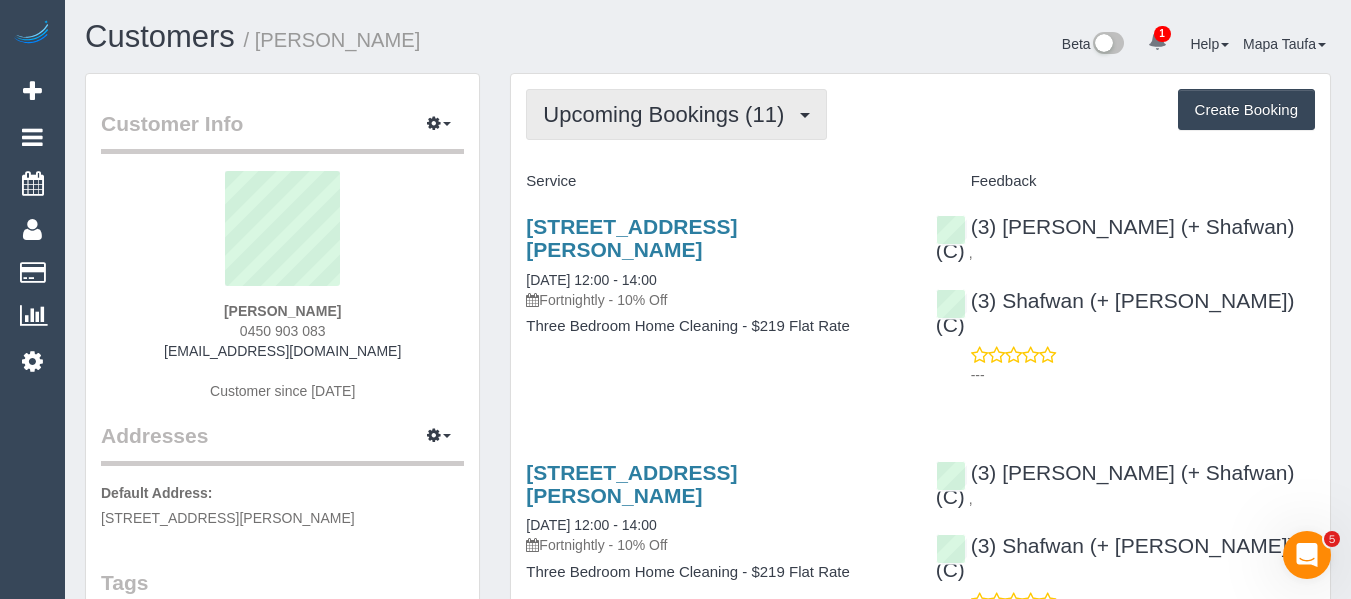 click on "Upcoming Bookings (11)" at bounding box center [676, 114] 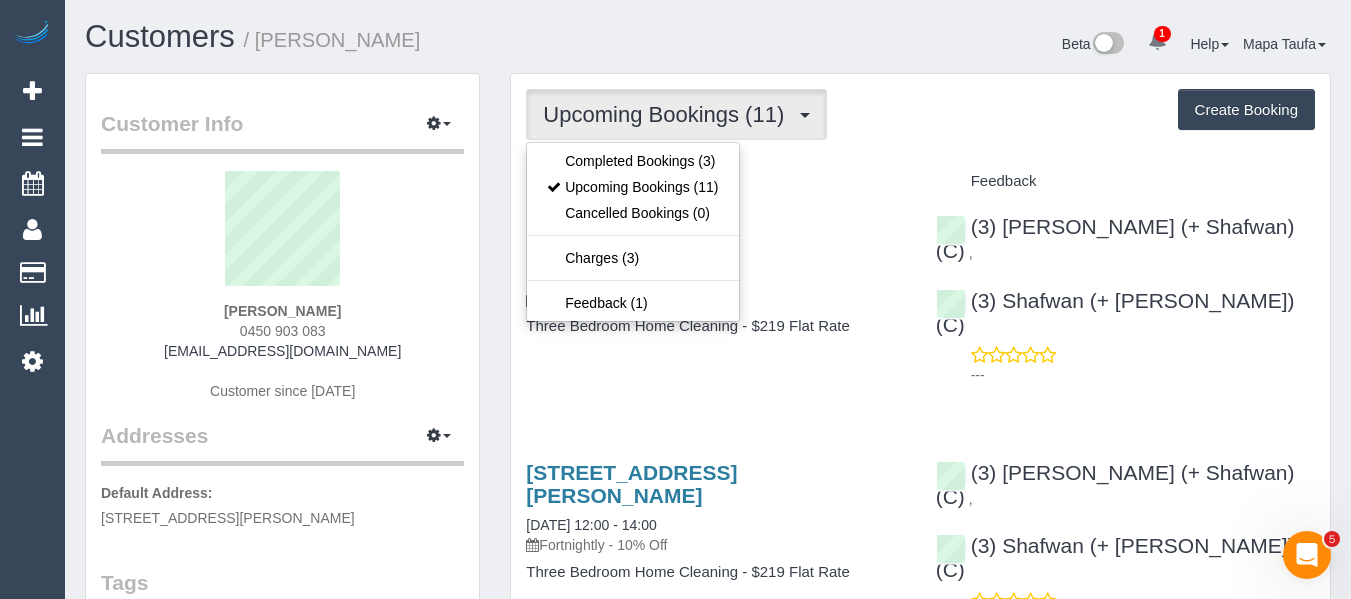 click on "Service" at bounding box center (715, 181) 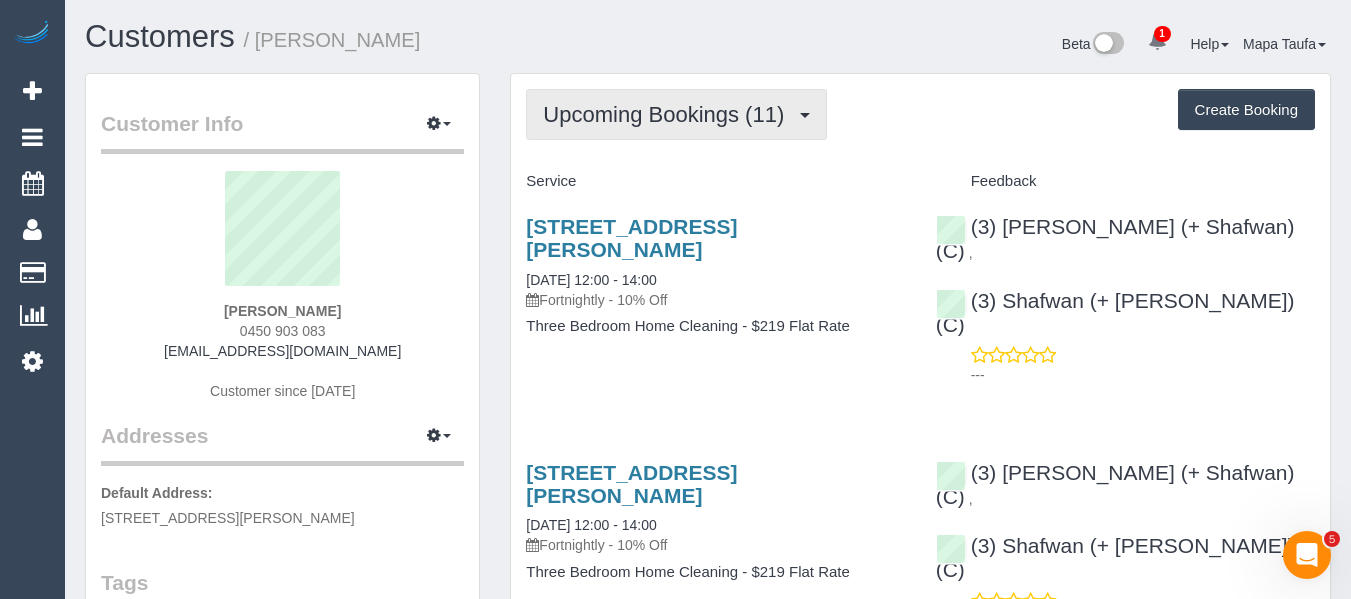 click on "Upcoming Bookings (11)" at bounding box center (676, 114) 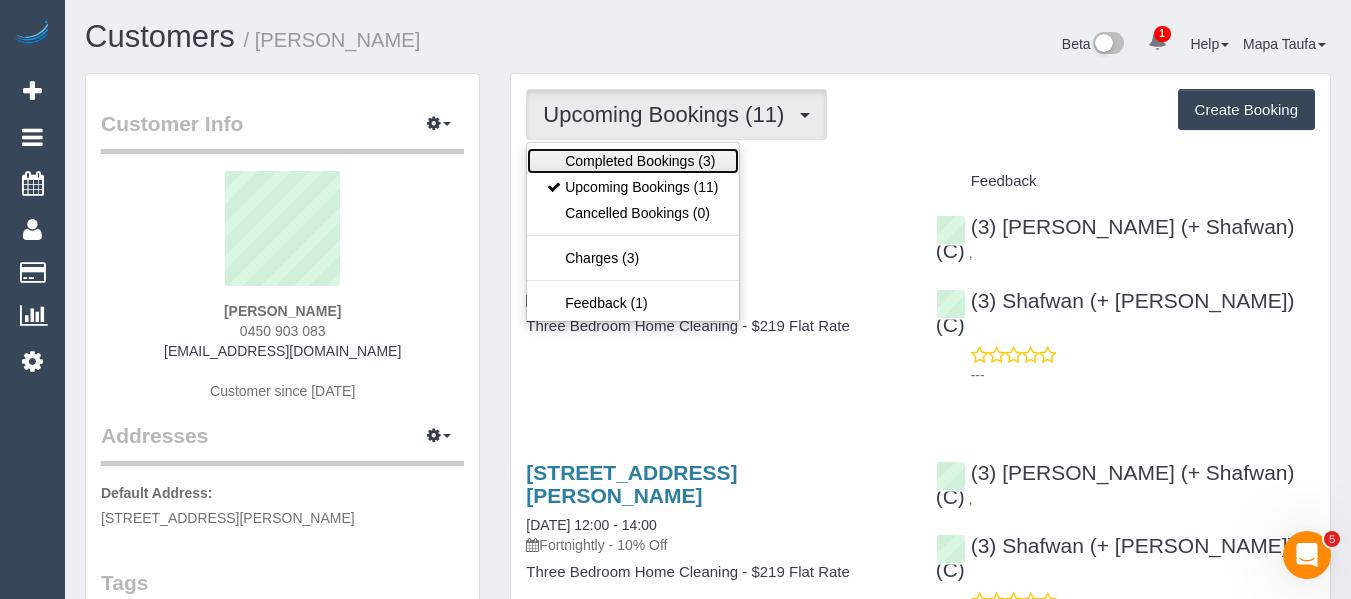 click on "Completed Bookings (3)" at bounding box center [632, 161] 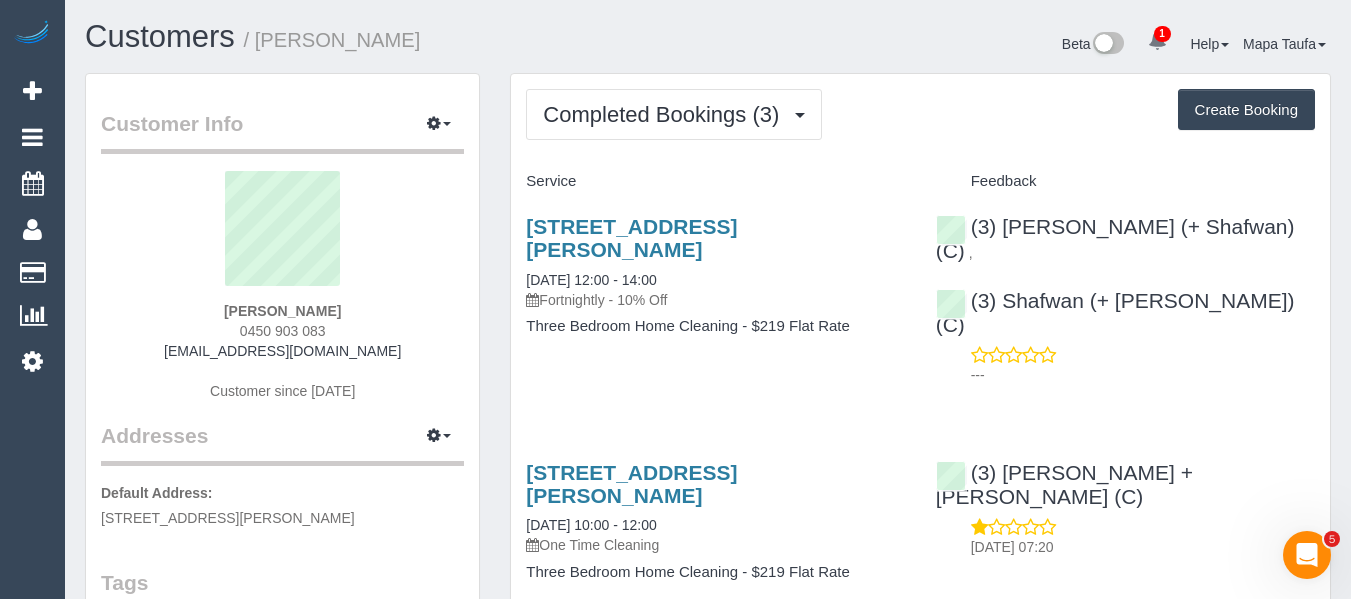 drag, startPoint x: 761, startPoint y: 157, endPoint x: 705, endPoint y: 99, distance: 80.622574 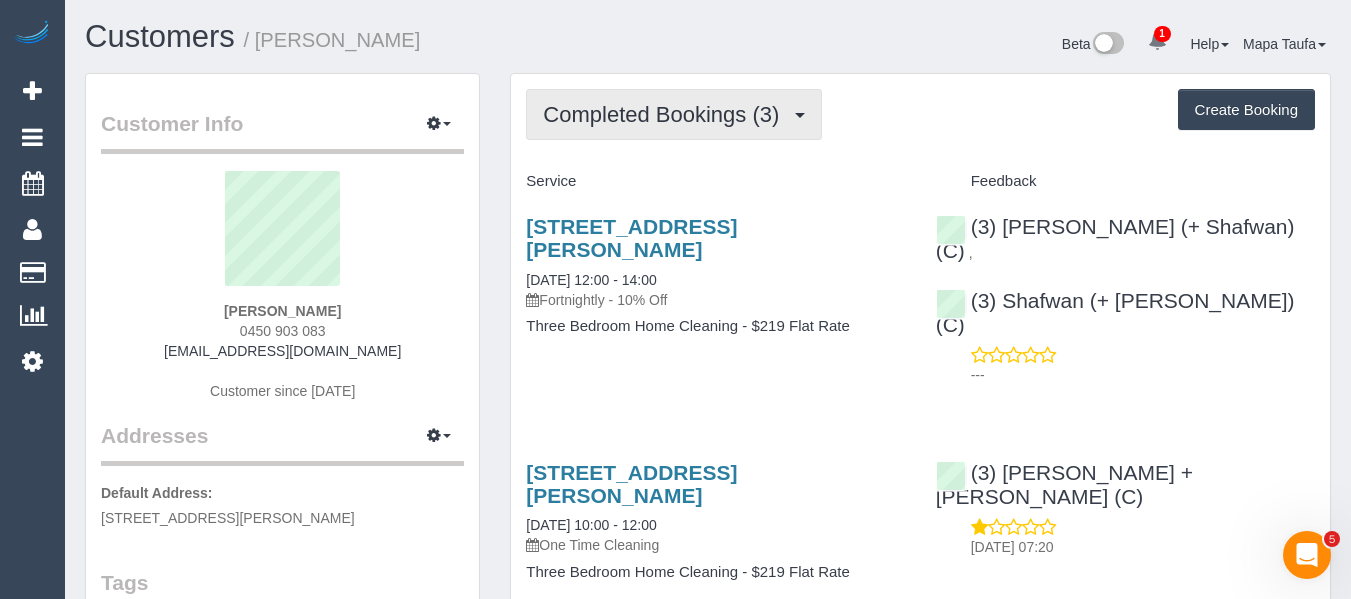 click on "Completed Bookings (3)" at bounding box center (674, 114) 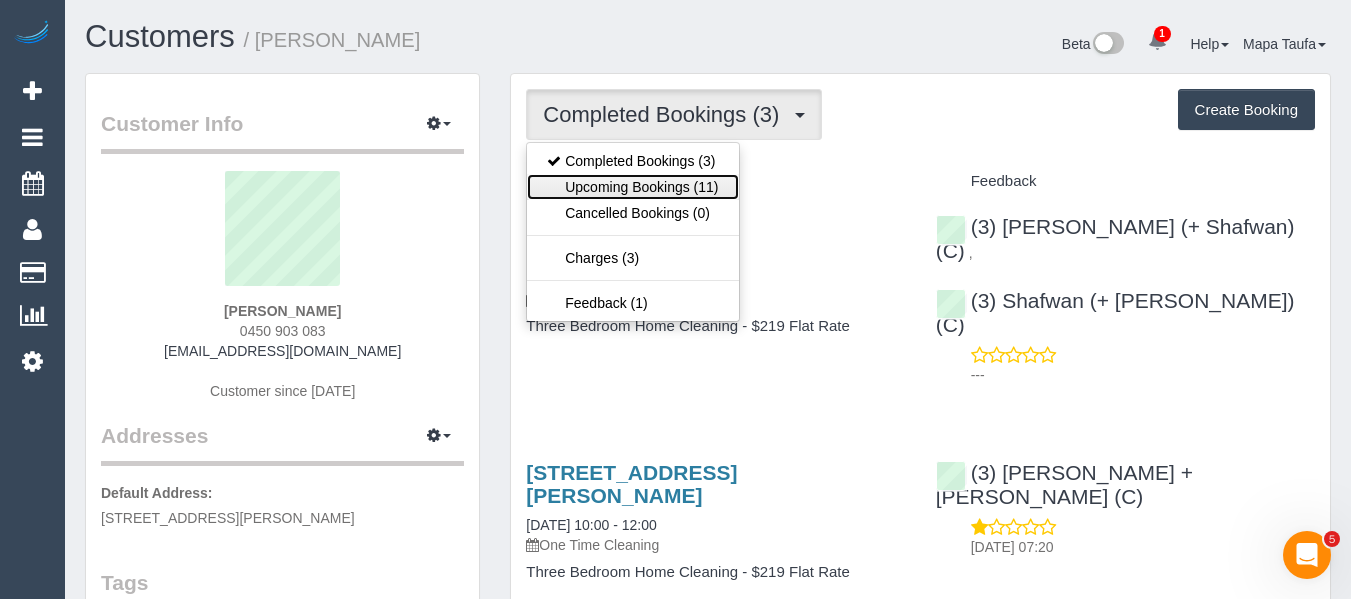 click on "Upcoming Bookings (11)" at bounding box center (632, 187) 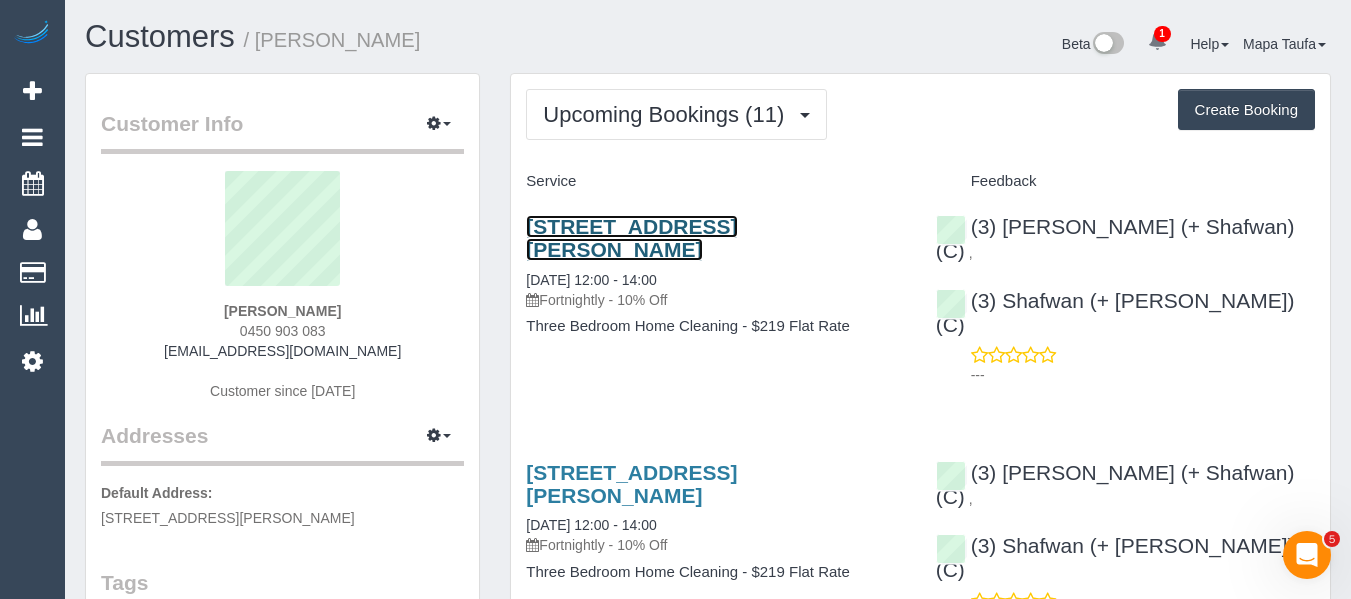 click on "161 Edward Street, Brunswick, VIC 3056" at bounding box center [631, 238] 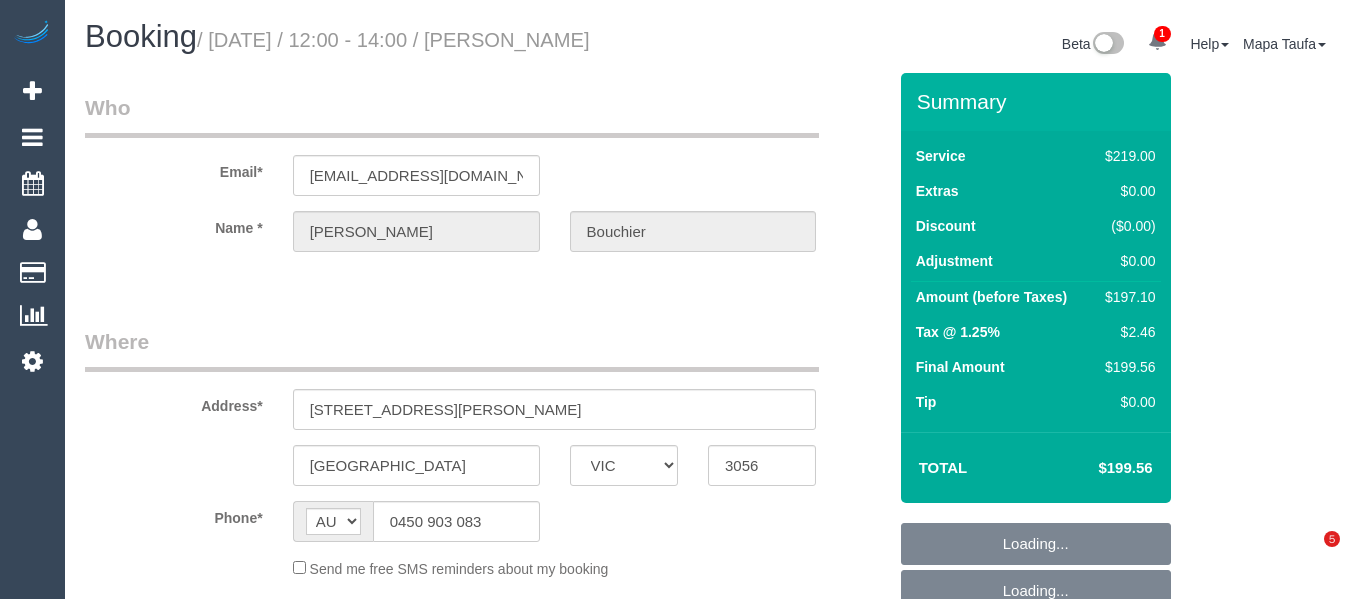 select on "VIC" 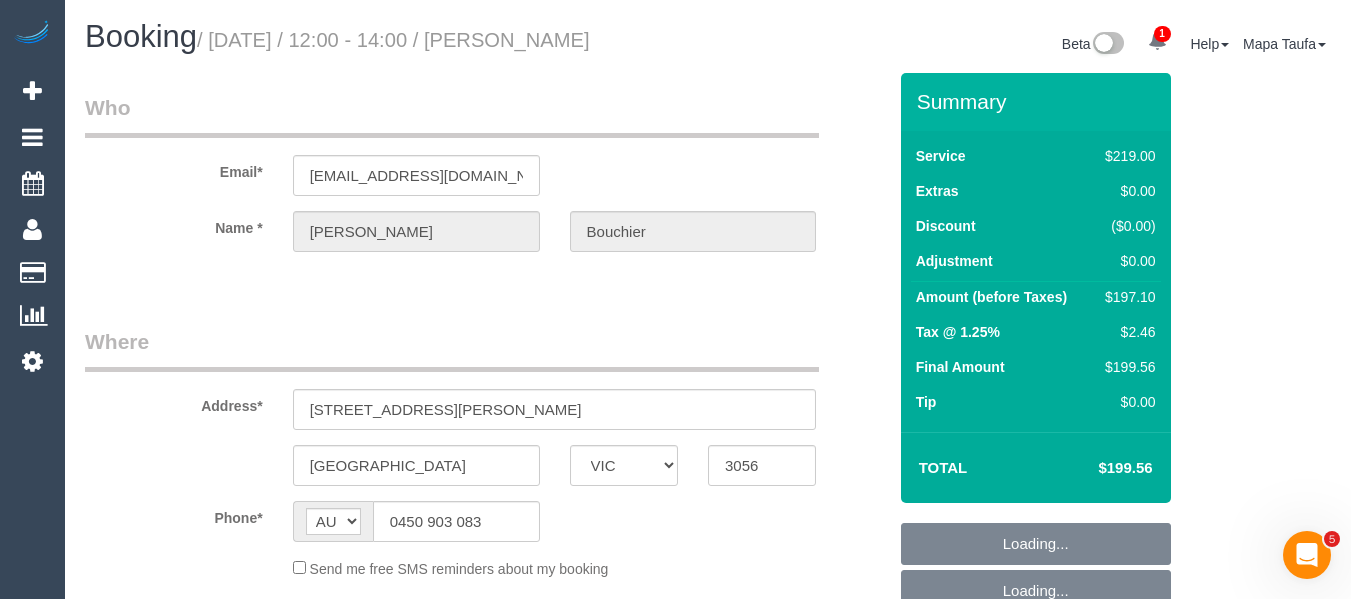 scroll, scrollTop: 0, scrollLeft: 0, axis: both 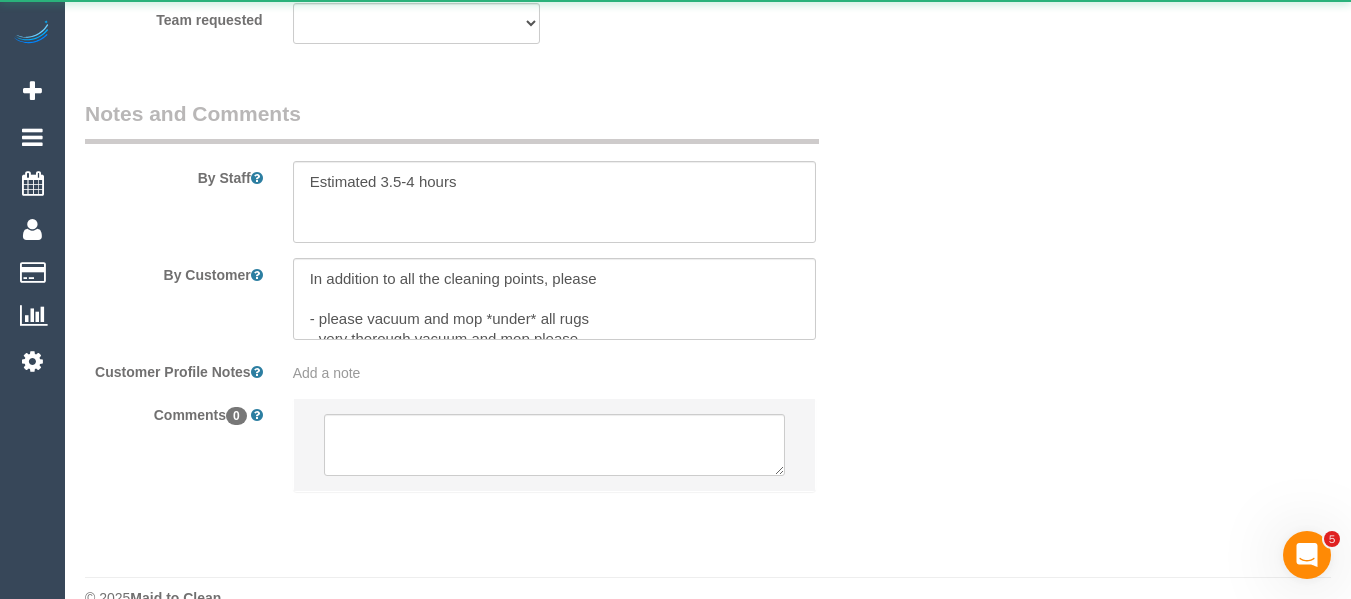 select on "object:637" 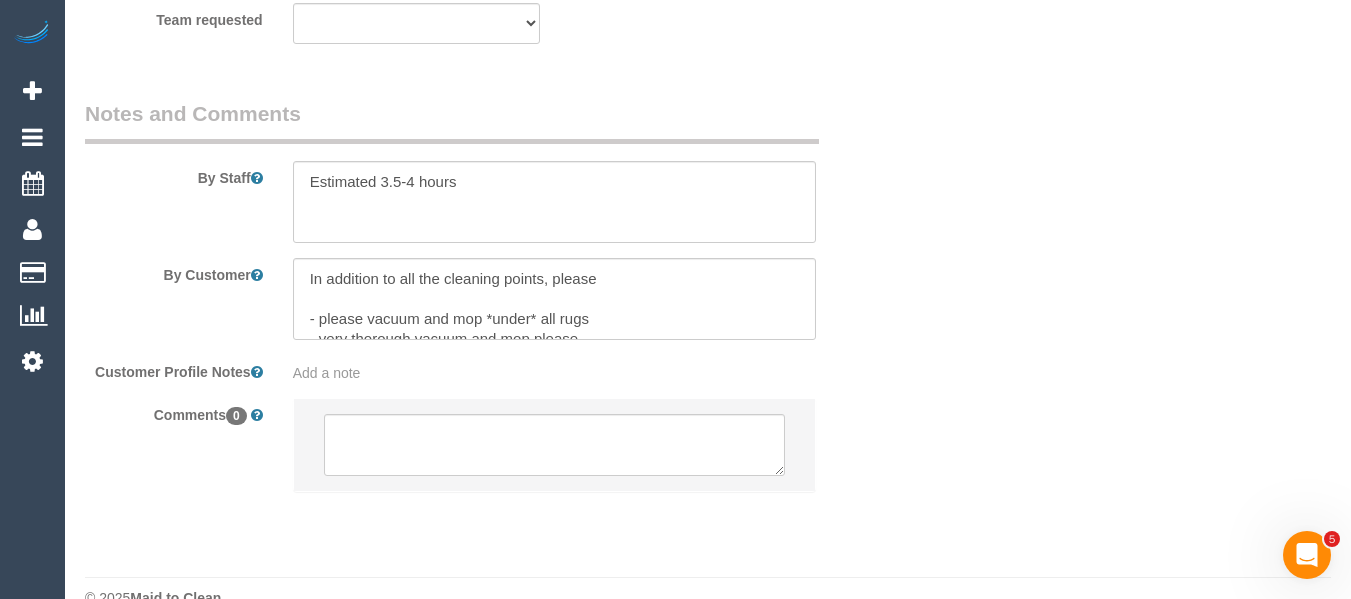 select on "string:stripe-pm_1RCvki2GScqysDRV00ByFgxp" 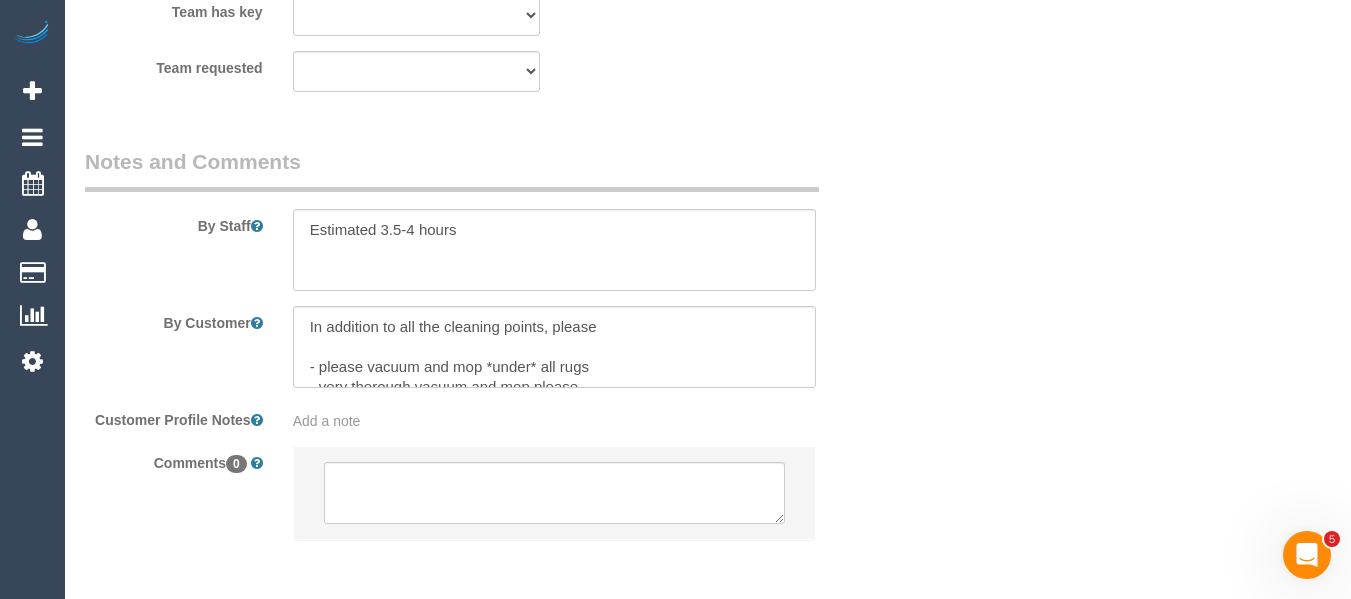 scroll, scrollTop: 2575, scrollLeft: 0, axis: vertical 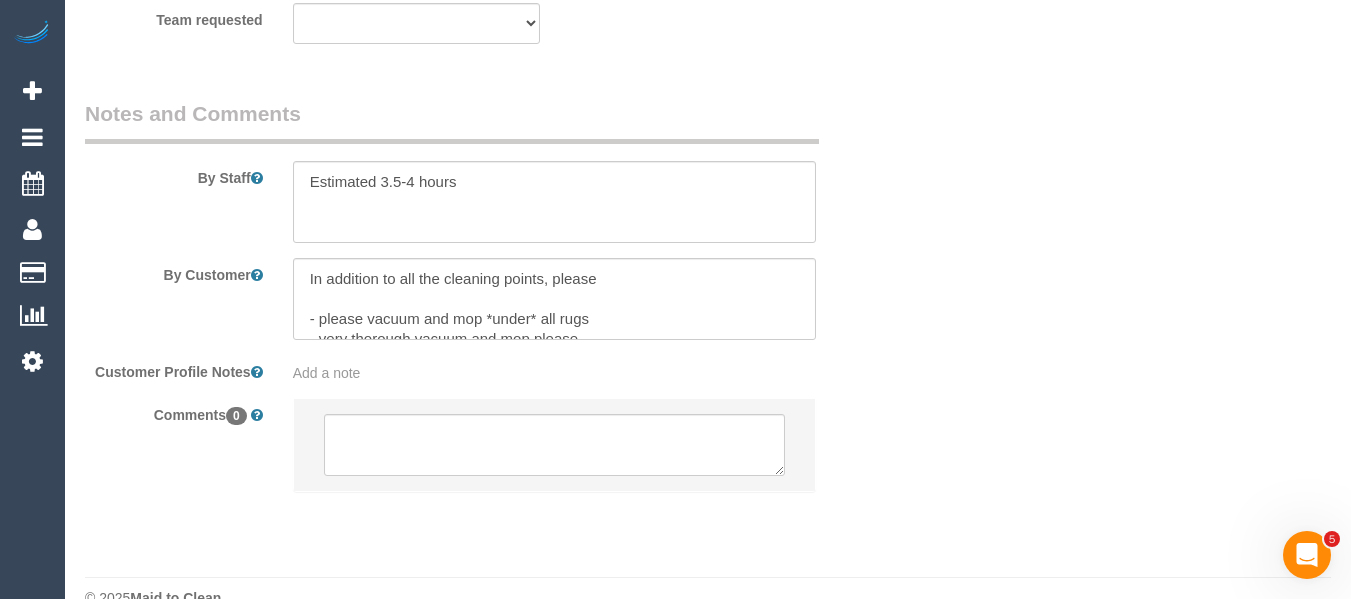 select on "object:644" 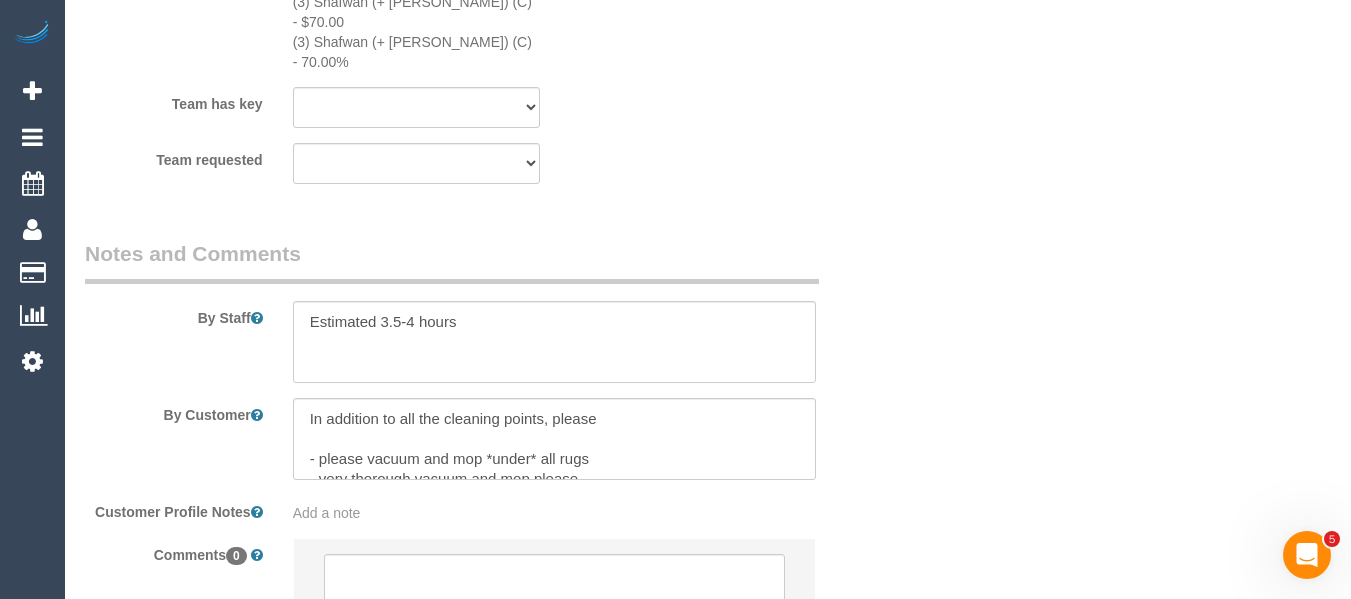 select on "spot6" 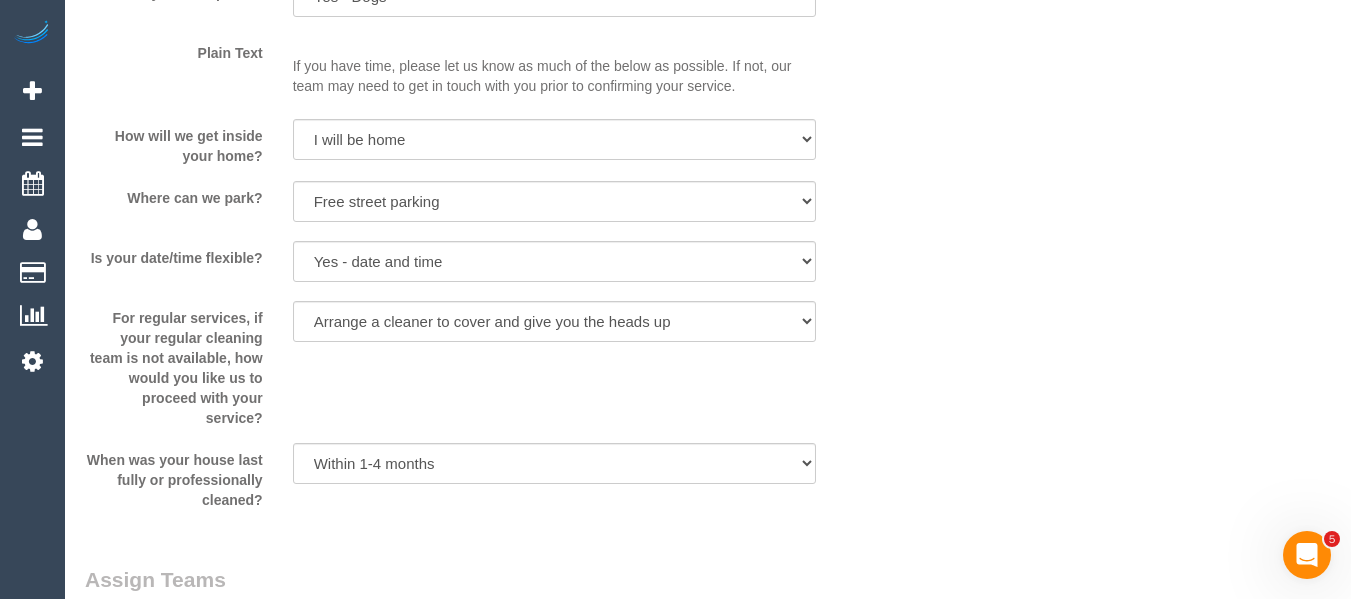 scroll, scrollTop: 3350, scrollLeft: 0, axis: vertical 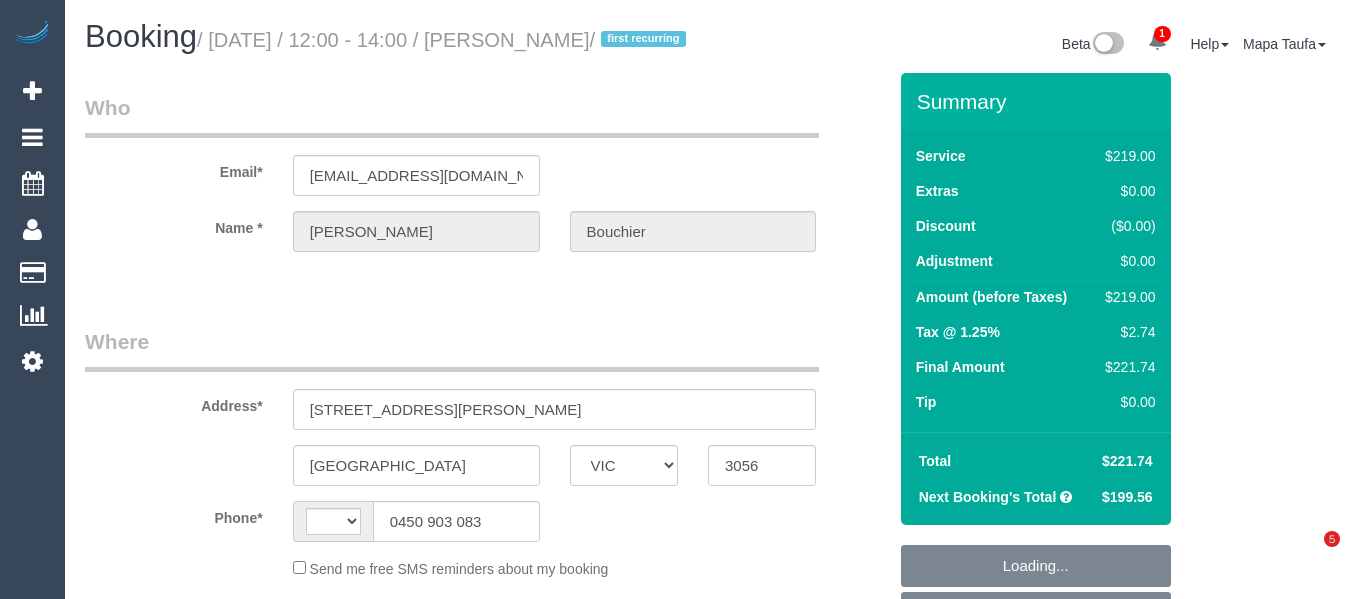 select on "VIC" 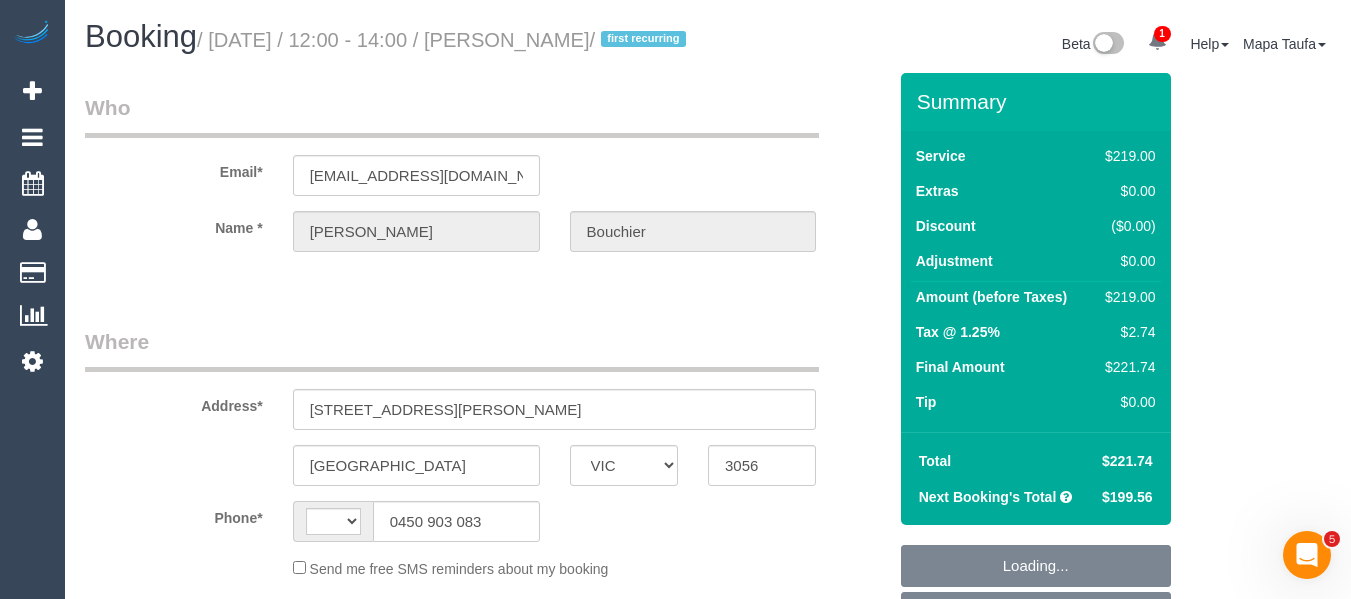 scroll, scrollTop: 0, scrollLeft: 0, axis: both 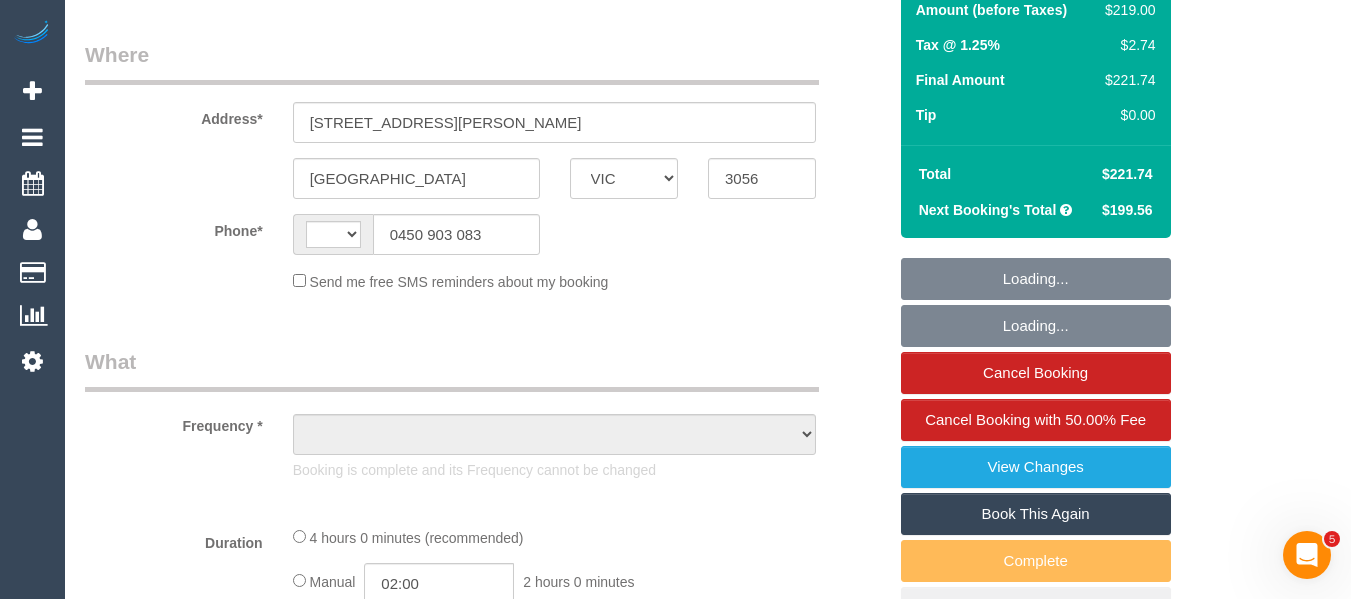 select on "string:AU" 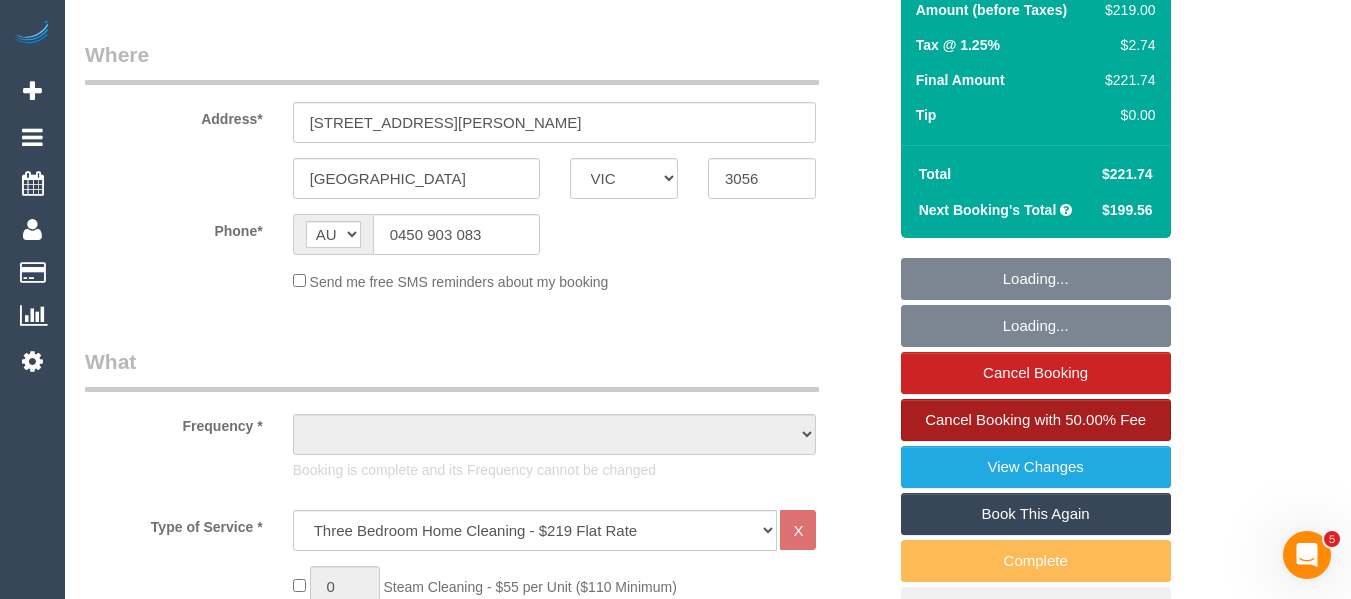 scroll, scrollTop: 400, scrollLeft: 0, axis: vertical 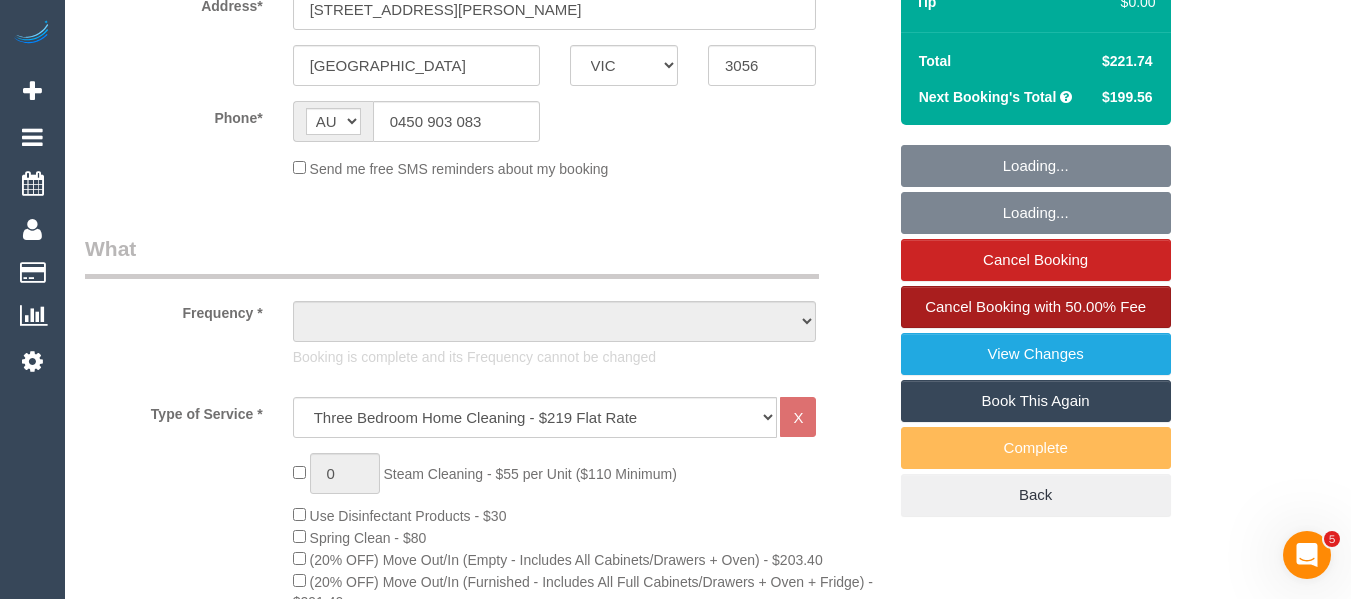 select on "object:674" 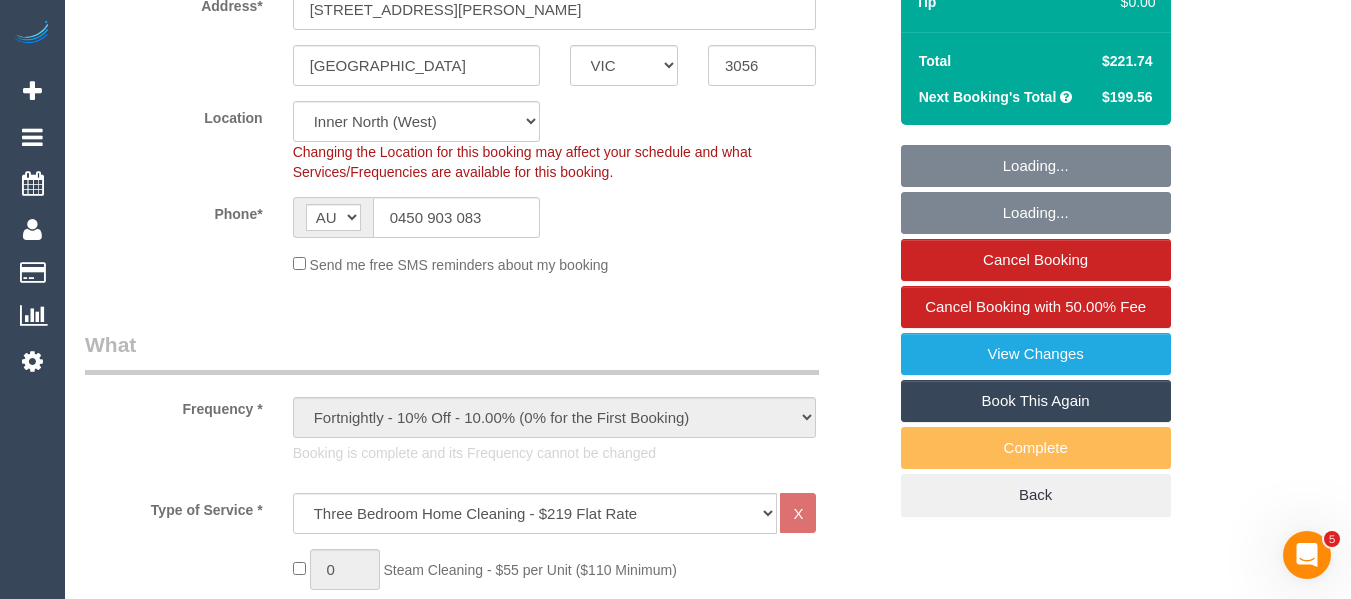 select on "object:681" 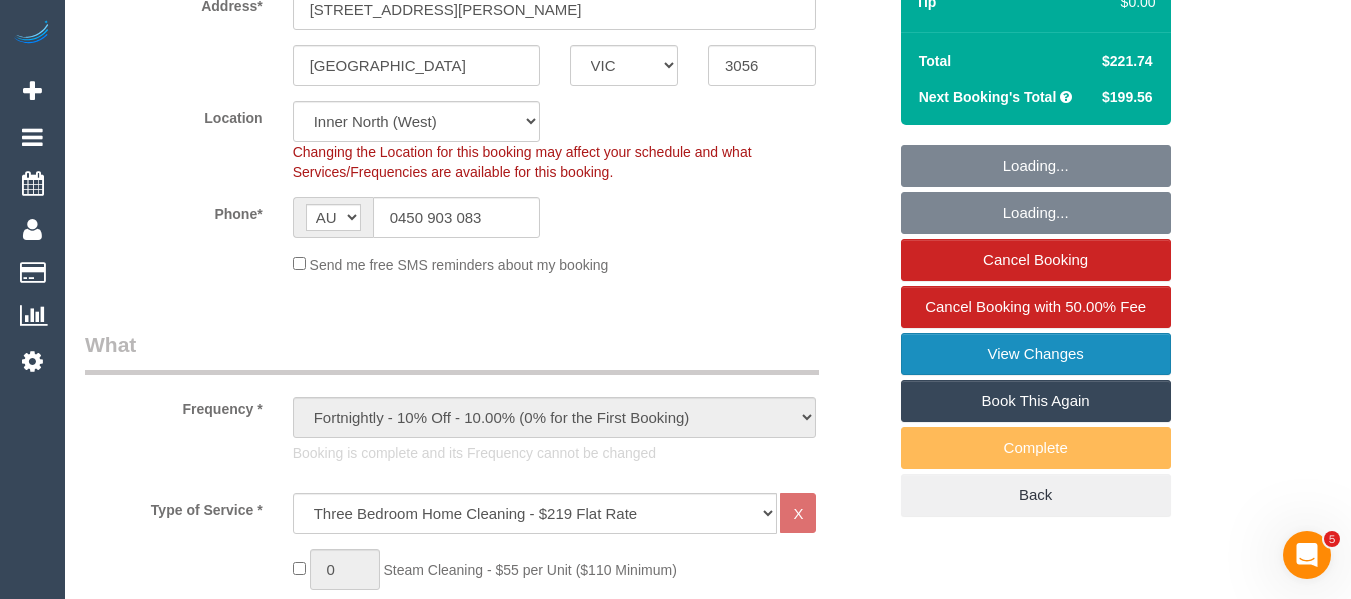 click on "View Changes" at bounding box center (1036, 354) 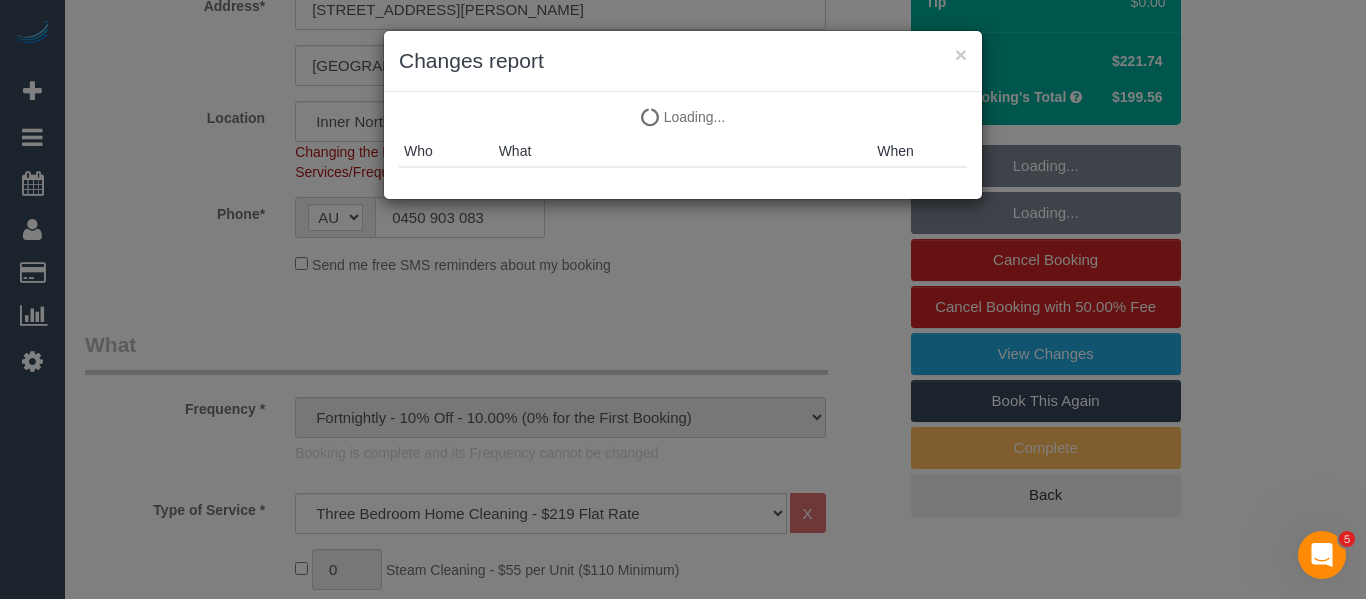 select on "number:27" 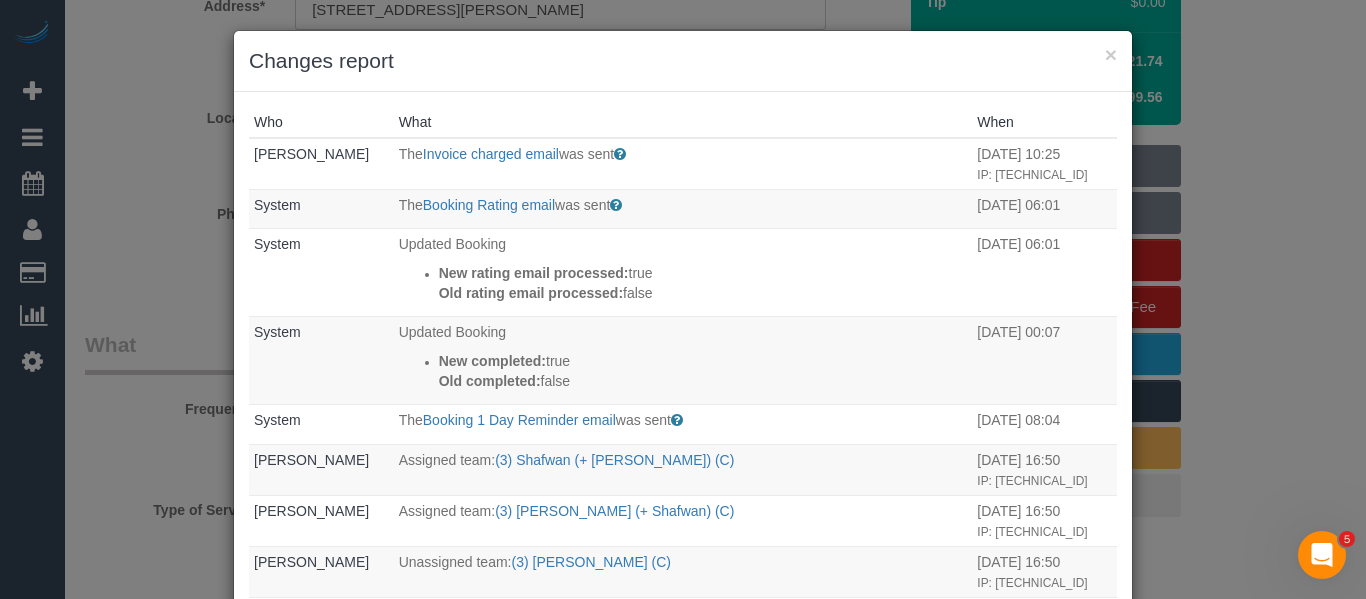 select on "spot1" 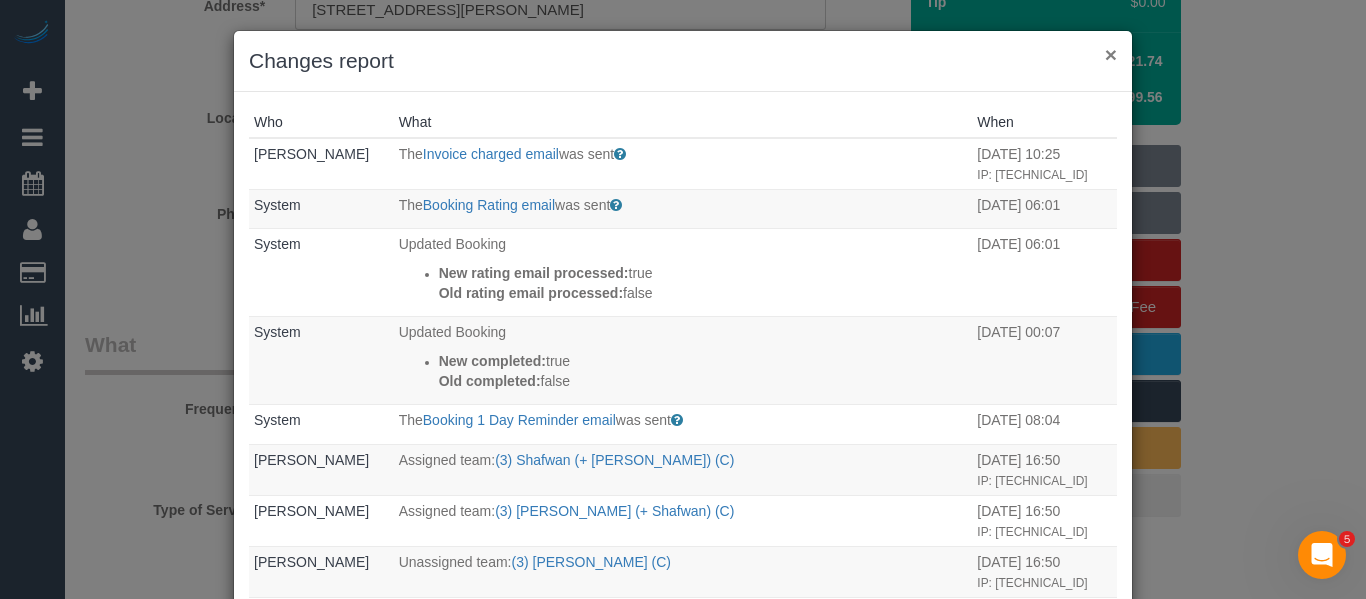 click on "×" at bounding box center (1111, 54) 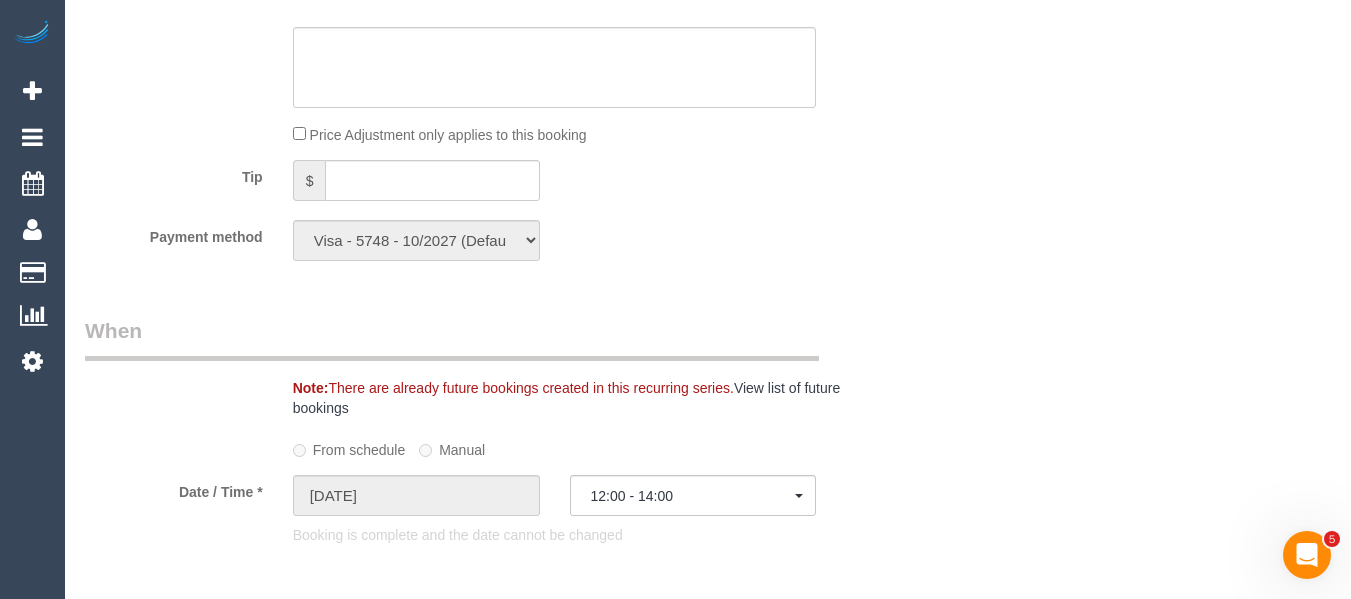 scroll, scrollTop: 2185, scrollLeft: 0, axis: vertical 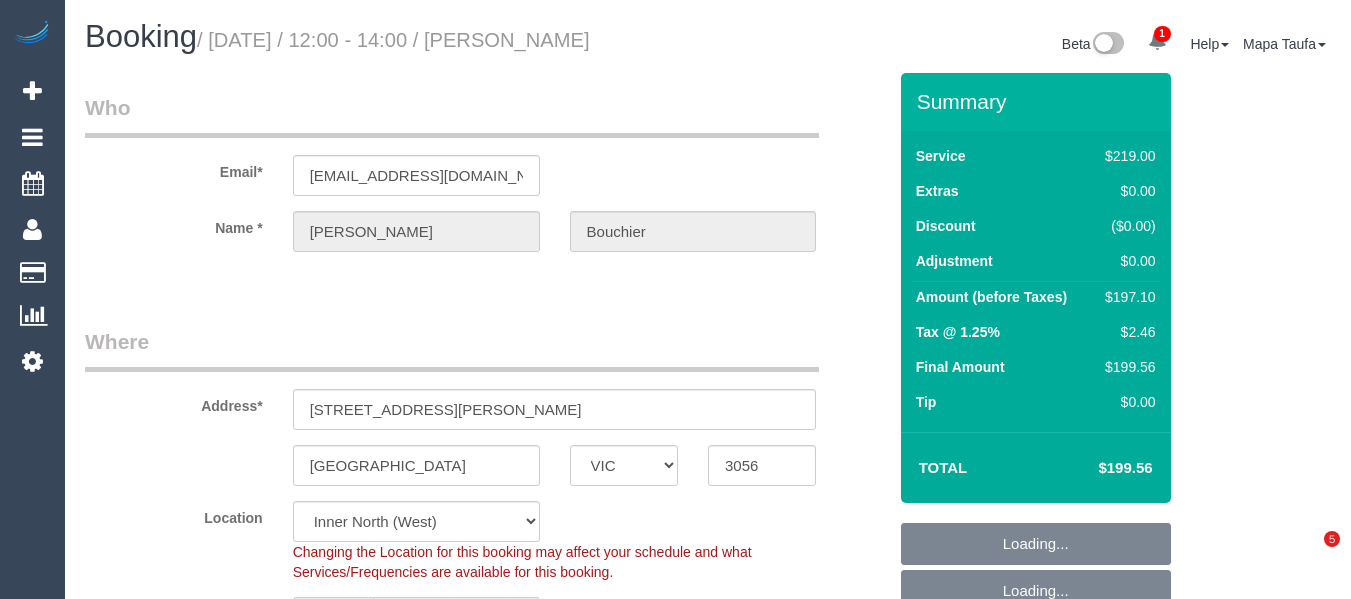 select on "VIC" 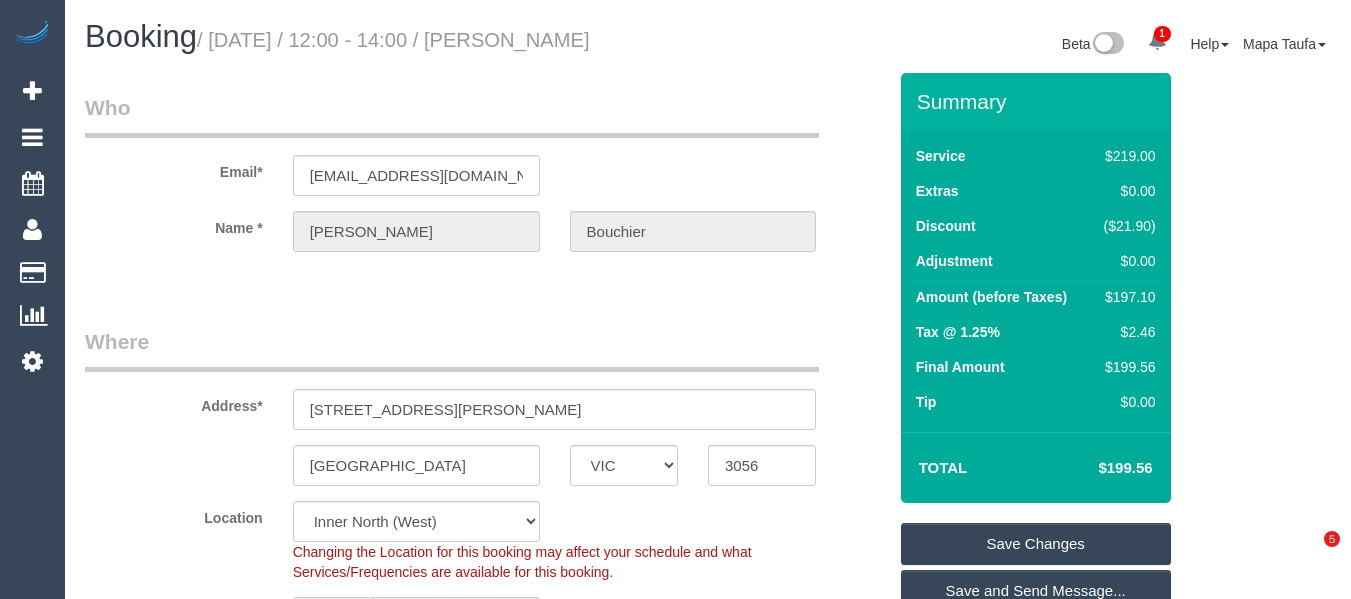scroll, scrollTop: 0, scrollLeft: 0, axis: both 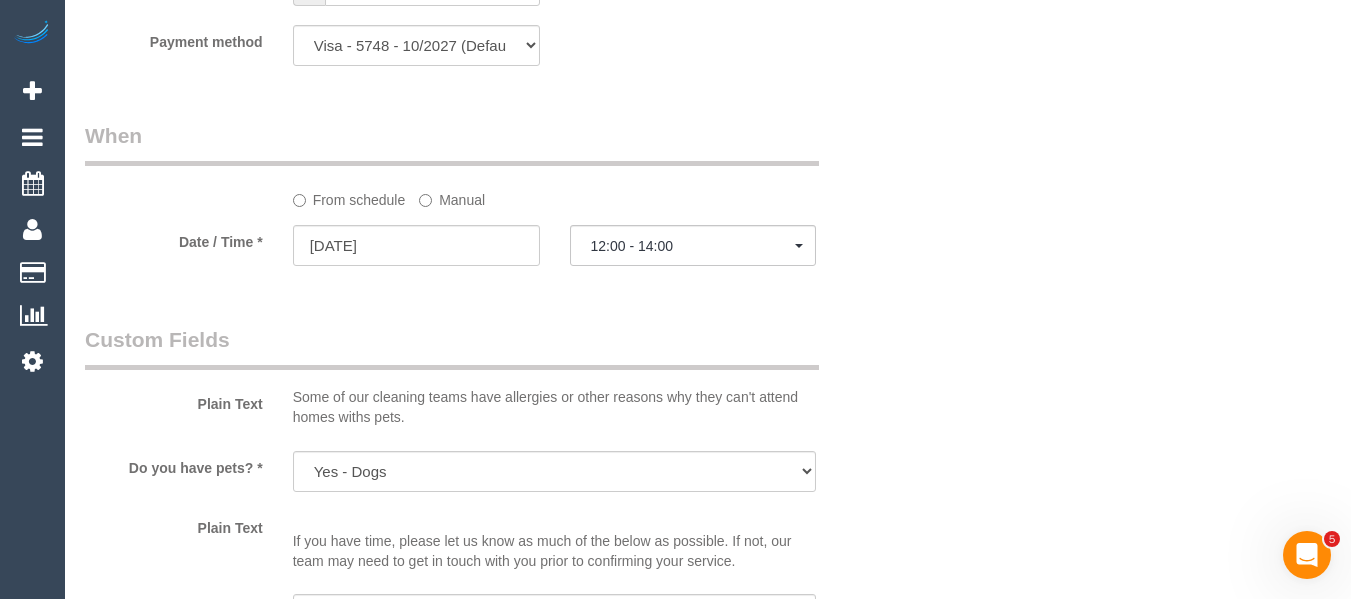 click on "12:00 - 14:00   Thu July 17th 07:00 - 09:00 08:00 - 10:00 09:00 - 11:00 10:00 - 12:00 11:00 - 13:00 12:00 - 14:00 13:00 - 15:00 14:00 - 16:00 Fri July 18th 07:00 - 09:00 08:00 - 10:00 09:00 - 11:00 10:00 - 12:00 11:00 - 13:00 12:00 - 14:00 13:00 - 15:00 14:00 - 16:00 Sat July 19th 07:00 - 09:00 08:00 - 10:00 09:00 - 11:00 10:00 - 12:00 11:00 - 13:00 12:00 - 14:00 13:00 - 15:00 14:00 - 16:00 Sun July 20th No spots available Mon July 21st 07:00 - 09:00 08:00 - 10:00 09:00 - 11:00 10:00 - 12:00 11:00 - 13:00 12:00 - 14:00 13:00 - 15:00 14:00 - 16:00 --:-- 07:00 - 09:00 08:00 - 10:00 09:00 - 11:00 10:00 - 12:00 11:00 - 13:00 12:00 - 14:00 13:00 - 15:00 14:00 - 16:00 07:00 - 09:00 08:00 - 10:00 09:00 - 11:00 10:00 - 12:00 11:00 - 13:00 12:00 - 14:00 13:00 - 15:00 14:00 - 16:00 07:00 - 09:00 08:00 - 10:00 09:00 - 11:00 10:00 - 12:00 11:00 - 13:00 12:00 - 14:00 13:00 - 15:00 14:00 - 16:00 No spots available 07:00 - 09:00 08:00 - 10:00 09:00 - 11:00 10:00 - 12:00 11:00 - 13:00 12:00 - 14:00" 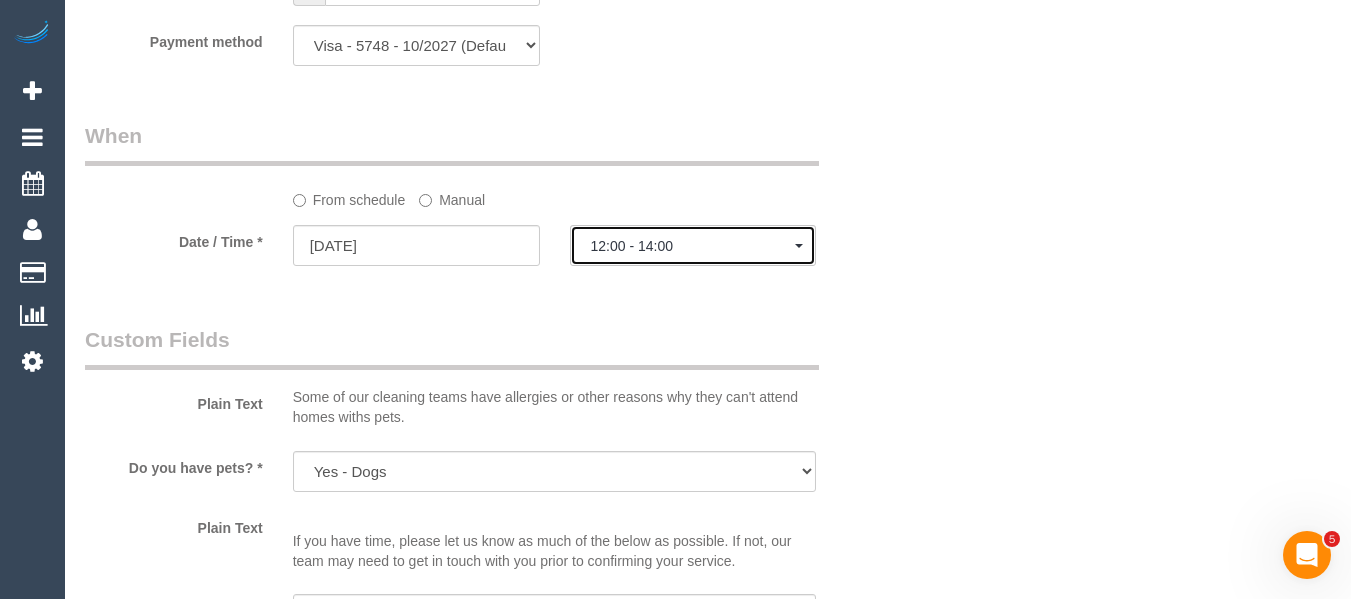 click on "12:00 - 14:00" 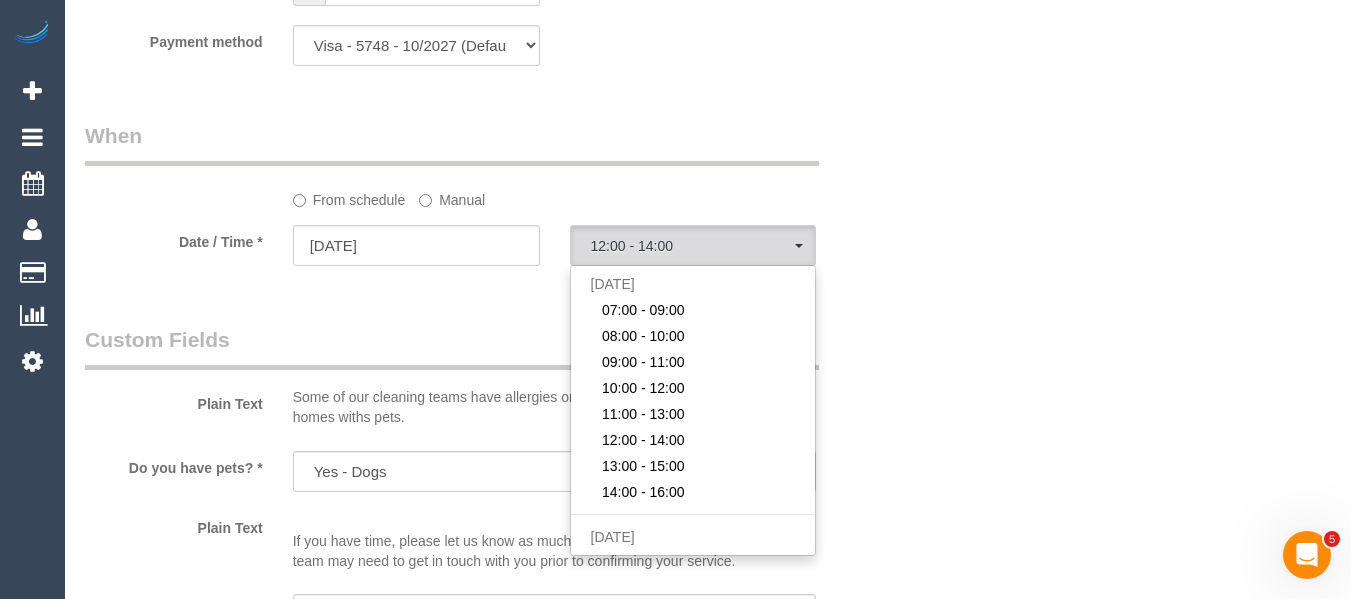 click on "Who
Email*
lucybourchier12@gmail.com
Name *
Lucy
Bouchier
Where
Address*
161 Edward Street
Brunswick
ACT
NSW
NT
QLD
SA
TAS
VIC
WA
3056
Location
Office City East (North) East (South) Inner East Inner North (East) Inner North (West) Inner South East Inner West North (East) North (West) Outer East Outer North (East) Outer North (West) Outer South East Outer West South East (East) South East (West) West (North) West (South) ZG - Central ZG - East ZG - North ZG - South
AF" at bounding box center (708, -105) 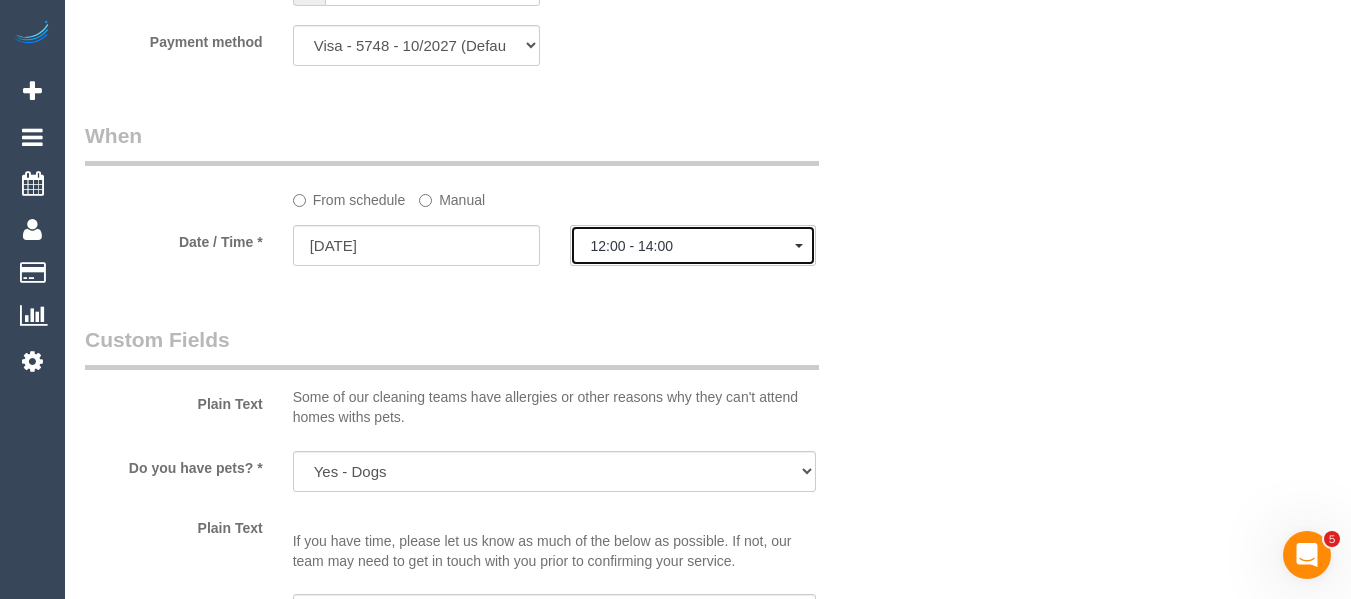 click on "12:00 - 14:00" 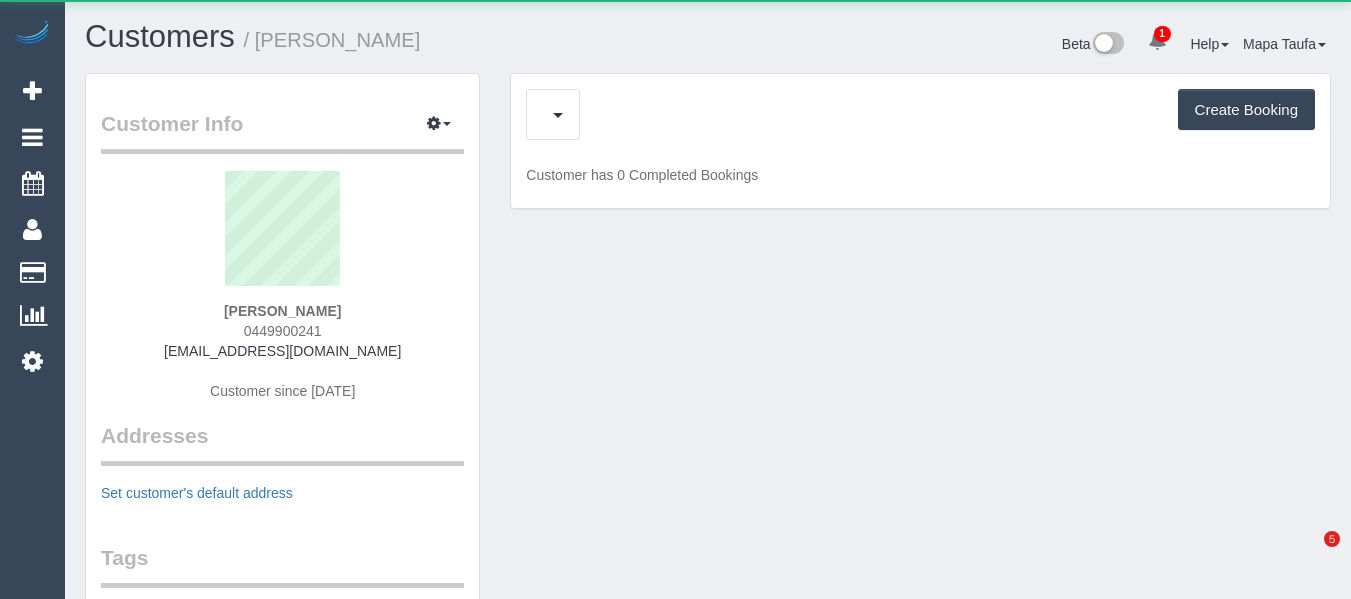 scroll, scrollTop: 0, scrollLeft: 0, axis: both 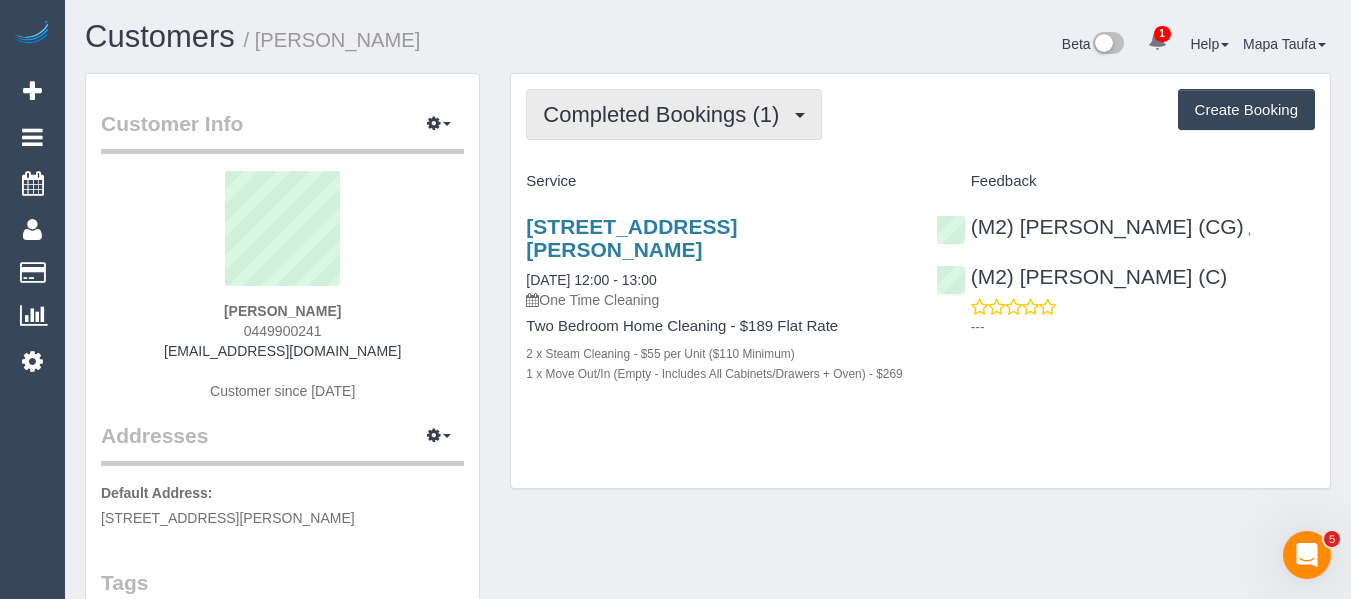 click on "Completed Bookings (1)" at bounding box center [666, 114] 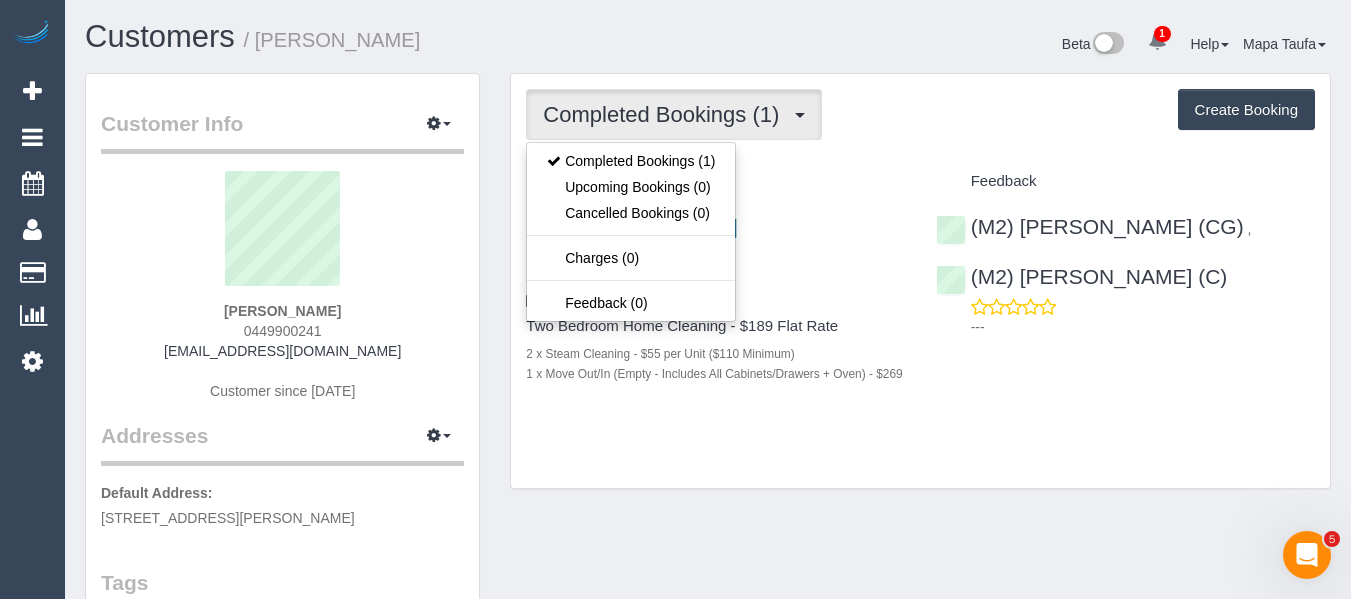 drag, startPoint x: 881, startPoint y: 160, endPoint x: 843, endPoint y: 166, distance: 38.470768 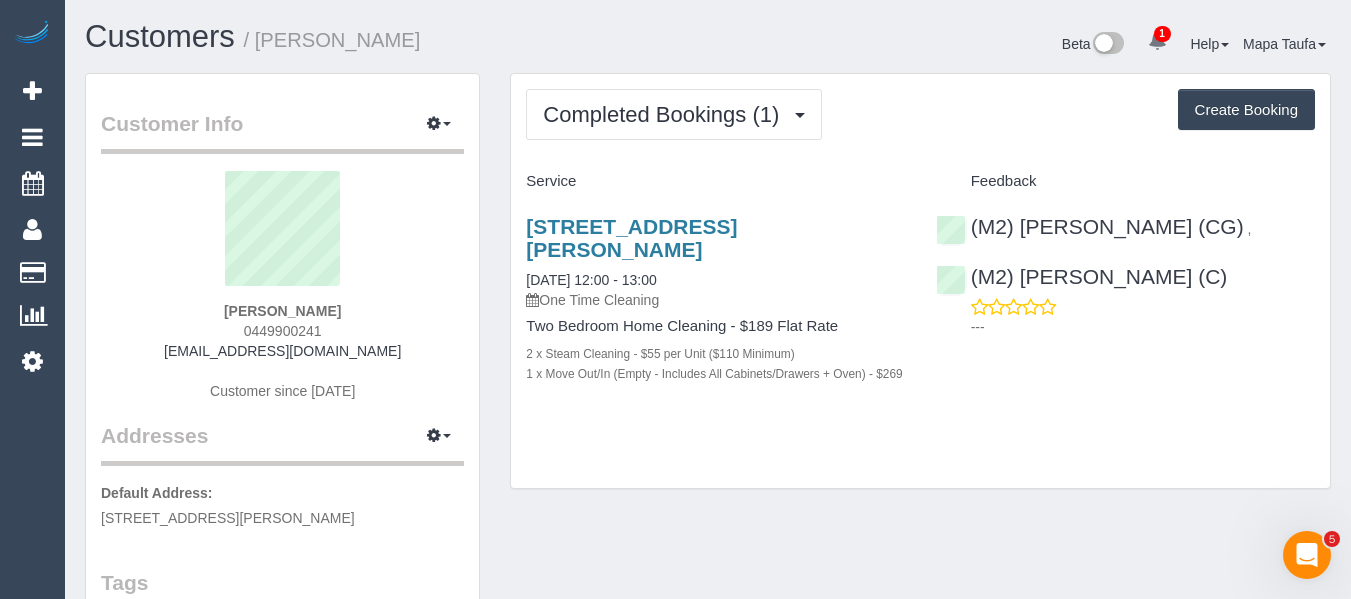 click on "[STREET_ADDRESS][PERSON_NAME]
[DATE] 12:00 - 13:00
One Time Cleaning" at bounding box center (715, 262) 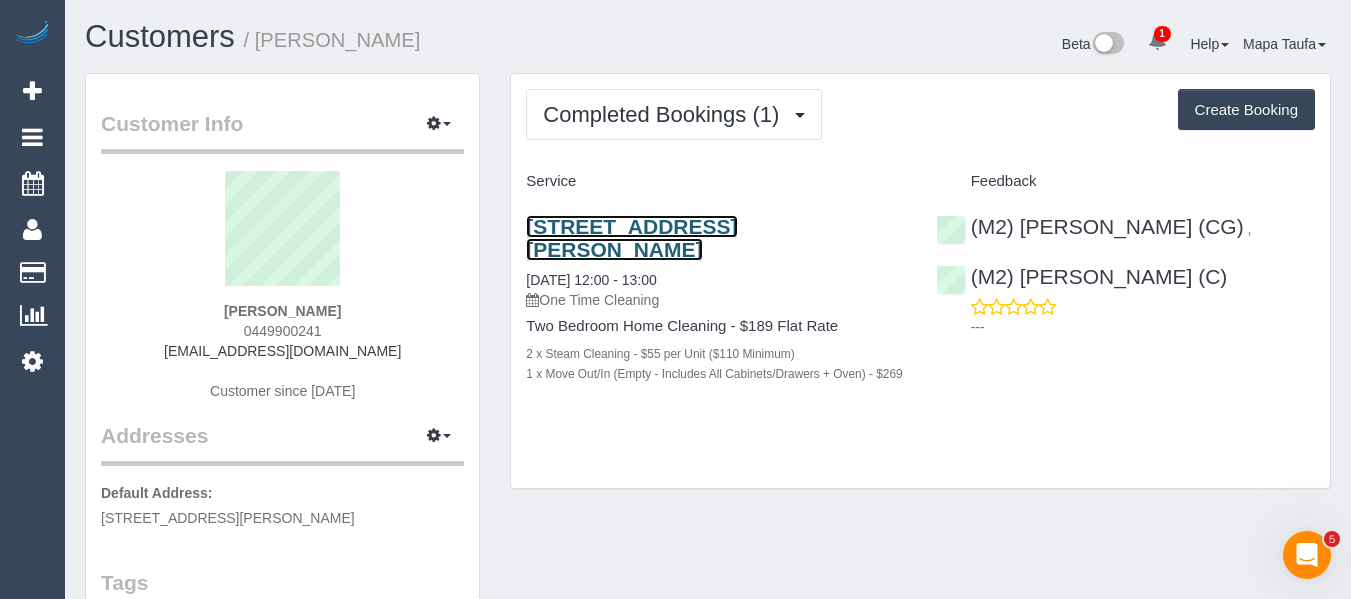 click on "[STREET_ADDRESS][PERSON_NAME]" at bounding box center [631, 238] 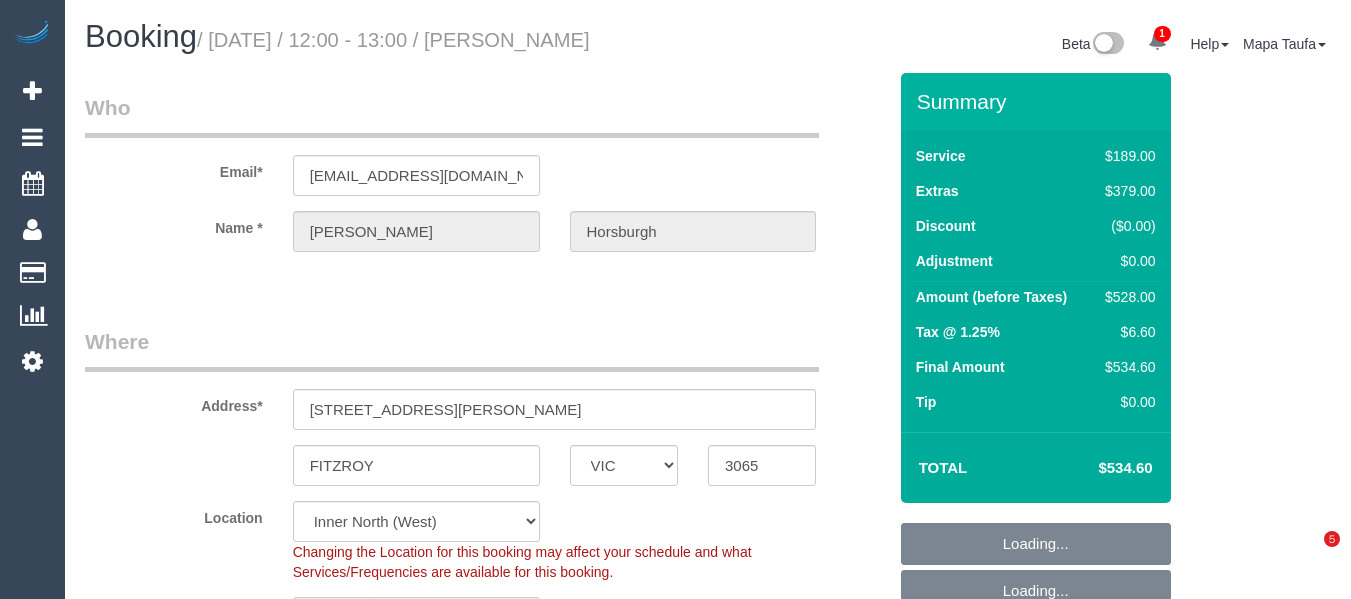 select on "VIC" 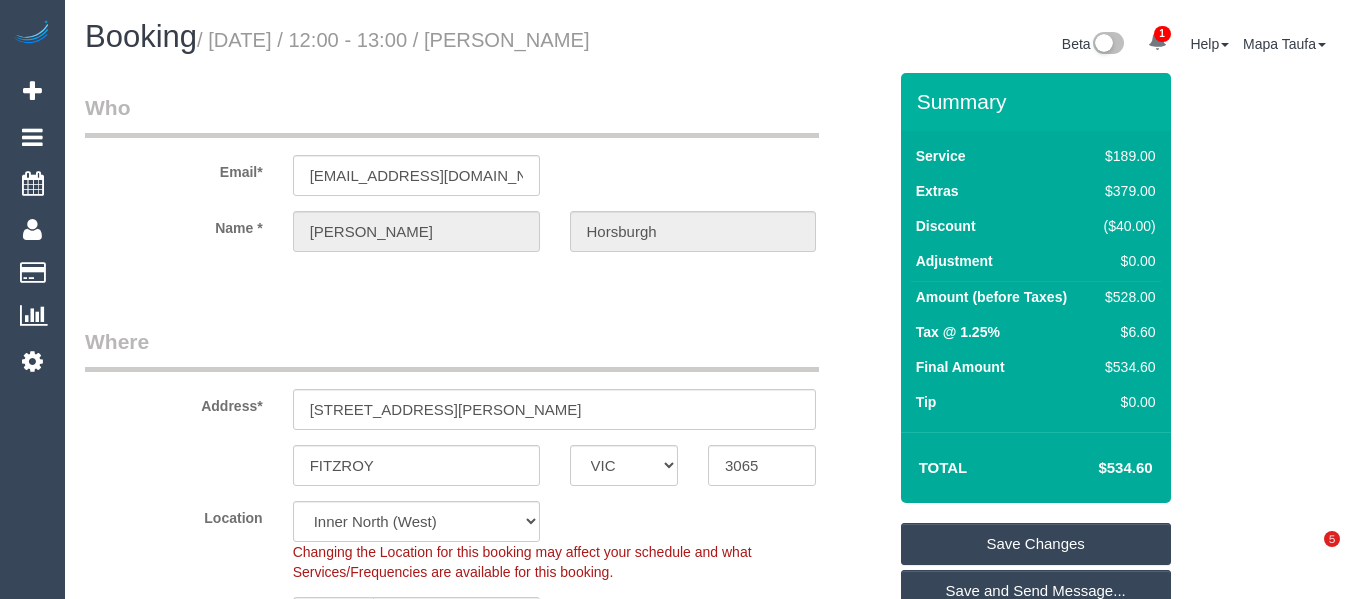 scroll, scrollTop: 0, scrollLeft: 0, axis: both 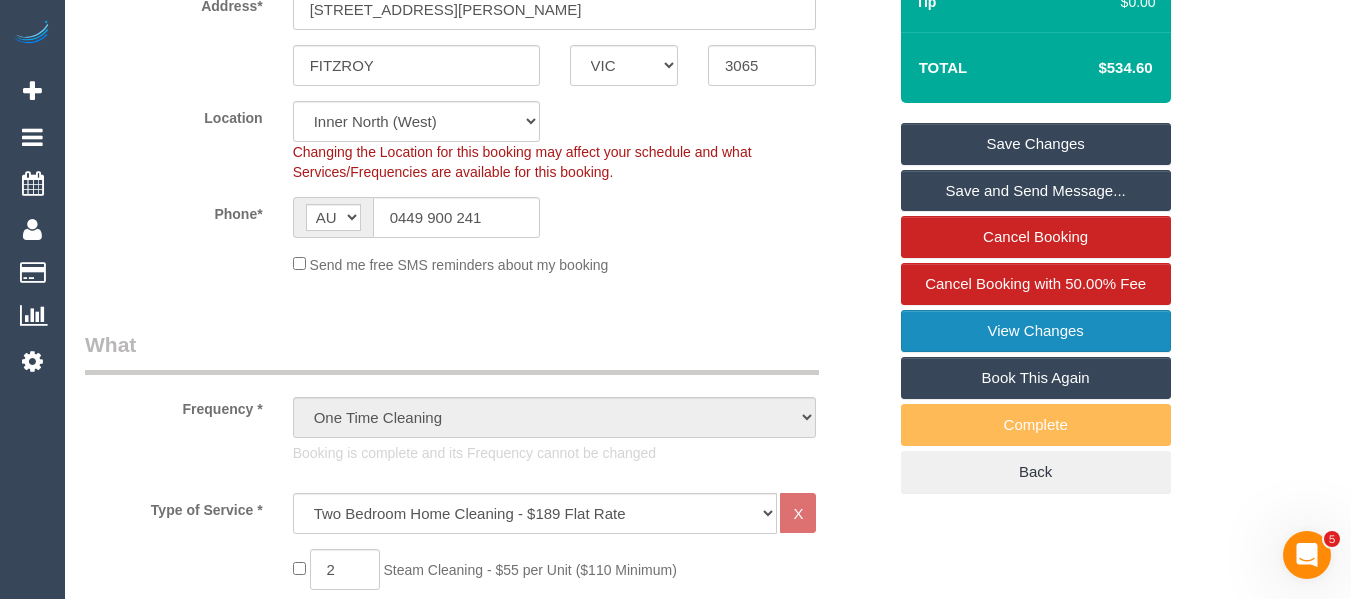 click on "View Changes" at bounding box center [1036, 331] 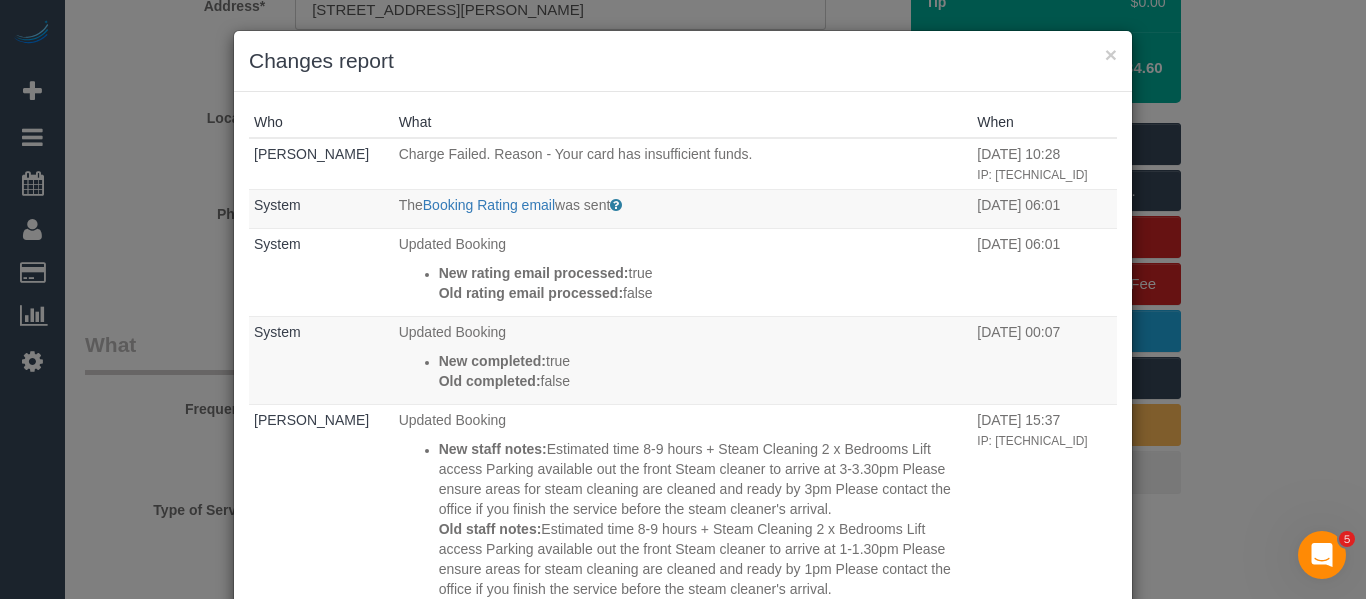 click on "×
Changes report" at bounding box center (683, 61) 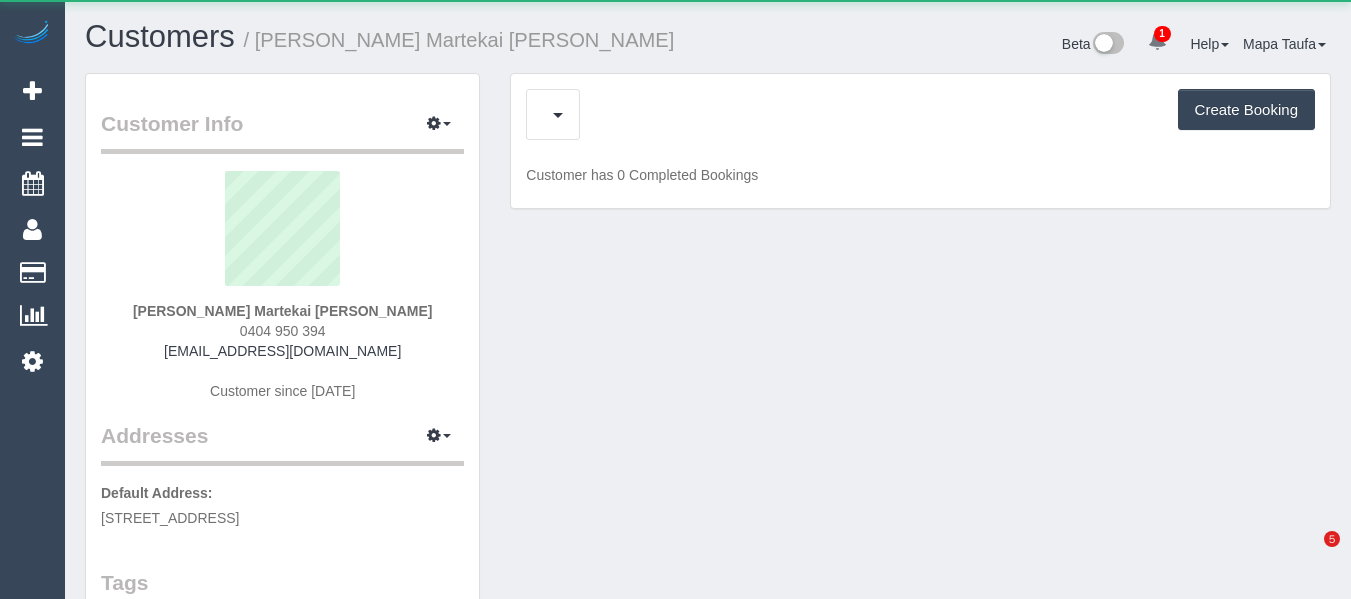 scroll, scrollTop: 0, scrollLeft: 0, axis: both 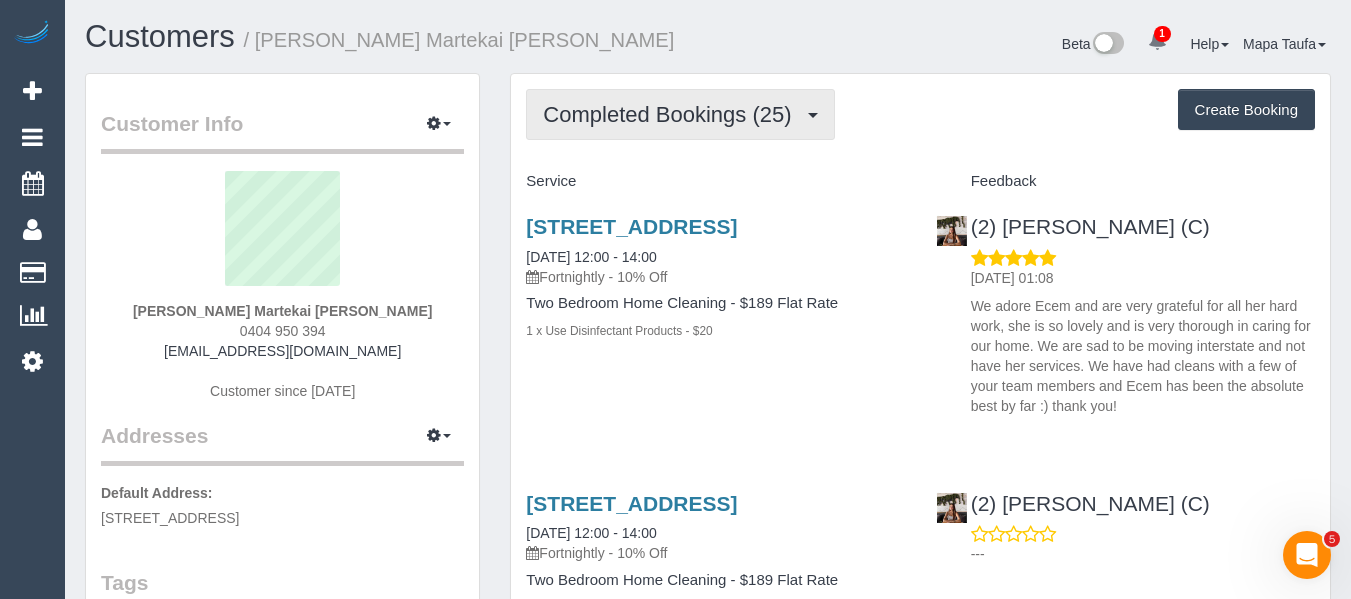 drag, startPoint x: 644, startPoint y: 126, endPoint x: 643, endPoint y: 164, distance: 38.013157 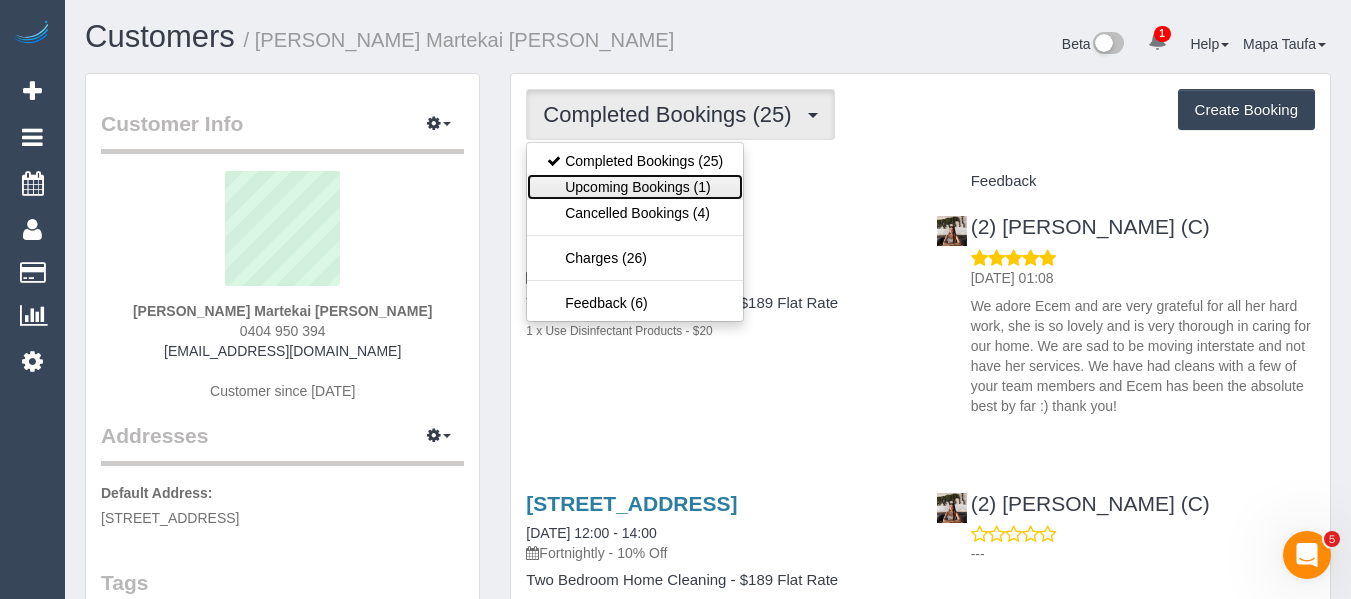 click on "Upcoming Bookings (1)" at bounding box center (635, 187) 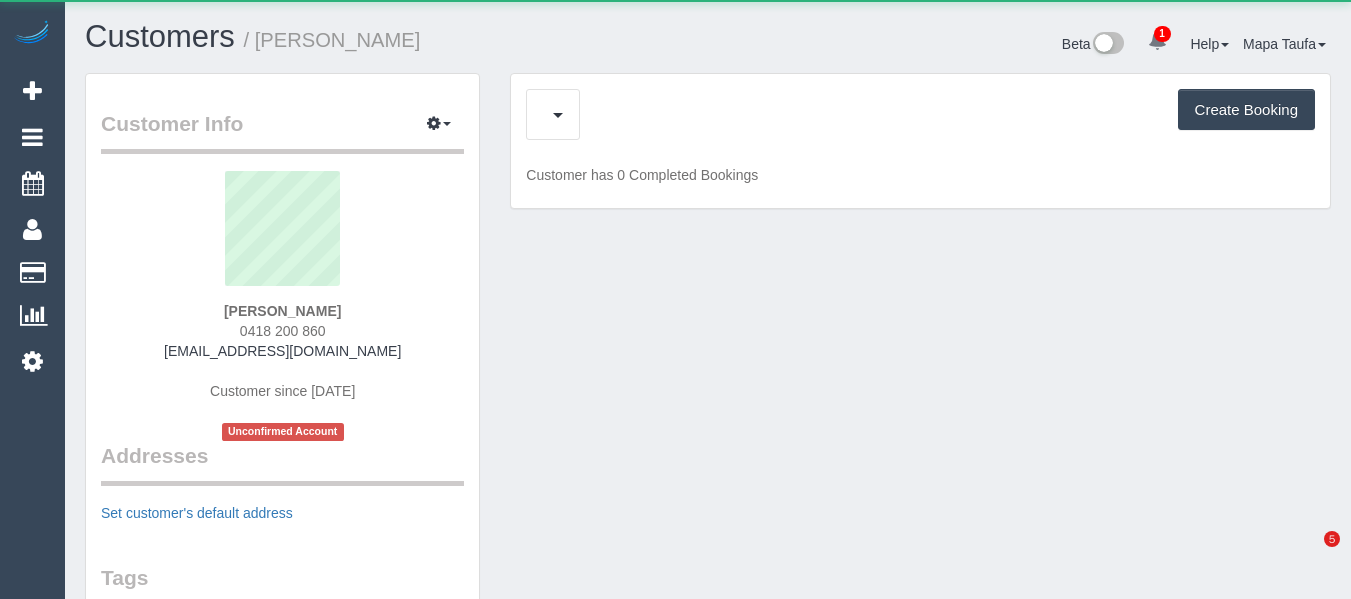 scroll, scrollTop: 0, scrollLeft: 0, axis: both 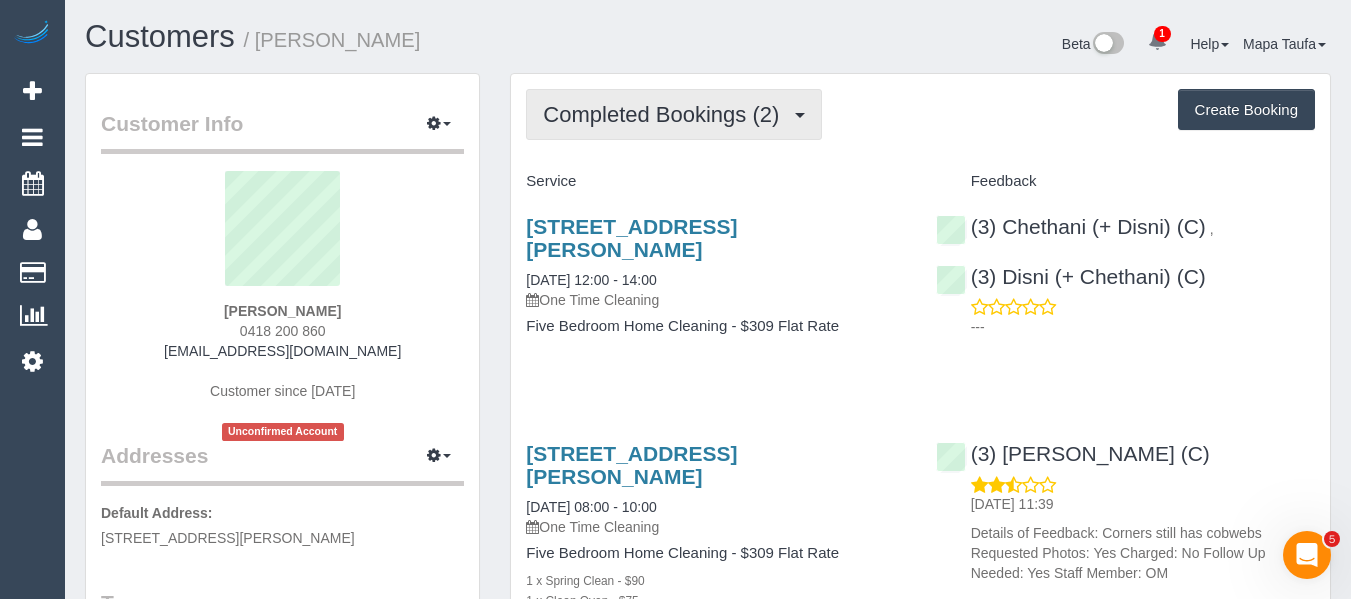 click on "Completed Bookings (2)" at bounding box center [666, 114] 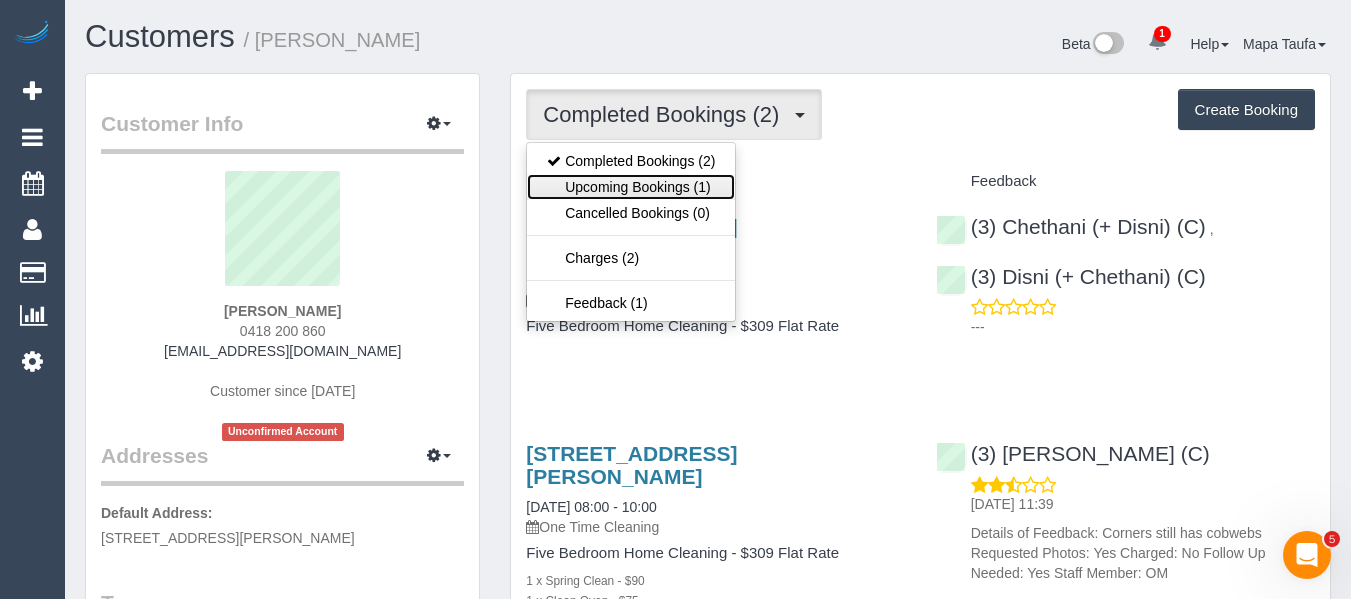 click on "Upcoming Bookings (1)" at bounding box center [631, 187] 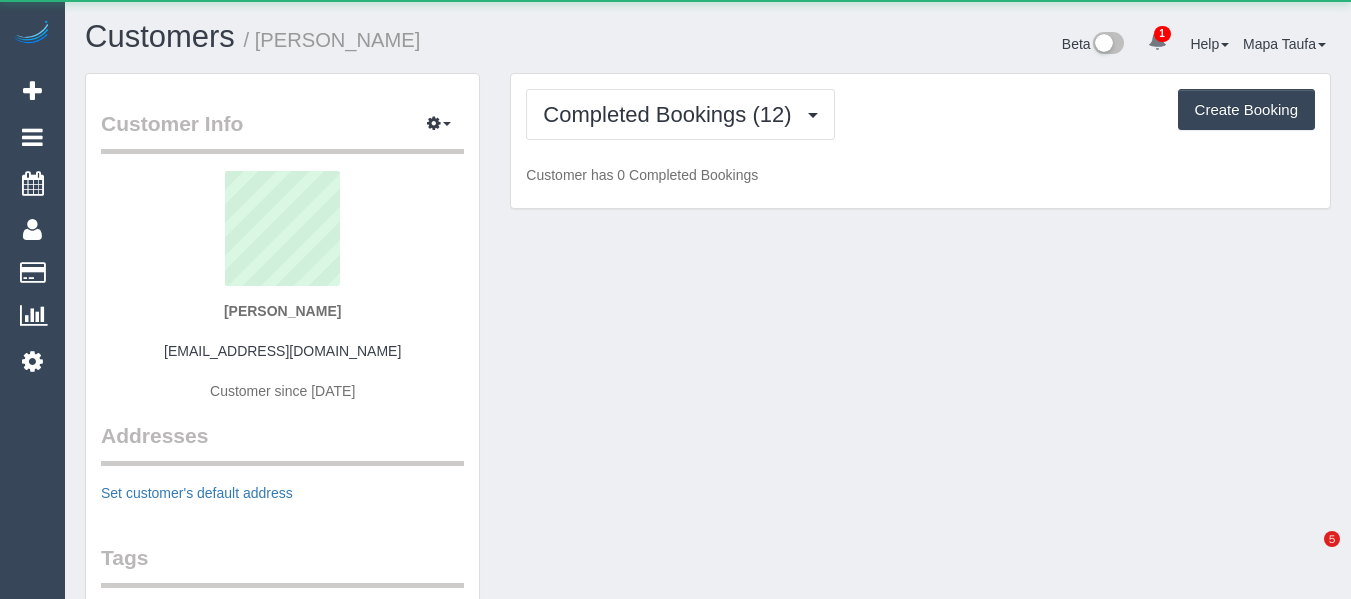 scroll, scrollTop: 0, scrollLeft: 0, axis: both 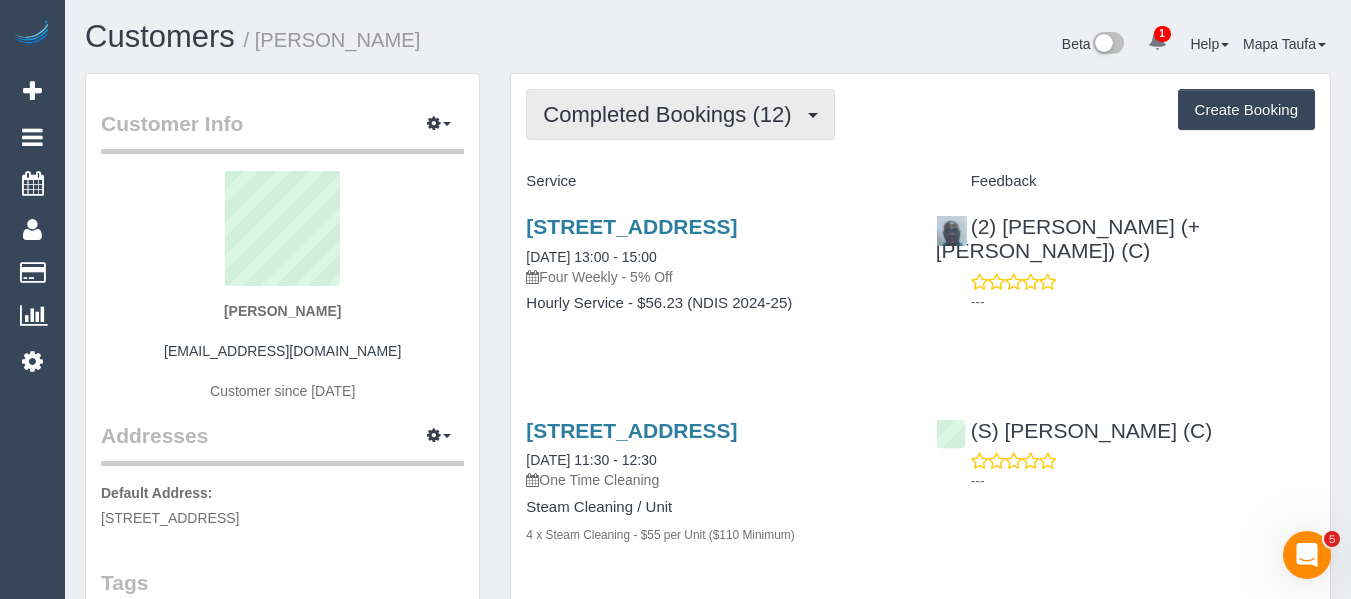 click on "Completed Bookings (12)" at bounding box center [672, 114] 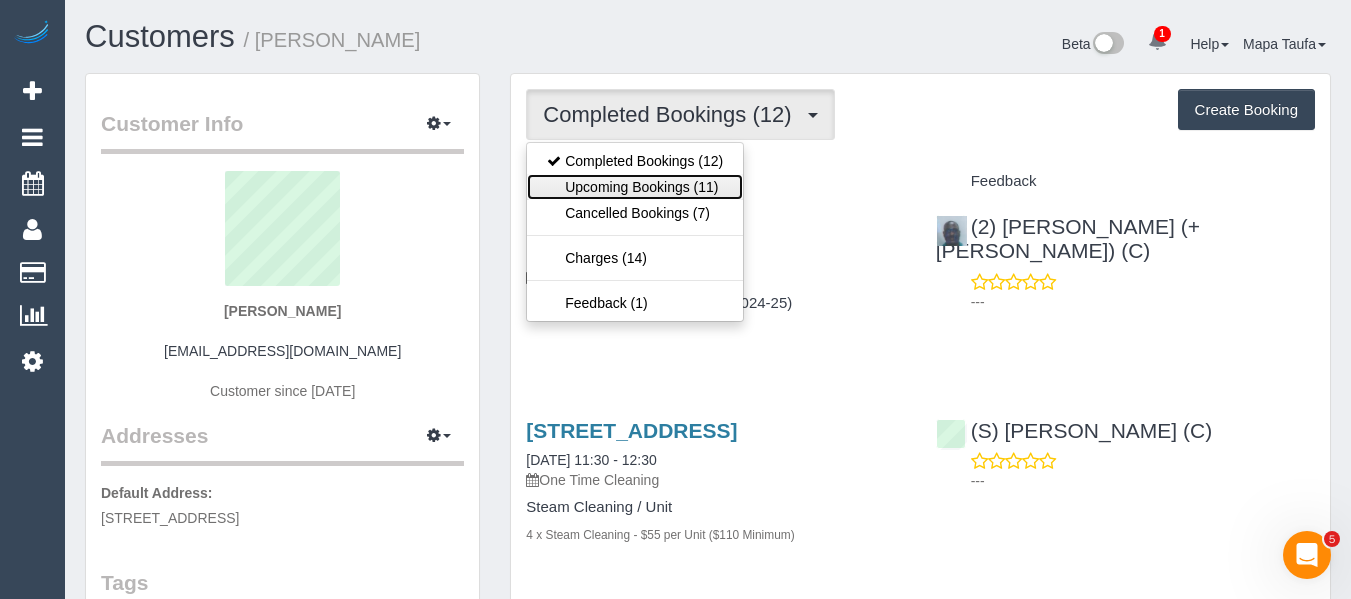 click on "Upcoming Bookings (11)" at bounding box center [635, 187] 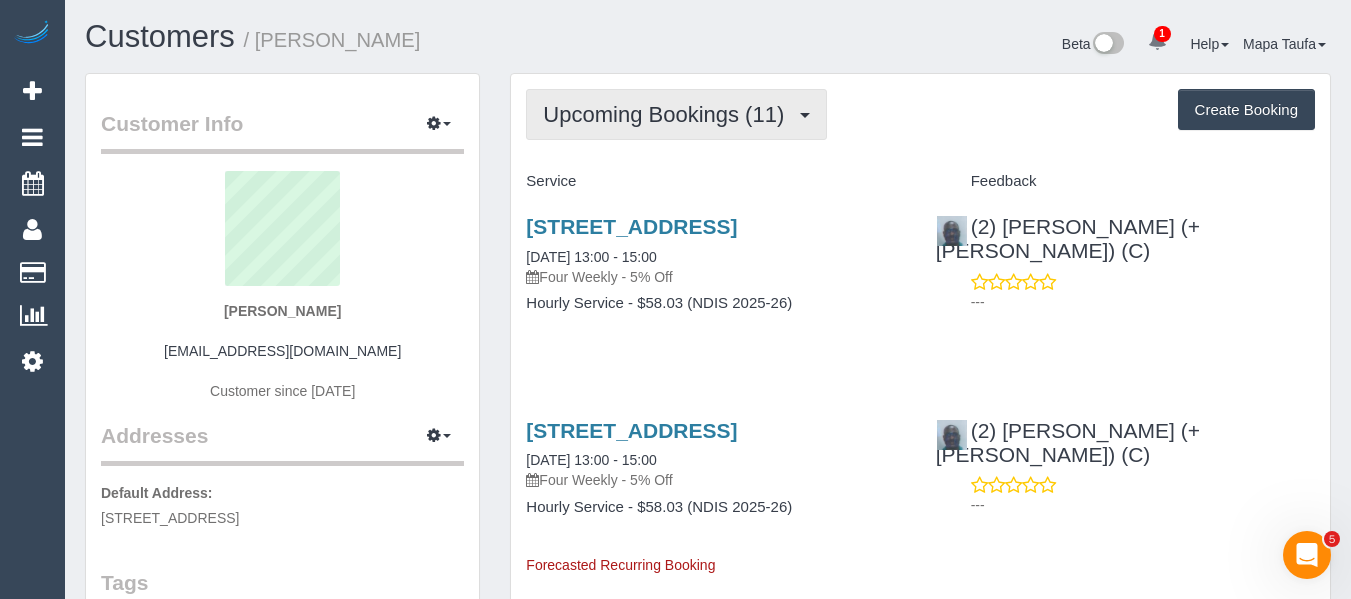 click on "Upcoming Bookings (11)" at bounding box center [668, 114] 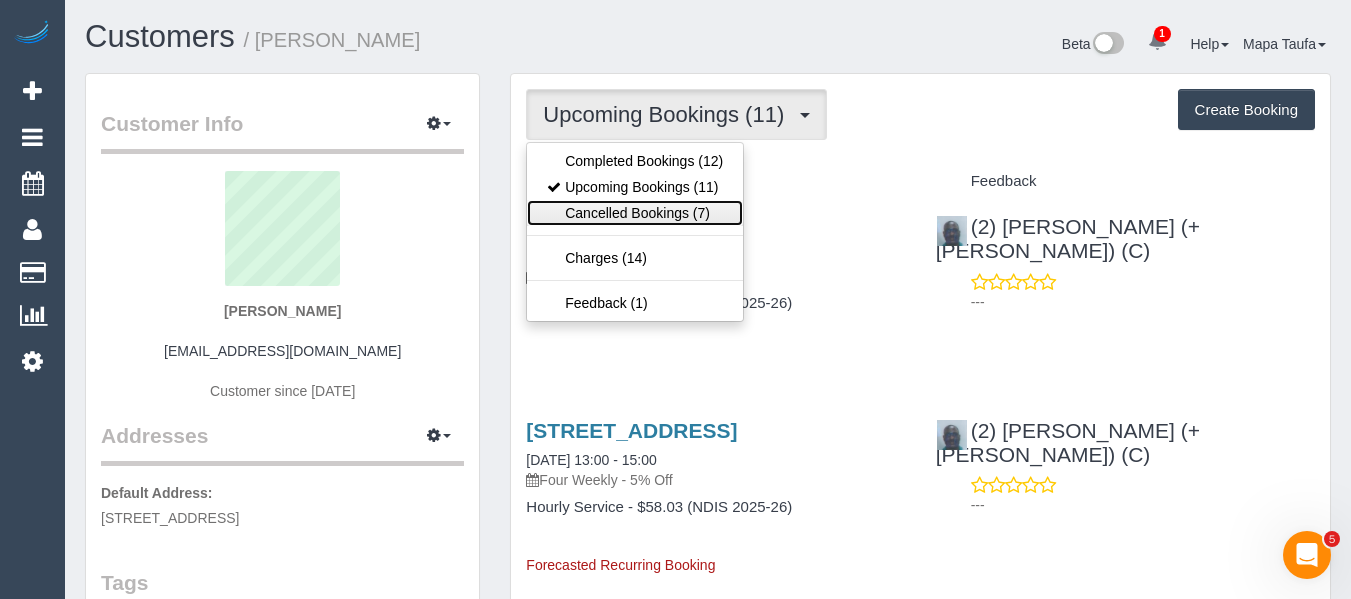 click on "Cancelled Bookings (7)" at bounding box center (635, 213) 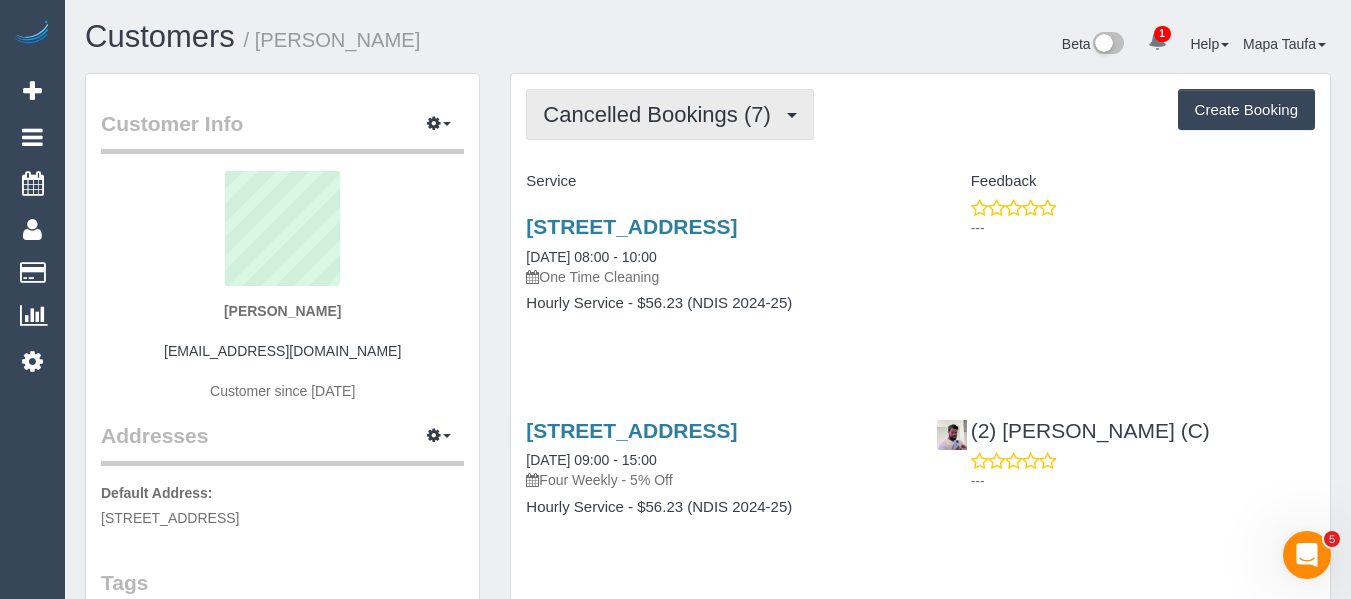 click on "Cancelled Bookings (7)" at bounding box center (661, 114) 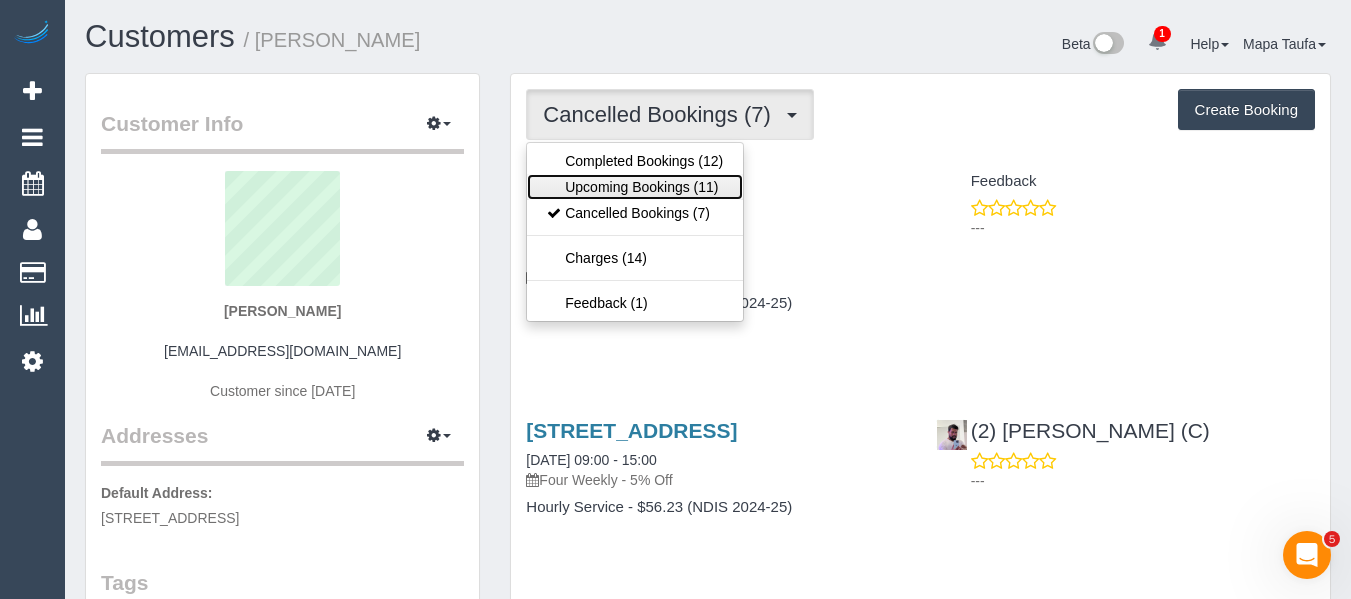 click on "Upcoming Bookings (11)" at bounding box center (635, 187) 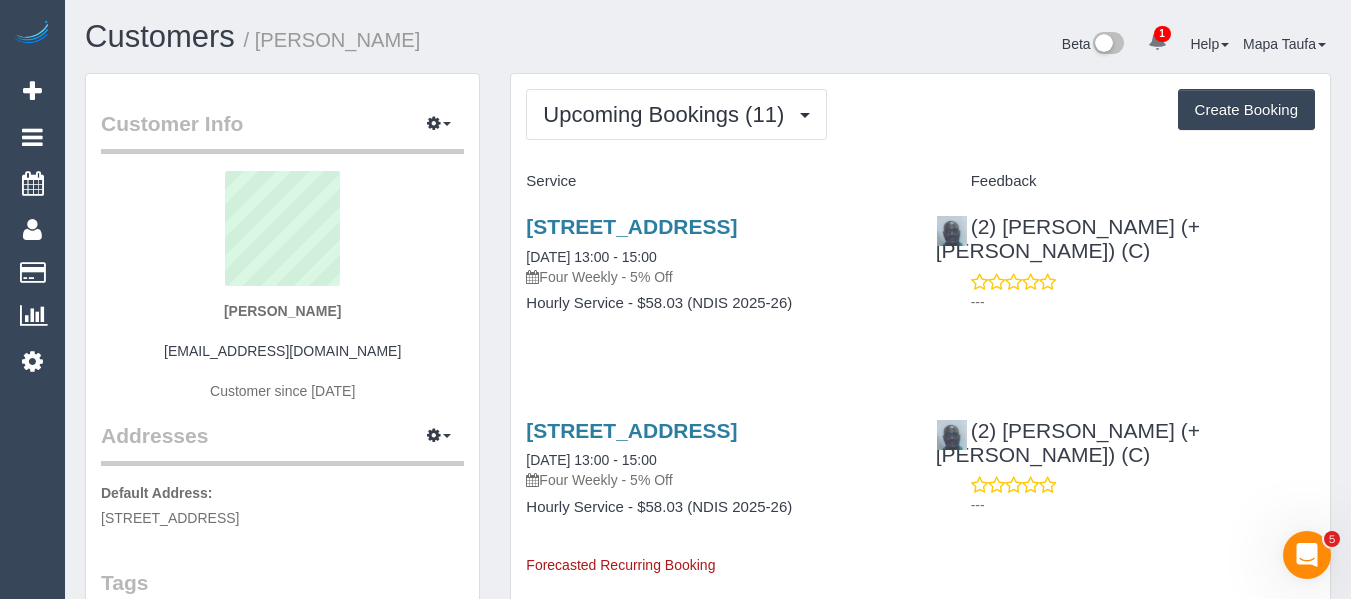 drag, startPoint x: 637, startPoint y: 359, endPoint x: 667, endPoint y: 356, distance: 30.149628 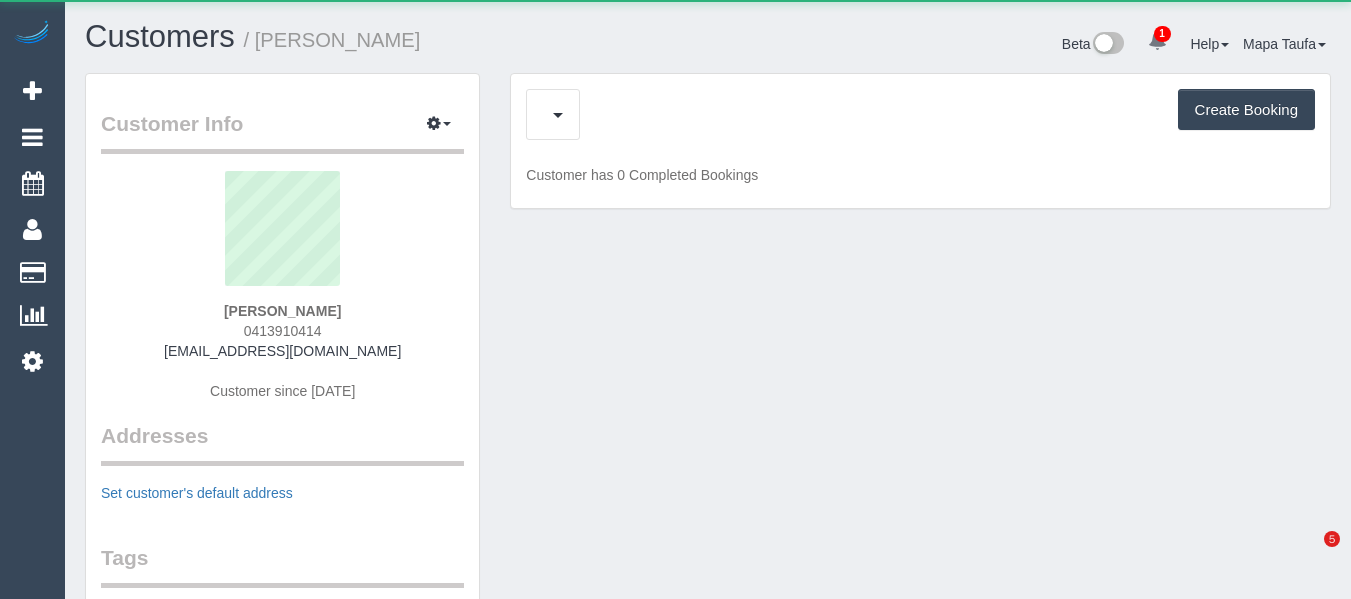 scroll, scrollTop: 0, scrollLeft: 0, axis: both 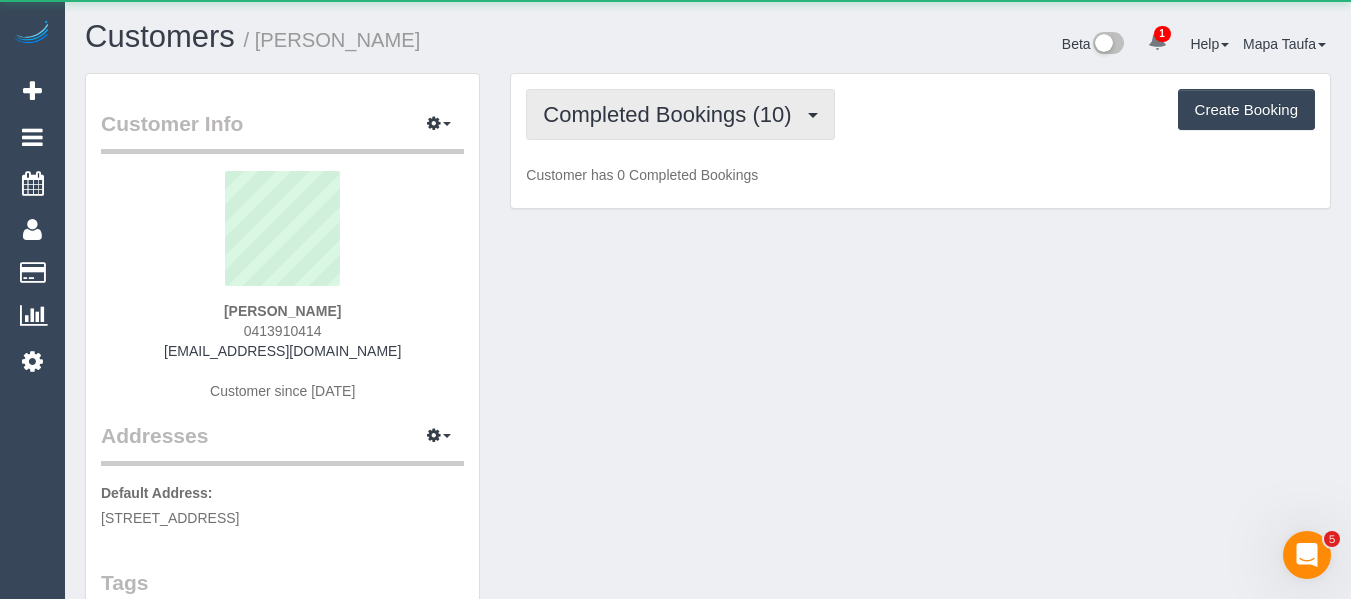 click on "Completed Bookings (10)" at bounding box center (672, 114) 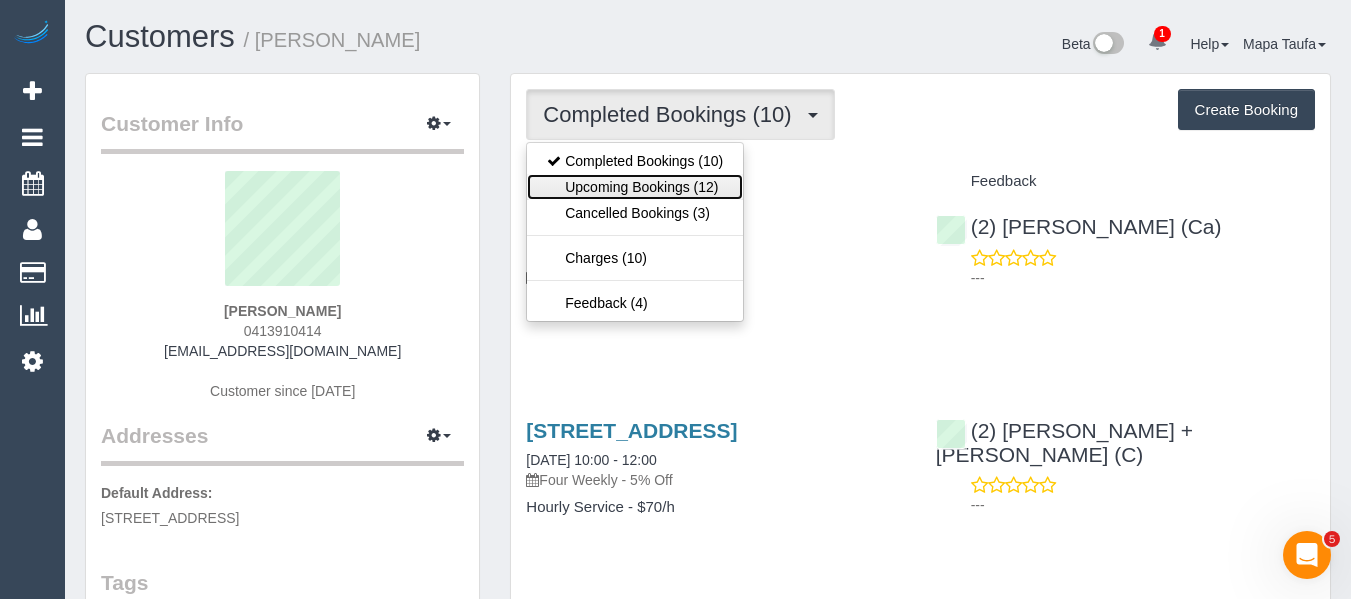 click on "Upcoming Bookings (12)" at bounding box center [635, 187] 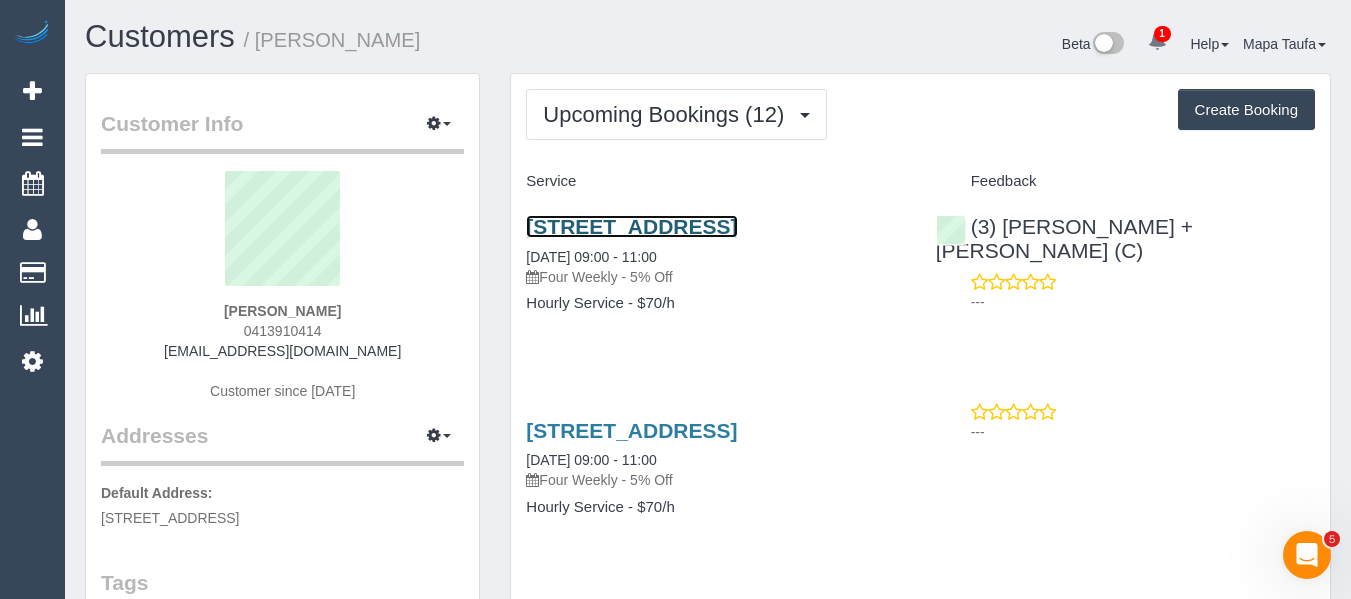 click on "[STREET_ADDRESS]" at bounding box center [631, 226] 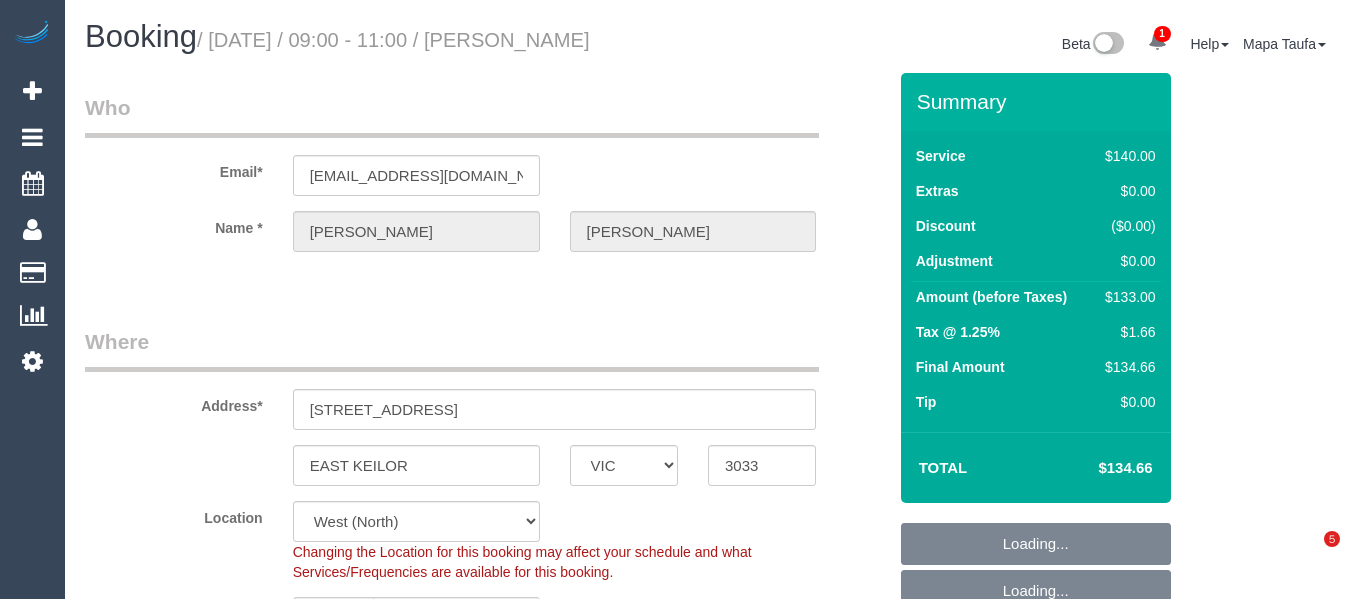 select on "VIC" 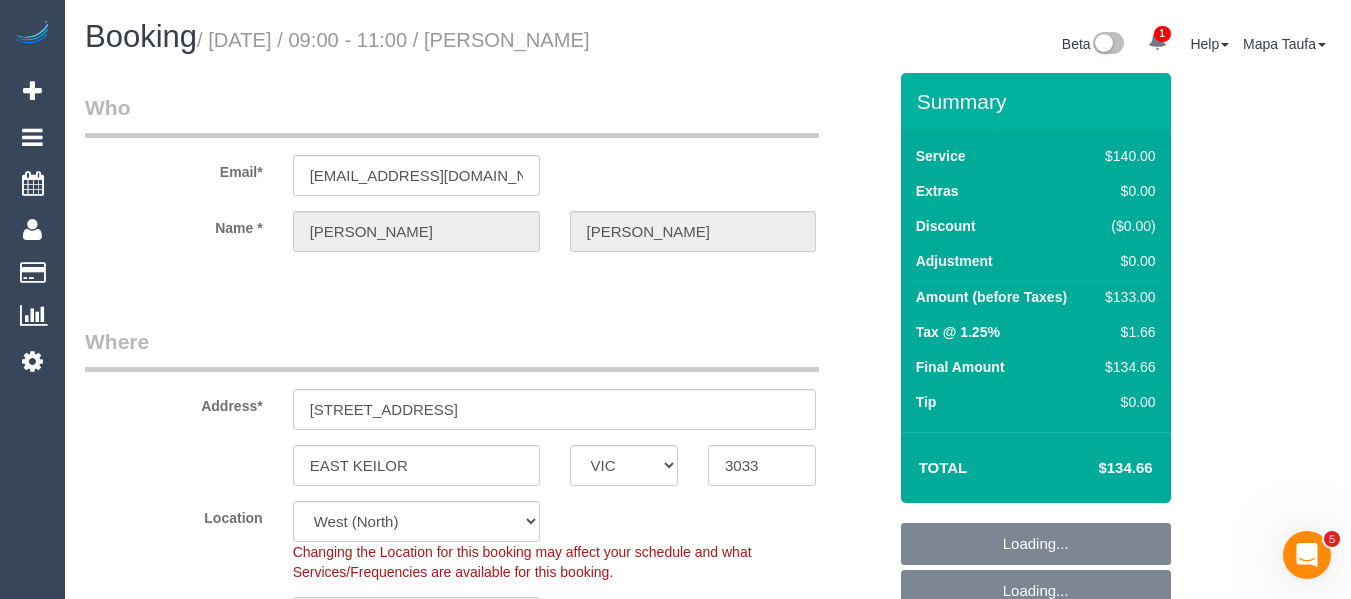 scroll, scrollTop: 0, scrollLeft: 0, axis: both 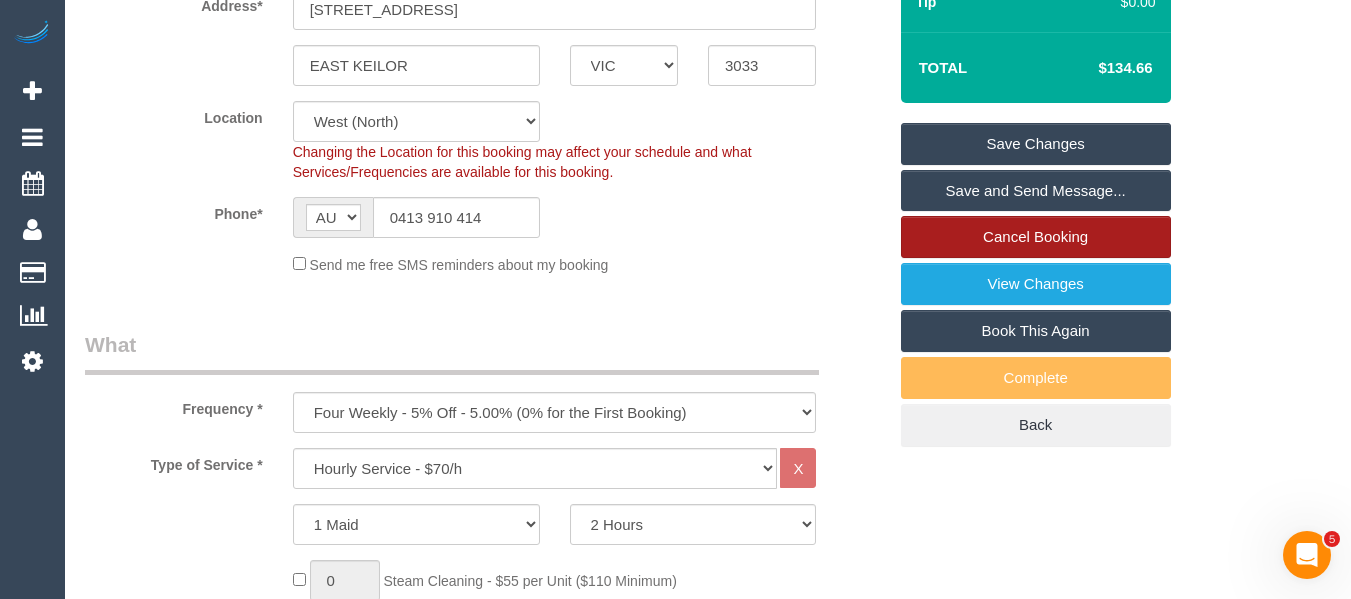 click on "Cancel Booking" at bounding box center [1036, 237] 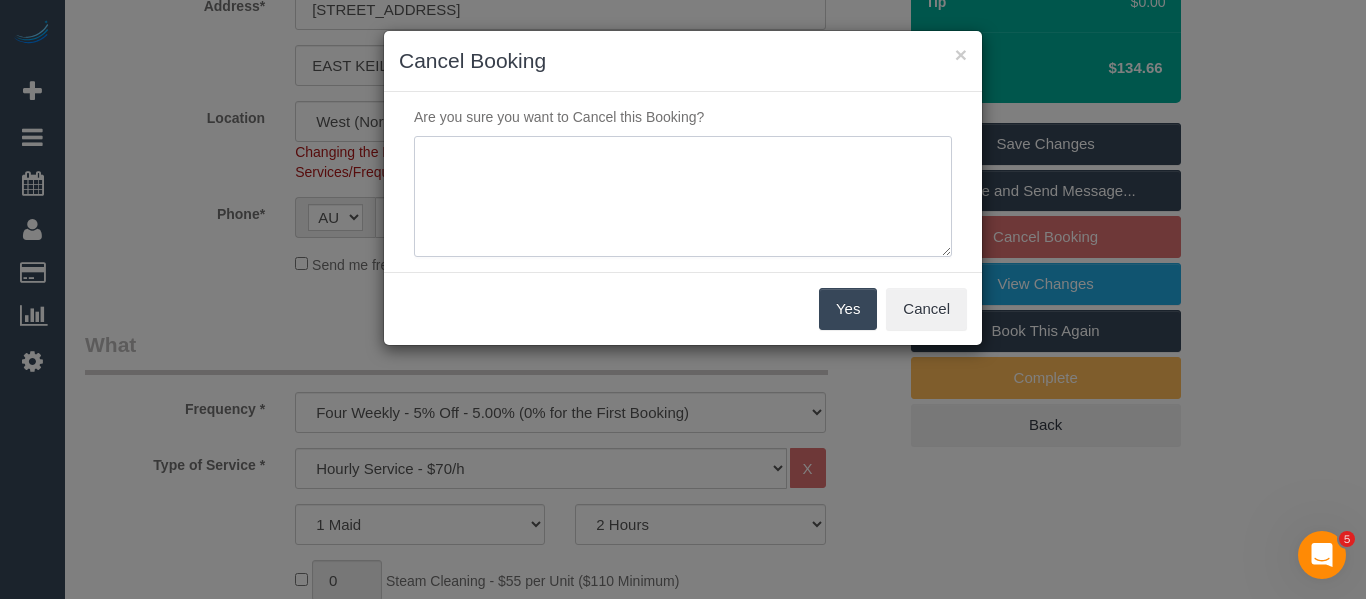 click at bounding box center (683, 197) 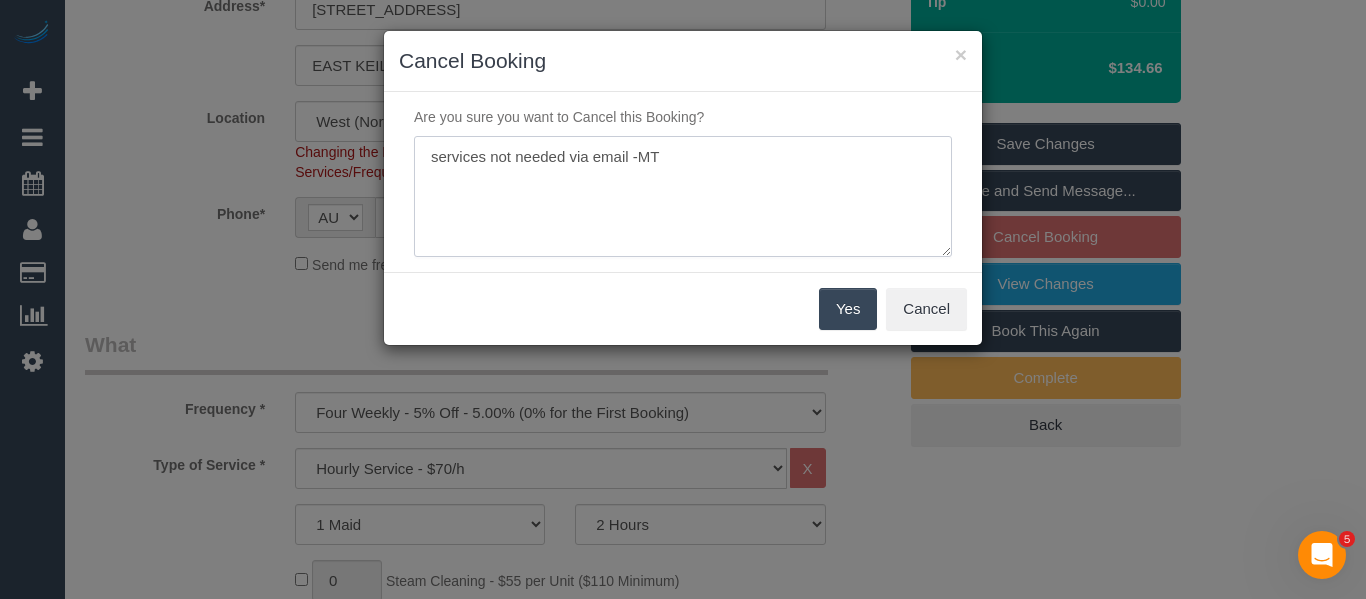 type on "services not needed via email -MT" 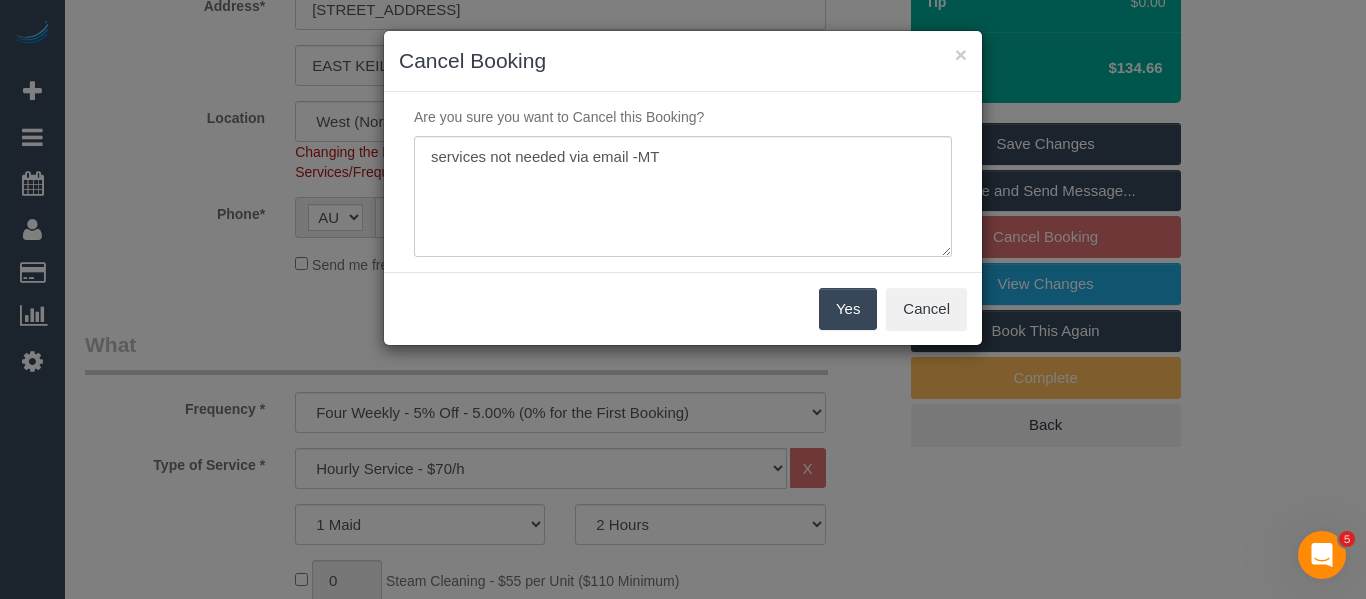 click on "Yes" at bounding box center (848, 309) 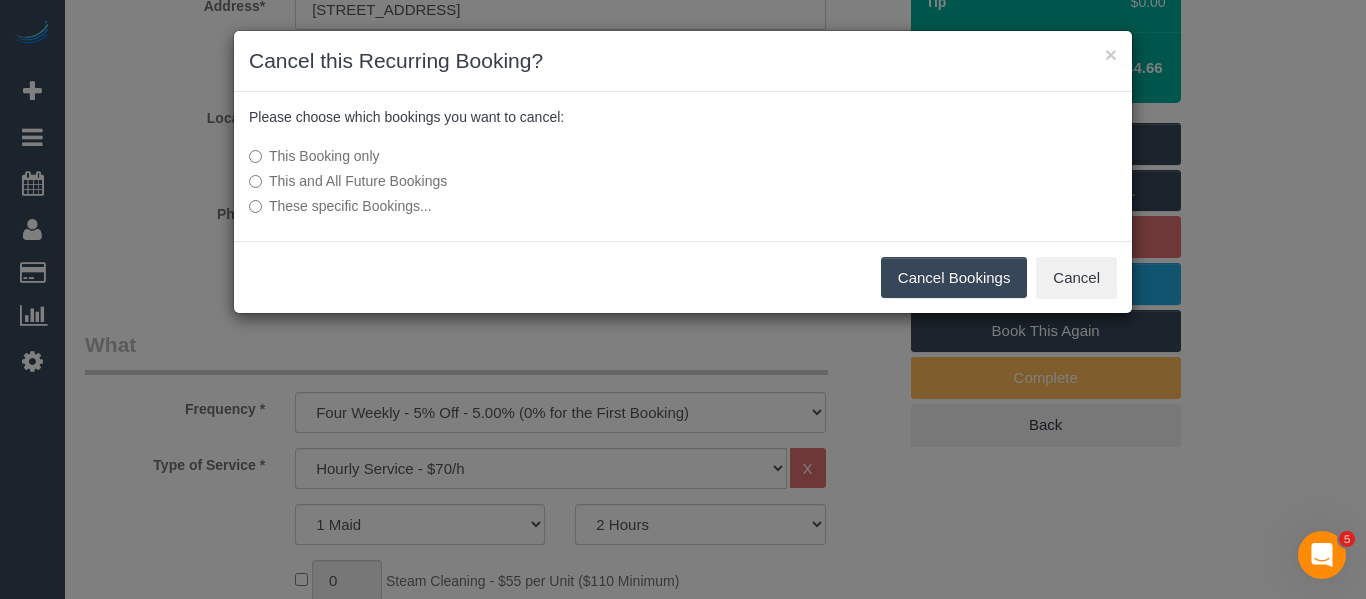 click on "This and All Future Bookings" at bounding box center [533, 181] 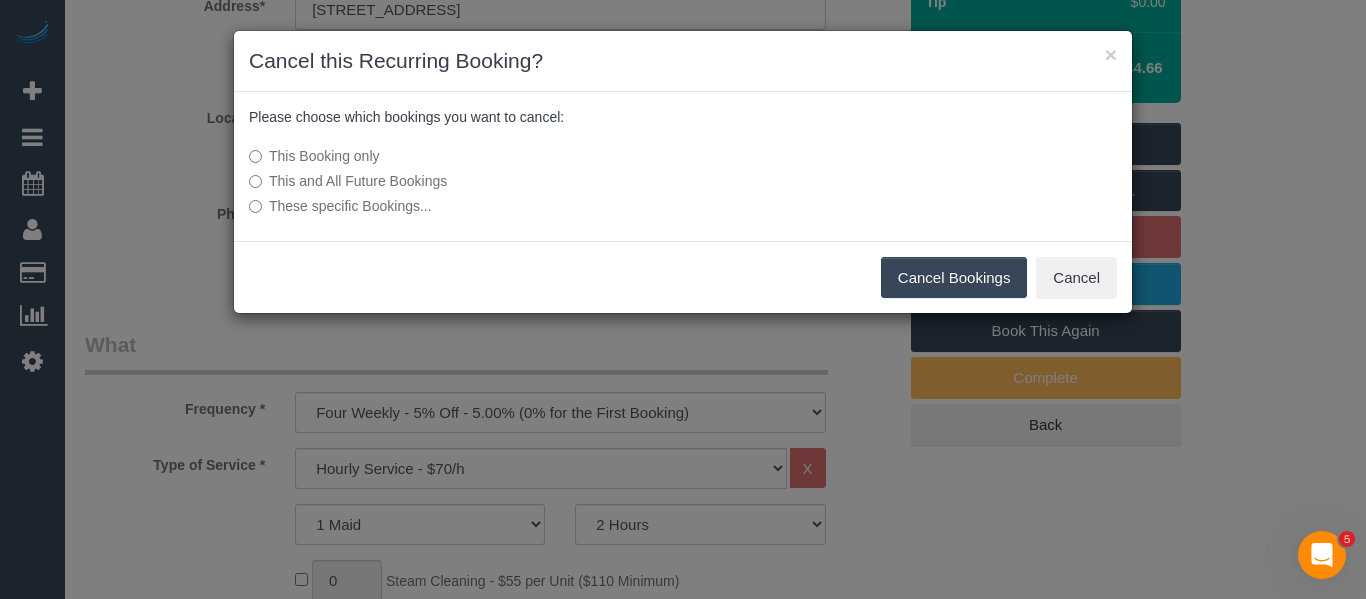 click on "Cancel Bookings" at bounding box center [954, 278] 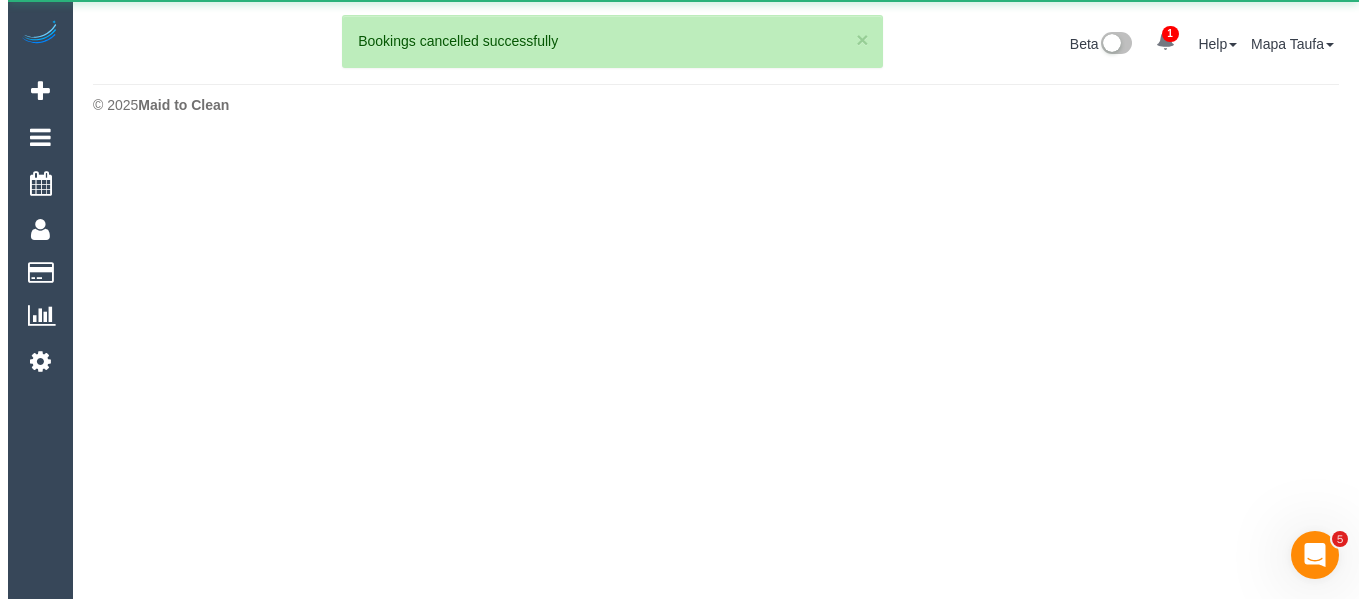 scroll, scrollTop: 0, scrollLeft: 0, axis: both 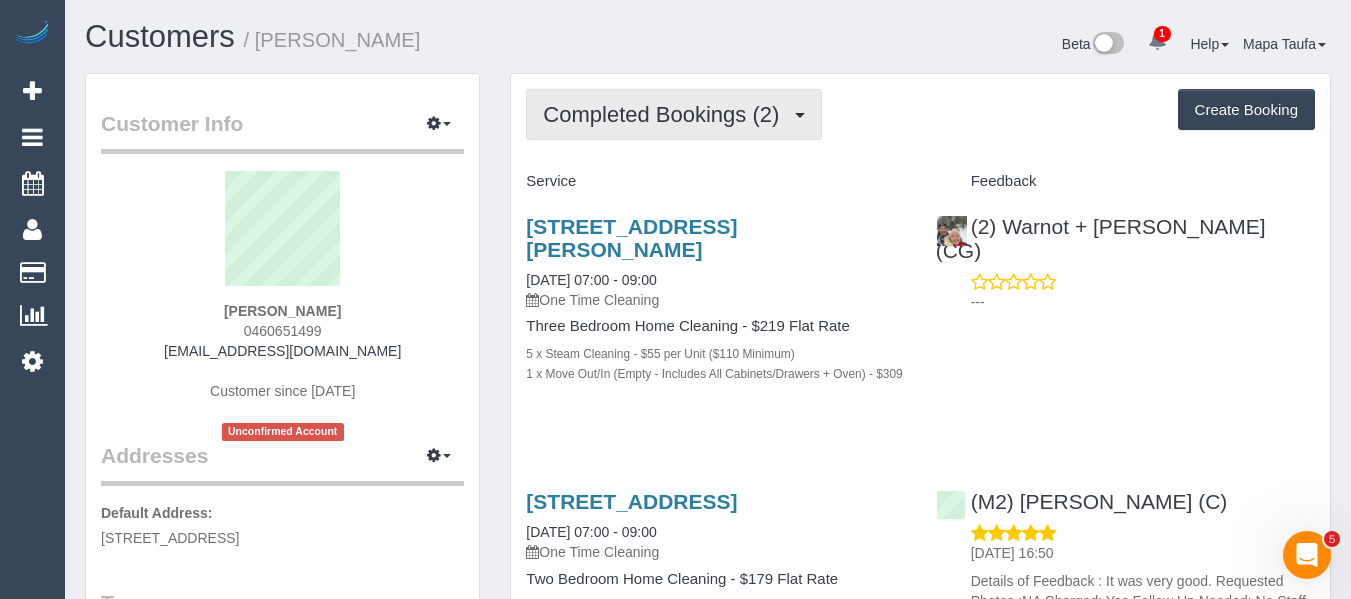 click on "Completed Bookings (2)" at bounding box center [666, 114] 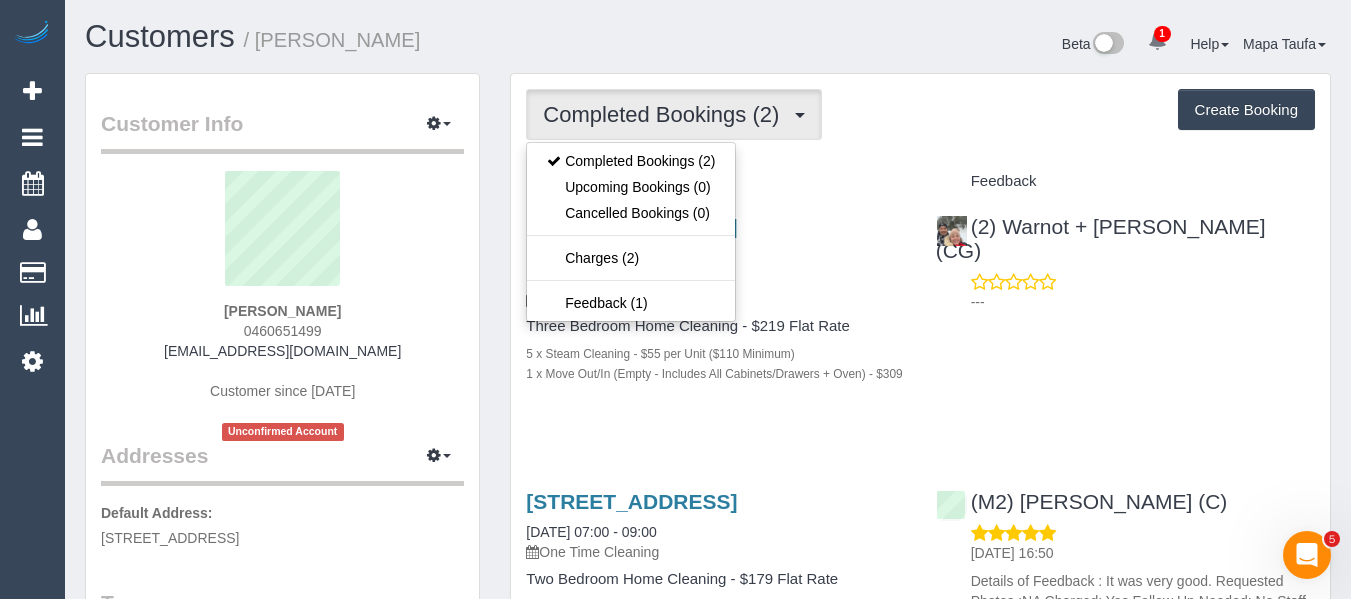 drag, startPoint x: 951, startPoint y: 130, endPoint x: 937, endPoint y: 135, distance: 14.866069 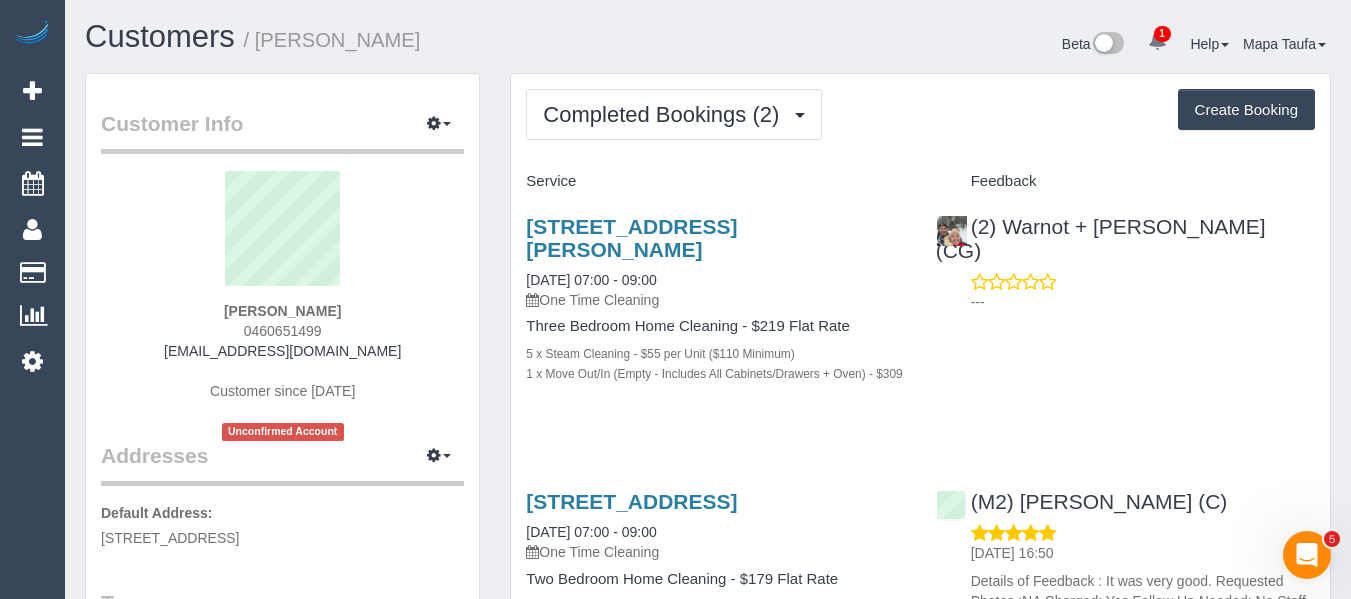 drag, startPoint x: 294, startPoint y: 331, endPoint x: 213, endPoint y: 331, distance: 81 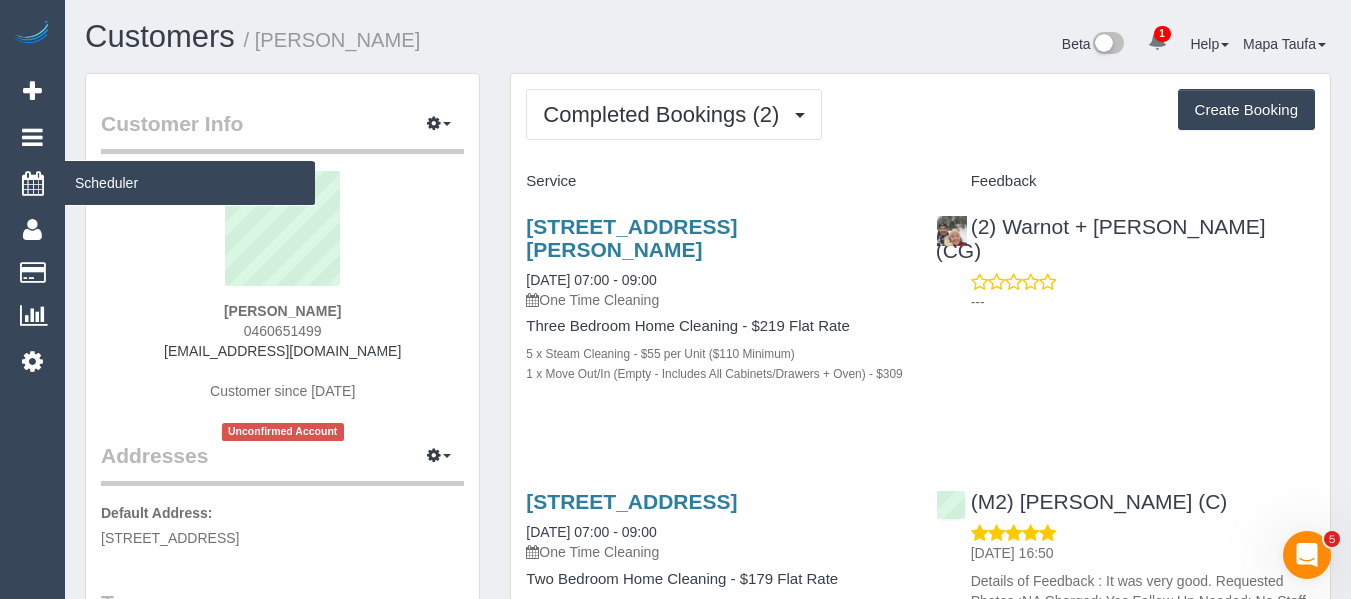 copy on "0460651499" 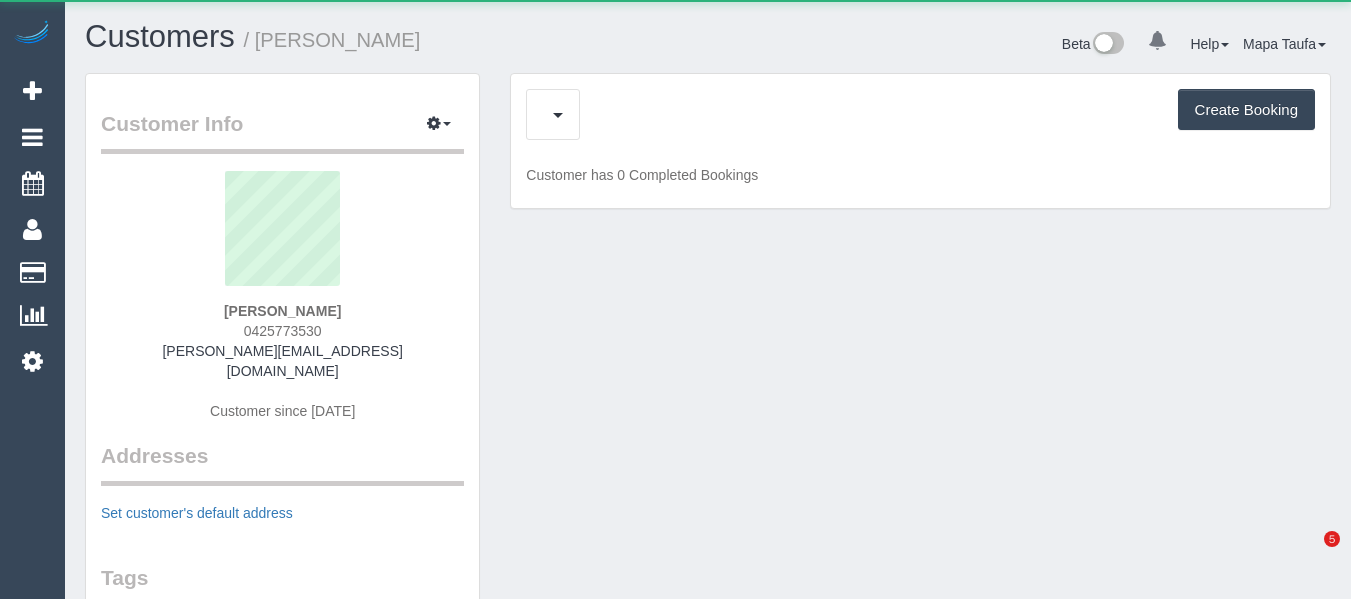scroll, scrollTop: 0, scrollLeft: 0, axis: both 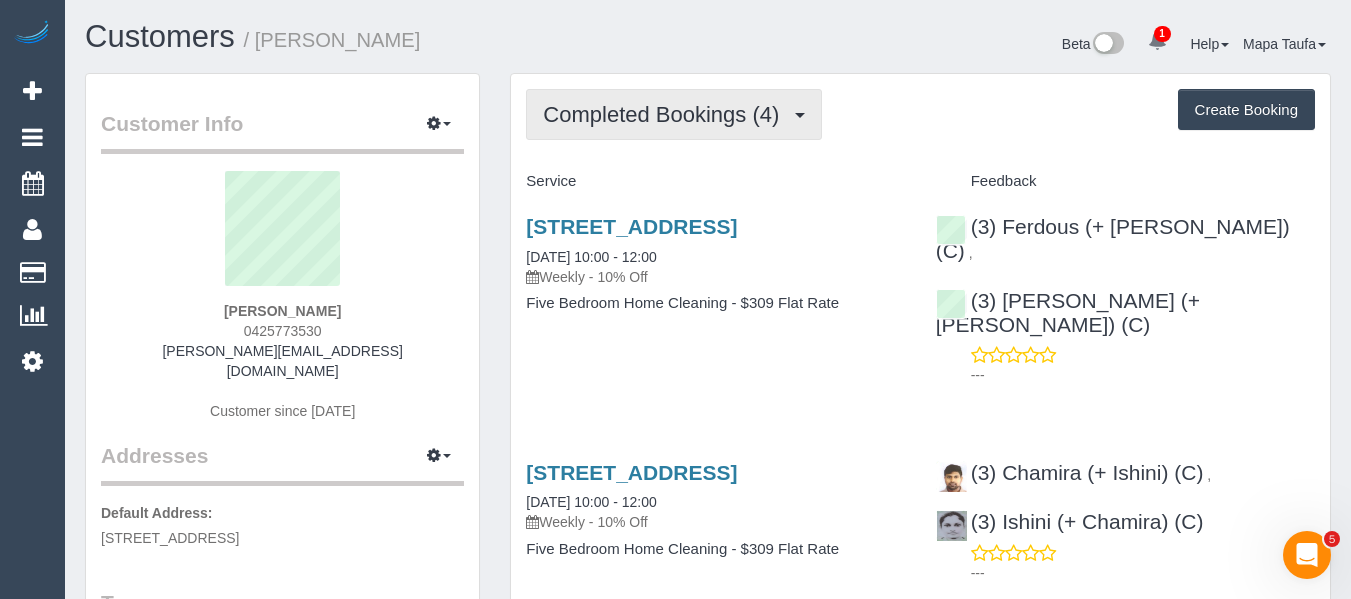 click on "Completed Bookings (4)" at bounding box center (666, 114) 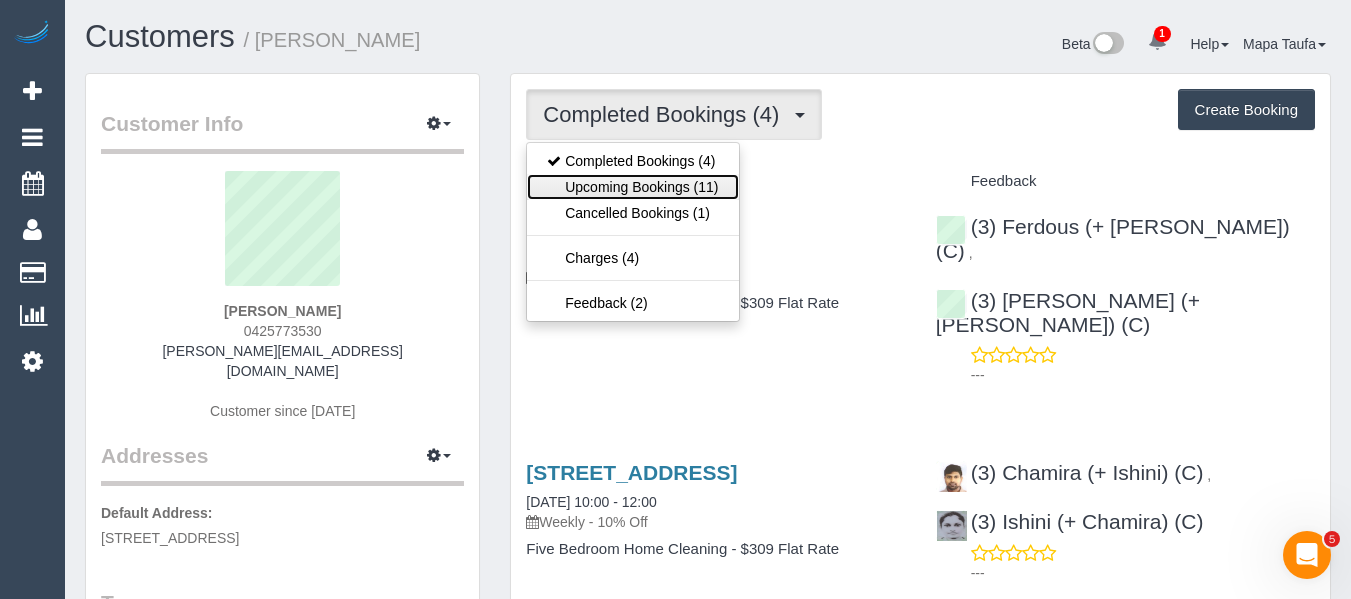 click on "Upcoming Bookings (11)" at bounding box center [632, 187] 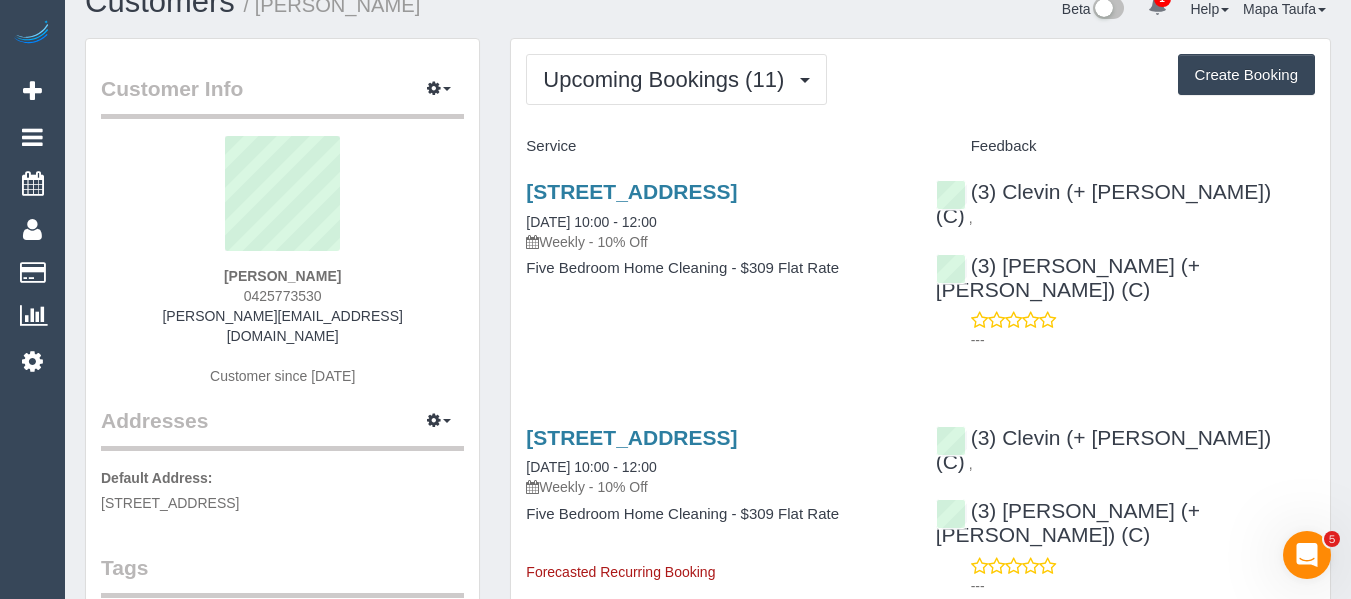 scroll, scrollTop: 0, scrollLeft: 0, axis: both 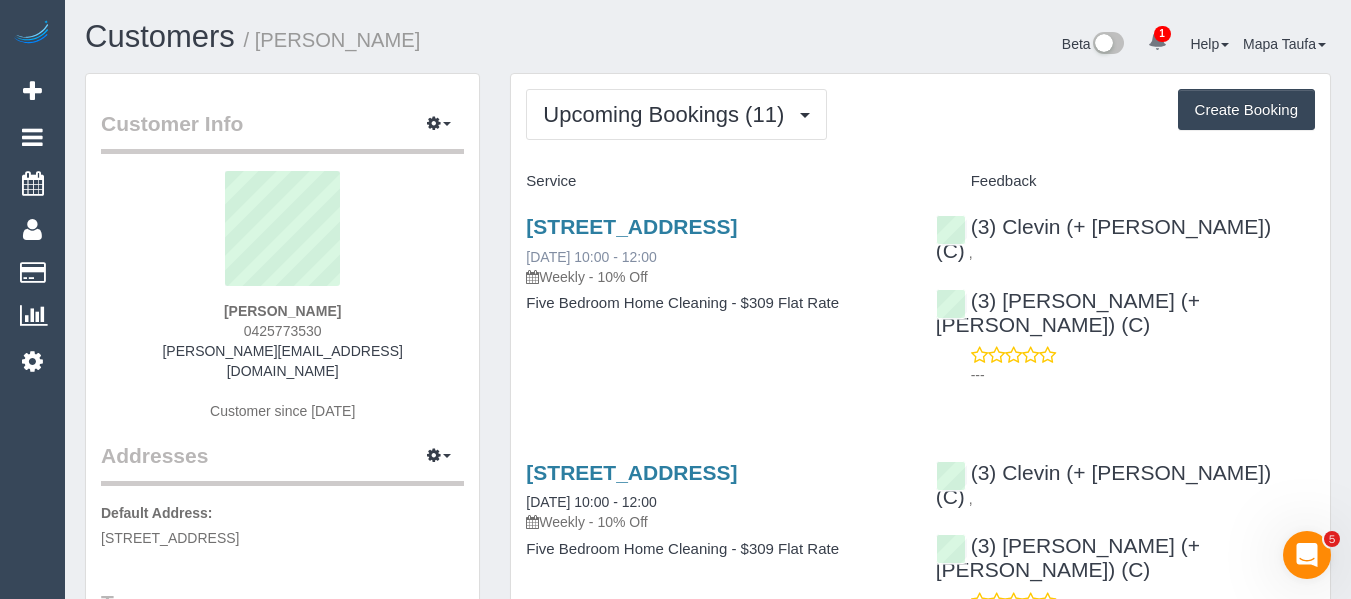 drag, startPoint x: 891, startPoint y: 225, endPoint x: 530, endPoint y: 260, distance: 362.69272 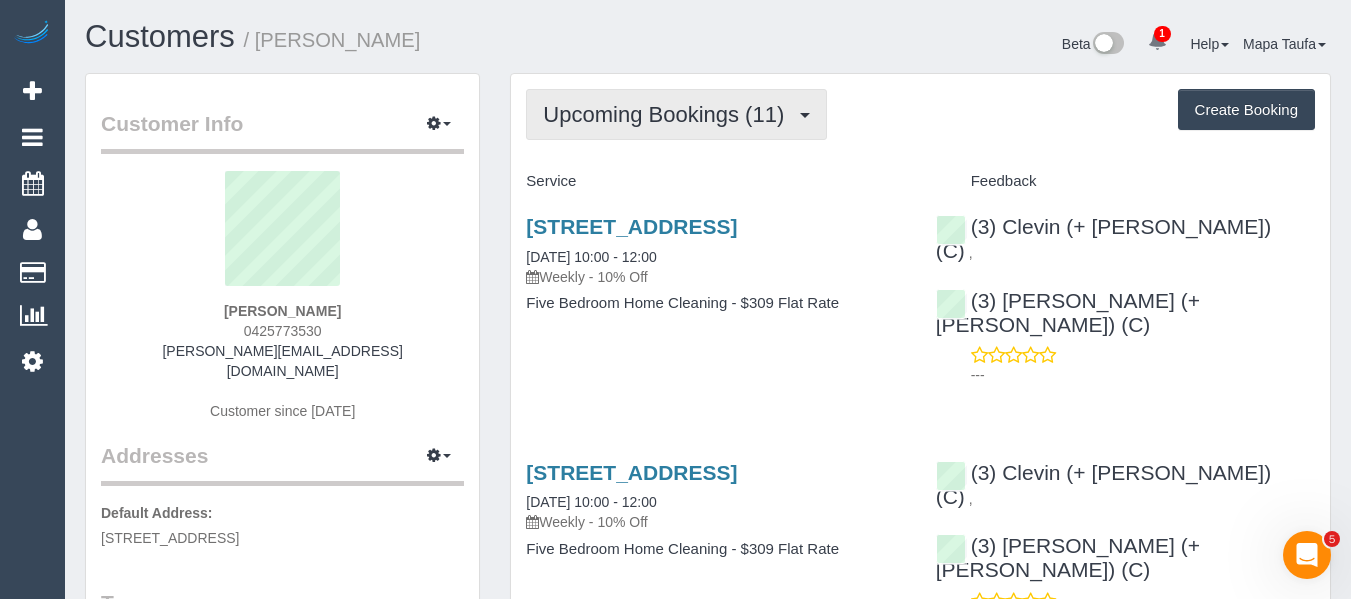click on "Upcoming Bookings (11)" at bounding box center [668, 114] 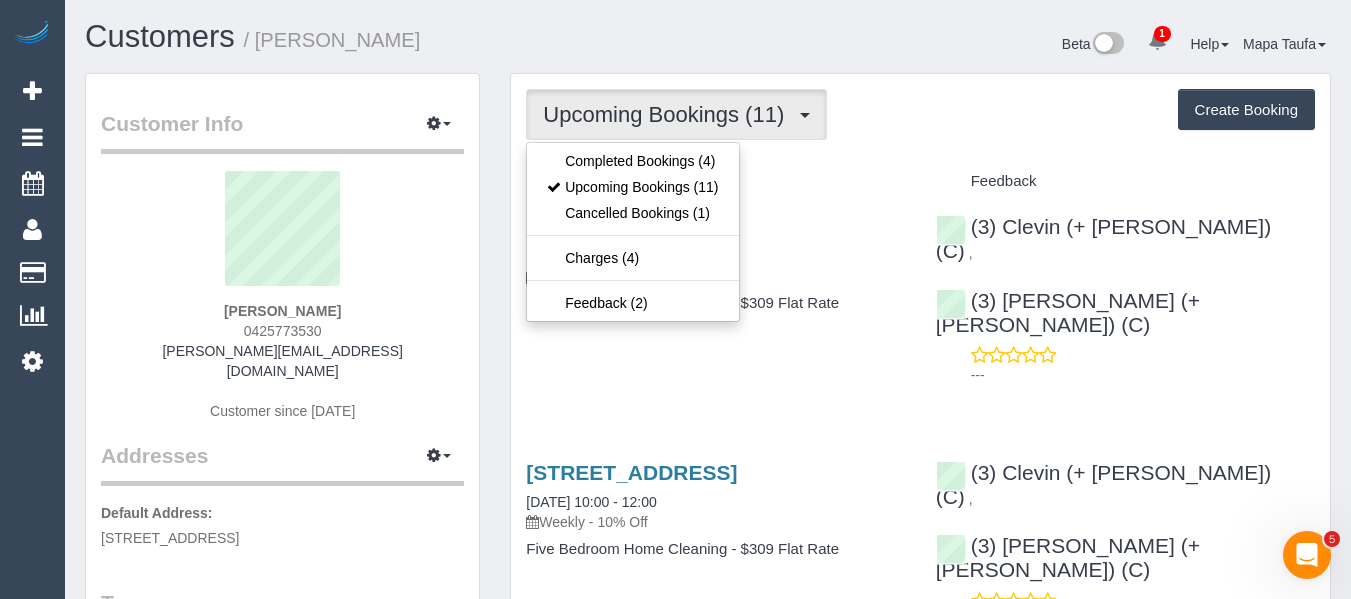 click on "Upcoming Bookings (11)
Completed Bookings (4)
Upcoming Bookings (11)
Cancelled Bookings (1)
Charges (4)
Feedback (2)
Create Booking" at bounding box center [920, 114] 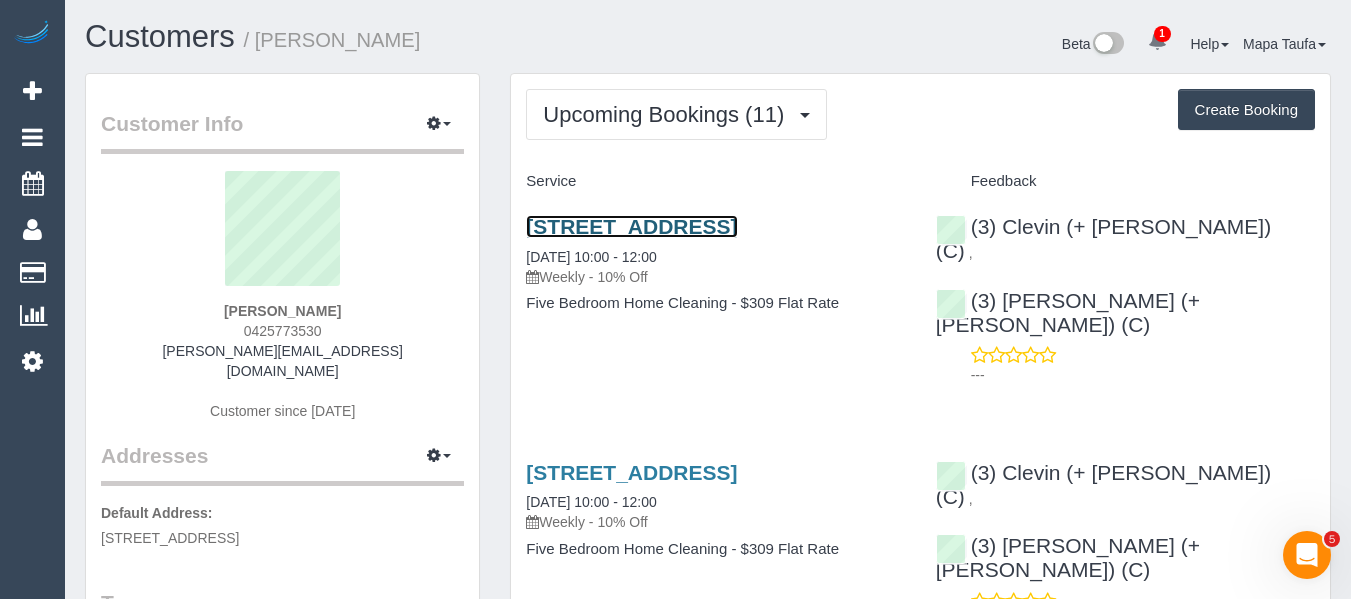 click on "15 Frater Street, Kew East, VIC 3102" at bounding box center (631, 226) 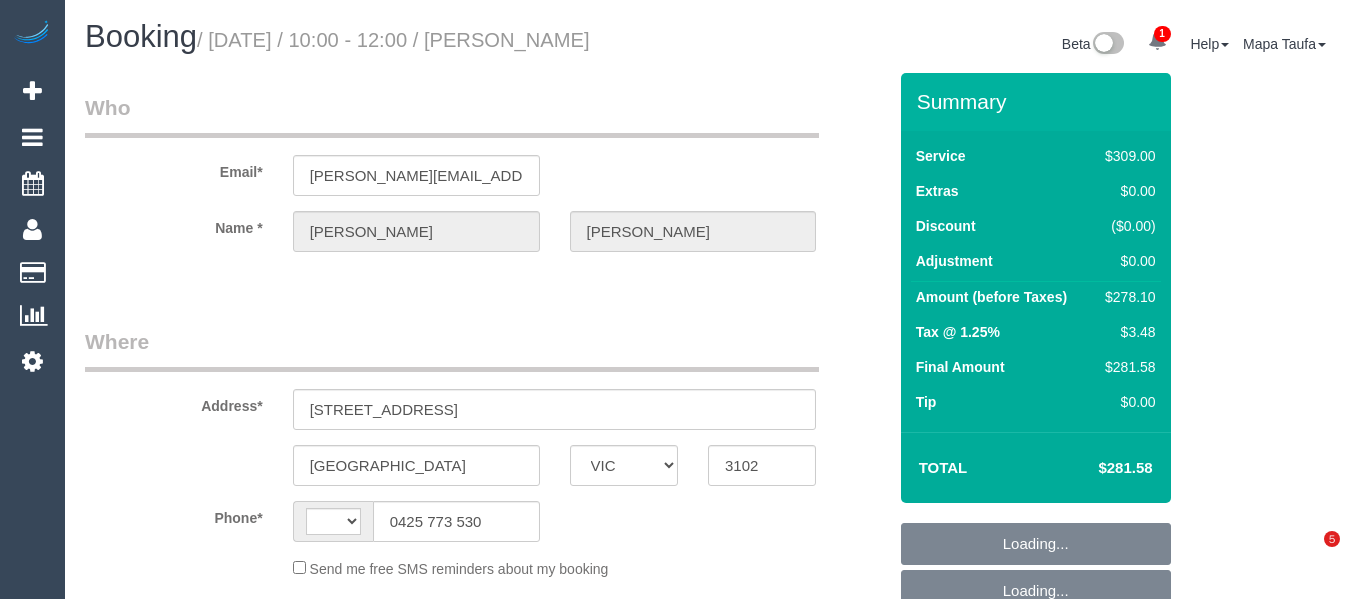 select on "VIC" 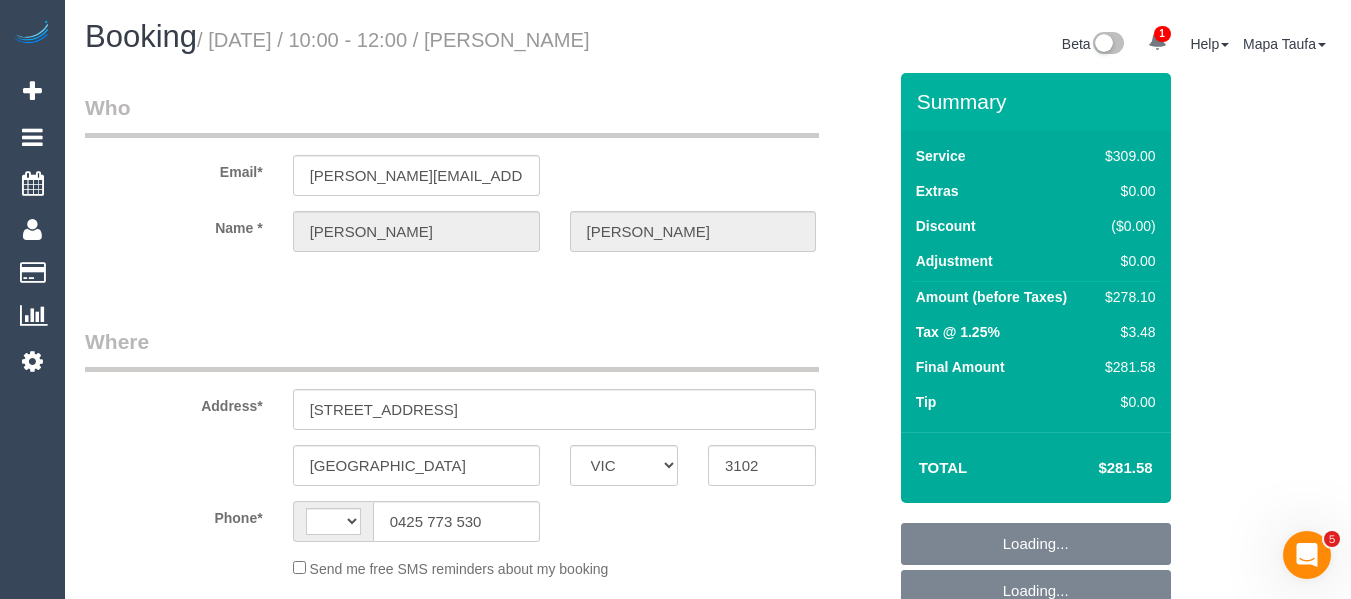 scroll, scrollTop: 0, scrollLeft: 0, axis: both 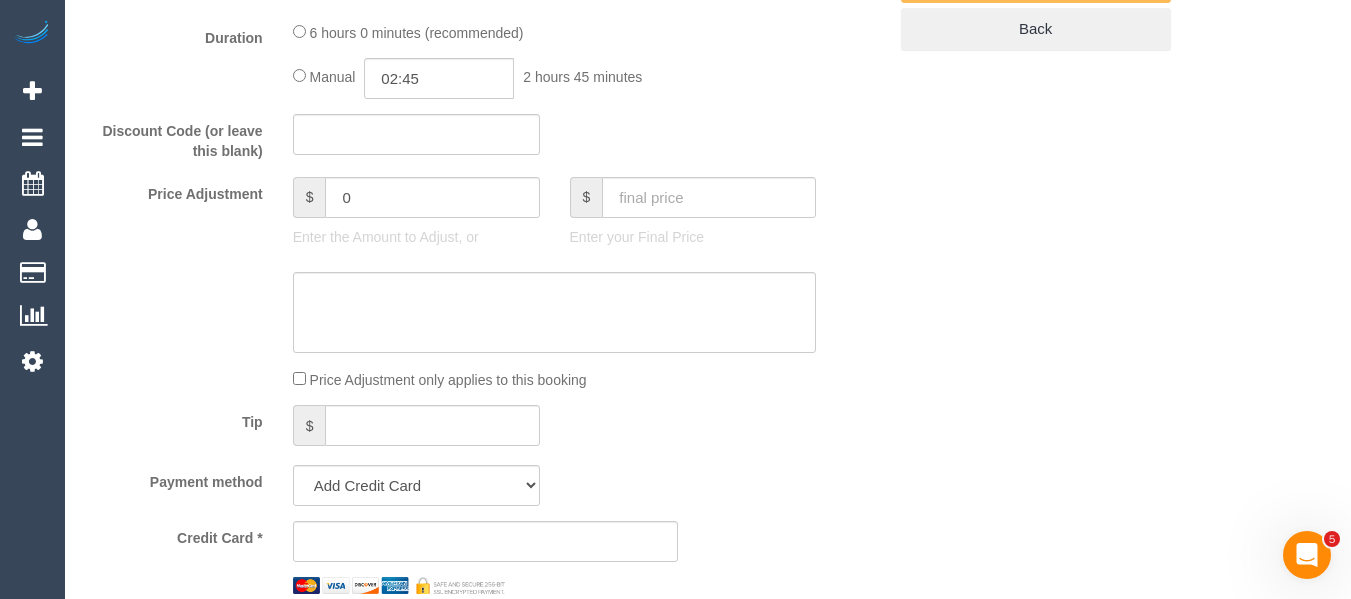 select on "string:AU" 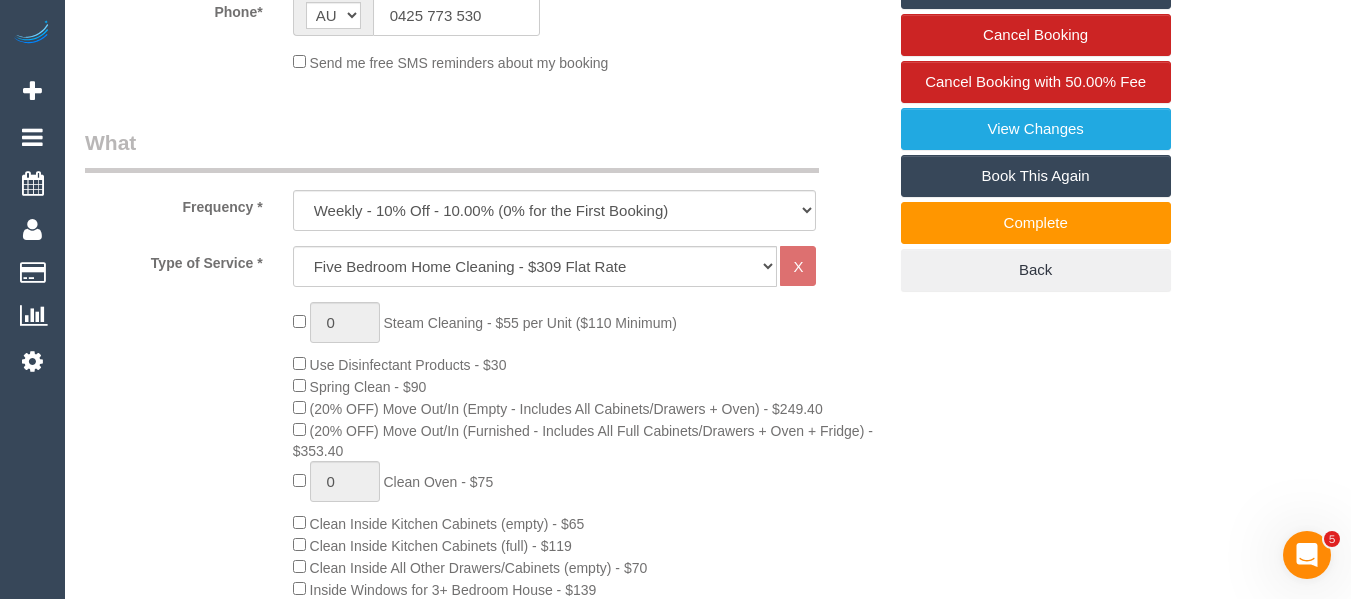 scroll, scrollTop: 3146, scrollLeft: 0, axis: vertical 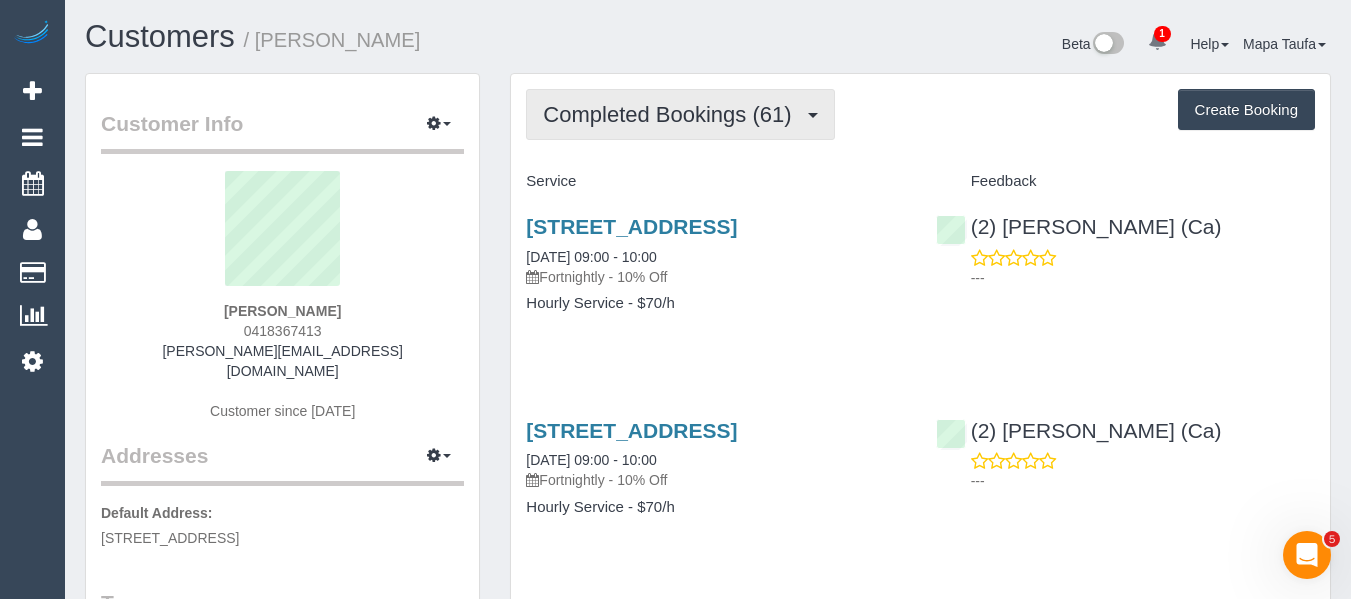 click on "Completed Bookings (61)" at bounding box center (680, 114) 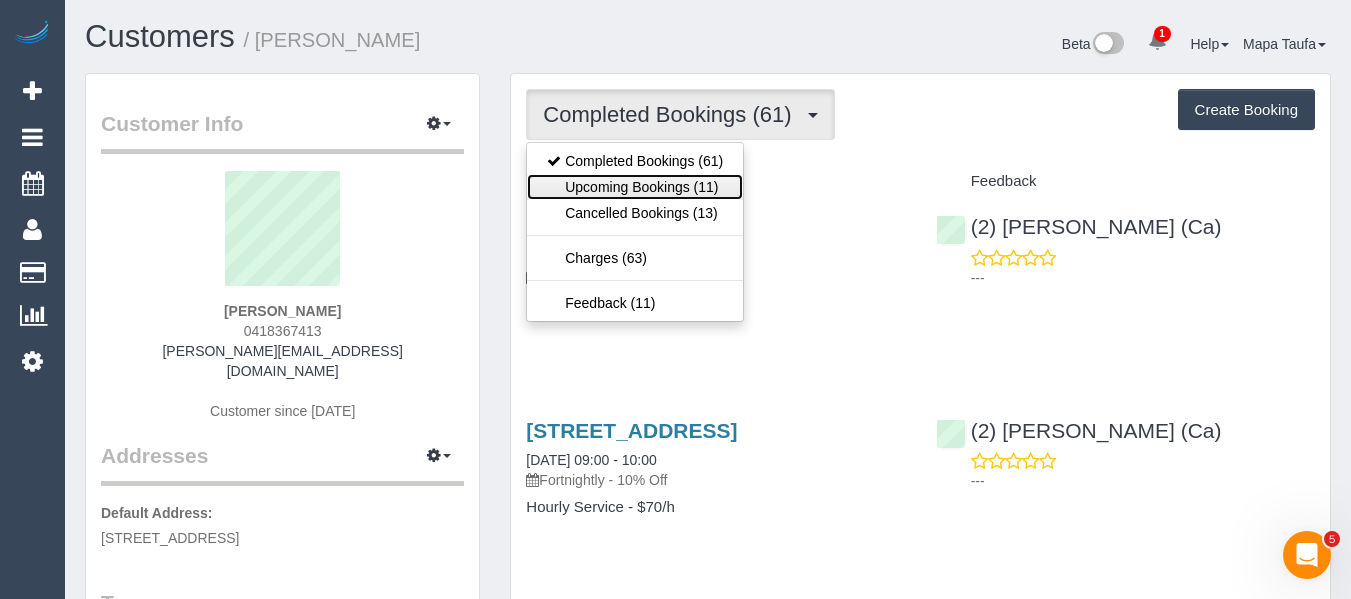 click on "Upcoming Bookings (11)" at bounding box center (635, 187) 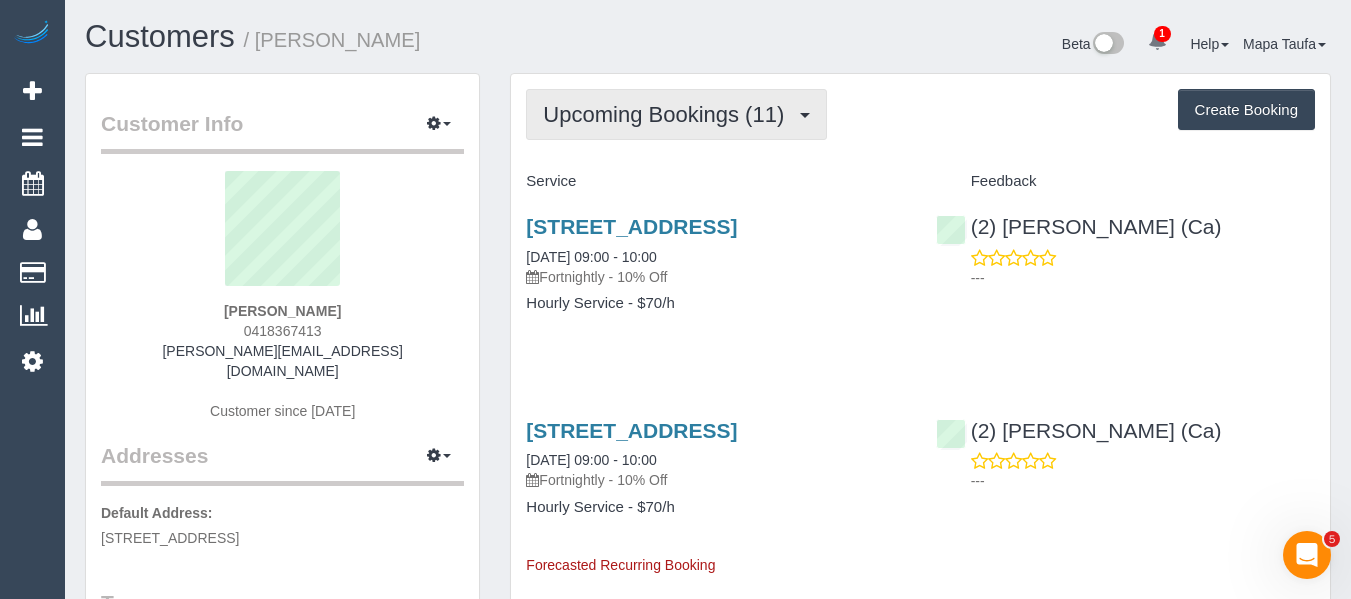 click on "Upcoming Bookings (11)" at bounding box center [676, 114] 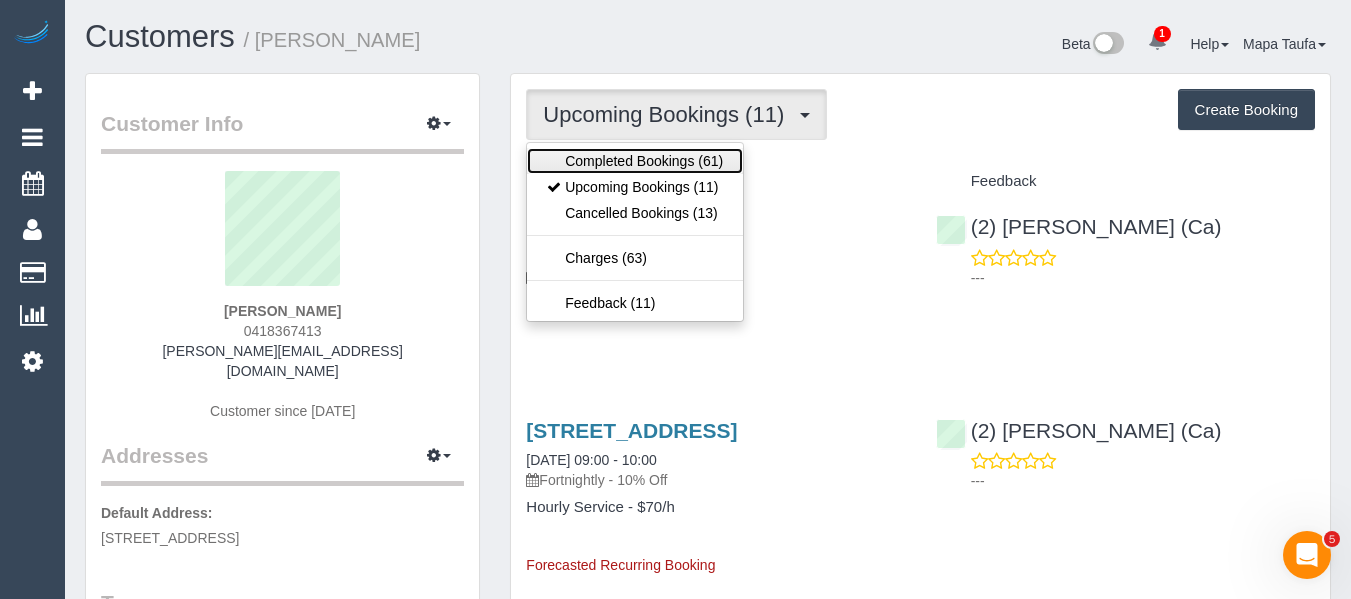 click on "Completed Bookings (61)" at bounding box center (635, 161) 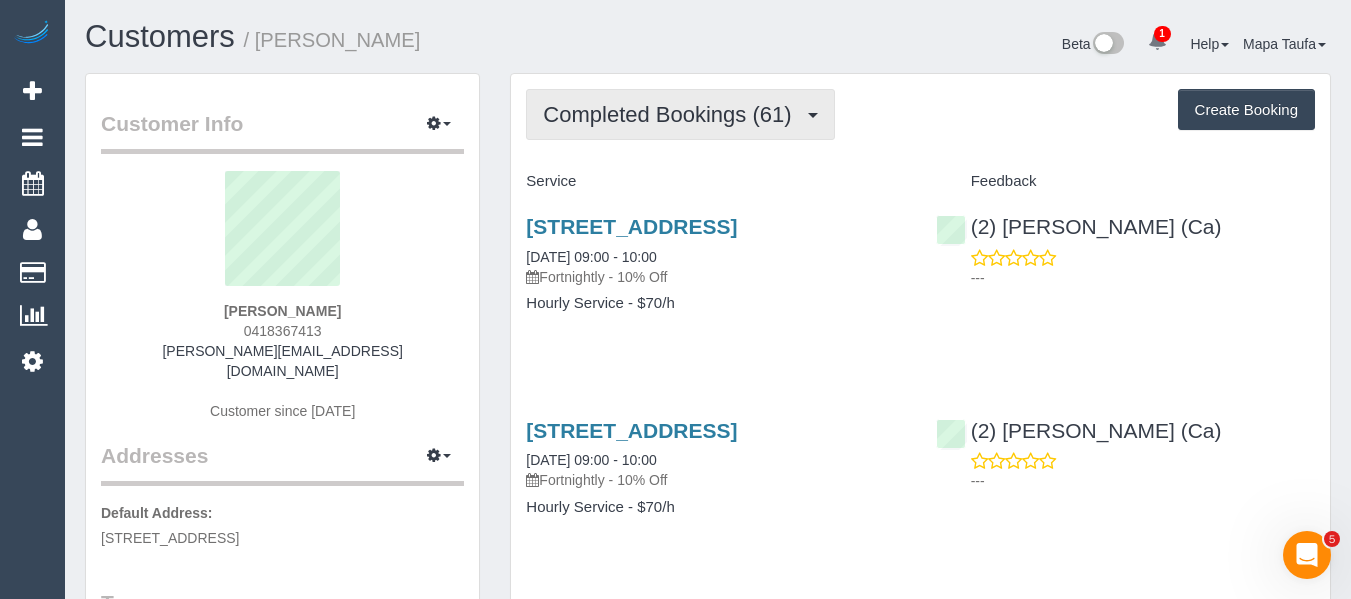 click on "Completed Bookings (61)" at bounding box center [672, 114] 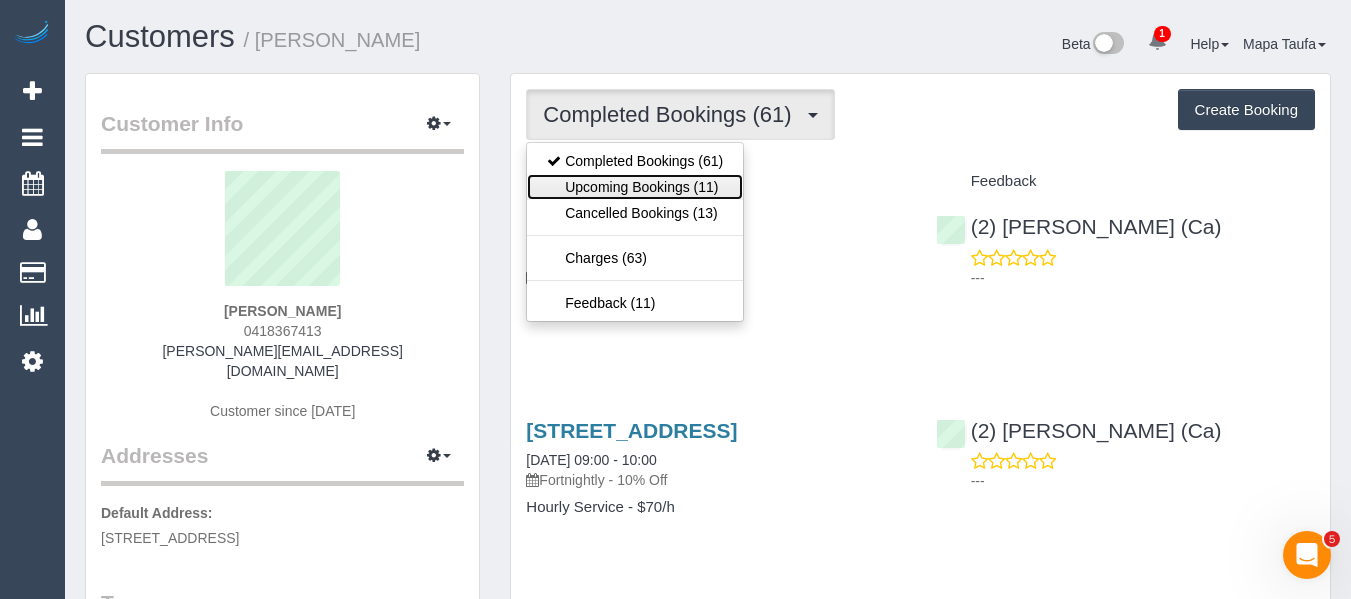 click on "Upcoming Bookings (11)" at bounding box center (635, 187) 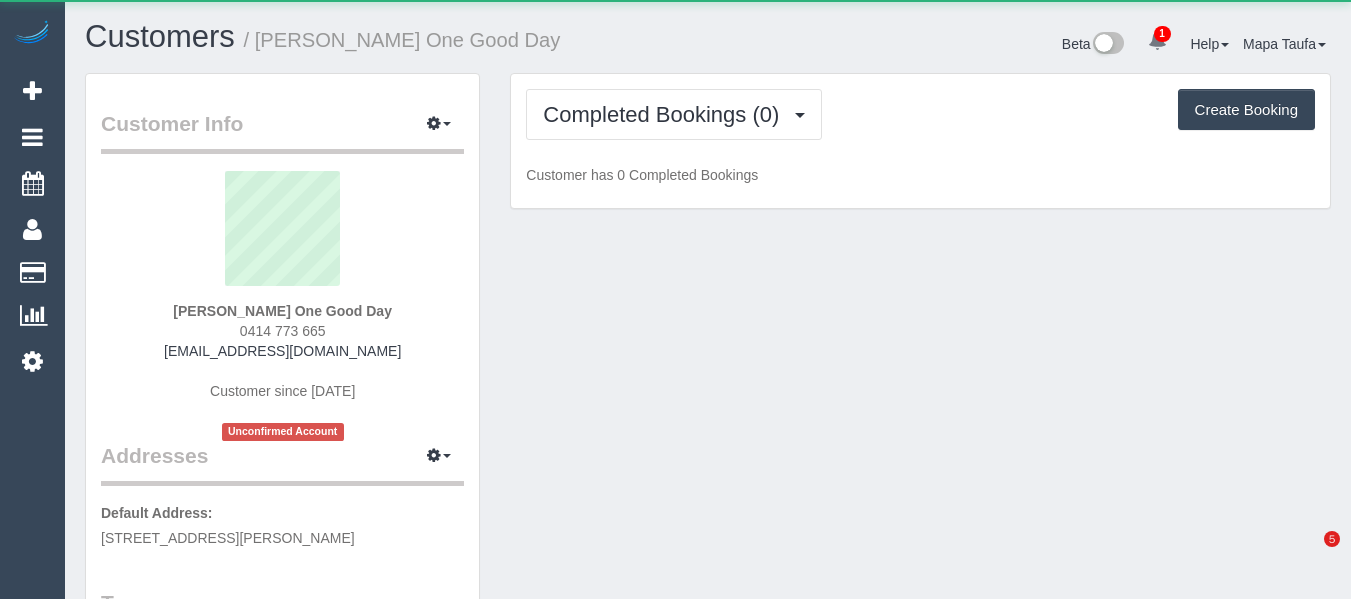scroll, scrollTop: 0, scrollLeft: 0, axis: both 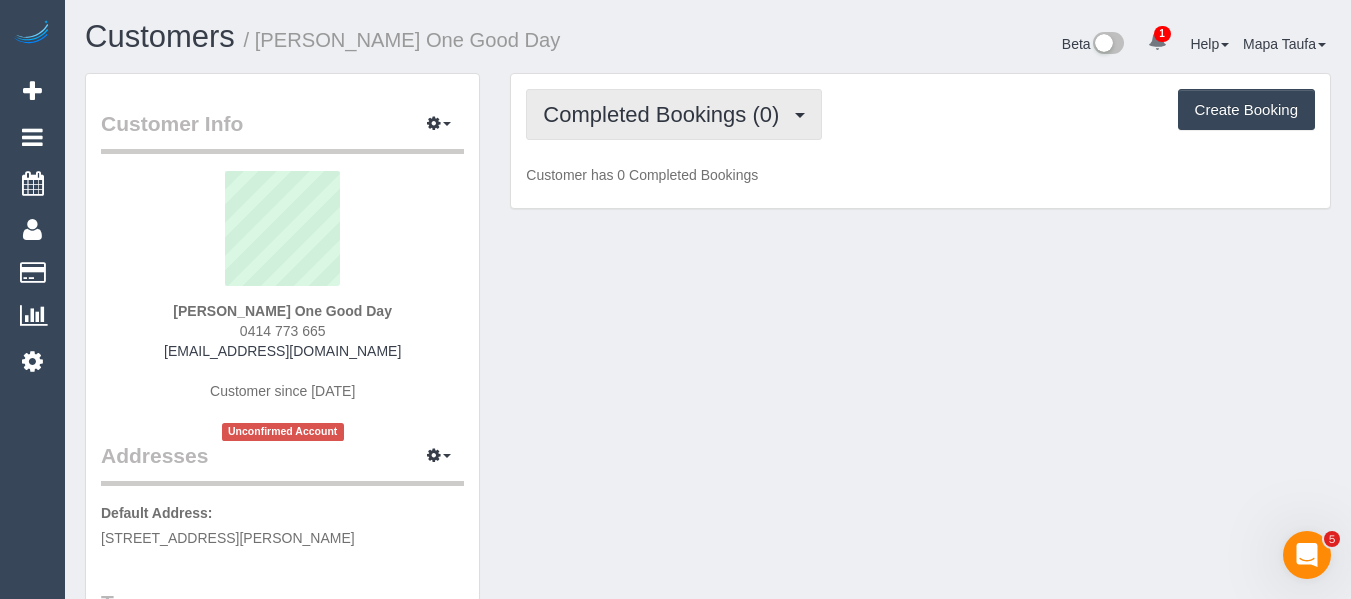 click on "Completed Bookings (0)" at bounding box center (666, 114) 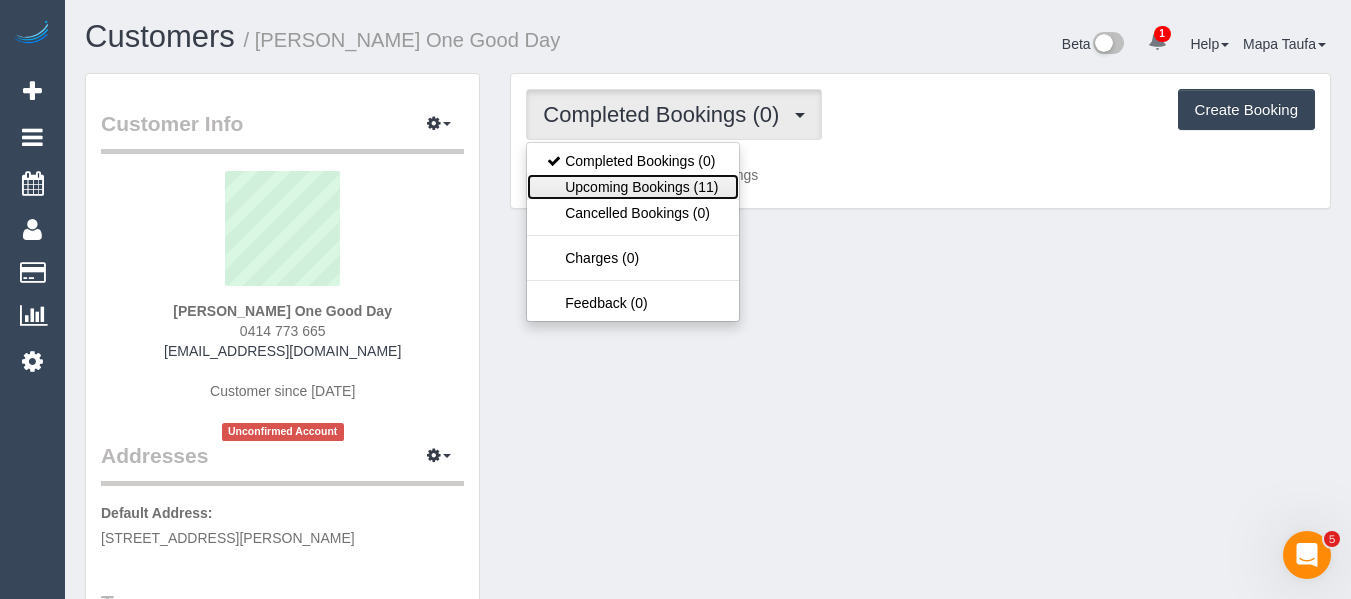 click on "Upcoming Bookings (11)" at bounding box center [632, 187] 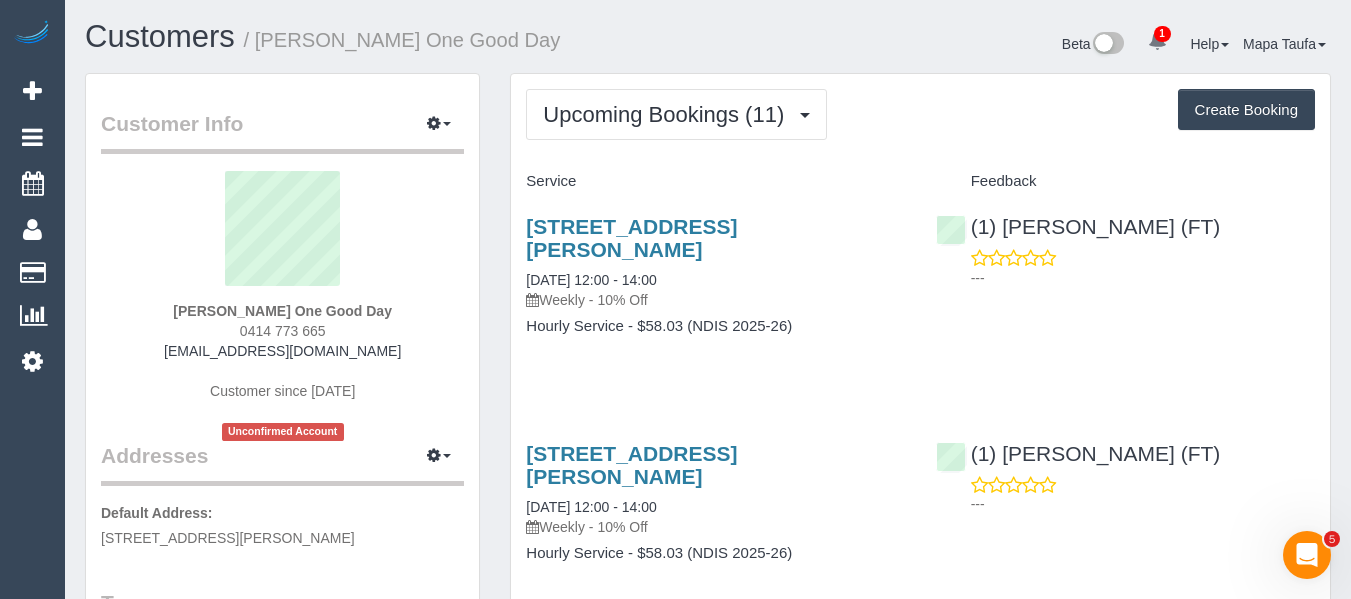 click on "[PERSON_NAME] One Good Day
0414 773 665
[EMAIL_ADDRESS][DOMAIN_NAME]
Customer since [DATE]
Unconfirmed Account" at bounding box center [282, 306] 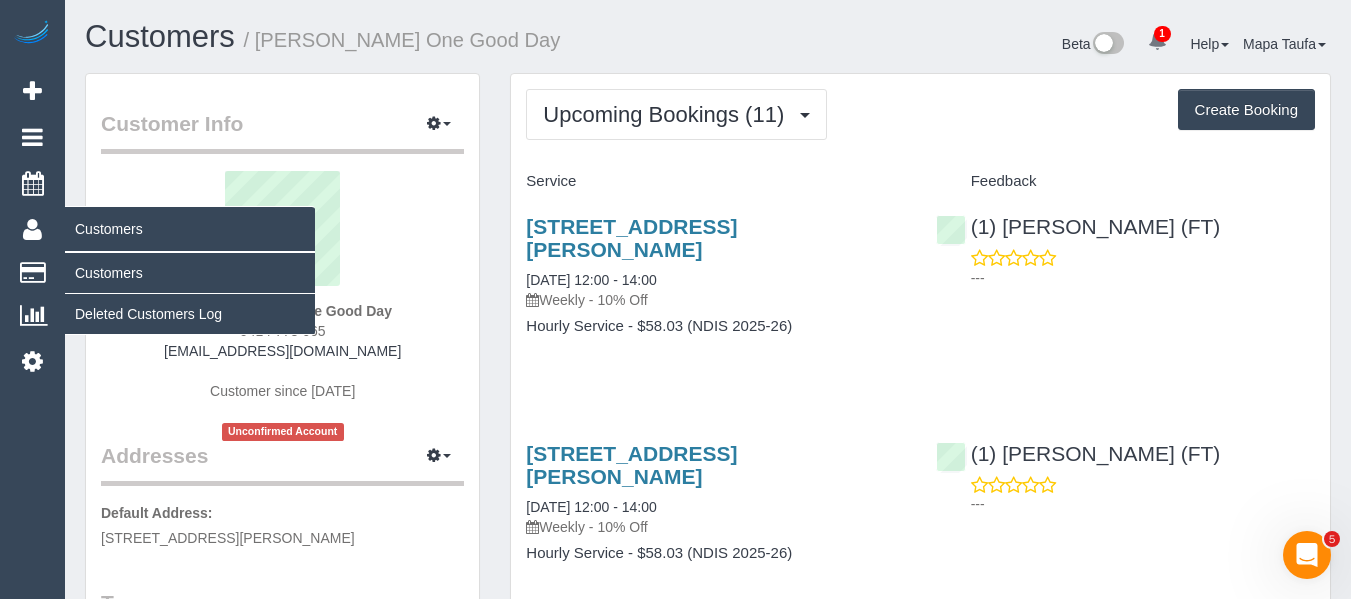copy on "0414 773 665" 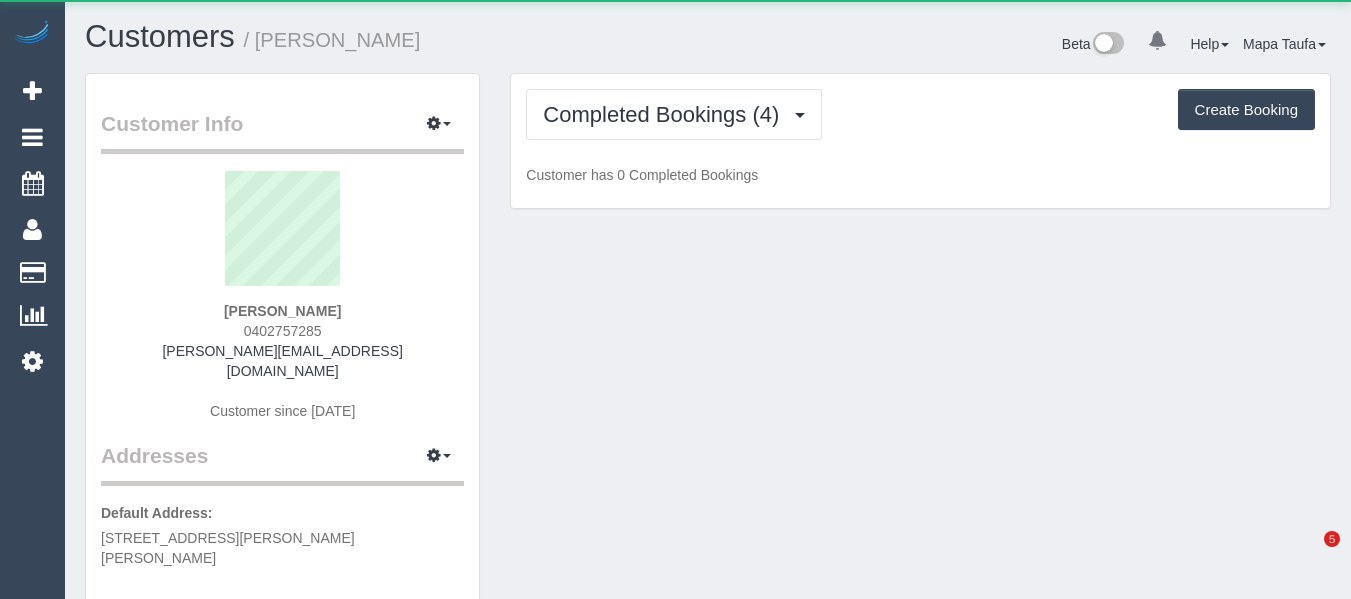 scroll, scrollTop: 0, scrollLeft: 0, axis: both 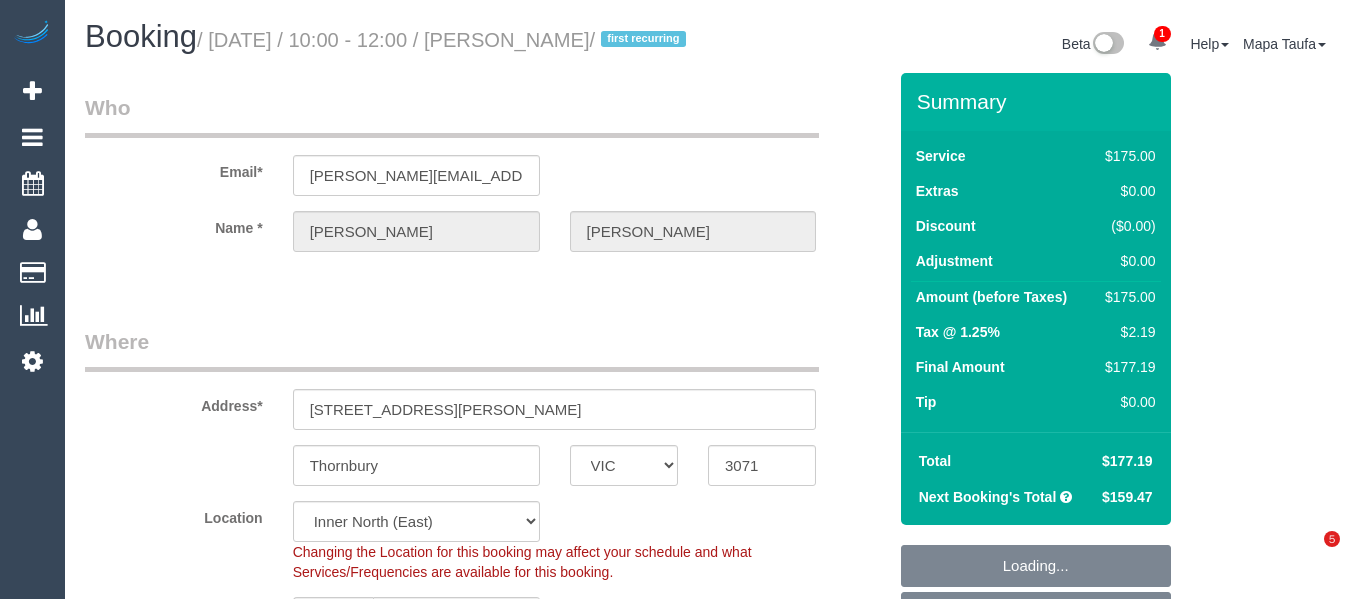 select on "VIC" 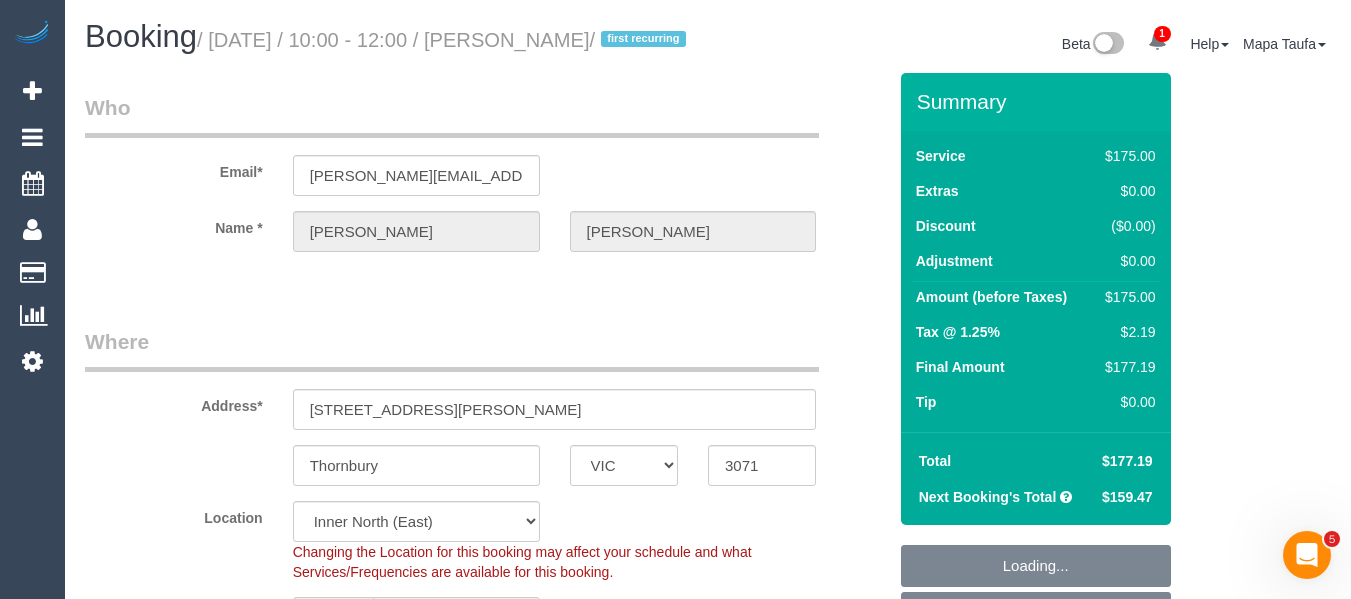 select on "spot10" 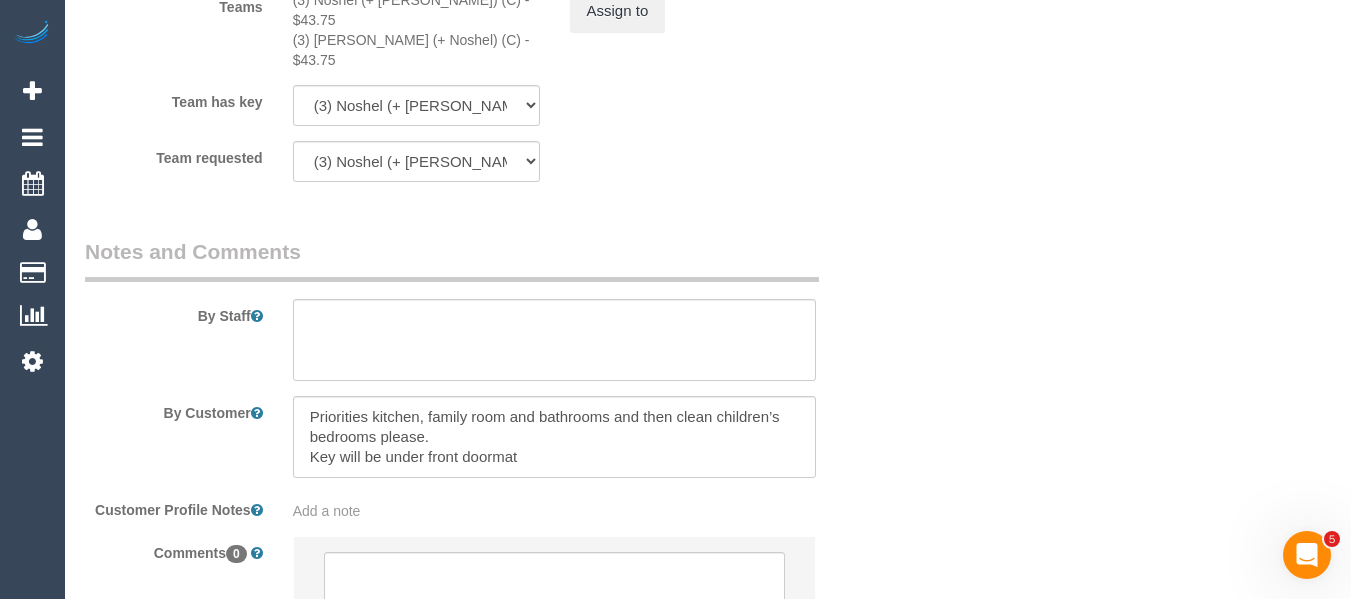 scroll, scrollTop: 3200, scrollLeft: 0, axis: vertical 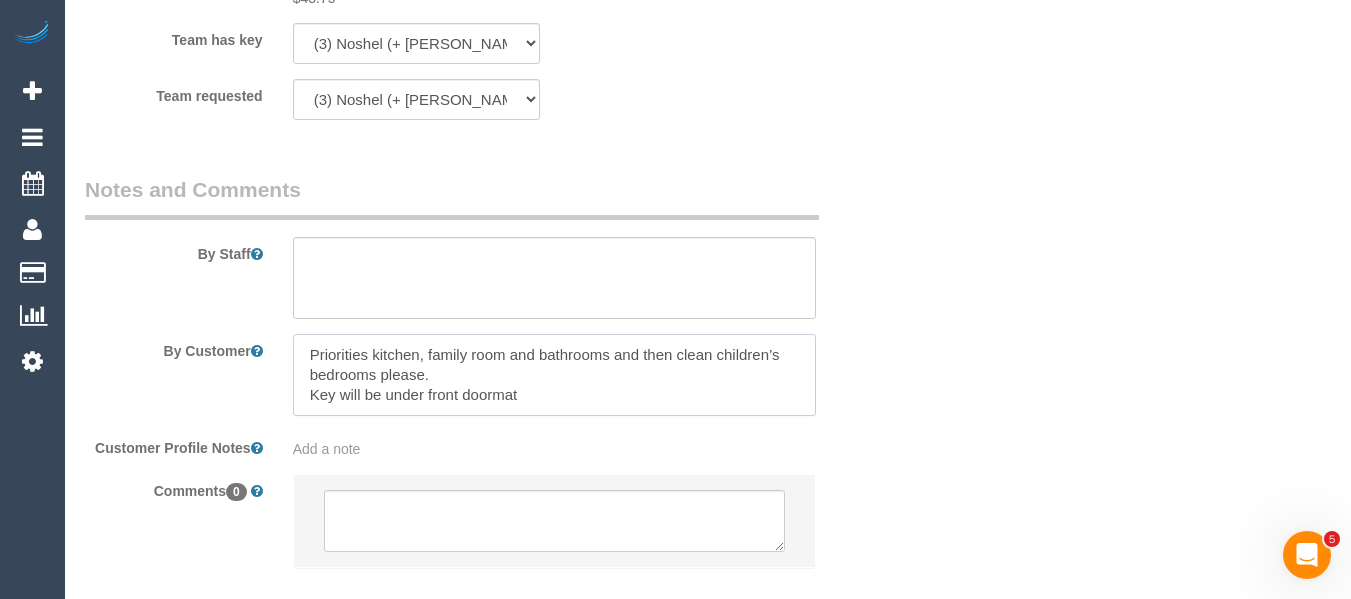 drag, startPoint x: 393, startPoint y: 382, endPoint x: 222, endPoint y: 347, distance: 174.54512 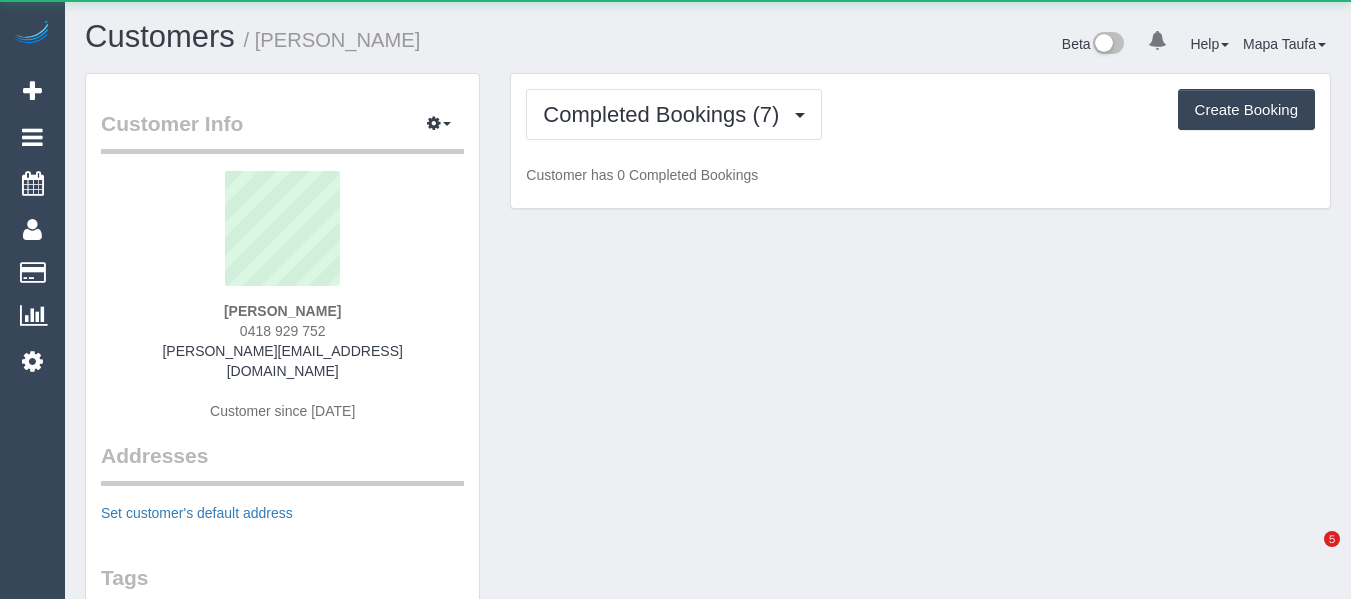 scroll, scrollTop: 0, scrollLeft: 0, axis: both 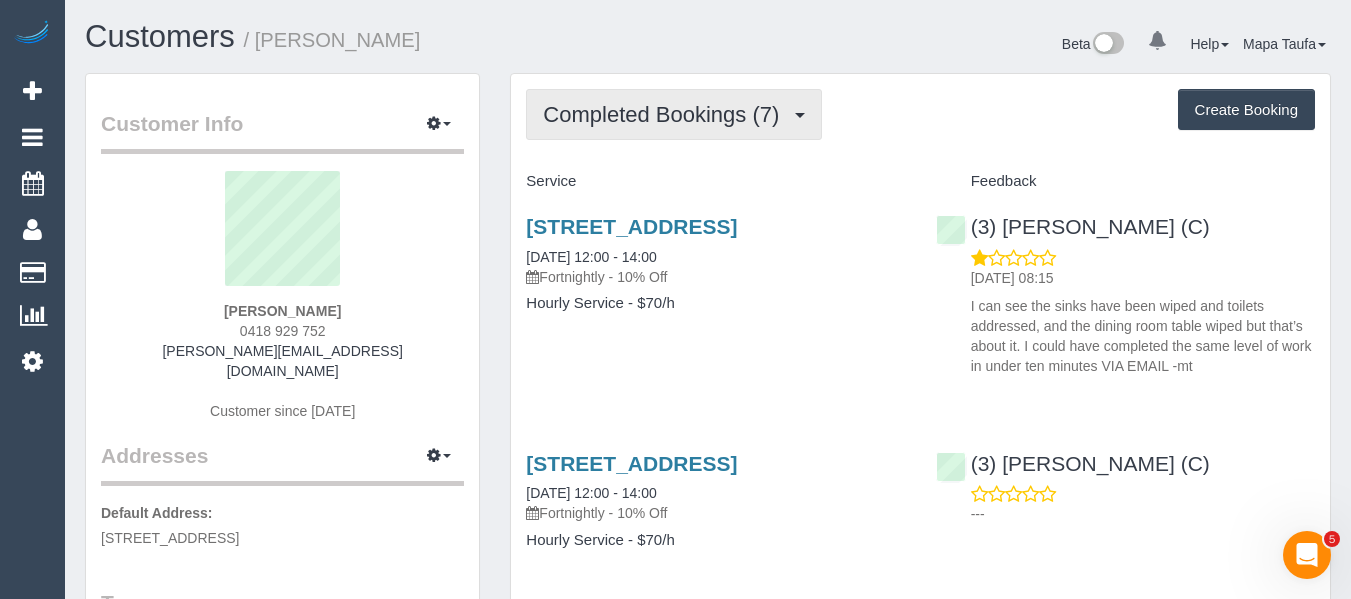 click on "Completed Bookings (7)" at bounding box center (674, 114) 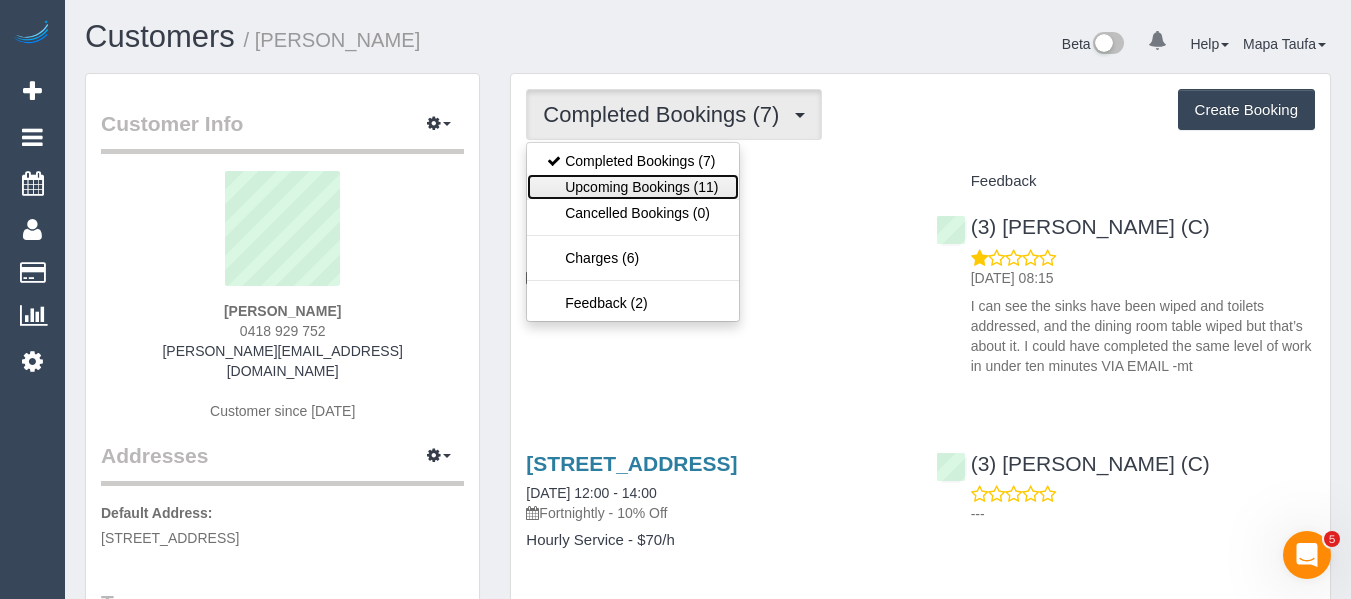 click on "Upcoming Bookings (11)" at bounding box center (632, 187) 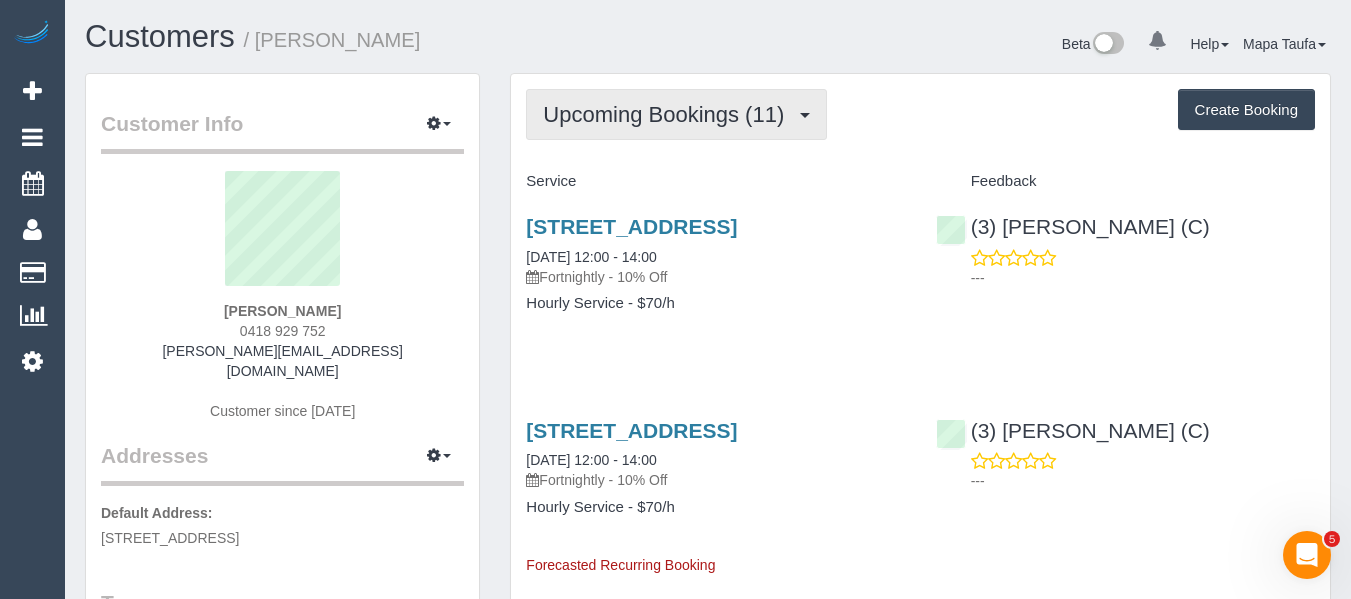 click on "Upcoming Bookings (11)" at bounding box center (668, 114) 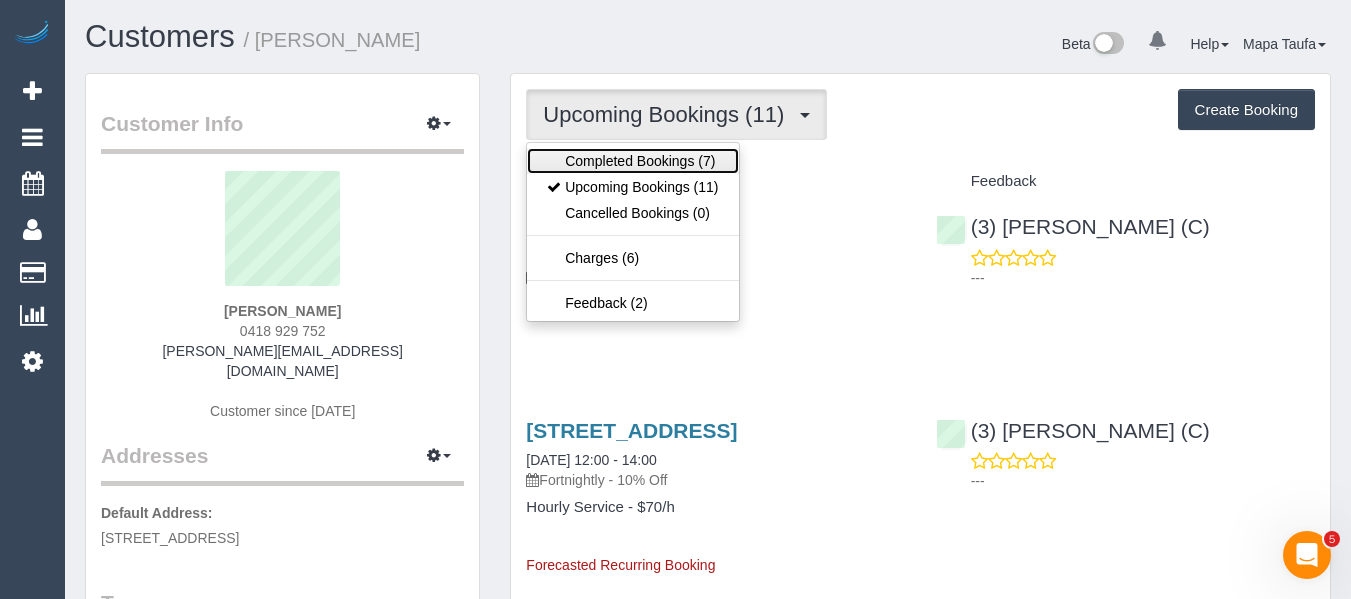 click on "Completed Bookings (7)" at bounding box center [632, 161] 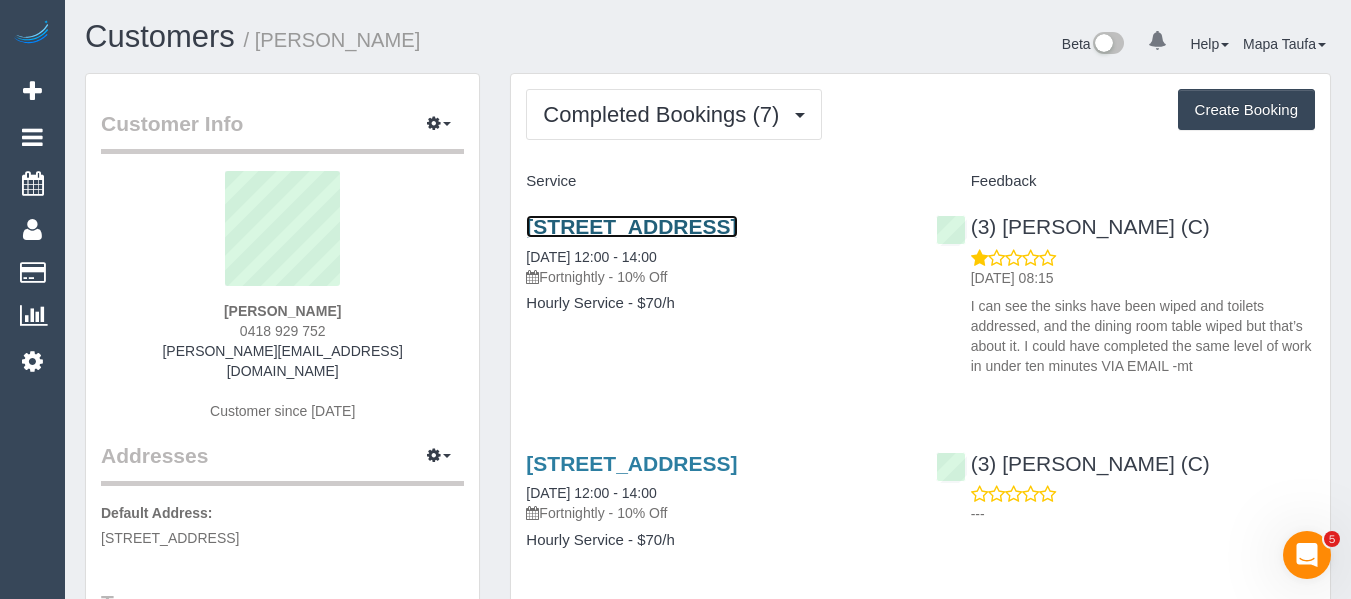 click on "23 Bent St, Unit 4, Bentleigh, VIC 3204" at bounding box center (631, 226) 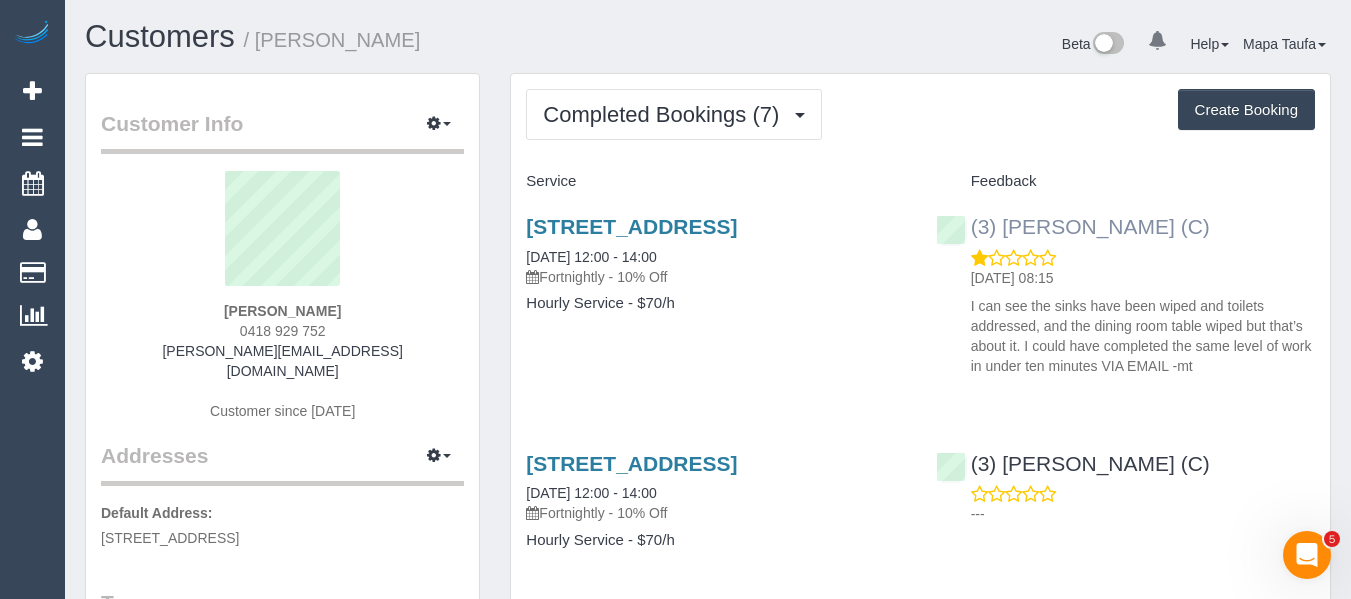 drag, startPoint x: 1187, startPoint y: 219, endPoint x: 1007, endPoint y: 222, distance: 180.025 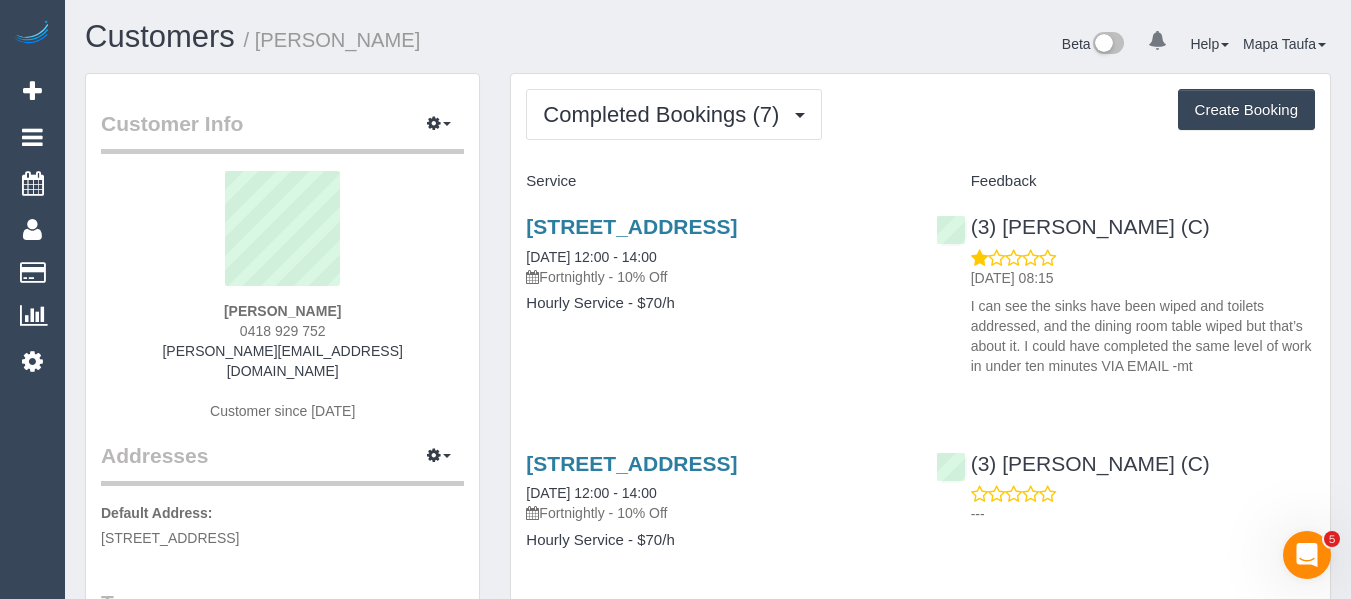 copy on "Anjana Thejan (C)" 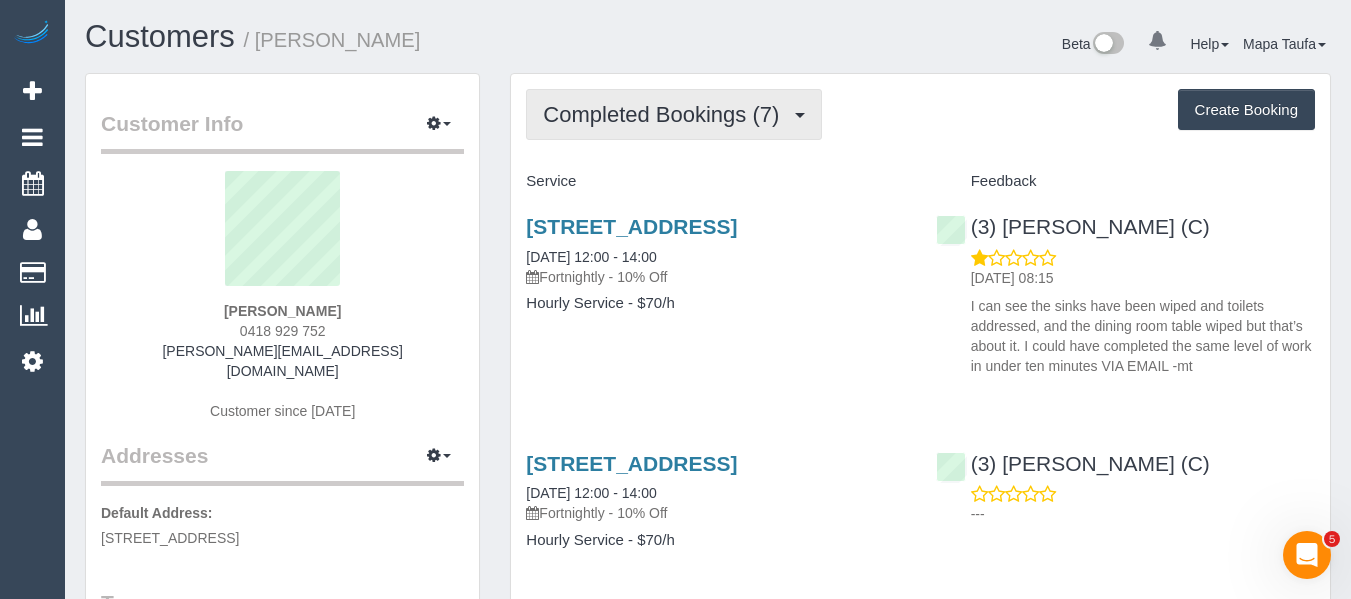click on "Completed Bookings (7)" at bounding box center [674, 114] 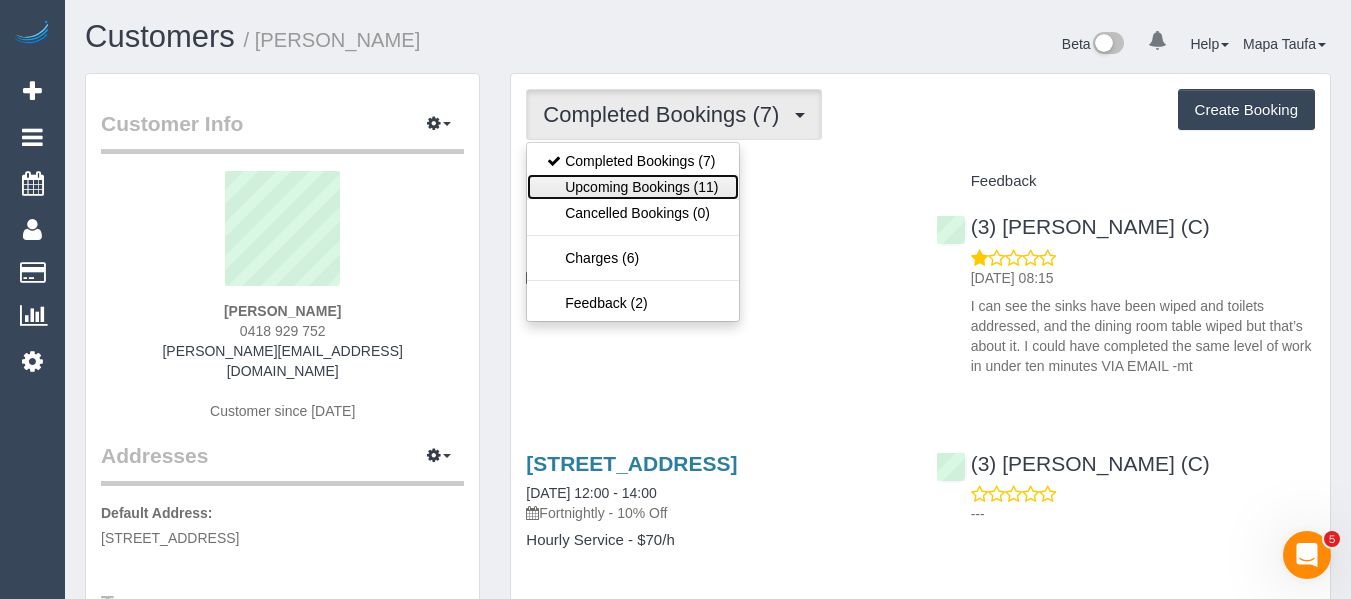 click on "Upcoming Bookings (11)" at bounding box center [632, 187] 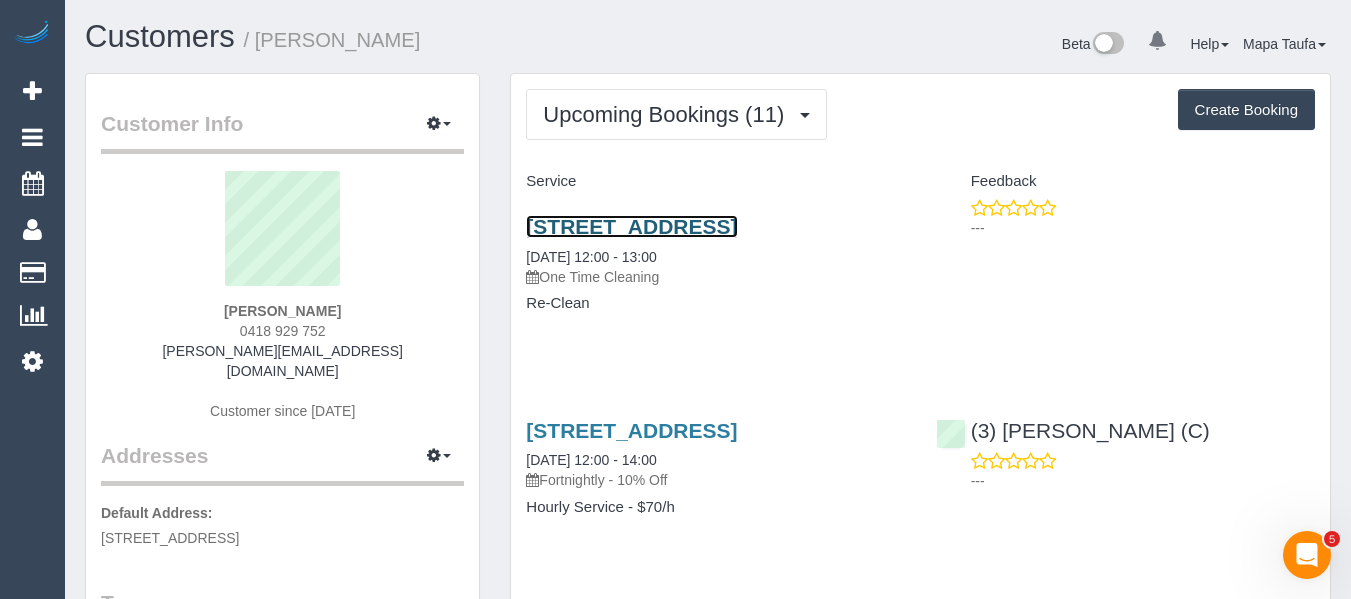 click on "23 Bent St, Unit 4, Bentleigh, VIC 3204" at bounding box center (631, 226) 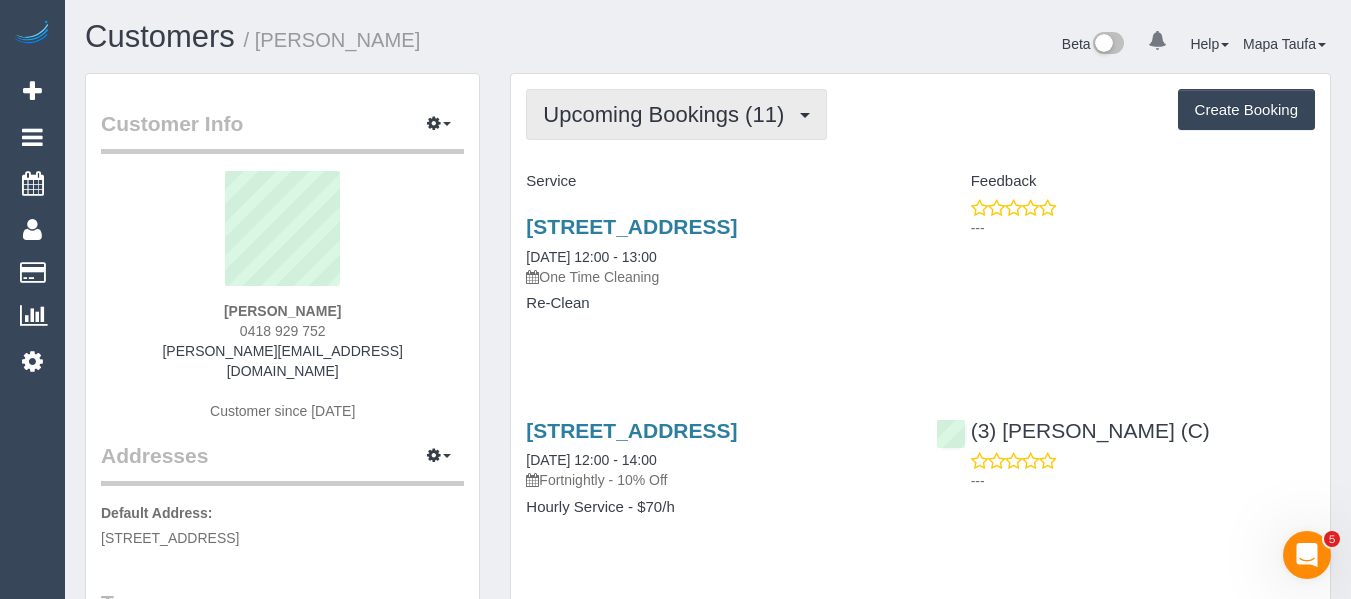 click on "Upcoming Bookings (11)" at bounding box center [676, 114] 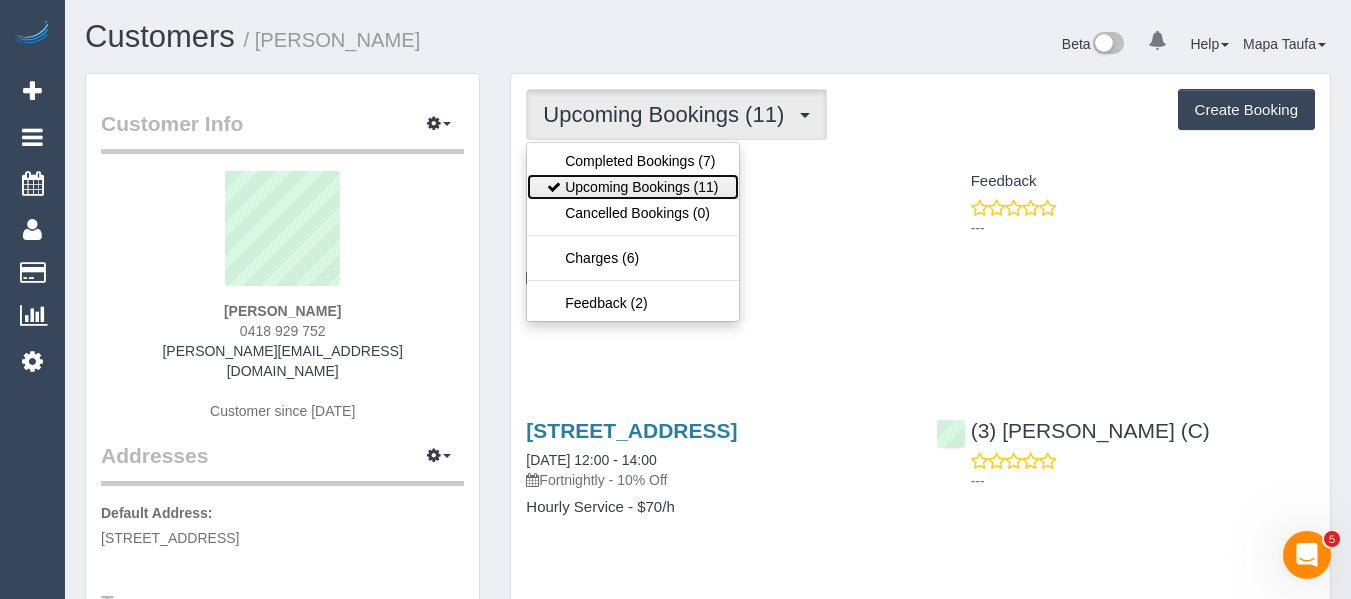 click on "Upcoming Bookings (11)" at bounding box center [632, 187] 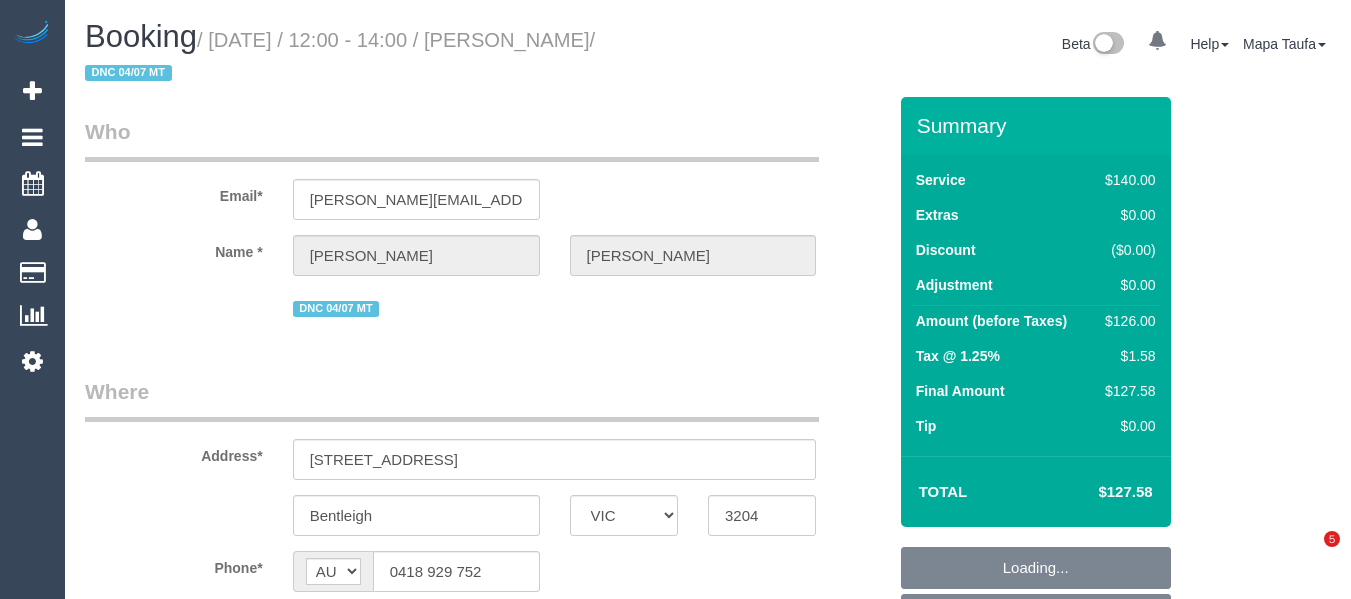 select on "VIC" 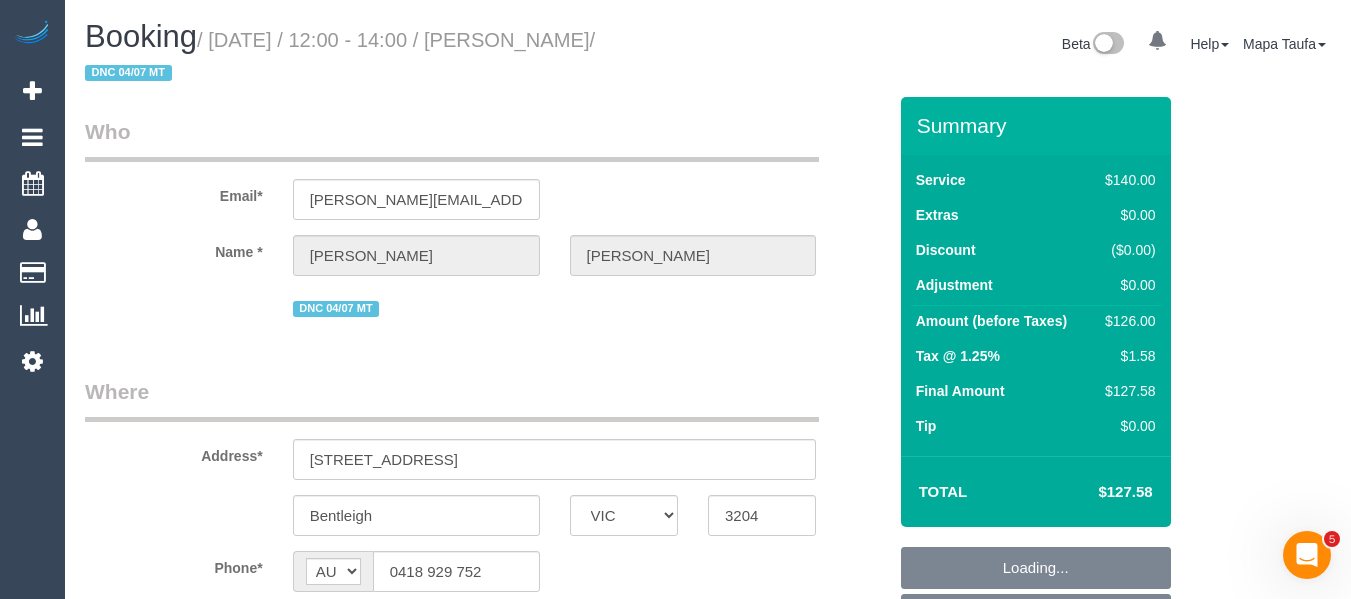 scroll, scrollTop: 0, scrollLeft: 0, axis: both 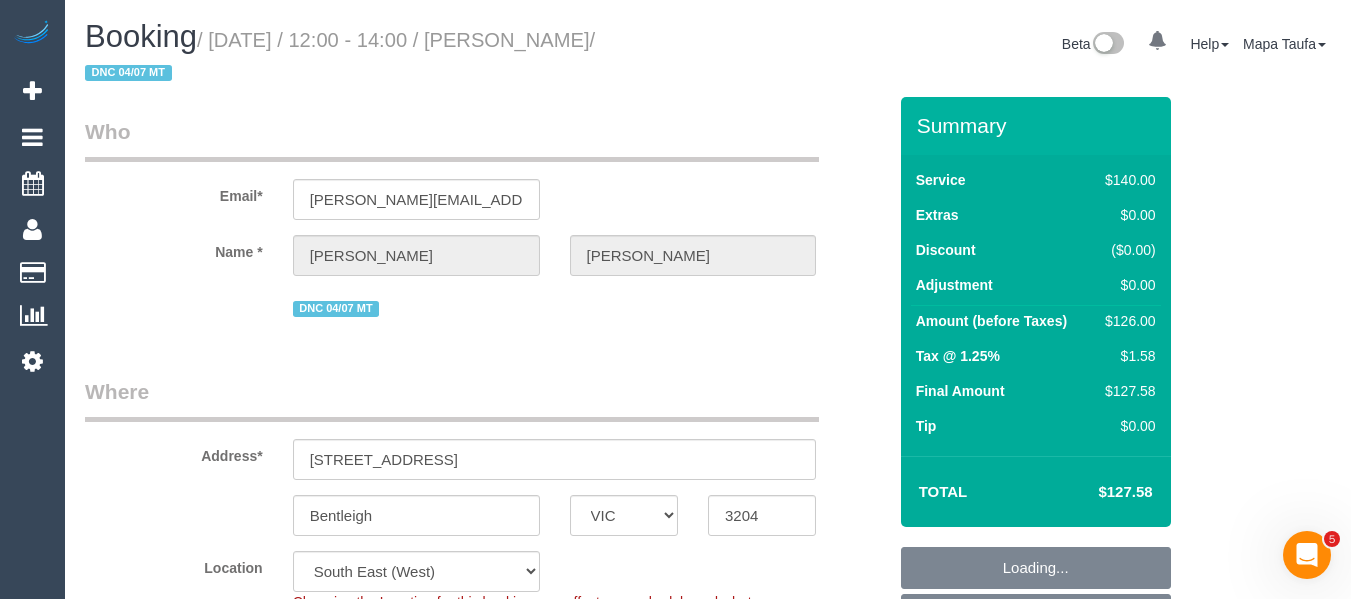 select on "object:694" 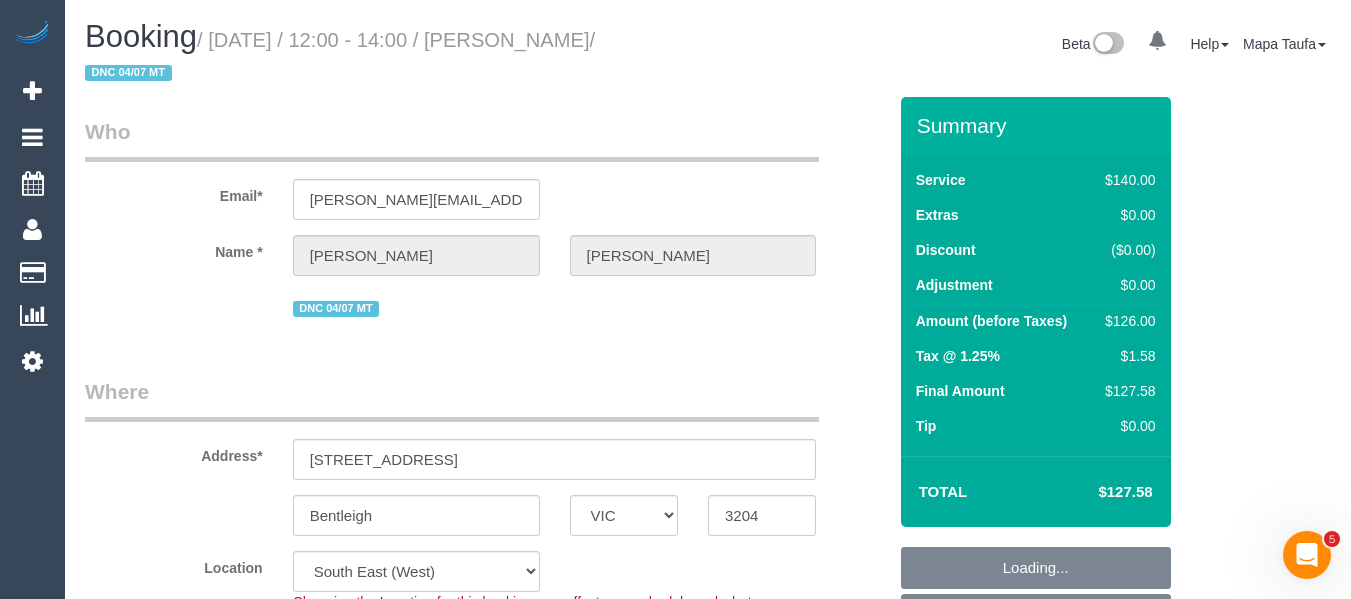 select on "number:28" 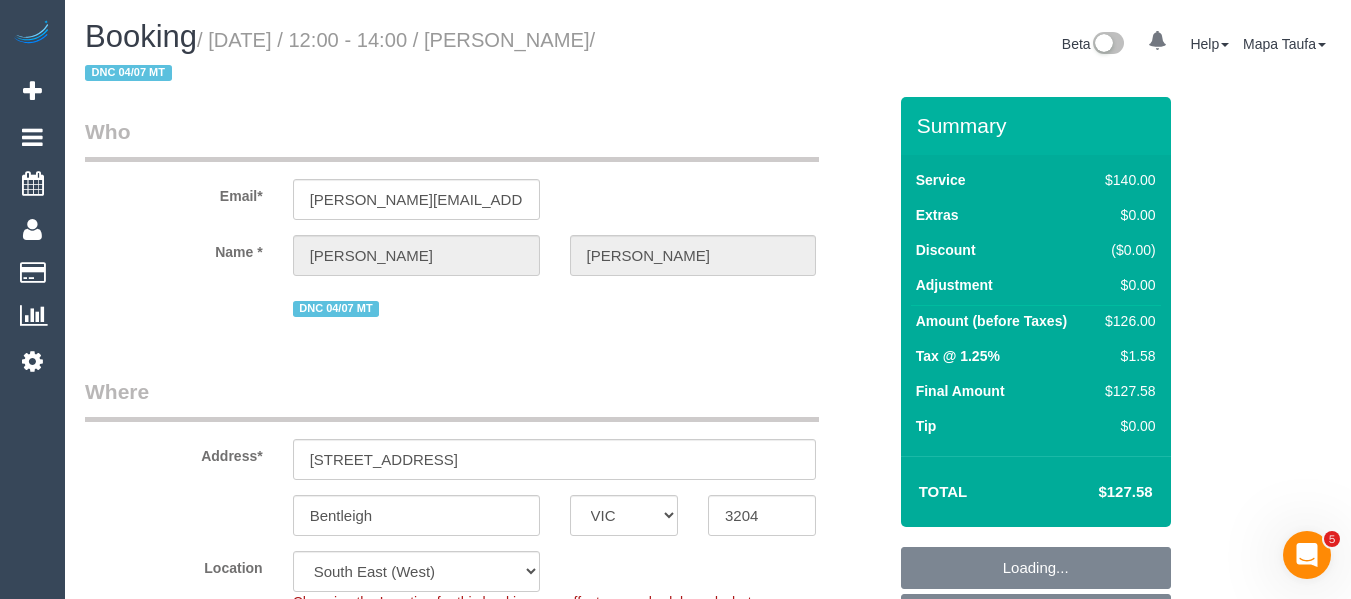 select on "string:stripe-pm_1R7Dp82GScqysDRVtJ5pjGE8" 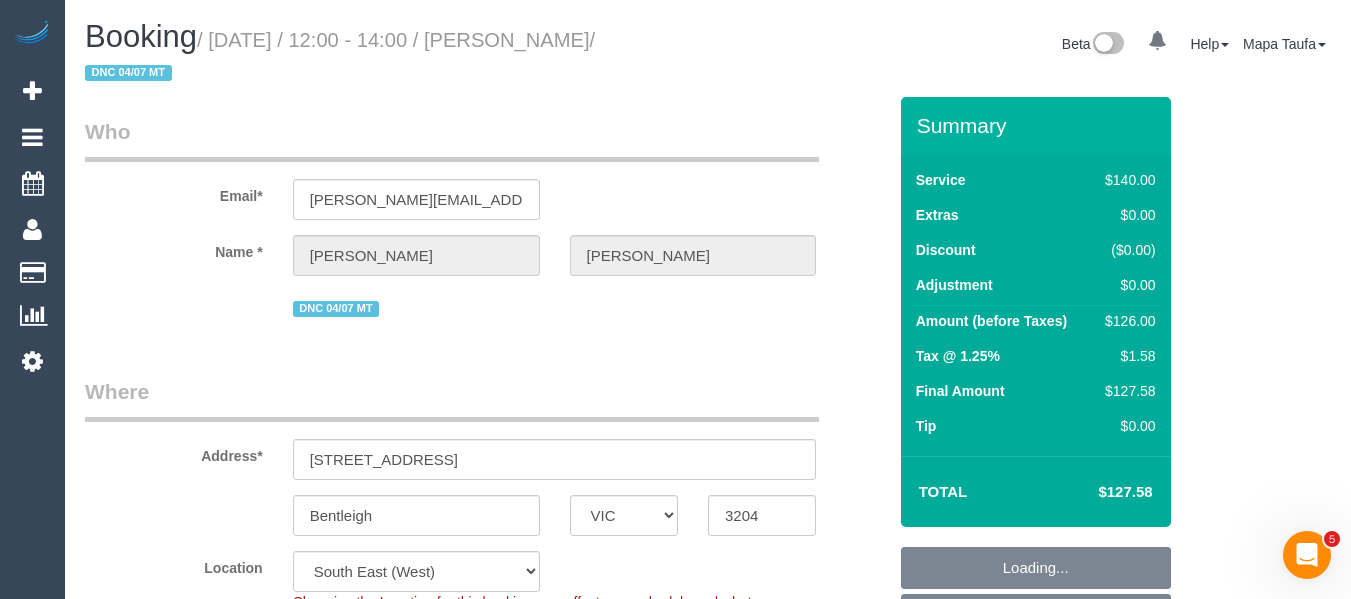 select on "spot1" 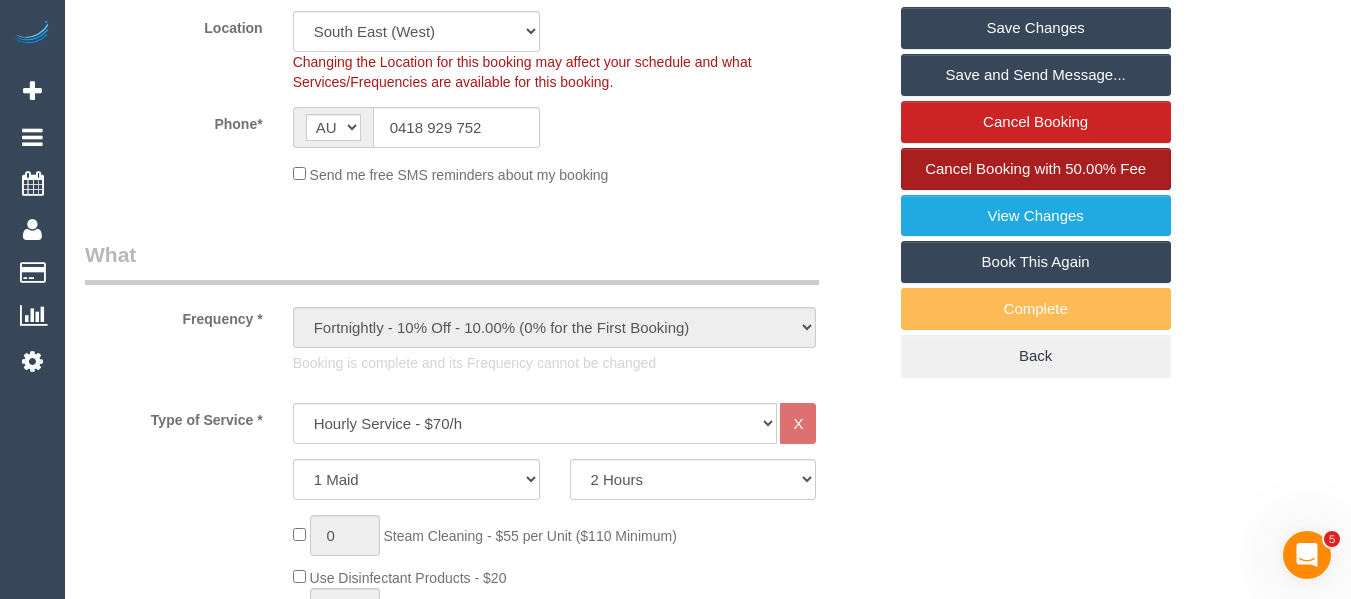 scroll, scrollTop: 700, scrollLeft: 0, axis: vertical 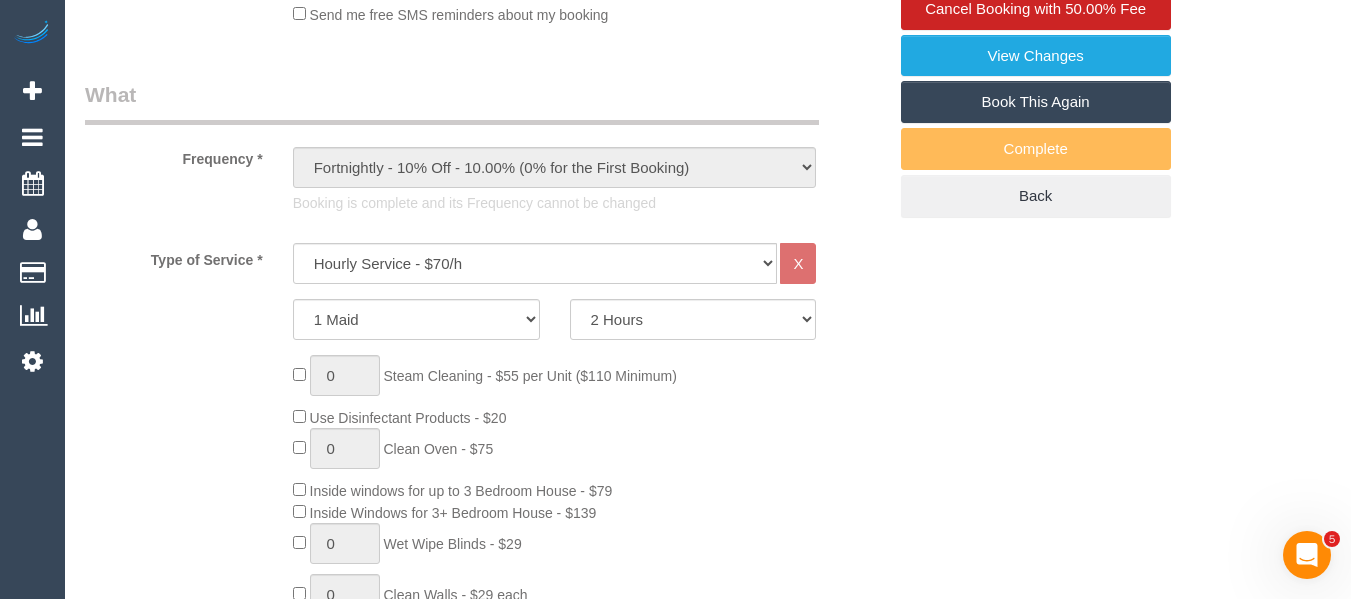 click on "Book This Again" at bounding box center (1036, 102) 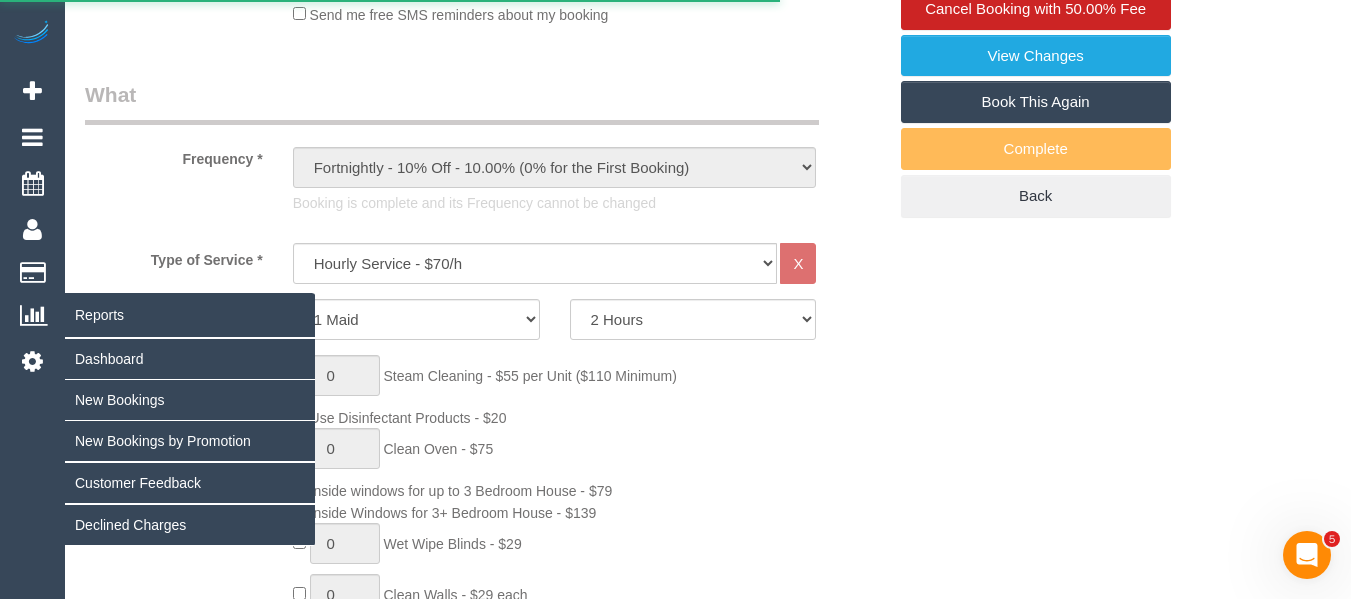 select on "VIC" 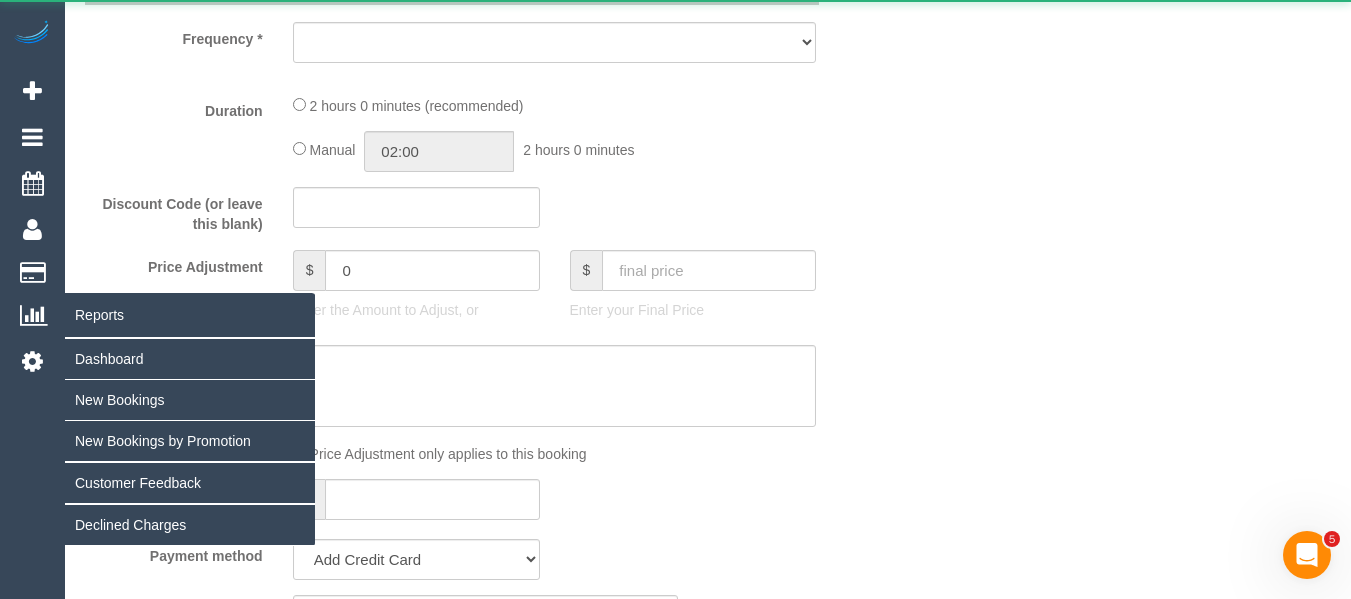 scroll, scrollTop: 0, scrollLeft: 0, axis: both 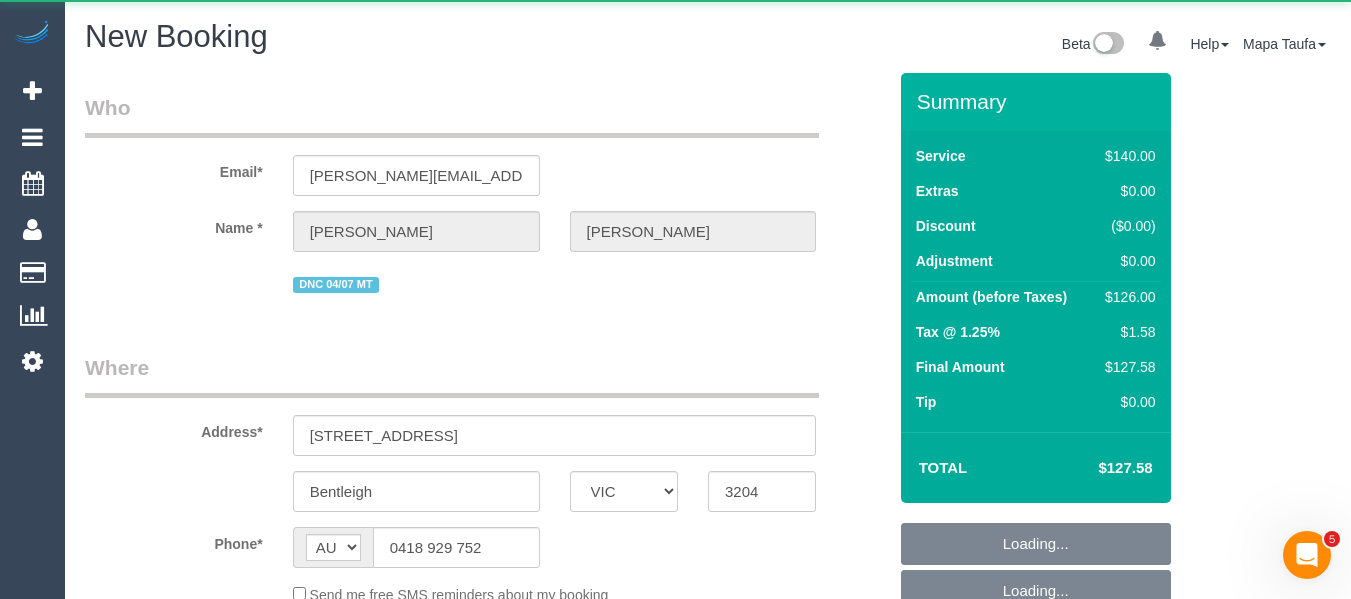 select on "string:stripe-pm_1R7Dp82GScqysDRVtJ5pjGE8" 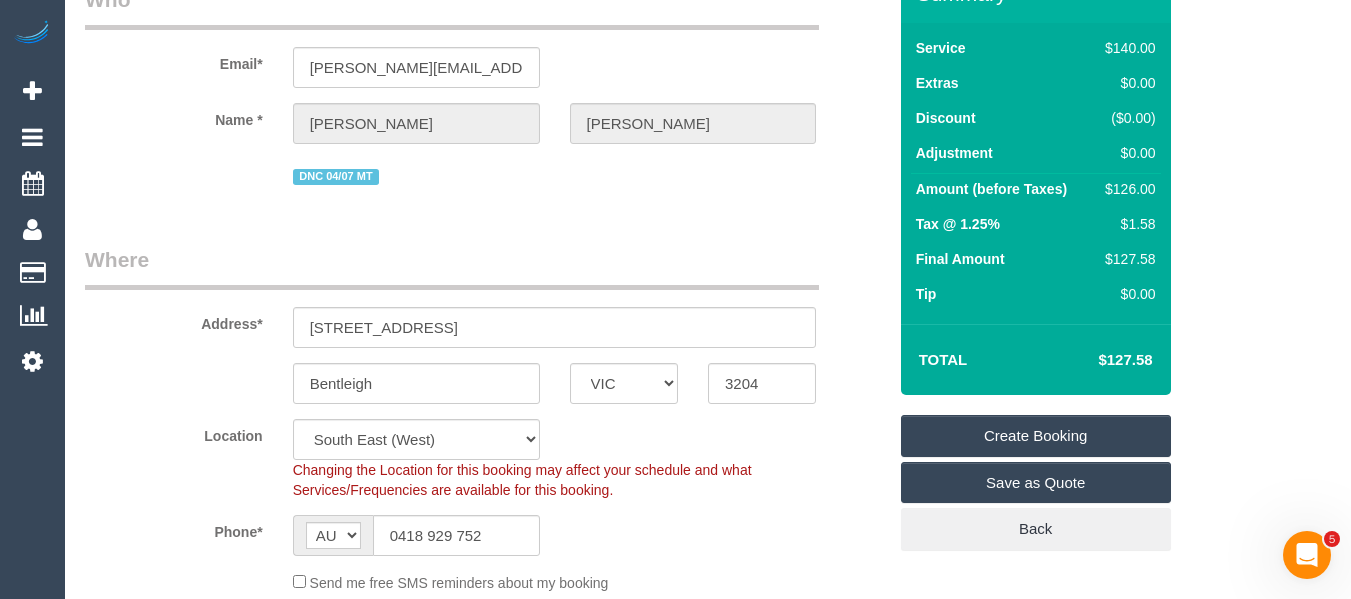 scroll, scrollTop: 400, scrollLeft: 0, axis: vertical 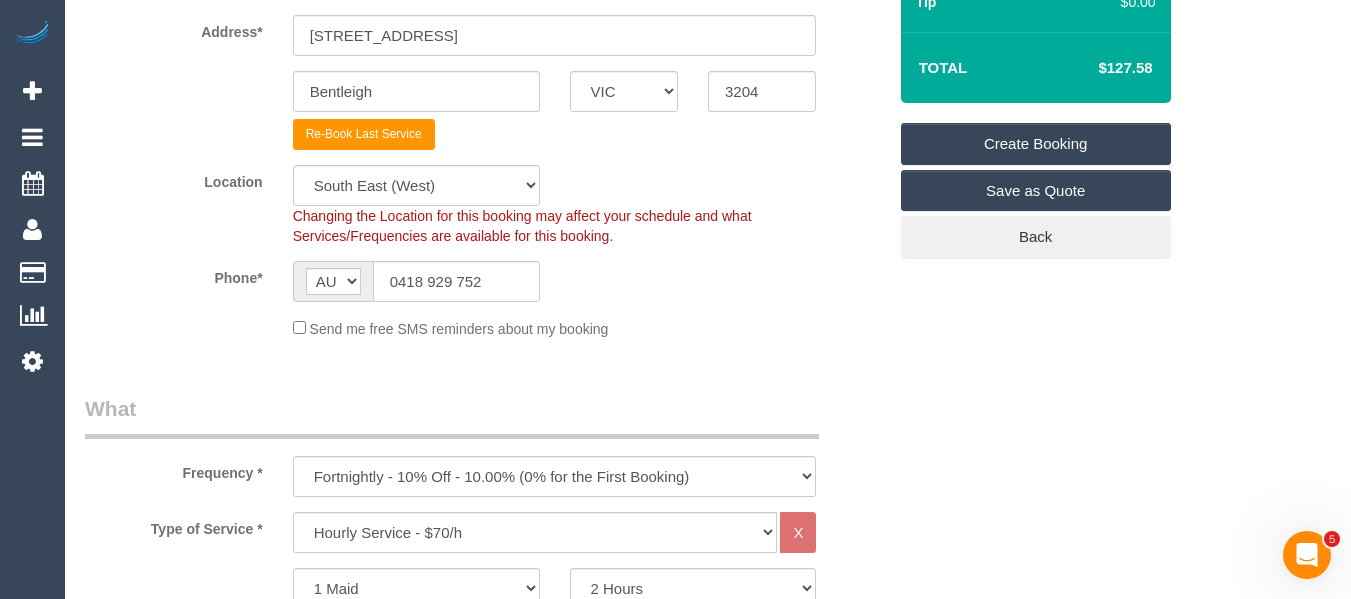 select on "object:2990" 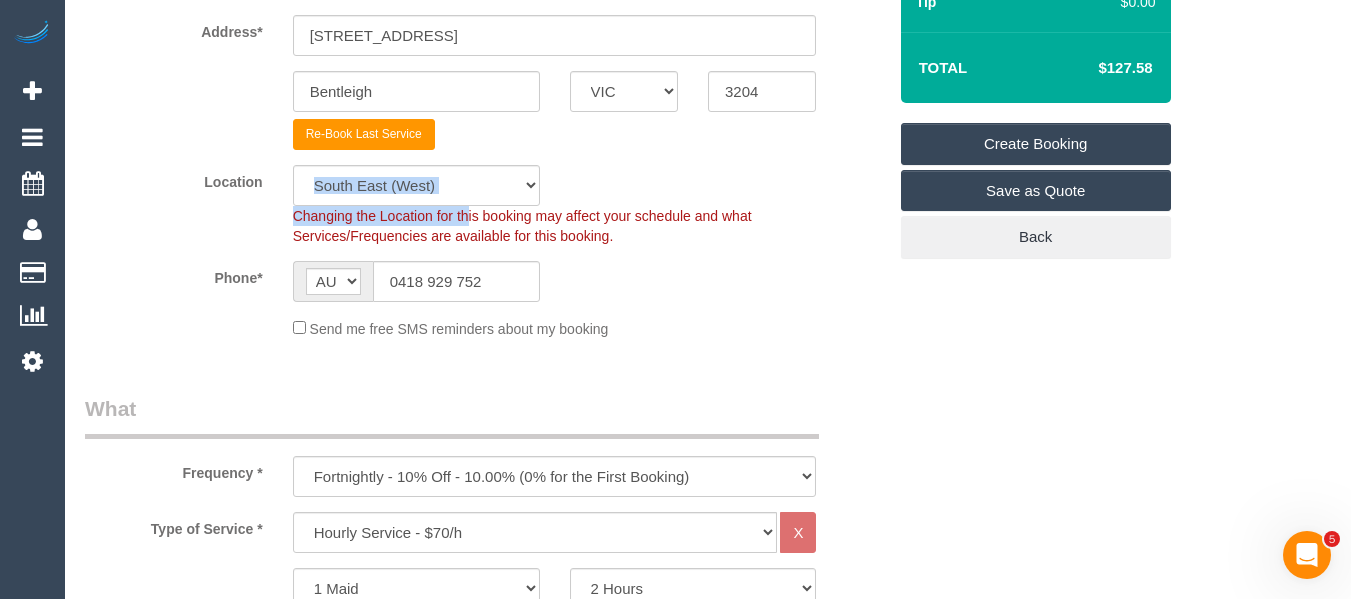 click on "Location
Office City East (North) East (South) Inner East Inner North (East) Inner North (West) Inner South East Inner West North (East) North (West) Outer East Outer North (East) Outer North (West) Outer South East Outer West South East (East) South East (West) West (North) West (South) ZG - Central ZG - East ZG - North ZG - South
Changing the Location for this booking may affect your schedule and what
Services/Frequencies are available for this booking." 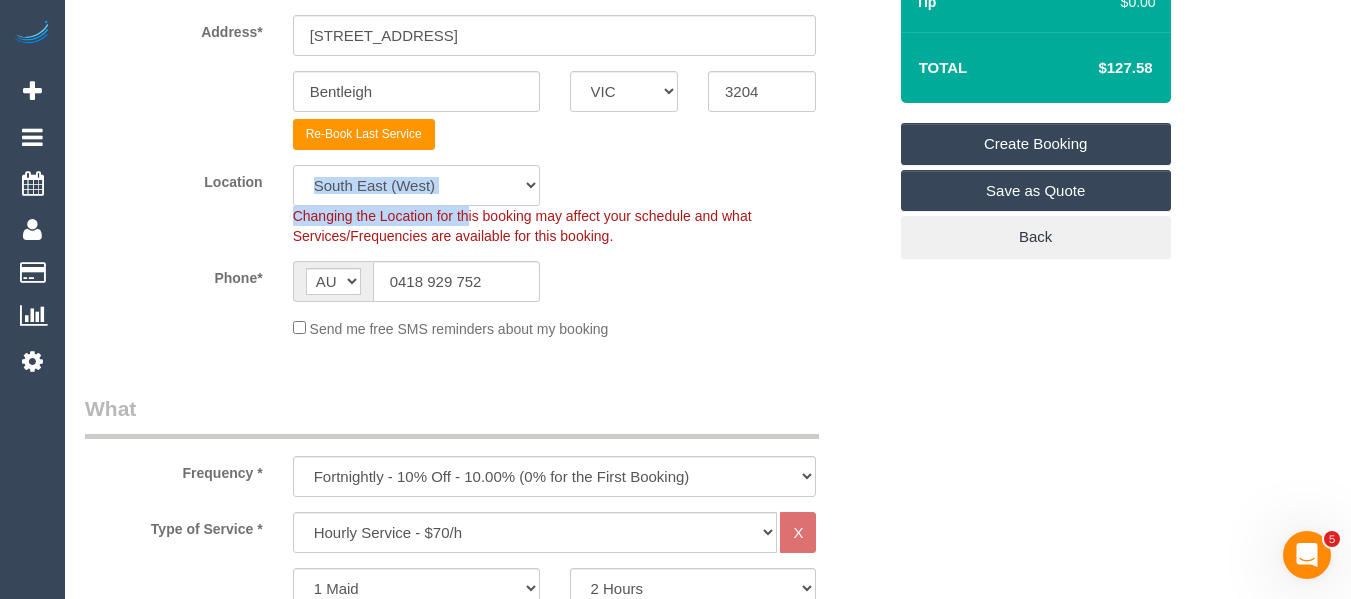 click on "Office City East (North) East (South) Inner East Inner North (East) Inner North (West) Inner South East Inner West North (East) North (West) Outer East Outer North (East) Outer North (West) Outer South East Outer West South East (East) South East (West) West (North) West (South) ZG - Central ZG - East ZG - North ZG - South" 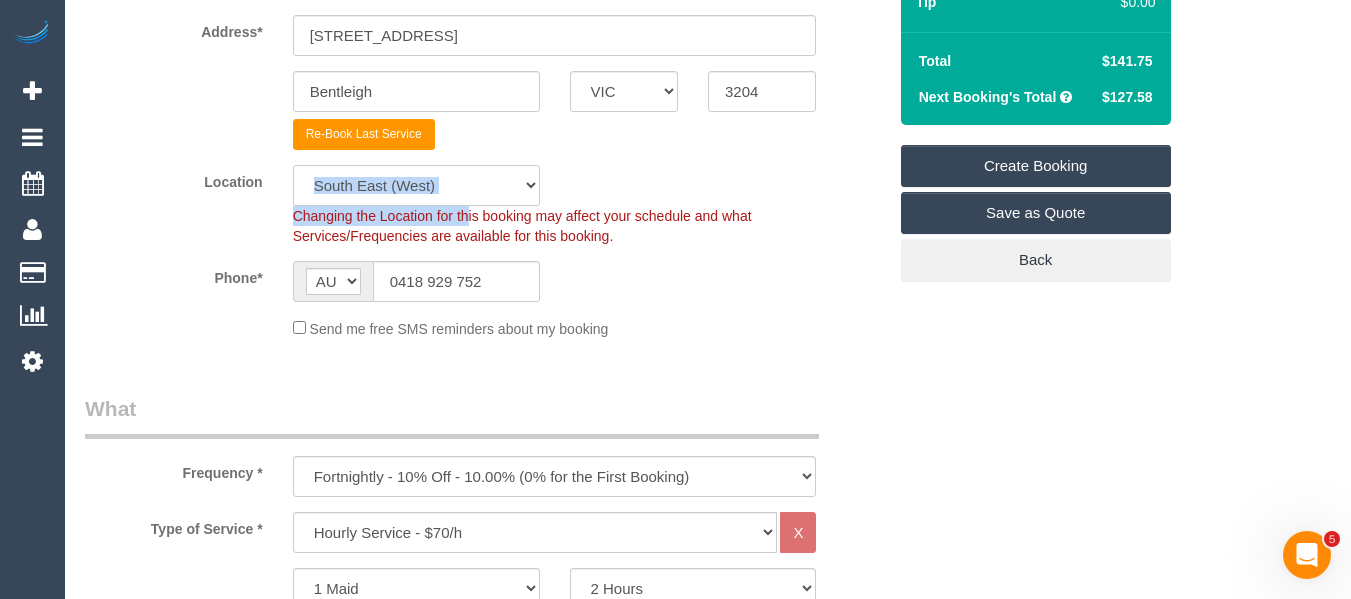 select on "54" 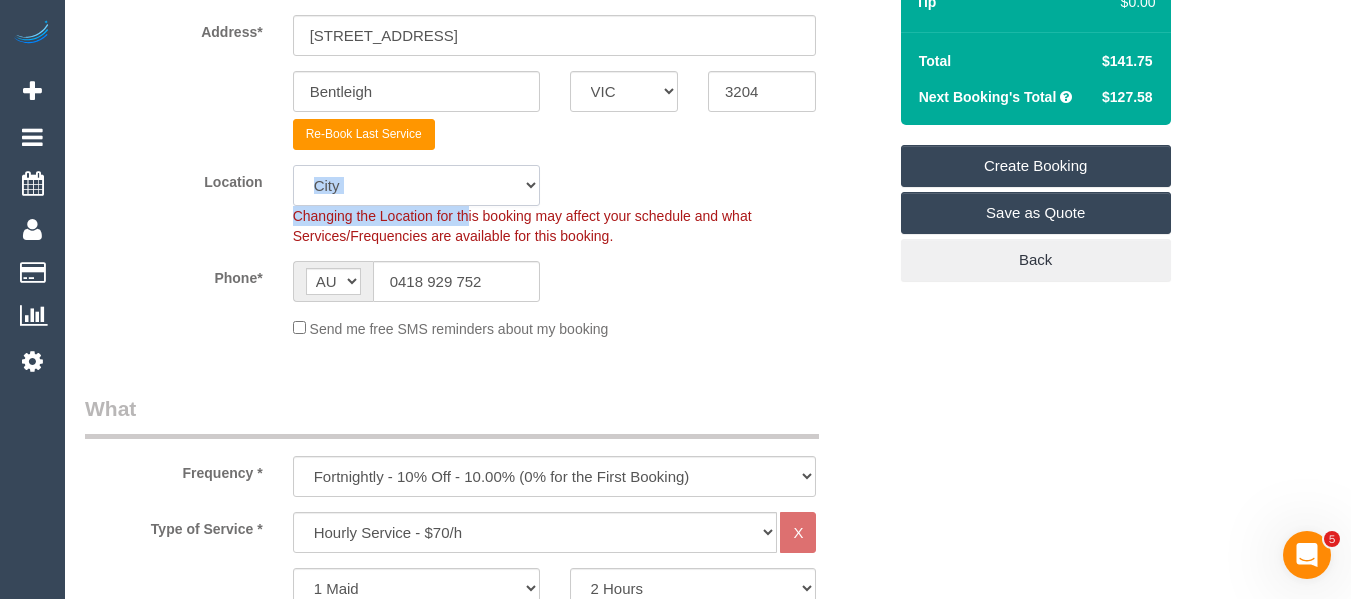 click on "Office City East (North) East (South) Inner East Inner North (East) Inner North (West) Inner South East Inner West North (East) North (West) Outer East Outer North (East) Outer North (West) Outer South East Outer West South East (East) South East (West) West (North) West (South) ZG - Central ZG - East ZG - North ZG - South" 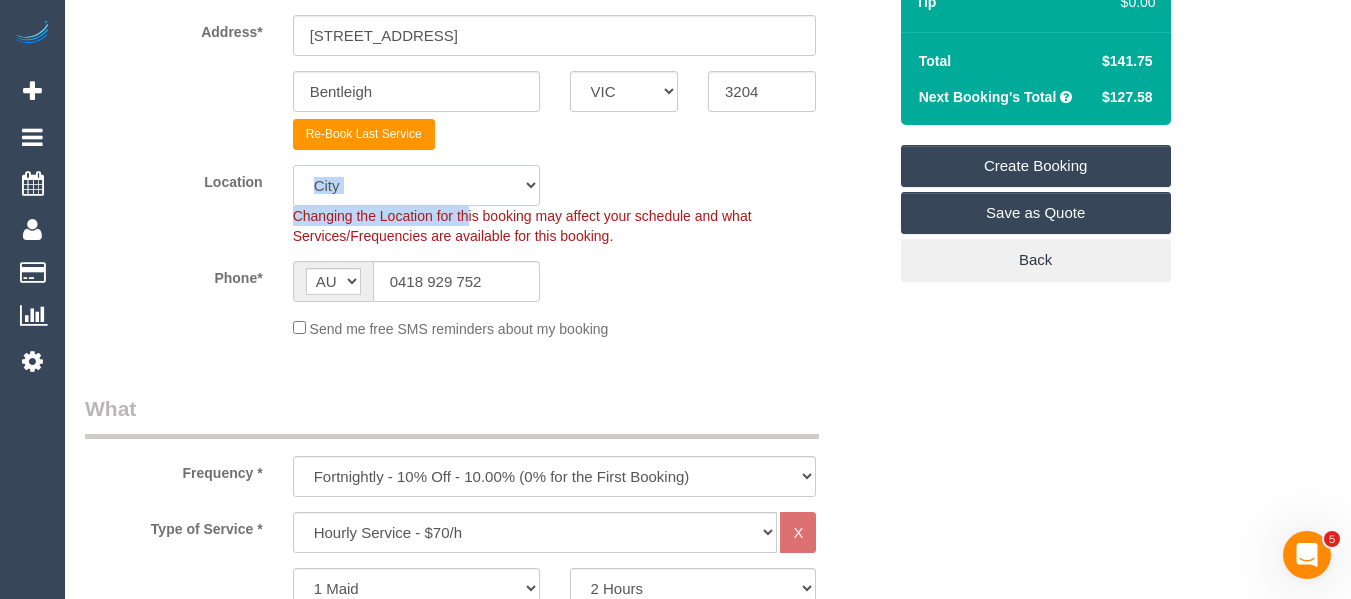 click on "Office City East (North) East (South) Inner East Inner North (East) Inner North (West) Inner South East Inner West North (East) North (West) Outer East Outer North (East) Outer North (West) Outer South East Outer West South East (East) South East (West) West (North) West (South) ZG - Central ZG - East ZG - North ZG - South" 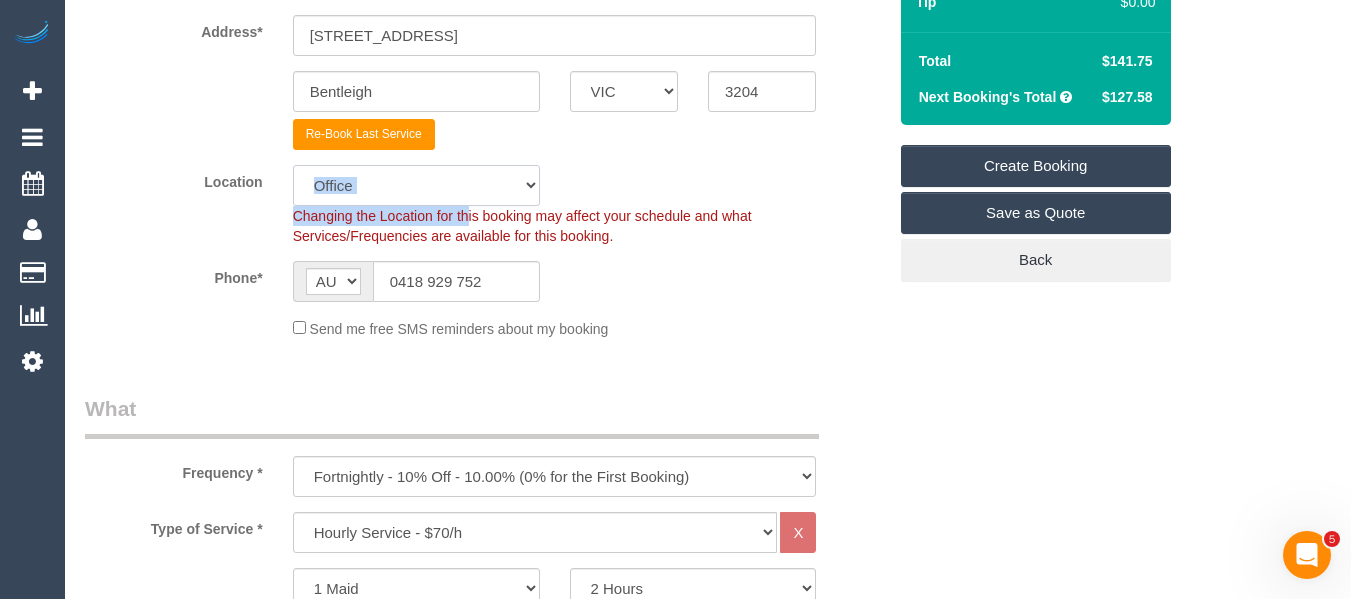 click on "Office City East (North) East (South) Inner East Inner North (East) Inner North (West) Inner South East Inner West North (East) North (West) Outer East Outer North (East) Outer North (West) Outer South East Outer West South East (East) South East (West) West (North) West (South) ZG - Central ZG - East ZG - North ZG - South" 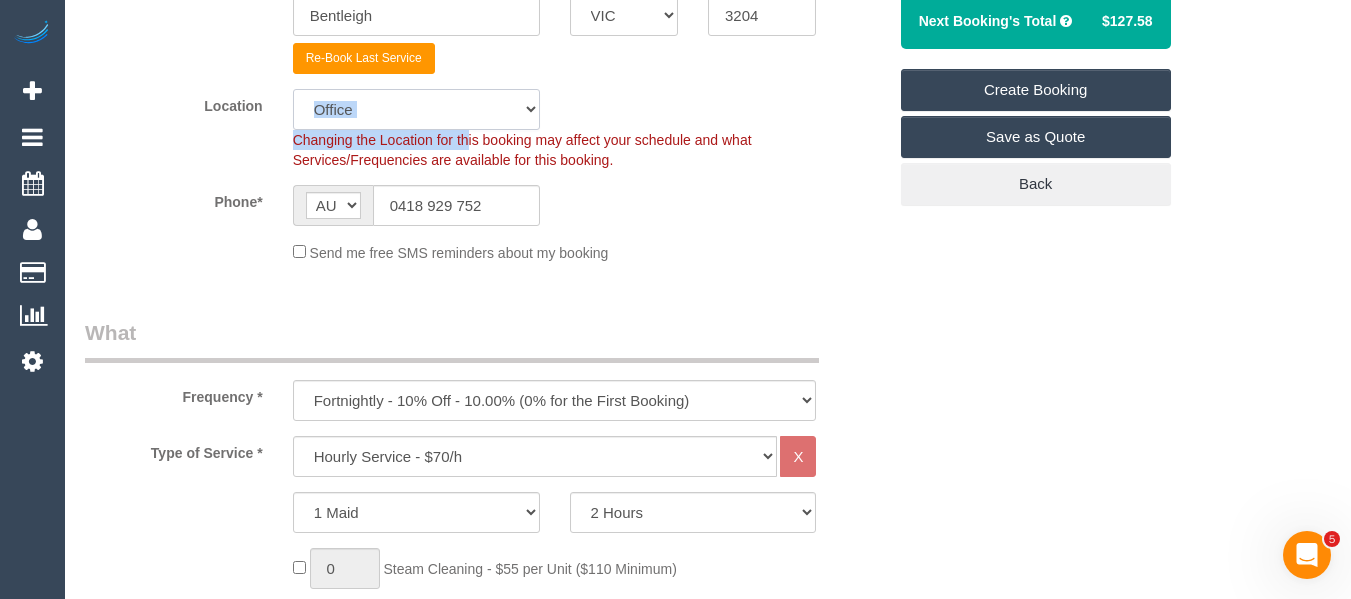 scroll, scrollTop: 700, scrollLeft: 0, axis: vertical 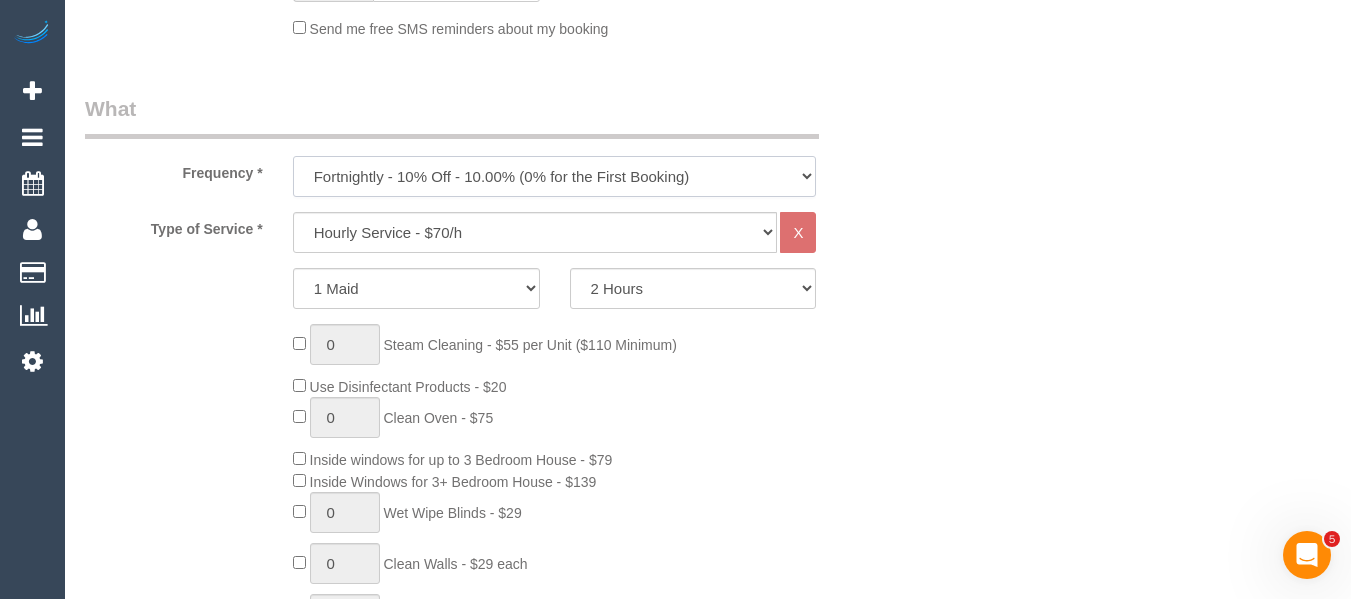 click on "One Time Cleaning Weekly - 10% Off - 10.00% (0% for the First Booking) Fortnightly - 10% Off - 10.00% (0% for the First Booking) Three Weekly - 5% Off - 5.00% (0% for the First Booking) Four Weekly - 5% Off - 5.00% (0% for the First Booking)" at bounding box center [555, 176] 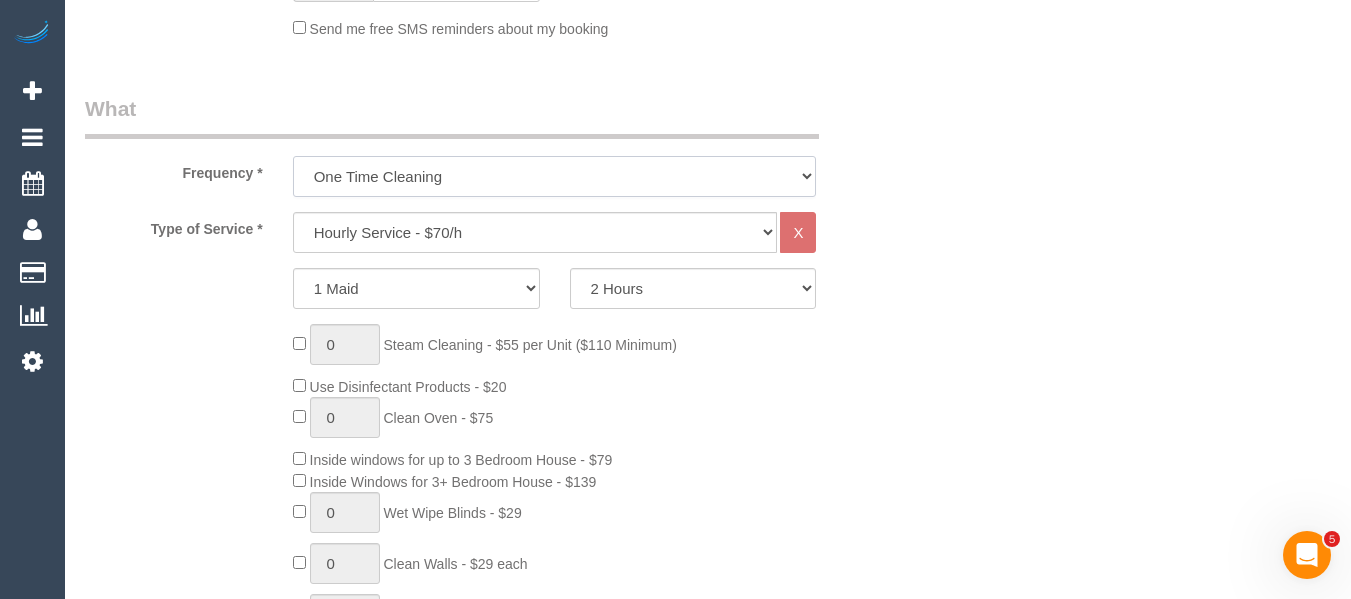 click on "One Time Cleaning Weekly - 10% Off - 10.00% (0% for the First Booking) Fortnightly - 10% Off - 10.00% (0% for the First Booking) Three Weekly - 5% Off - 5.00% (0% for the First Booking) Four Weekly - 5% Off - 5.00% (0% for the First Booking)" at bounding box center [555, 176] 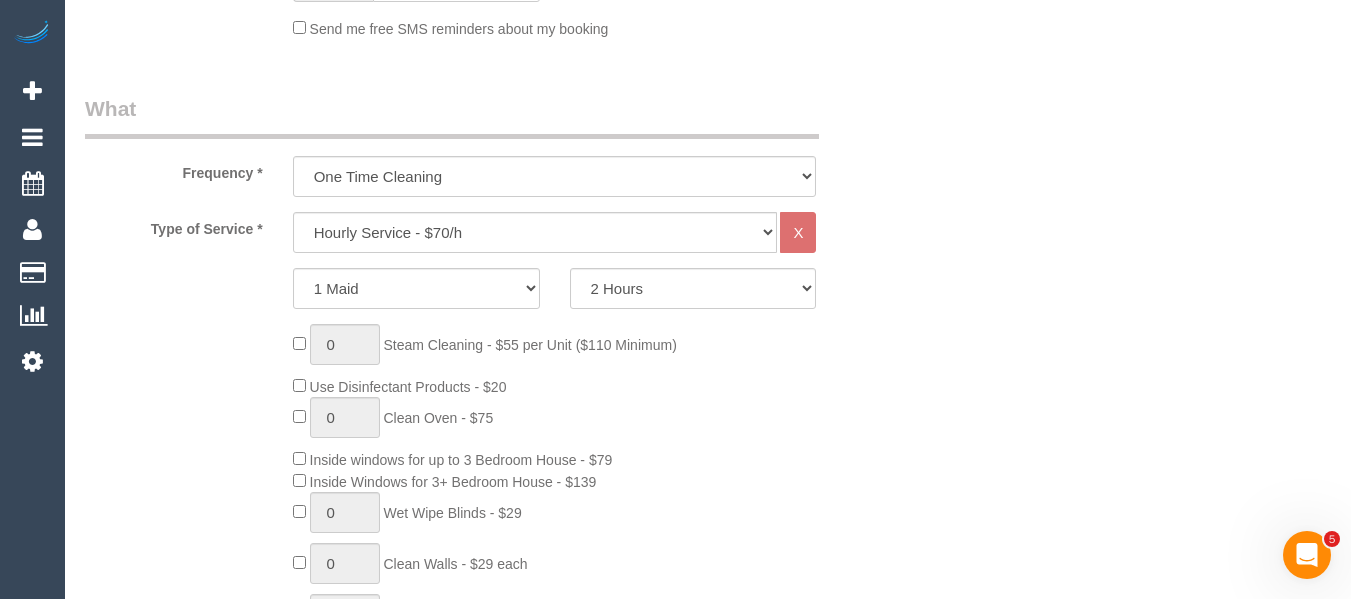 click on "What
Frequency *
One Time Cleaning Weekly - 10% Off - 10.00% (0% for the First Booking) Fortnightly - 10% Off - 10.00% (0% for the First Booking) Three Weekly - 5% Off - 5.00% (0% for the First Booking) Four Weekly - 5% Off - 5.00% (0% for the First Booking)
Type of Service *
Hourly Service - $70/h Hourly Service - $65/h Hourly Service - $60/h Hourly Service - $58.03 (NDIS 2025-26) Hourly Service - $57.27+GST (HCP/SaH 2025-26) Hourly Service - Special Pricing (New) Hourly Service - Special Pricing Hourly Service (OnTime) $50/hr + GST One Bedroom Apt/Home Cleaning - $169 Flat Rate Two Bedroom Home Cleaning - $189 Flat Rate Three Bedroom Home Cleaning - $219 Flat Rate Four Bedroom Home Cleaning  - $259 Flat Rate Five Bedroom Home Cleaning  - $309 Flat Rate Six Bedroom Home Cleaning  - $339 Flat Rate Window Cleaning - Quoted Full home clean - Quoted Quote Meeting" at bounding box center [485, 783] 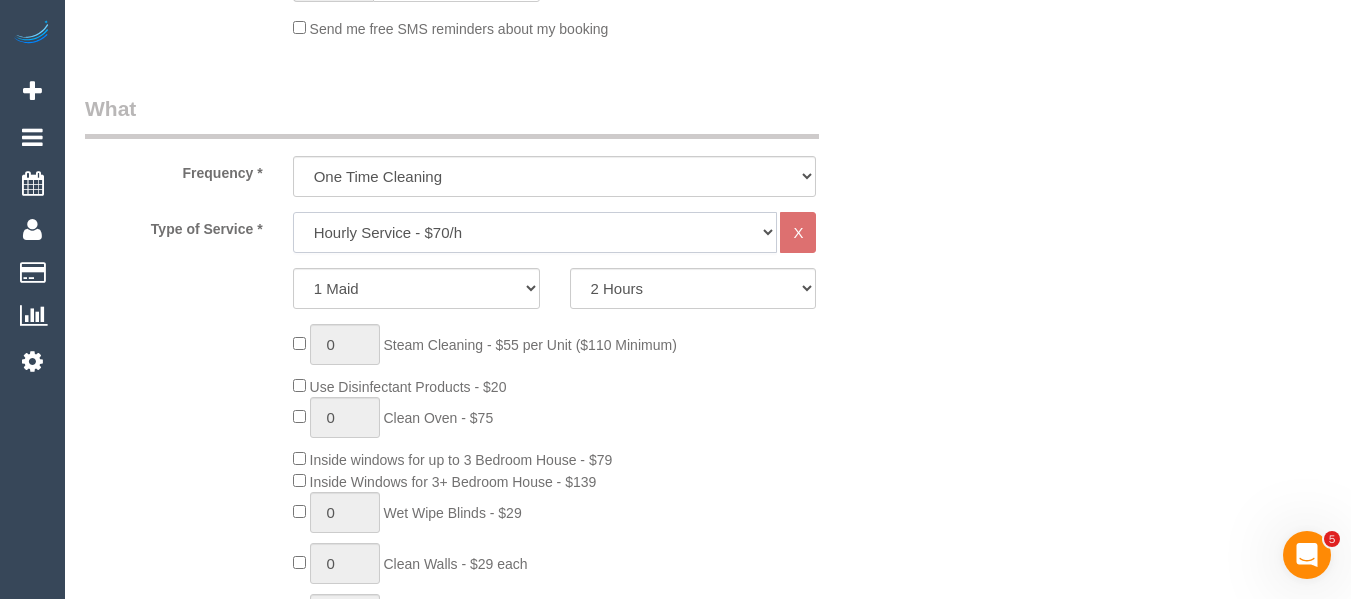 click on "Hourly Service - $70/h Hourly Service - $65/h Hourly Service - $60/h Hourly Service - $58.03 (NDIS 2025-26) Hourly Service - $57.27+GST (HCP/SaH 2025-26) Hourly Service - Special Pricing (New) Hourly Service - Special Pricing Hourly Service (OnTime) $50/hr + GST One Bedroom Apt/Home Cleaning - $169 Flat Rate Two Bedroom Home Cleaning - $189 Flat Rate Three Bedroom Home Cleaning - $219 Flat Rate Four Bedroom Home Cleaning  - $259 Flat Rate Five Bedroom Home Cleaning  - $309 Flat Rate Six Bedroom Home Cleaning  - $339 Flat Rate Window Cleaning - Quoted Full home clean - Quoted Quote Re-Clean Steam Cleaning / Unit Key Pick up/Drop off Meeting Commercial Clean - Quoted Workshop Lunch Break PENDING BOOKING Inspection Gift Card/Discount Code" 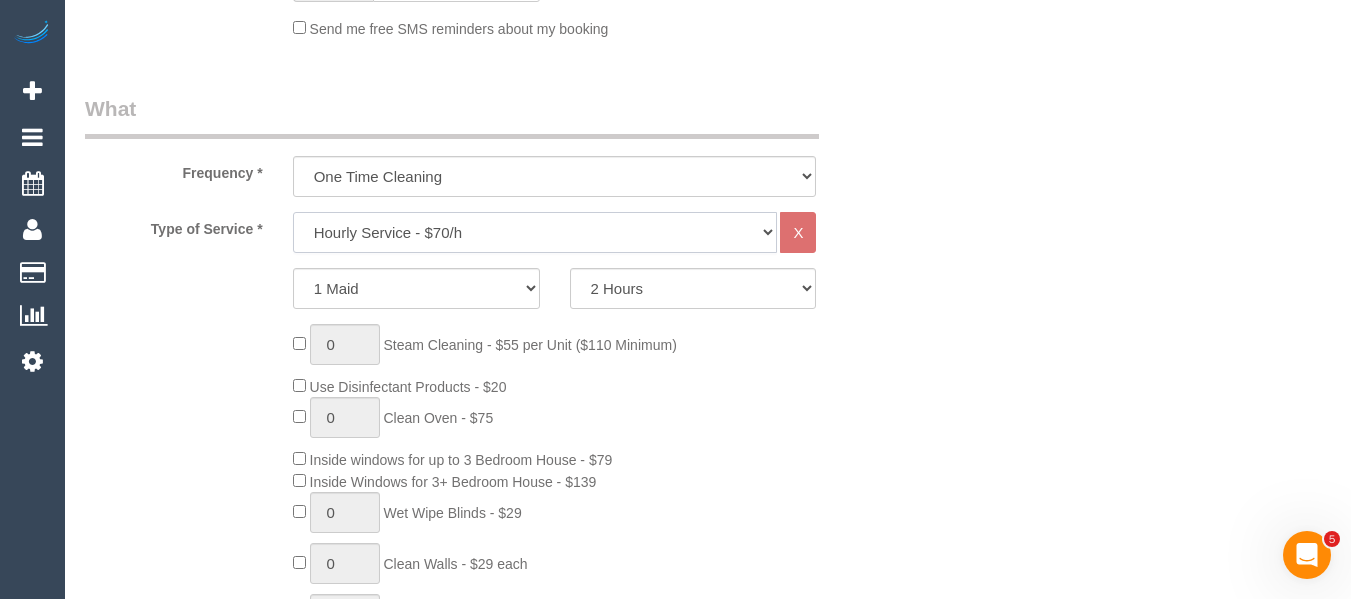 select on "28" 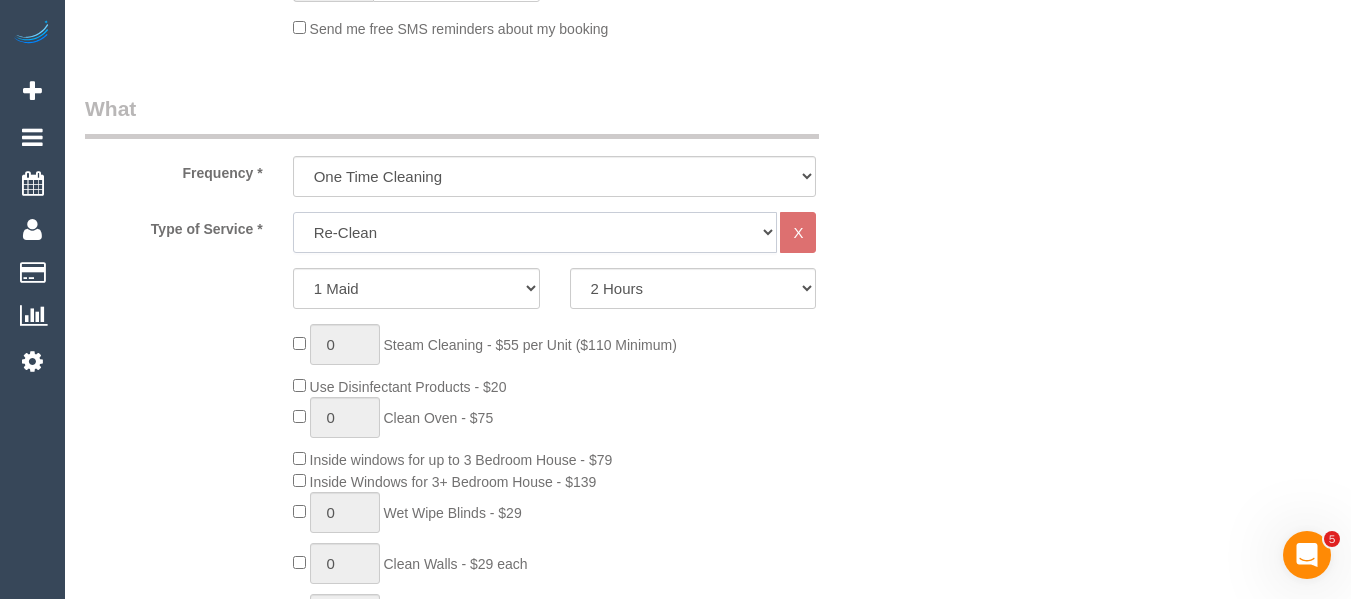 click on "Hourly Service - $70/h Hourly Service - $65/h Hourly Service - $60/h Hourly Service - $58.03 (NDIS 2025-26) Hourly Service - $57.27+GST (HCP/SaH 2025-26) Hourly Service - Special Pricing (New) Hourly Service - Special Pricing Hourly Service (OnTime) $50/hr + GST One Bedroom Apt/Home Cleaning - $169 Flat Rate Two Bedroom Home Cleaning - $189 Flat Rate Three Bedroom Home Cleaning - $219 Flat Rate Four Bedroom Home Cleaning  - $259 Flat Rate Five Bedroom Home Cleaning  - $309 Flat Rate Six Bedroom Home Cleaning  - $339 Flat Rate Window Cleaning - Quoted Full home clean - Quoted Quote Re-Clean Steam Cleaning / Unit Key Pick up/Drop off Meeting Commercial Clean - Quoted Workshop Lunch Break PENDING BOOKING Inspection Gift Card/Discount Code" 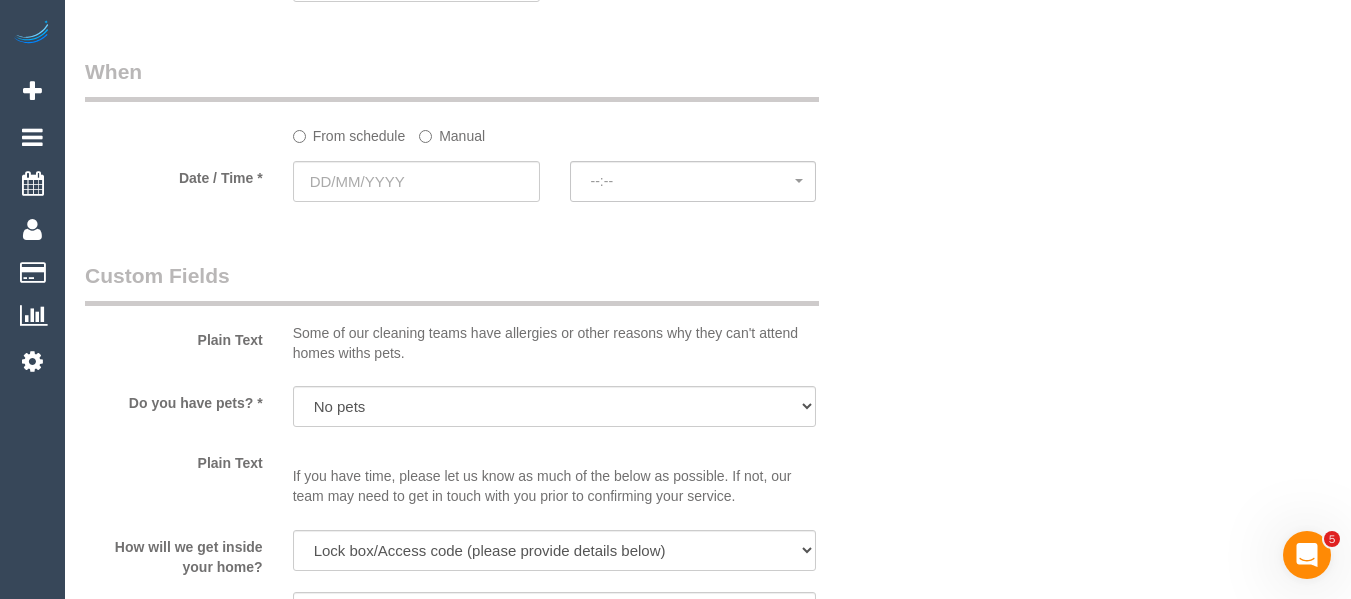 scroll, scrollTop: 1700, scrollLeft: 0, axis: vertical 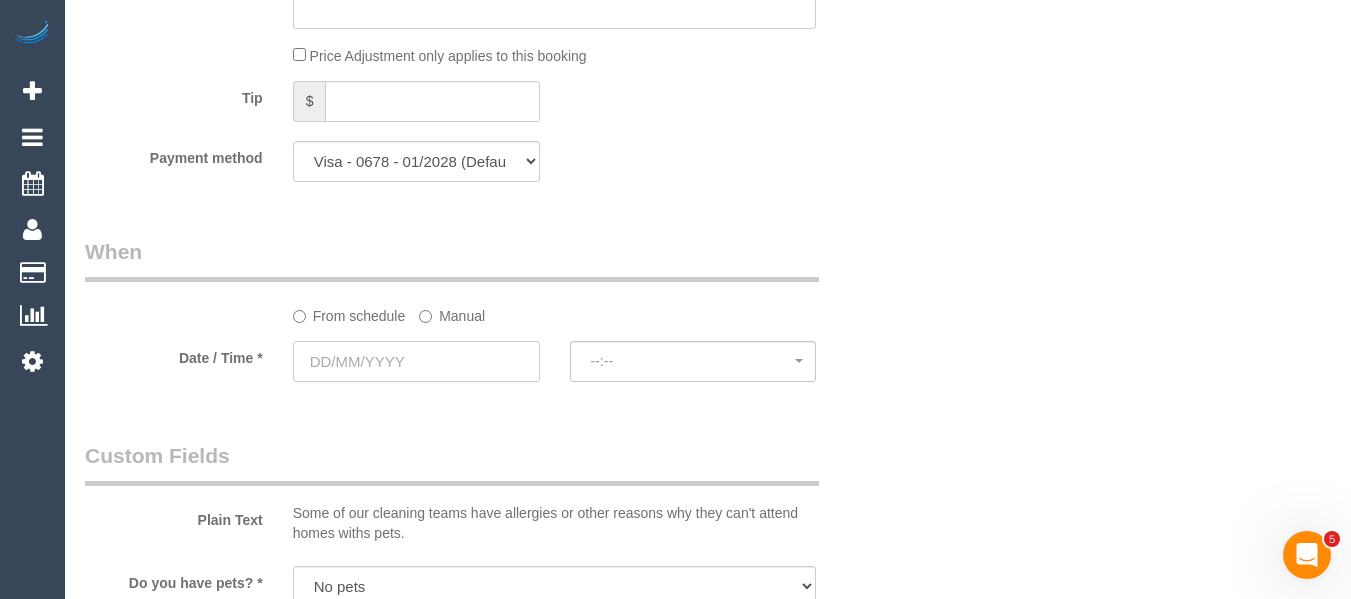 click at bounding box center (416, 361) 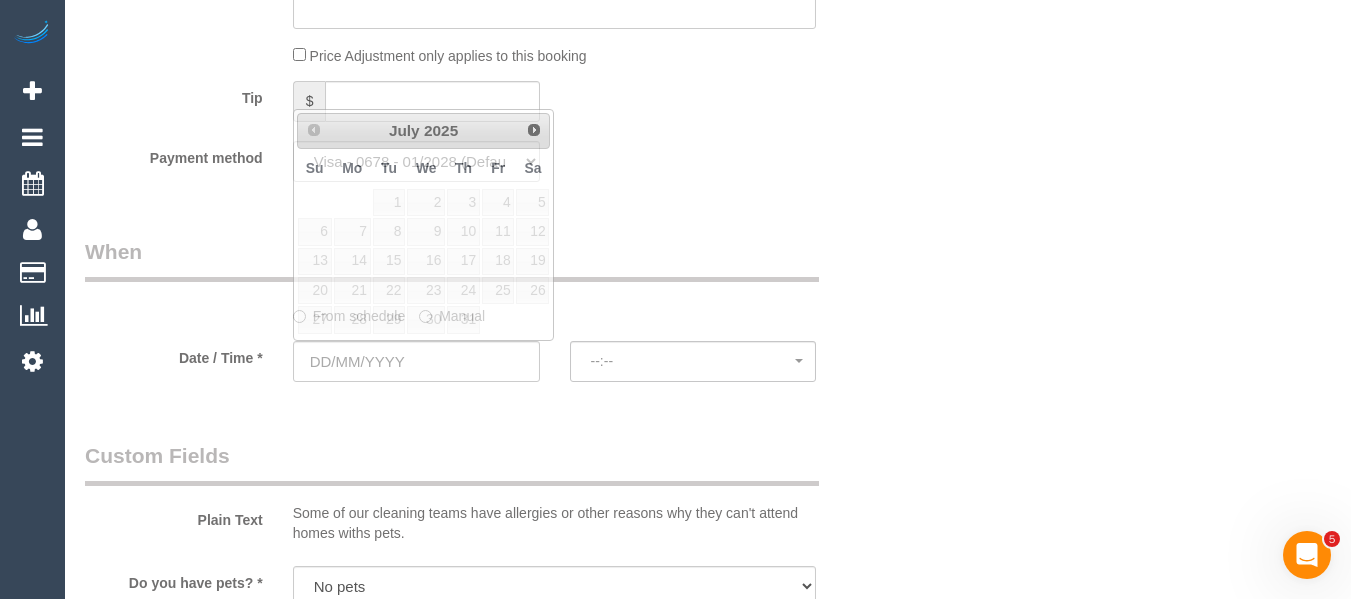 drag, startPoint x: 615, startPoint y: 294, endPoint x: 587, endPoint y: 299, distance: 28.442924 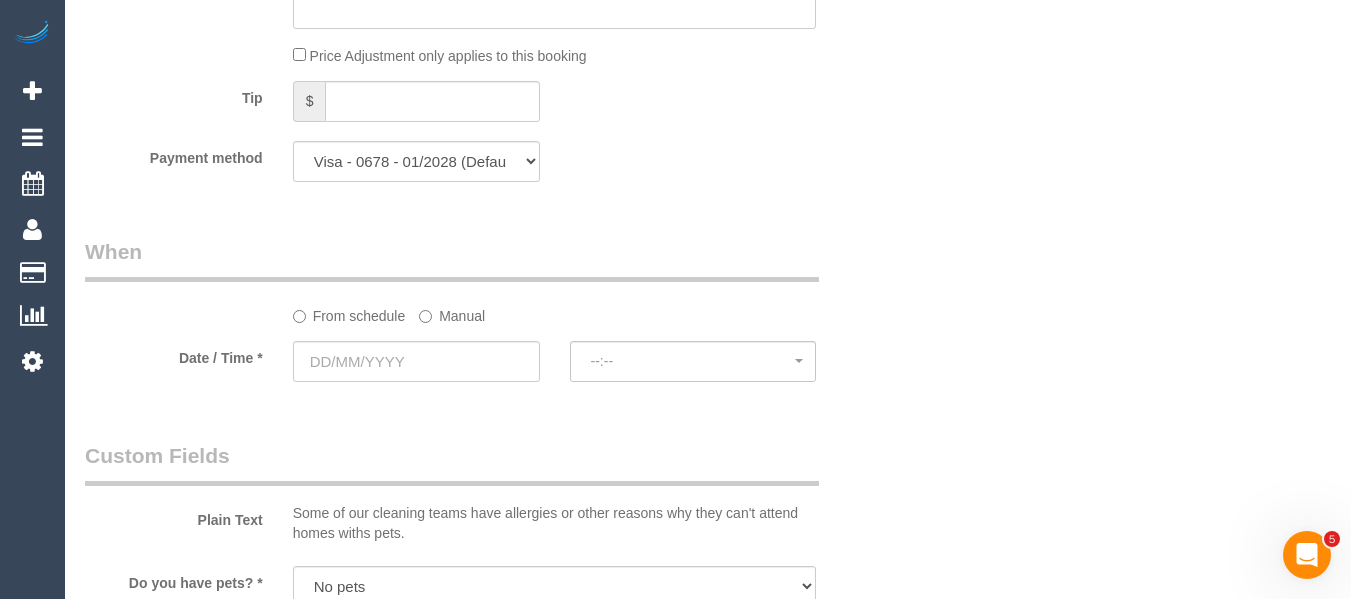 click on "Manual" 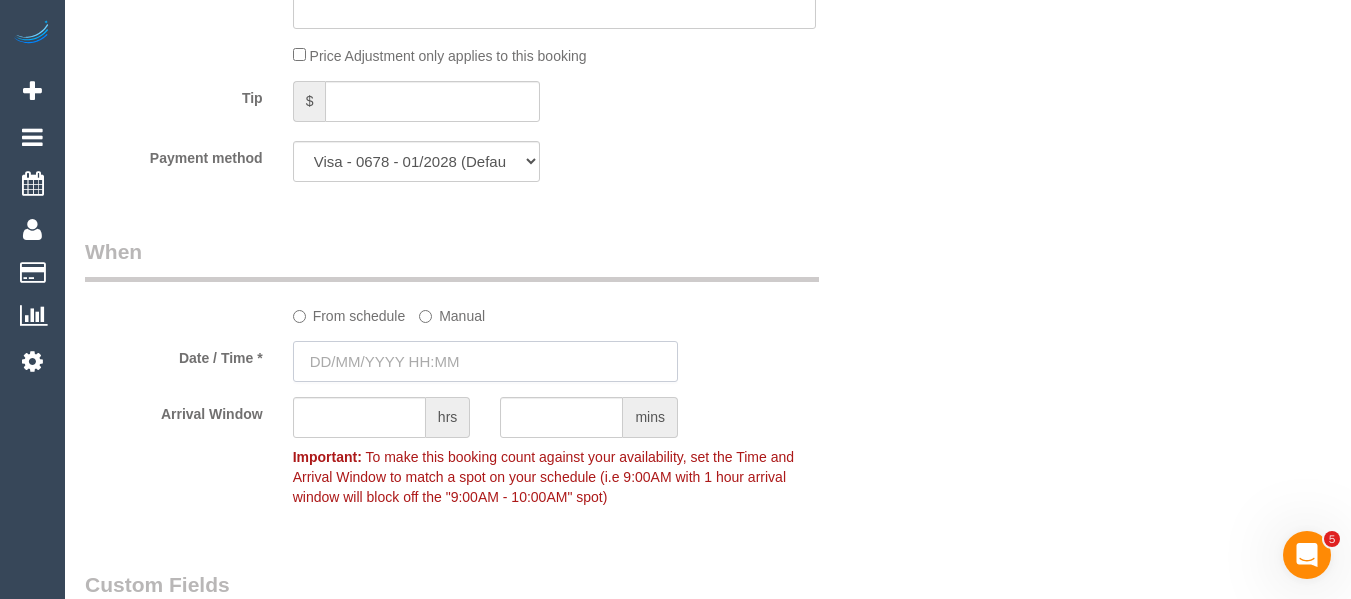 click at bounding box center (485, 361) 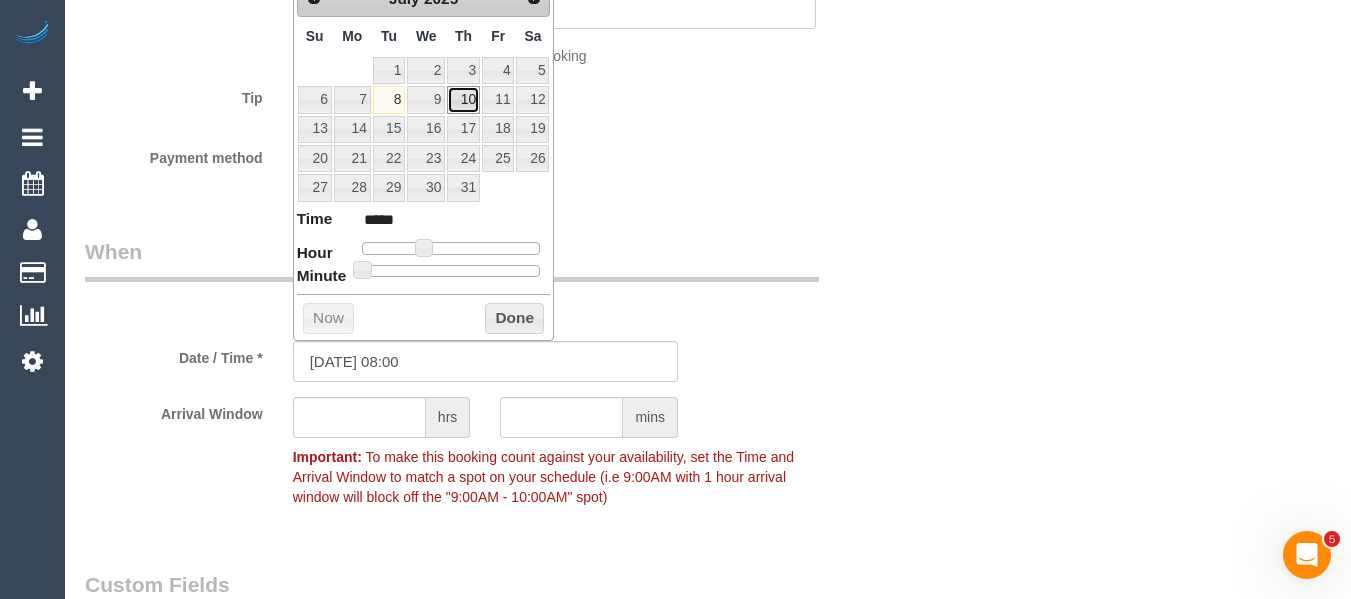 click on "10" at bounding box center [463, 99] 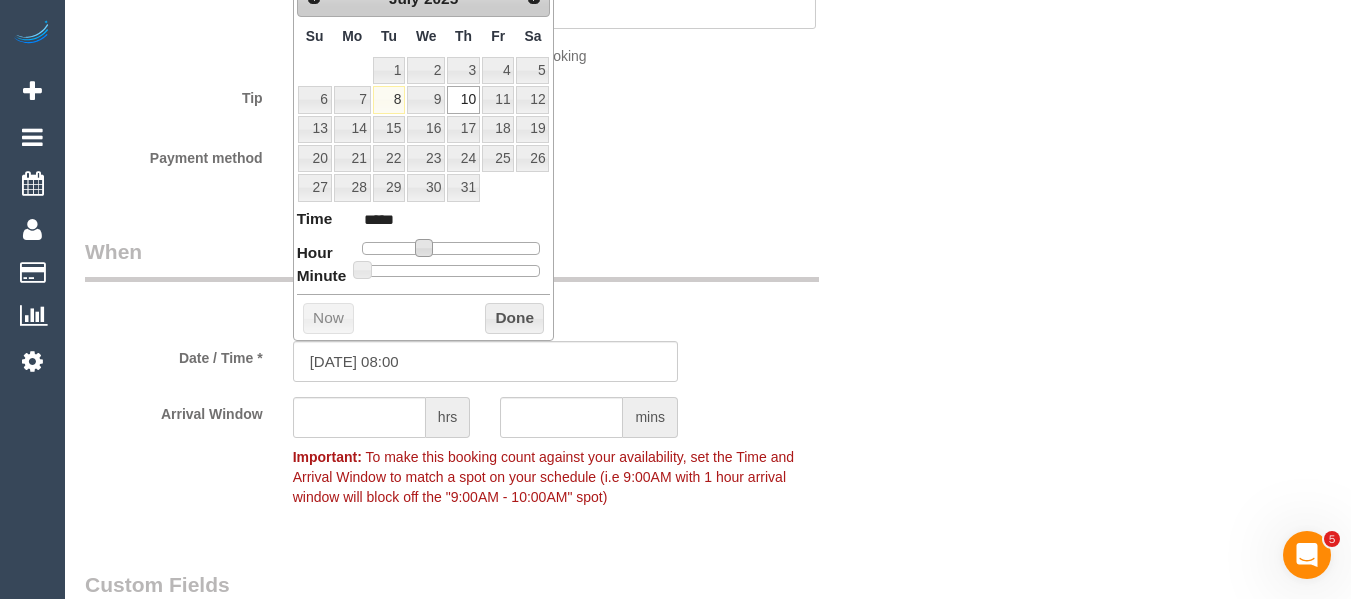 type on "10/07/2025 09:00" 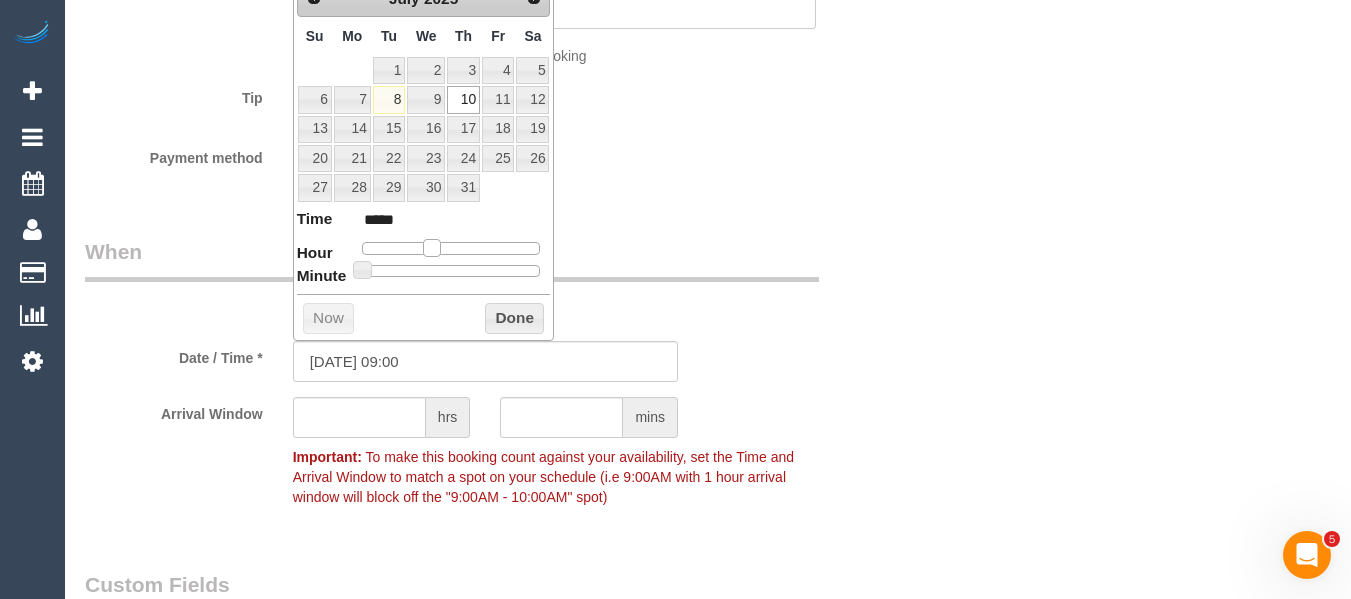 type on "10/07/2025 10:00" 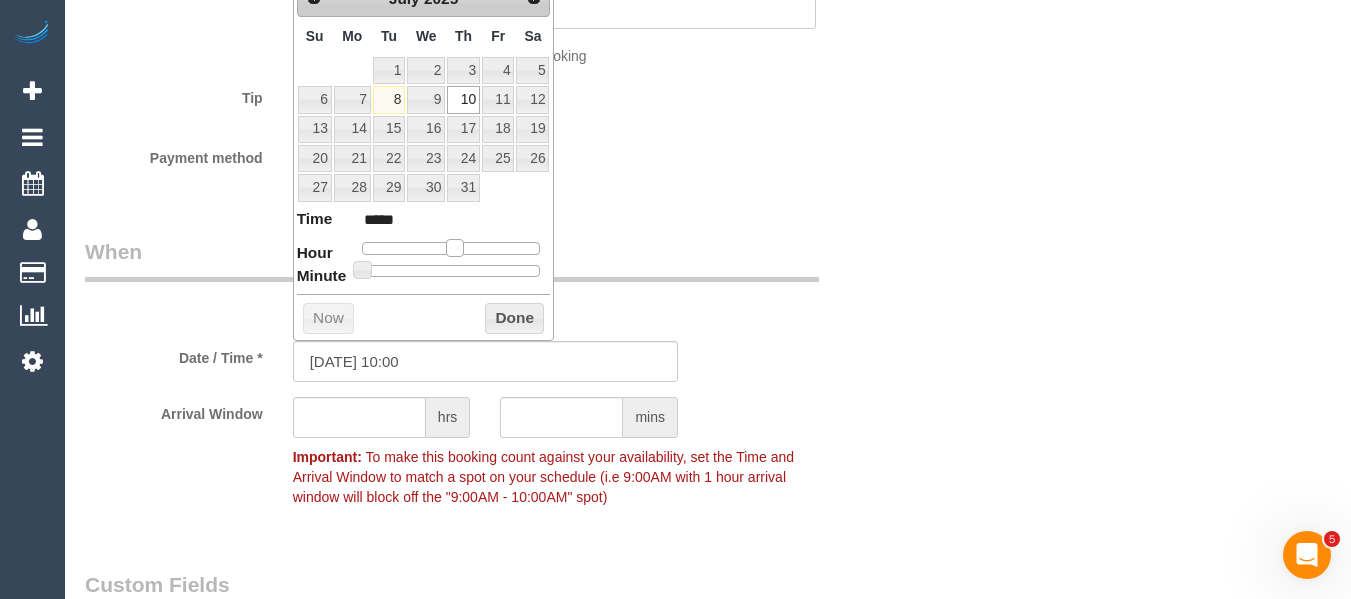 type on "10/07/2025 12:00" 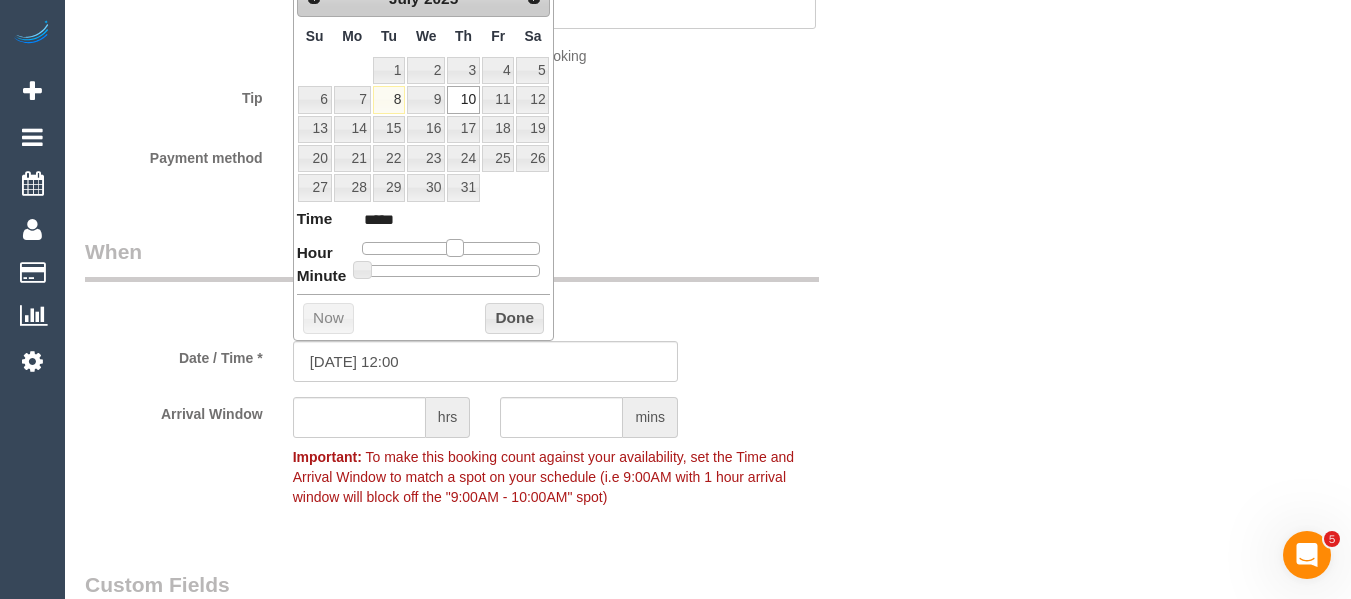 drag, startPoint x: 424, startPoint y: 248, endPoint x: 449, endPoint y: 254, distance: 25.70992 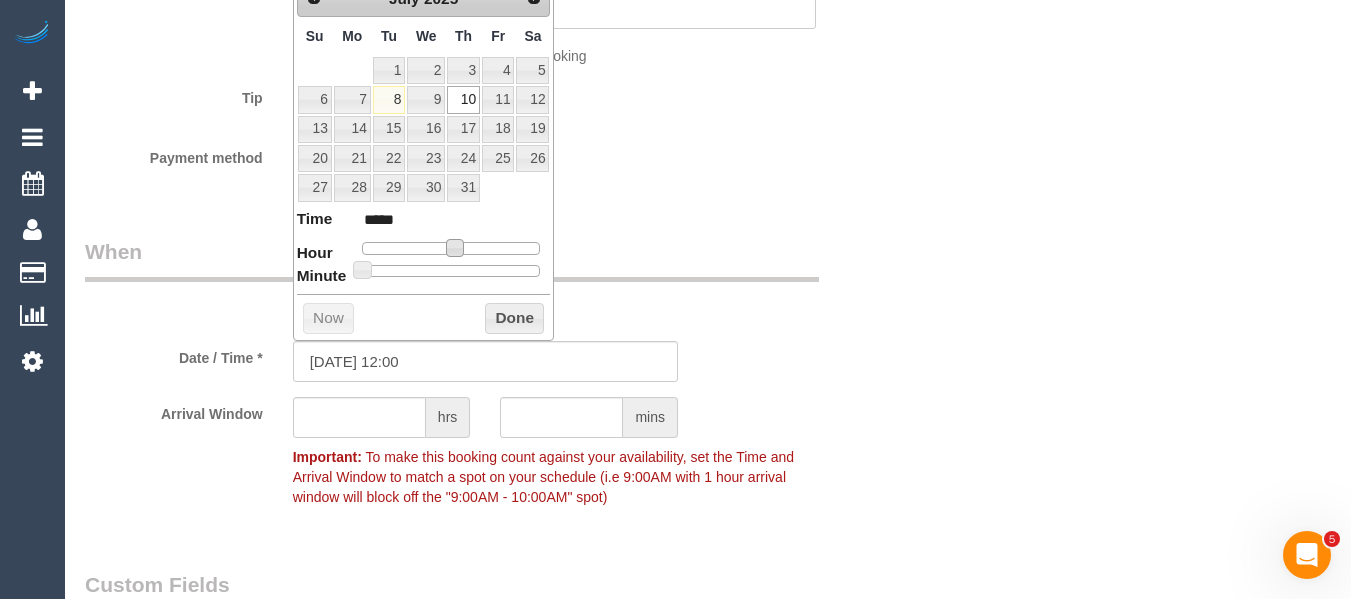 click on "Done" at bounding box center [514, 319] 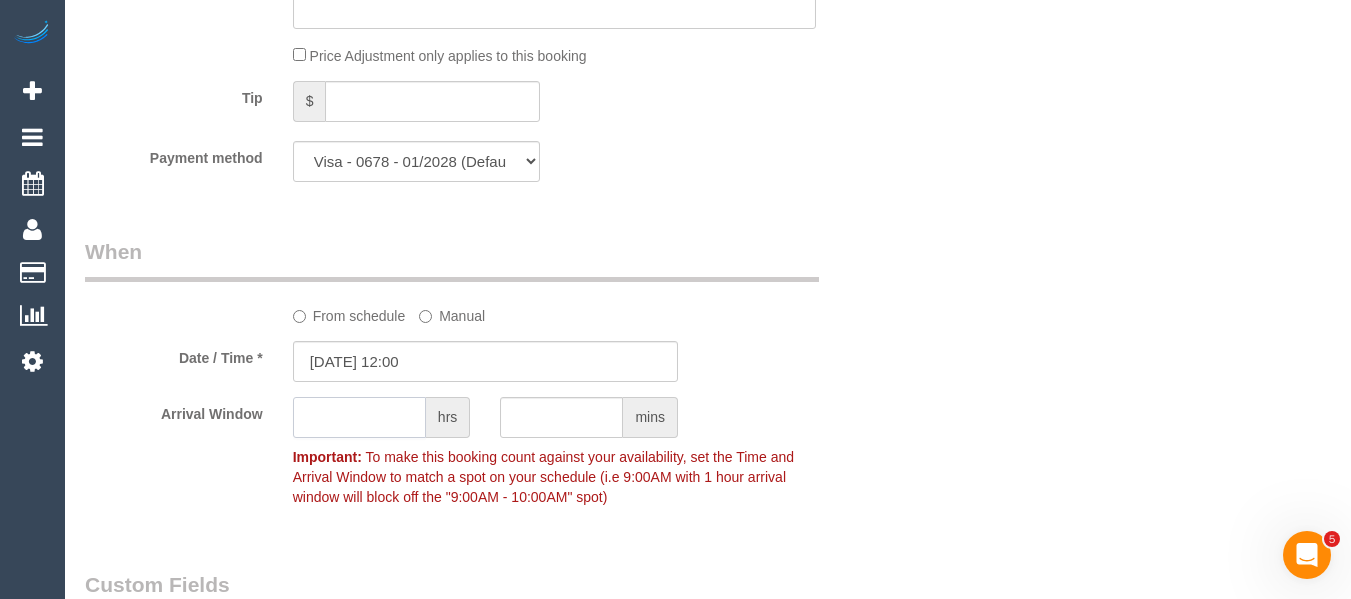 click 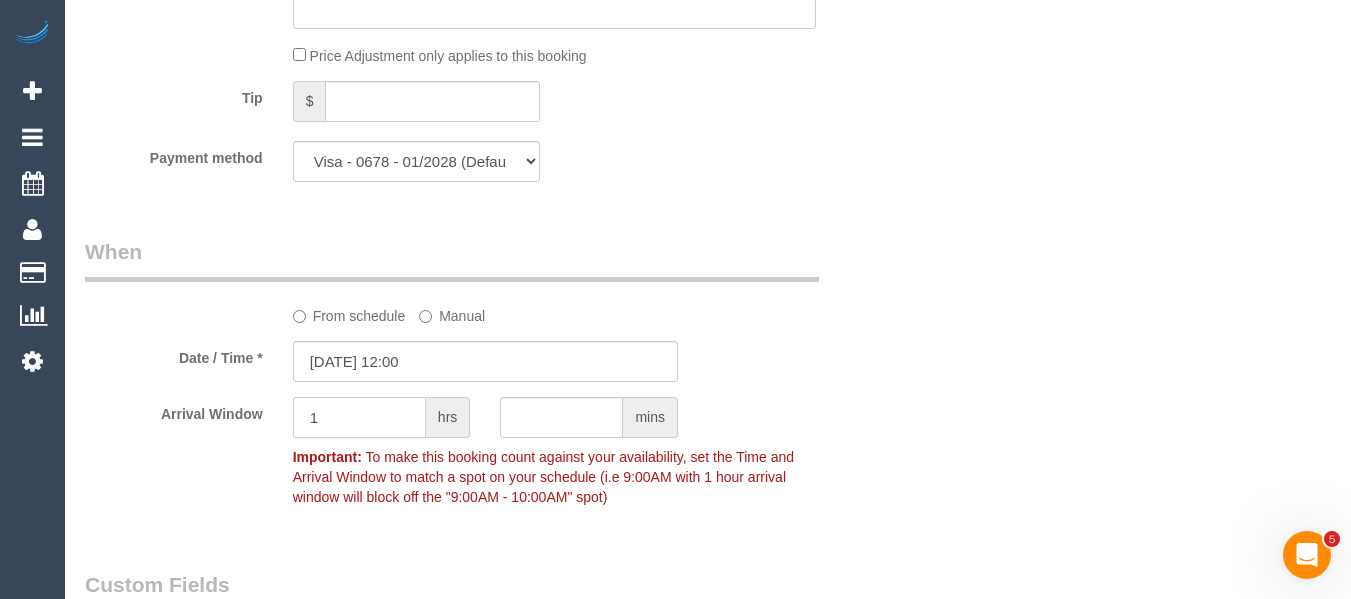 click on "1" 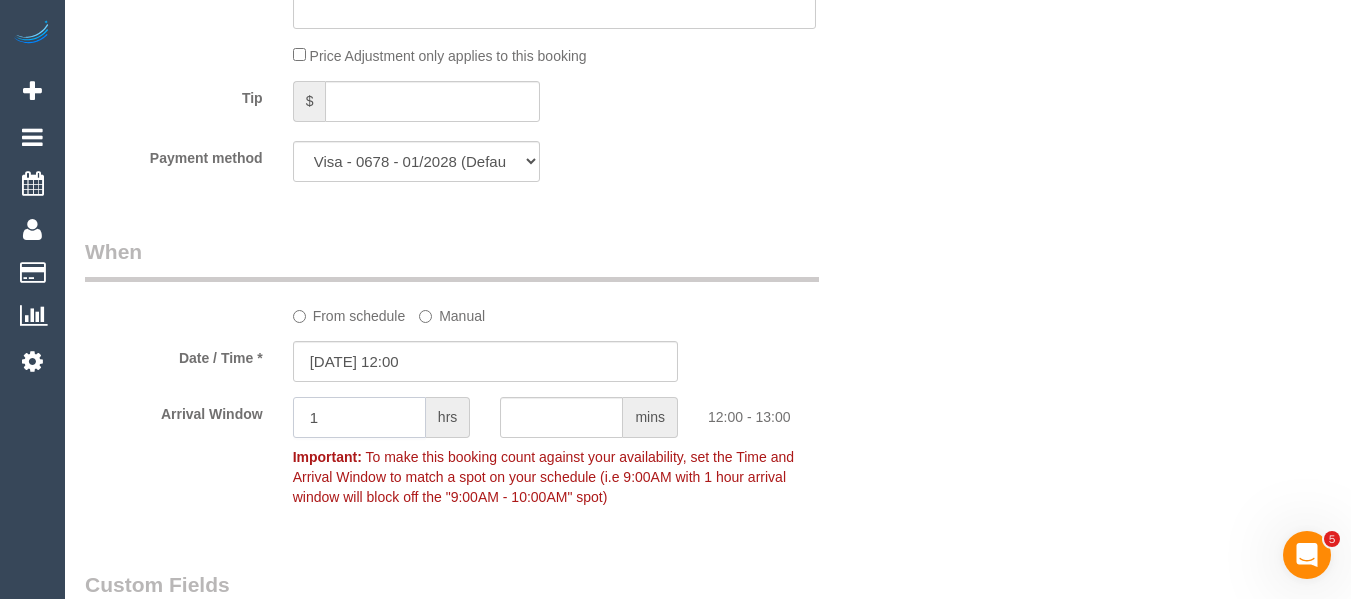 type on "1" 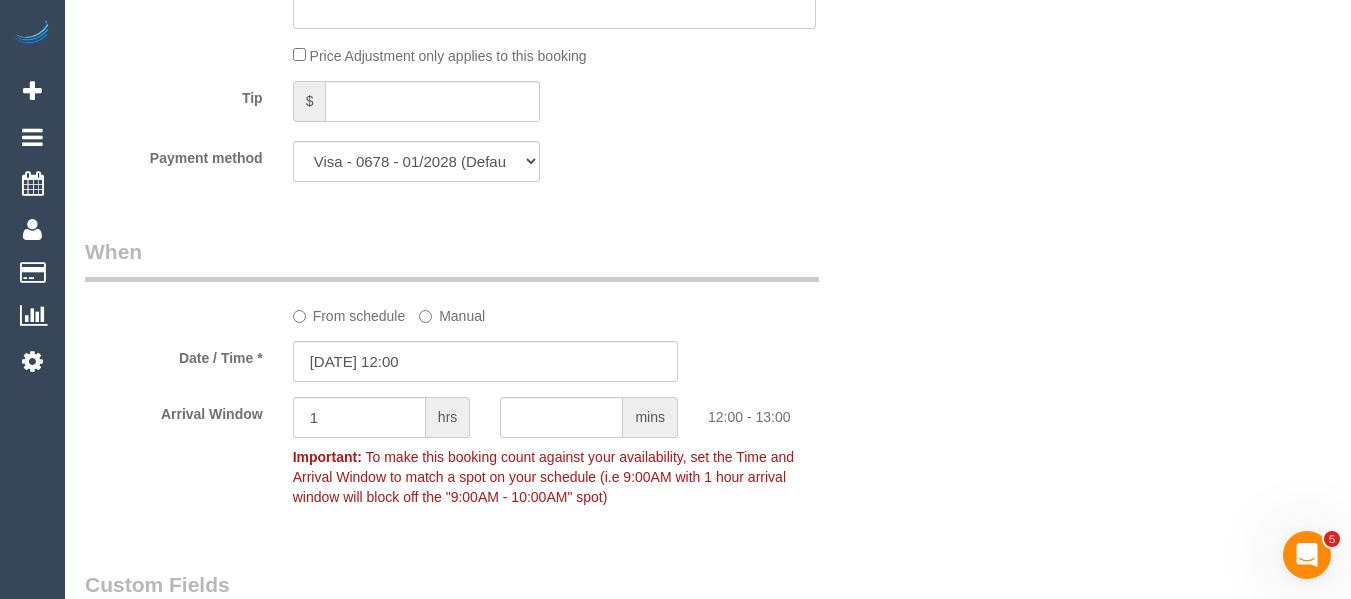 drag, startPoint x: 1003, startPoint y: 271, endPoint x: 968, endPoint y: 281, distance: 36.40055 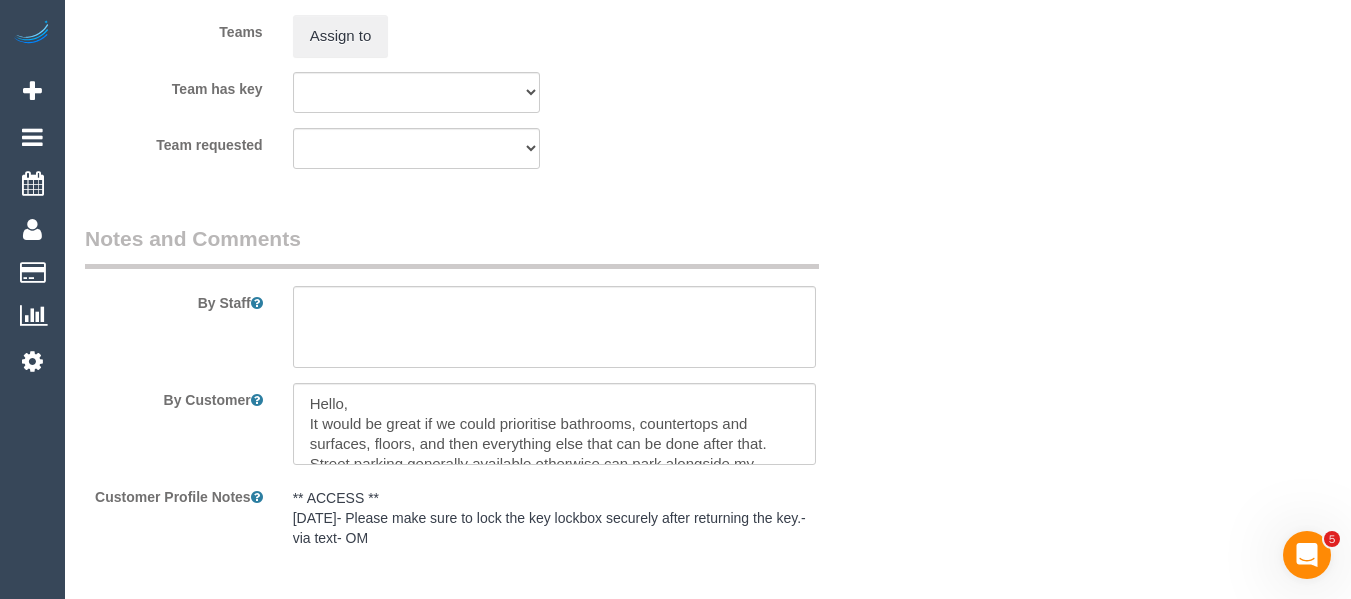 scroll, scrollTop: 3116, scrollLeft: 0, axis: vertical 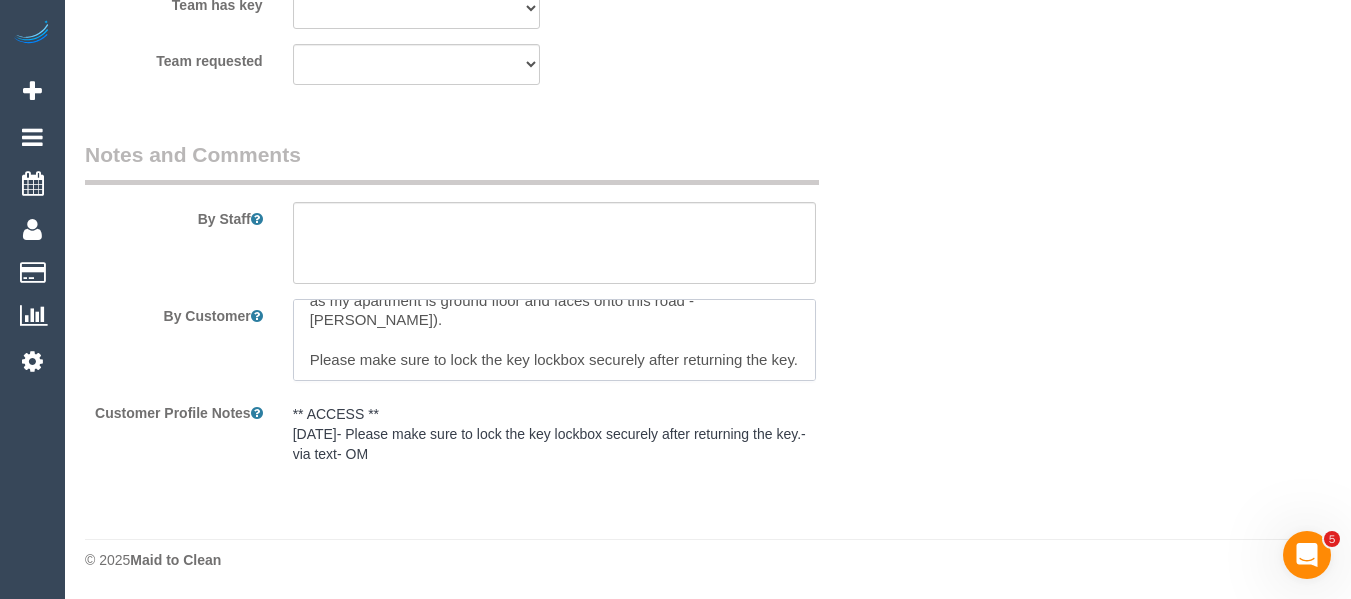 drag, startPoint x: 313, startPoint y: 317, endPoint x: 720, endPoint y: 379, distance: 411.69528 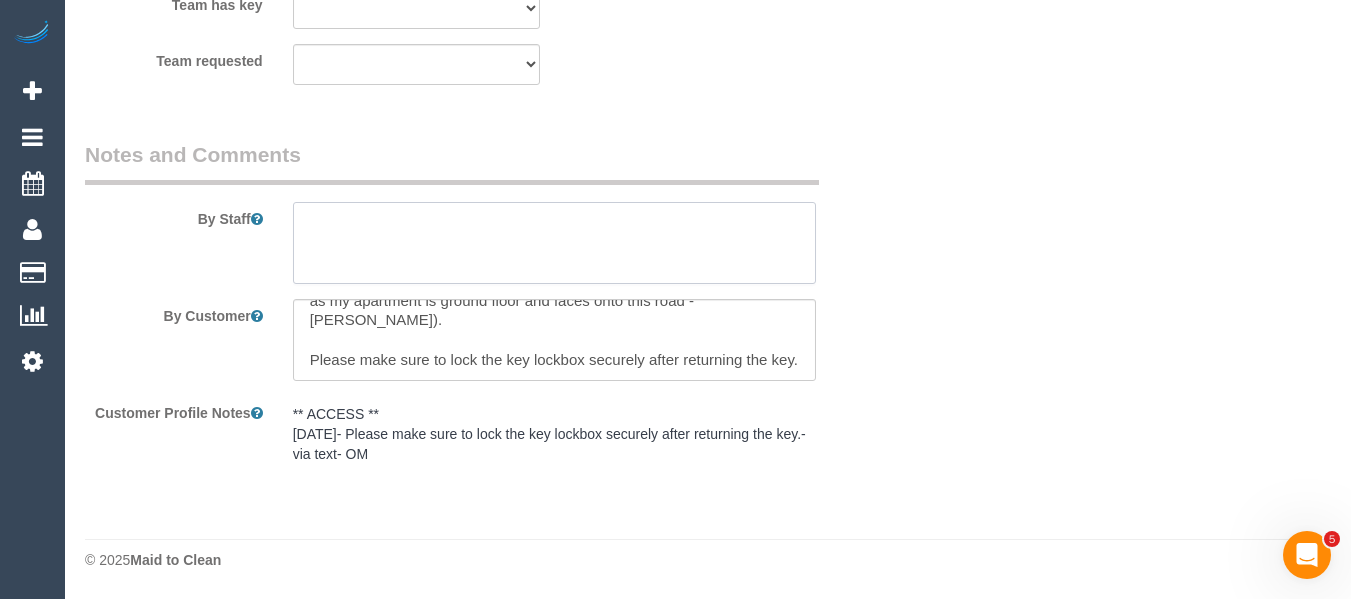 click at bounding box center [555, 243] 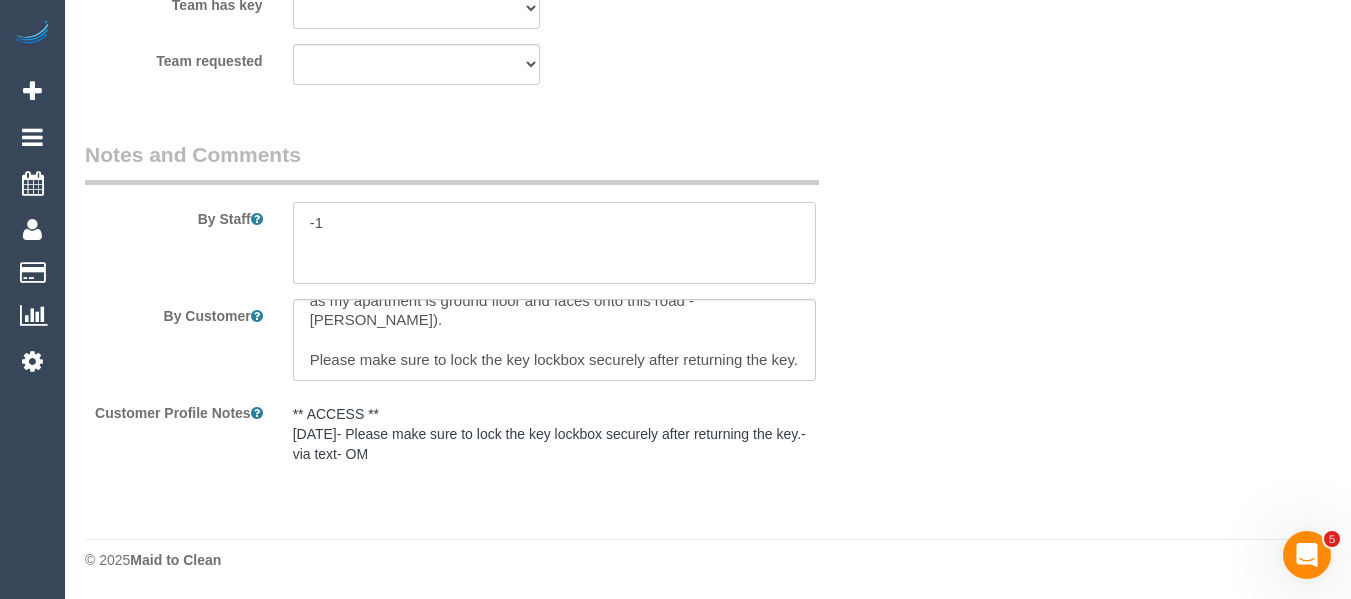 type on "Cleaner(s) Unassigned:
Reason Unassigned:
Contact via: Text
Which message sent: HU
Additional info:" 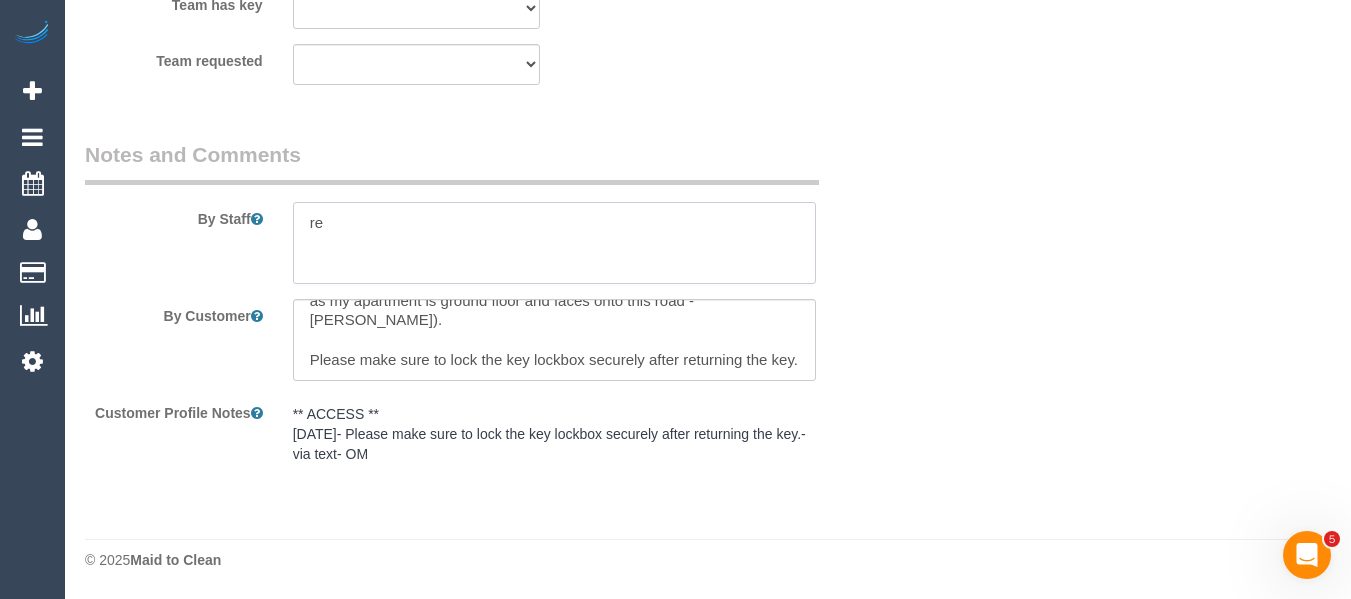 type on "r" 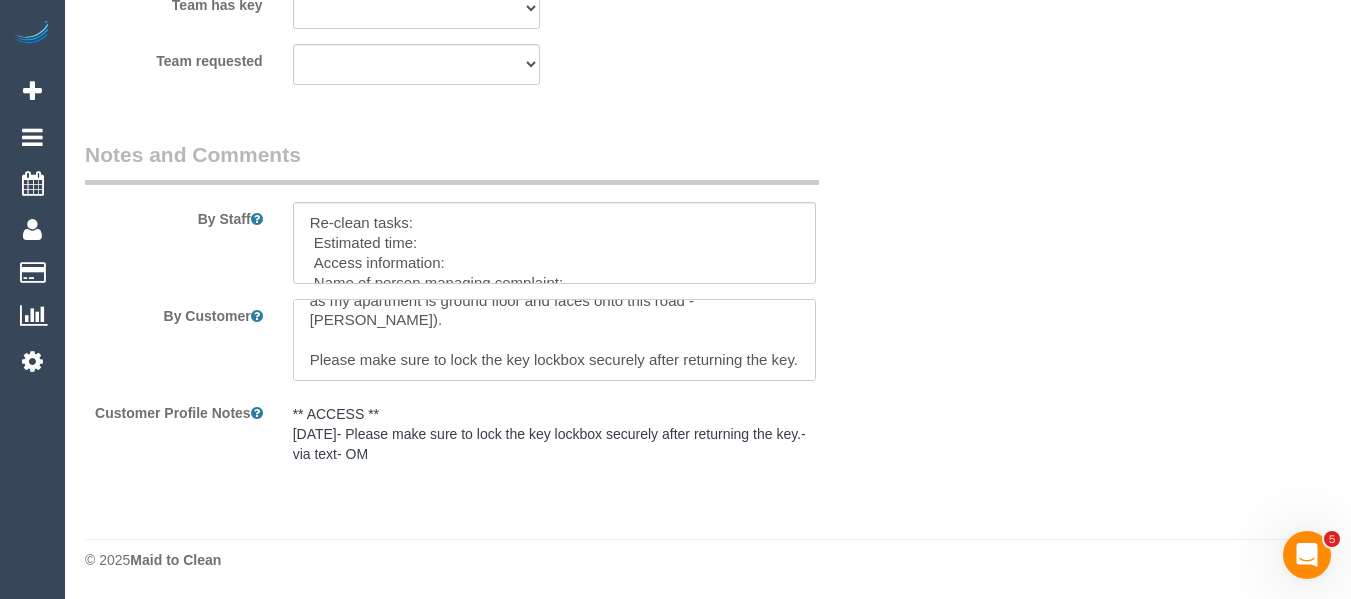 drag, startPoint x: 325, startPoint y: 354, endPoint x: 303, endPoint y: 343, distance: 24.596748 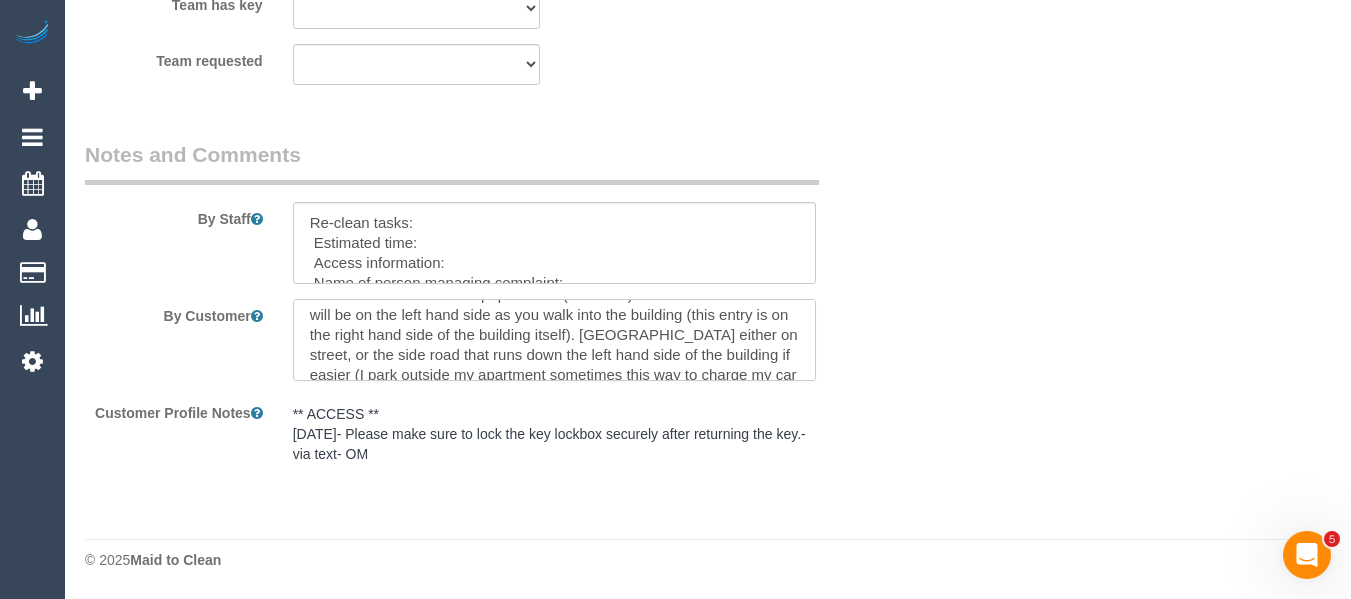 scroll, scrollTop: 259, scrollLeft: 0, axis: vertical 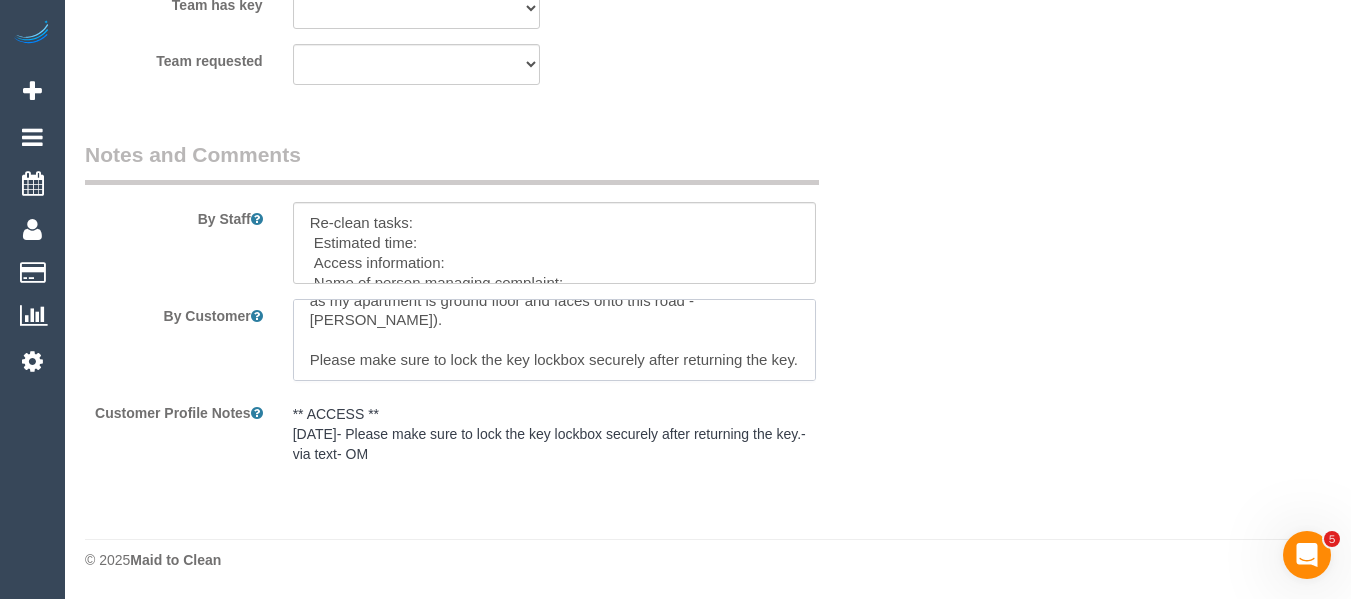 drag, startPoint x: 308, startPoint y: 358, endPoint x: 584, endPoint y: 400, distance: 279.17737 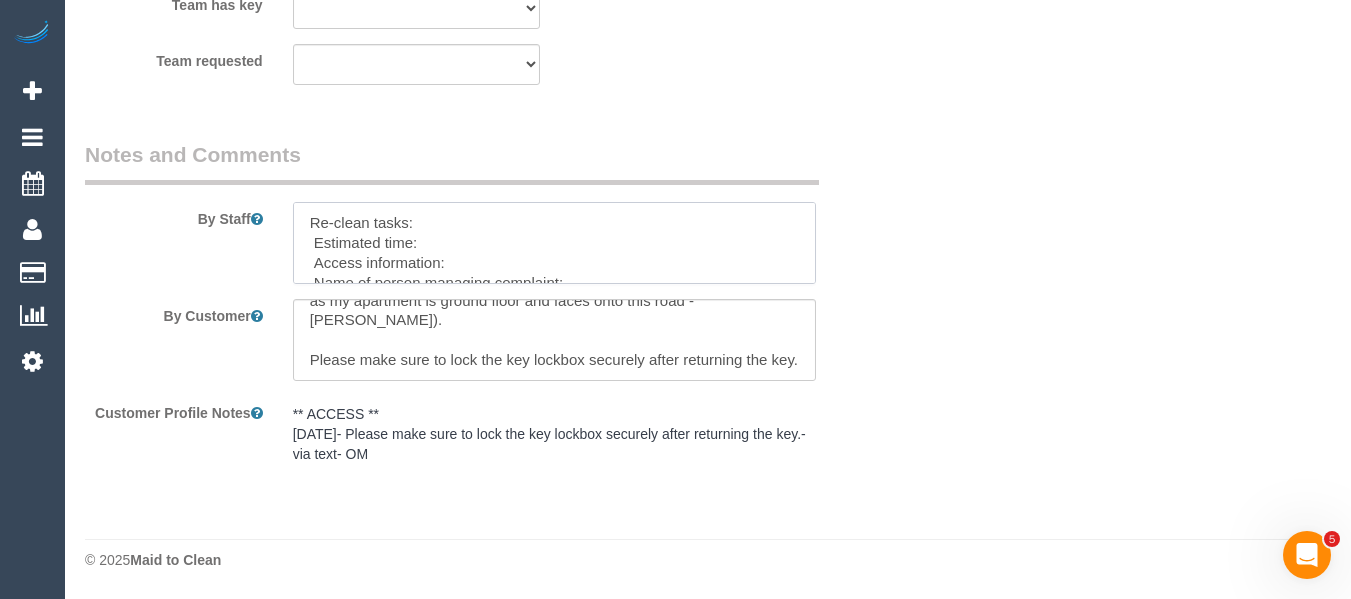 click at bounding box center [555, 243] 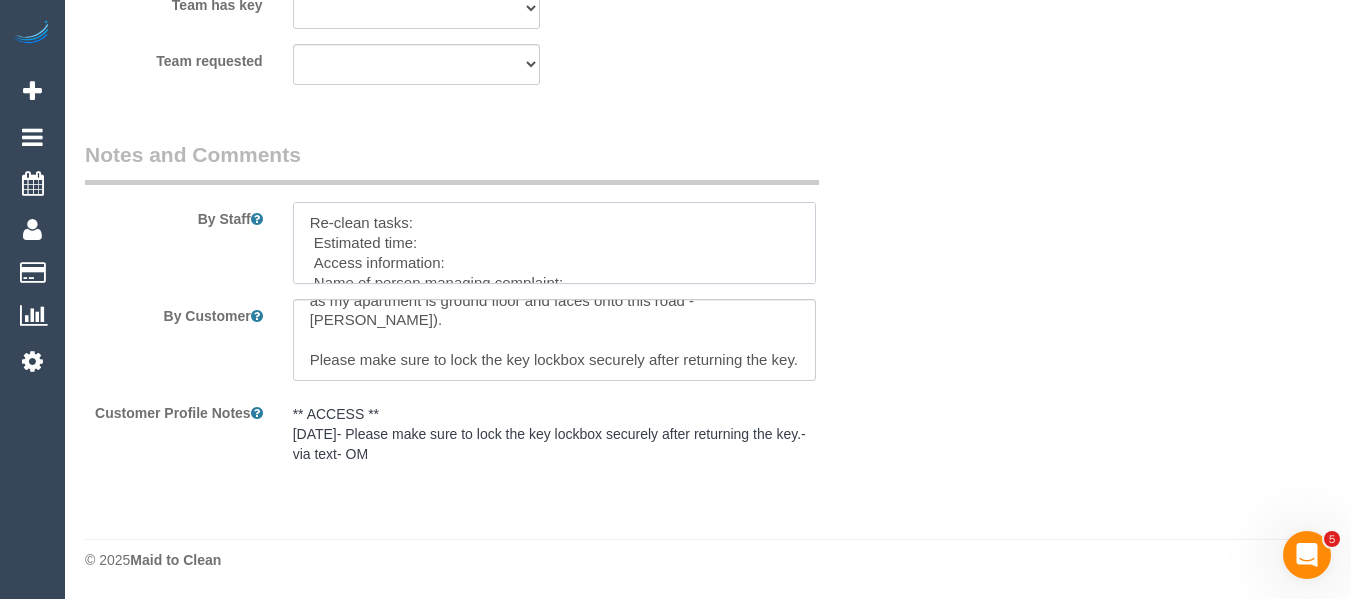 click at bounding box center (555, 243) 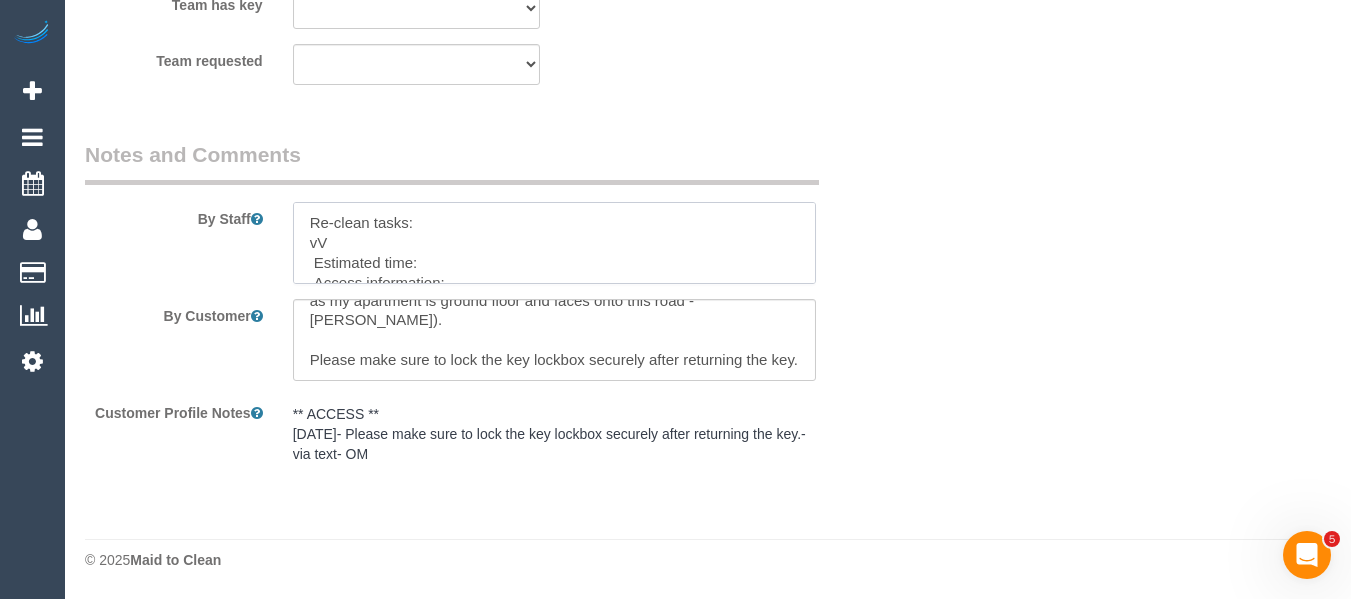 drag, startPoint x: 348, startPoint y: 244, endPoint x: 308, endPoint y: 240, distance: 40.1995 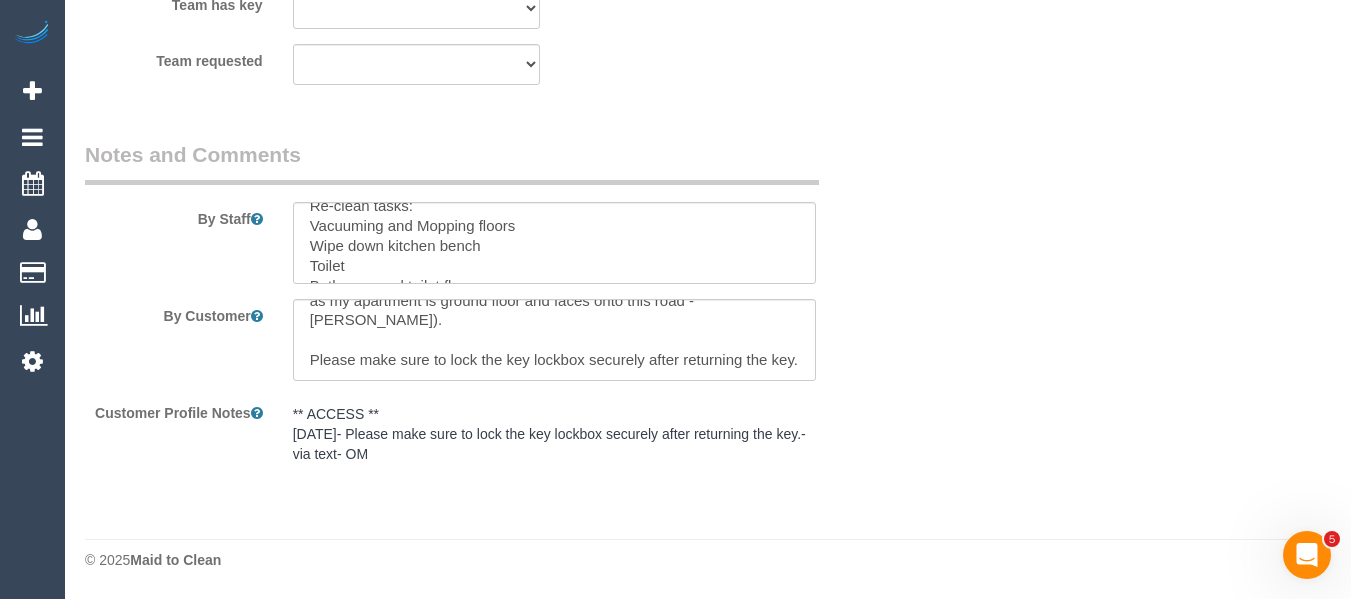 scroll, scrollTop: 0, scrollLeft: 0, axis: both 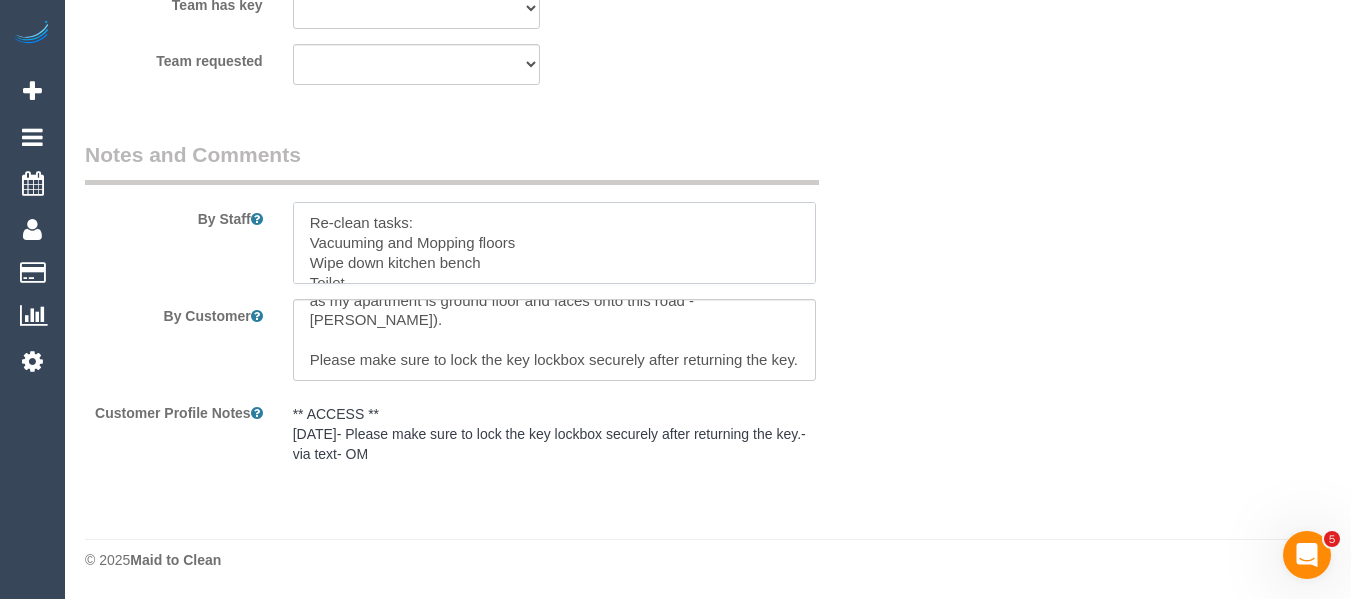 click at bounding box center (555, 243) 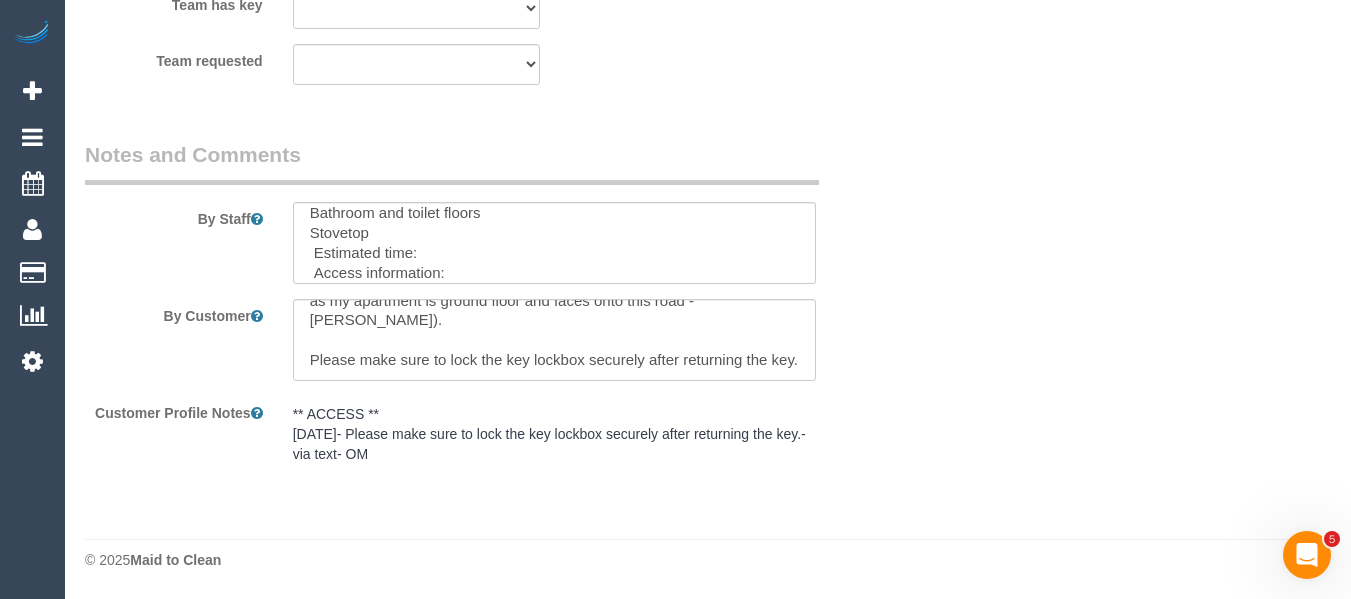 scroll, scrollTop: 100, scrollLeft: 0, axis: vertical 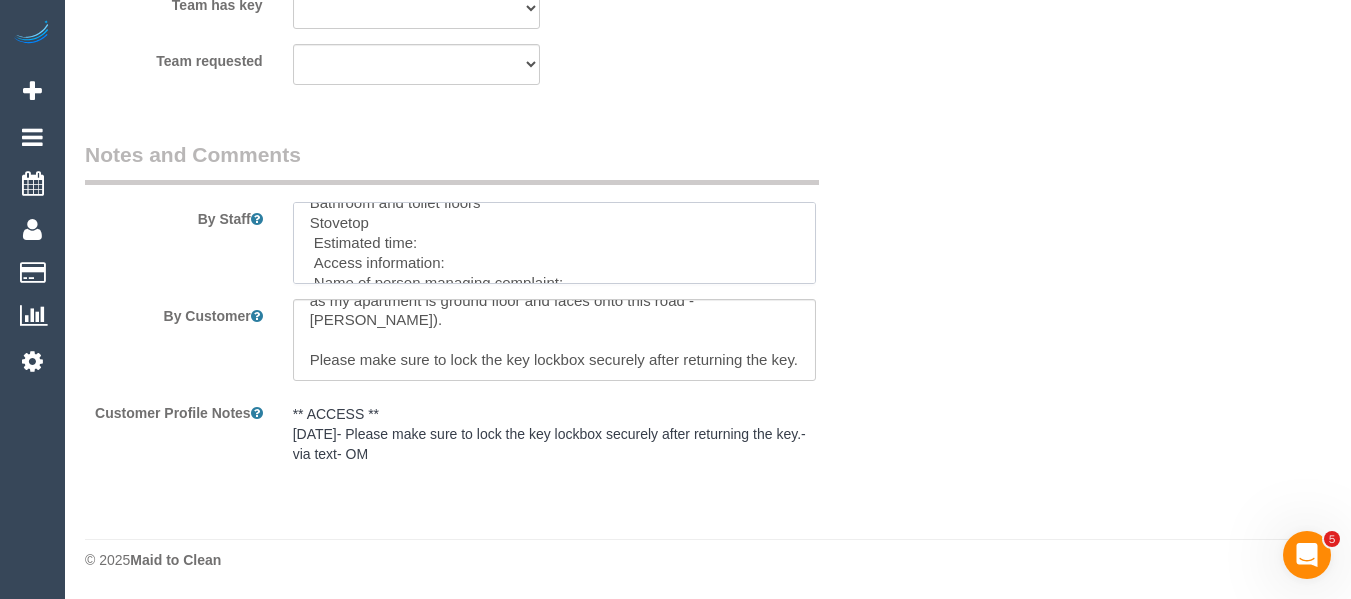click at bounding box center (555, 243) 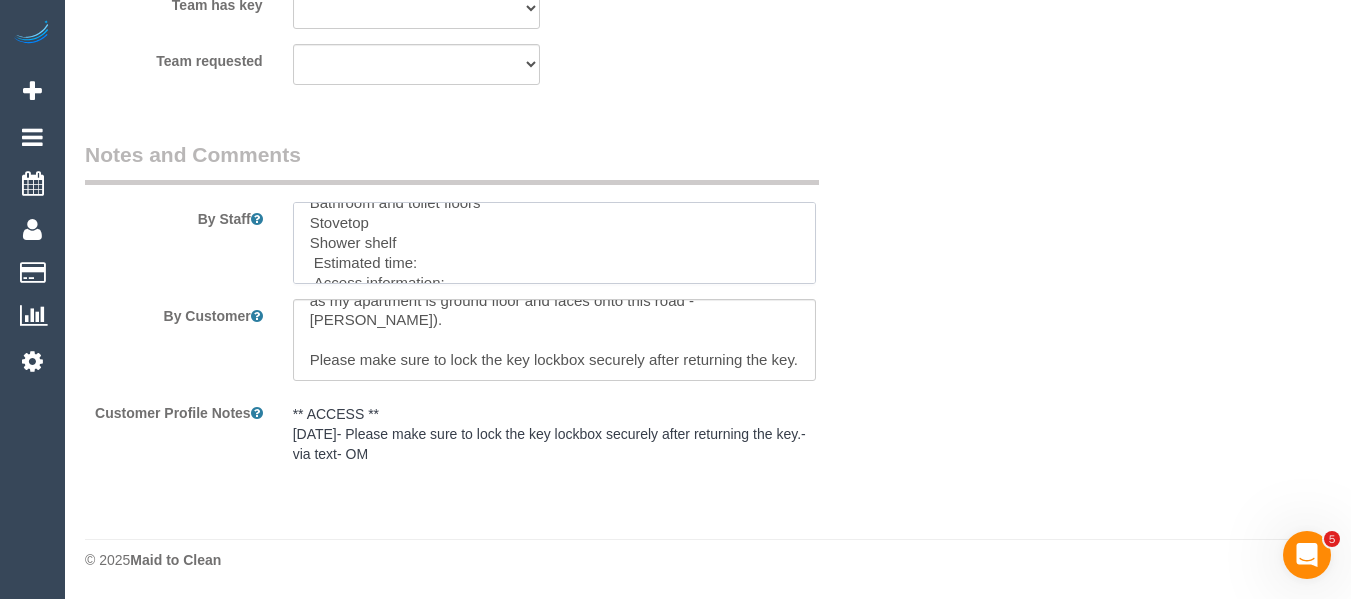 click at bounding box center (555, 243) 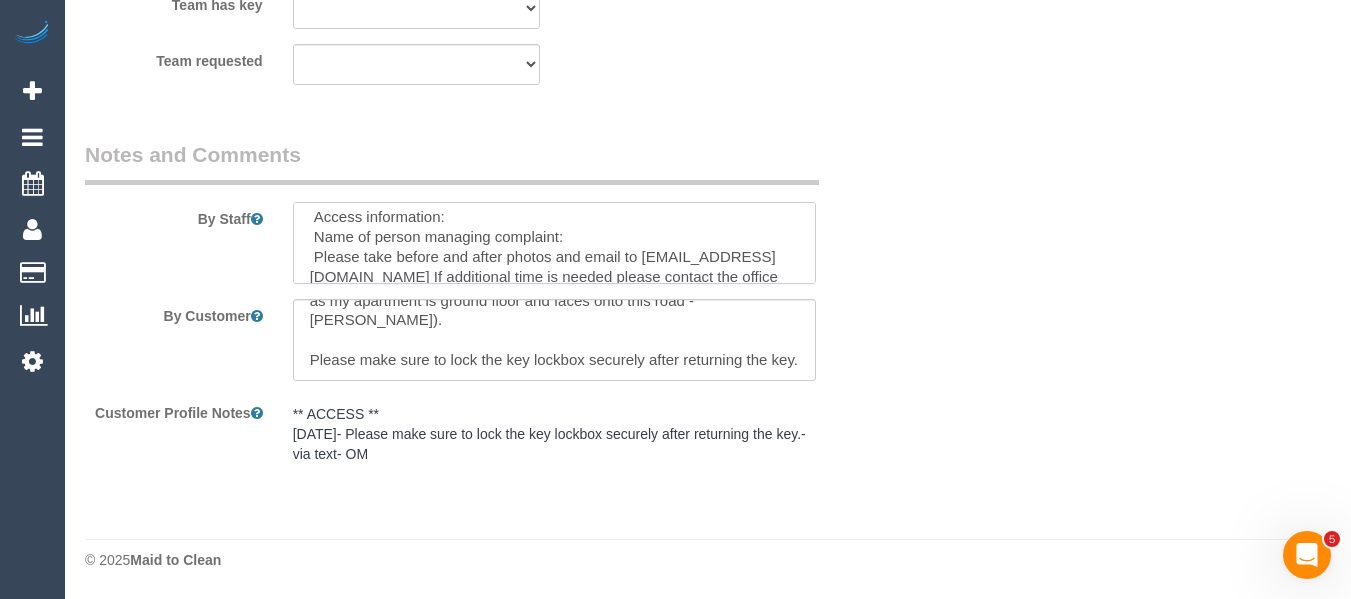 scroll, scrollTop: 160, scrollLeft: 0, axis: vertical 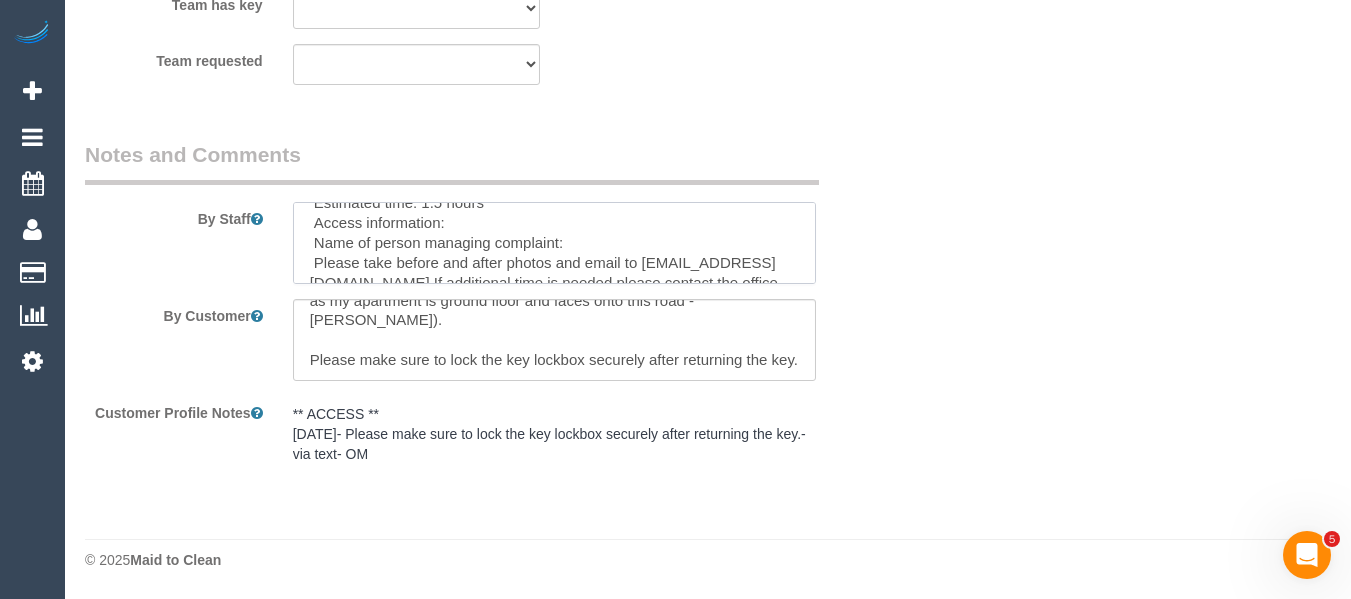 click at bounding box center (555, 243) 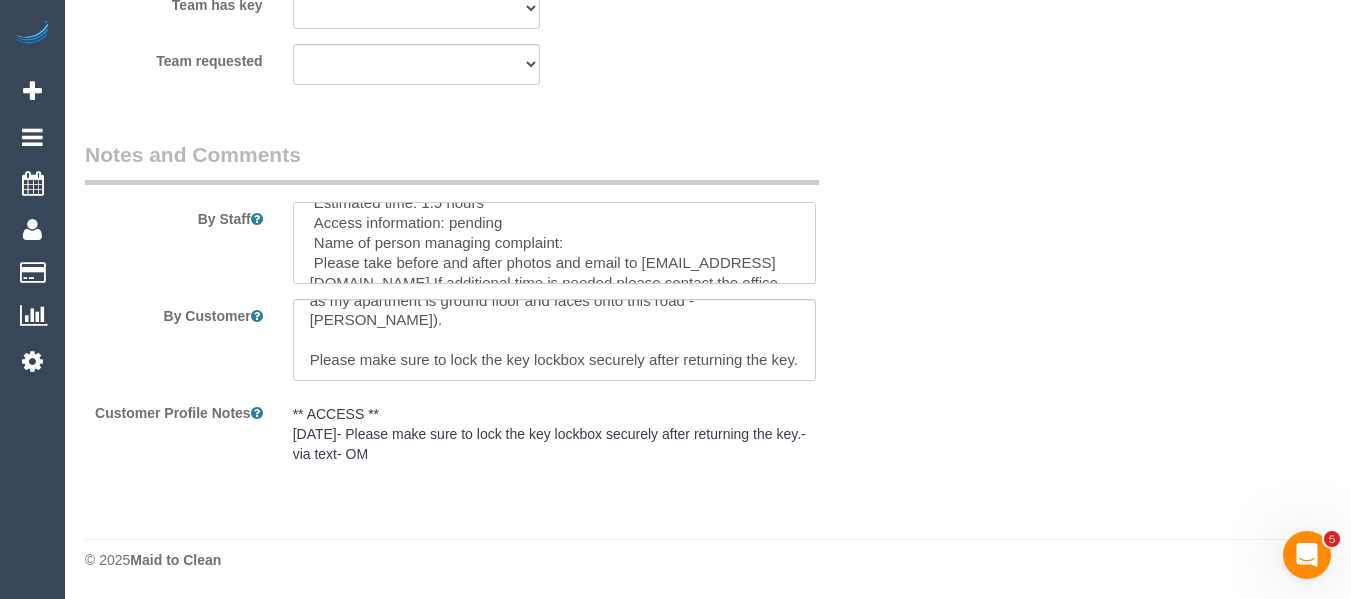 drag, startPoint x: 604, startPoint y: 221, endPoint x: 602, endPoint y: 240, distance: 19.104973 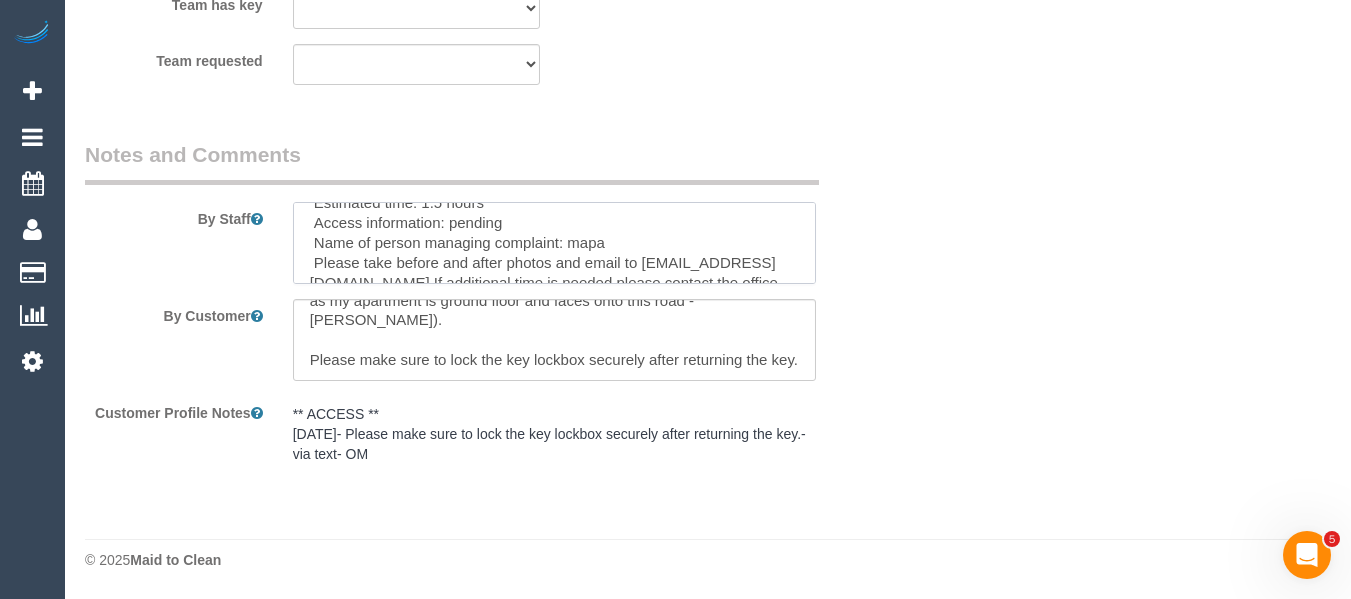 scroll, scrollTop: 199, scrollLeft: 0, axis: vertical 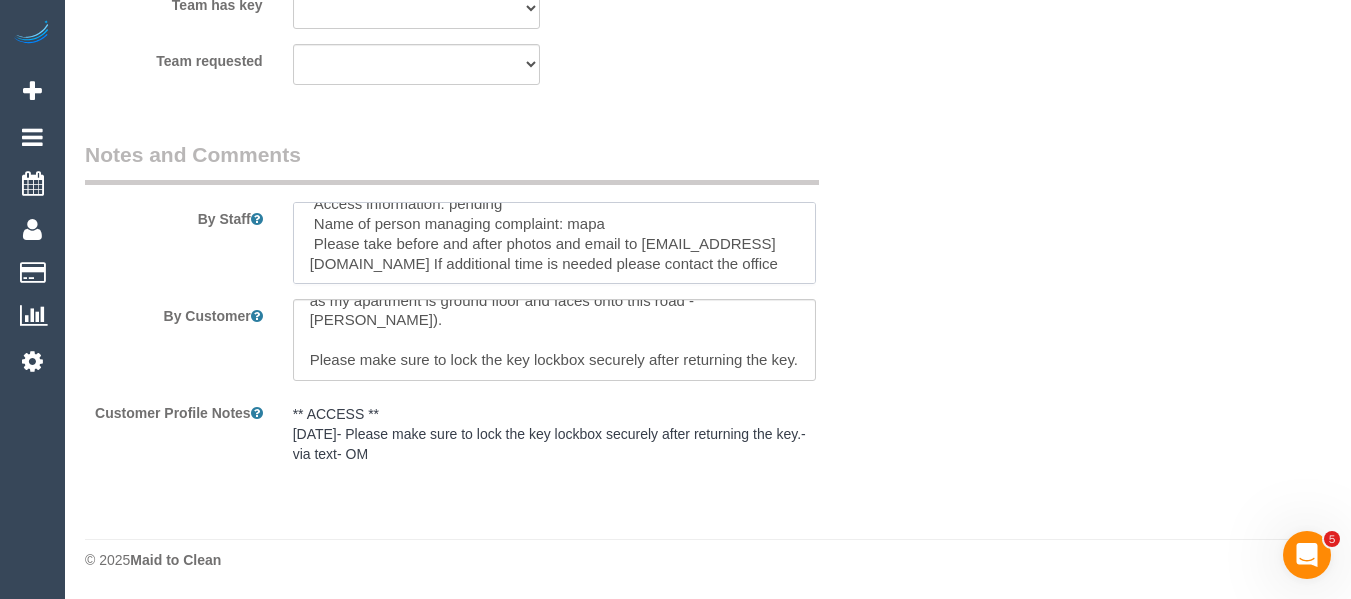 type on "Re-clean tasks:
Vacuuming and Mopping floors
Wipe down kitchen and bench
Toilet
Bathroom and toilet floors
Stovetop
Shower shelf
Estimated time: 1.5 hours
Access information: pending
Name of person managing complaint: mapa
Please take before and after photos and email to support@maidtoclean.com.au If additional time is needed please contact the office" 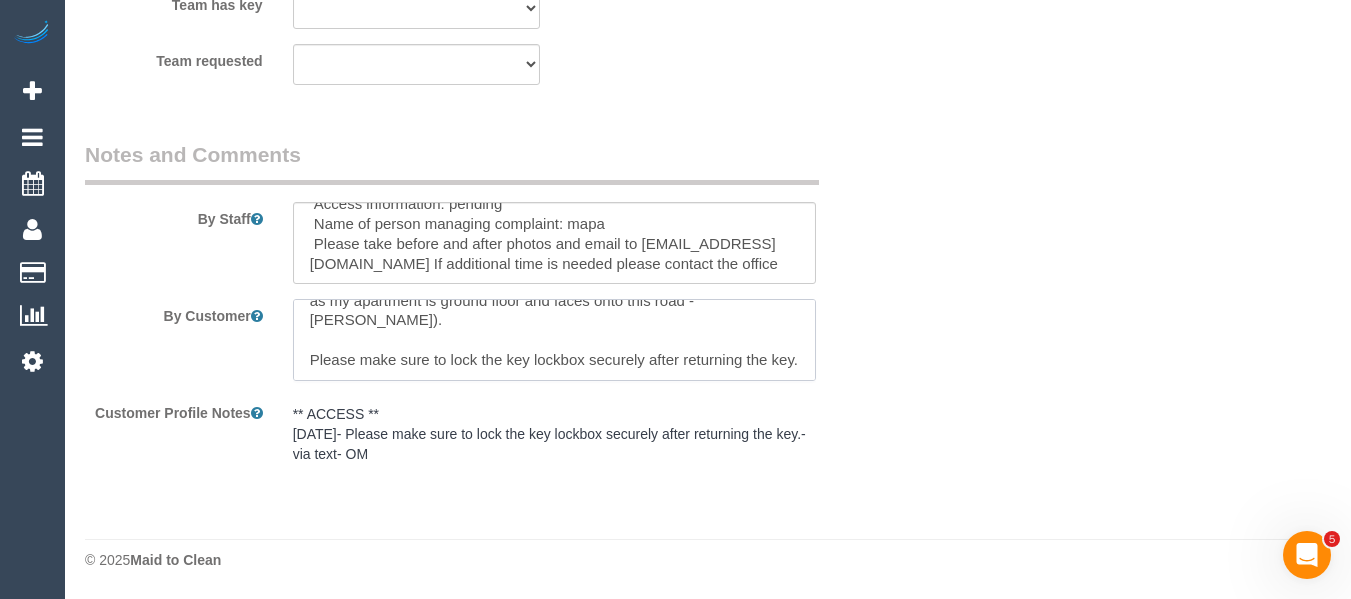 scroll, scrollTop: 0, scrollLeft: 0, axis: both 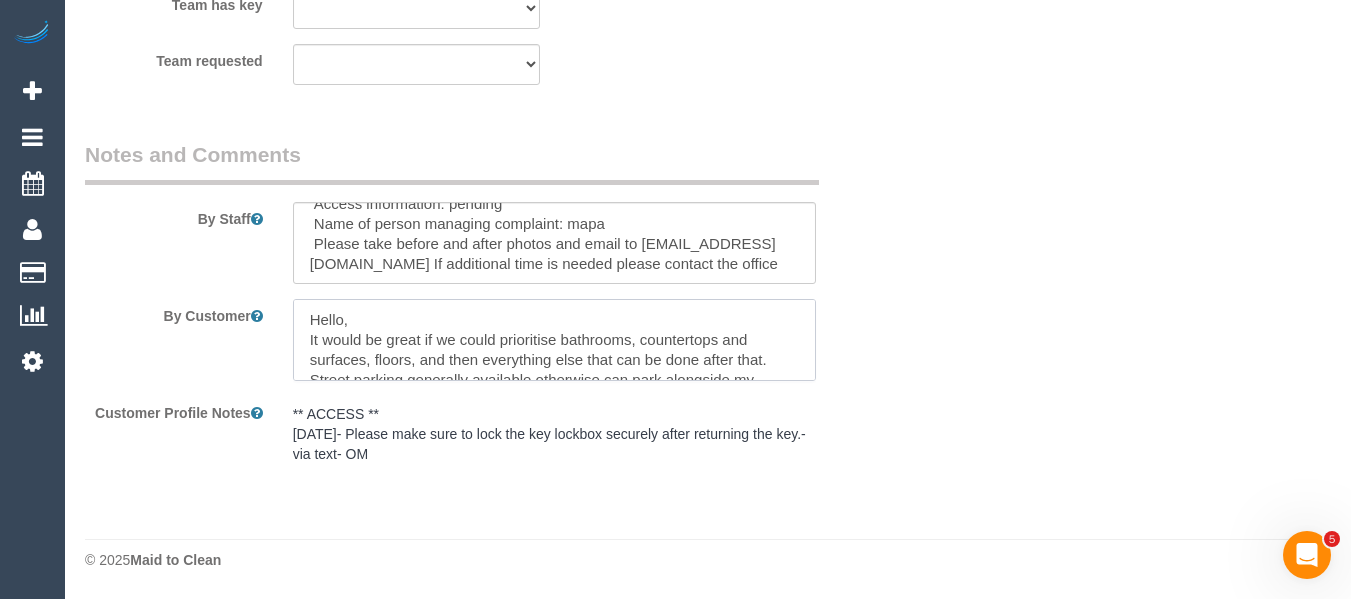 drag, startPoint x: 387, startPoint y: 367, endPoint x: 254, endPoint y: 243, distance: 181.83784 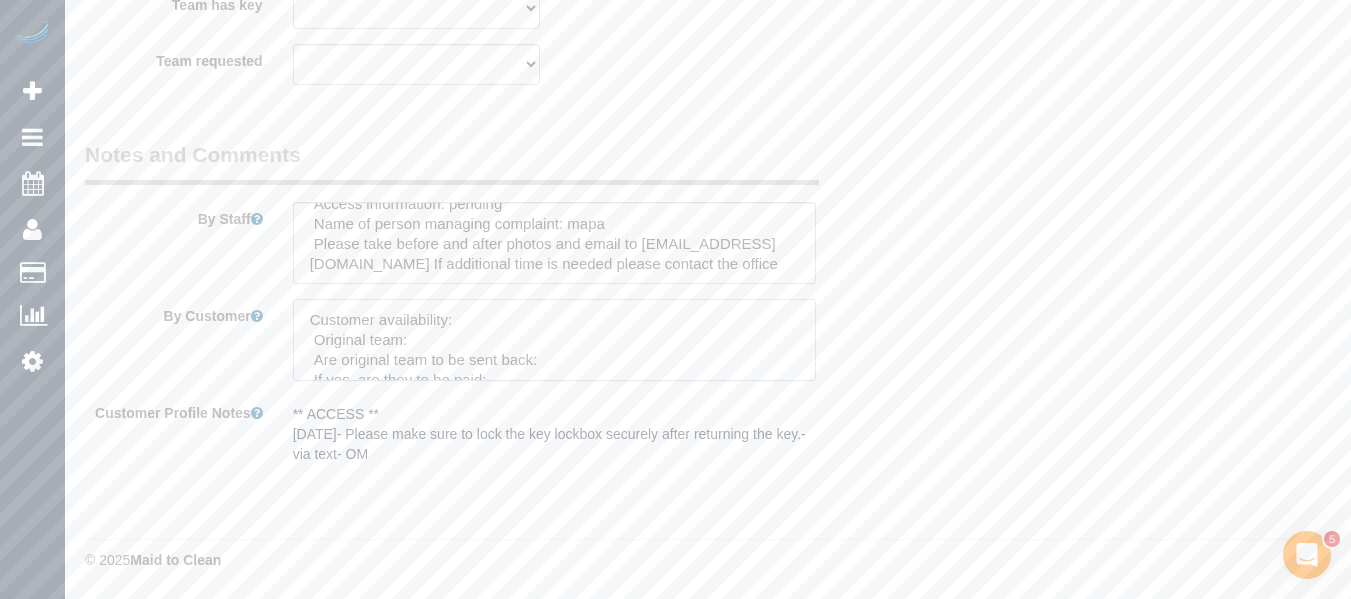 click at bounding box center [555, 340] 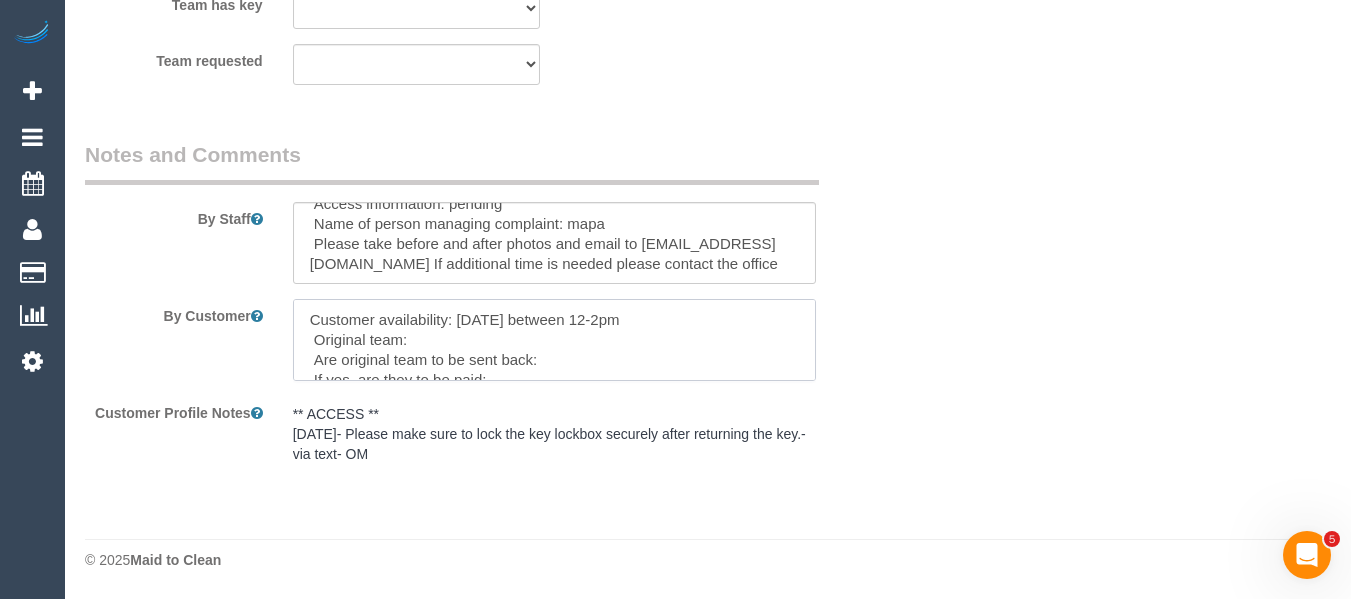 click at bounding box center (555, 340) 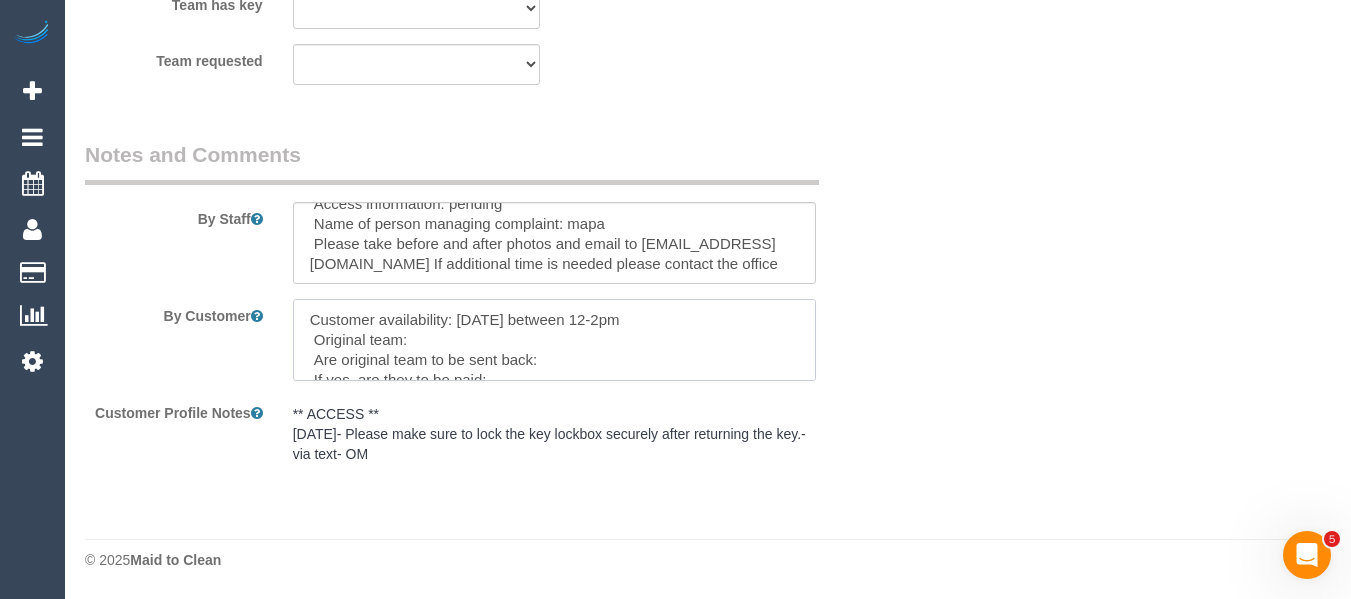 paste on "Anjana Thejan (C)" 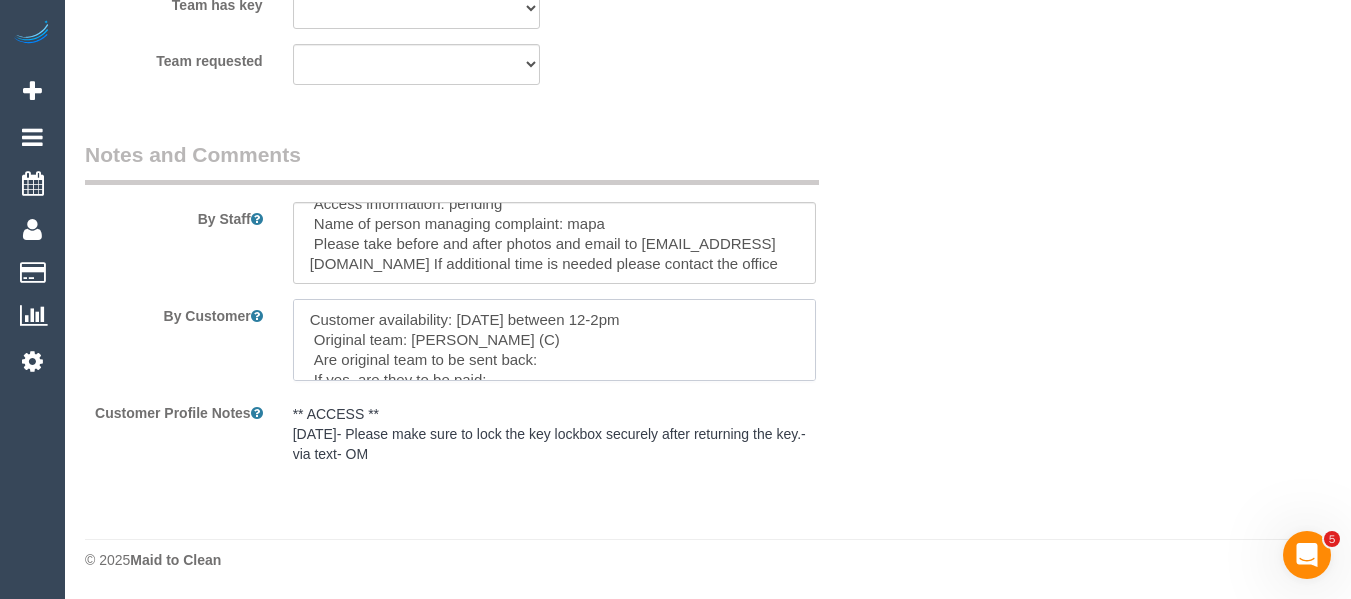 click at bounding box center [555, 340] 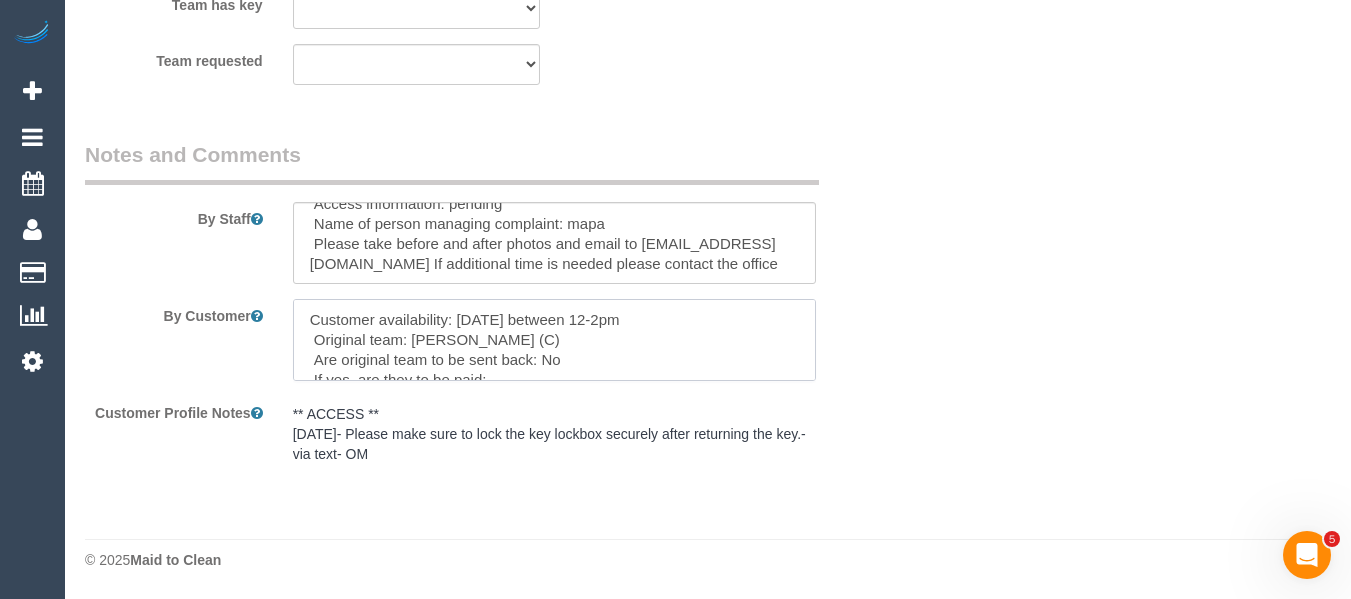 scroll, scrollTop: 40, scrollLeft: 0, axis: vertical 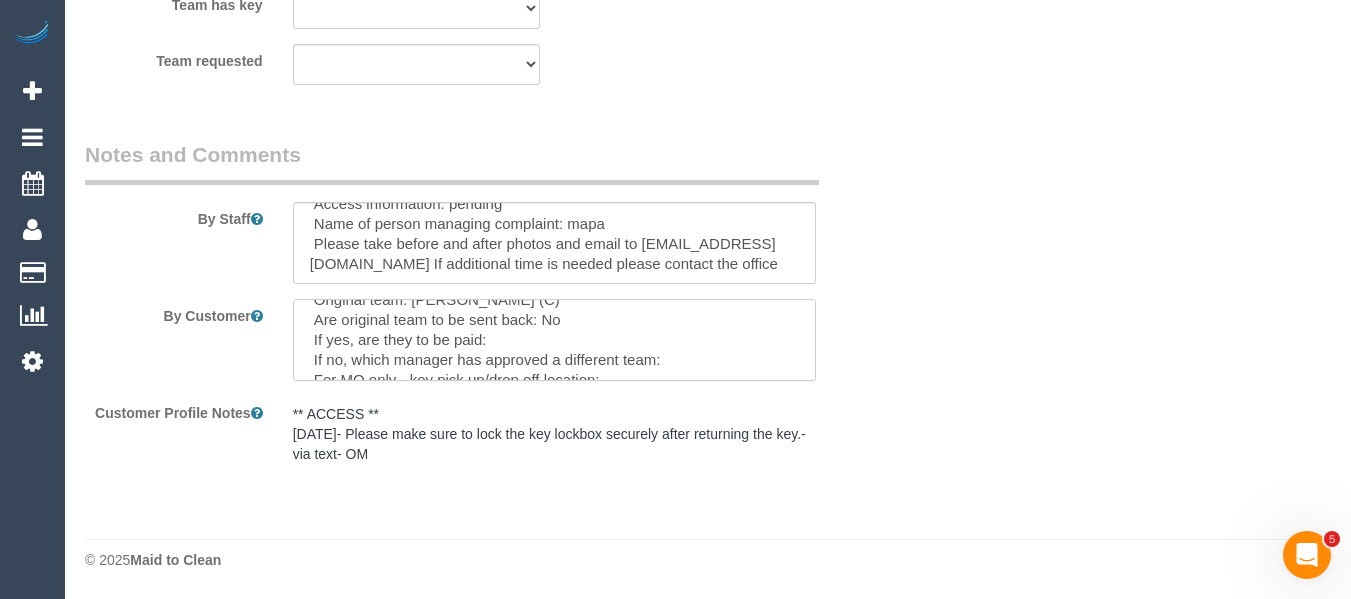 click at bounding box center [555, 340] 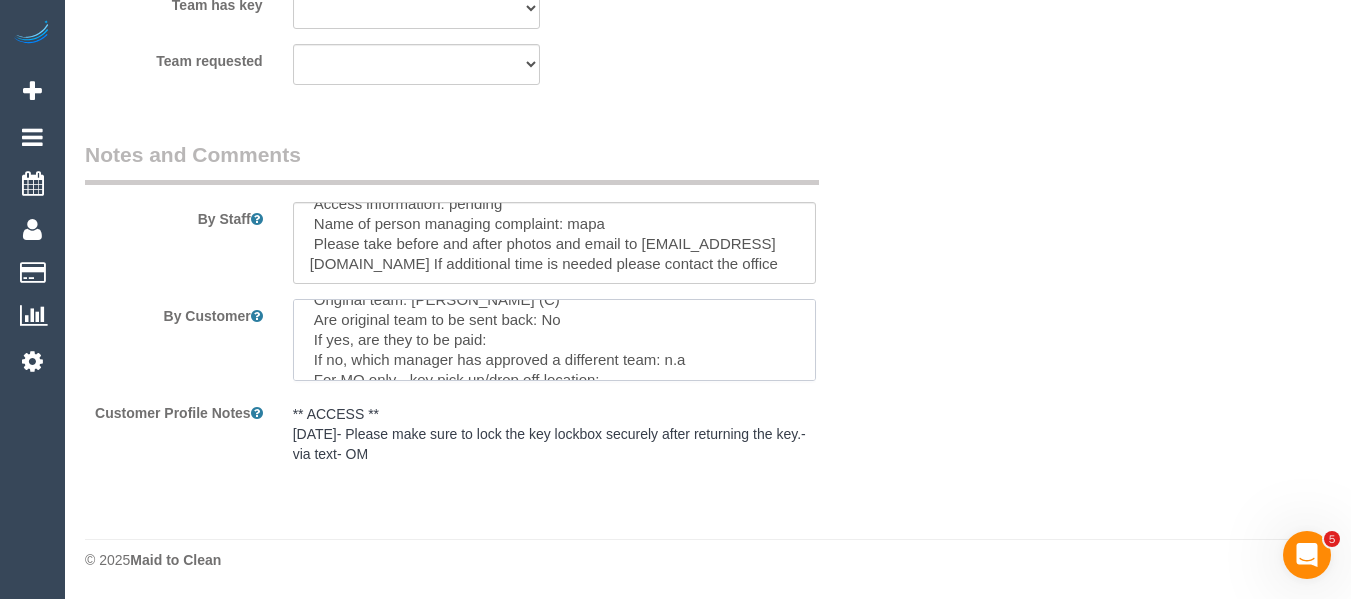 scroll, scrollTop: 80, scrollLeft: 0, axis: vertical 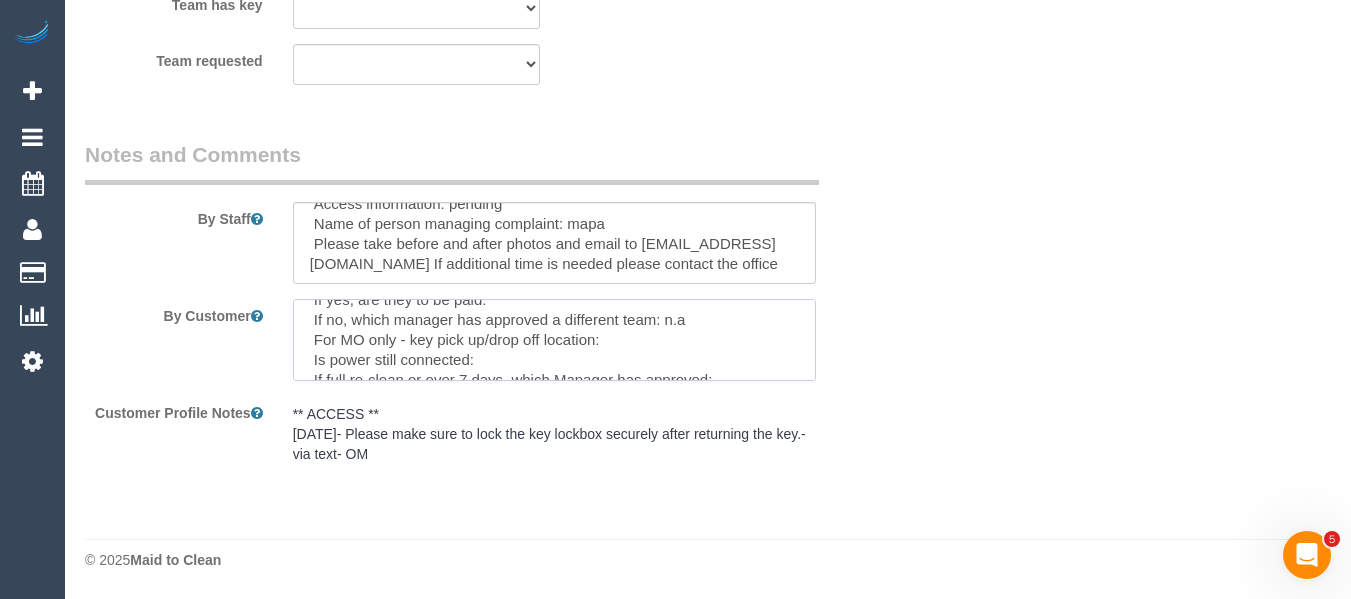 click at bounding box center (555, 340) 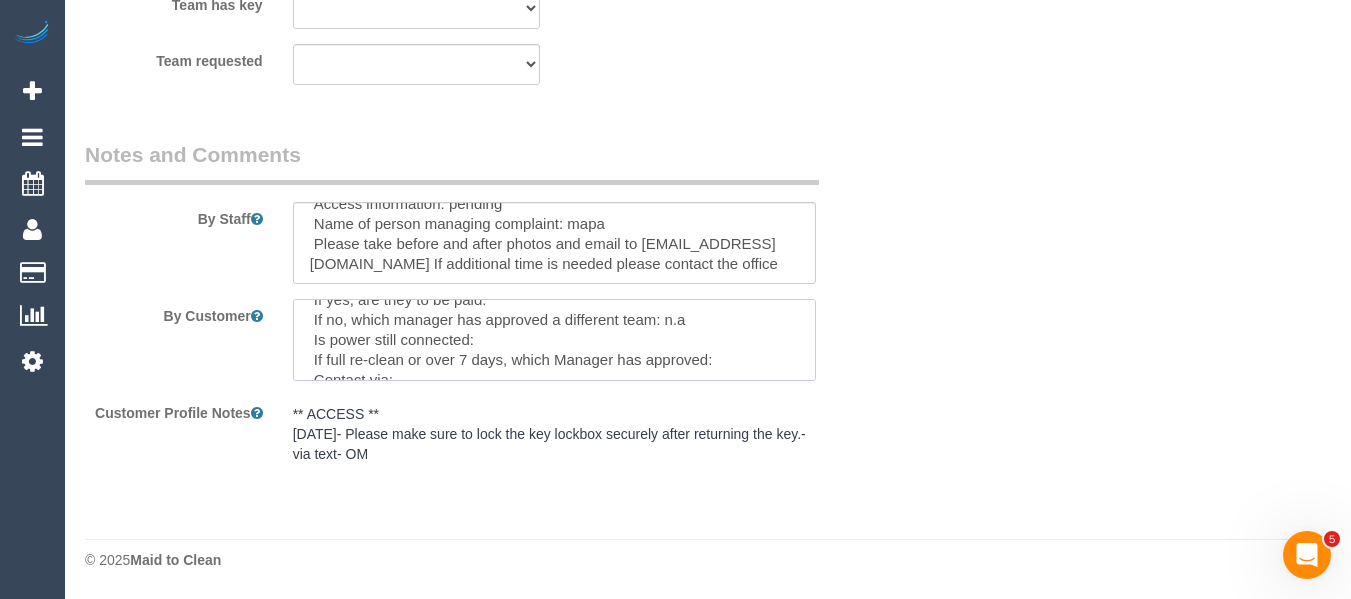 click at bounding box center (555, 340) 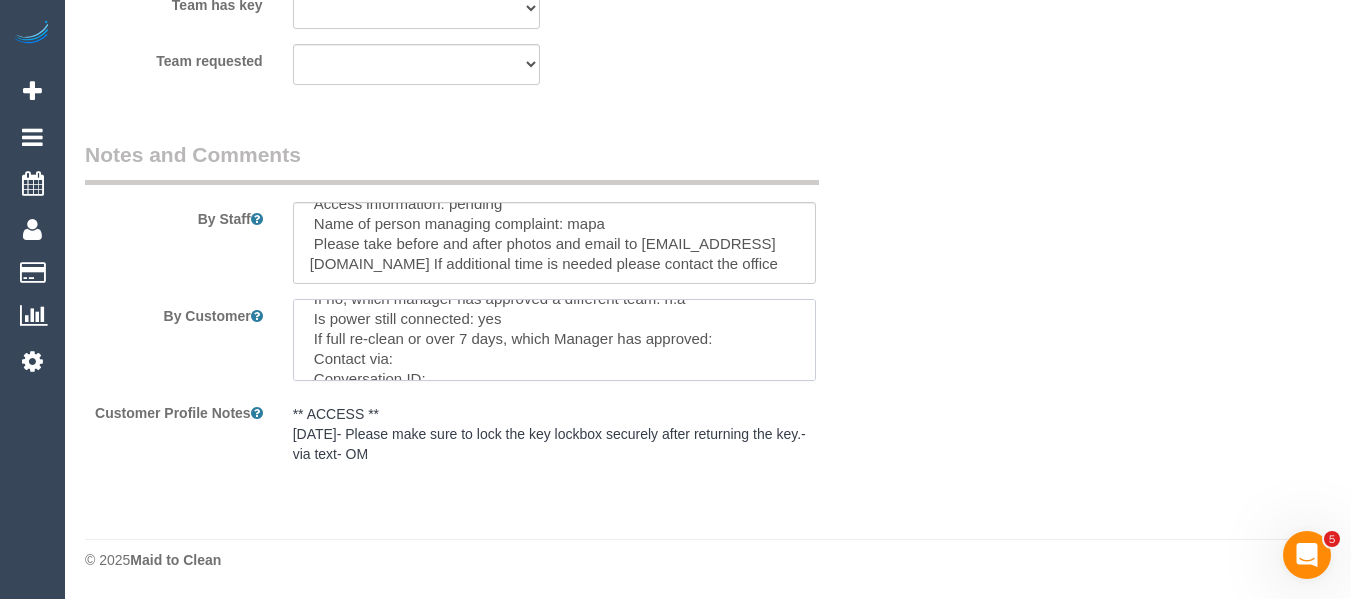 scroll, scrollTop: 119, scrollLeft: 0, axis: vertical 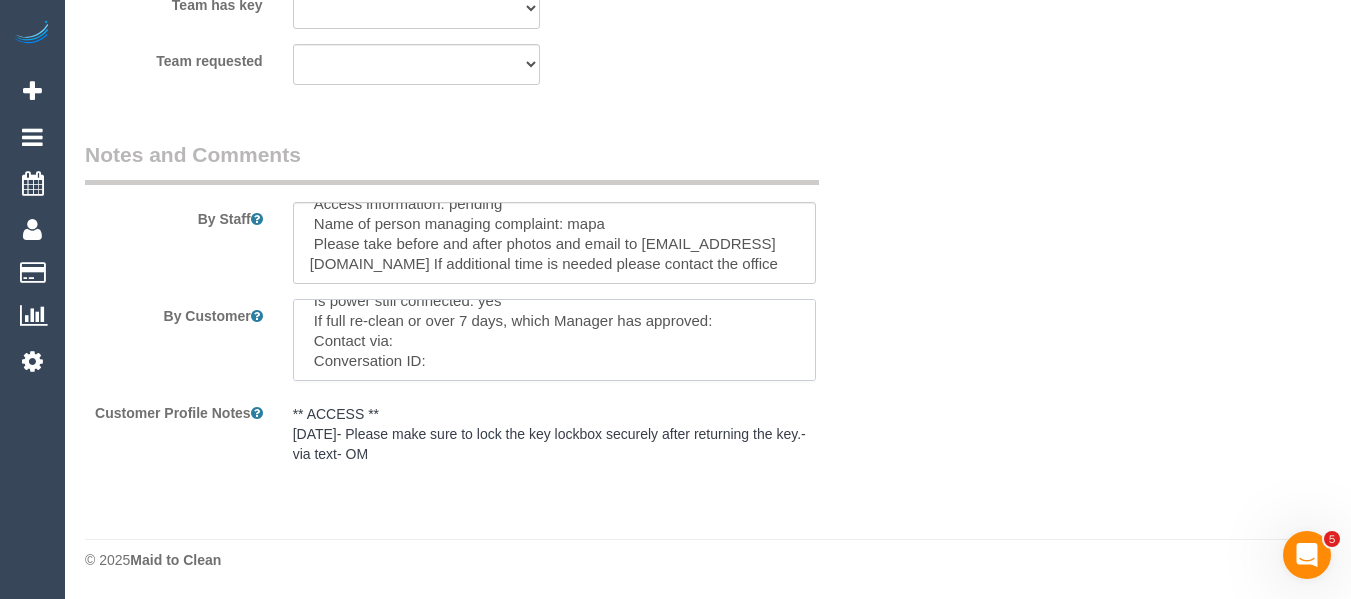click at bounding box center (555, 340) 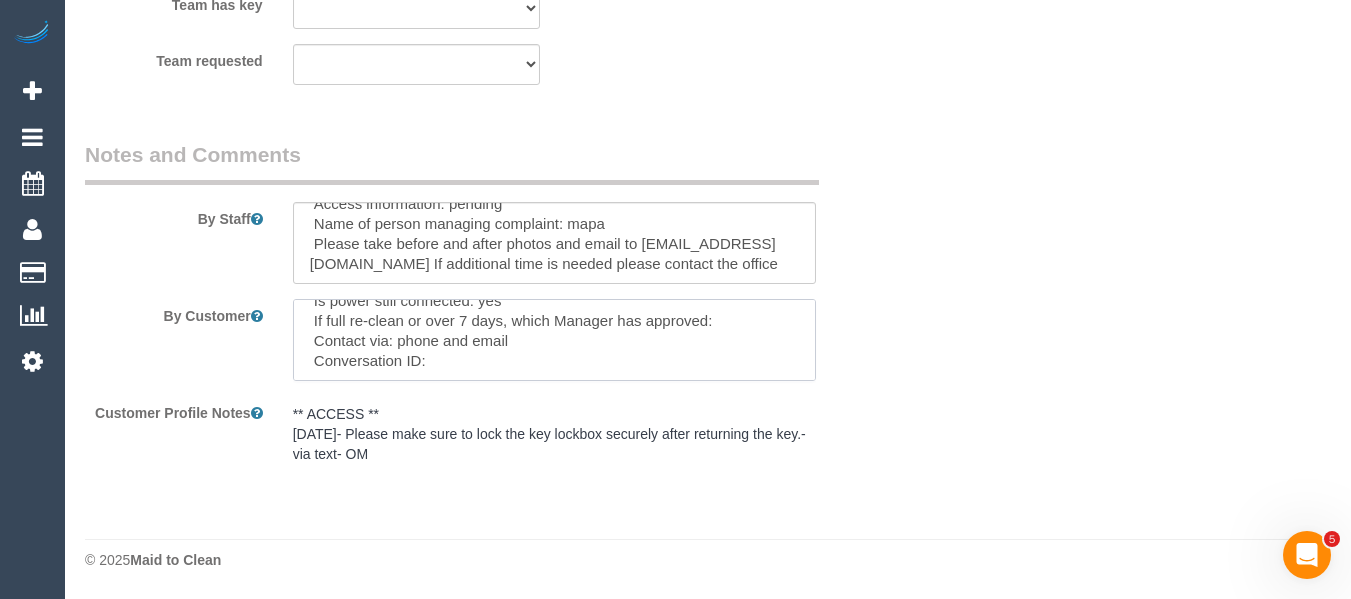 click at bounding box center (555, 340) 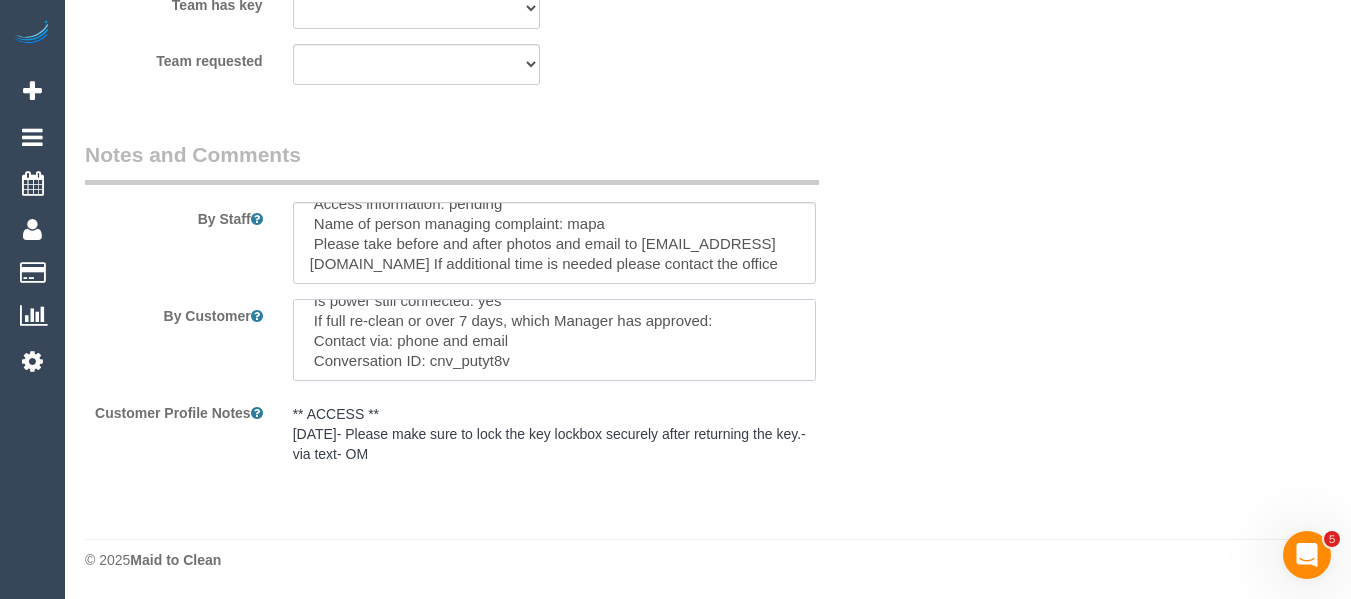 scroll, scrollTop: 0, scrollLeft: 0, axis: both 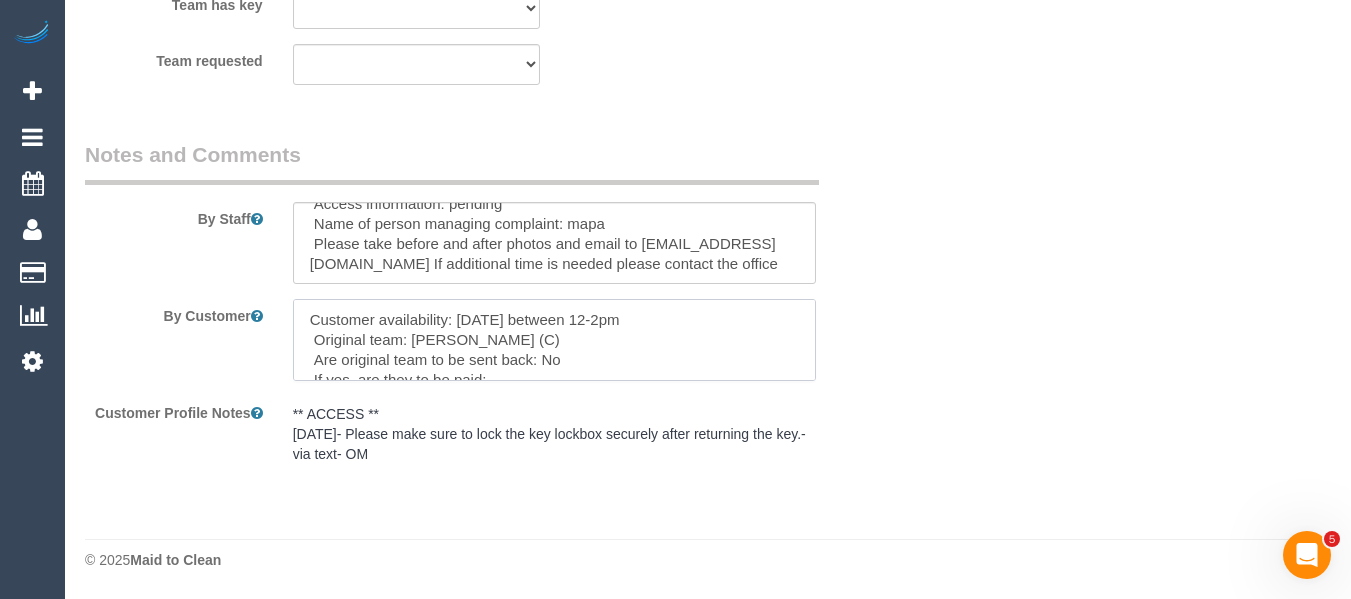drag, startPoint x: 518, startPoint y: 364, endPoint x: 98, endPoint y: 193, distance: 453.47656 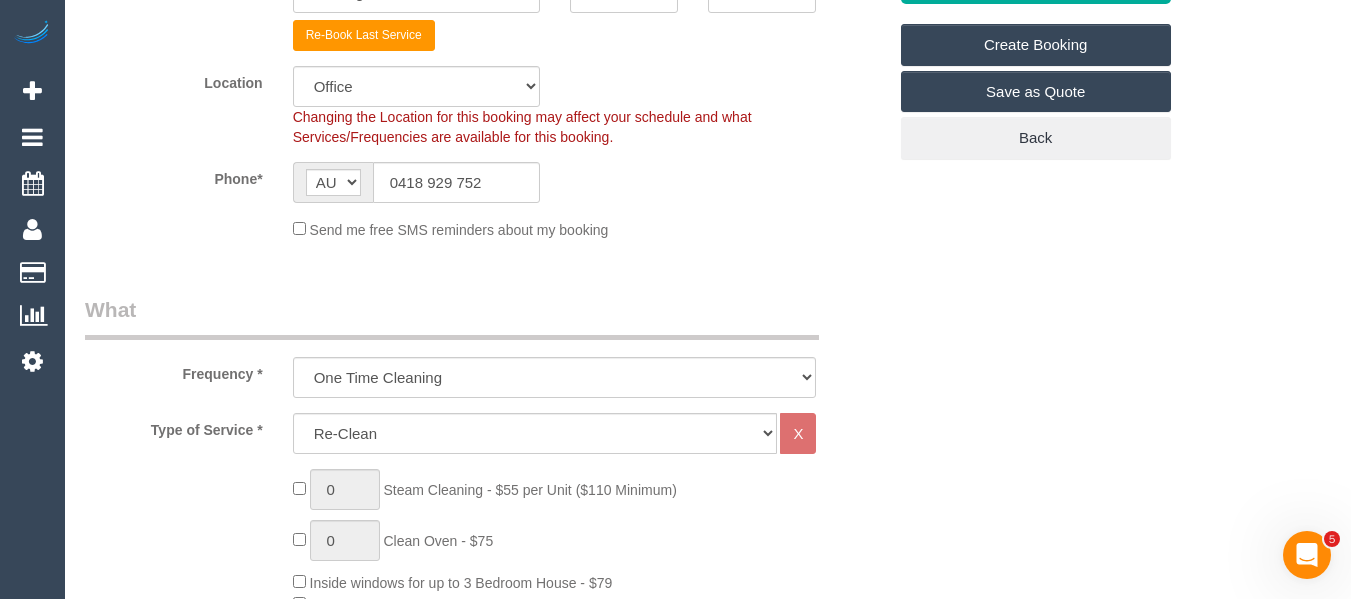 scroll, scrollTop: 300, scrollLeft: 0, axis: vertical 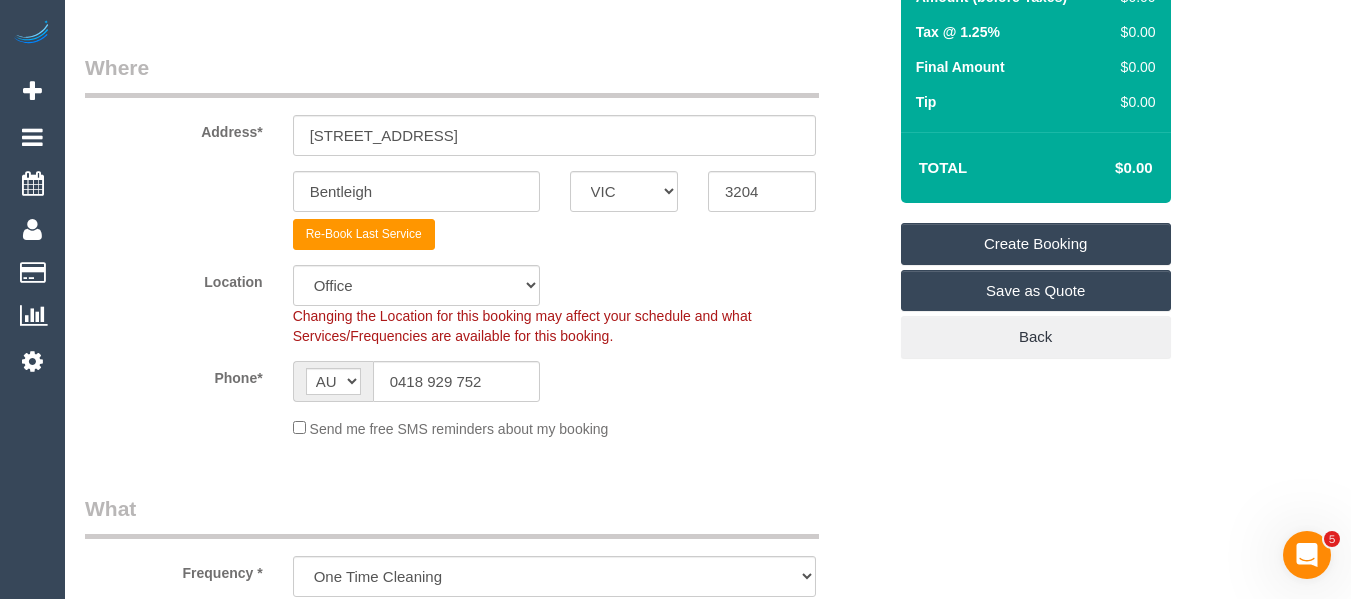 type on "Customer availability: Thursday between 12-2pm
Original team: Anjana Thejan (C)
Are original team to be sent back: No
If yes, are they to be paid:
If no, which manager has approved a different team: n.a
Is power still connected: yes
If full re-clean or over 7 days, which Manager has approved:
Contact via: phone and email
Conversation ID: cnv_putyt8v" 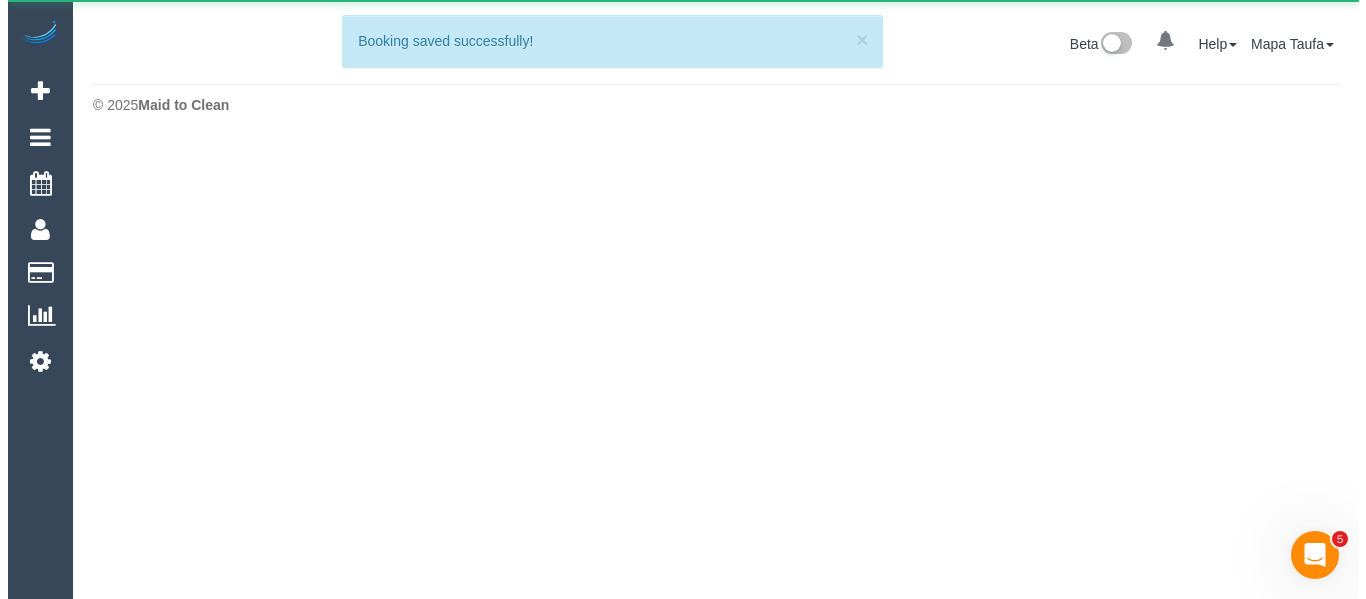 scroll, scrollTop: 0, scrollLeft: 0, axis: both 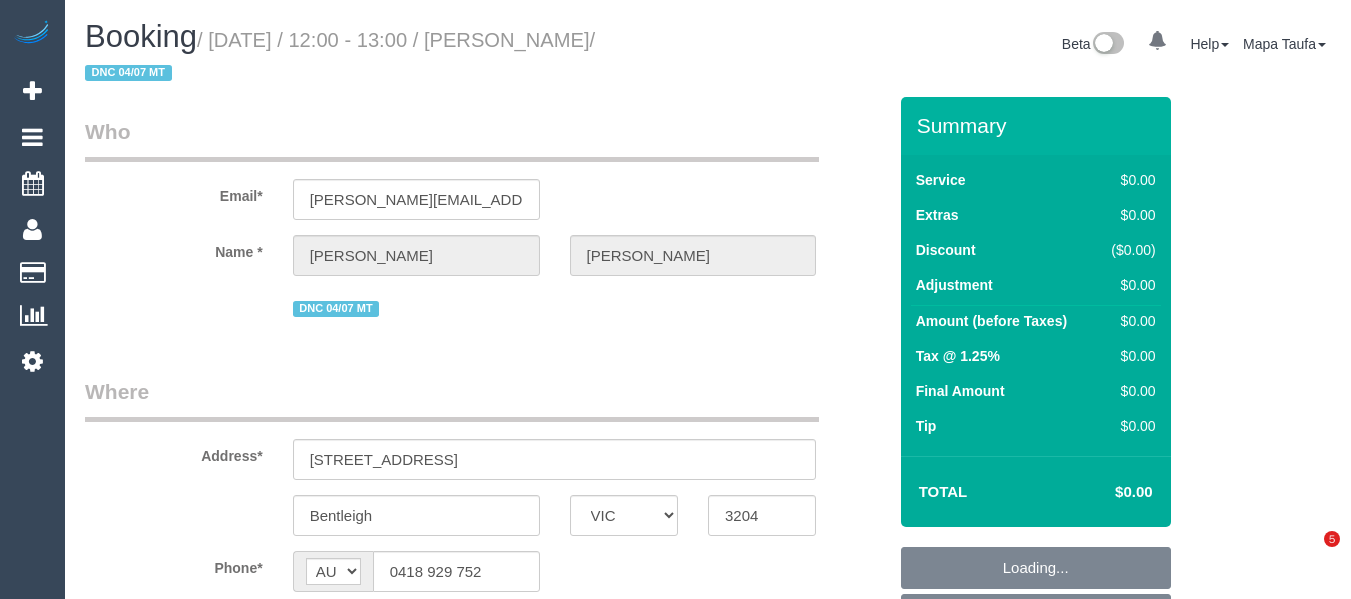 select on "VIC" 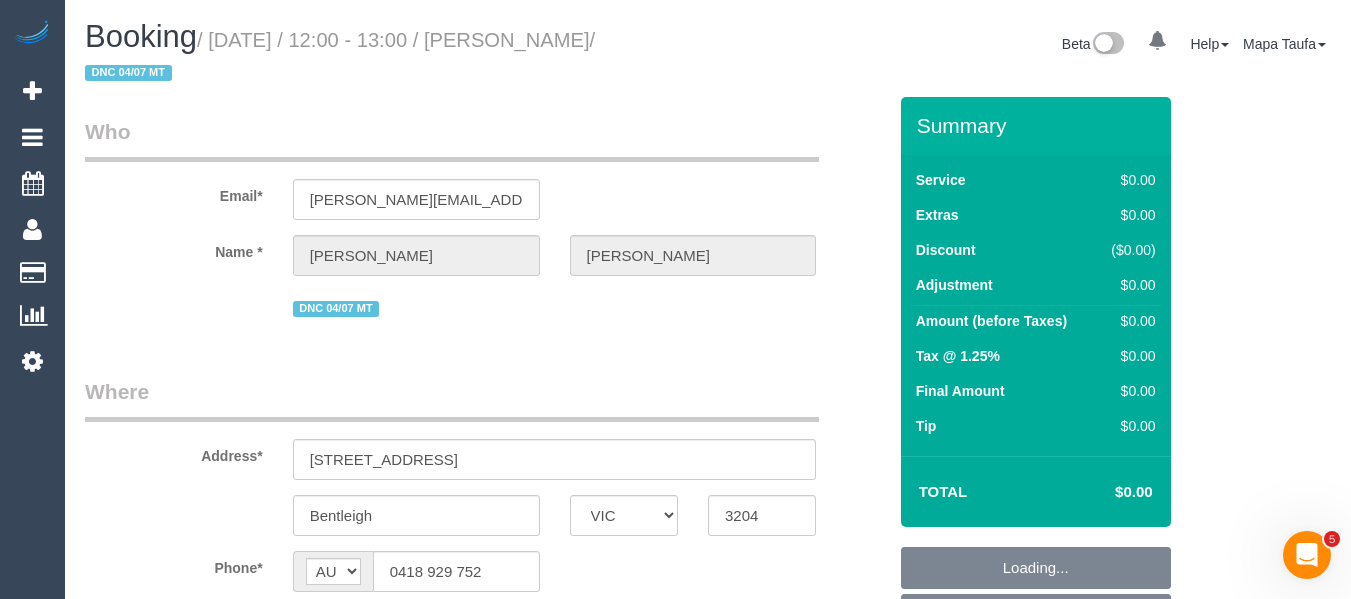scroll, scrollTop: 0, scrollLeft: 0, axis: both 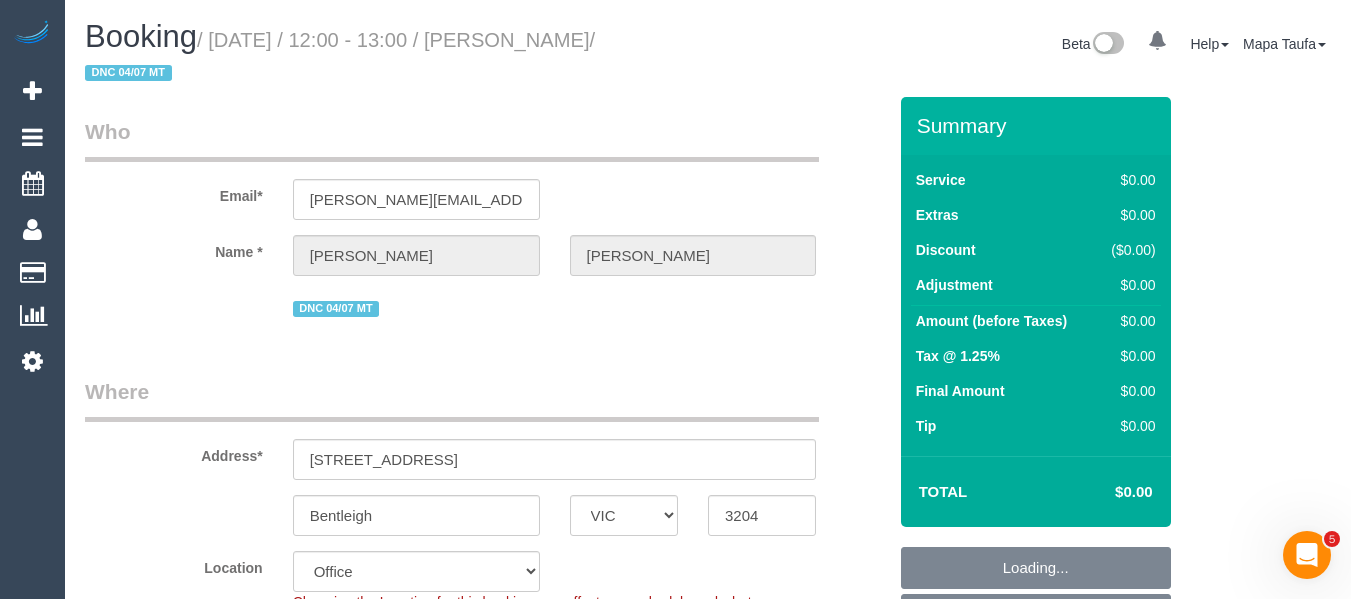select on "object:741" 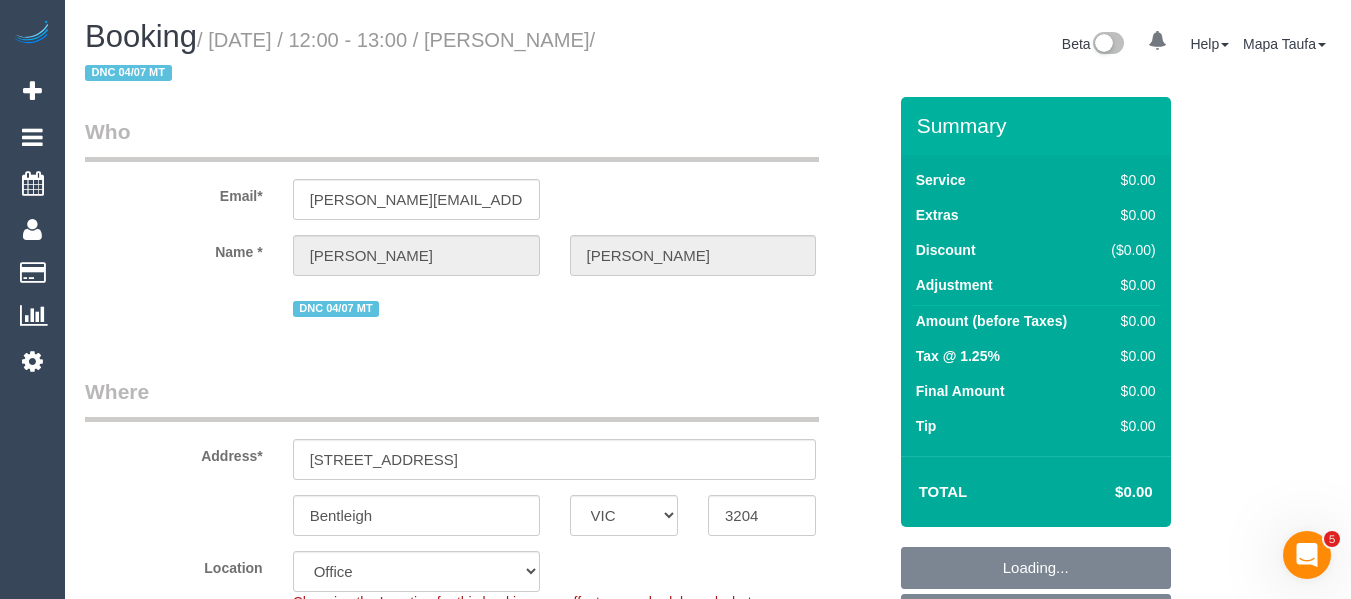 select on "string:stripe-pm_1R7Dp82GScqysDRVtJ5pjGE8" 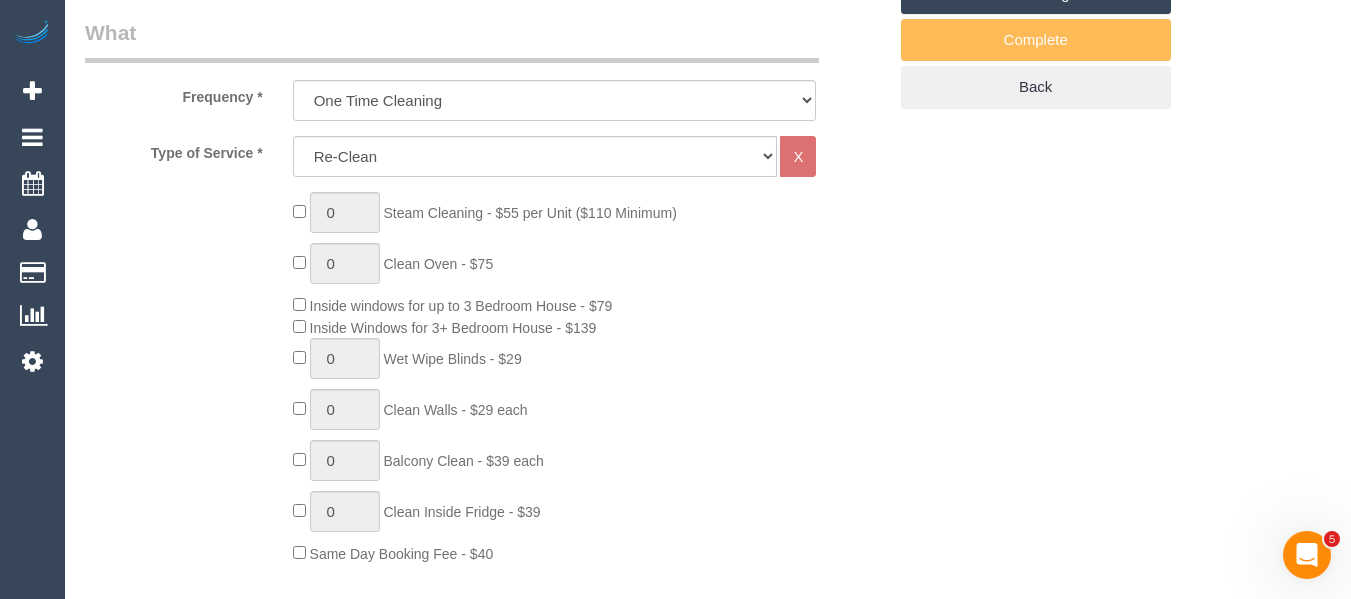drag, startPoint x: 1340, startPoint y: 222, endPoint x: 1361, endPoint y: 174, distance: 52.392746 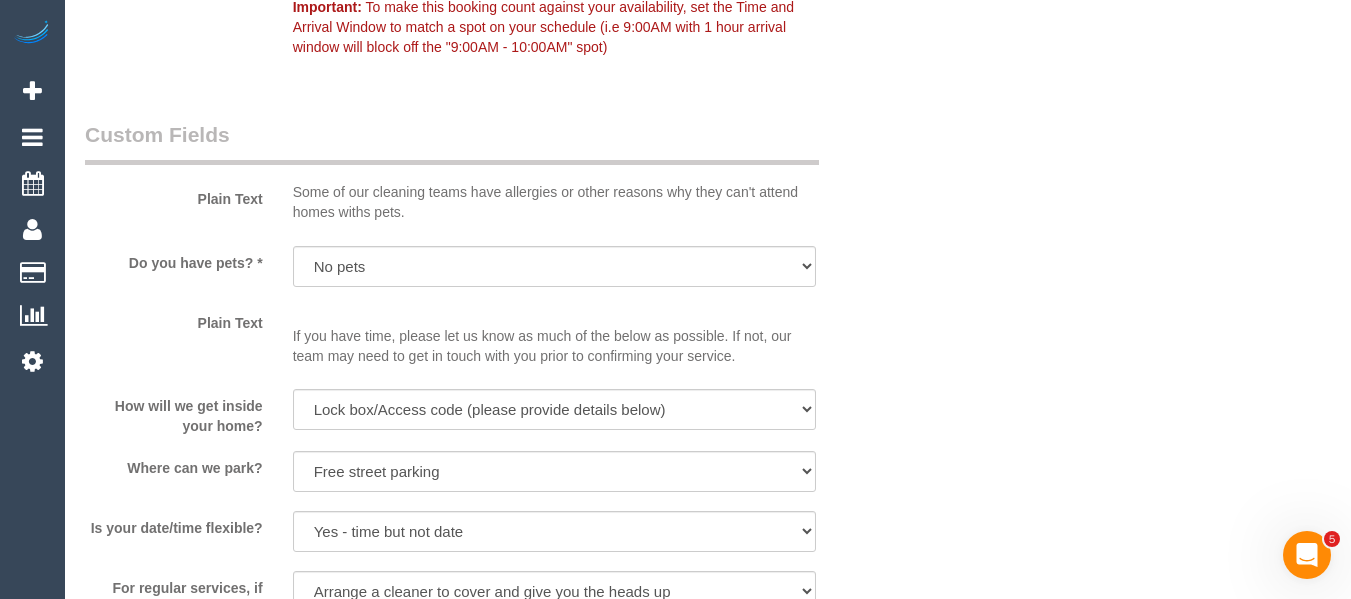 scroll, scrollTop: 2503, scrollLeft: 0, axis: vertical 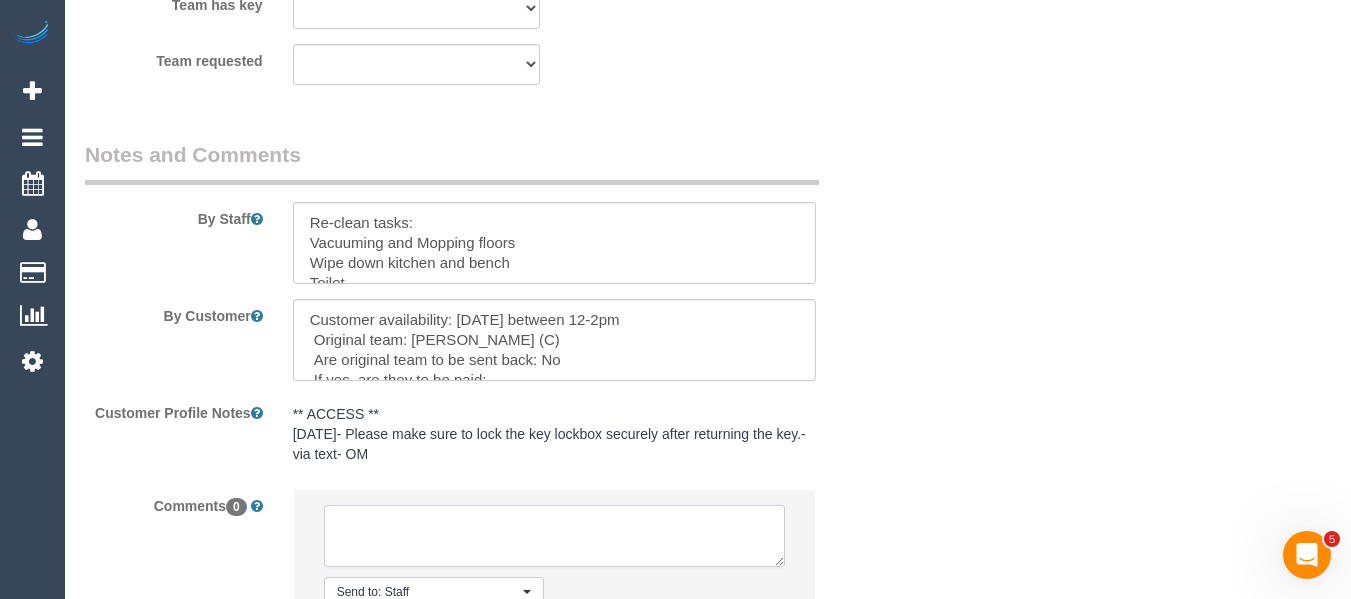 drag, startPoint x: 388, startPoint y: 539, endPoint x: 417, endPoint y: 532, distance: 29.832869 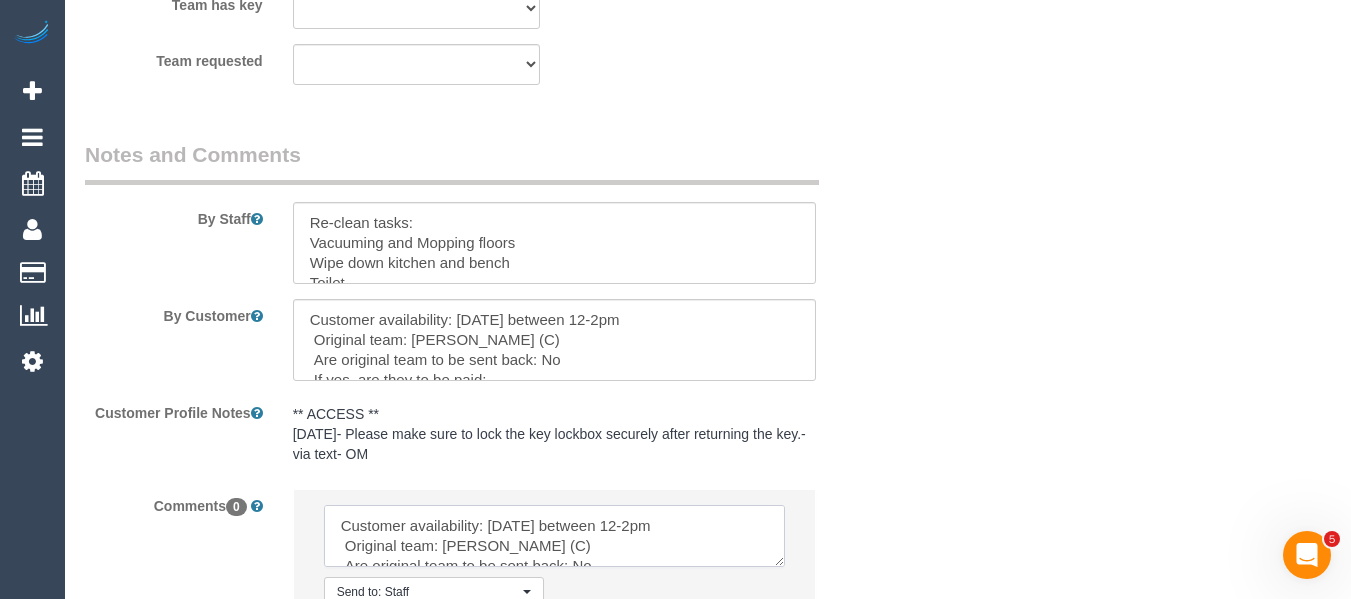 scroll, scrollTop: 128, scrollLeft: 0, axis: vertical 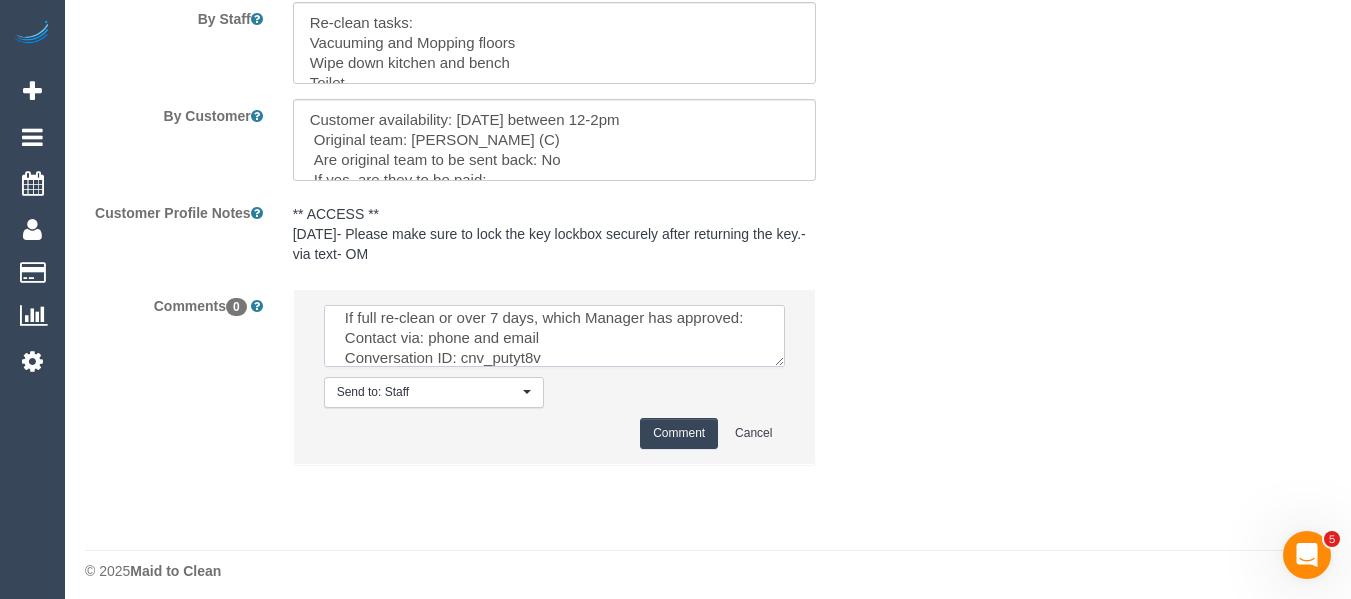 type on "Customer availability: Thursday between 12-2pm
Original team: Anjana Thejan (C)
Are original team to be sent back: No
If yes, are they to be paid:
If no, which manager has approved a different team: n.a
Is power still connected: yes
If full re-clean or over 7 days, which Manager has approved:
Contact via: phone and email
Conversation ID: cnv_putyt8v" 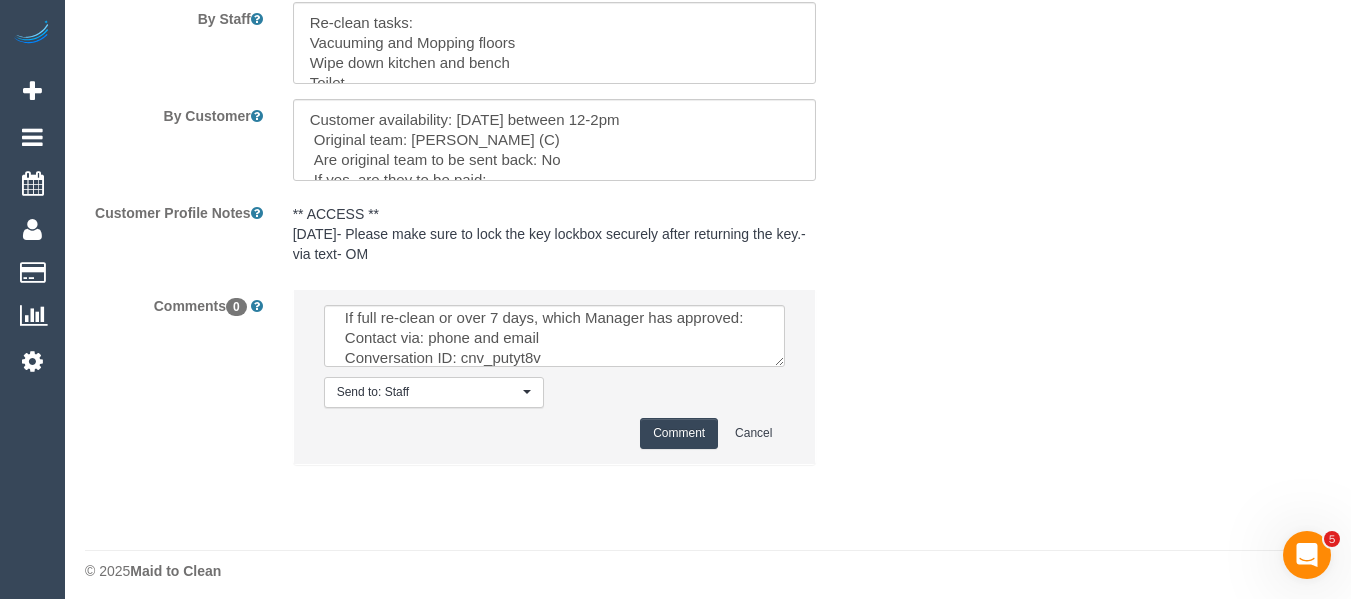 click on "Comment" at bounding box center (679, 433) 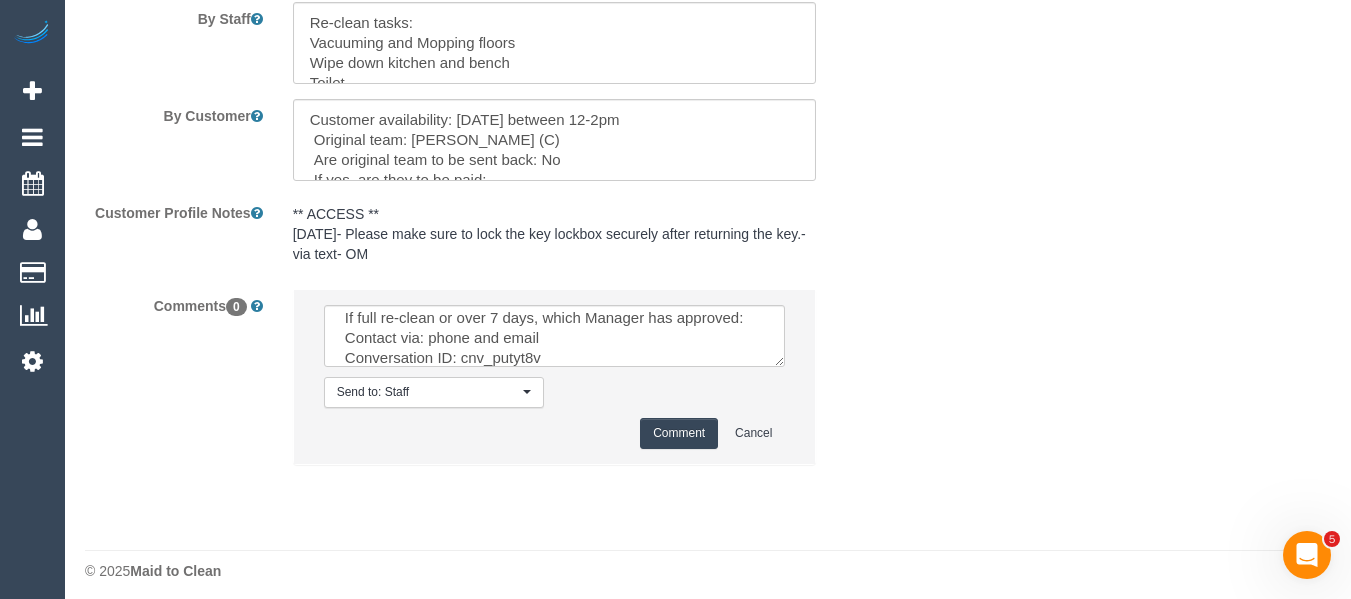 type 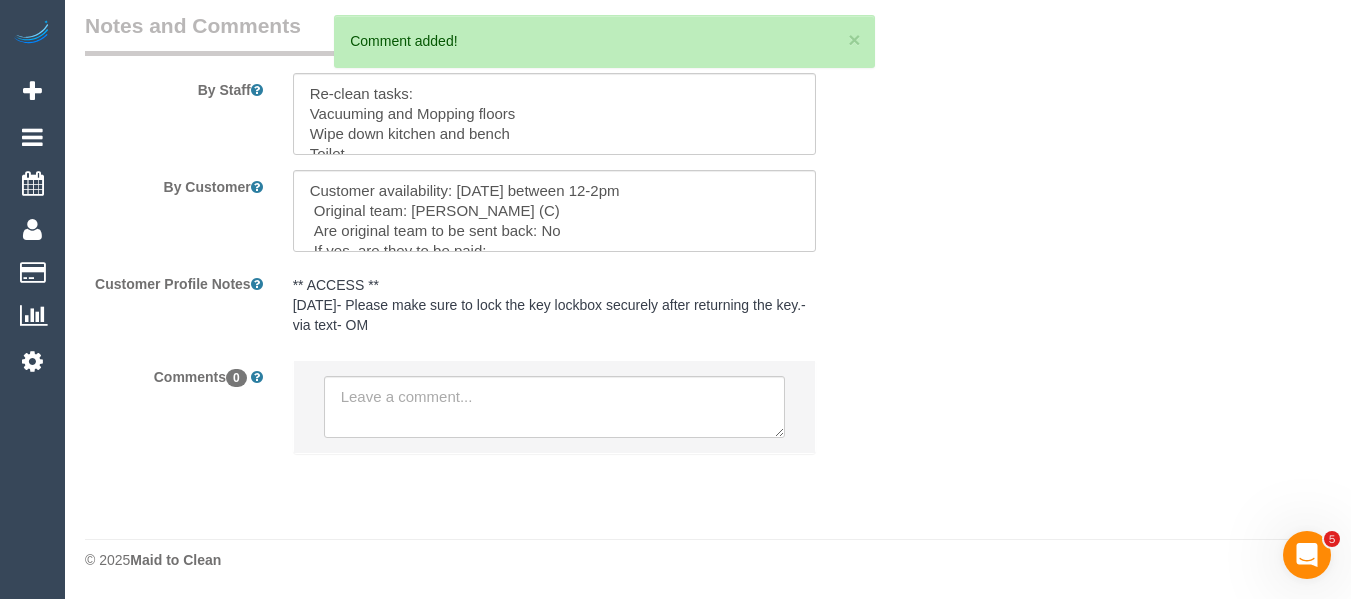scroll, scrollTop: 3231, scrollLeft: 0, axis: vertical 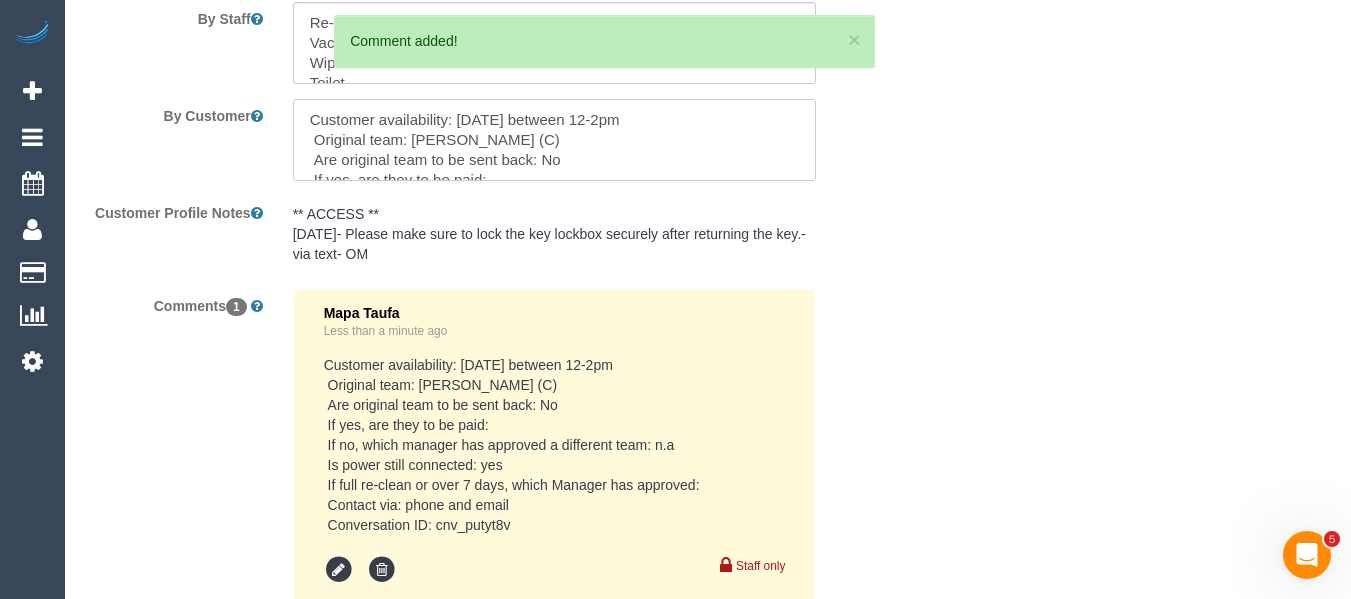 drag, startPoint x: 145, startPoint y: 20, endPoint x: 115, endPoint y: 1, distance: 35.510563 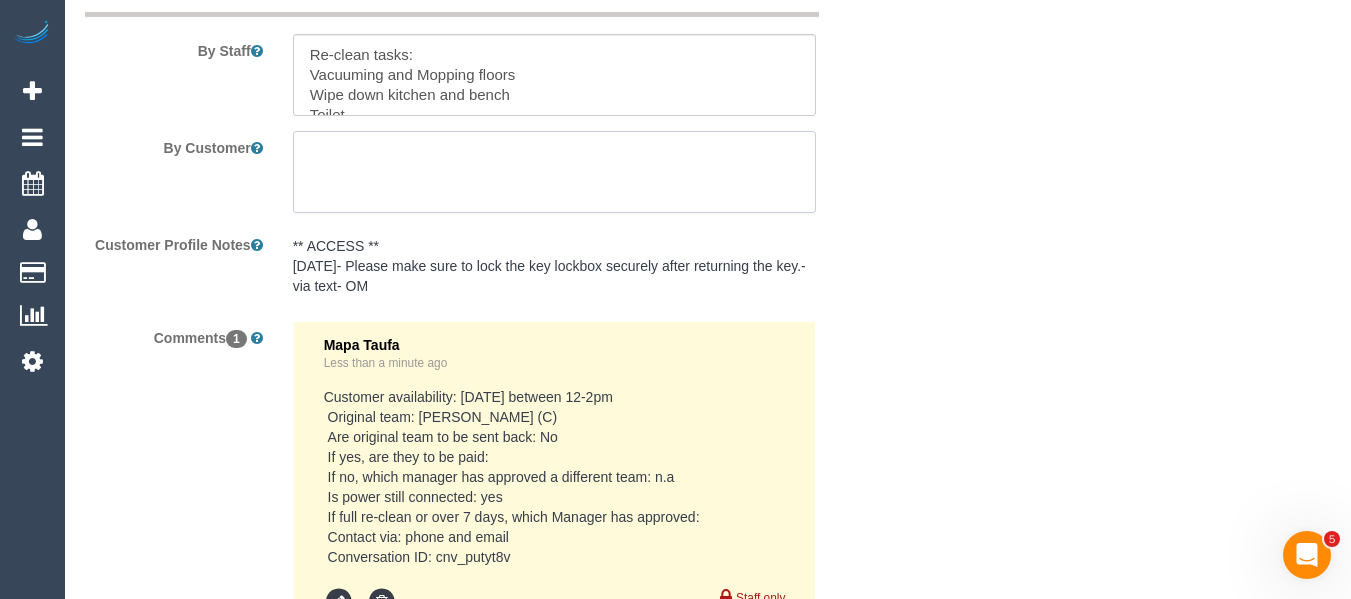 type 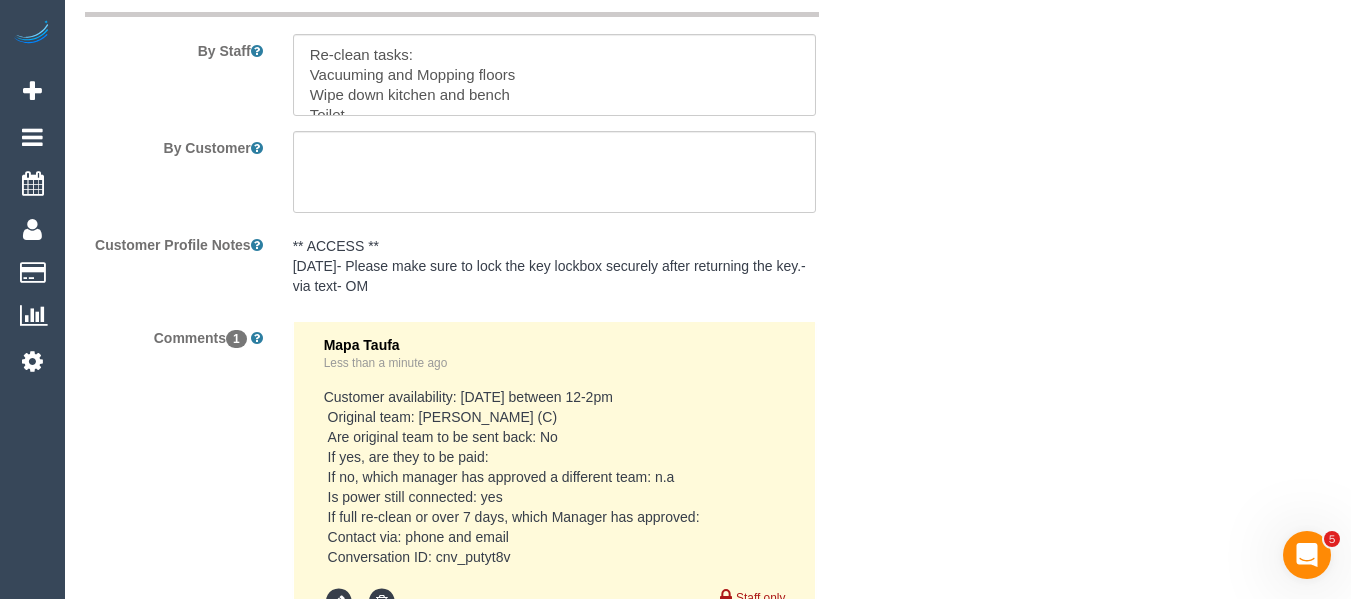 drag, startPoint x: 1116, startPoint y: 206, endPoint x: 1102, endPoint y: 207, distance: 14.035668 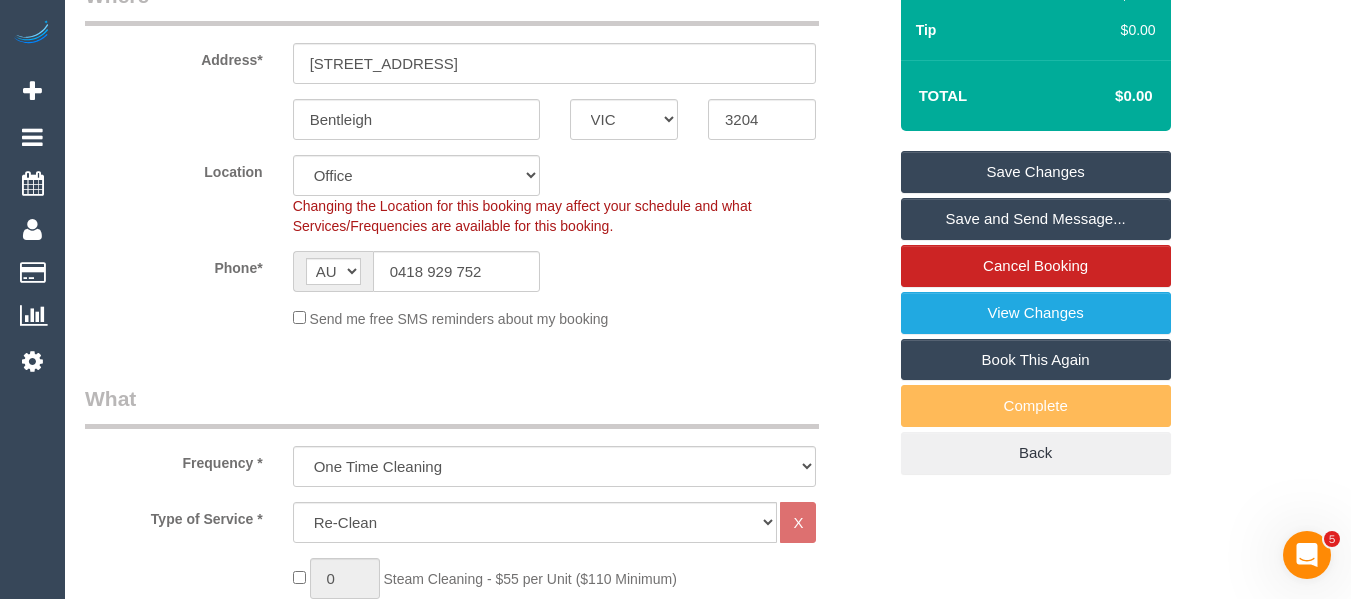 scroll, scrollTop: 352, scrollLeft: 0, axis: vertical 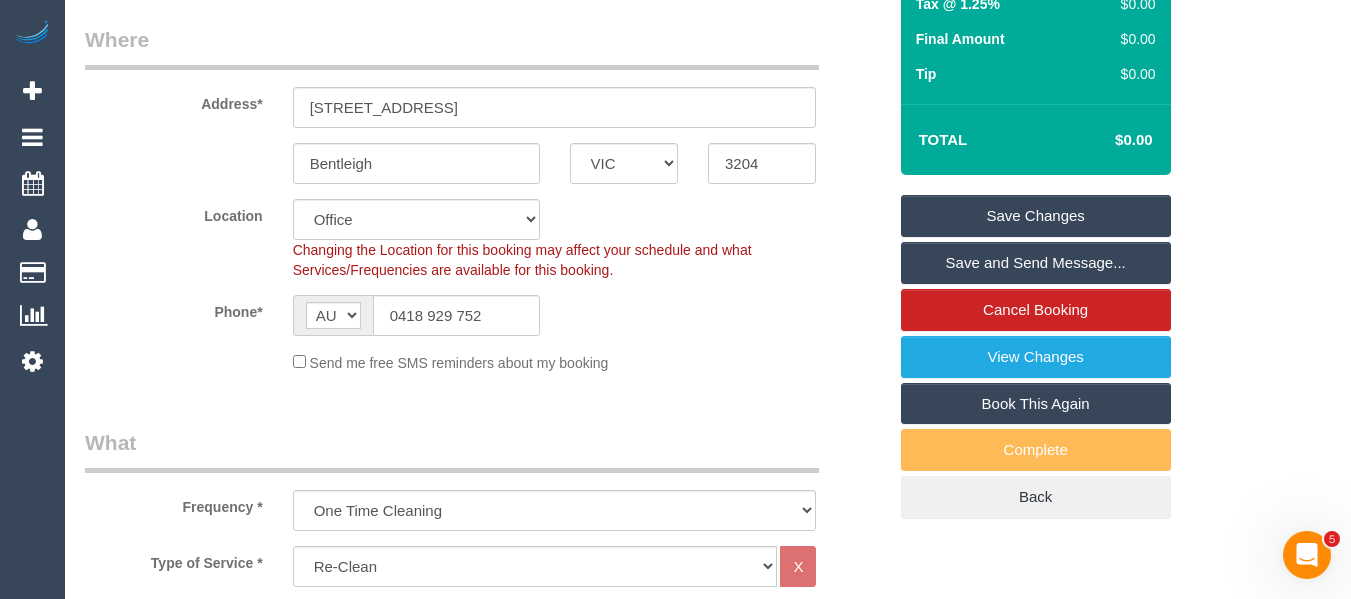click on "Save Changes" at bounding box center (1036, 216) 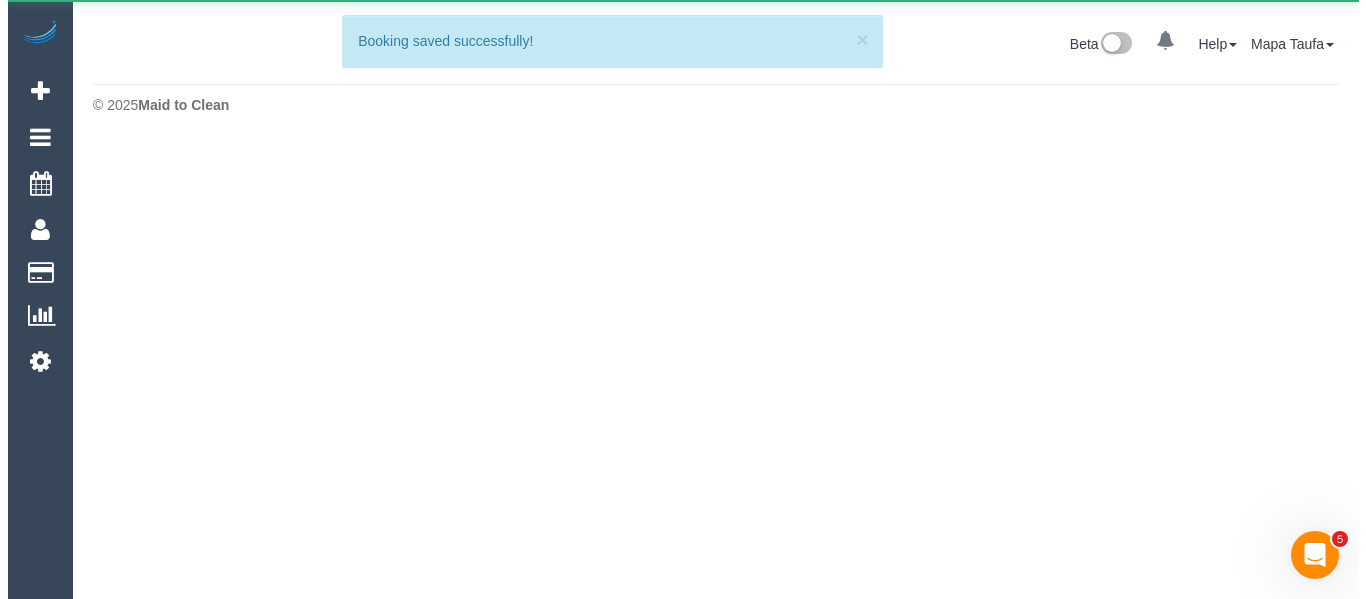 scroll, scrollTop: 0, scrollLeft: 0, axis: both 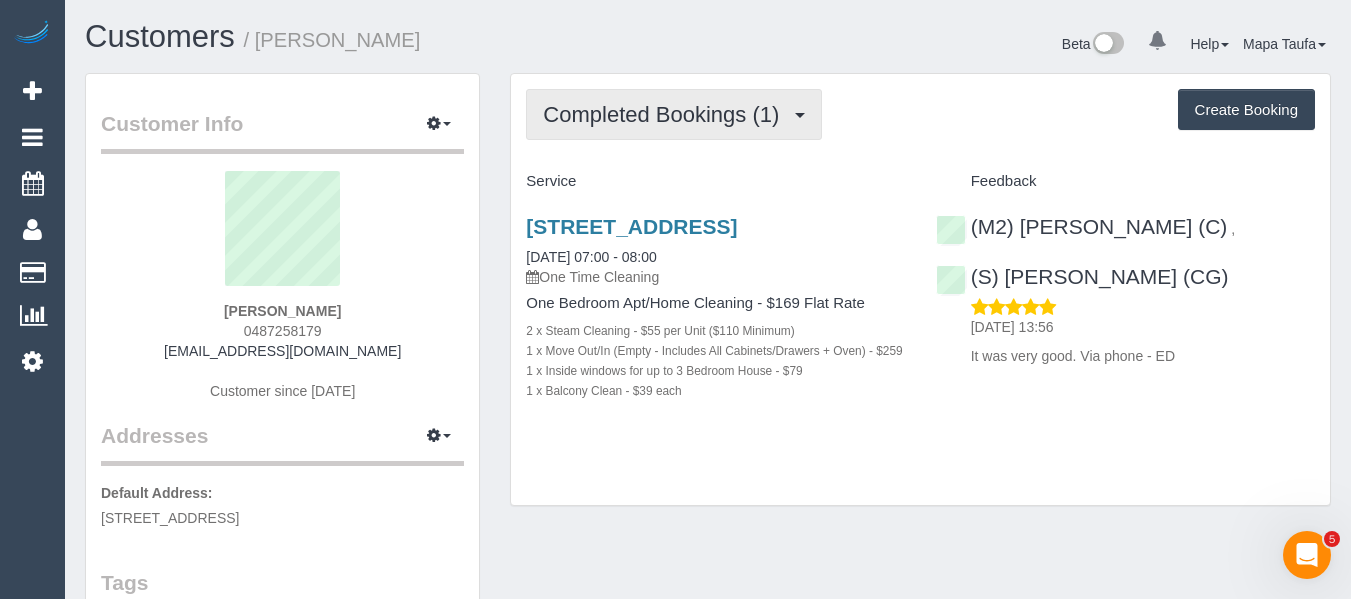 click on "Completed Bookings (1)" at bounding box center (666, 114) 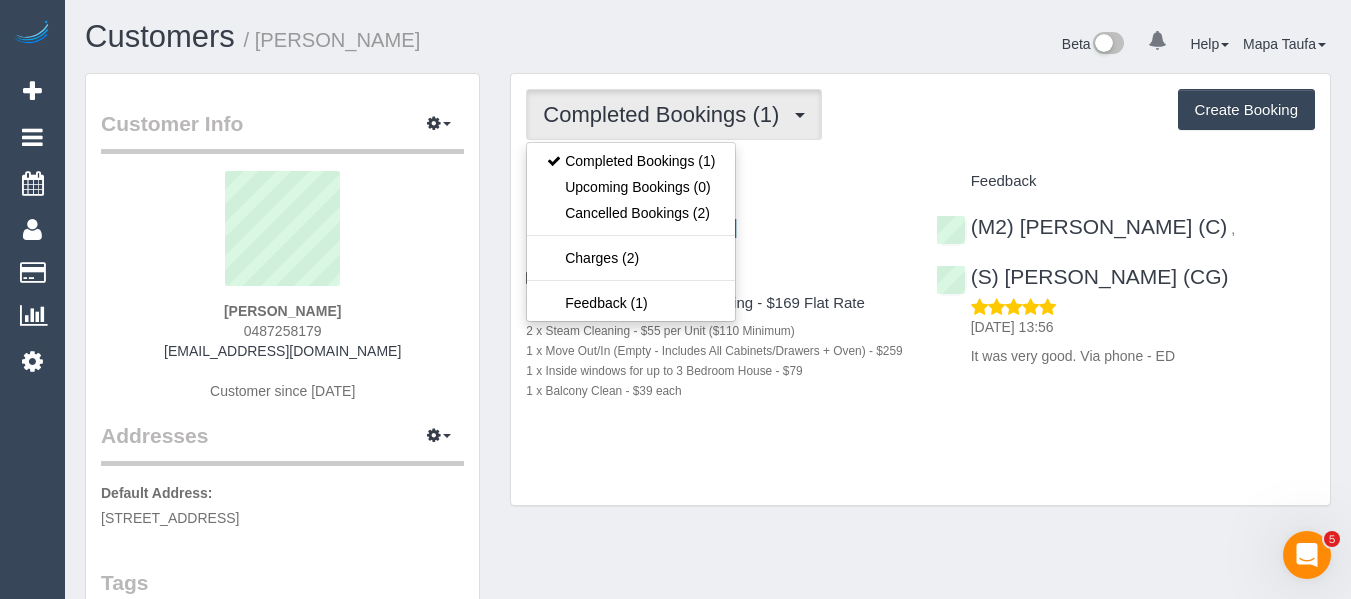 click on "Completed Bookings (1)
Completed Bookings (1)
Upcoming Bookings (0)
Cancelled Bookings (2)
Charges (2)
Feedback (1)
Create Booking
Service
Feedback" at bounding box center [920, 290] 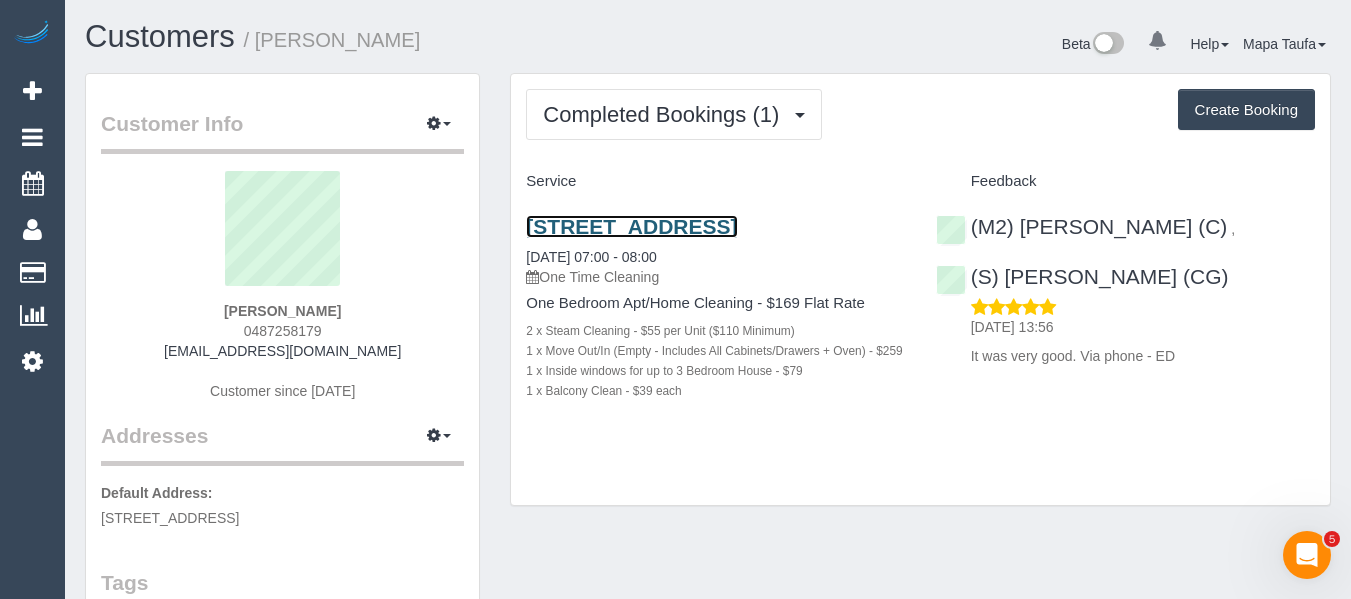 click on "[STREET_ADDRESS]" at bounding box center [631, 226] 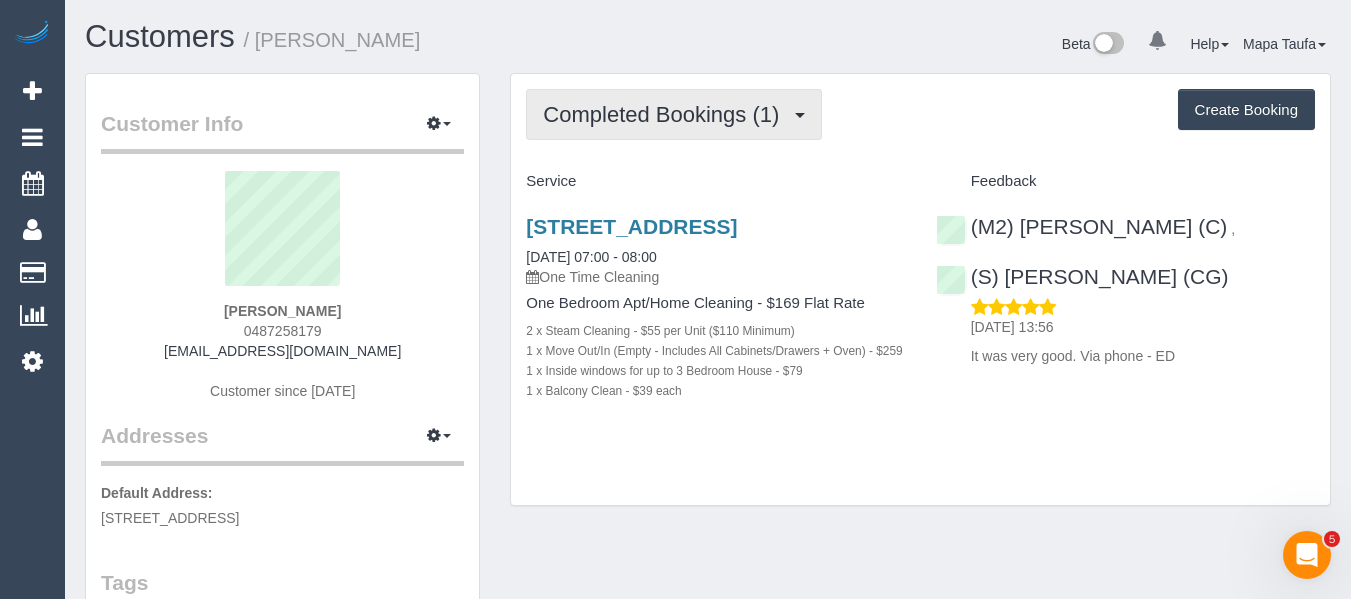 drag, startPoint x: 634, startPoint y: 128, endPoint x: 655, endPoint y: 247, distance: 120.83874 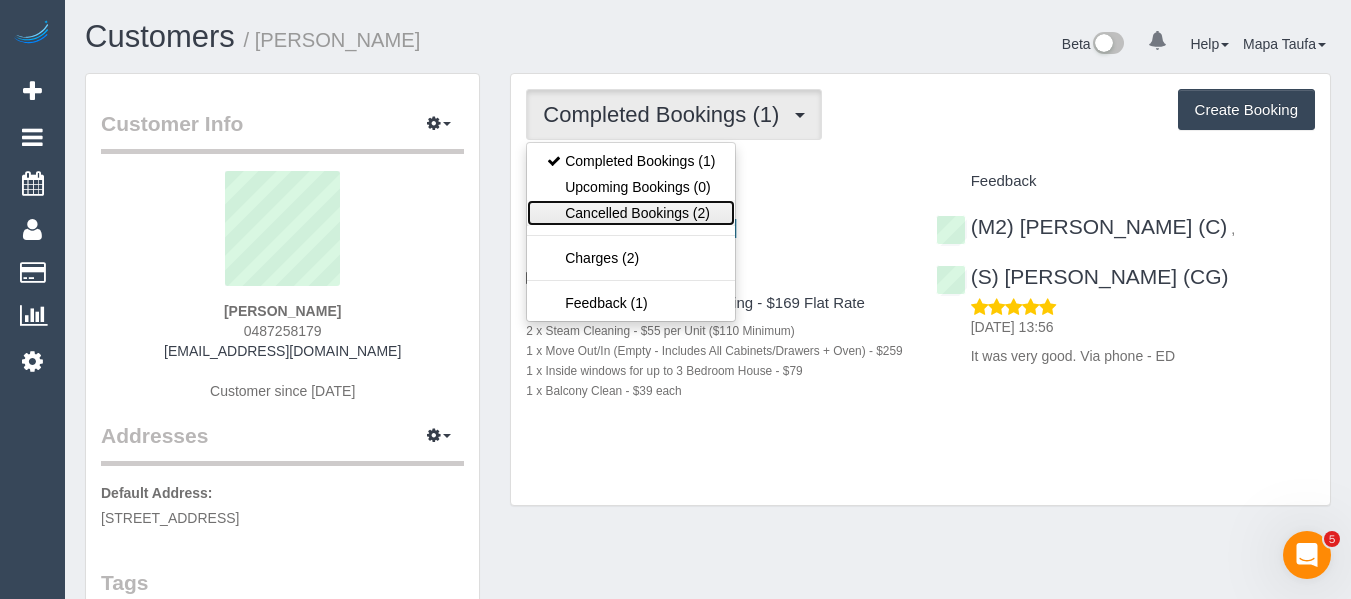 click on "Cancelled Bookings (2)" at bounding box center (631, 213) 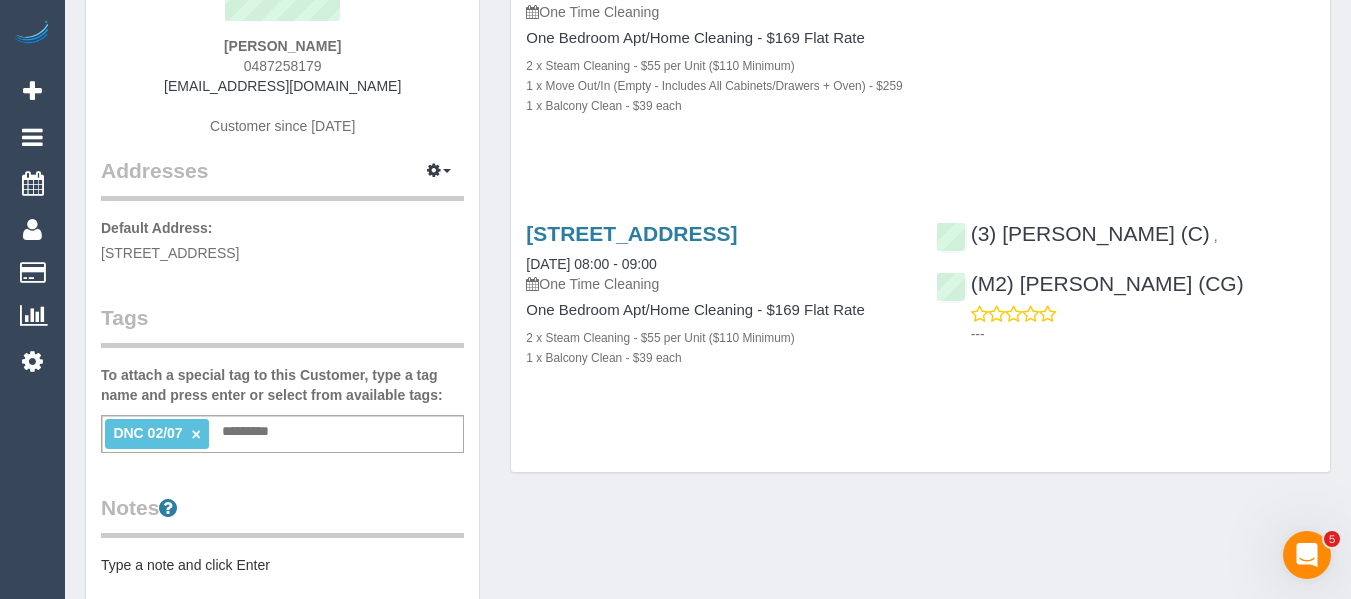 scroll, scrollTop: 300, scrollLeft: 0, axis: vertical 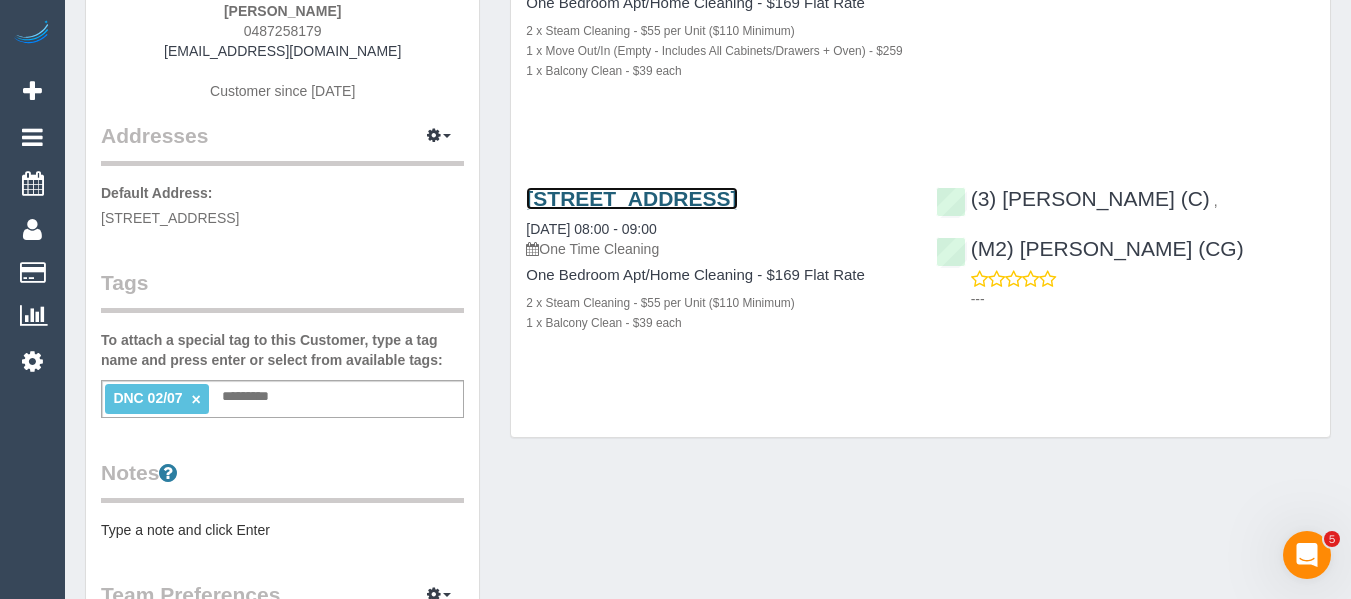 click on "[STREET_ADDRESS]" at bounding box center [631, 198] 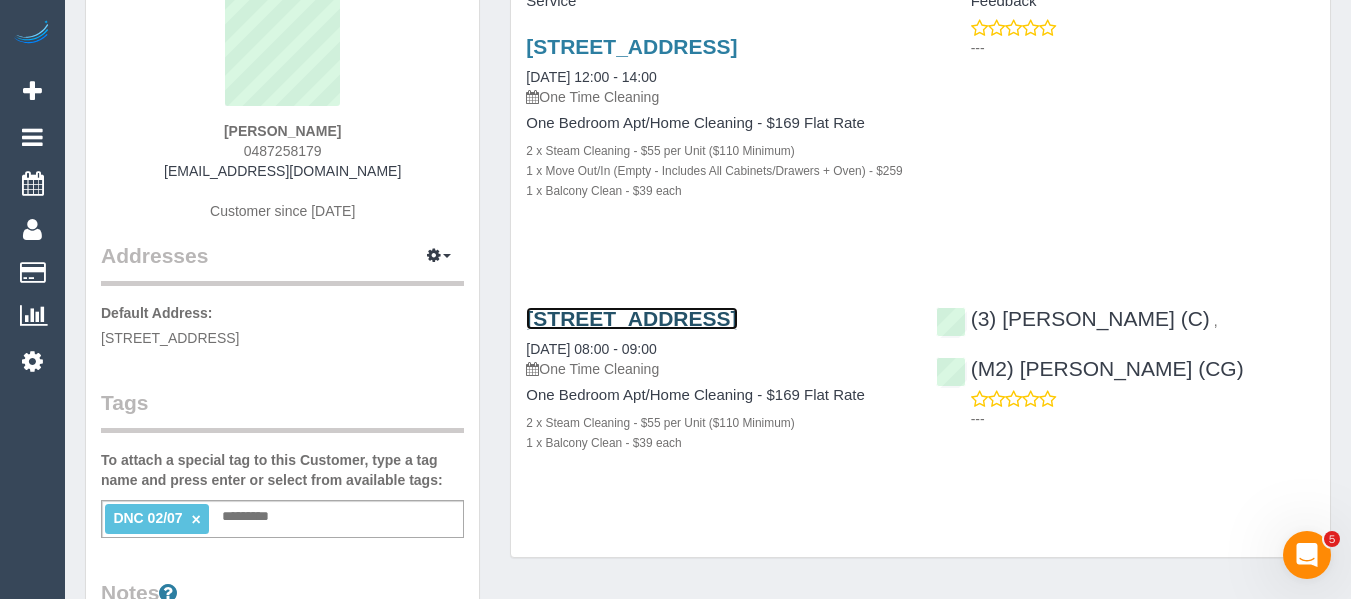 scroll, scrollTop: 0, scrollLeft: 0, axis: both 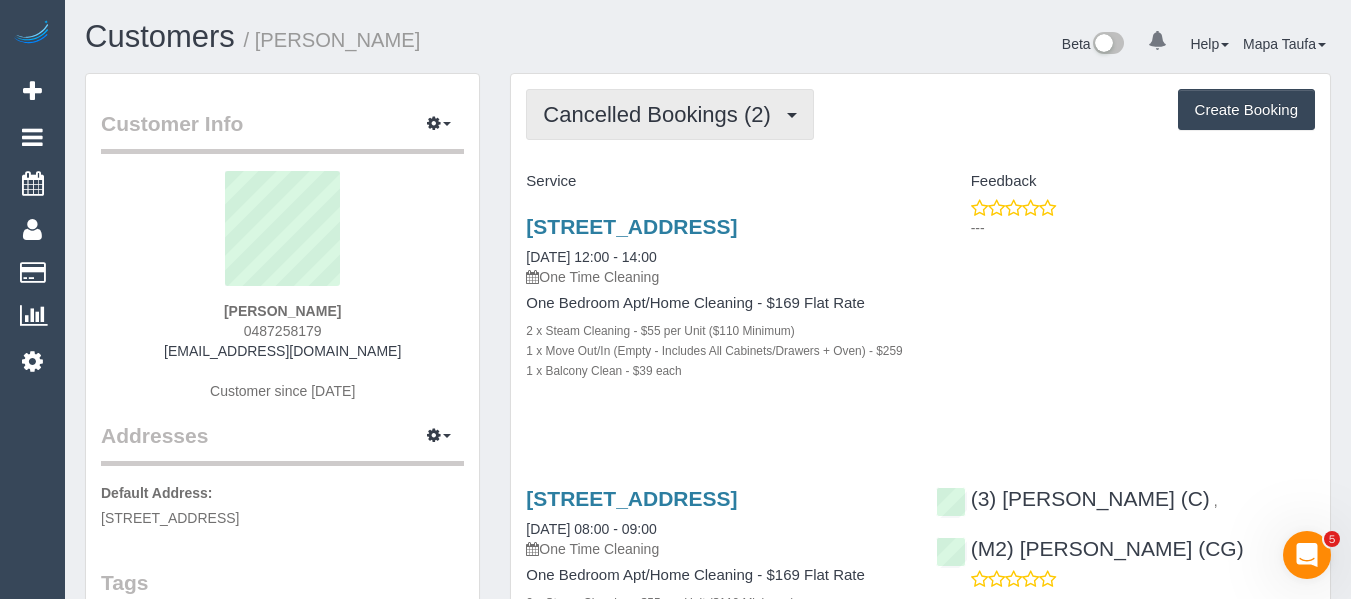 click on "Cancelled Bookings (2)" at bounding box center [661, 114] 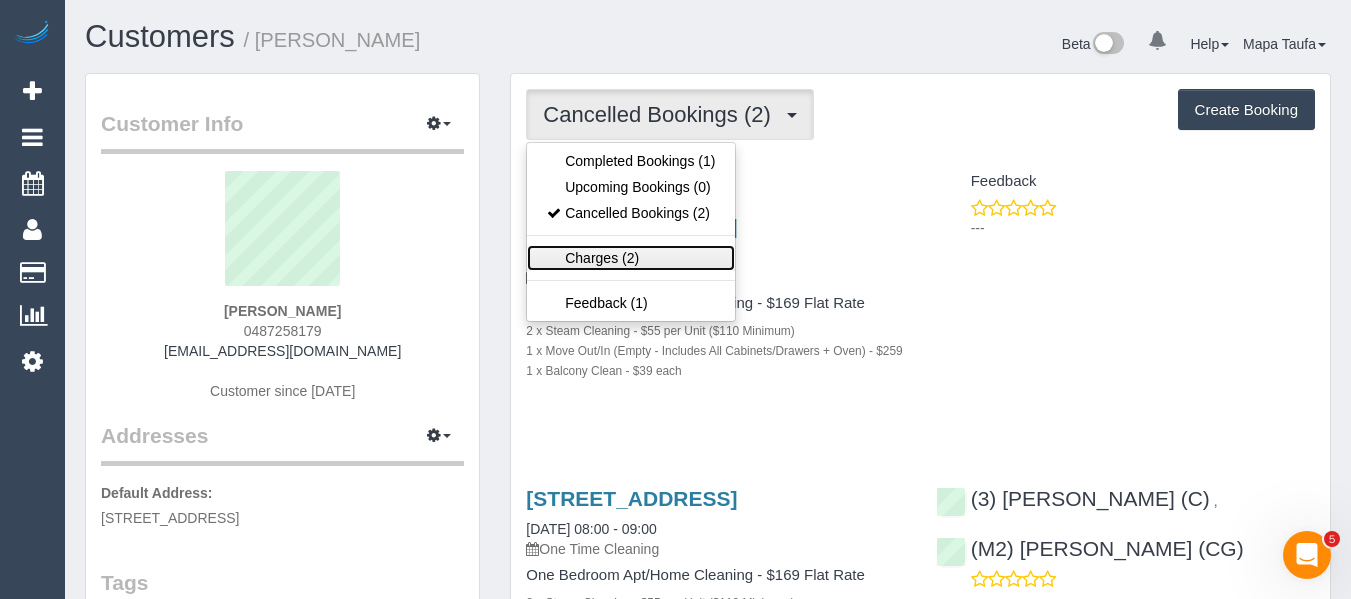 click on "Charges (2)" at bounding box center (631, 258) 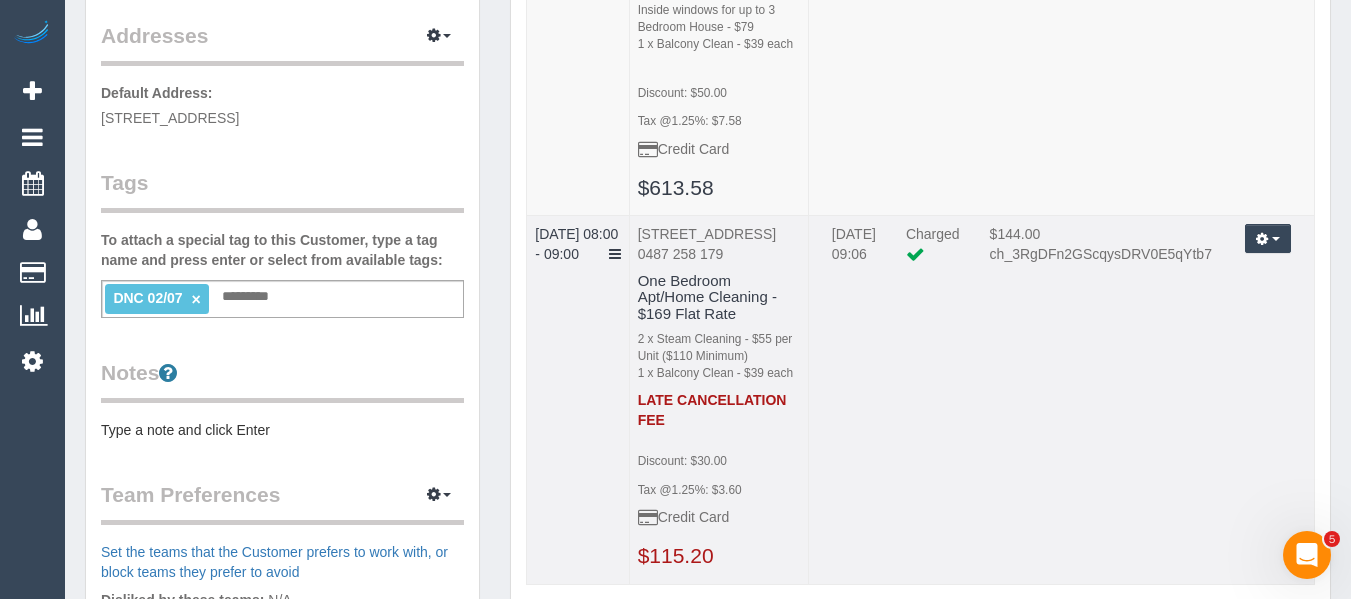 scroll, scrollTop: 600, scrollLeft: 0, axis: vertical 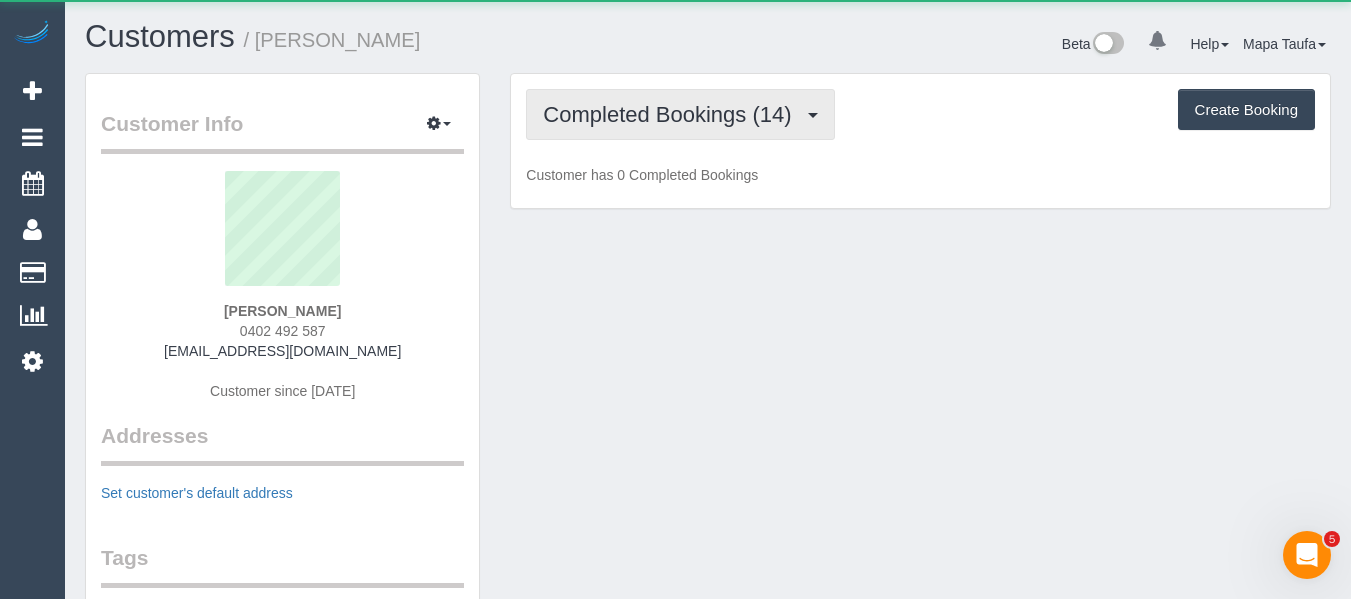 click on "Completed Bookings (14)" at bounding box center (672, 114) 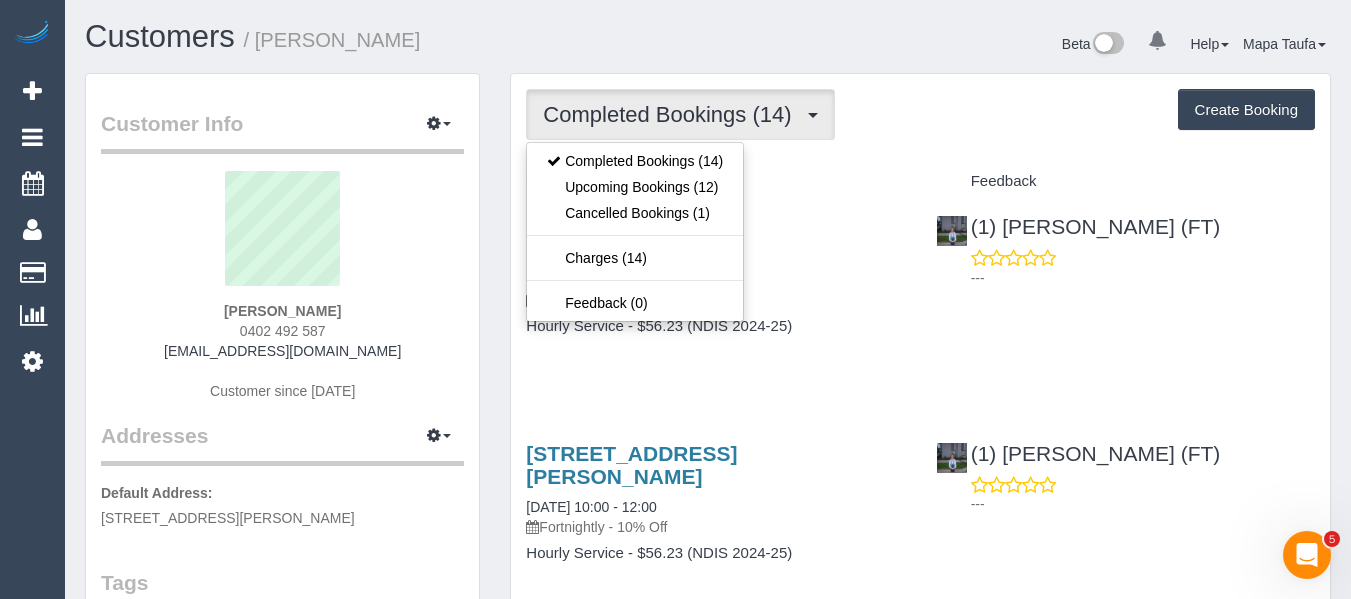 click on "Completed Bookings (14)
Completed Bookings (14)
Upcoming Bookings (12)
Cancelled Bookings (1)
Charges (14)
Feedback (0)
Create Booking" at bounding box center [920, 114] 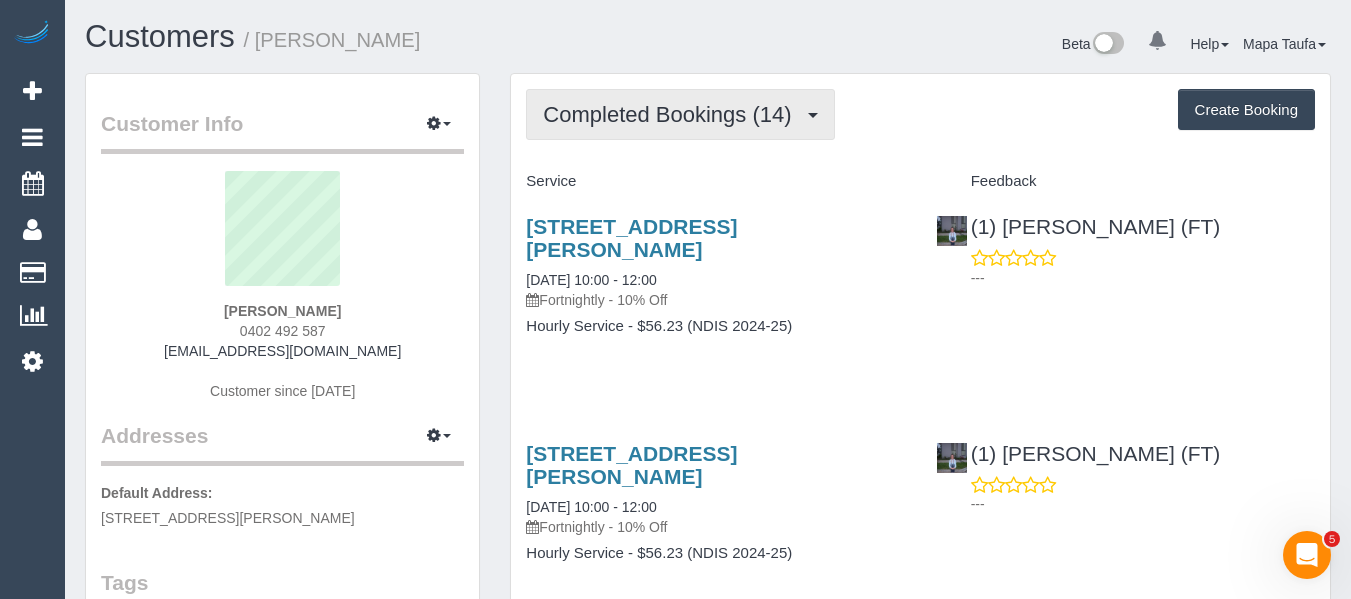 click on "Completed Bookings (14)" at bounding box center [672, 114] 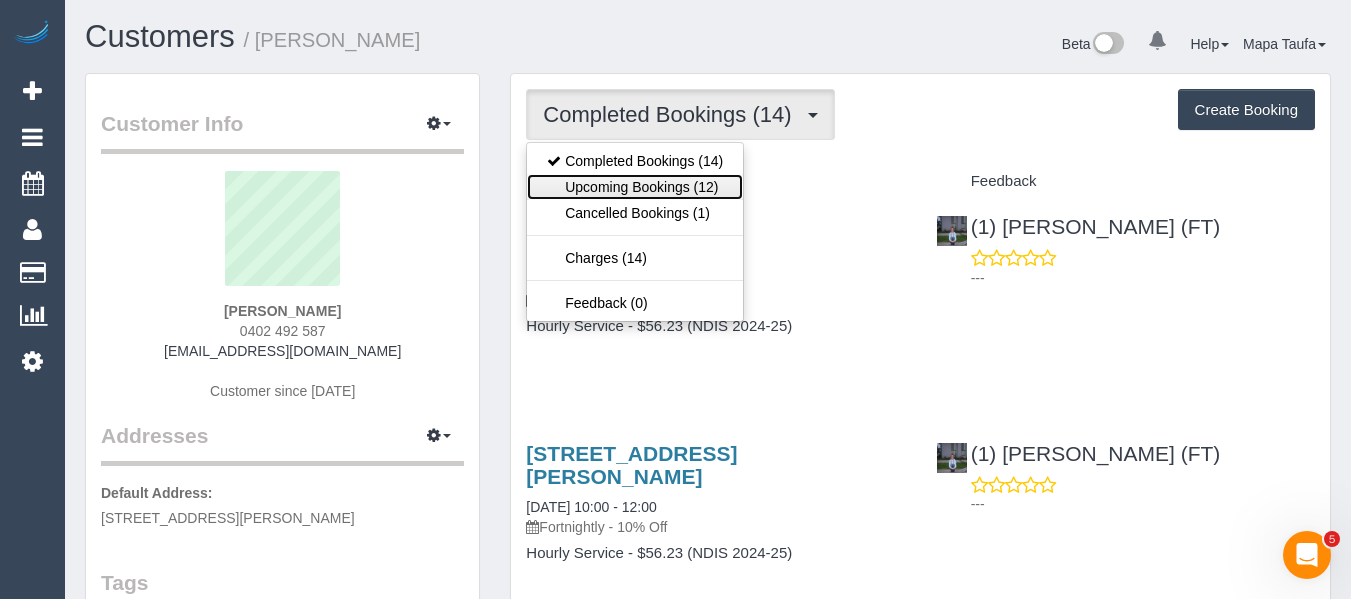 click on "Upcoming Bookings (12)" at bounding box center [635, 187] 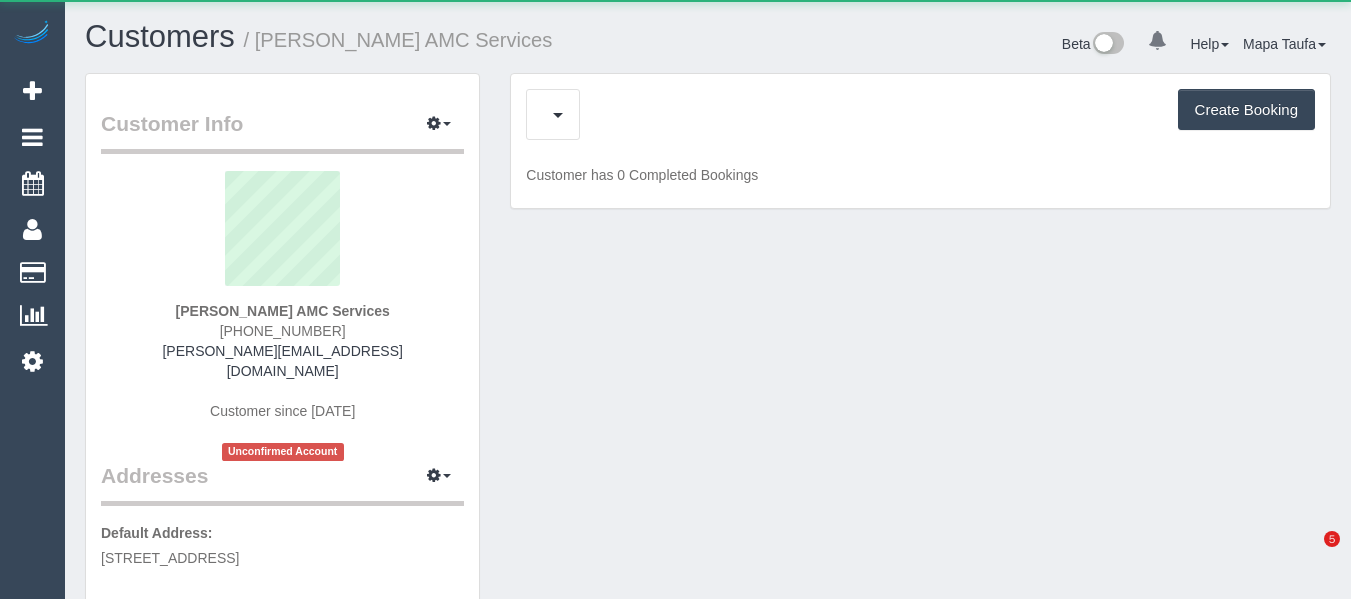 scroll, scrollTop: 0, scrollLeft: 0, axis: both 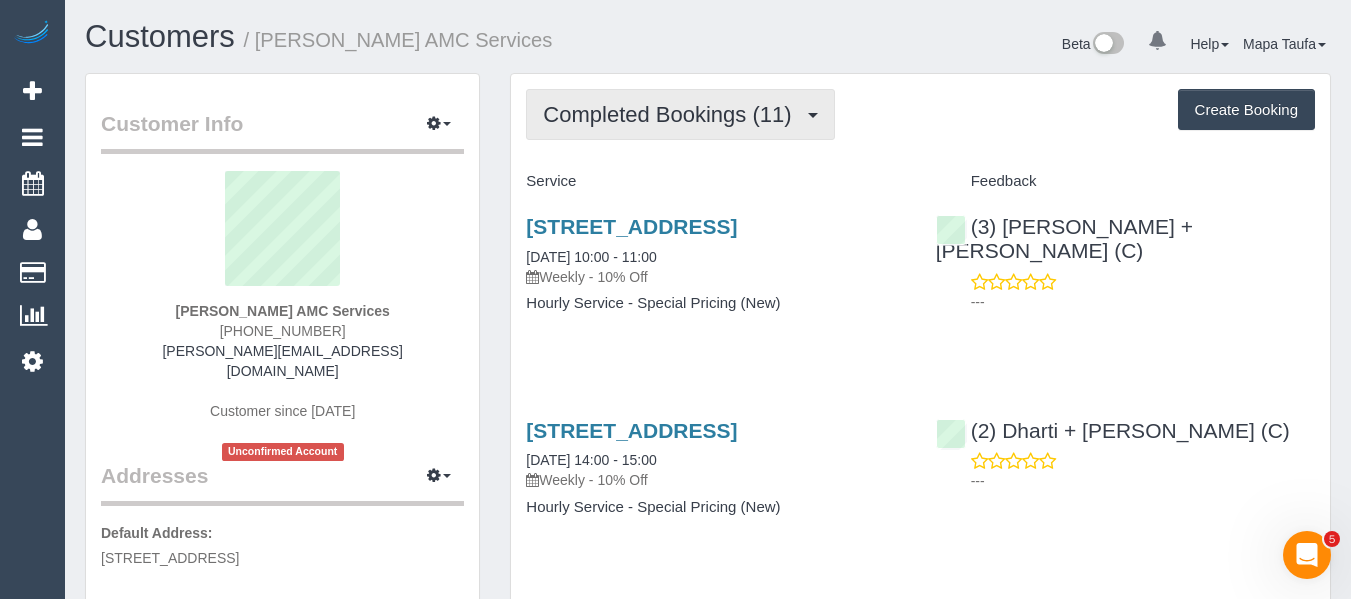click on "Completed Bookings (11)" at bounding box center (672, 114) 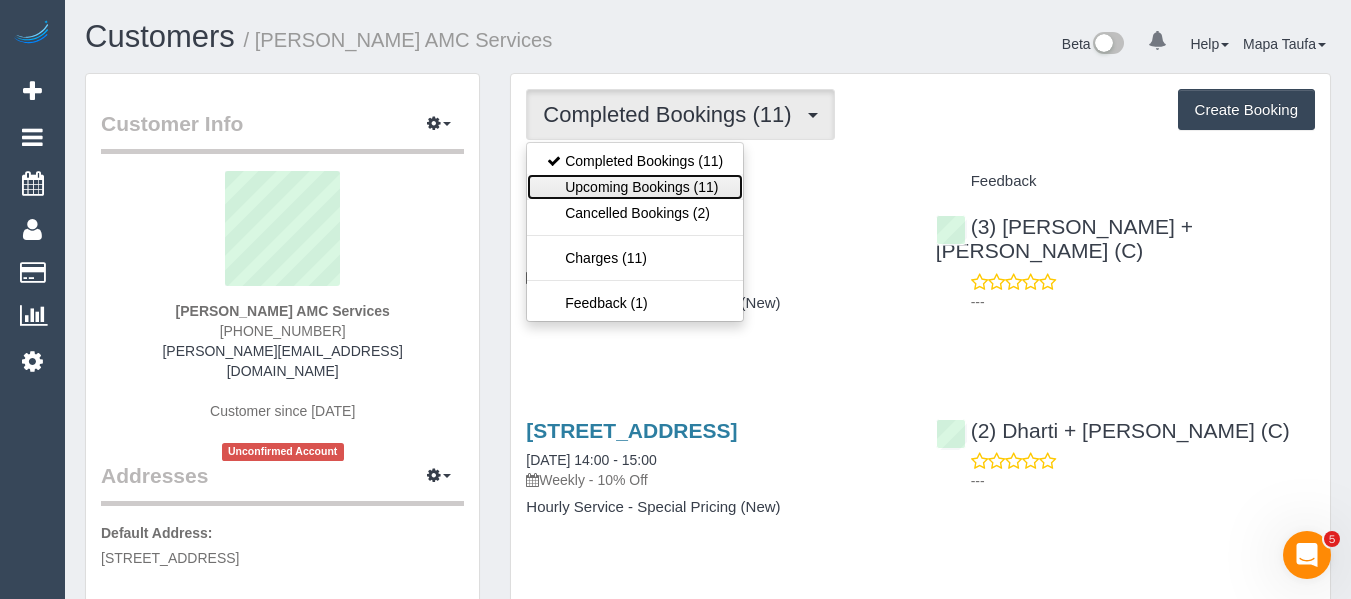 click on "Upcoming Bookings (11)" at bounding box center (635, 187) 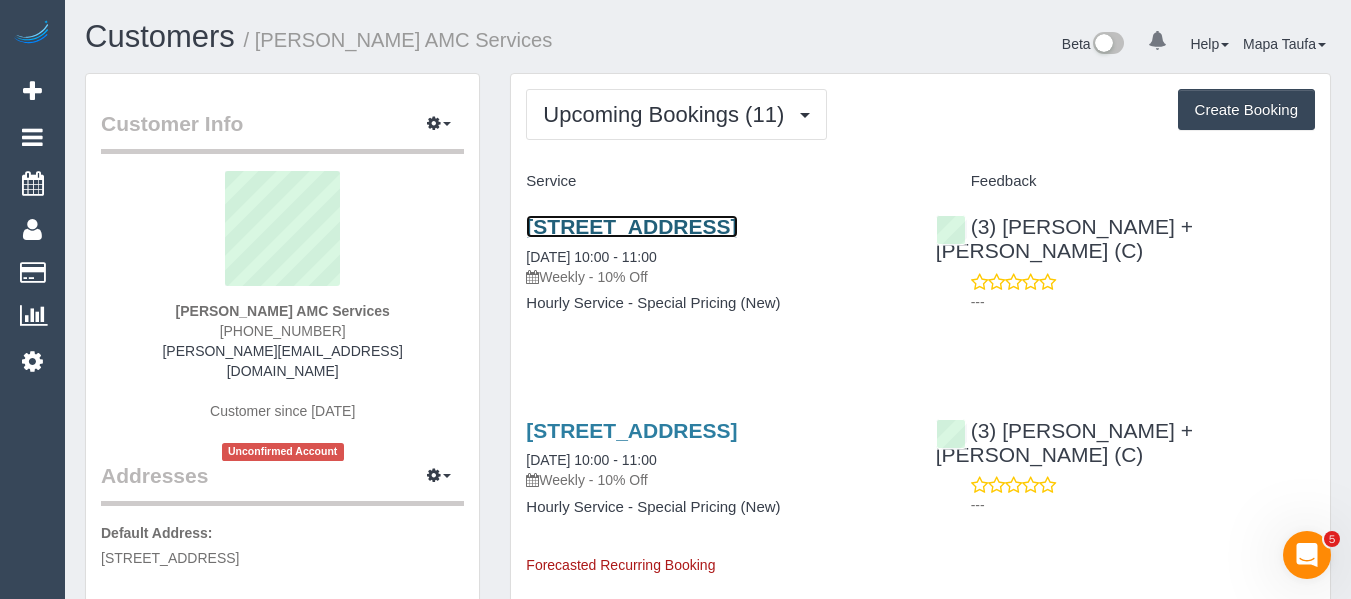 click on "27 A Gungarlan Dr, Keilor East, VIC 3033" at bounding box center [631, 226] 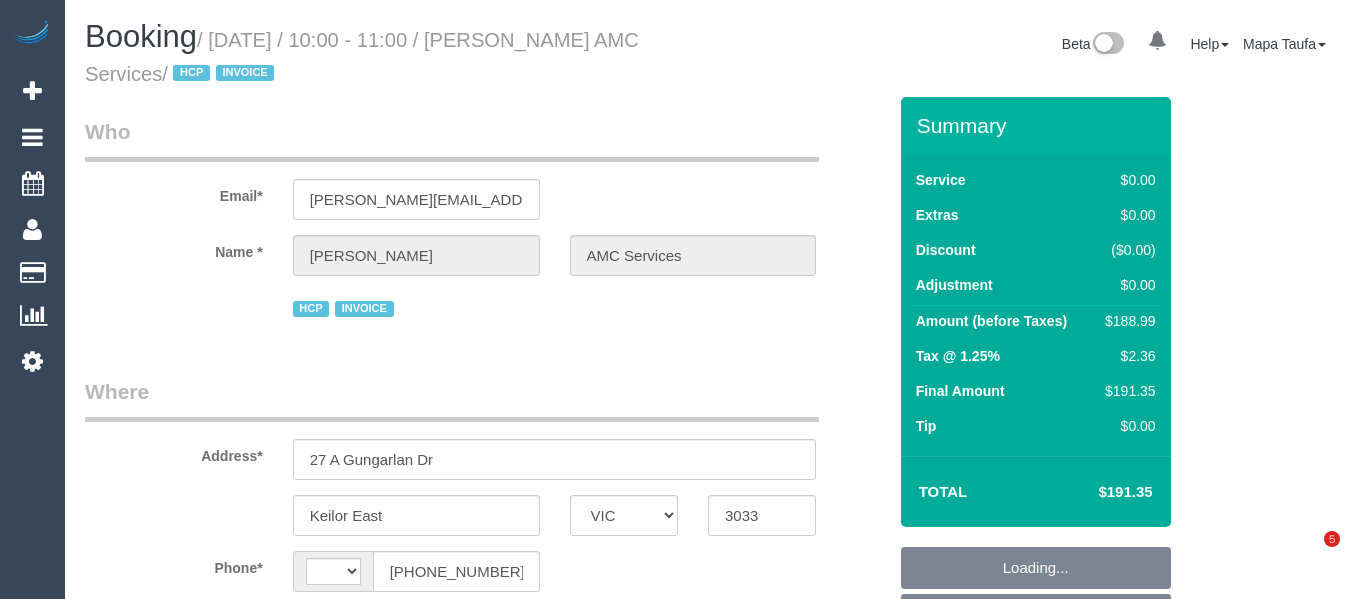 select on "VIC" 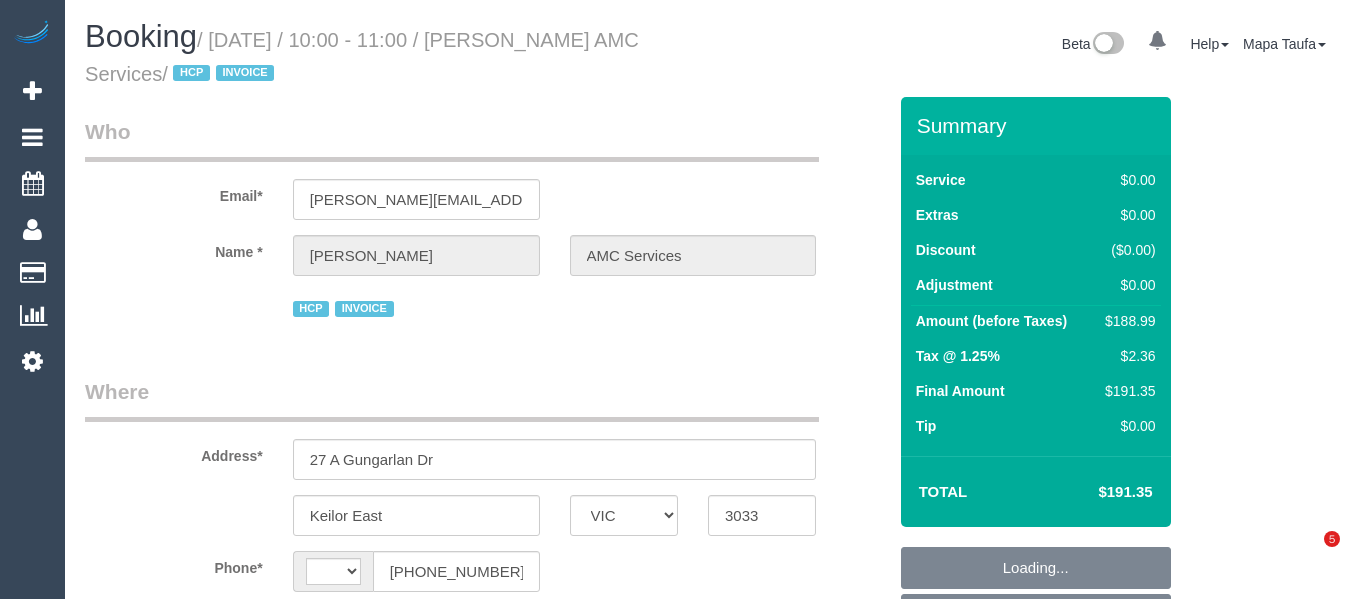 select on "string:AU" 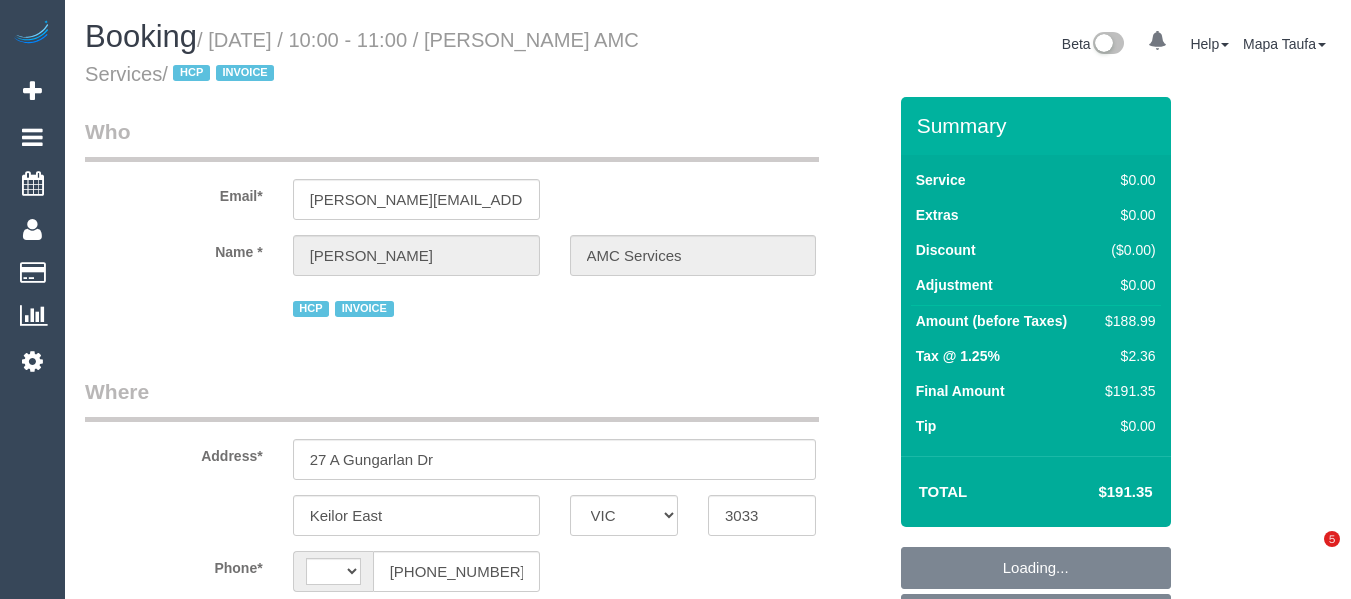 select on "object:797" 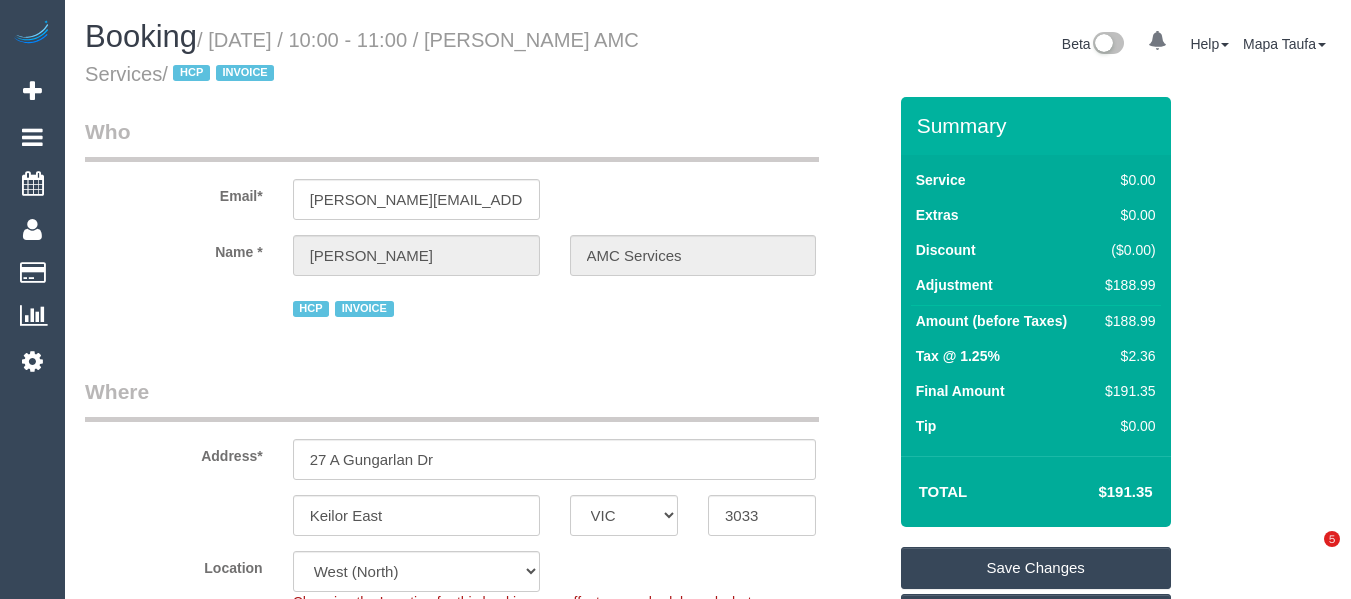 scroll, scrollTop: 0, scrollLeft: 0, axis: both 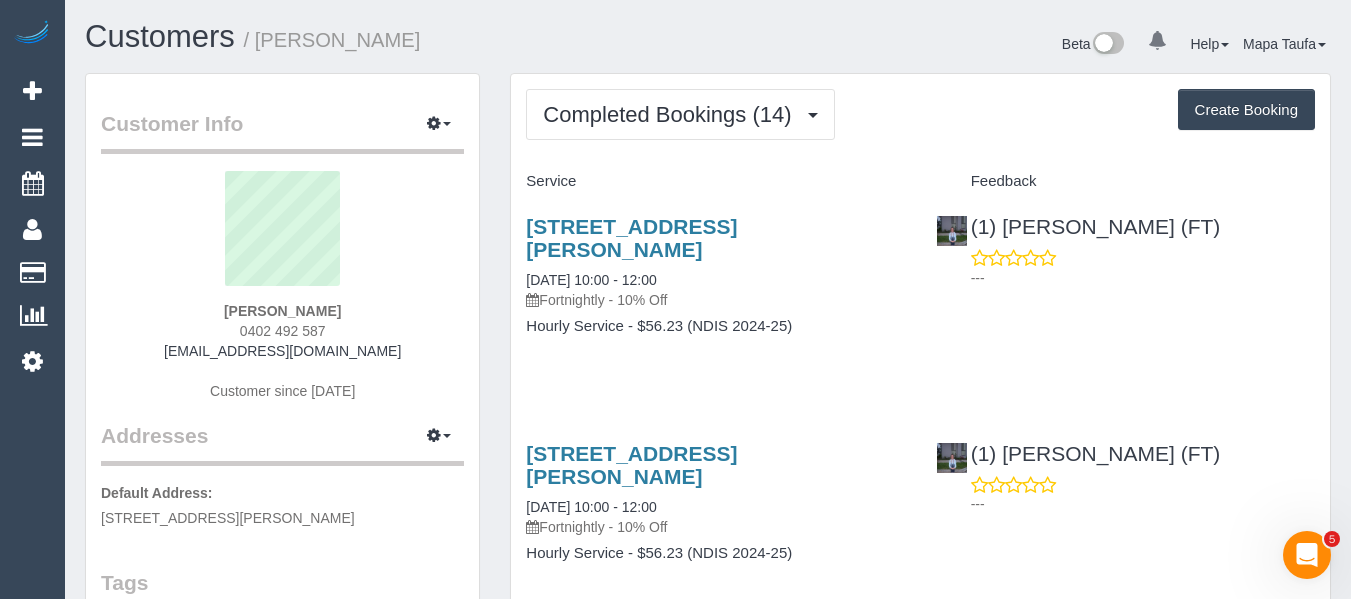 click at bounding box center (282, 236) 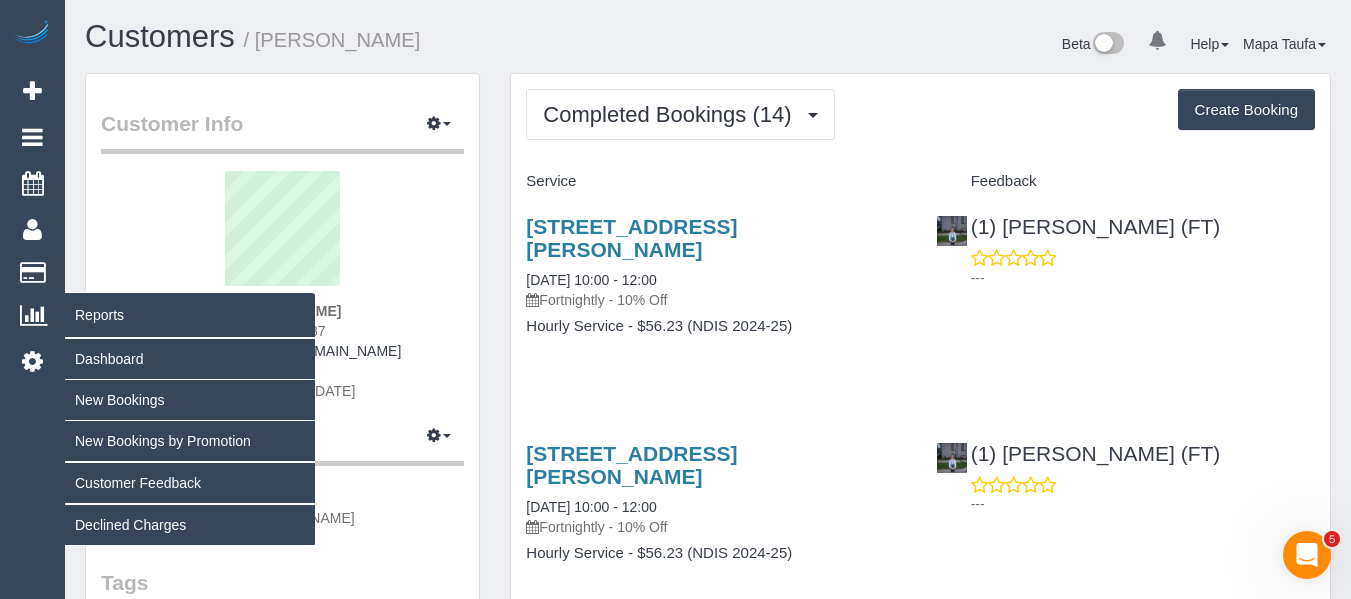 copy on "0402 492 587" 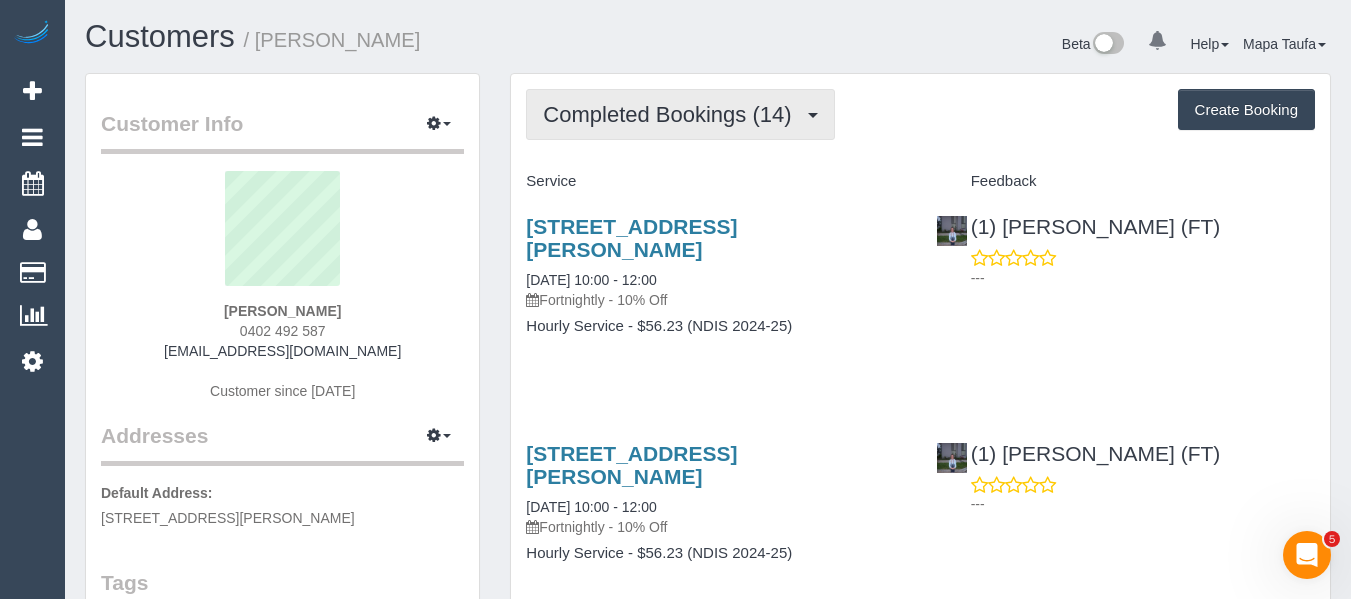 click on "Completed Bookings (14)" at bounding box center [680, 114] 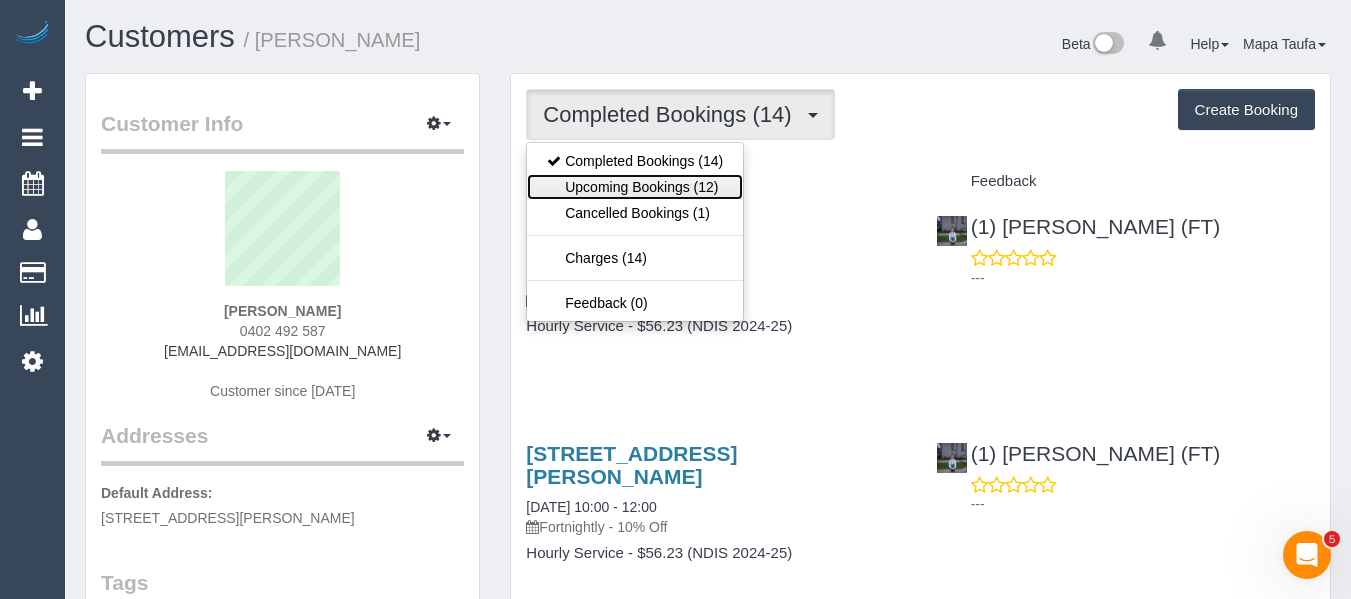 click on "Upcoming Bookings (12)" at bounding box center [635, 187] 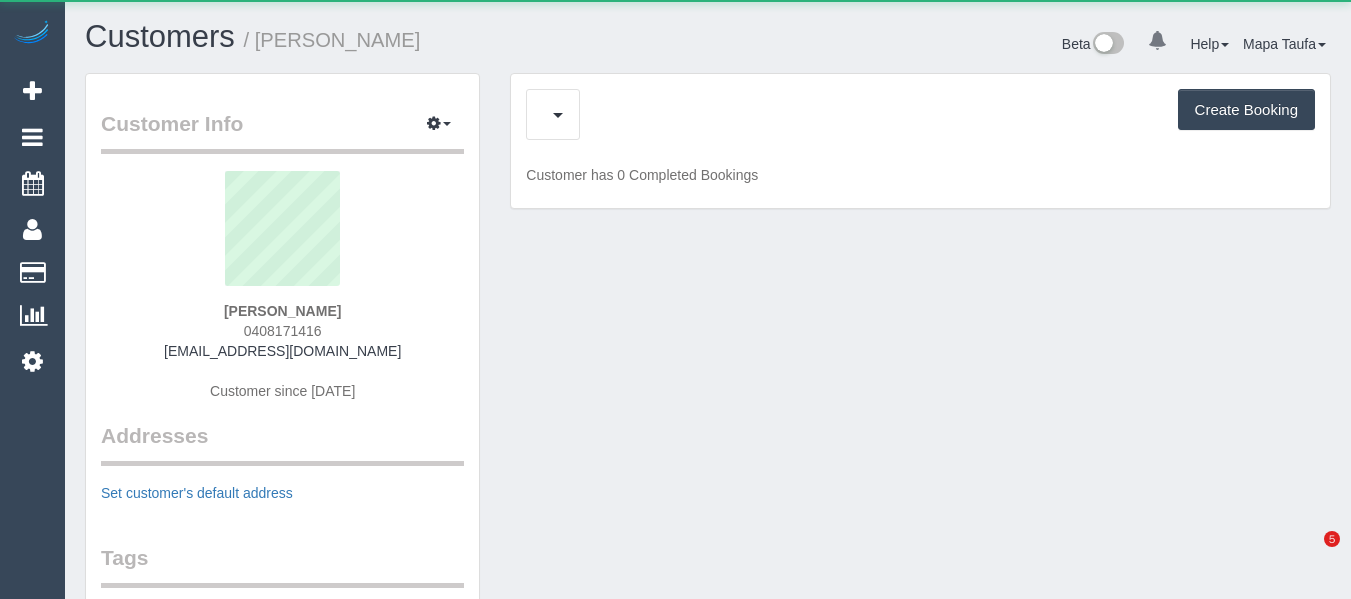 scroll, scrollTop: 0, scrollLeft: 0, axis: both 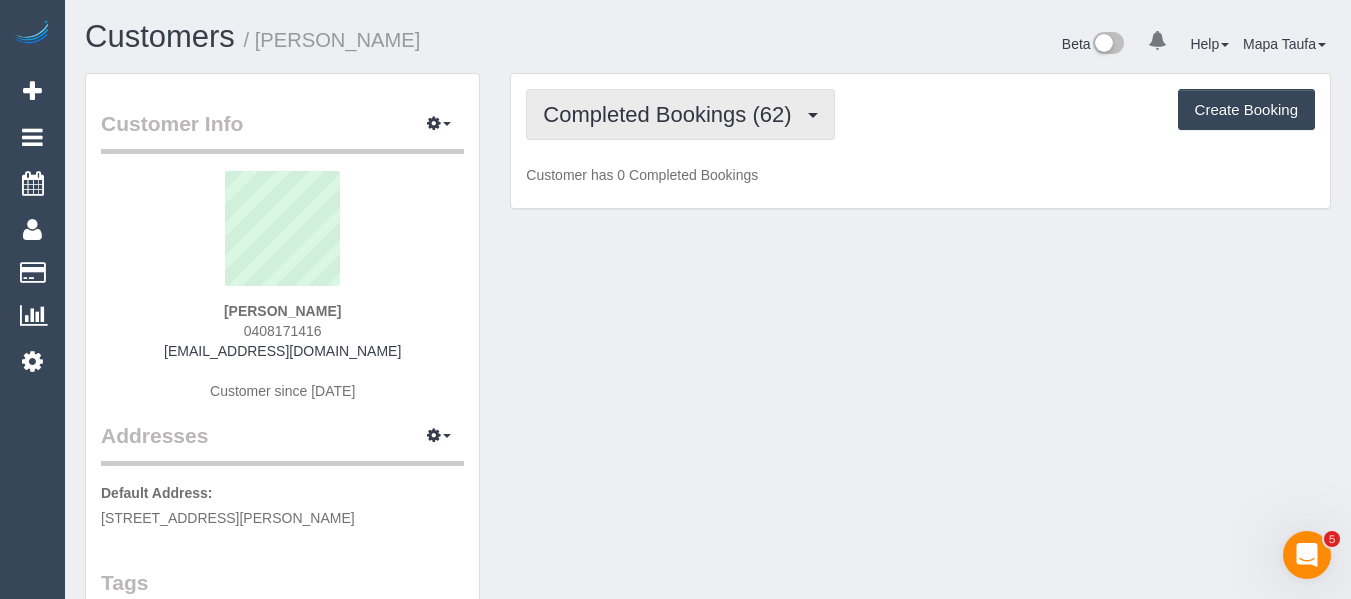click on "Completed Bookings (62)" at bounding box center [672, 114] 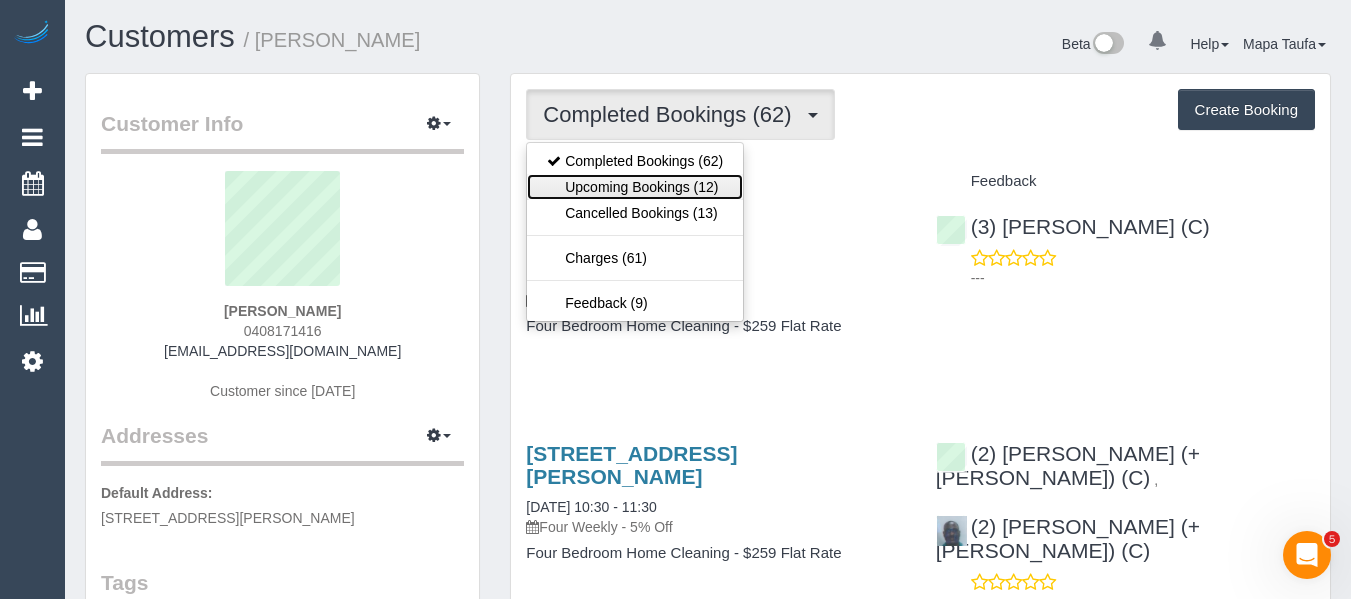 click on "Upcoming Bookings (12)" at bounding box center (635, 187) 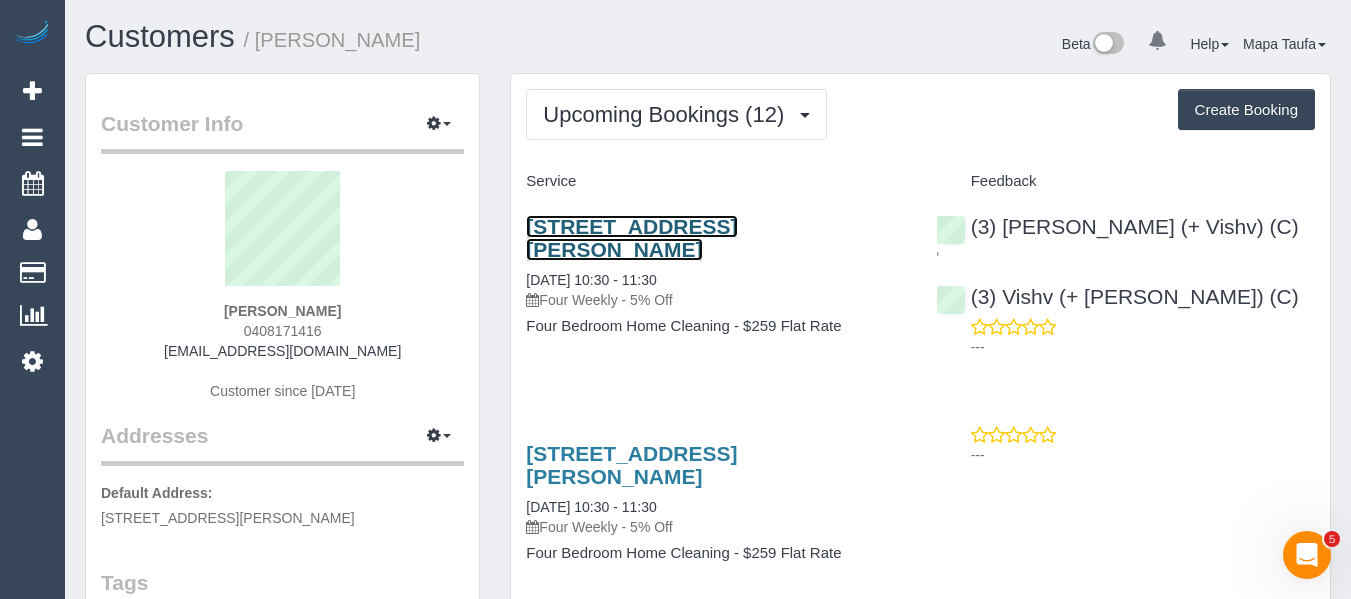 click on "[STREET_ADDRESS][PERSON_NAME]" at bounding box center (631, 238) 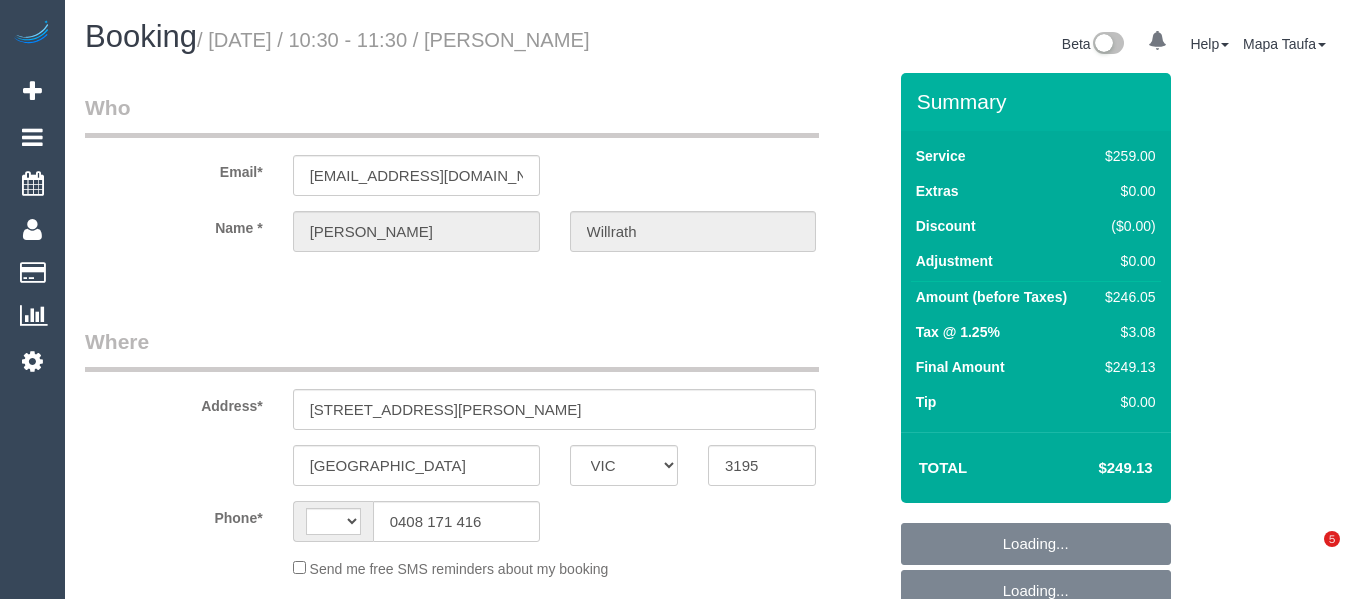 select on "VIC" 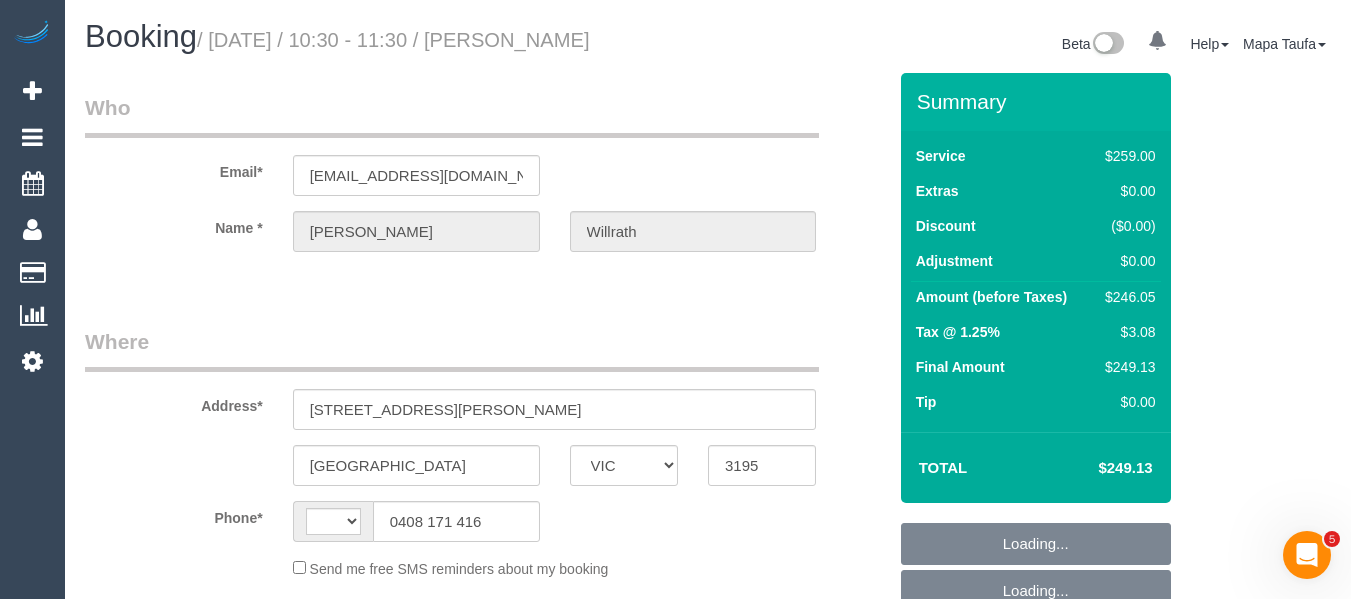 scroll, scrollTop: 0, scrollLeft: 0, axis: both 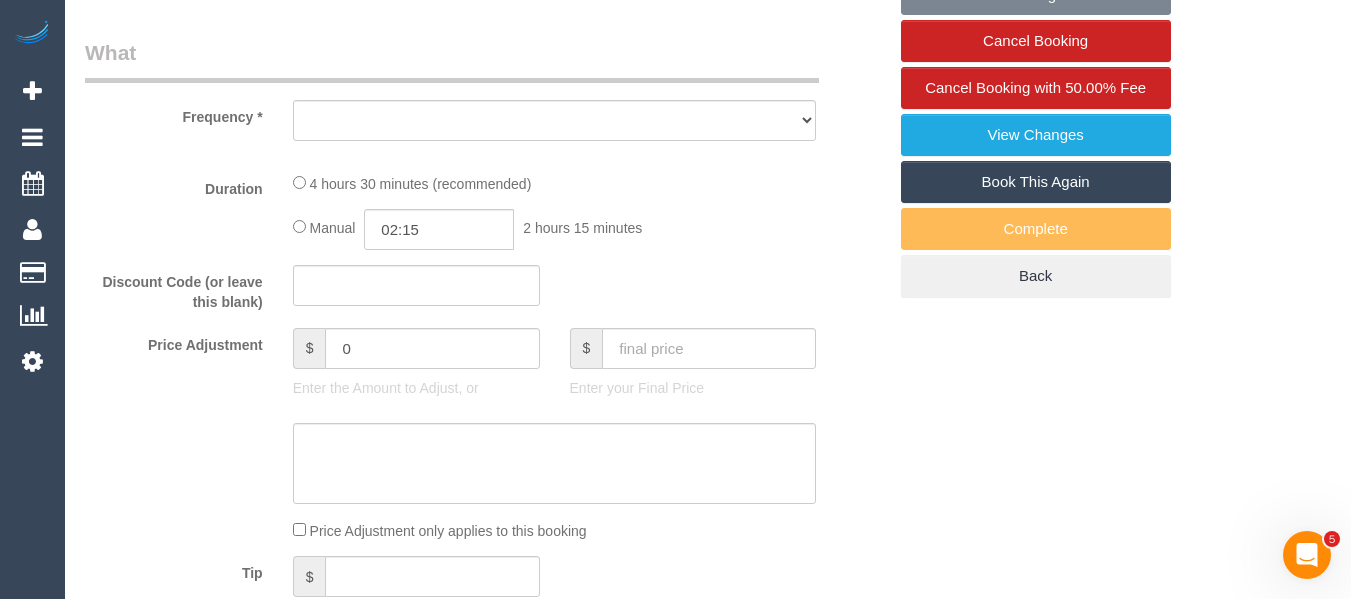 select on "string:AU" 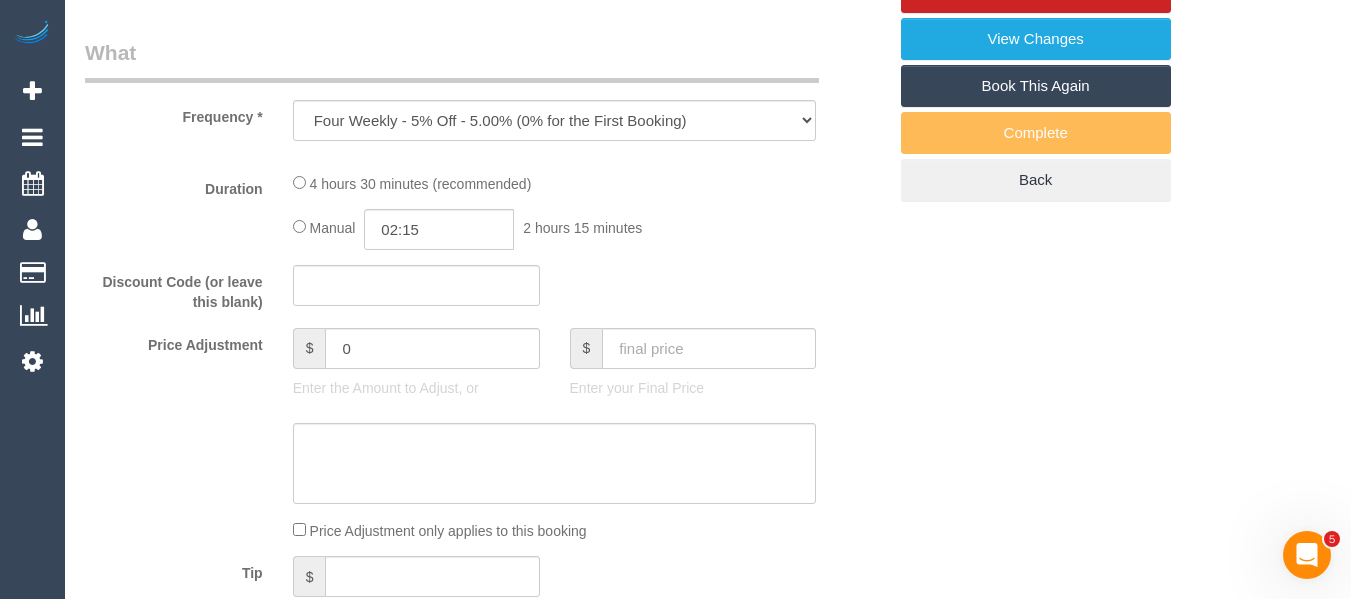 select on "object:1365" 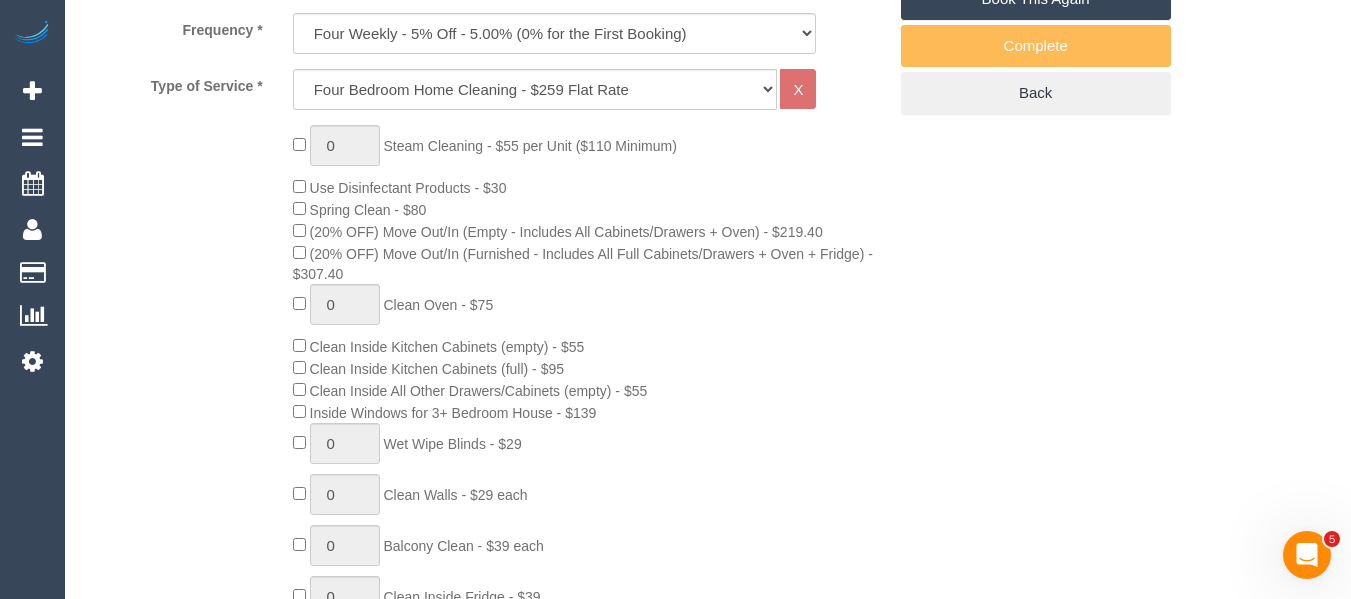 scroll, scrollTop: 770, scrollLeft: 0, axis: vertical 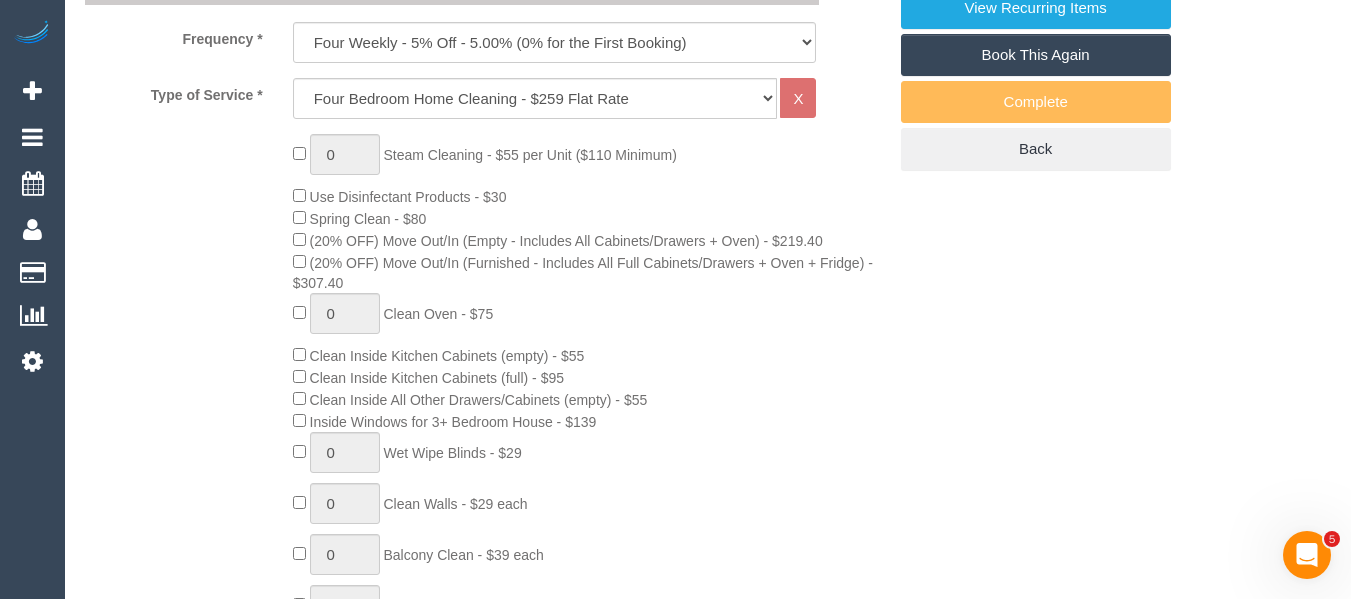 click on "0
Steam Cleaning - $55 per Unit ($110 Minimum)
Use Disinfectant Products - $30
Spring Clean - $80
(20% OFF) Move Out/In (Empty - Includes All Cabinets/Drawers + Oven) - $219.40
(20% OFF) Move Out/In (Furnished - Includes All Full Cabinets/Drawers + Oven + Fridge) - $307.40
0
Clean Oven  - $75
Clean Inside Kitchen Cabinets (empty)  - $55
0 0 0" 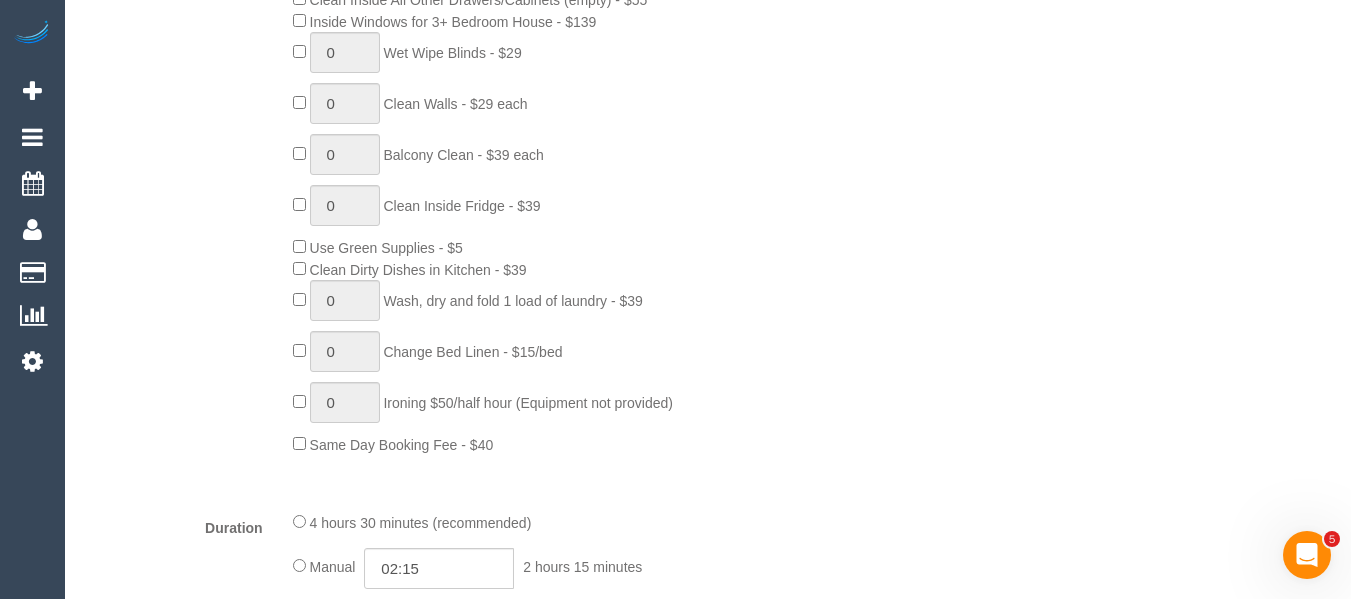 scroll, scrollTop: 1570, scrollLeft: 0, axis: vertical 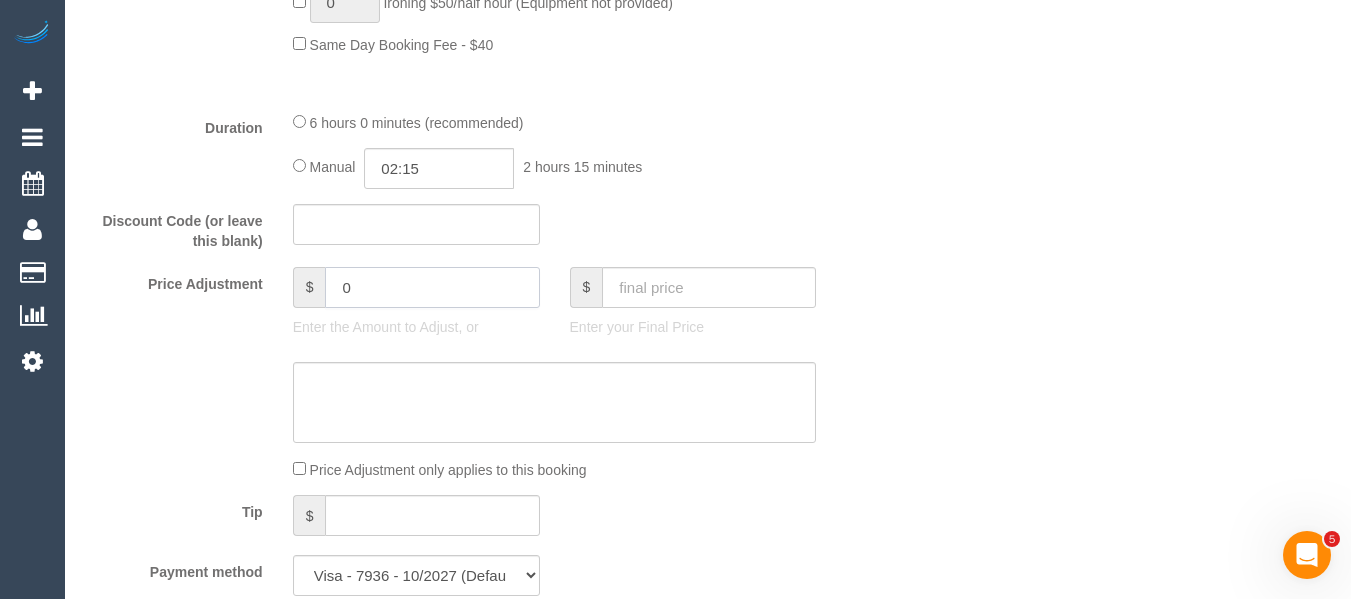 click on "0" 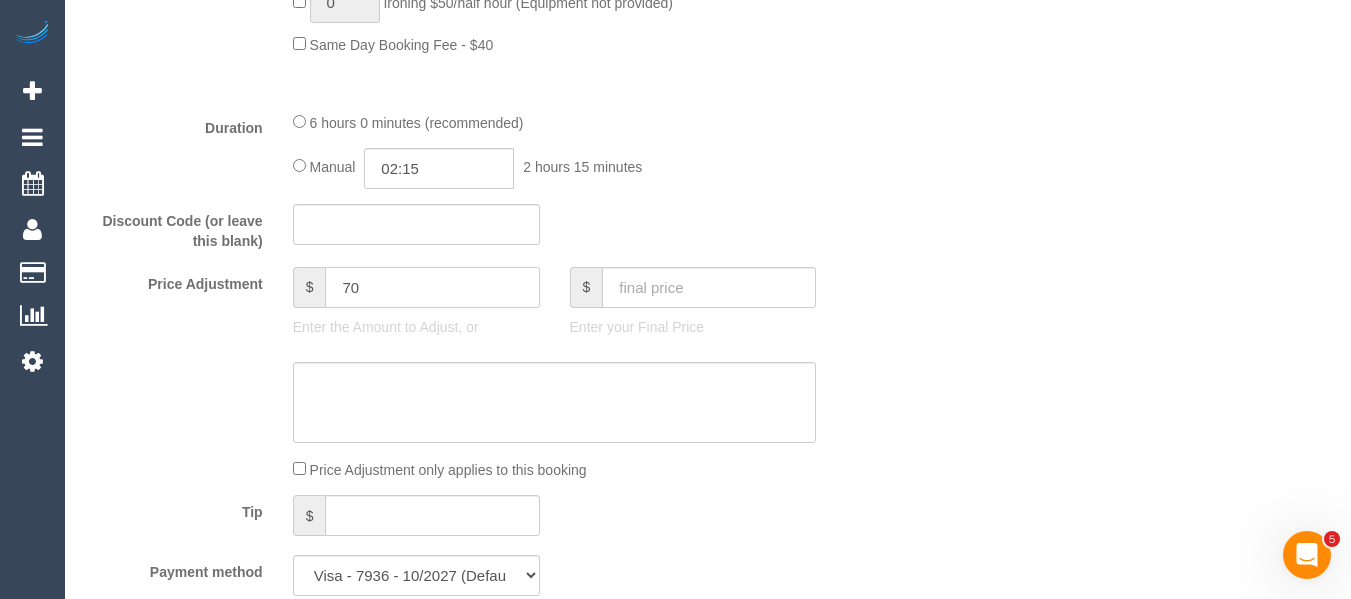 type on "70" 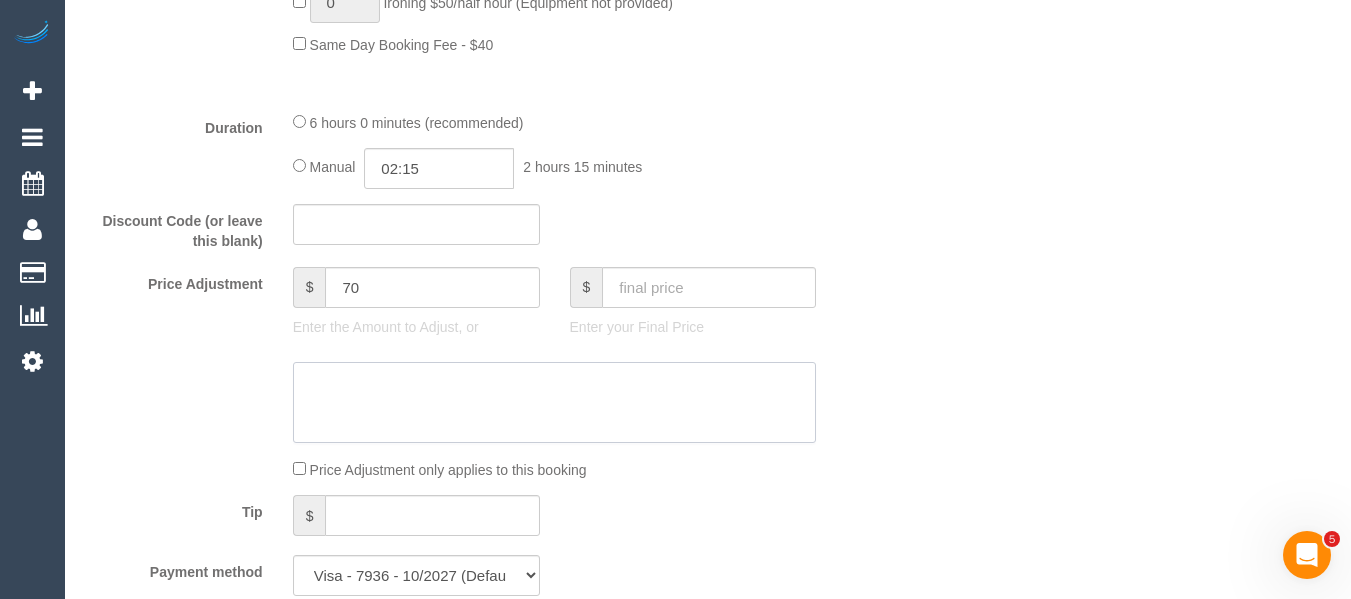 click 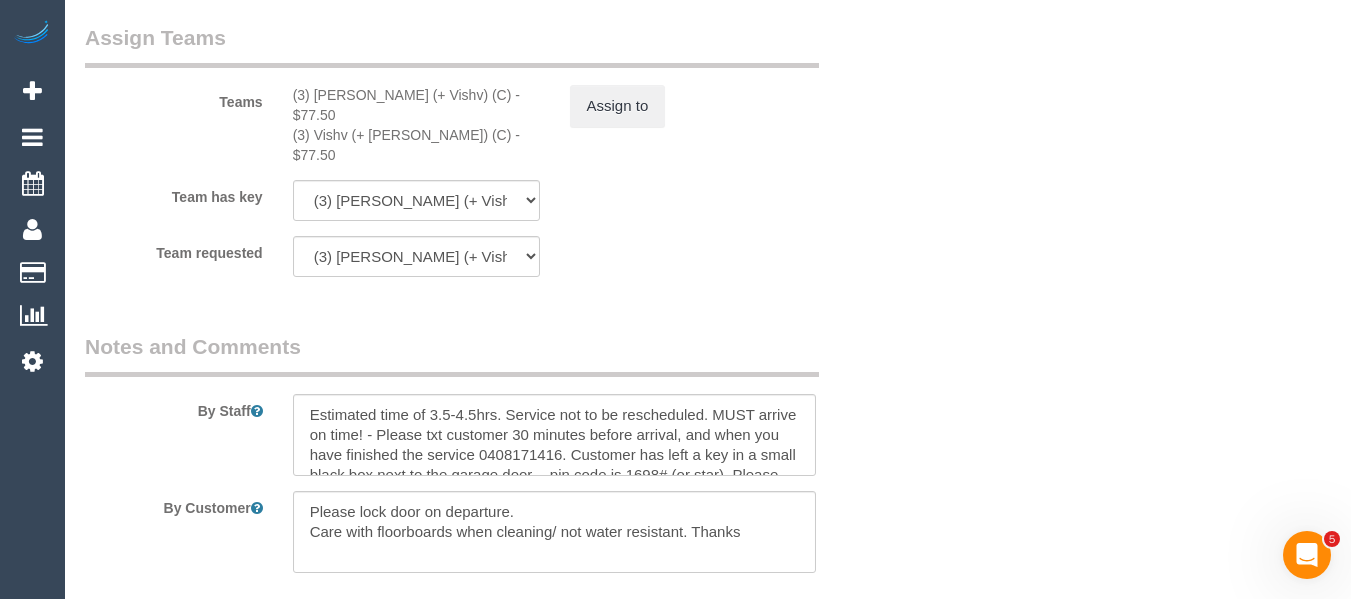 scroll, scrollTop: 3470, scrollLeft: 0, axis: vertical 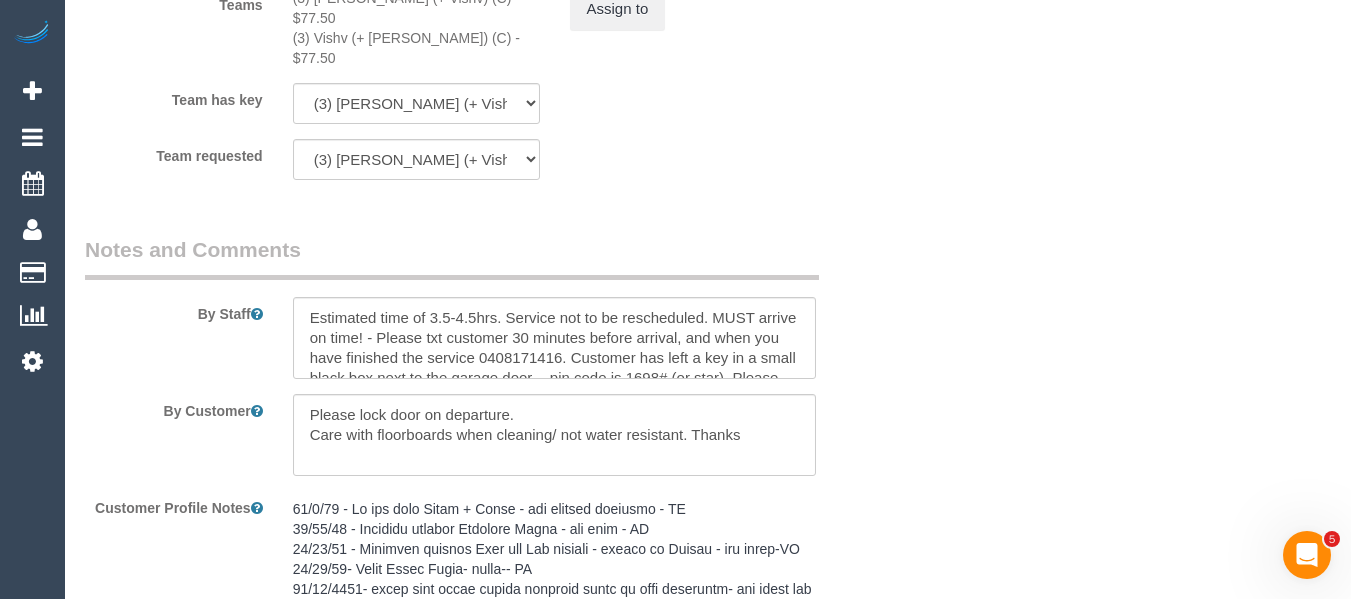 type on "extra hour for deep clean of bathrooms via email -MT" 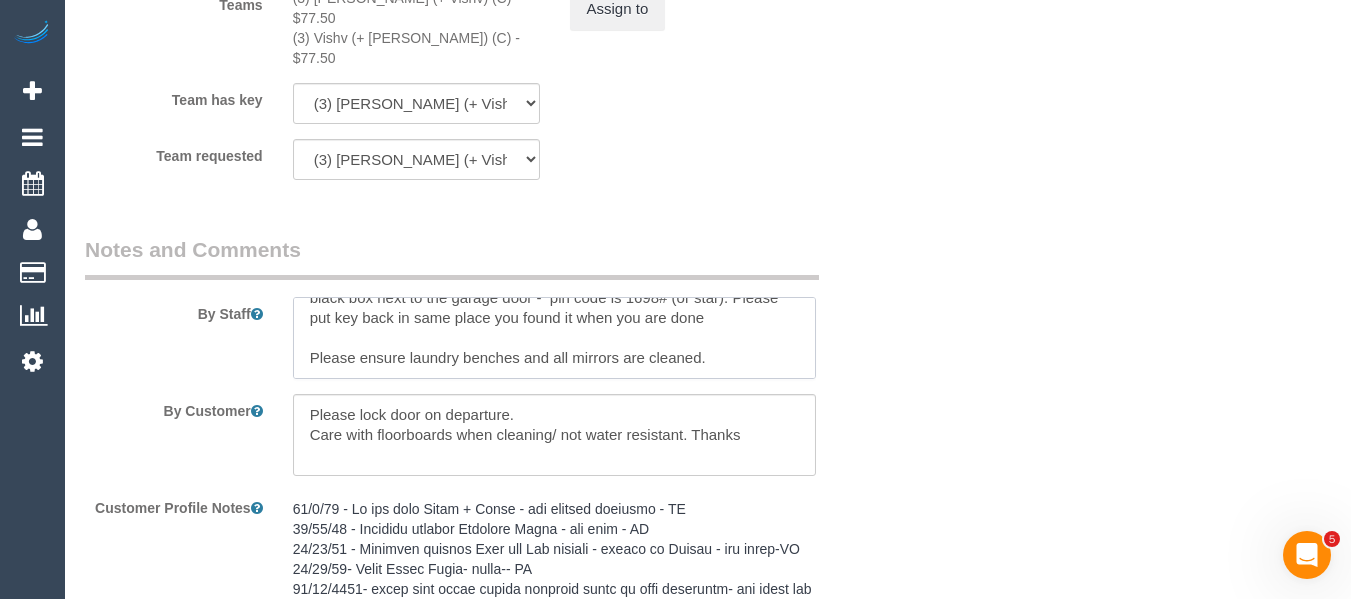 scroll, scrollTop: 0, scrollLeft: 0, axis: both 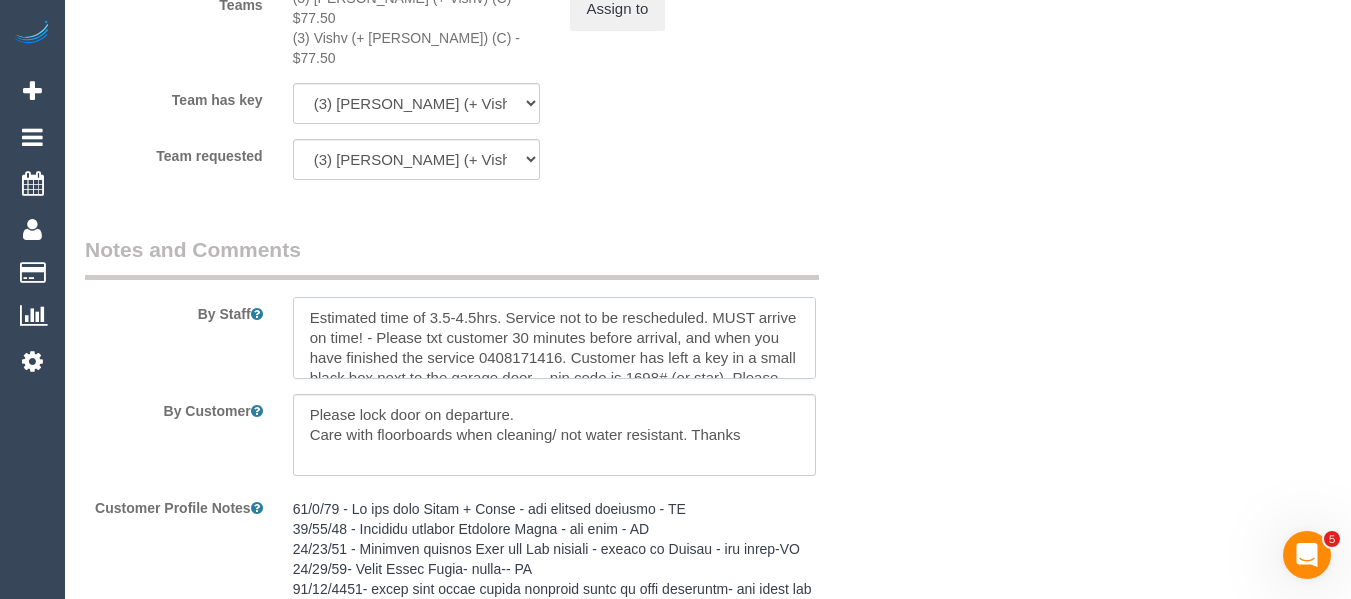 click at bounding box center [555, 338] 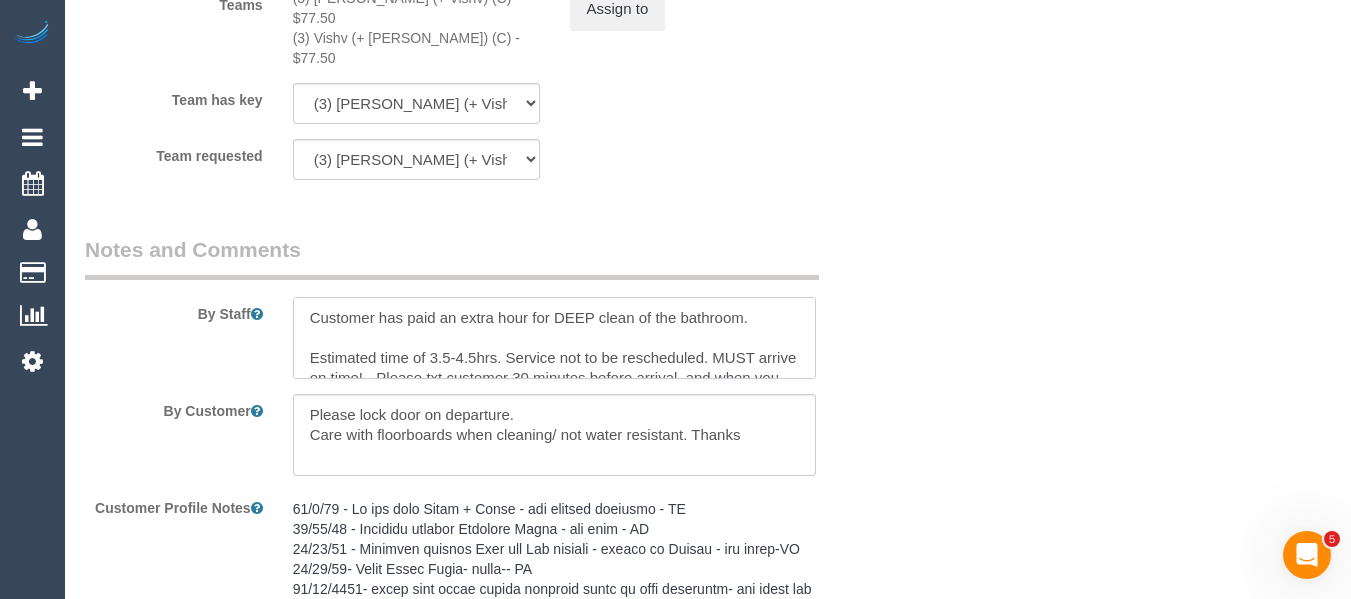 type on "Customer has paid an extra hour for DEEP clean of the bathroom.
Estimated time of 3.5-4.5hrs. Service not to be rescheduled. MUST arrive on time! - Please txt customer 30 minutes before arrival, and when you have finished the service 0408171416. Customer has left a key in a small black box next to the garage door -  pin code is 1698# (or star). Please put key back in same place you found it when you are done
Please ensure laundry benches and all mirrors are cleaned." 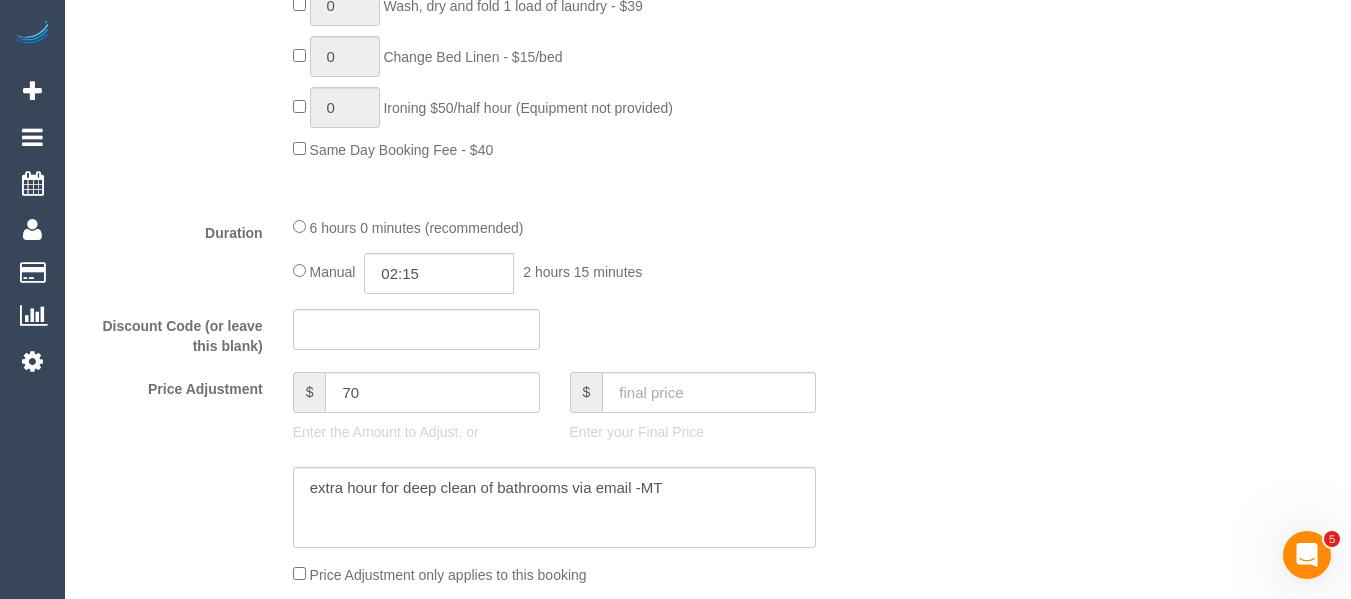 scroll, scrollTop: 1370, scrollLeft: 0, axis: vertical 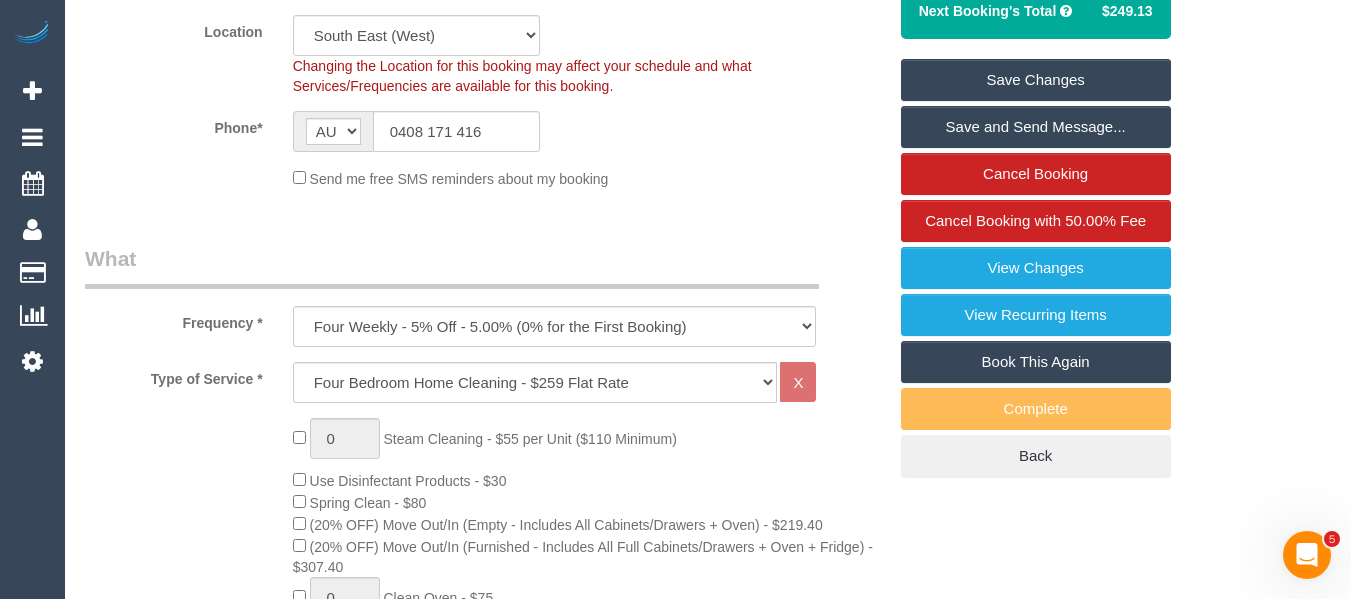 click on "Save Changes" at bounding box center (1036, 80) 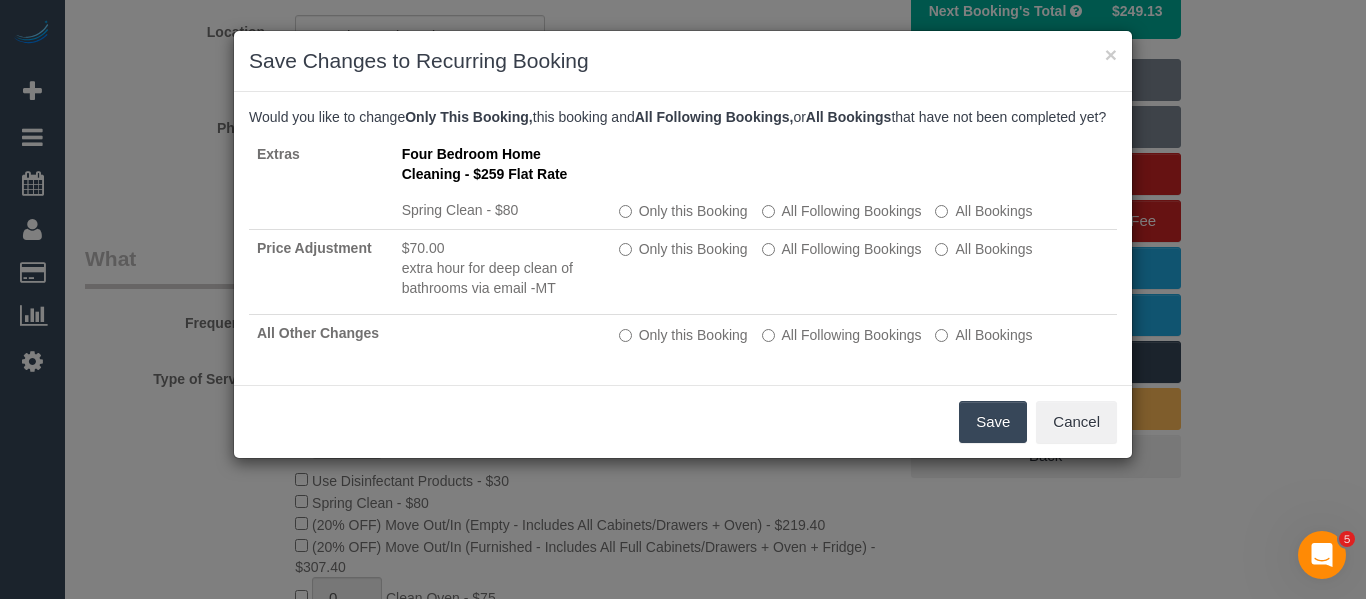 click on "Save" at bounding box center (993, 422) 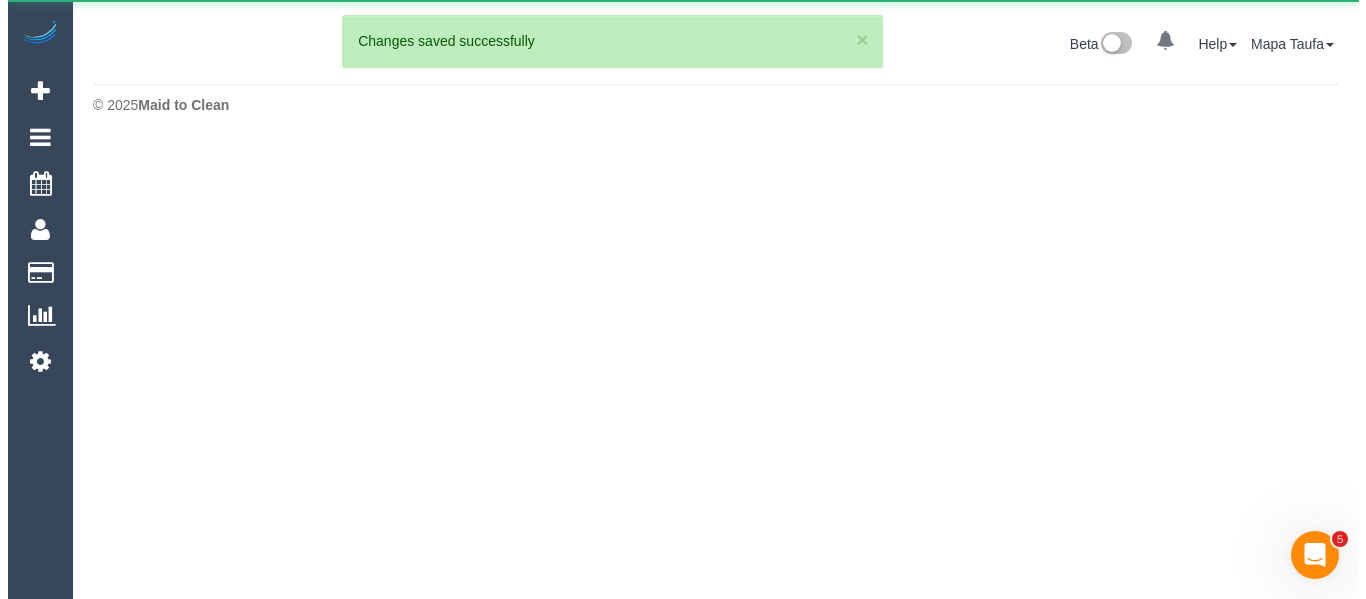 scroll, scrollTop: 0, scrollLeft: 0, axis: both 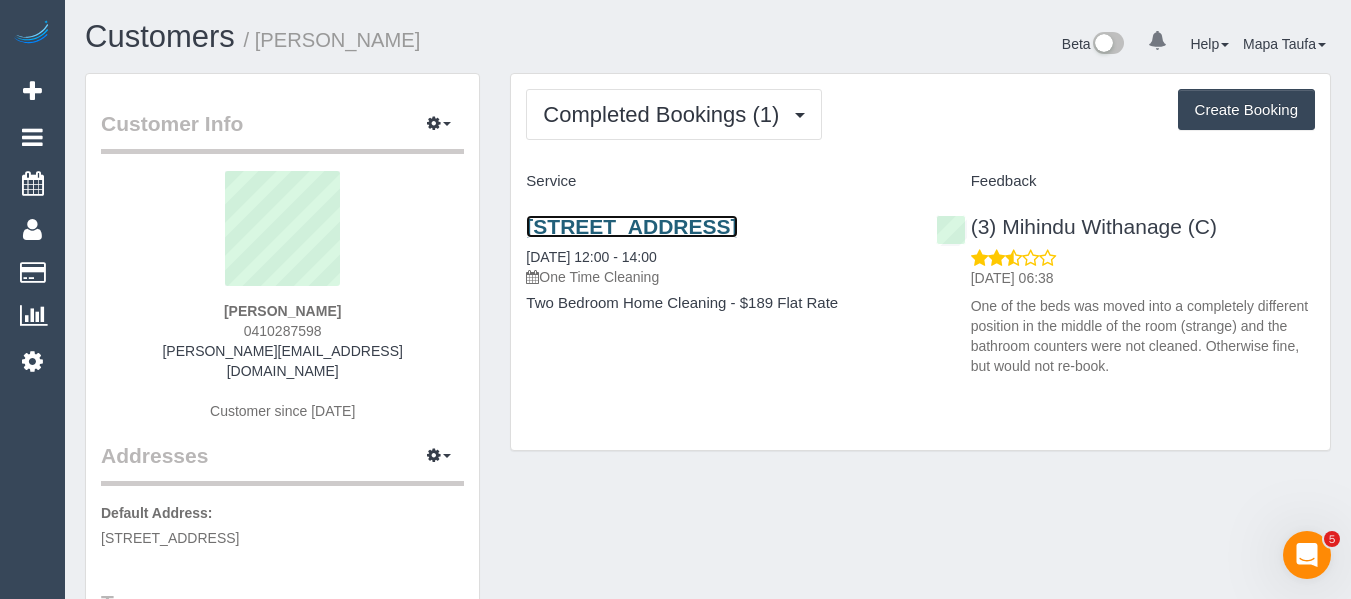 click on "[STREET_ADDRESS]" at bounding box center (631, 226) 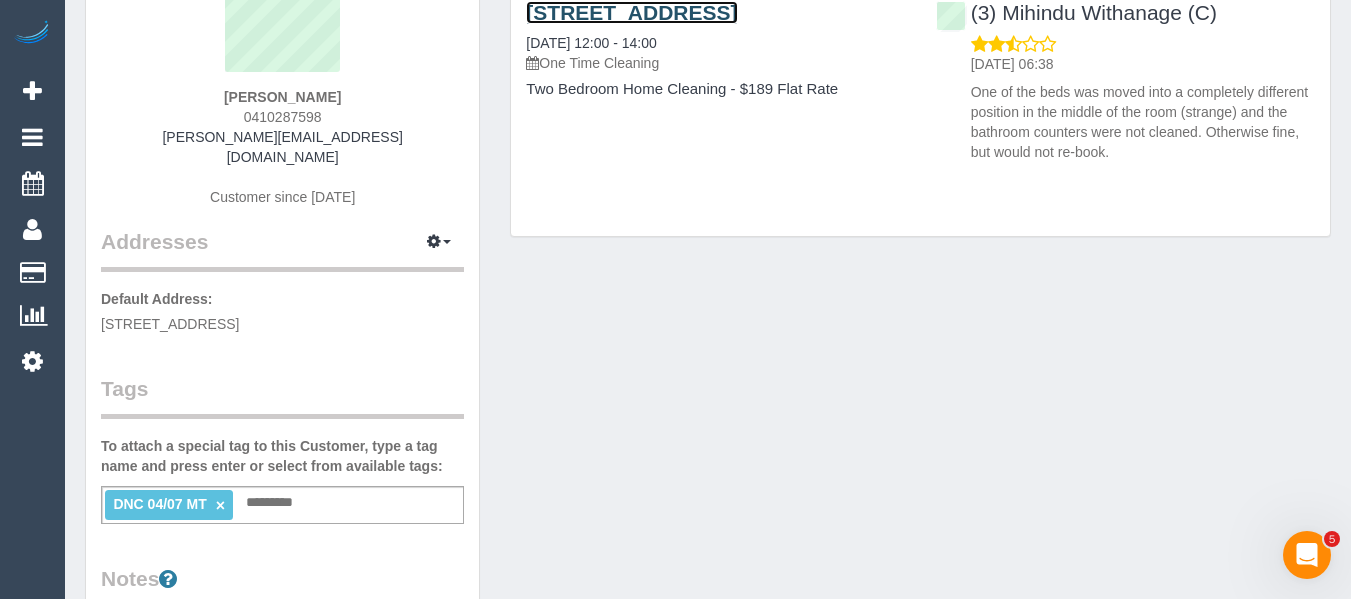 scroll, scrollTop: 400, scrollLeft: 0, axis: vertical 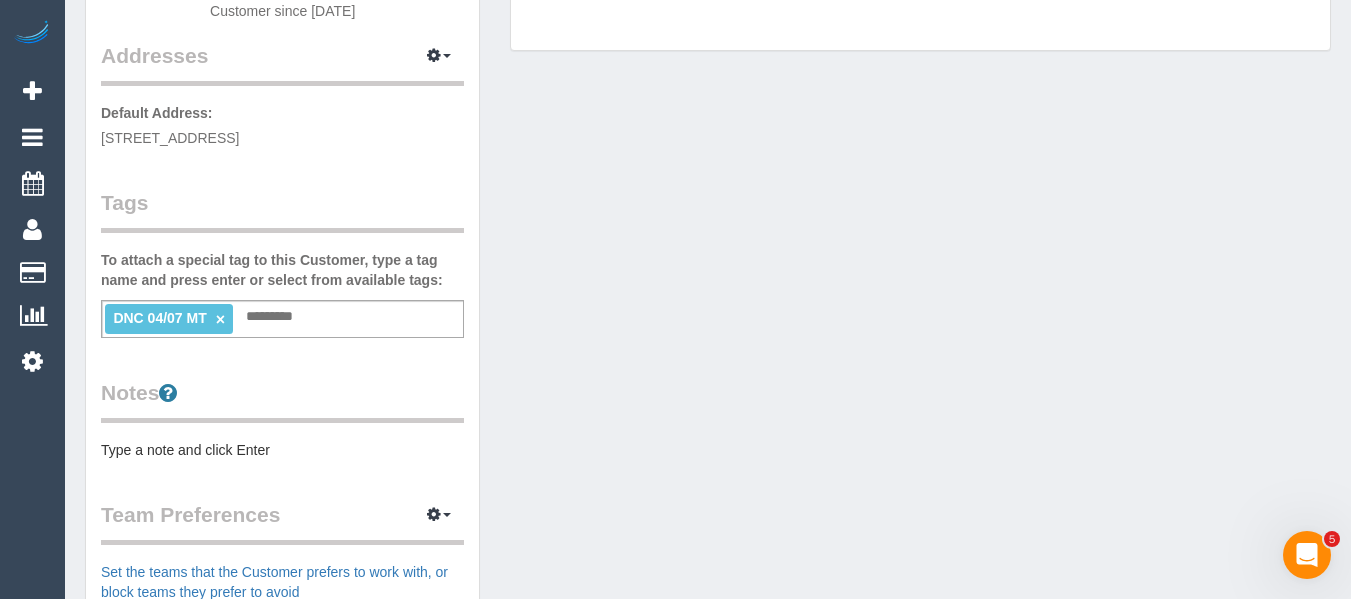 drag, startPoint x: 220, startPoint y: 294, endPoint x: 509, endPoint y: 134, distance: 330.3347 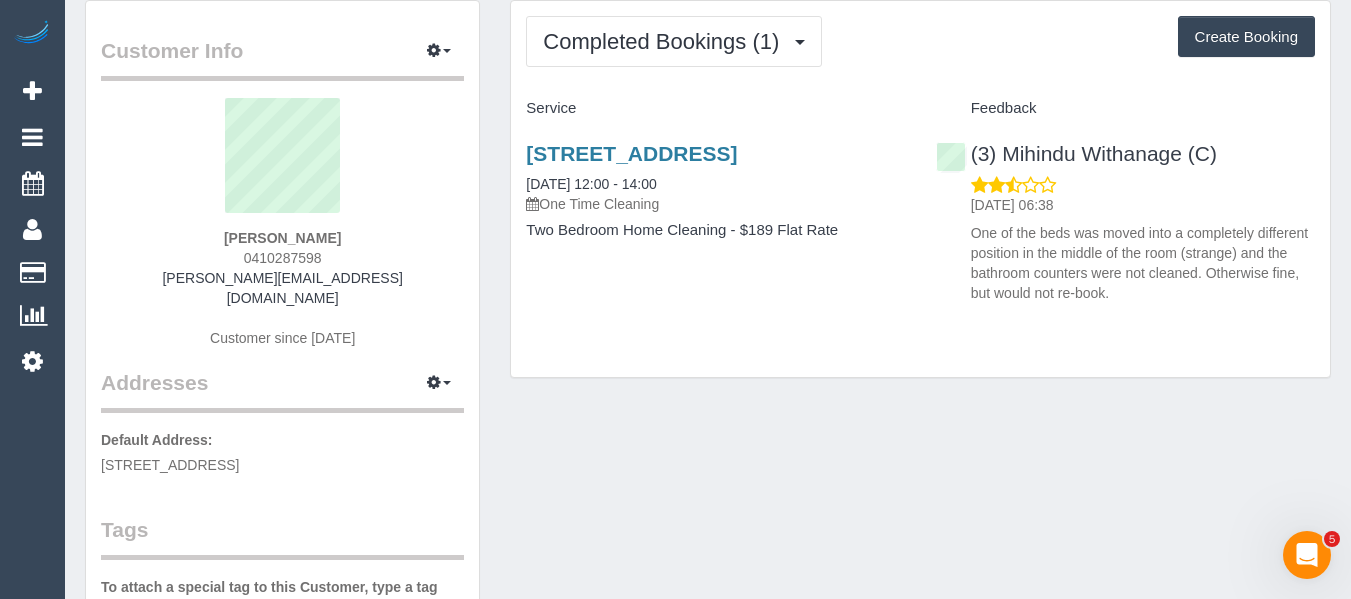 scroll, scrollTop: 0, scrollLeft: 0, axis: both 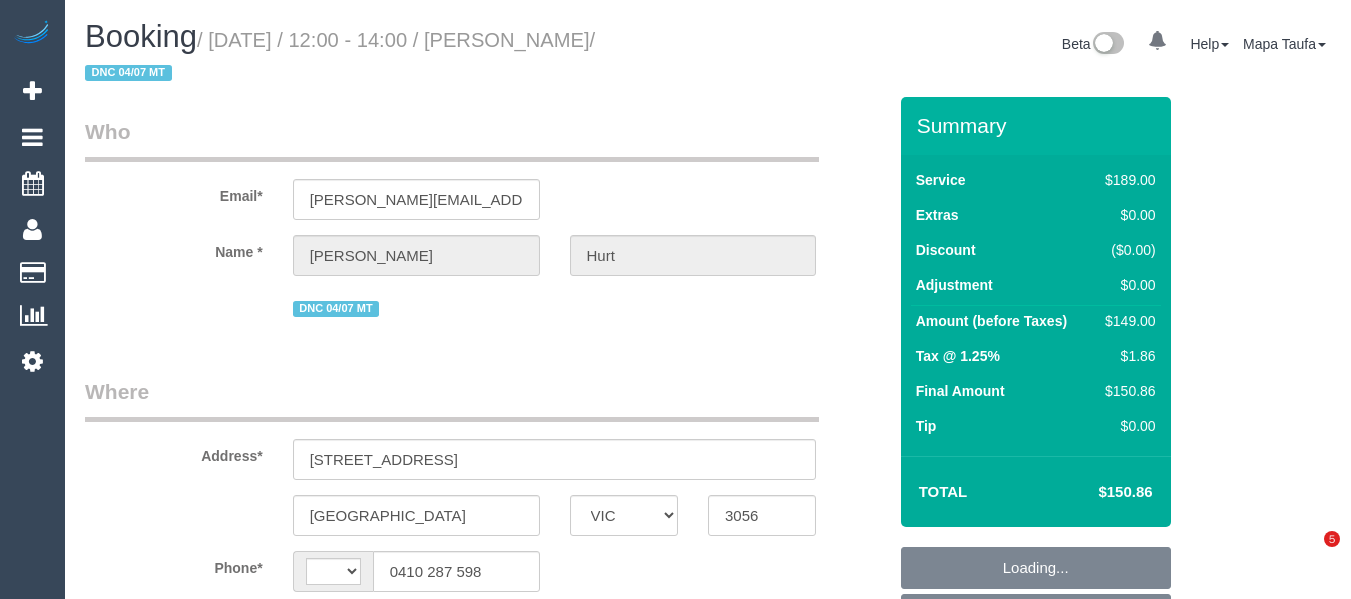 select on "VIC" 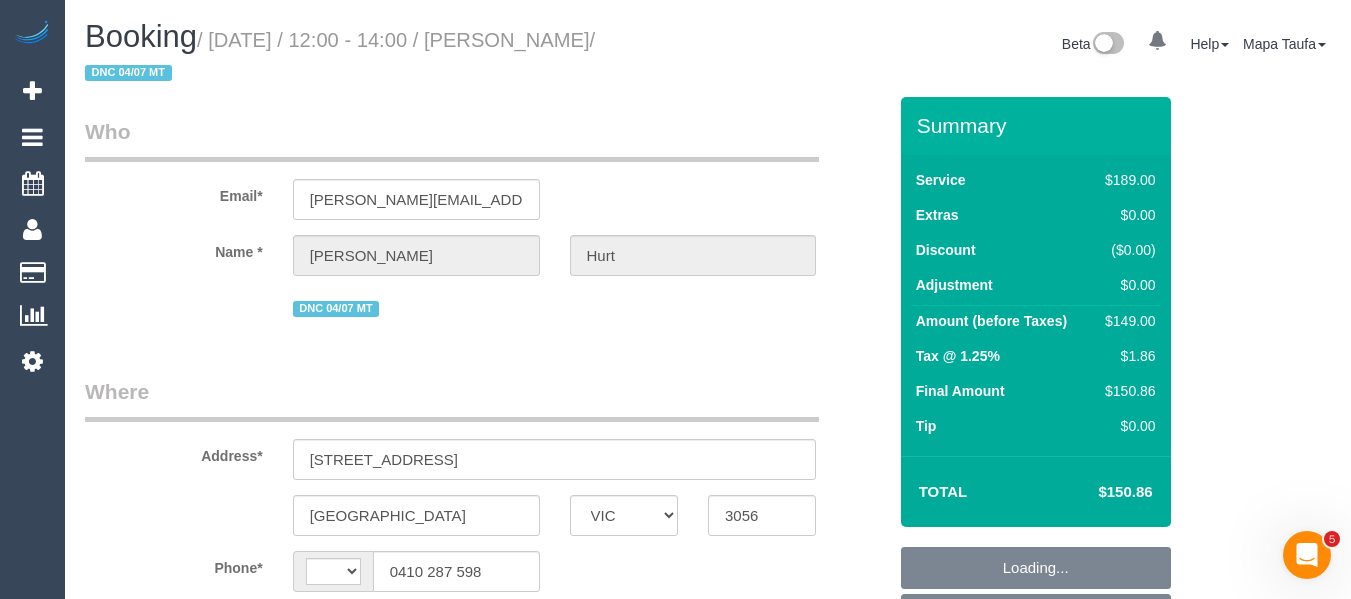 scroll, scrollTop: 0, scrollLeft: 0, axis: both 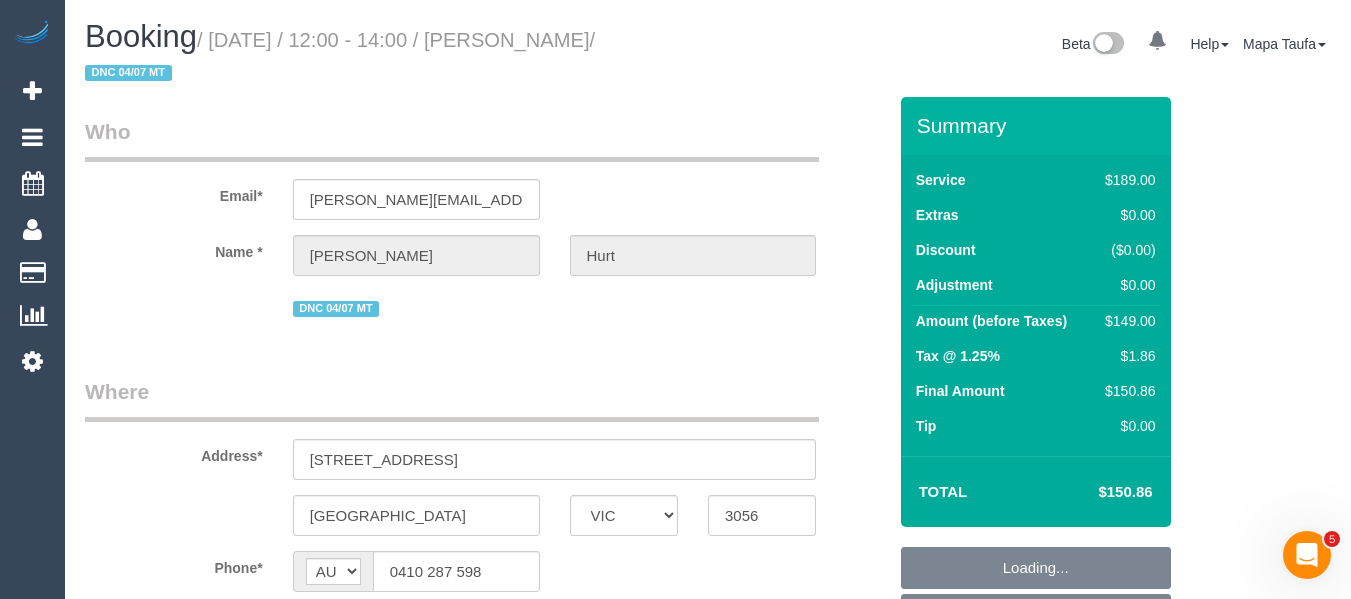 select on "string:stripe-pm_1RgKDM2GScqysDRVWaoyLr3b" 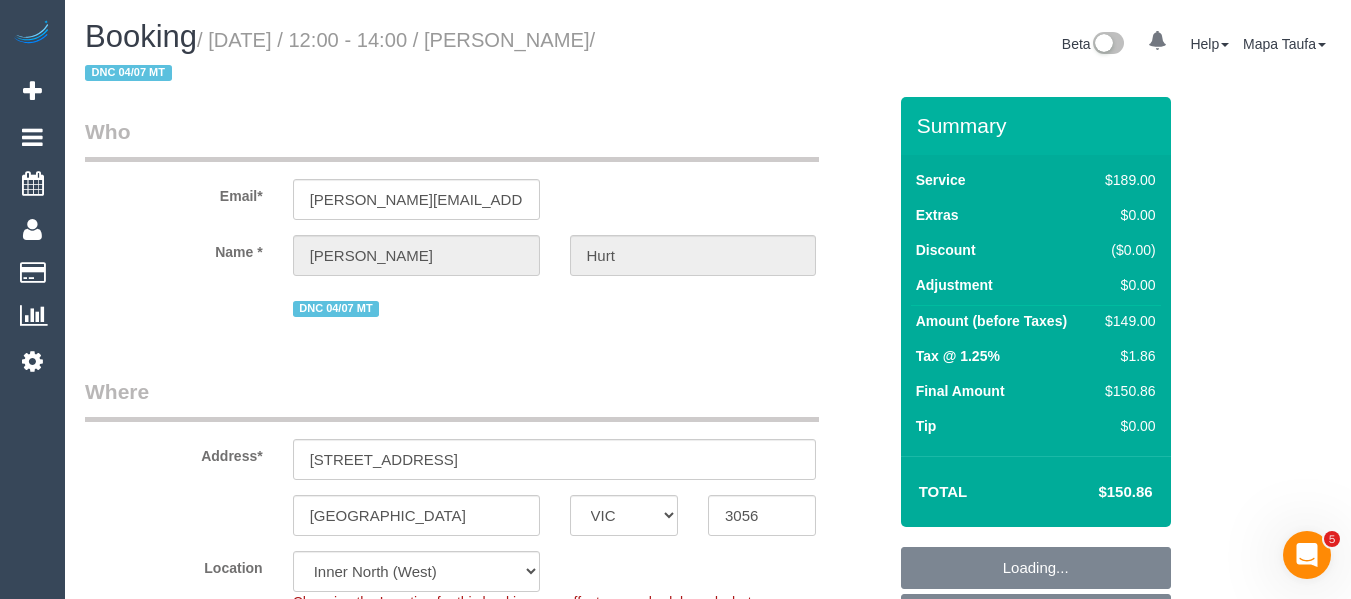 select on "number:28" 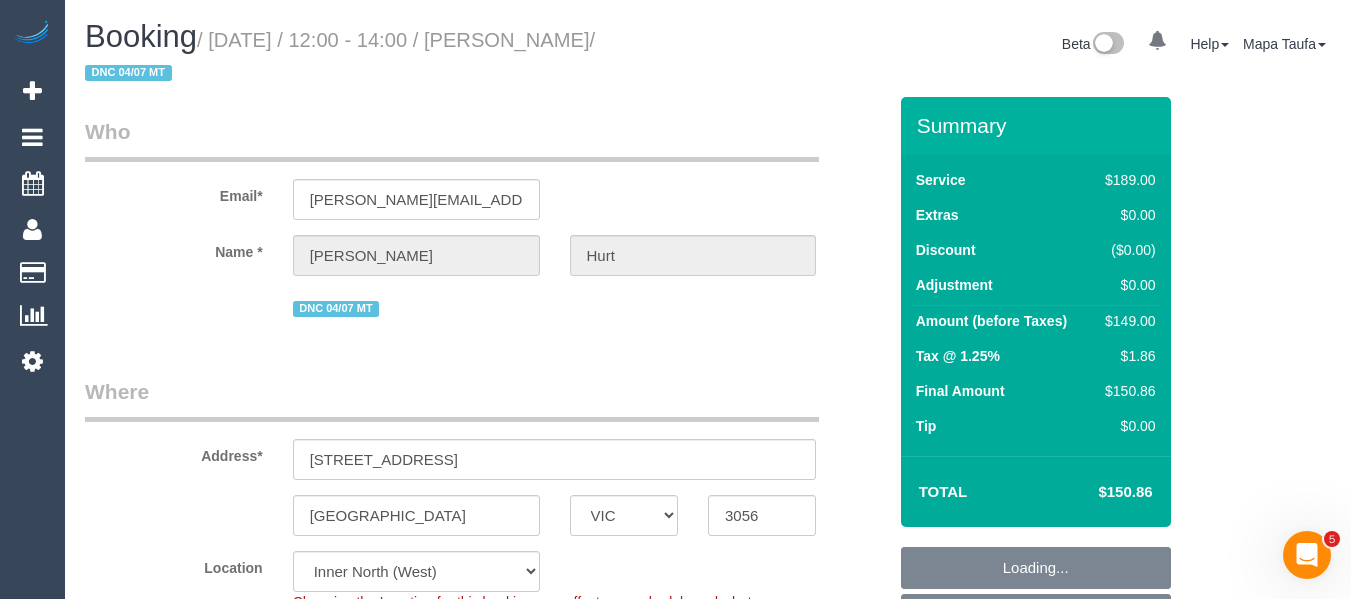 select on "number:16" 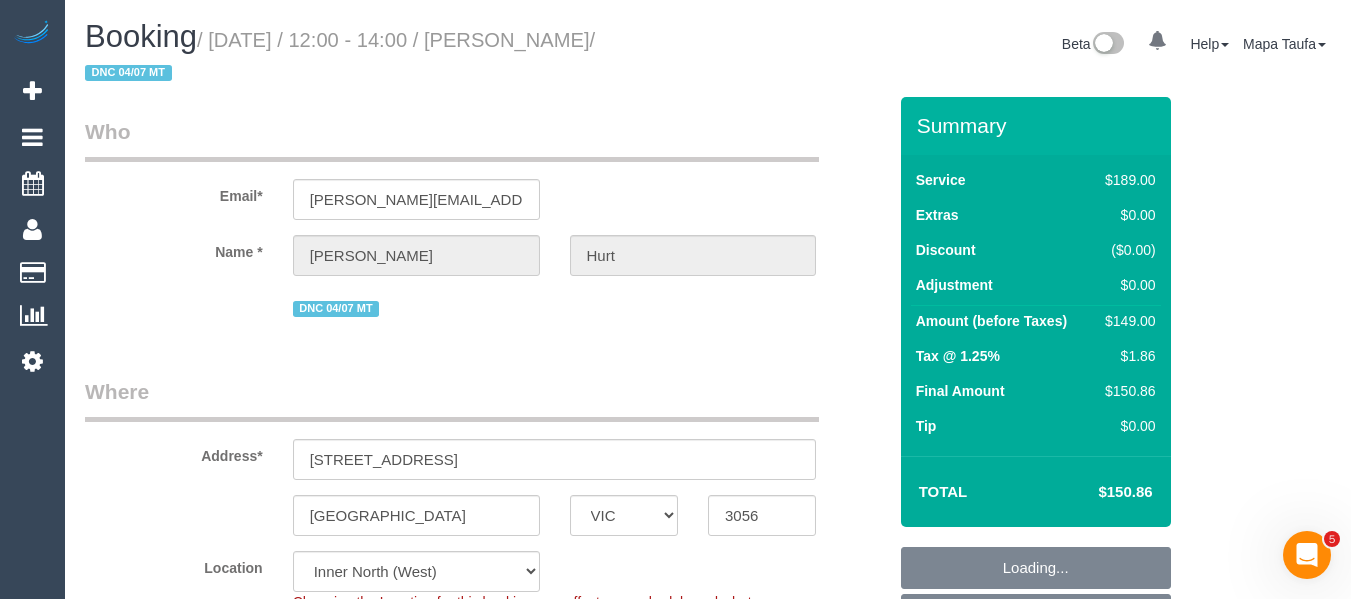 select on "object:795" 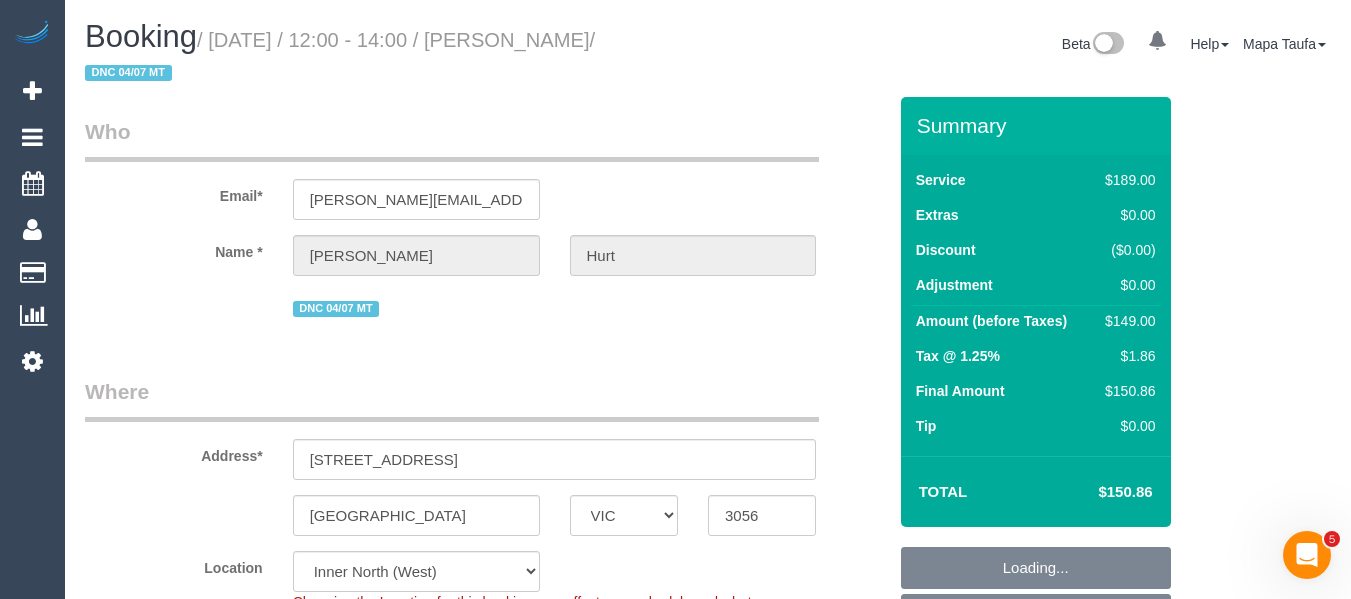 drag, startPoint x: 1162, startPoint y: 464, endPoint x: 1111, endPoint y: 462, distance: 51.0392 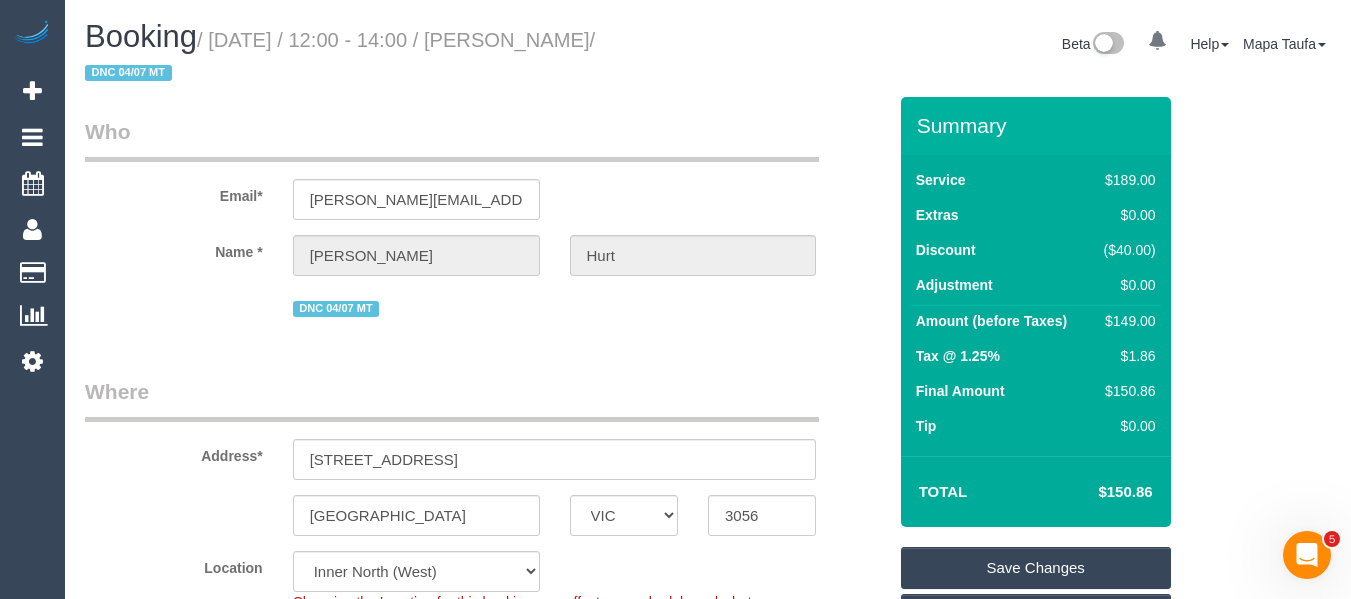 click on "Summary
Service
$189.00
Extras
$0.00
Discount
($40.00)
Adjustment
$0.00
Amount (before Taxes)
$149.00
$1.86" at bounding box center (1042, 527) 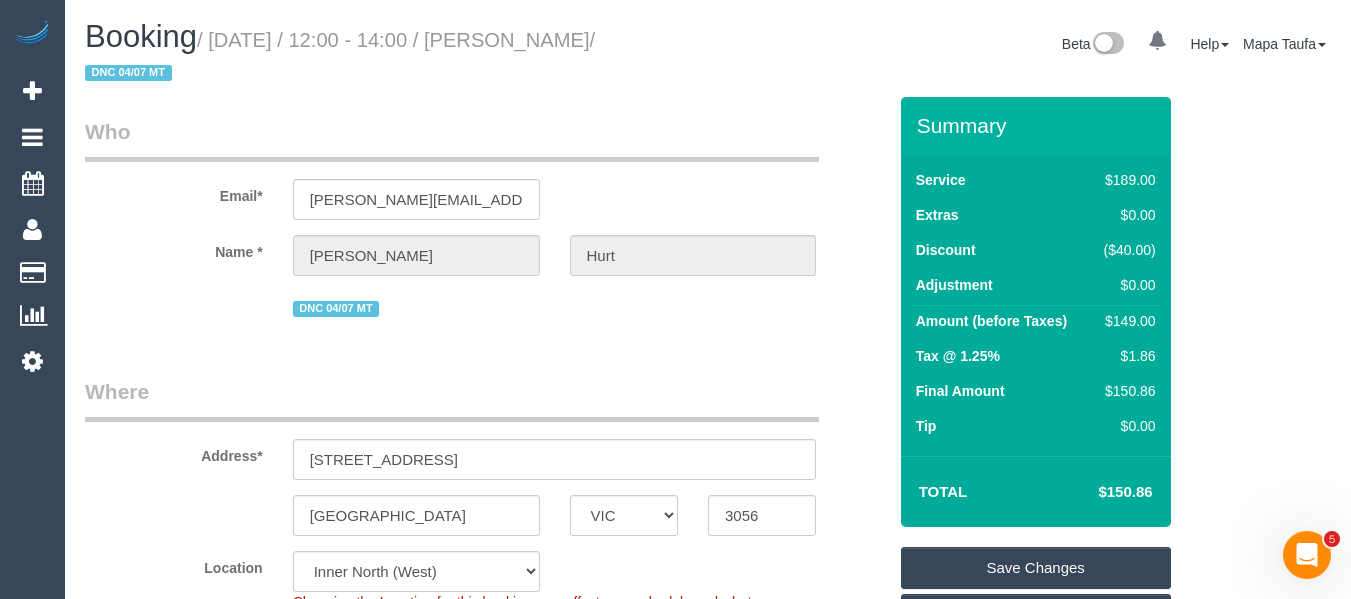 drag, startPoint x: 1161, startPoint y: 468, endPoint x: 1365, endPoint y: 297, distance: 266.1898 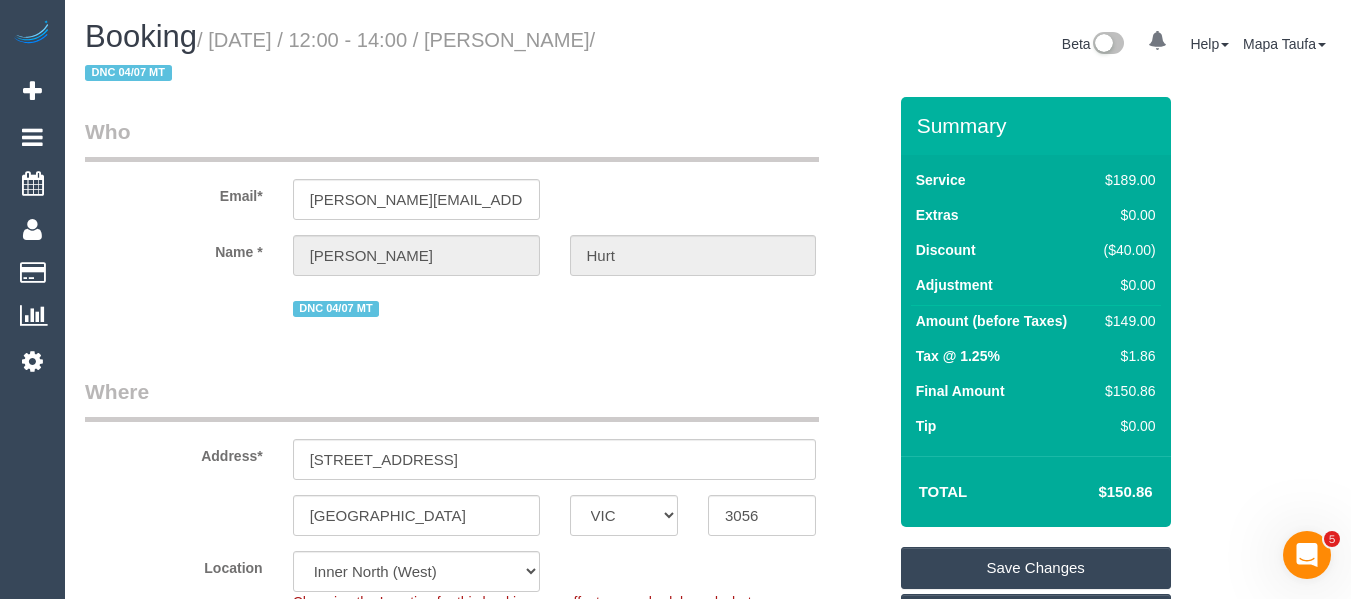 click on "Total
$150.86" at bounding box center [1036, 491] 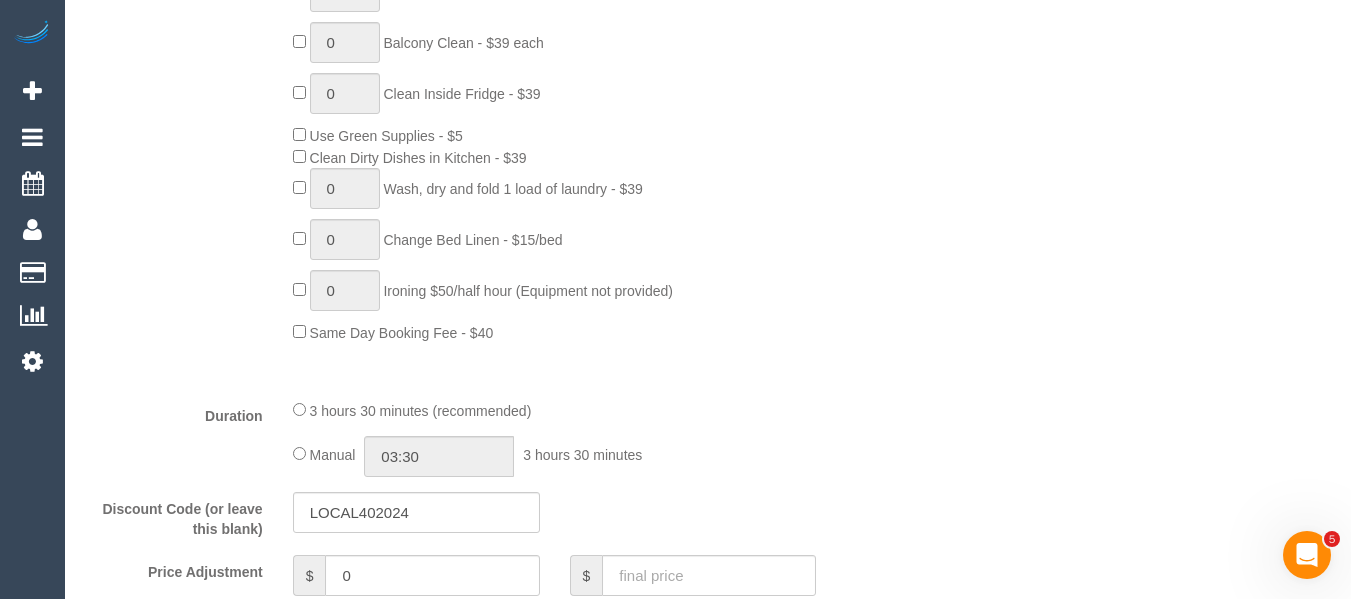 scroll, scrollTop: 1500, scrollLeft: 0, axis: vertical 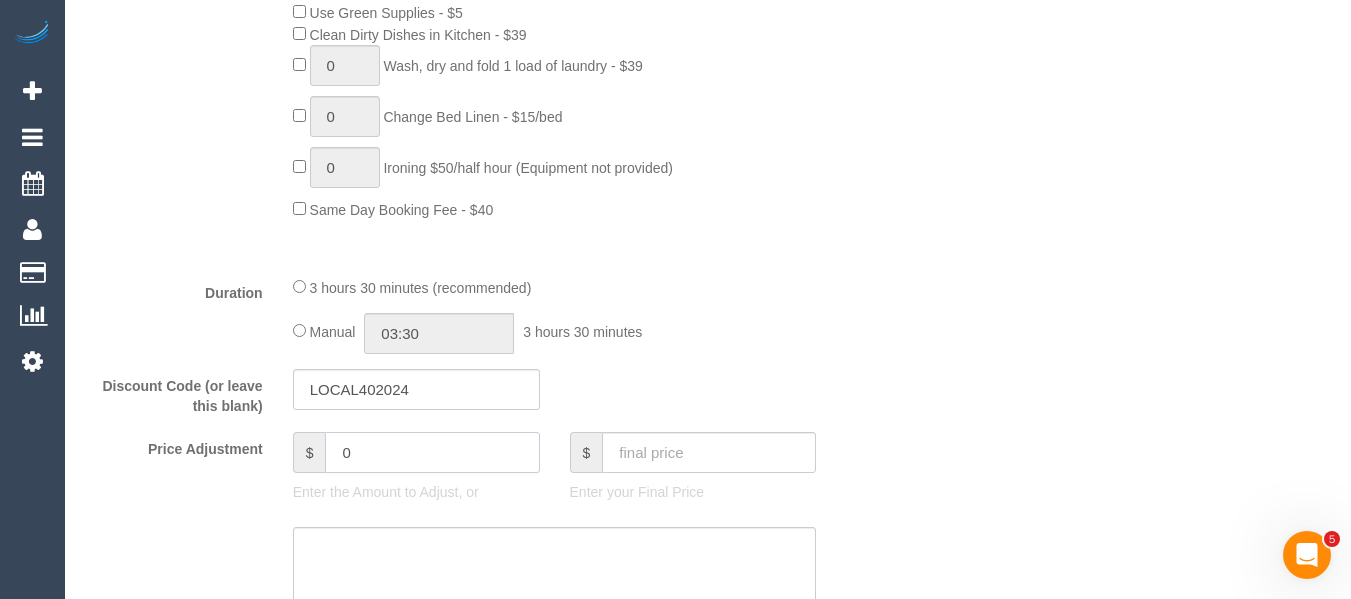 drag, startPoint x: 346, startPoint y: 430, endPoint x: 296, endPoint y: 436, distance: 50.358715 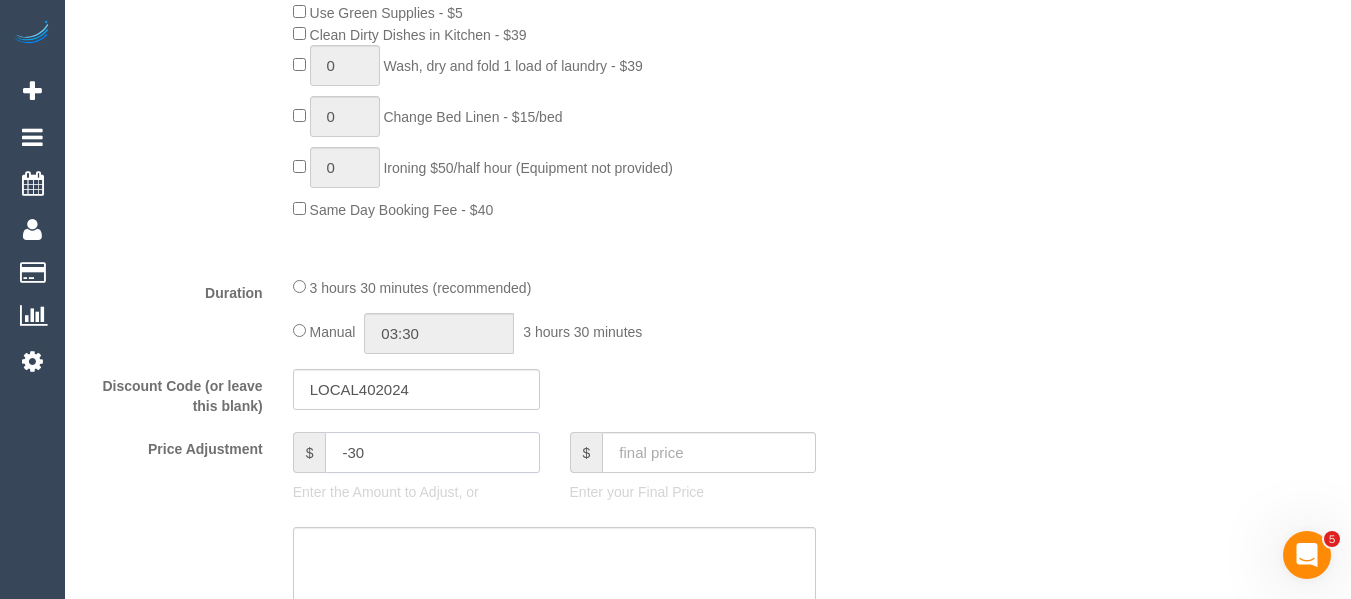 type on "-30" 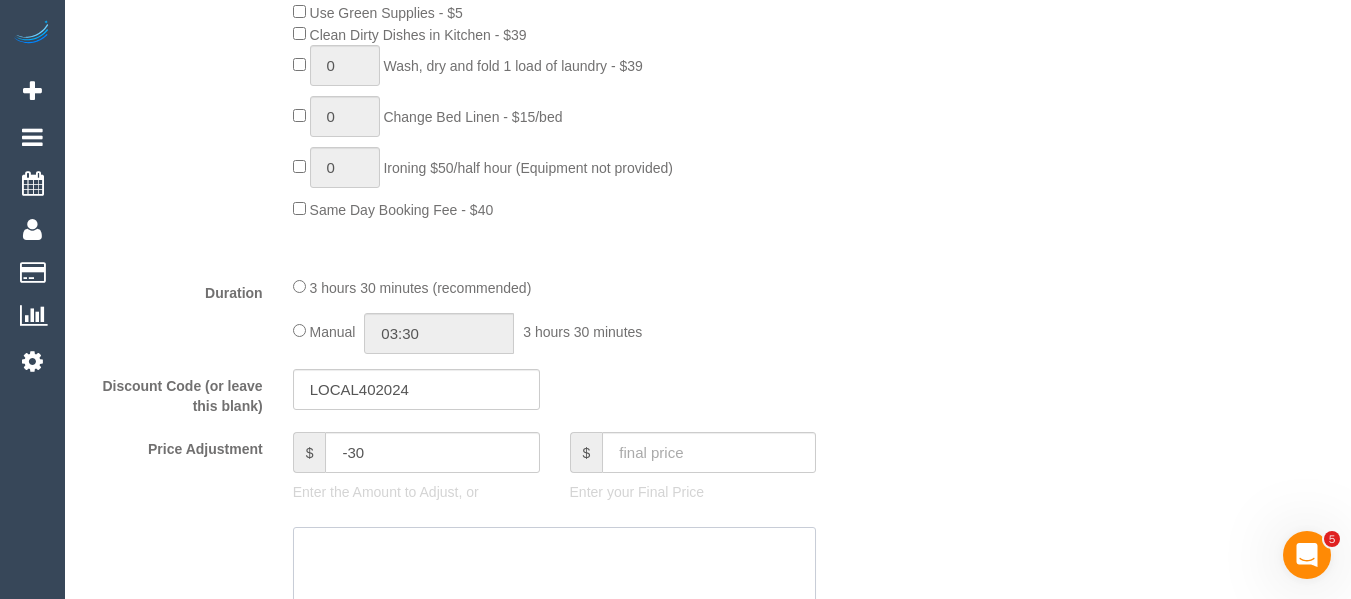 click 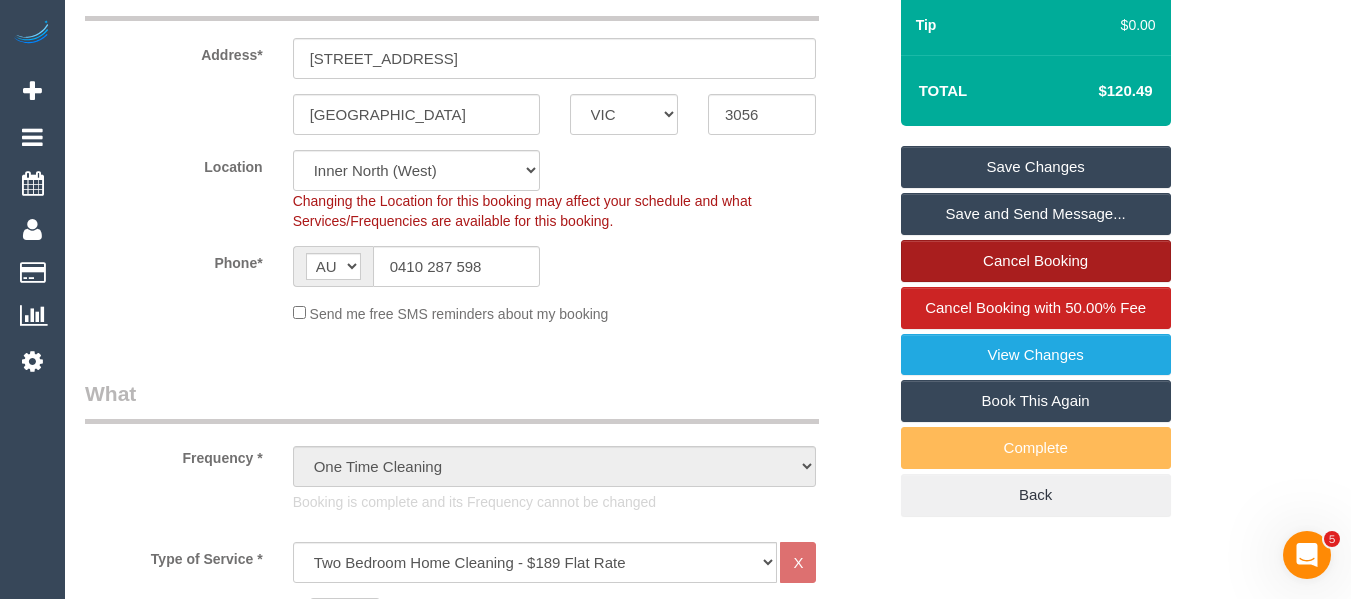 scroll, scrollTop: 400, scrollLeft: 0, axis: vertical 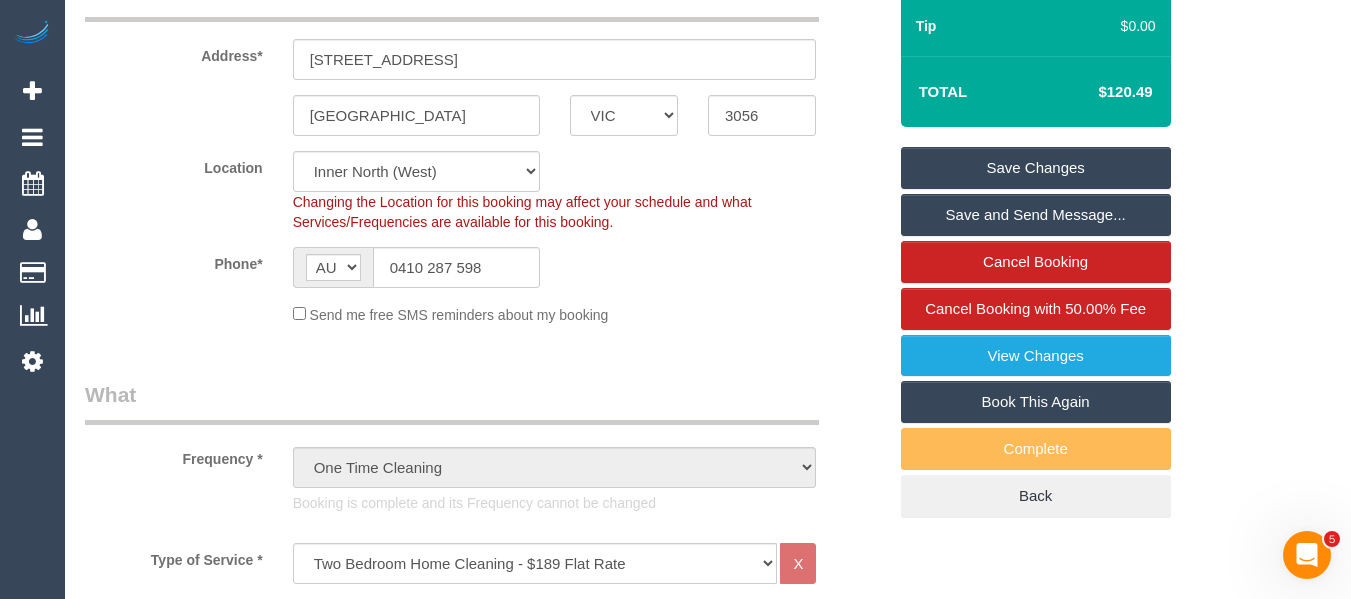 type on "discount for complaint - MT" 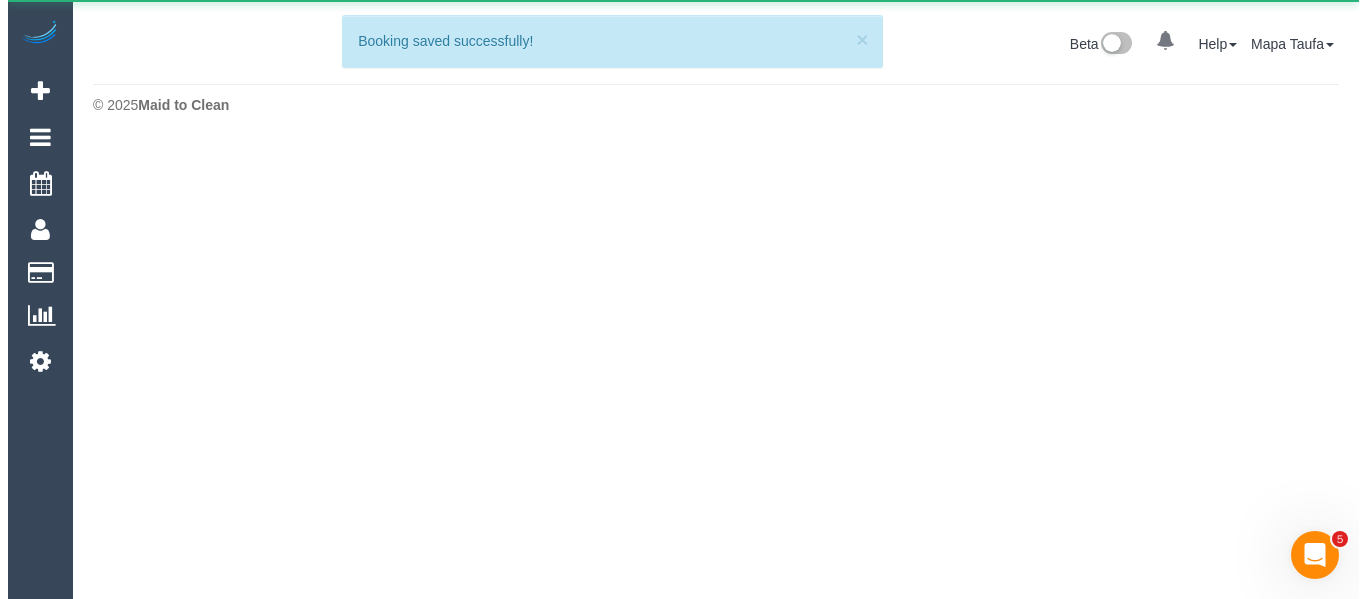 scroll, scrollTop: 0, scrollLeft: 0, axis: both 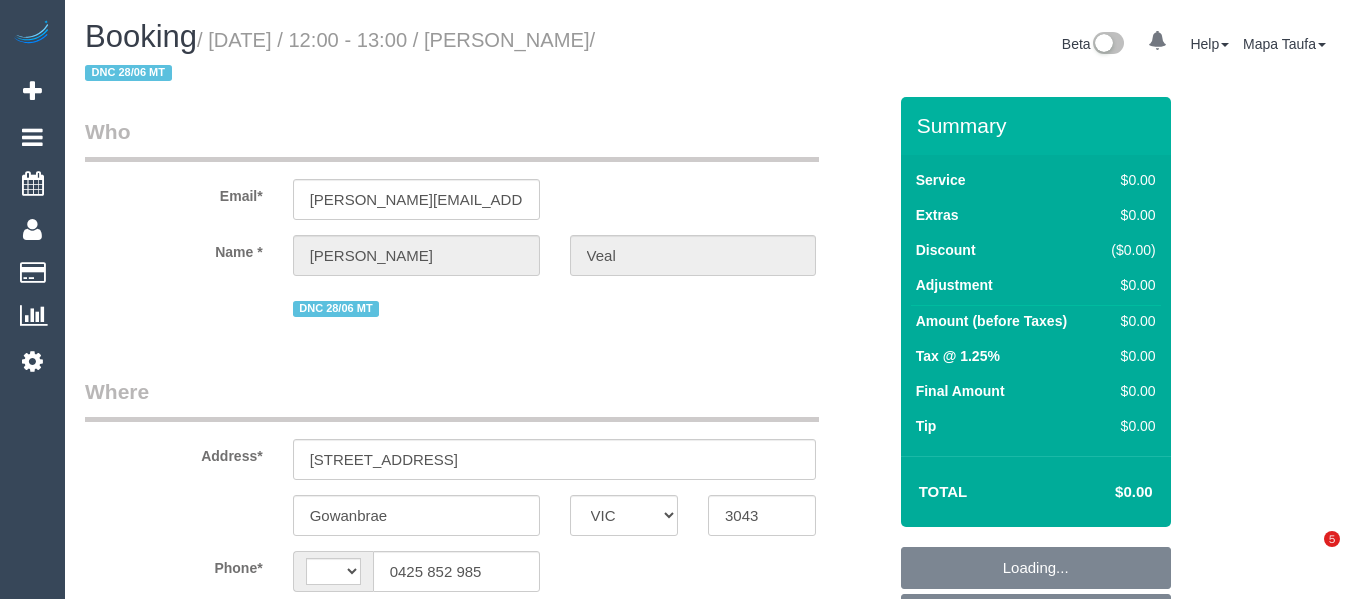 select on "VIC" 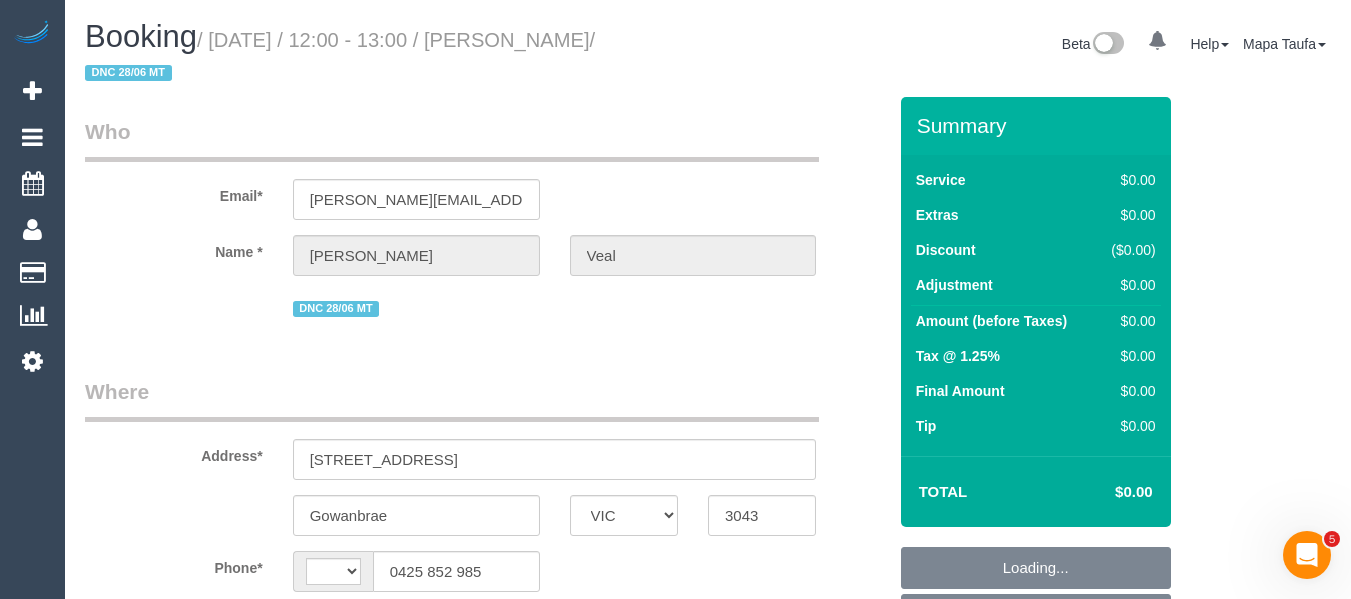 scroll, scrollTop: 0, scrollLeft: 0, axis: both 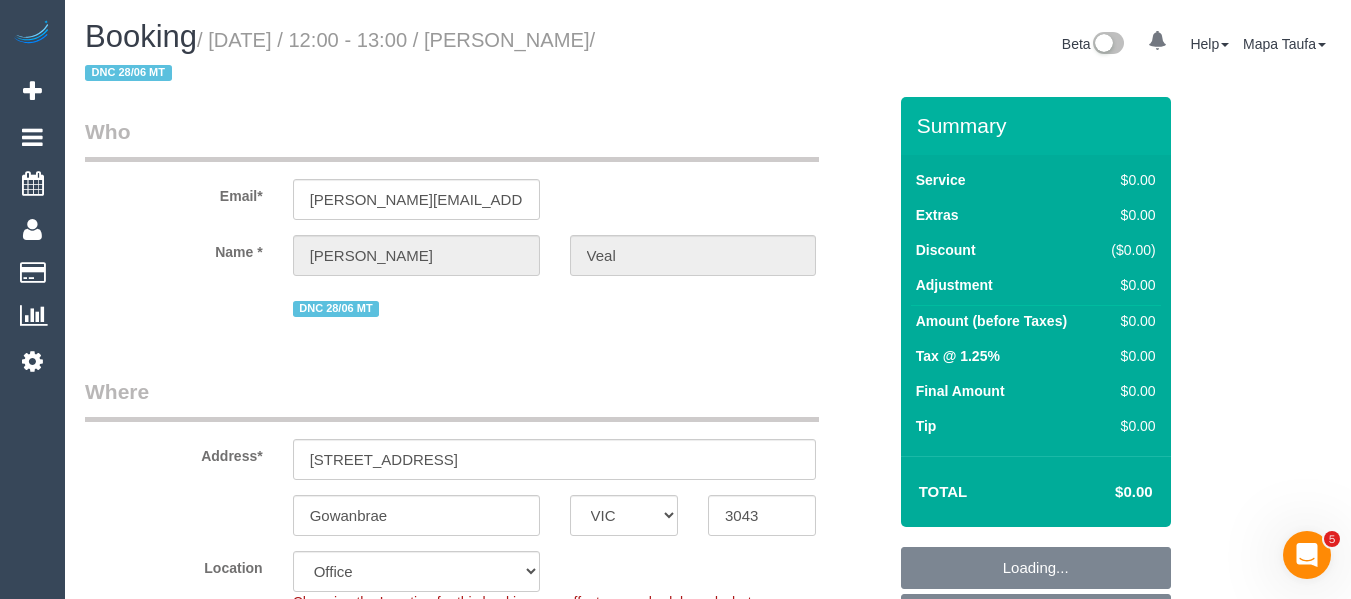 select on "string:AU" 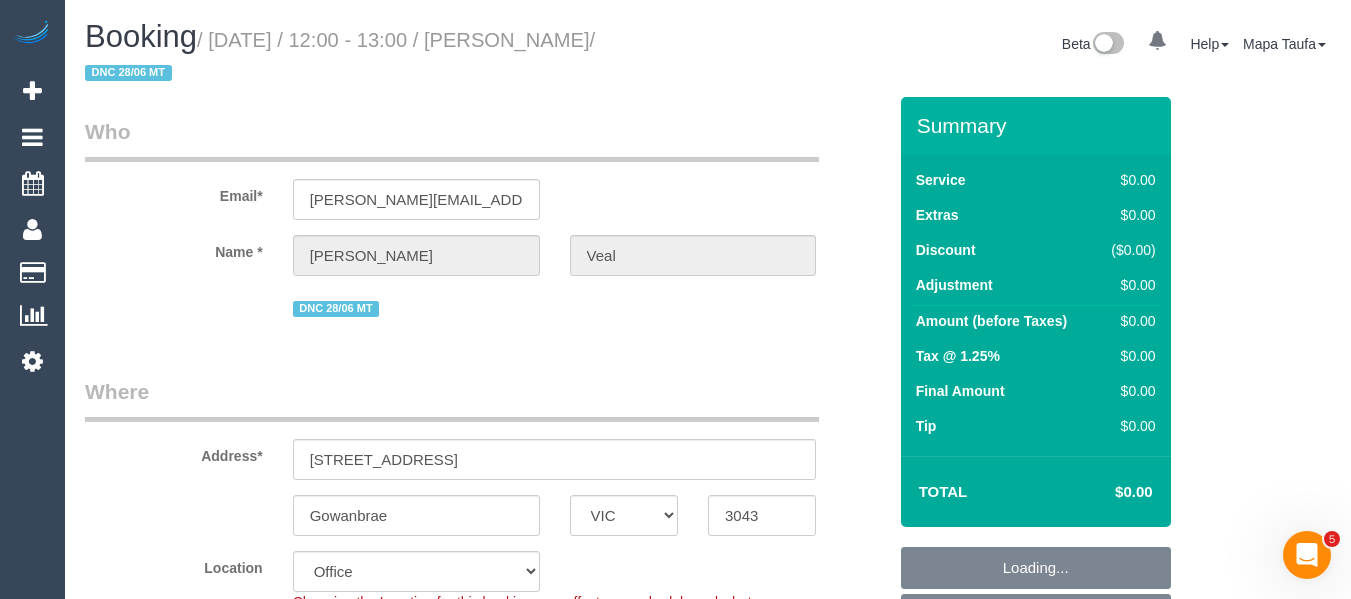 select on "string:stripe-pm_1QvSrb2GScqysDRVXqAjgERI" 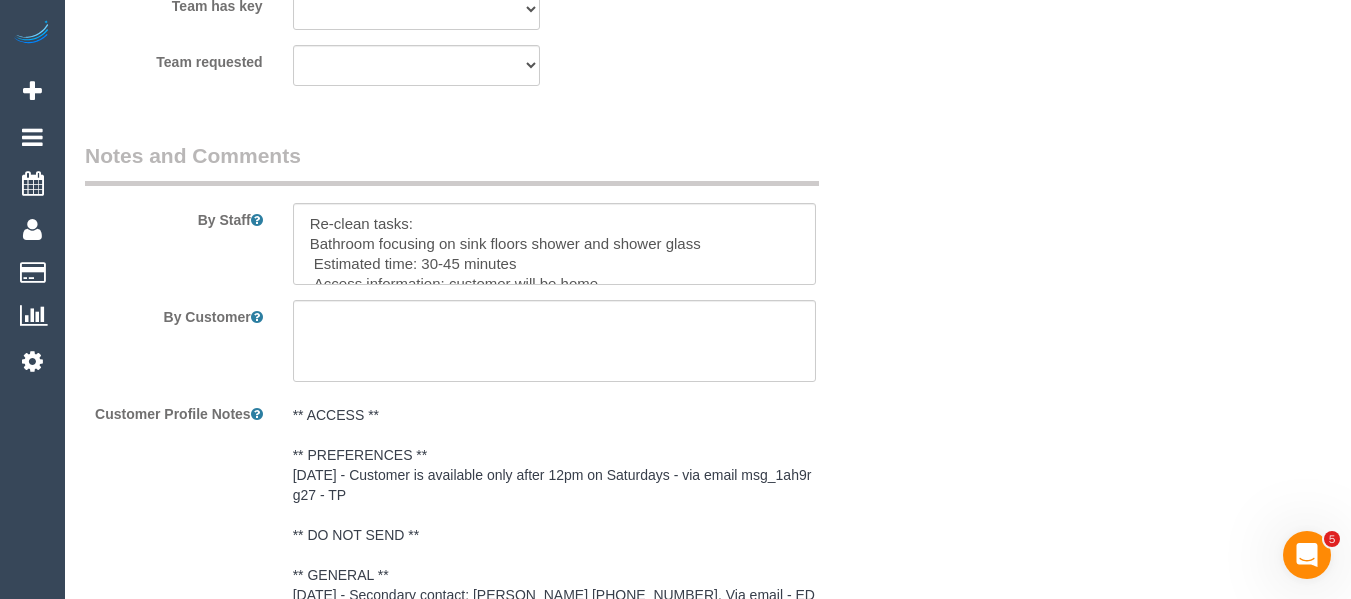 scroll, scrollTop: 3213, scrollLeft: 0, axis: vertical 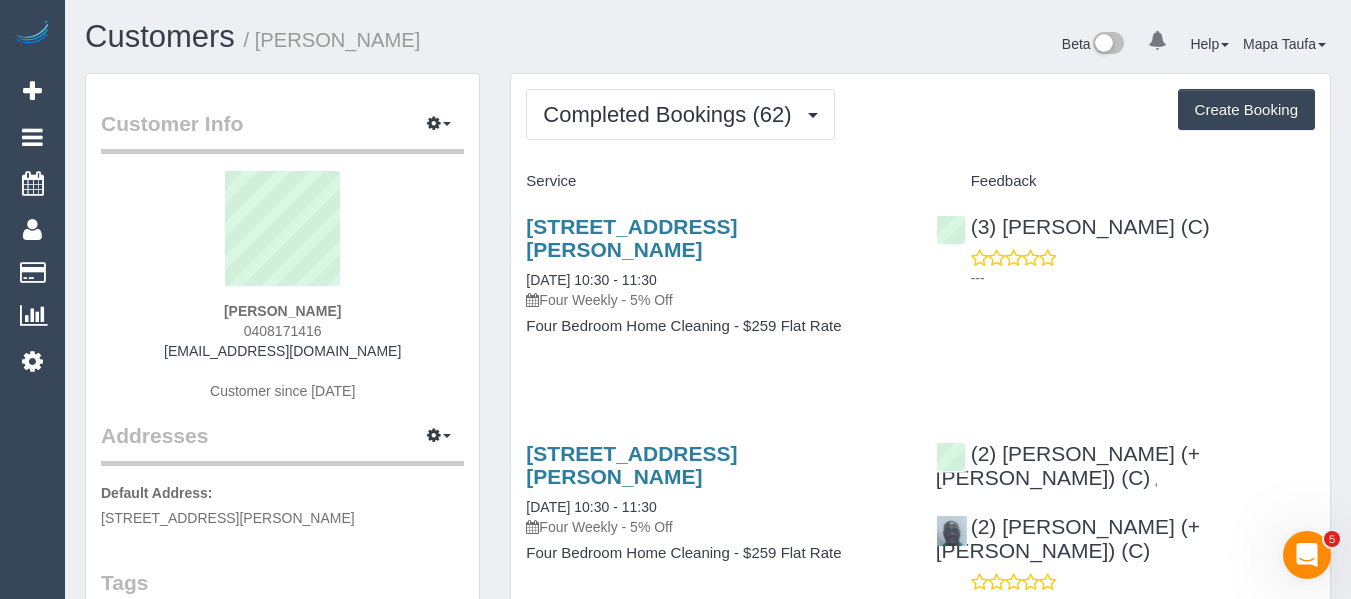 drag, startPoint x: 355, startPoint y: 329, endPoint x: 196, endPoint y: 332, distance: 159.0283 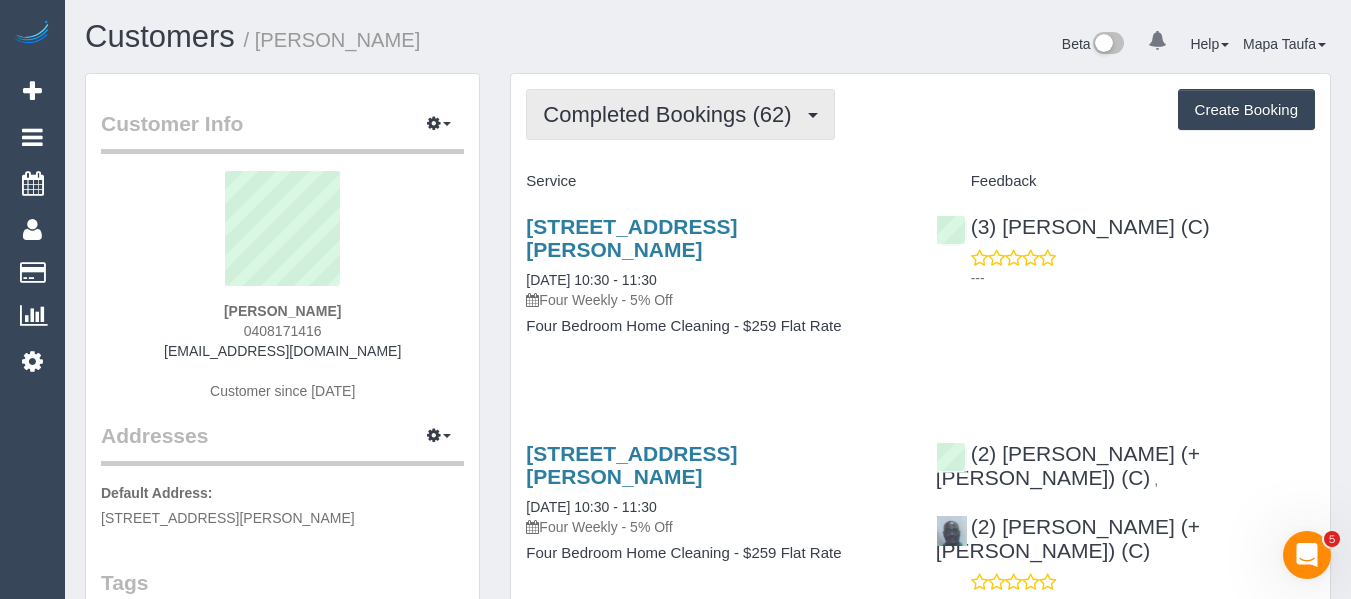 click on "Completed Bookings (62)" at bounding box center (672, 114) 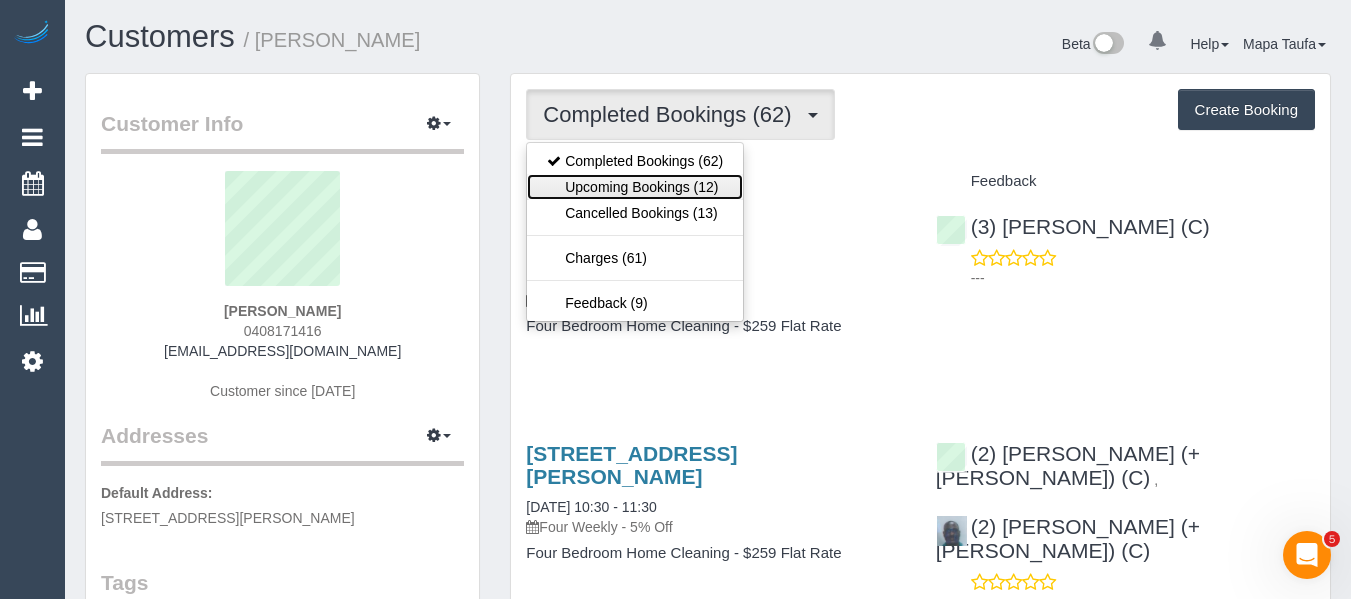 click on "Upcoming Bookings (12)" at bounding box center (635, 187) 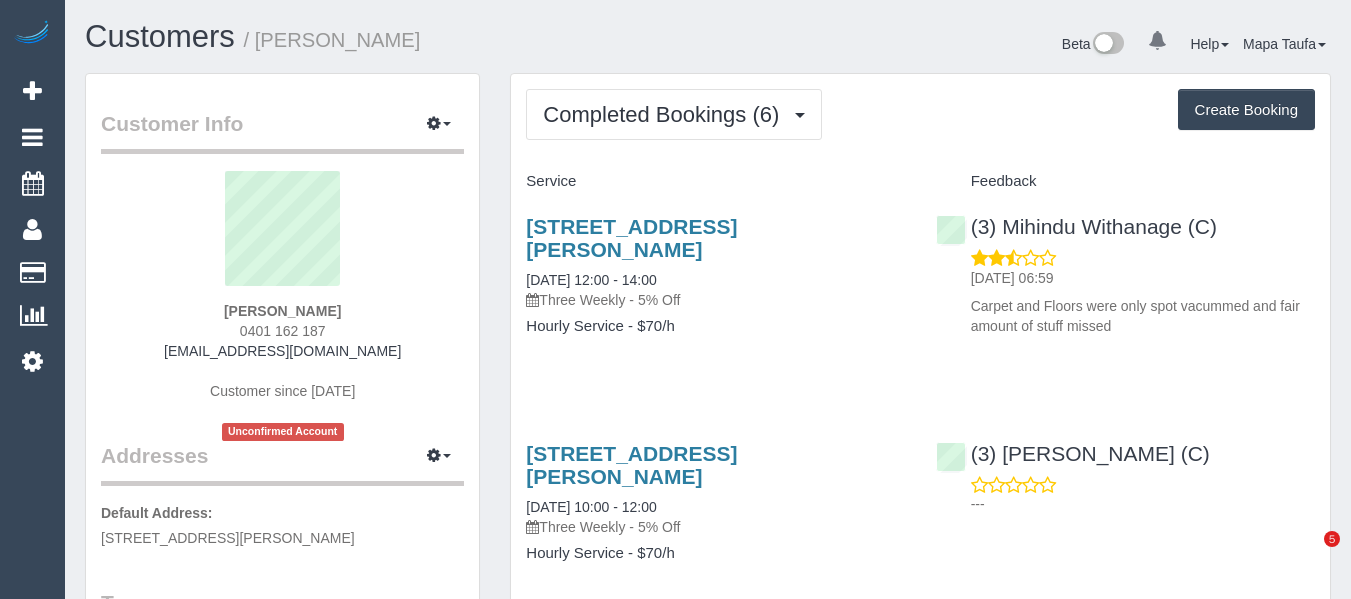 scroll, scrollTop: 0, scrollLeft: 0, axis: both 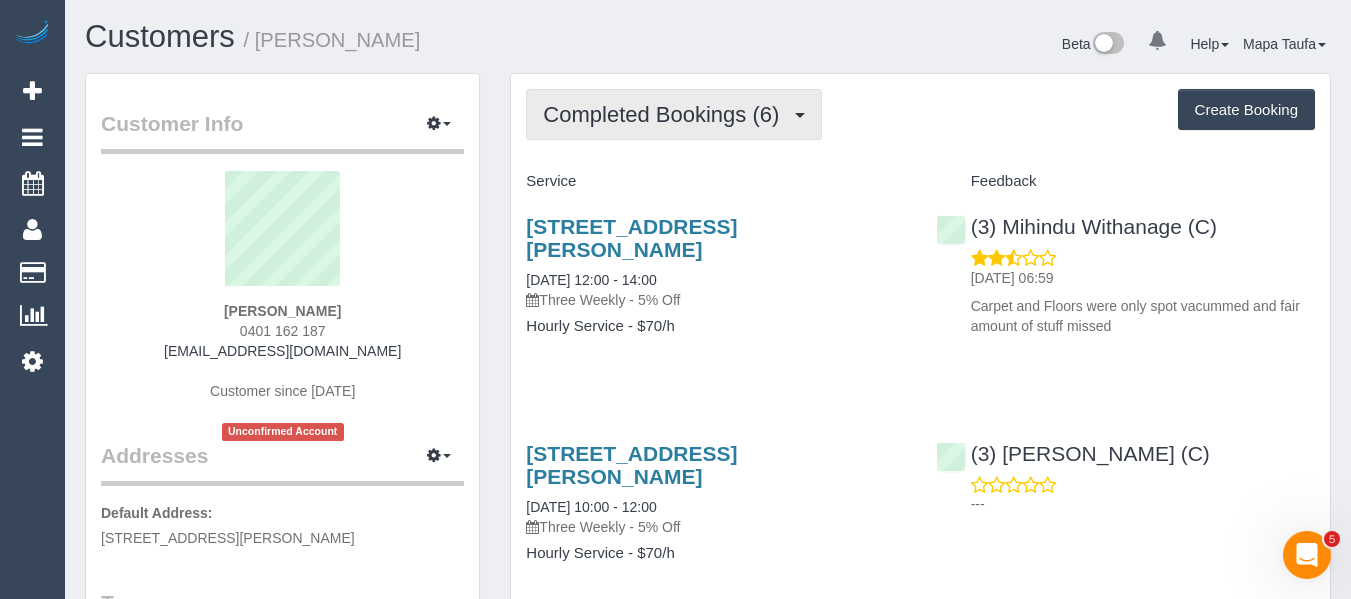 click on "Completed Bookings (6)" at bounding box center [666, 114] 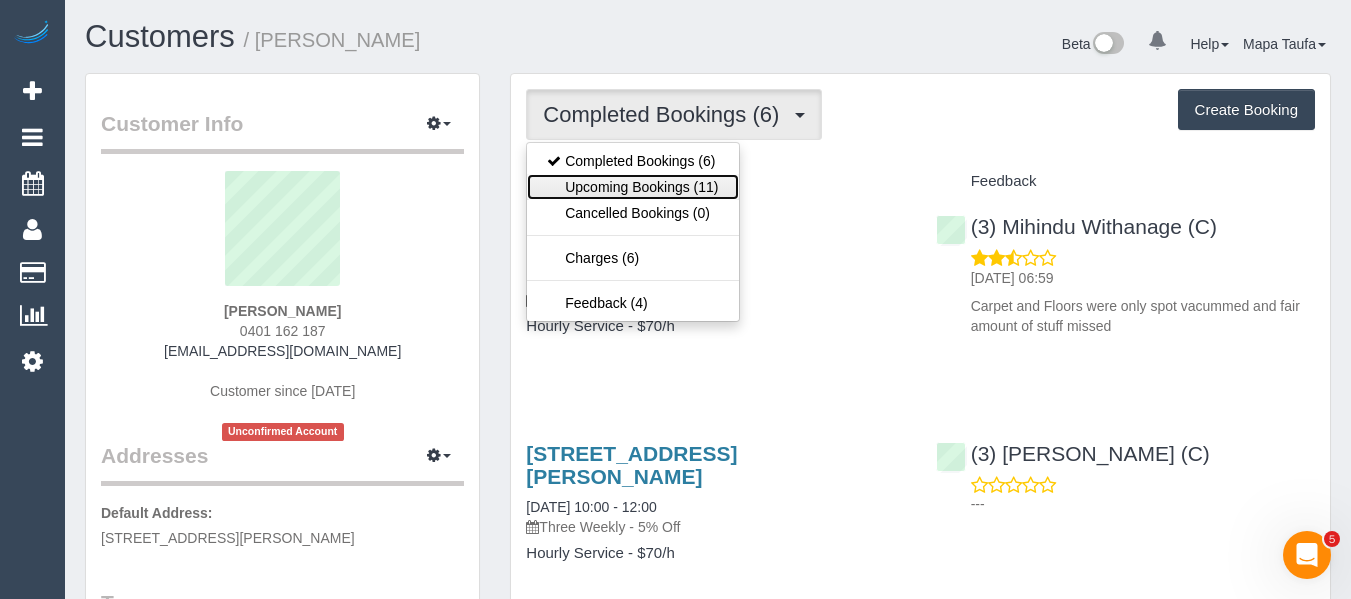 click on "Upcoming Bookings (11)" at bounding box center [632, 187] 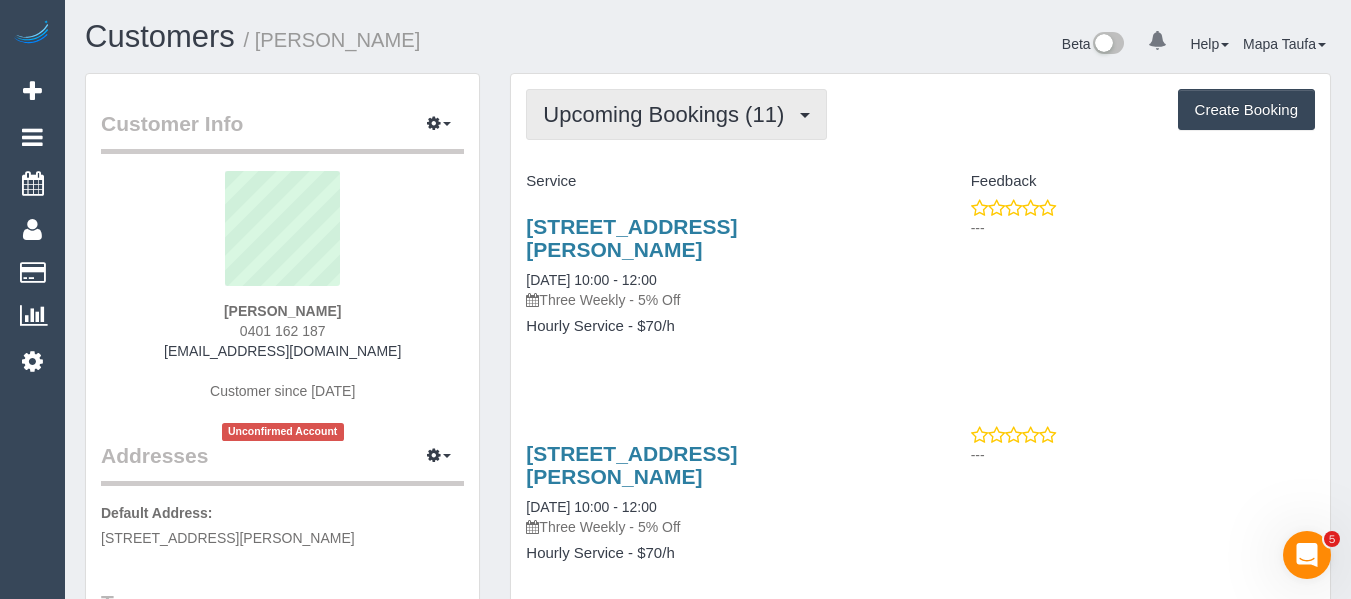 click on "Upcoming Bookings (11)" at bounding box center [668, 114] 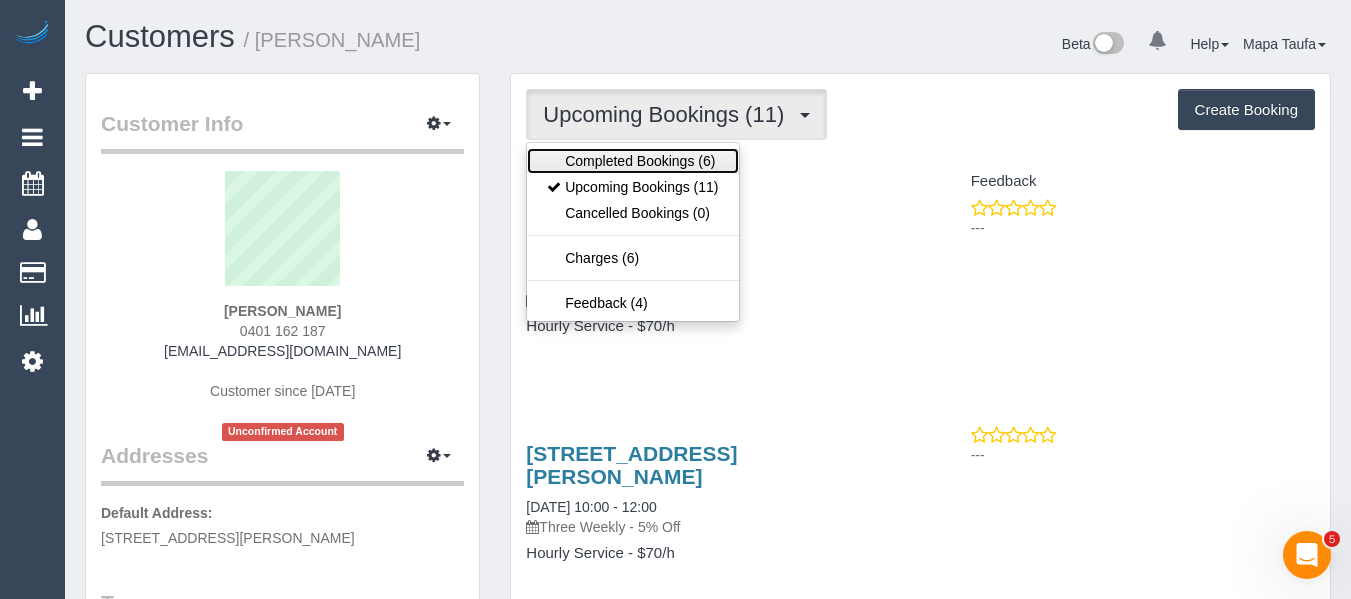 click on "Completed Bookings (6)" at bounding box center [632, 161] 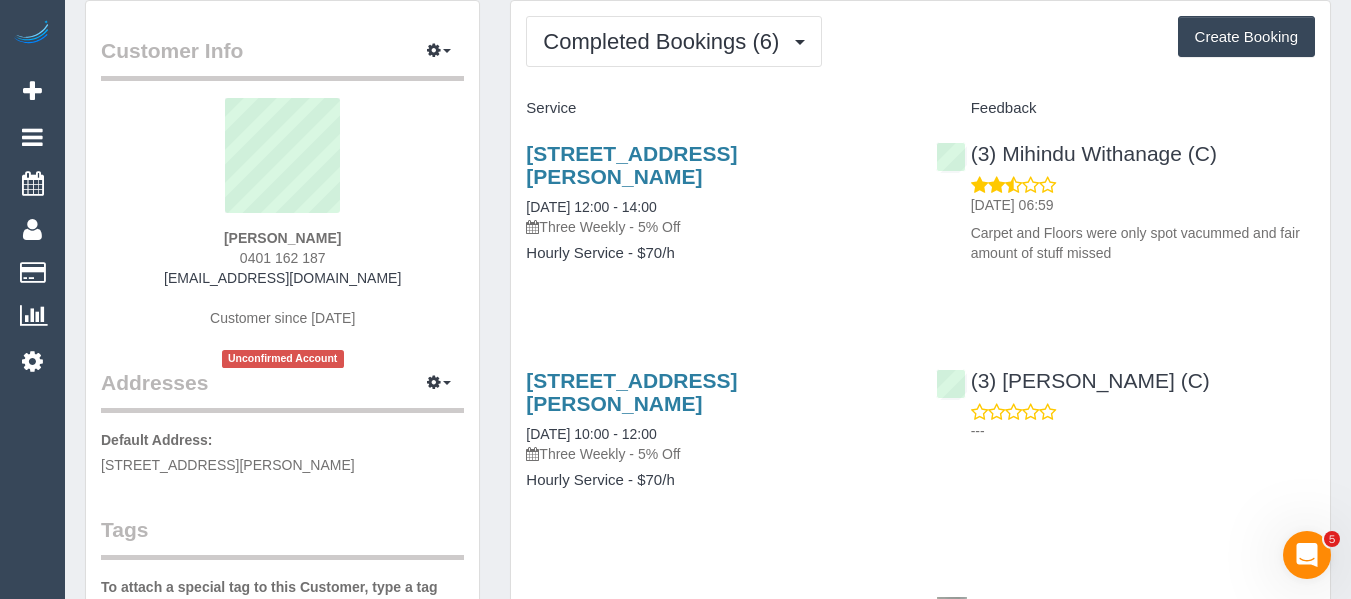 scroll, scrollTop: 0, scrollLeft: 0, axis: both 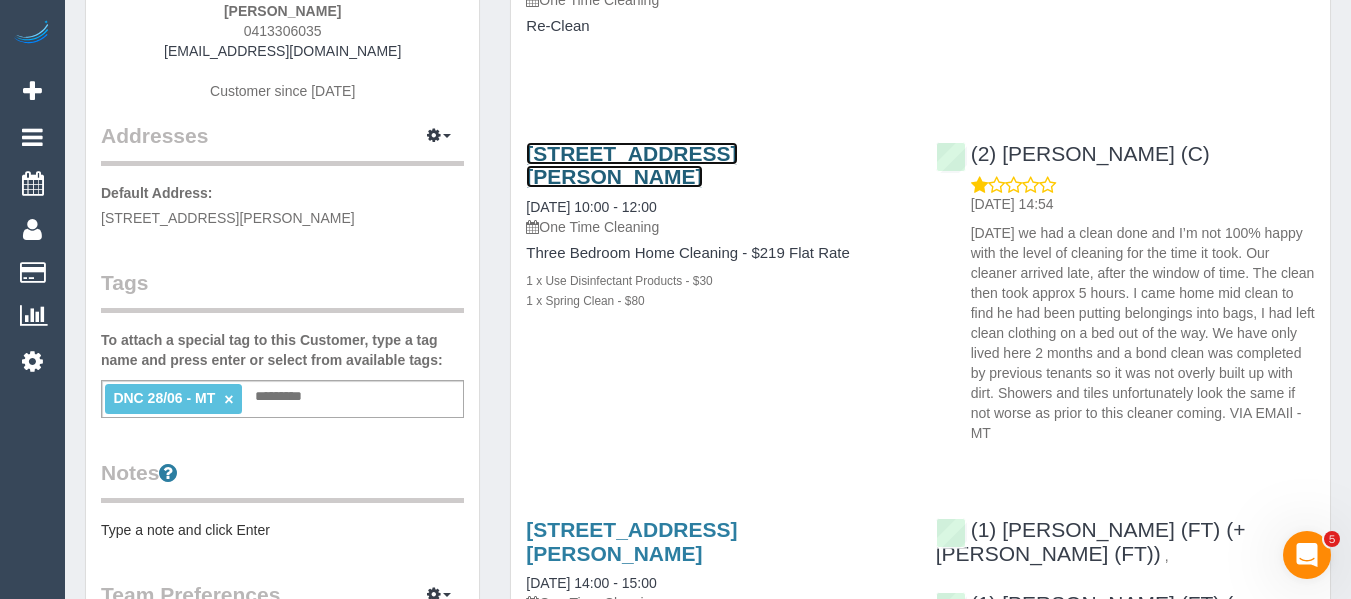 click on "11 Mollison Street, Abbotsford, VIC 3067" at bounding box center (631, 165) 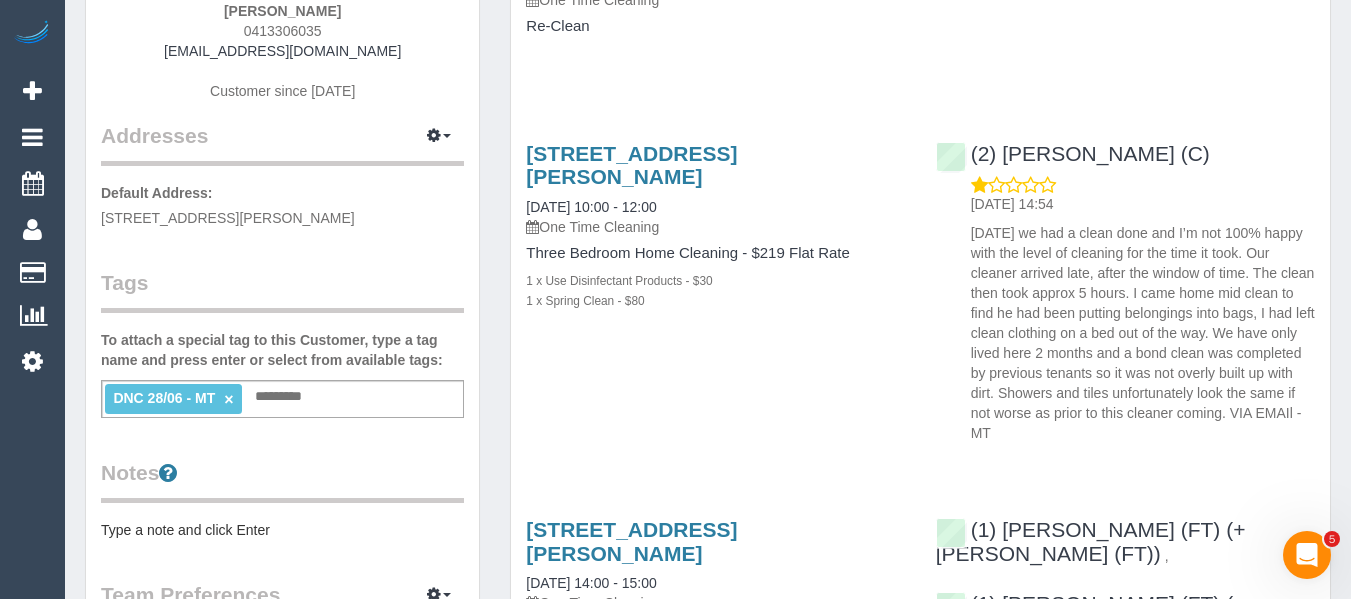 click on "×" at bounding box center [228, 399] 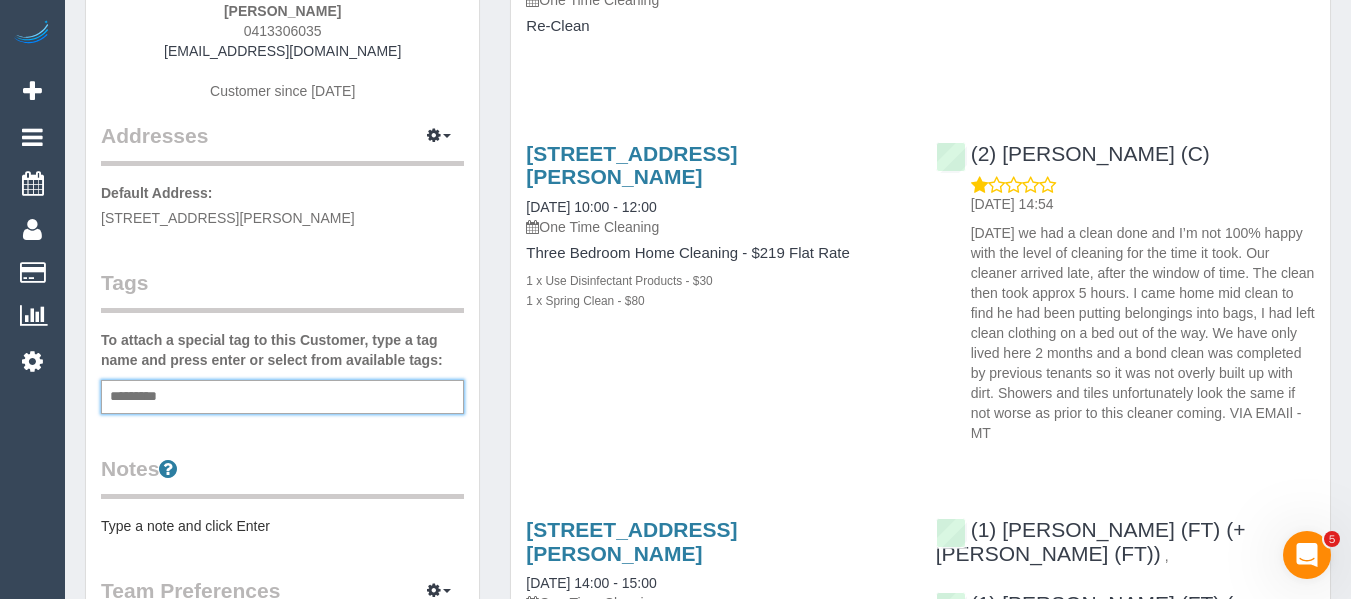 scroll, scrollTop: 0, scrollLeft: 0, axis: both 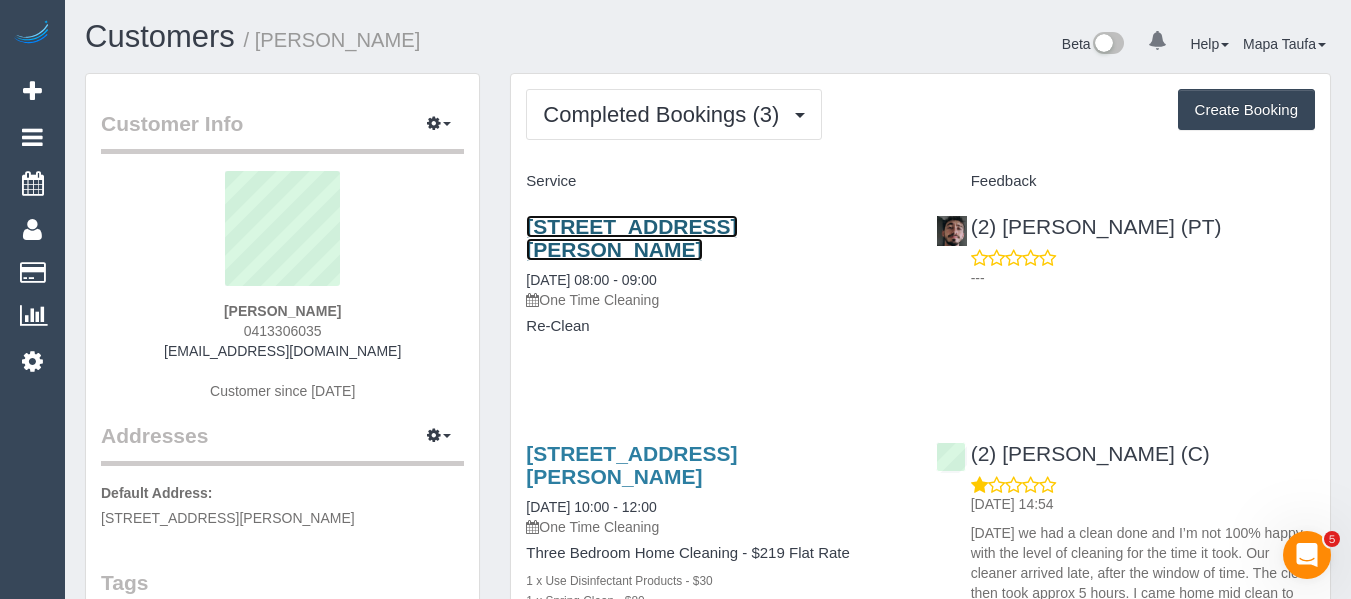 click on "11 Mollison Street, Abbotsford, VIC 3067" at bounding box center (631, 238) 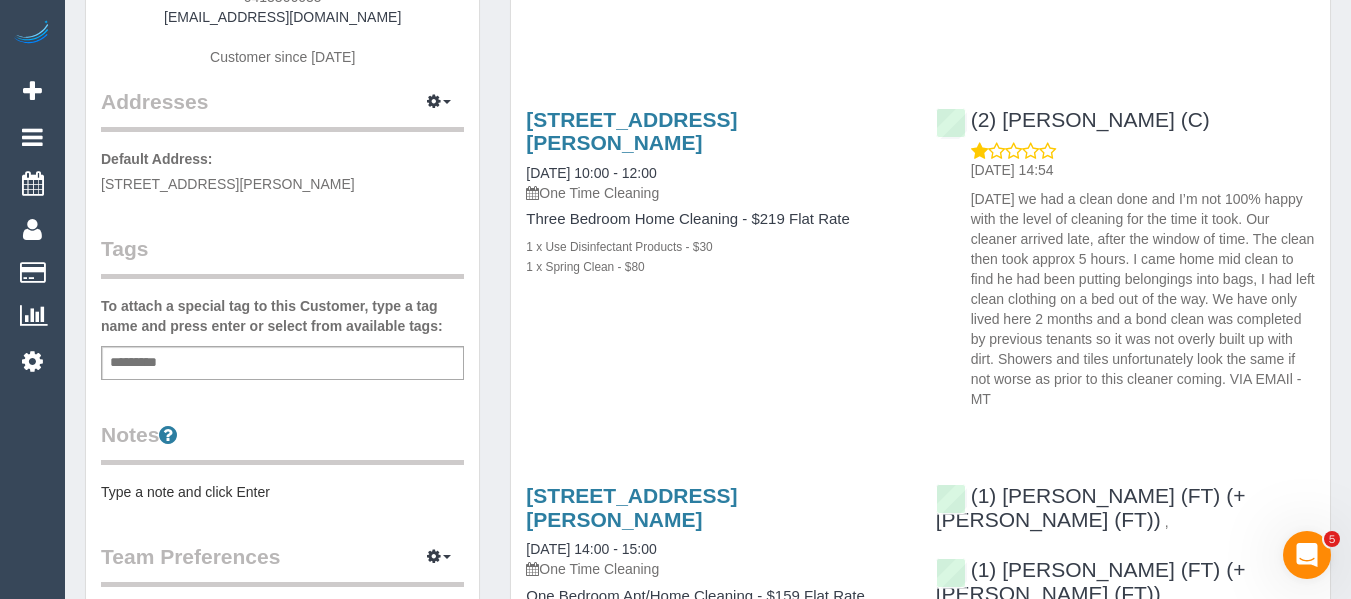 scroll, scrollTop: 500, scrollLeft: 0, axis: vertical 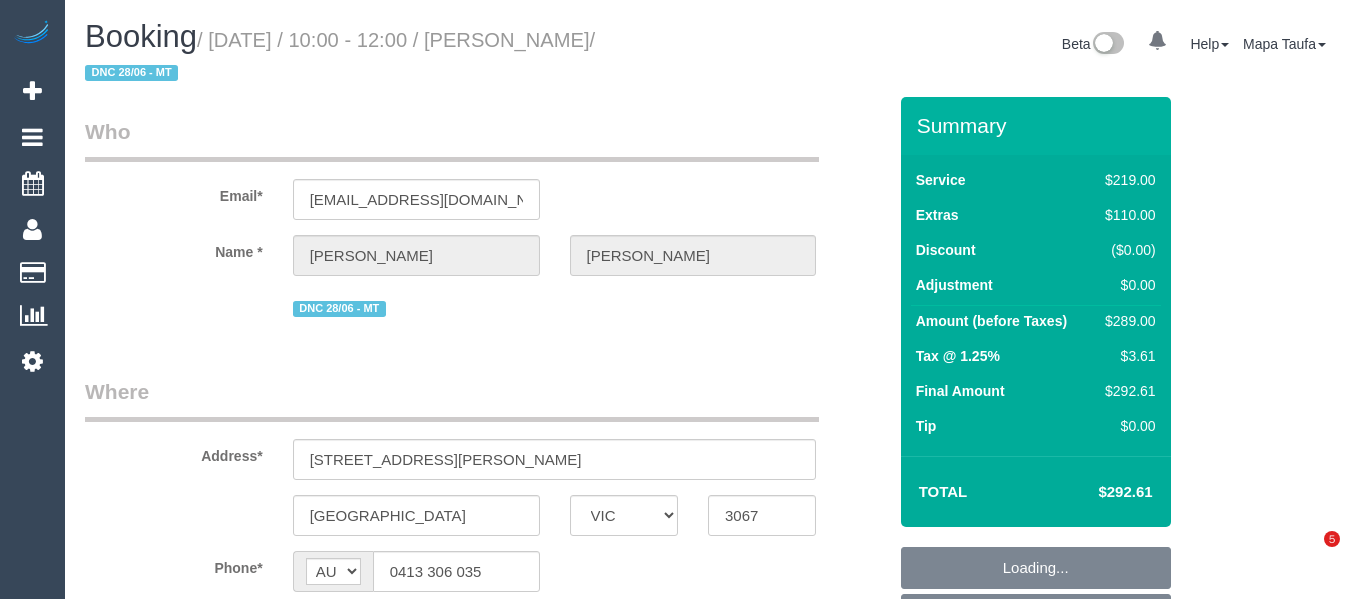 select on "VIC" 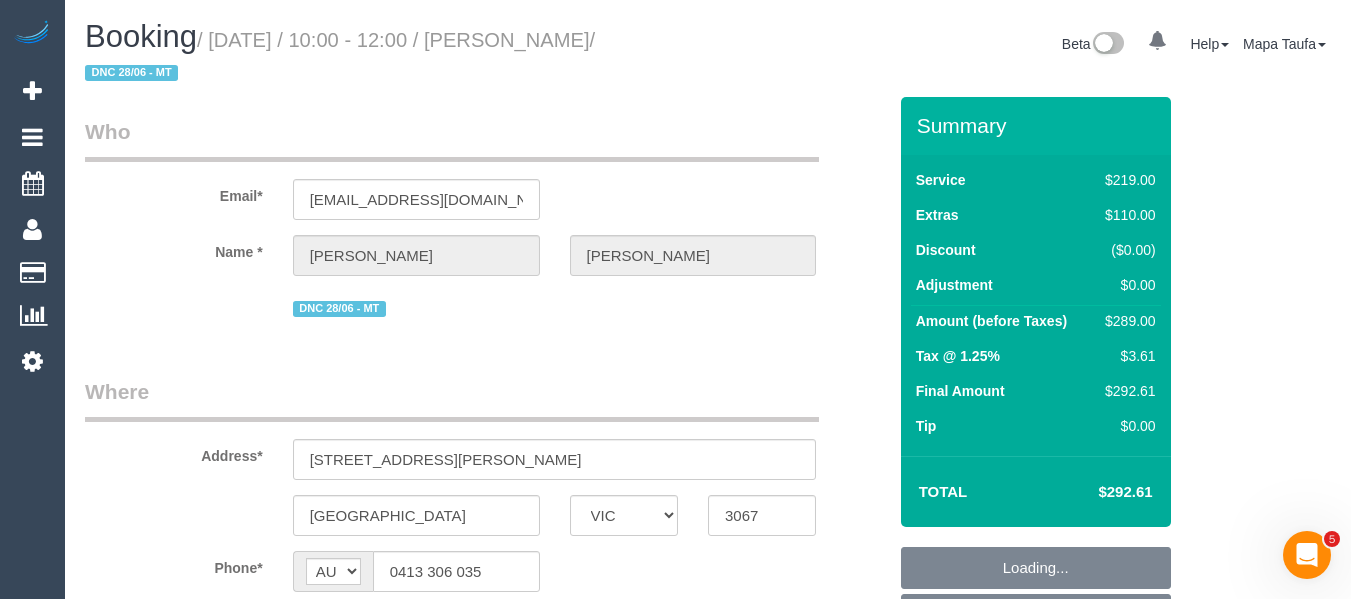 scroll, scrollTop: 0, scrollLeft: 0, axis: both 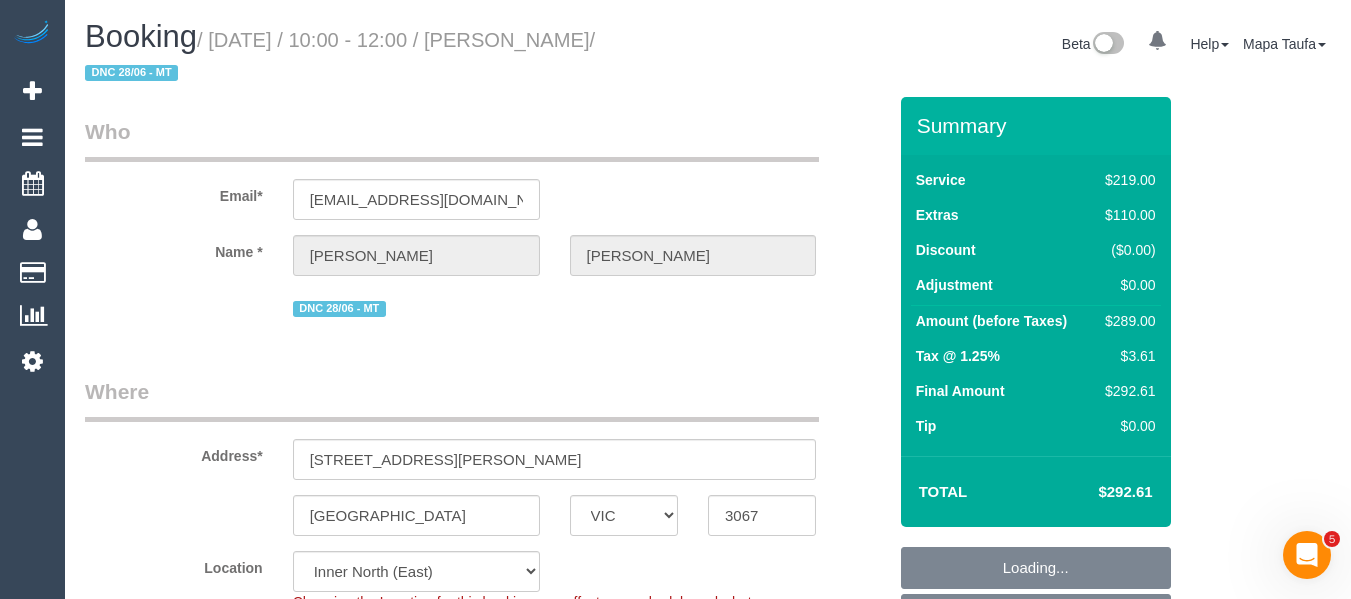 select on "object:574" 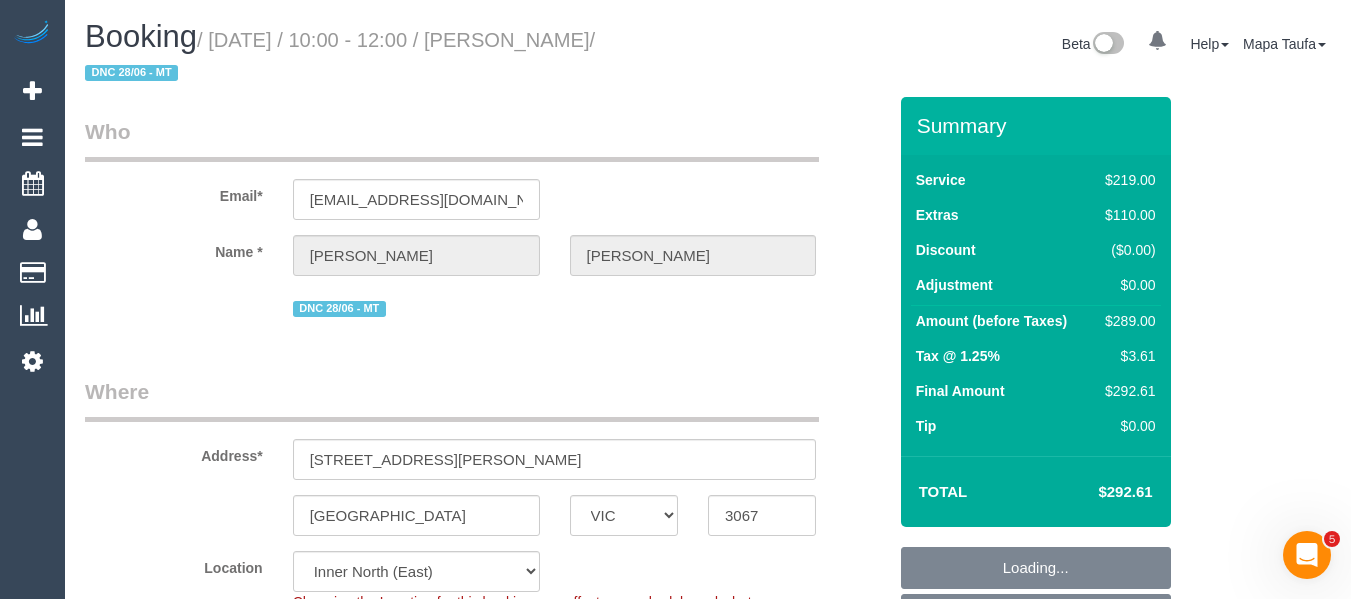select on "number:14" 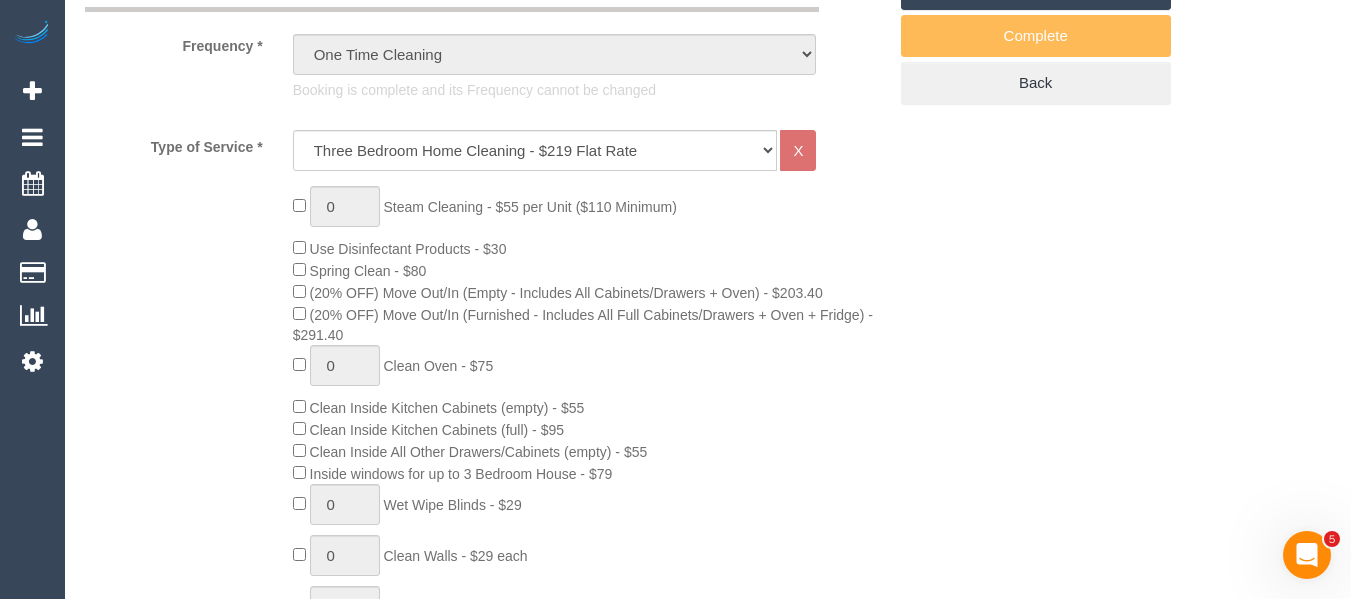 scroll, scrollTop: 689, scrollLeft: 0, axis: vertical 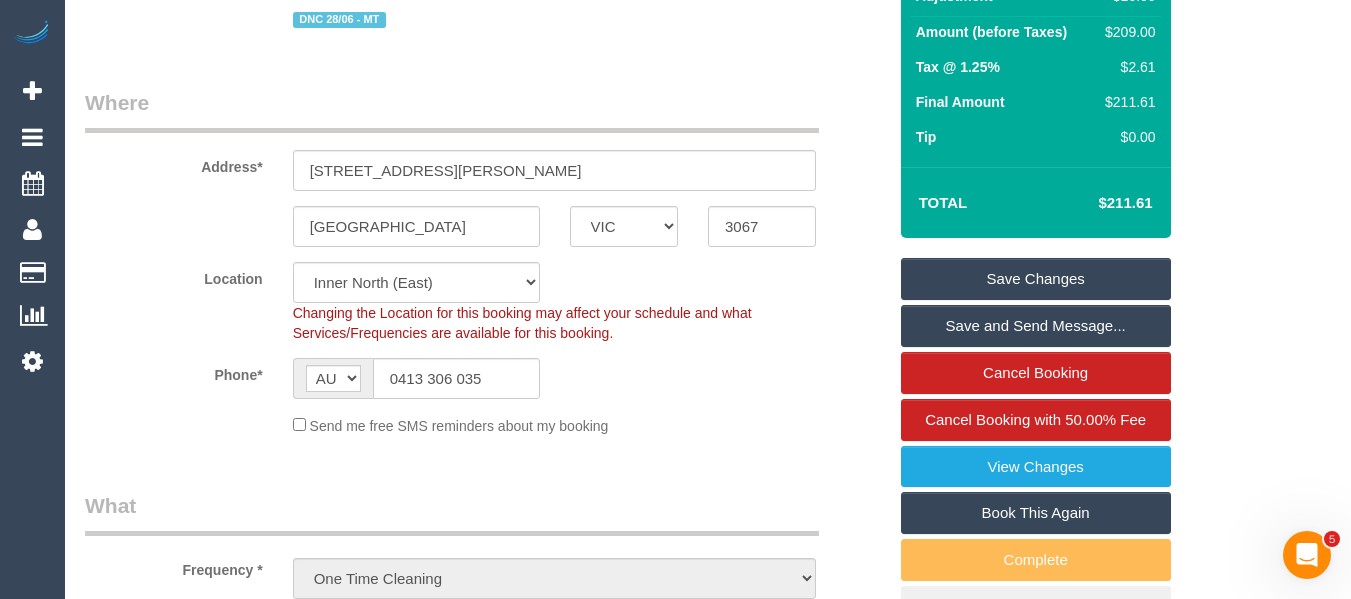 click on "Save Changes" at bounding box center [1036, 279] 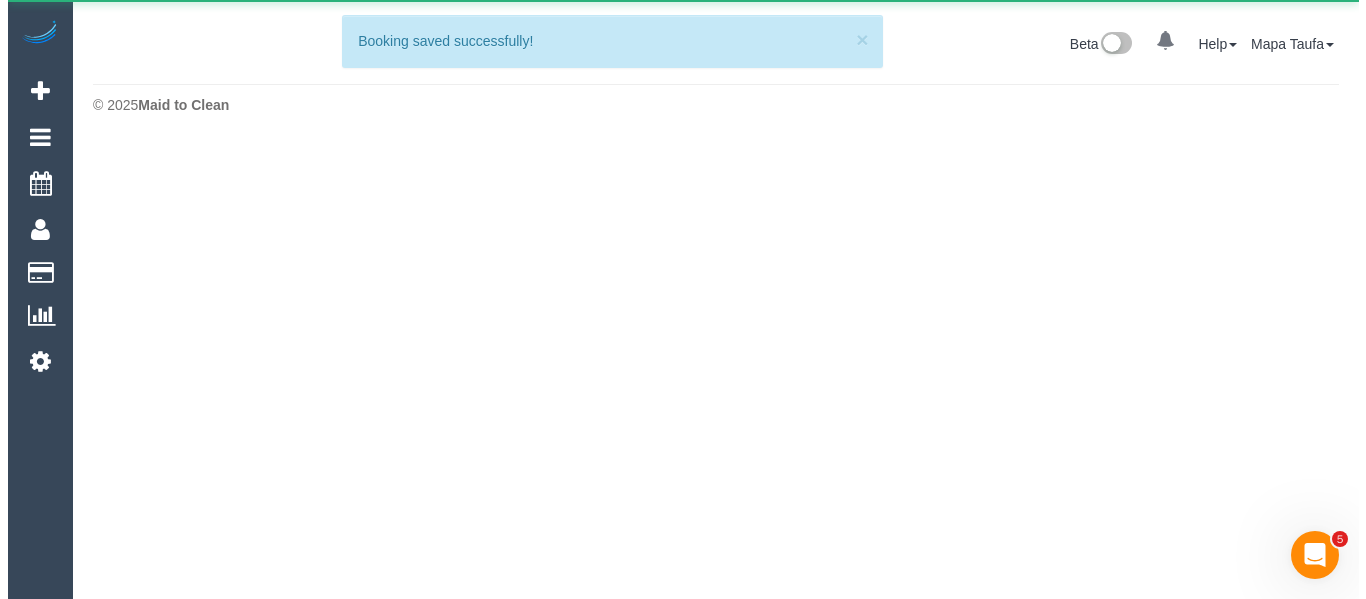 scroll, scrollTop: 0, scrollLeft: 0, axis: both 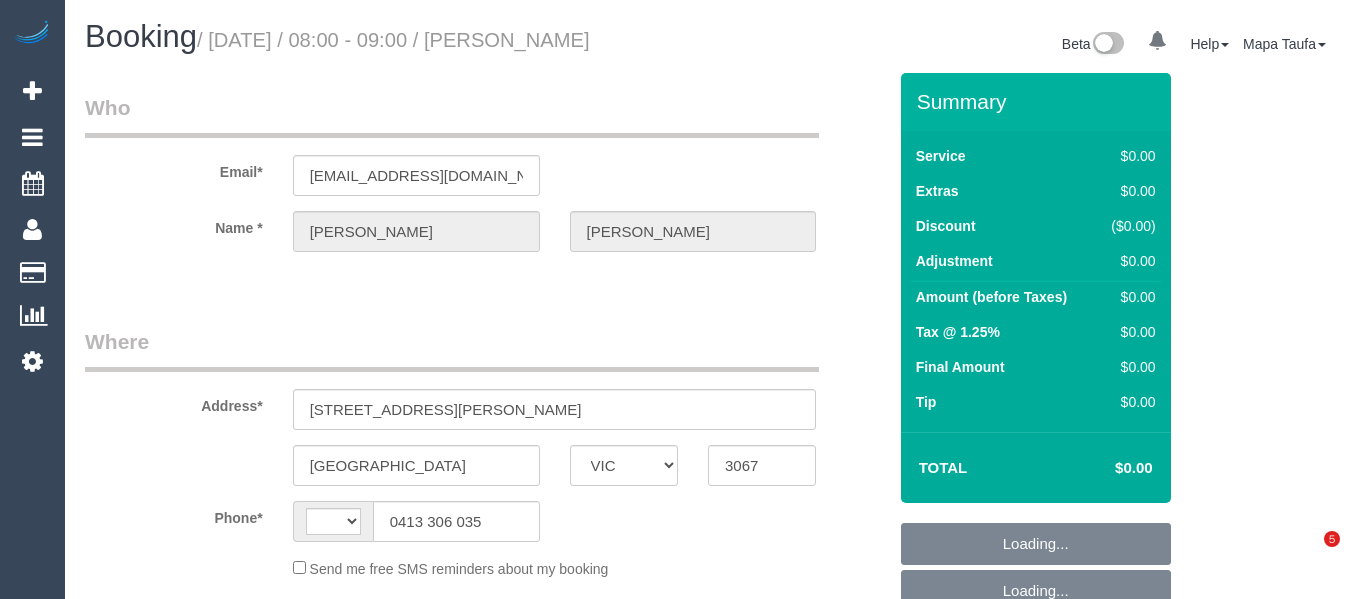 select on "VIC" 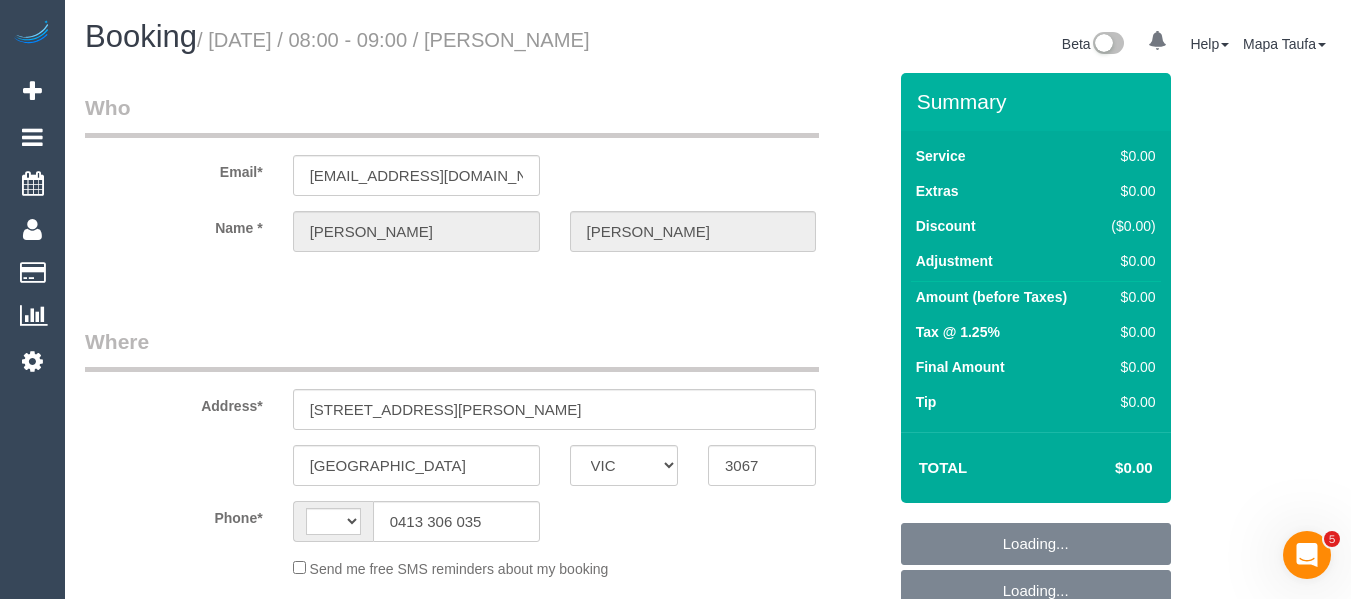 scroll, scrollTop: 0, scrollLeft: 0, axis: both 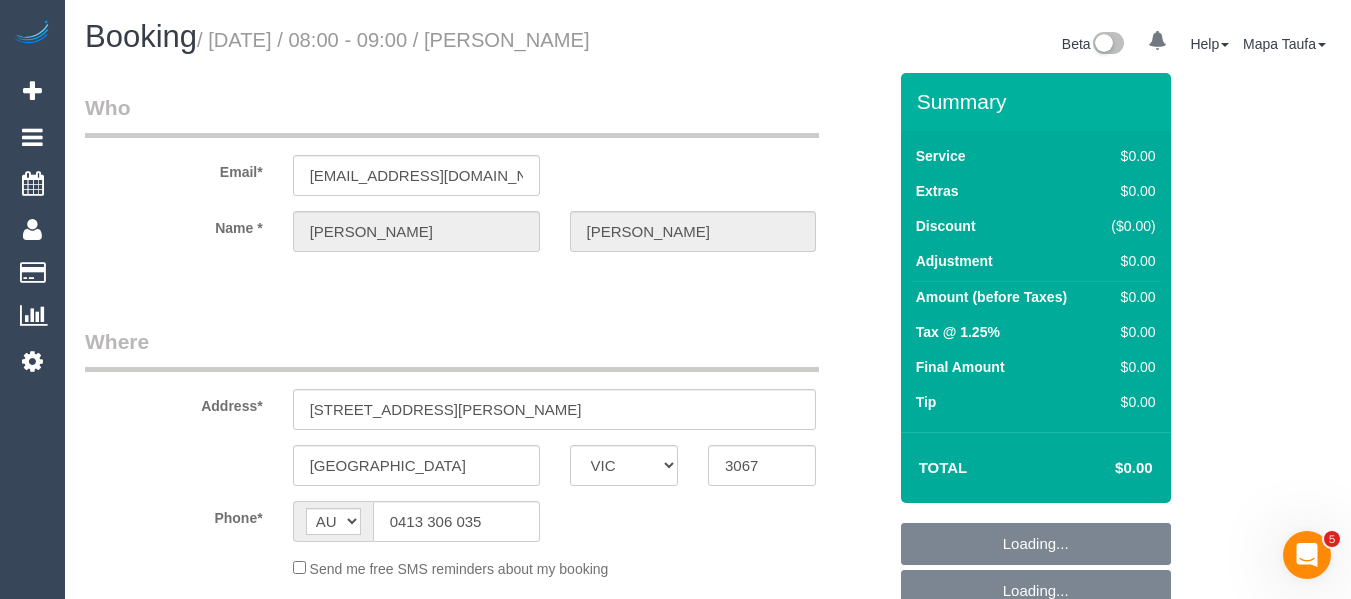 select on "string:AU" 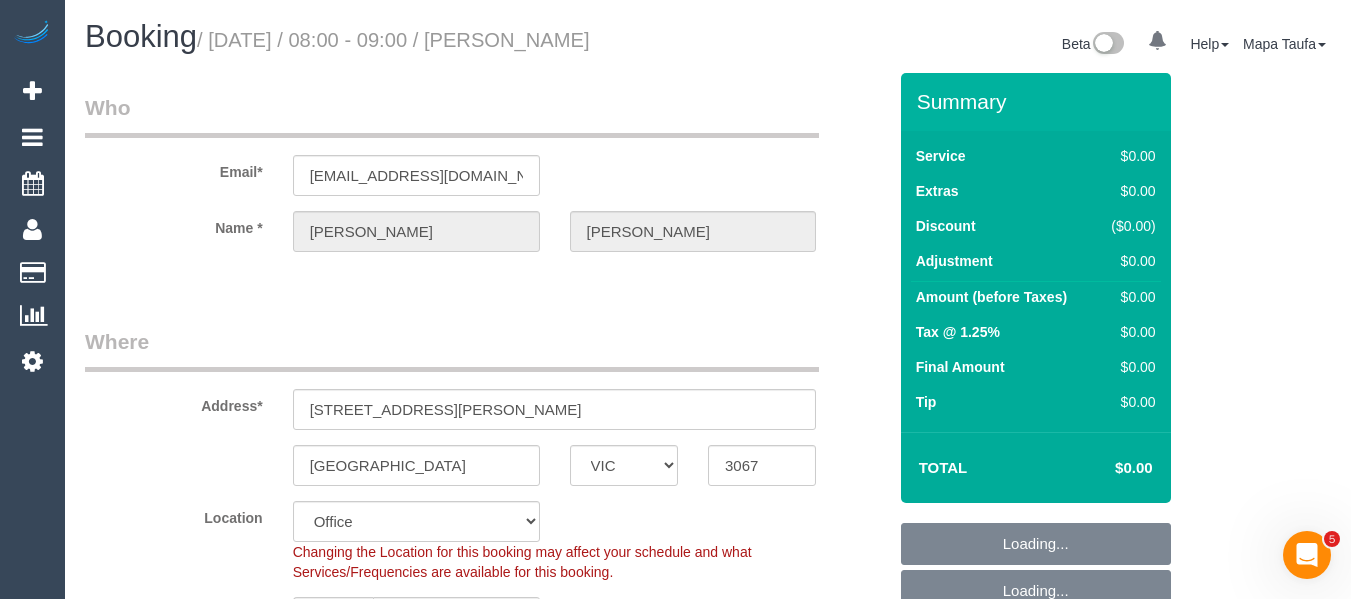 select on "object:841" 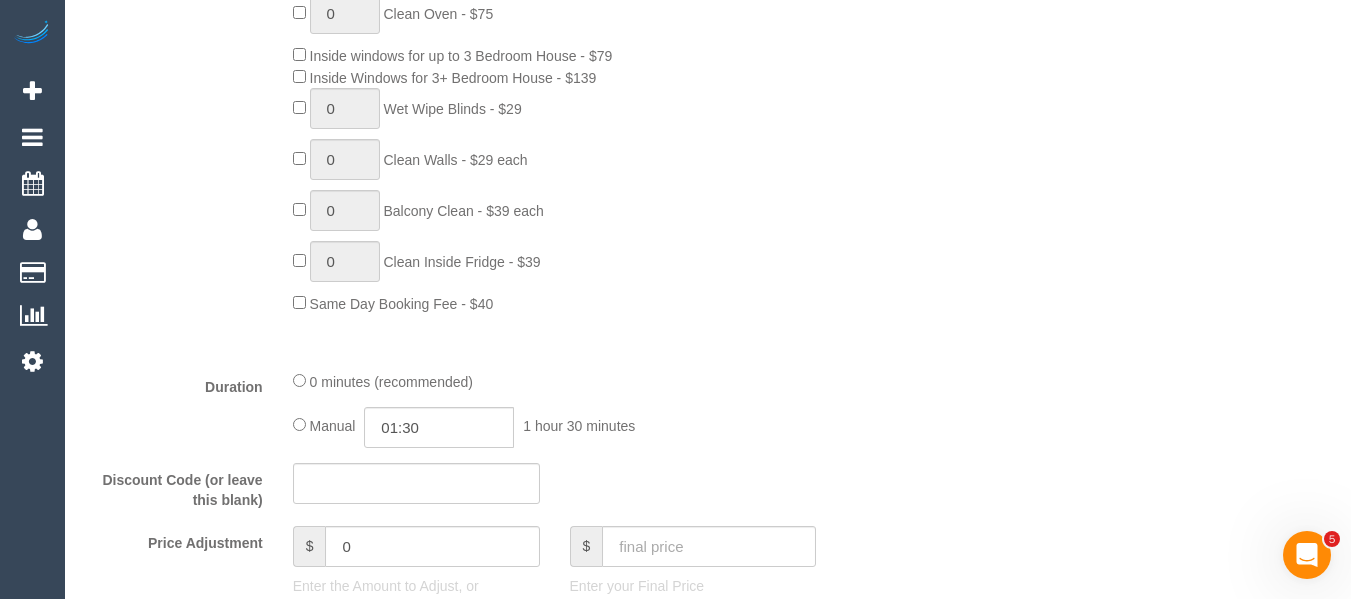 scroll, scrollTop: 1202, scrollLeft: 0, axis: vertical 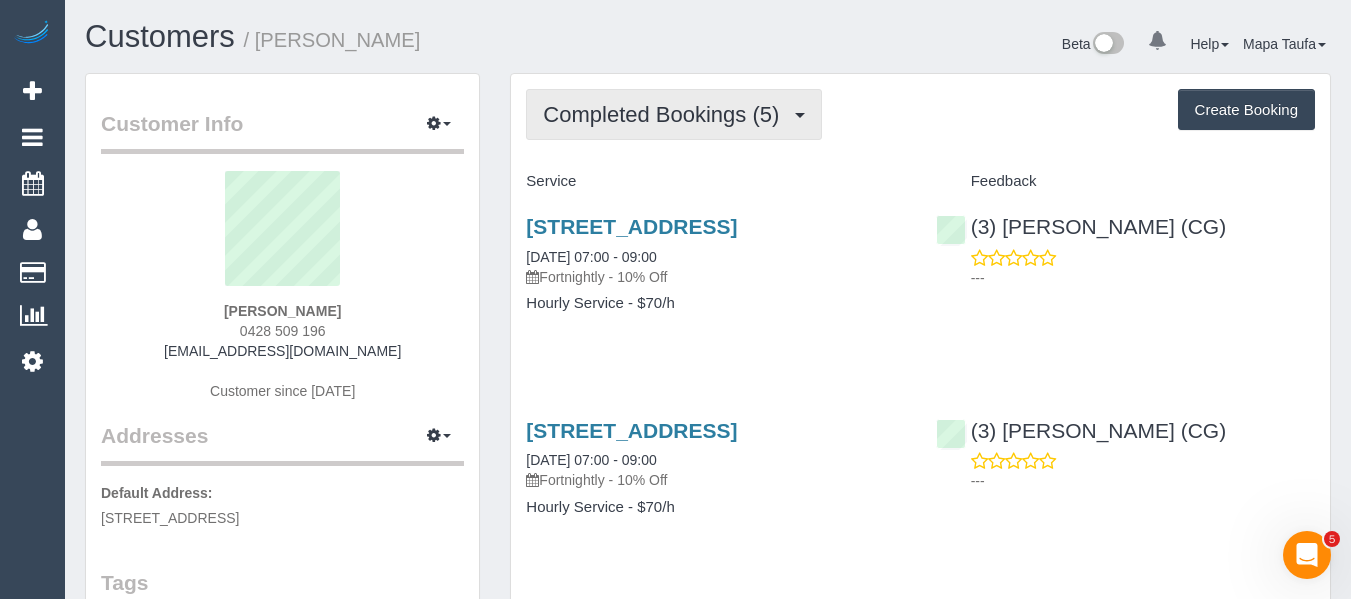 drag, startPoint x: 682, startPoint y: 117, endPoint x: 658, endPoint y: 172, distance: 60.00833 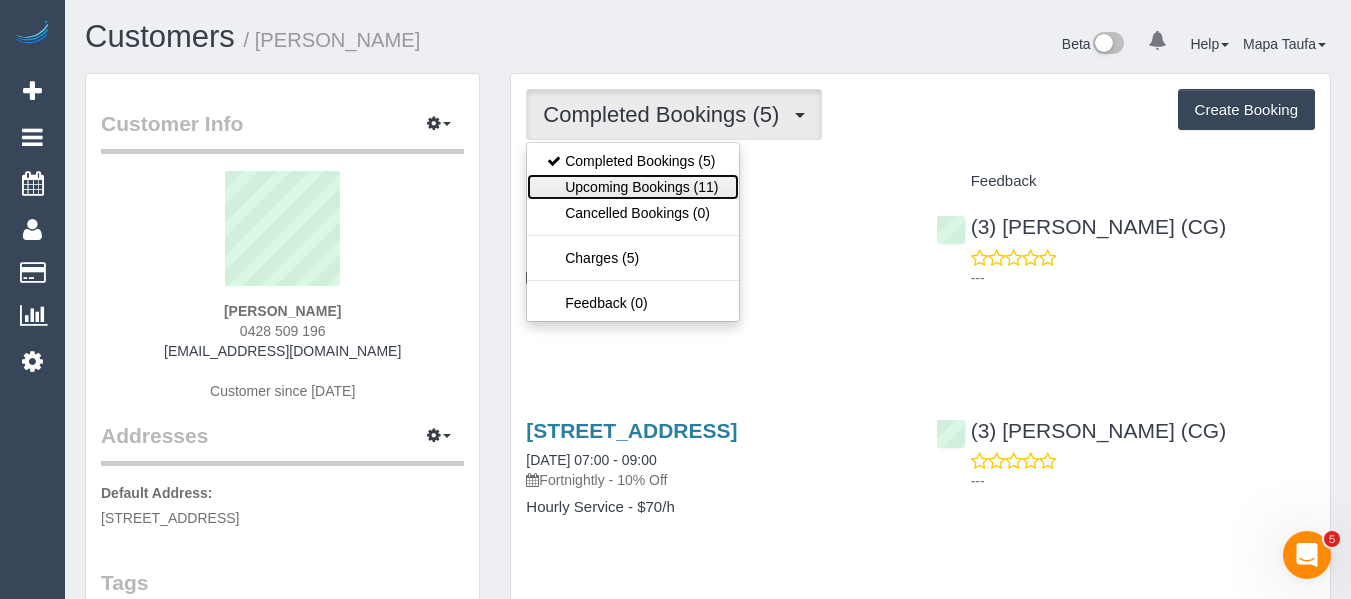 click on "Upcoming Bookings (11)" at bounding box center (632, 187) 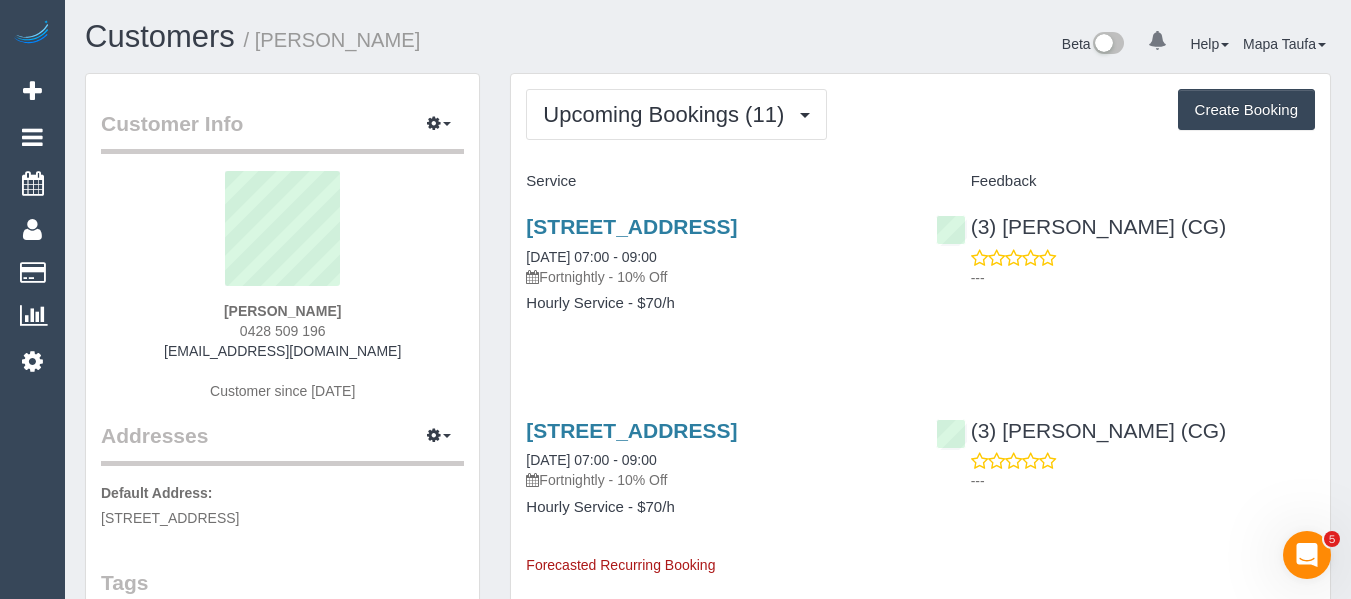 click on "Lyn Brodie
0428 509 196
lynbrodie@icloud.com
Customer since 2025" at bounding box center [282, 296] 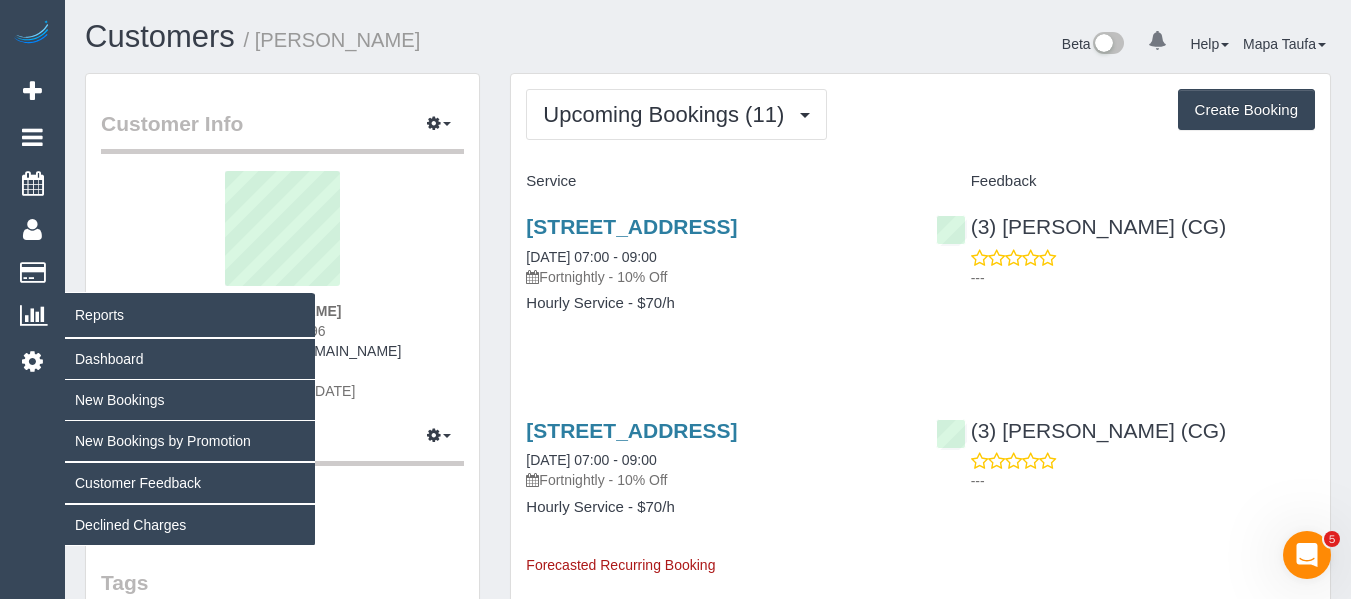 copy on "Lyn Brodie" 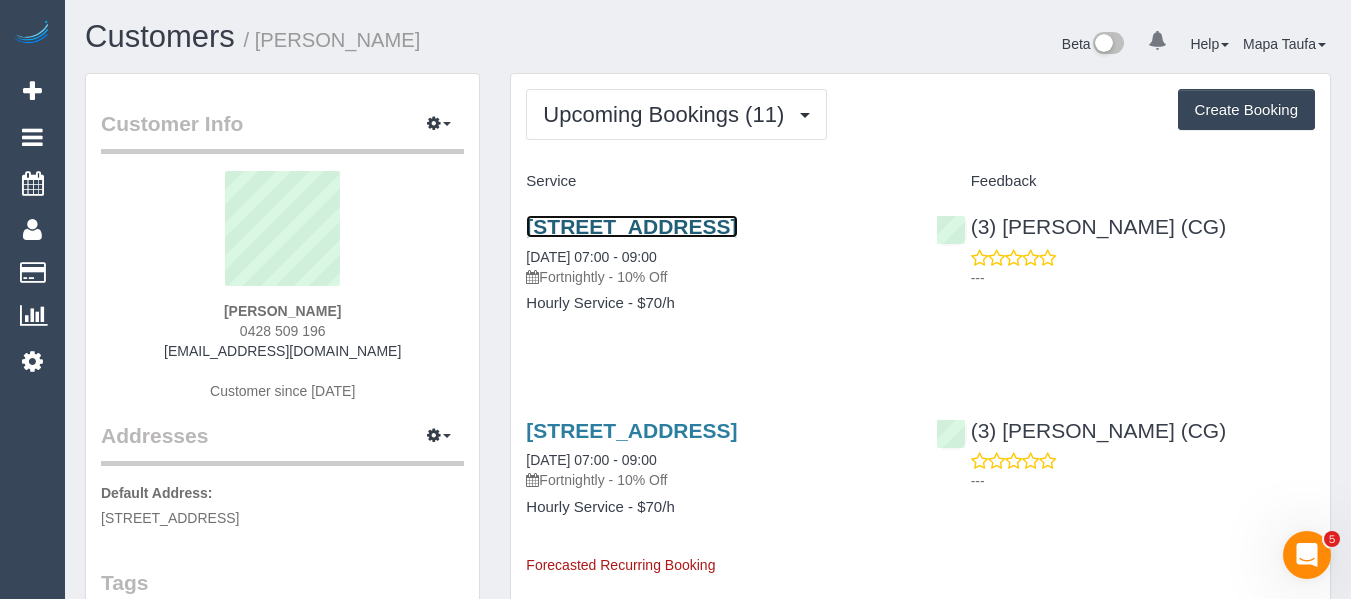 click on "210 26 Queens Road, Melbourne, VIC 3004" at bounding box center (631, 226) 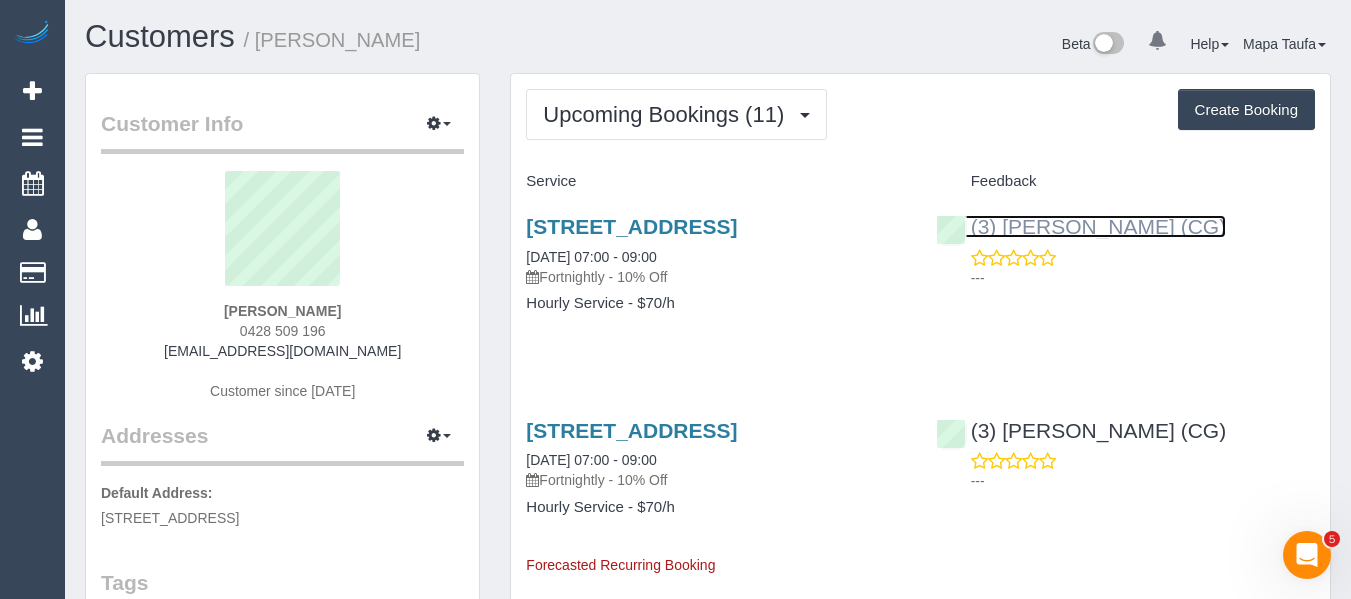 click on "(3) [PERSON_NAME] (CG)" at bounding box center [1081, 226] 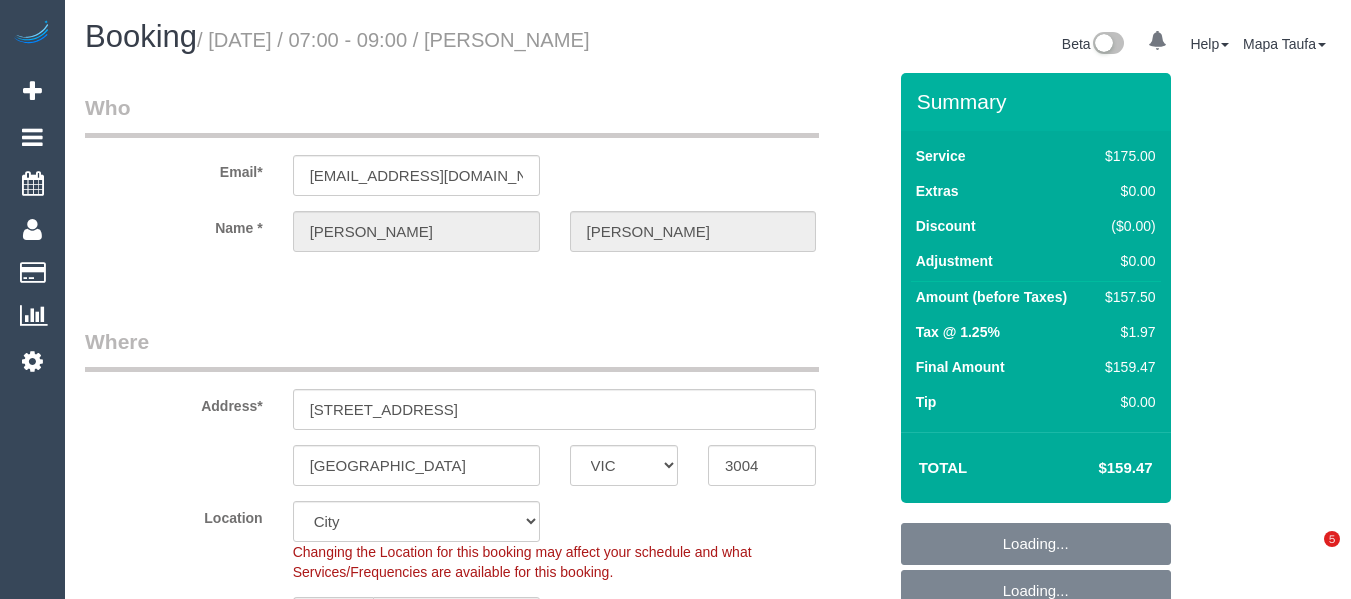 select on "VIC" 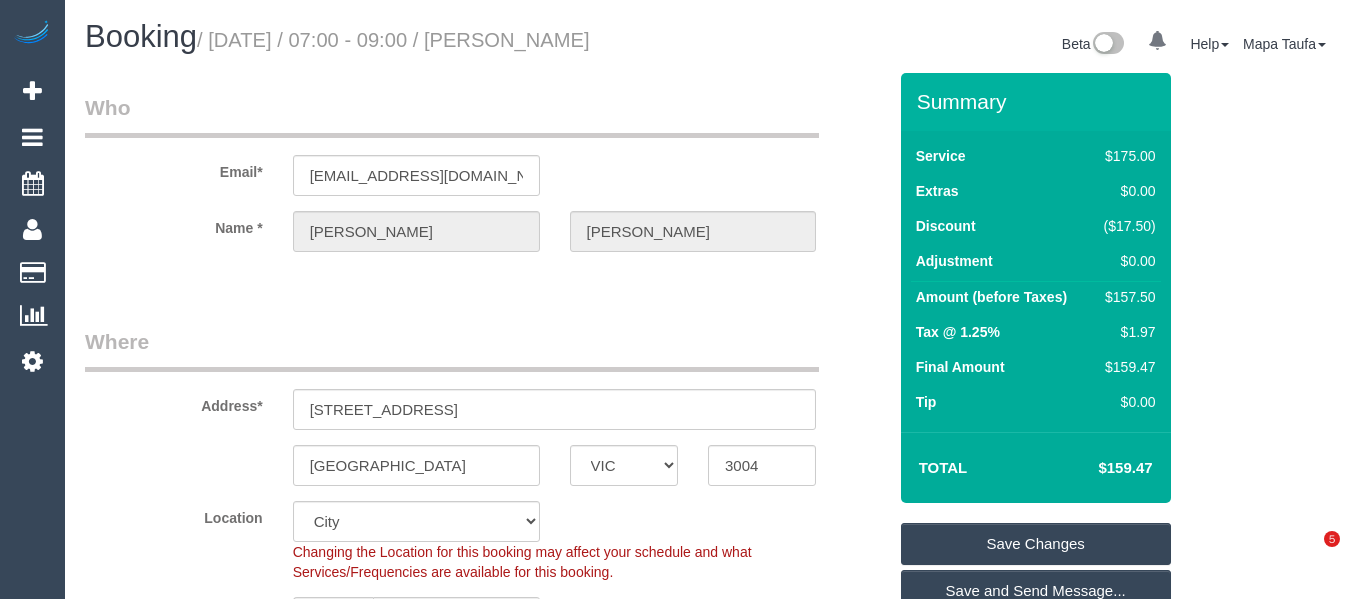 scroll, scrollTop: 0, scrollLeft: 0, axis: both 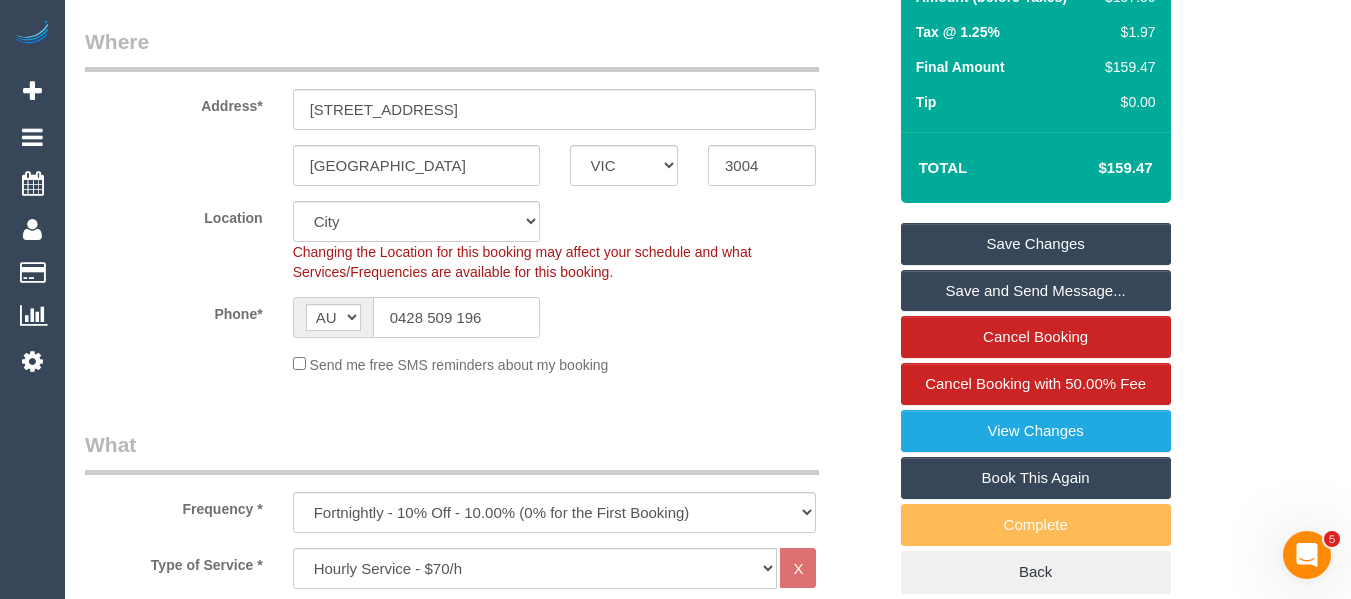 click on "0428 509 196" 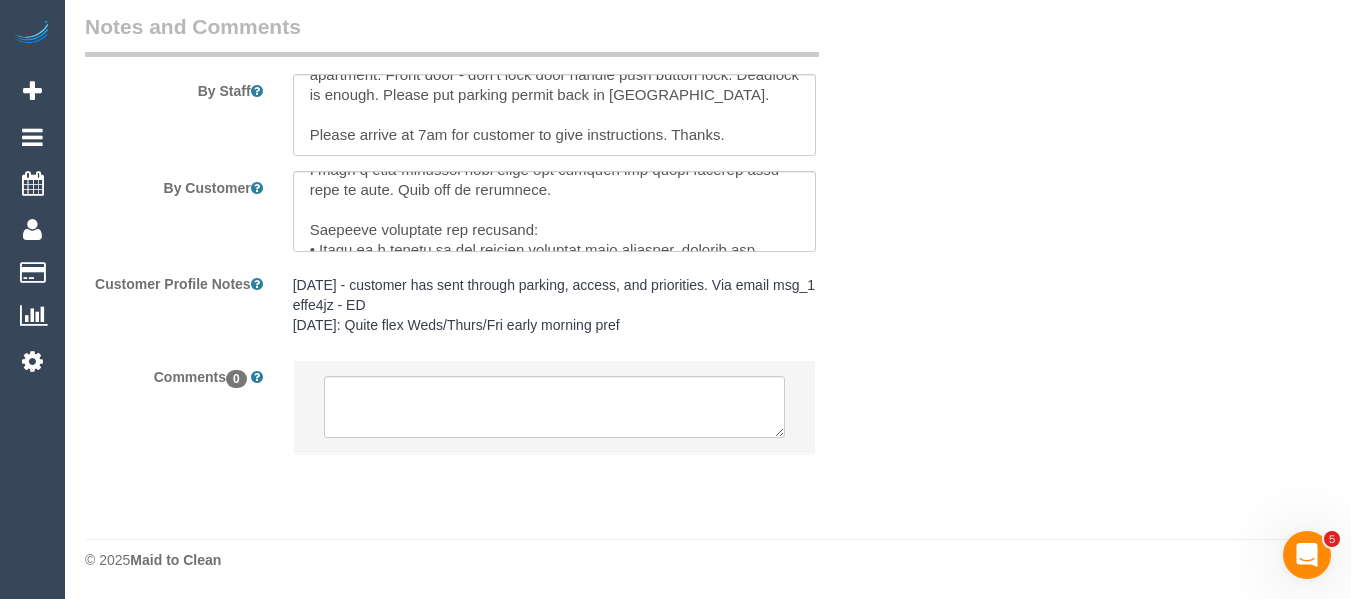 scroll, scrollTop: 300, scrollLeft: 0, axis: vertical 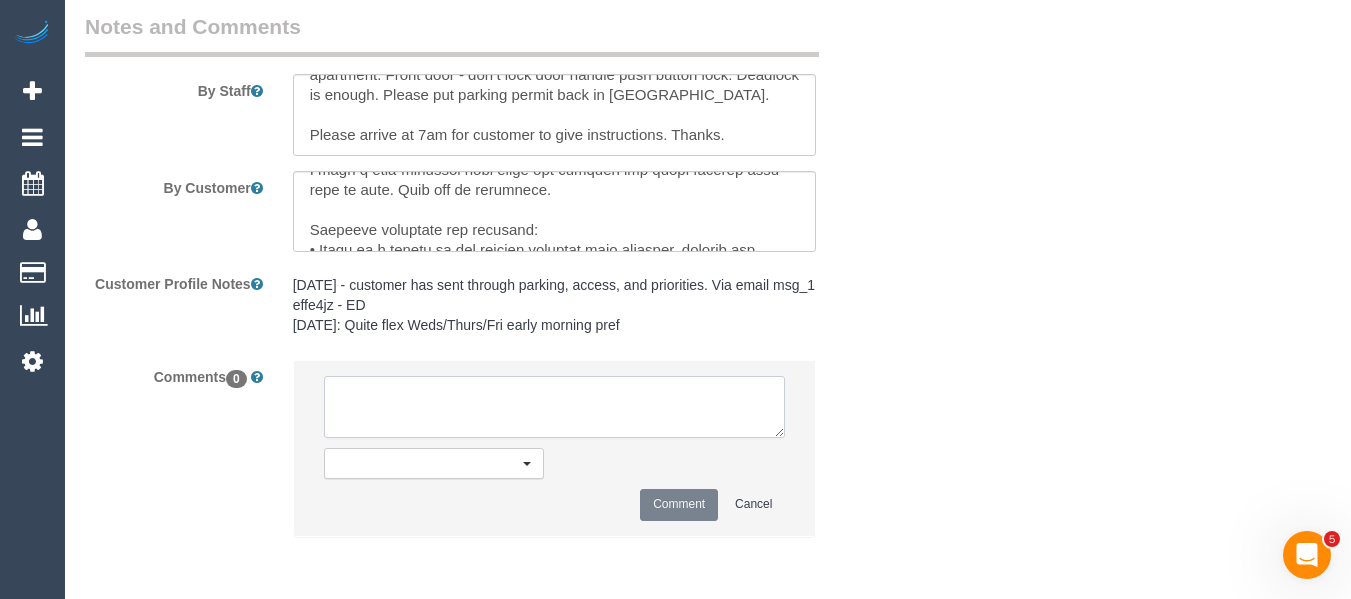 click at bounding box center [555, 407] 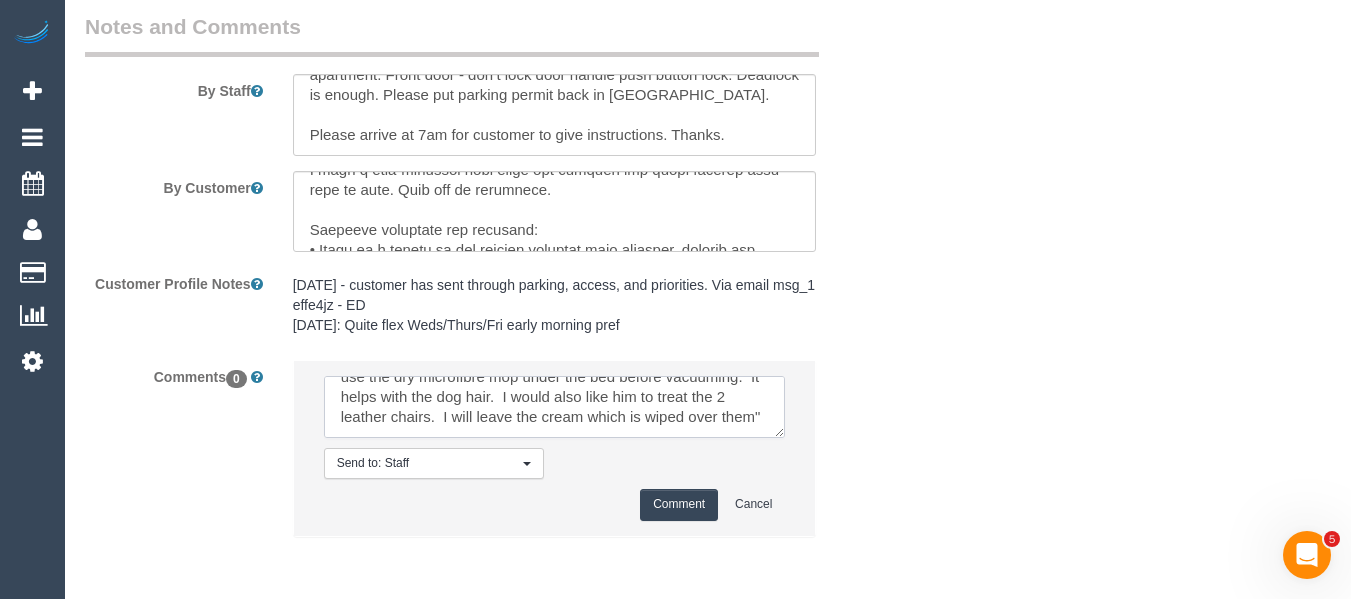 scroll, scrollTop: 139, scrollLeft: 0, axis: vertical 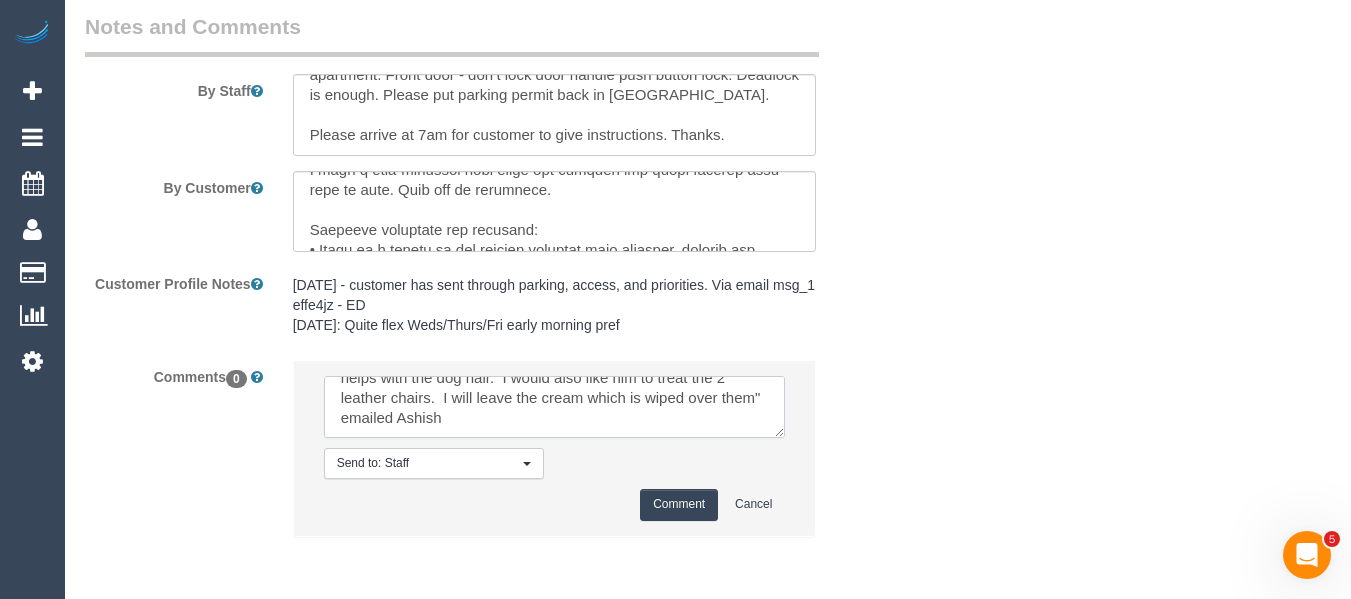 type on "Once again please ask him to text me when he gets here and I will come down and get him - 0428 509 196
This is week B so he only needs to clean the main bathroom and bedroom.  I am wondering whether you might ask him to use the dry microfibre mop under the bed before vacuuming.  It helps with the dog hair.  I would also like him to treat the 2 leather chairs.  I will leave the cream which is wiped over them" emailed Ashish" 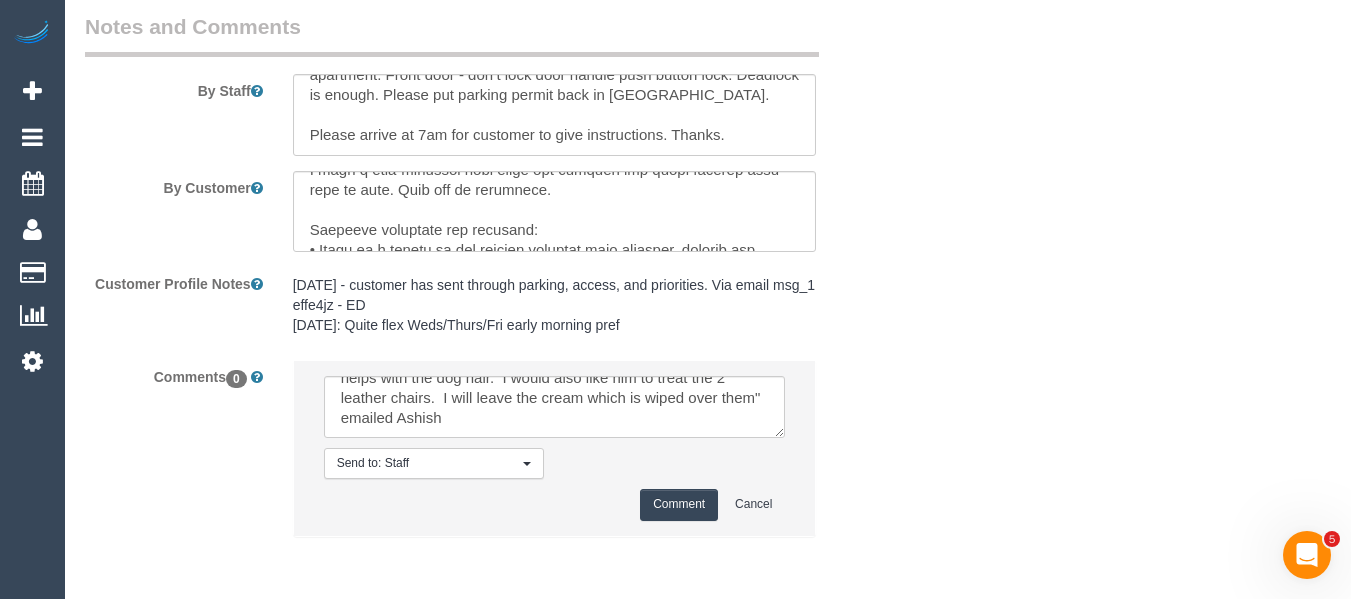 click on "Comment" at bounding box center (679, 504) 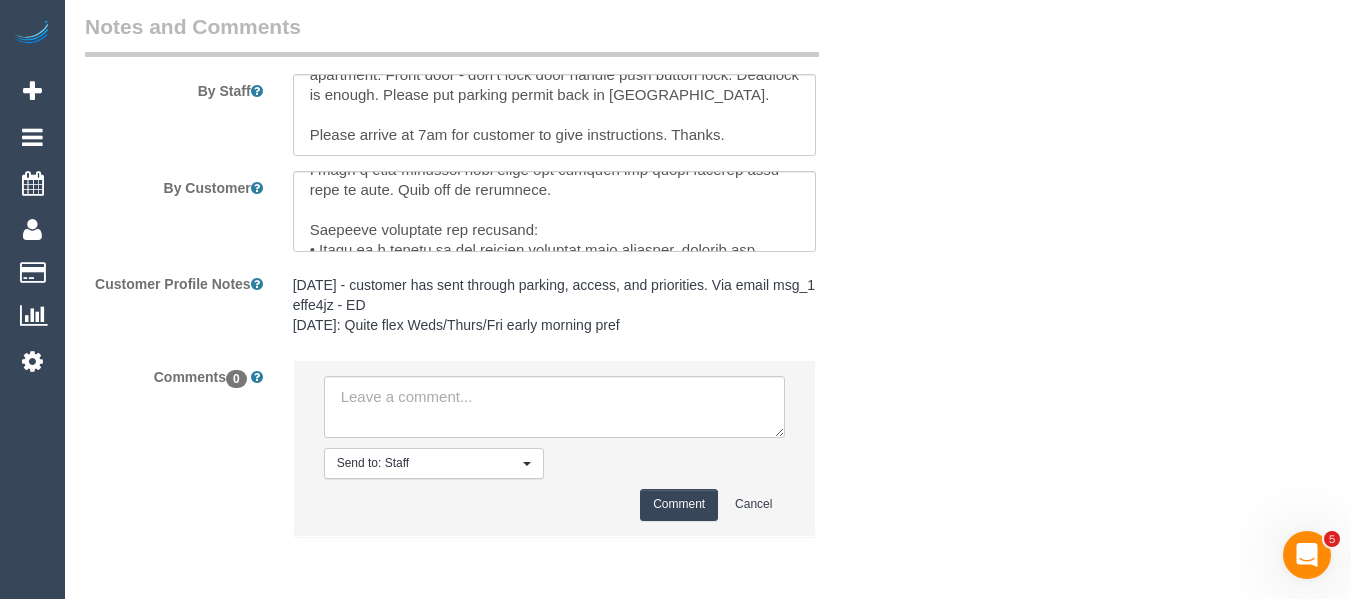 scroll, scrollTop: 0, scrollLeft: 0, axis: both 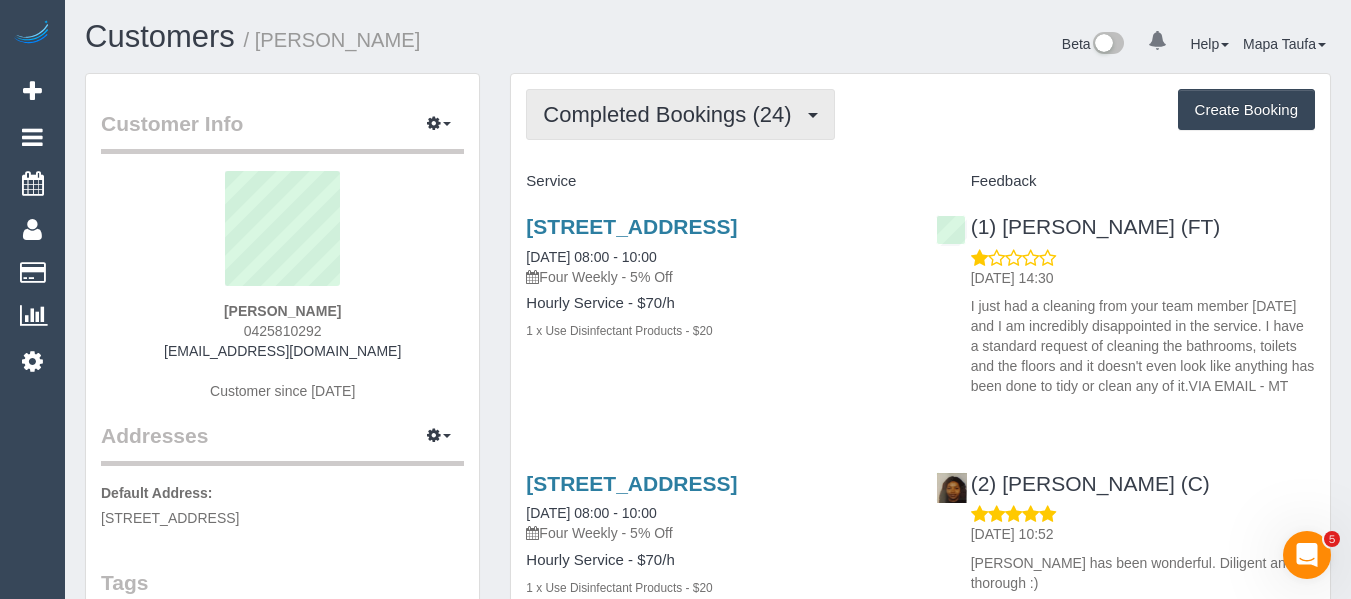 click on "Completed Bookings (24)" at bounding box center [672, 114] 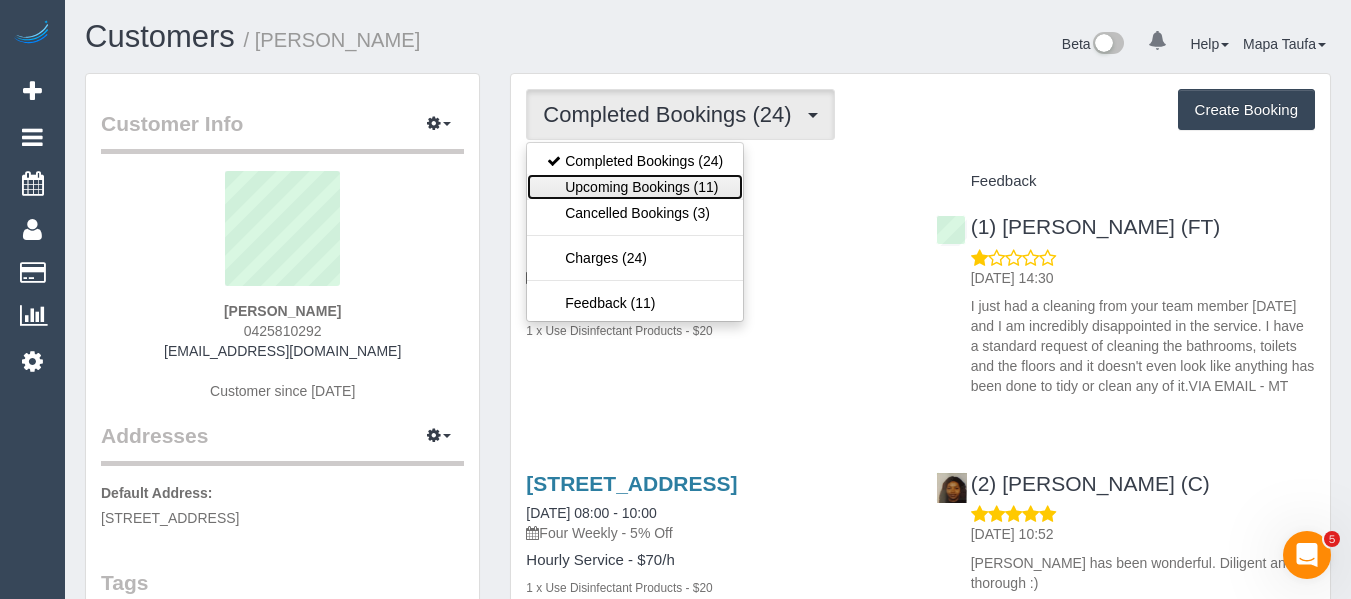click on "Upcoming Bookings (11)" at bounding box center (635, 187) 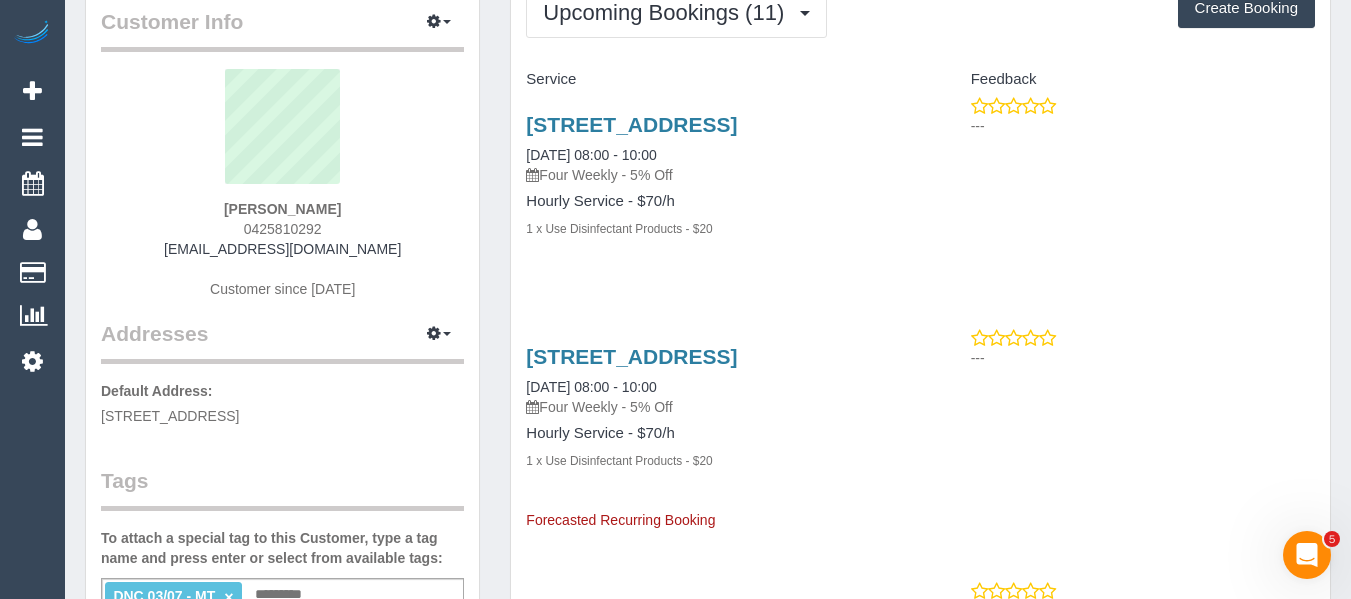 scroll, scrollTop: 100, scrollLeft: 0, axis: vertical 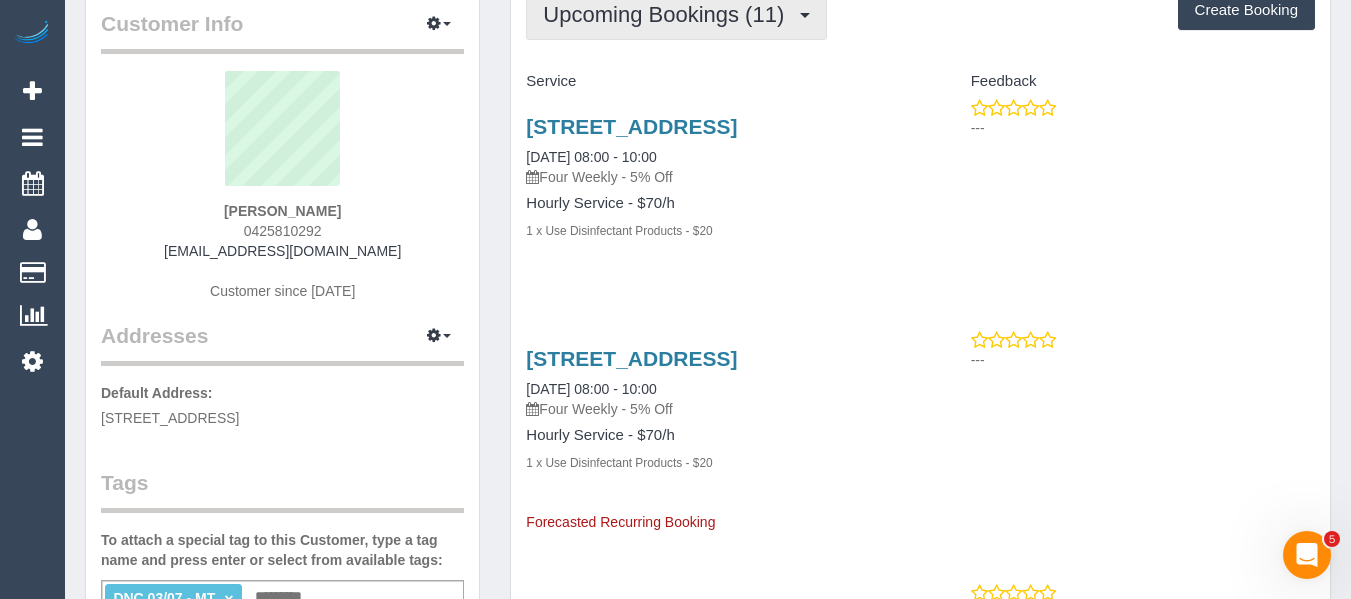 click on "Upcoming Bookings (11)" at bounding box center (676, 14) 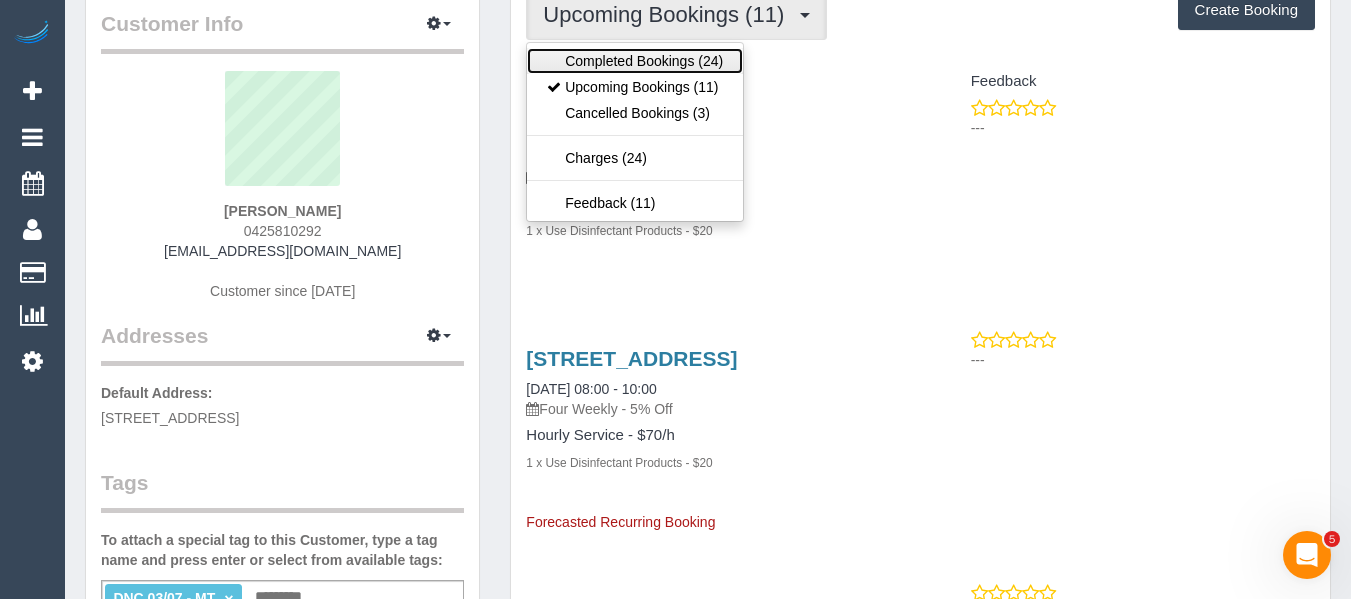 click on "Completed Bookings (24)" at bounding box center (635, 61) 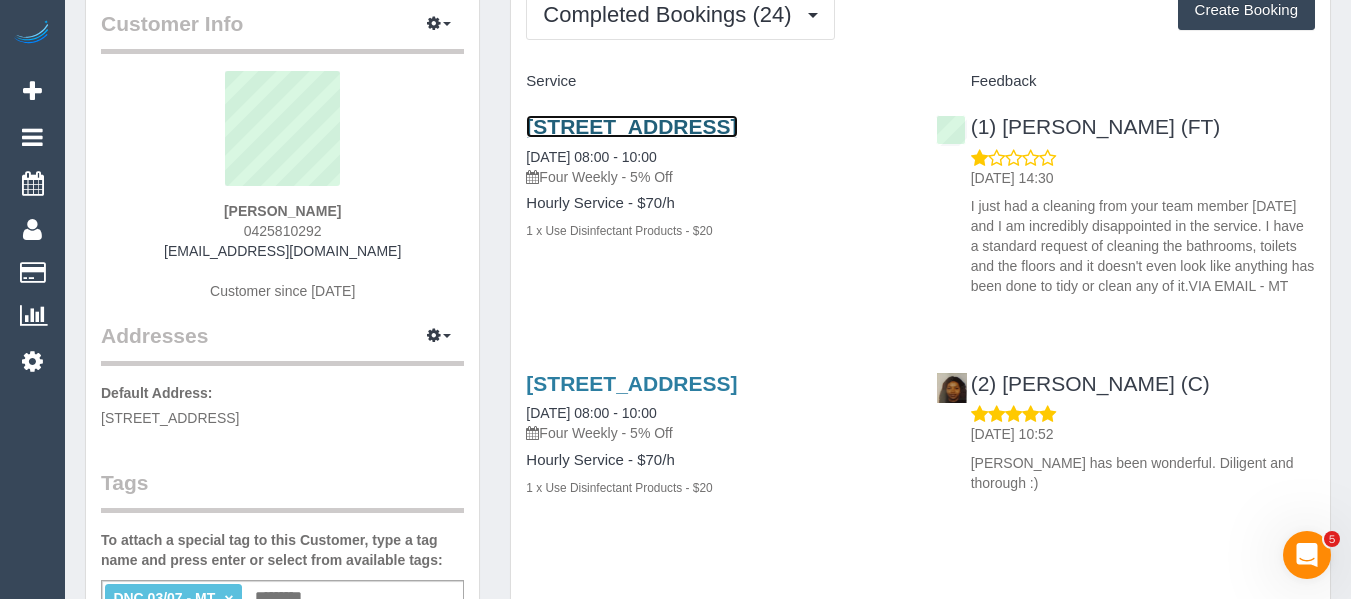 click on "18 Jordan Street, Ashwood, VIC 3147" at bounding box center [631, 126] 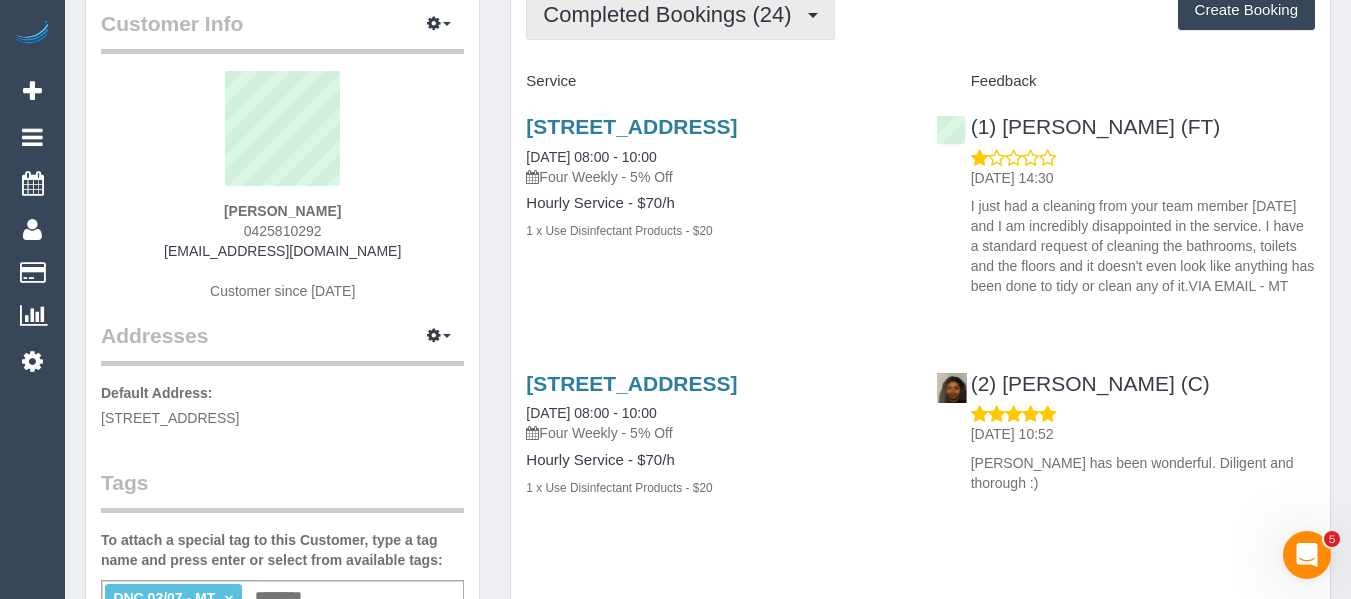 click on "Completed Bookings (24)" at bounding box center (680, 14) 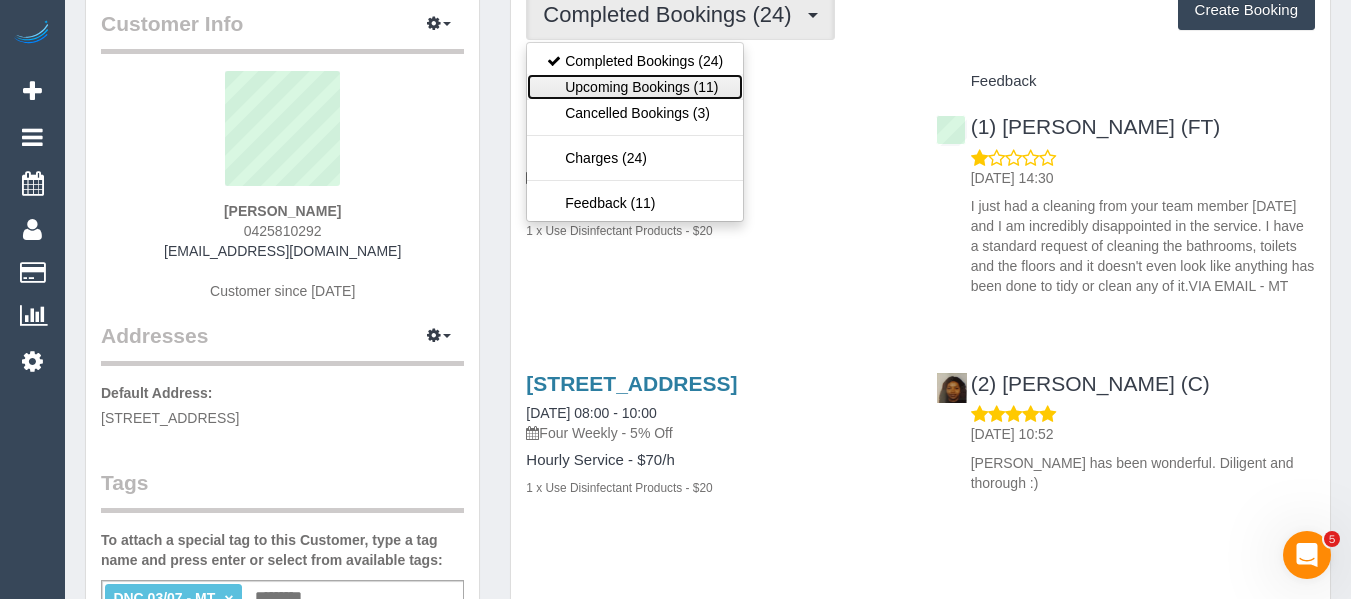 click on "Upcoming Bookings (11)" at bounding box center (635, 87) 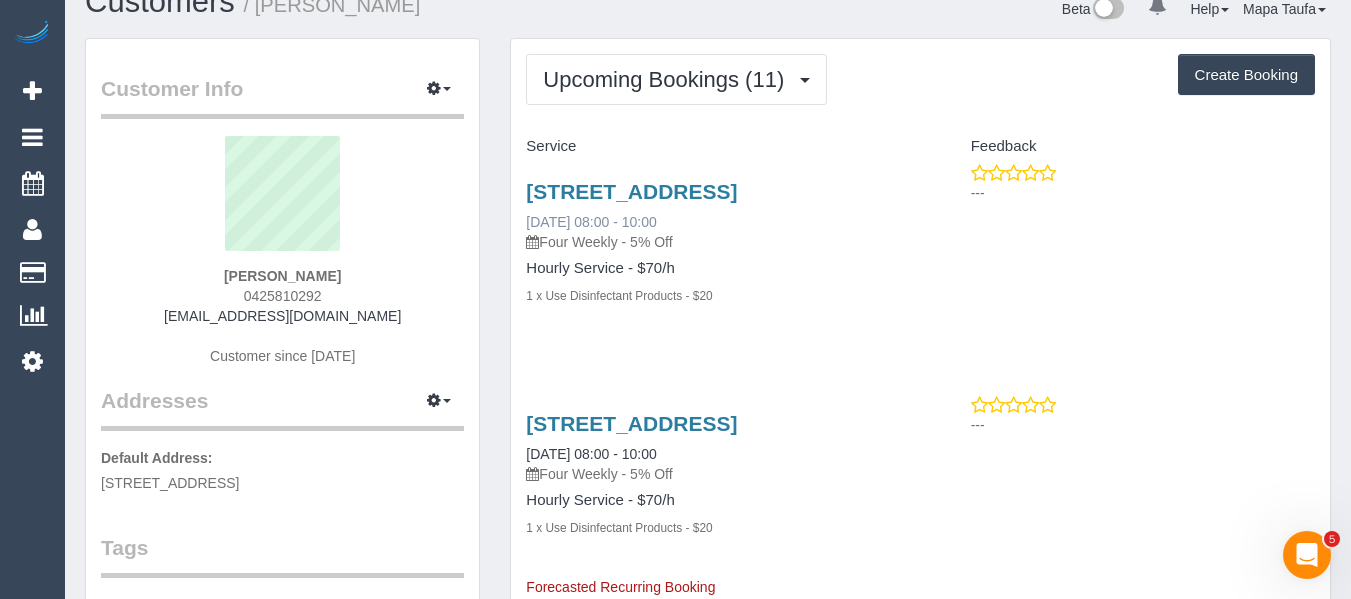 scroll, scrollTop: 0, scrollLeft: 0, axis: both 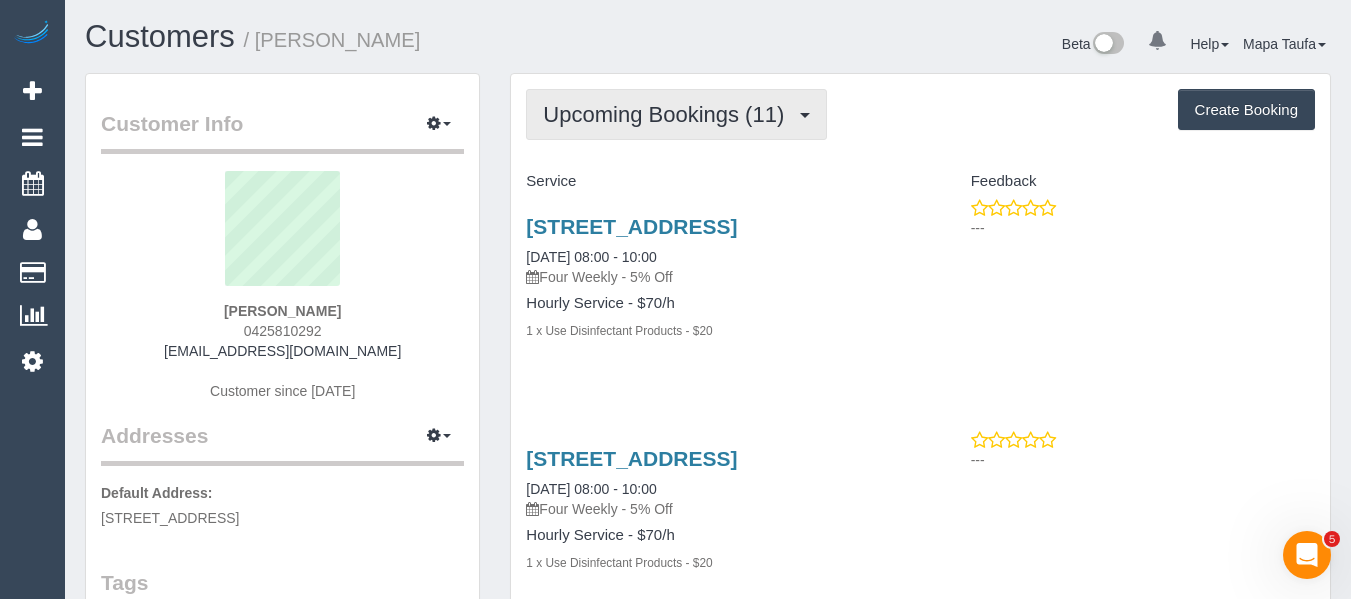 click on "Upcoming Bookings (11)" at bounding box center [668, 114] 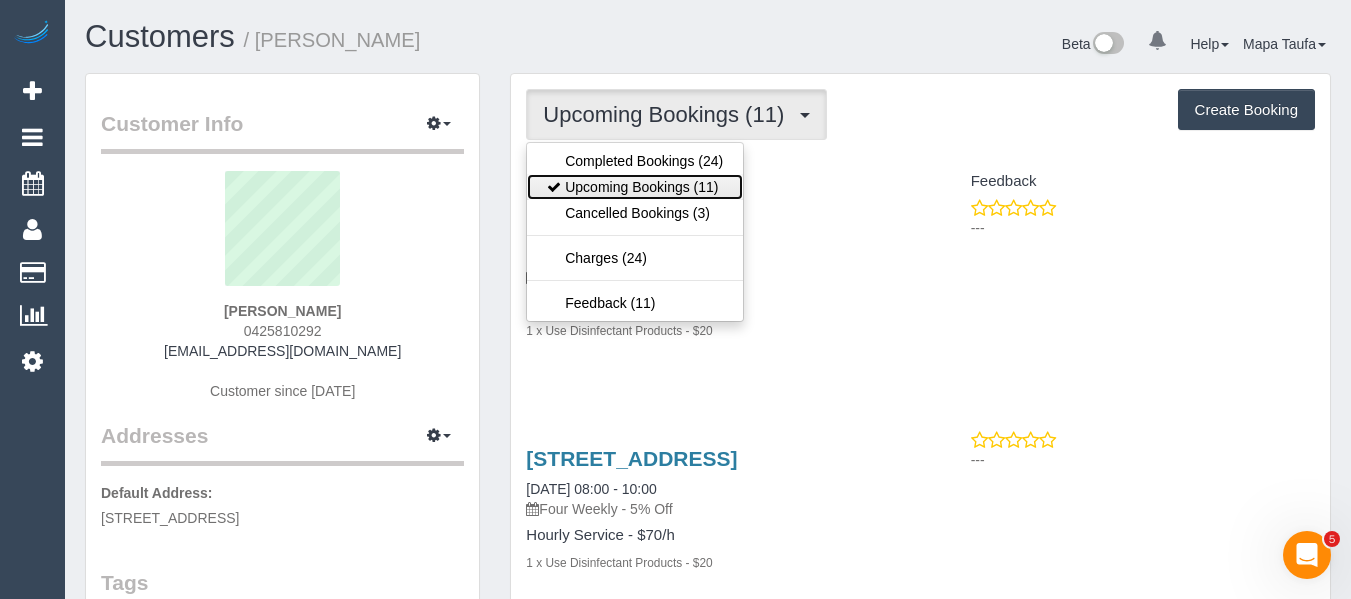 click on "Upcoming Bookings (11)" at bounding box center (635, 187) 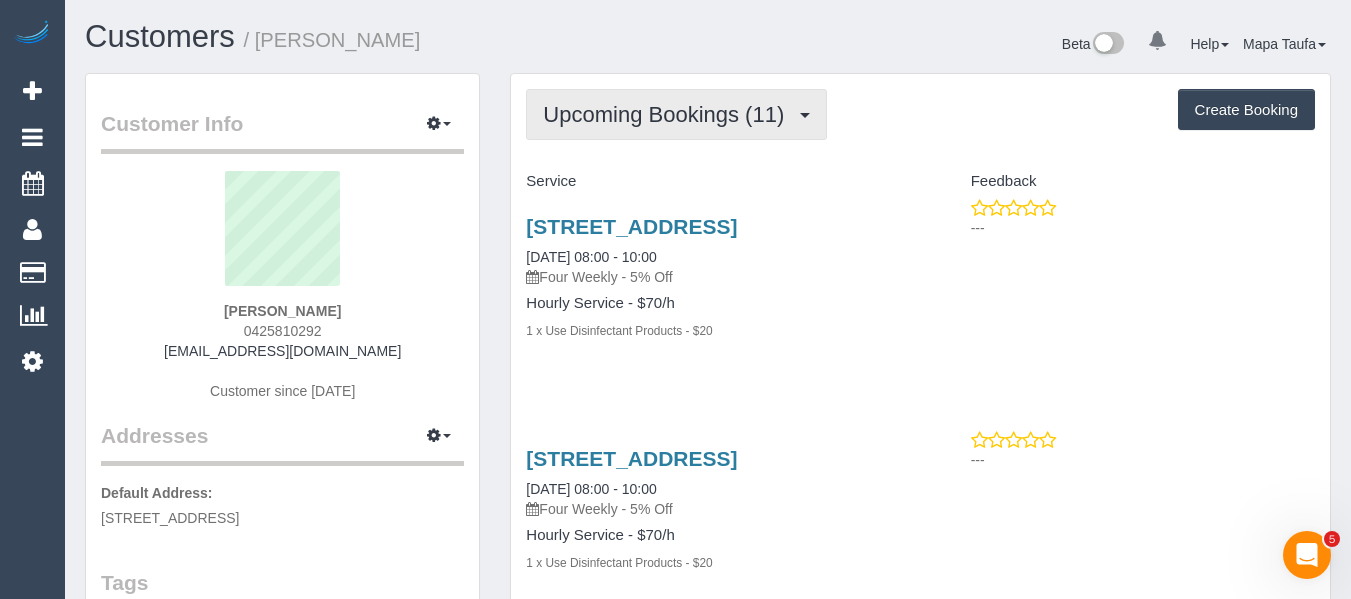 drag, startPoint x: 661, startPoint y: 99, endPoint x: 637, endPoint y: 145, distance: 51.884487 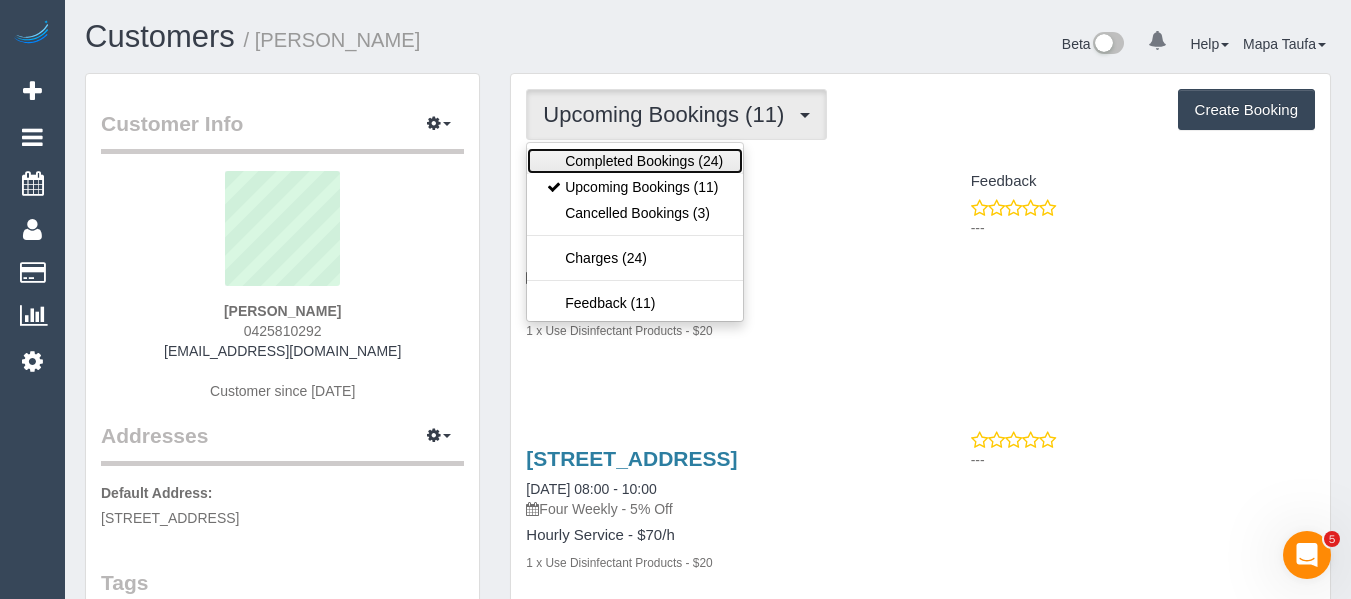 click on "Completed Bookings (24)" at bounding box center (635, 161) 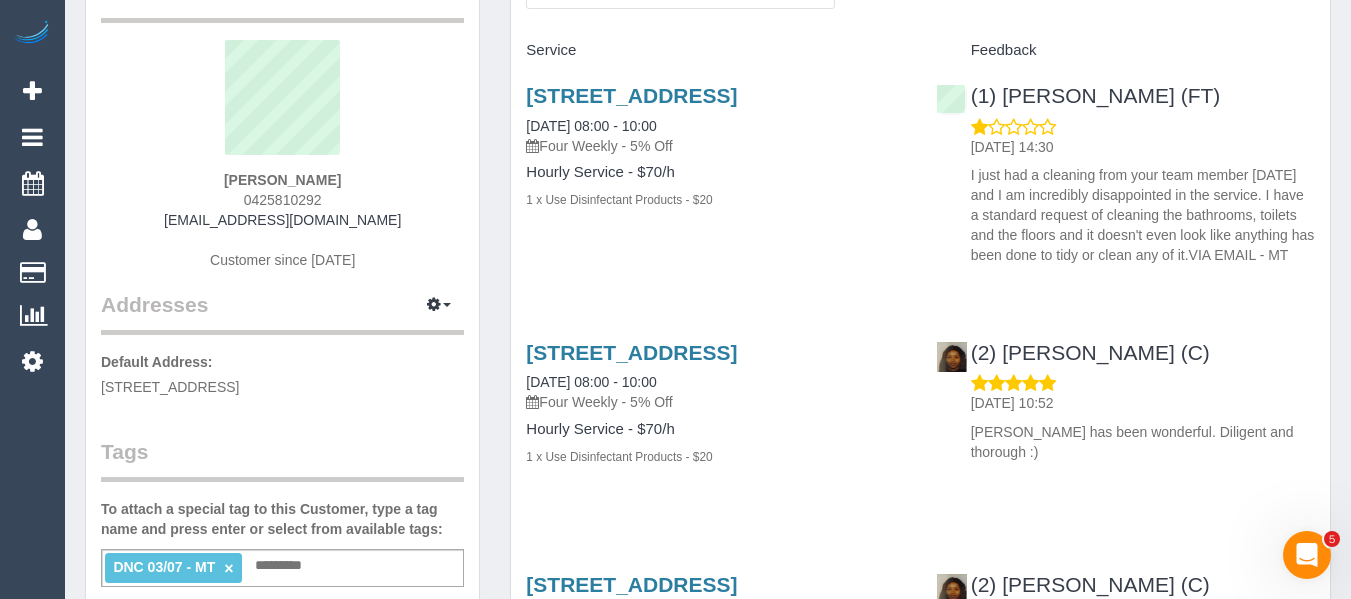 scroll, scrollTop: 100, scrollLeft: 0, axis: vertical 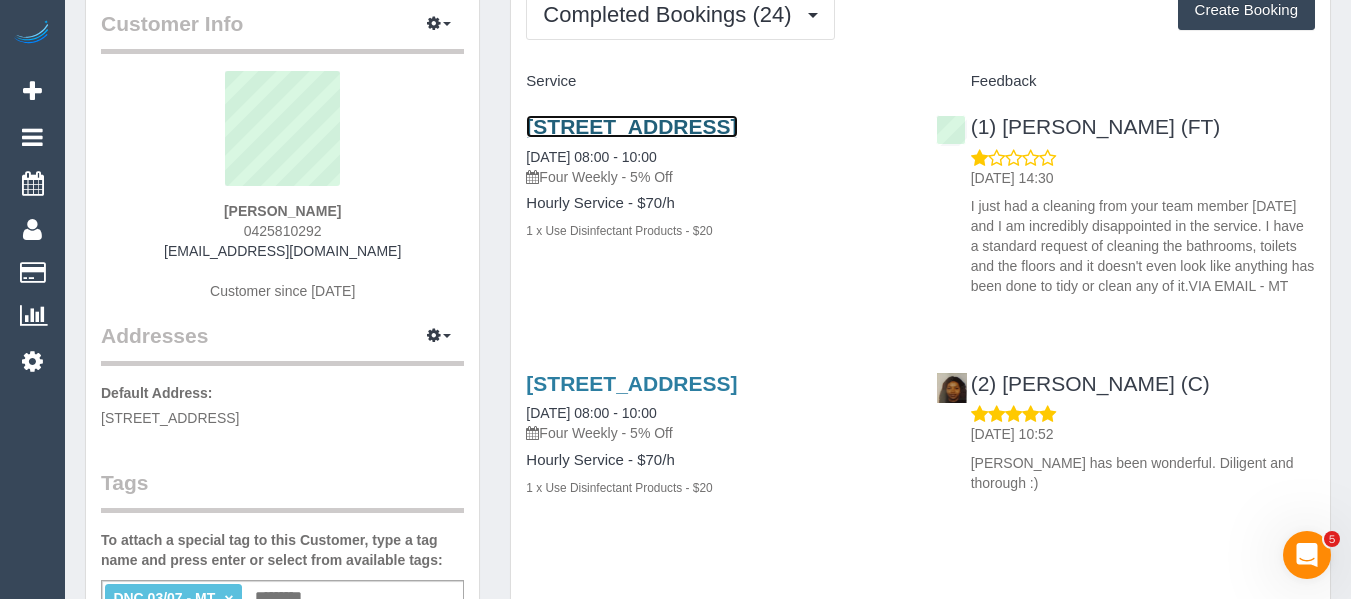 click on "18 Jordan Street, Ashwood, VIC 3147" at bounding box center (631, 126) 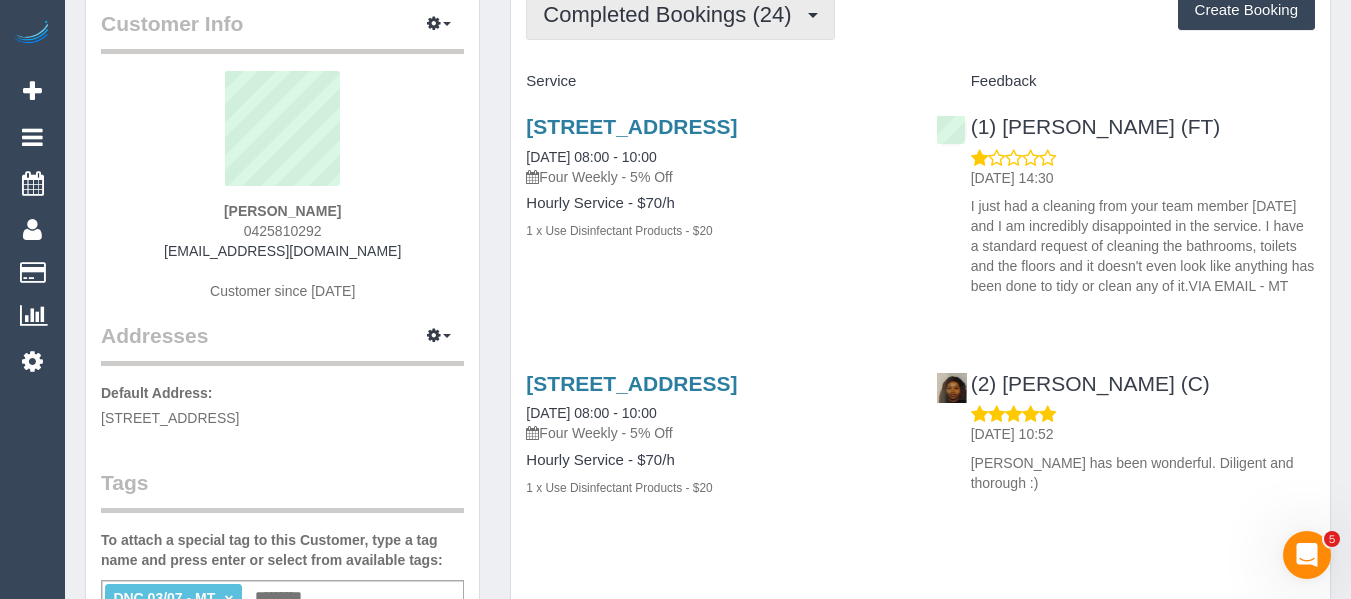 click on "Completed Bookings (24)
Completed Bookings (24)
Upcoming Bookings (11)
Cancelled Bookings (3)
Charges (24)
Feedback (11)
Create Booking
Service
Feedback" at bounding box center [920, 2928] 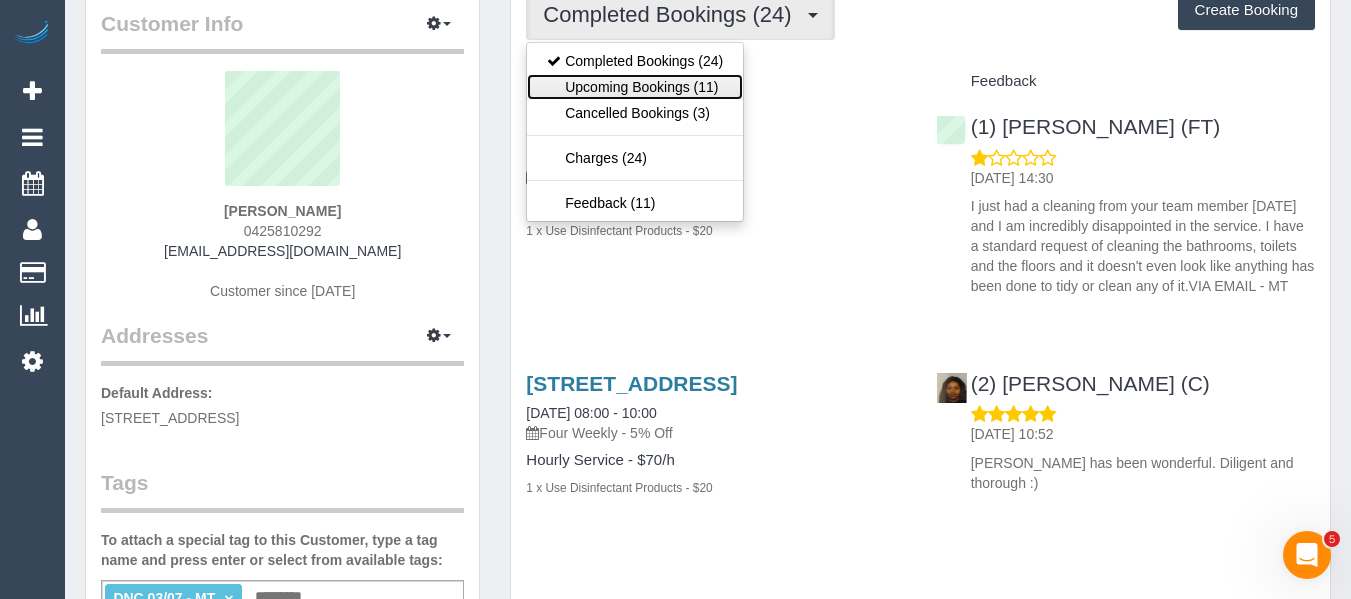 click on "Upcoming Bookings (11)" at bounding box center (635, 87) 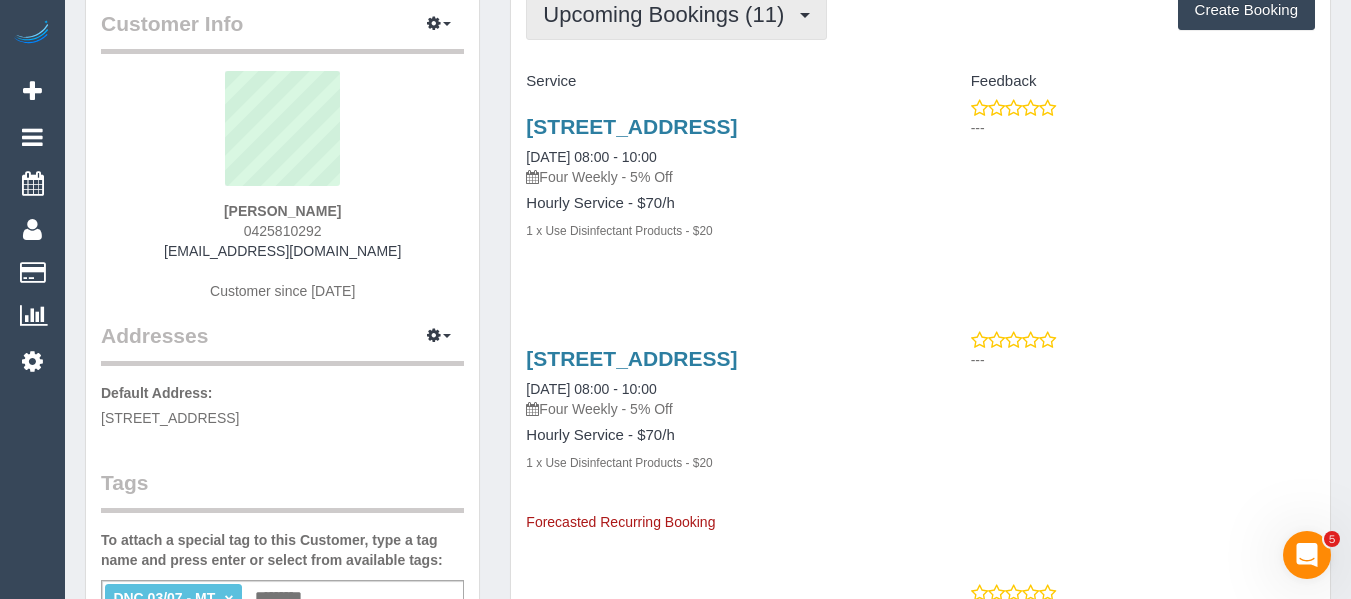 click on "Upcoming Bookings (11)" at bounding box center [668, 14] 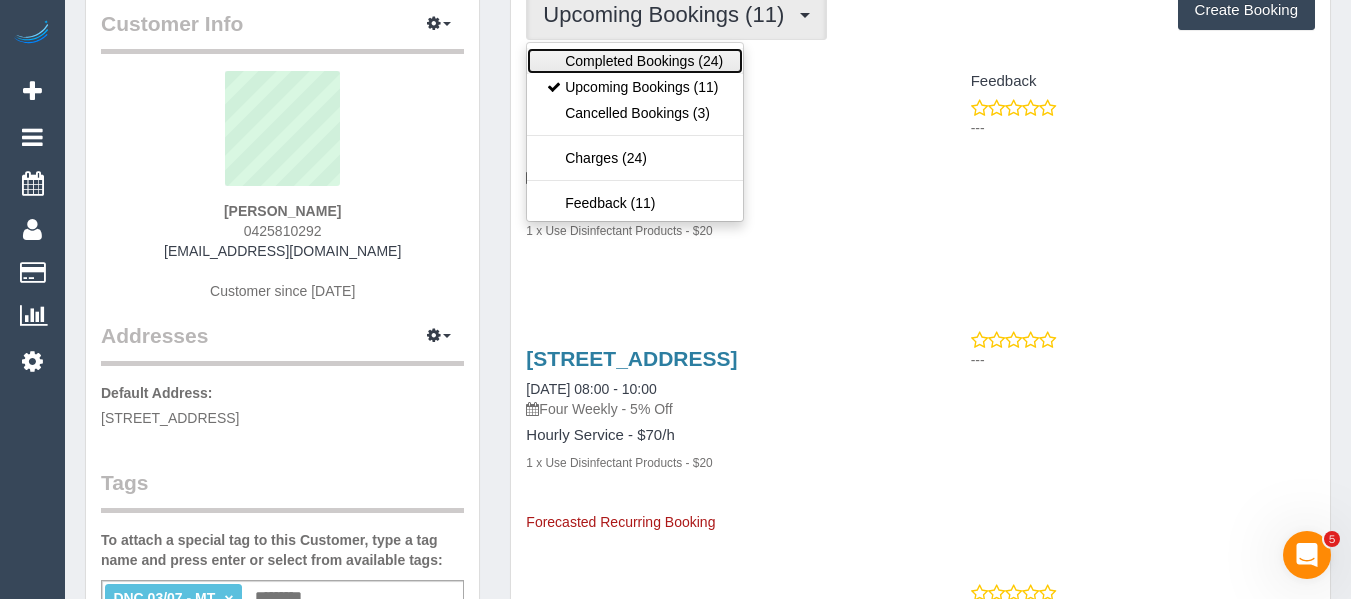 click on "Completed Bookings (24)" at bounding box center [635, 61] 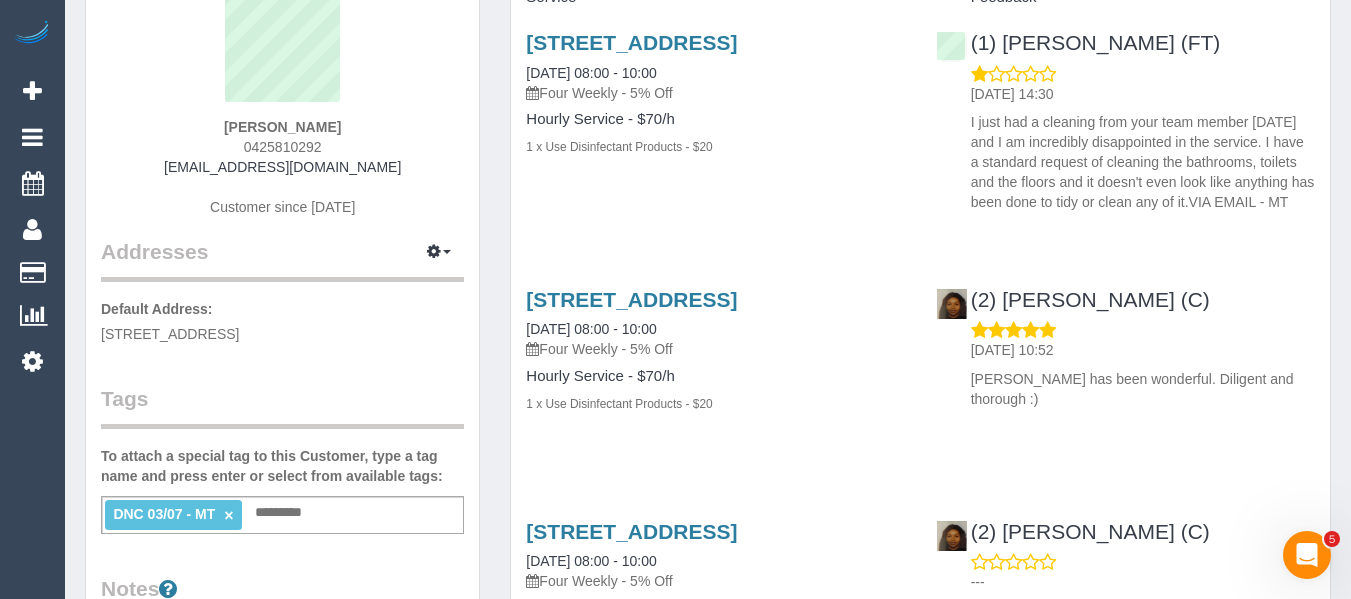 scroll, scrollTop: 400, scrollLeft: 0, axis: vertical 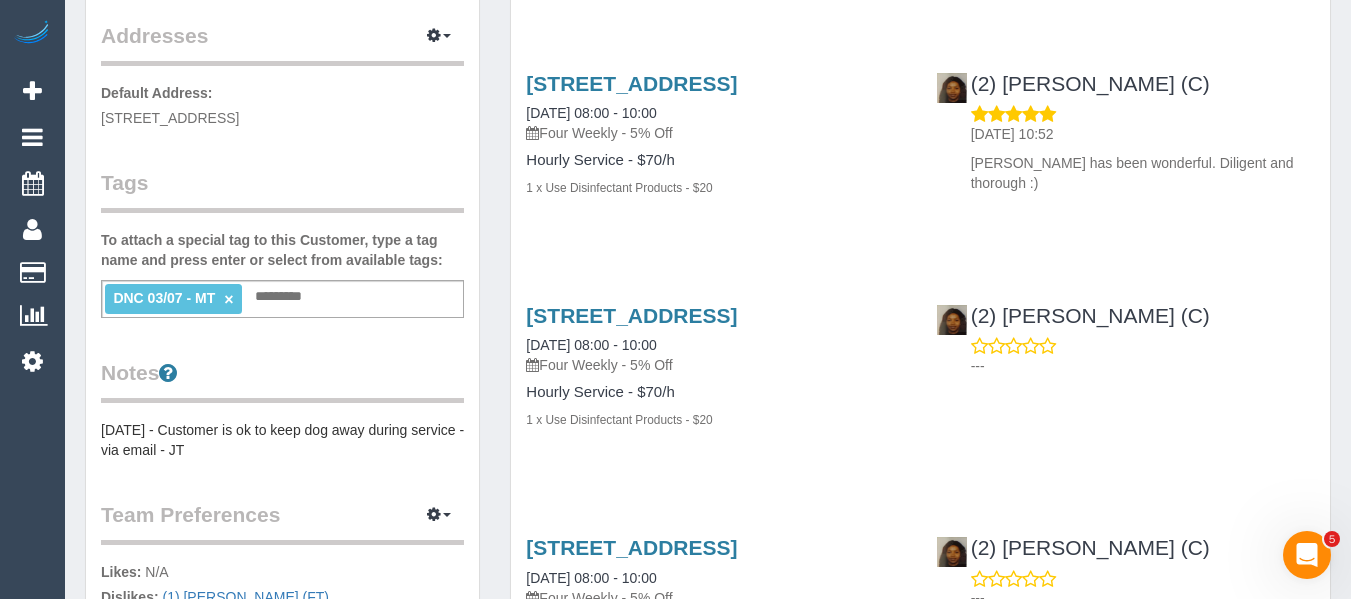 click on "×" at bounding box center [228, 299] 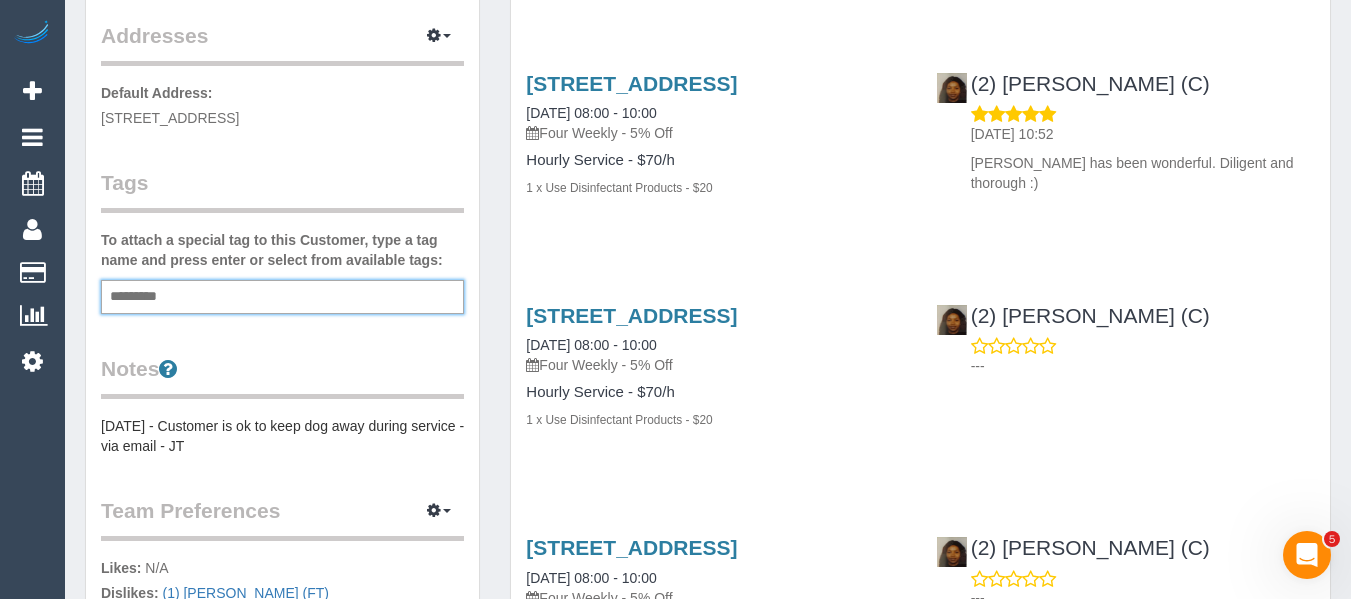 click on "18 Jordan Street, Ashwood, VIC 3147
05/06/2025 08:00 - 10:00
Four Weekly - 5% Off
Hourly Service - $70/h
1 x Use Disinfectant Products - $20" at bounding box center (715, 146) 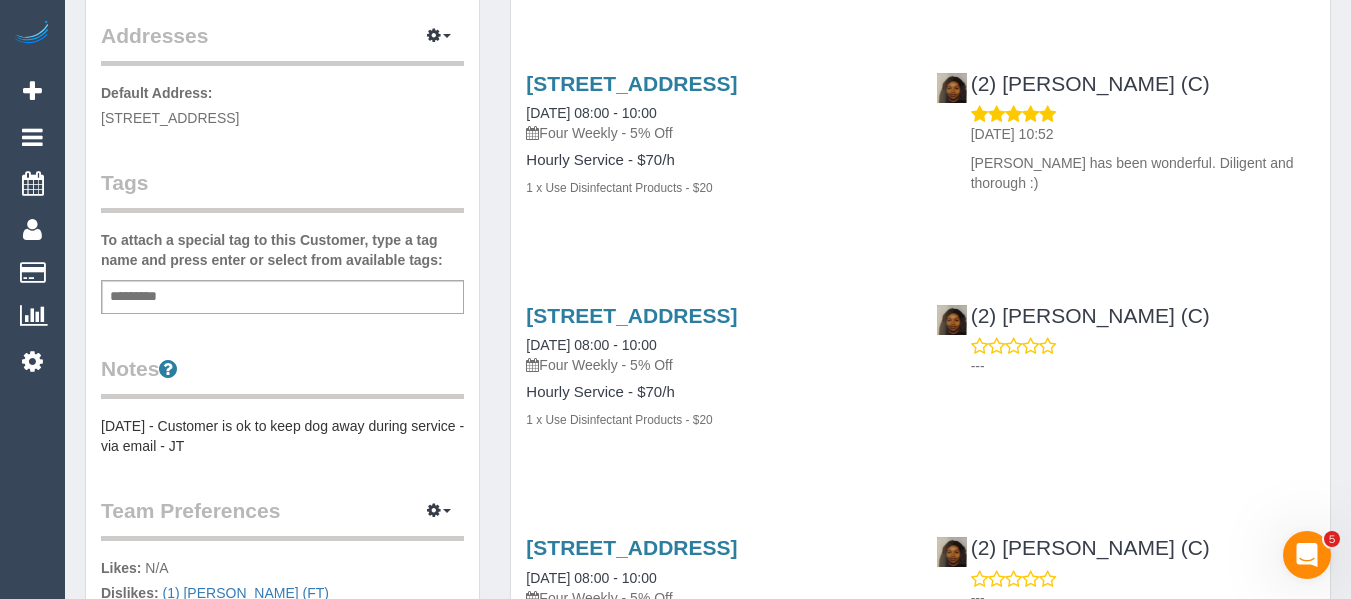 scroll, scrollTop: 0, scrollLeft: 0, axis: both 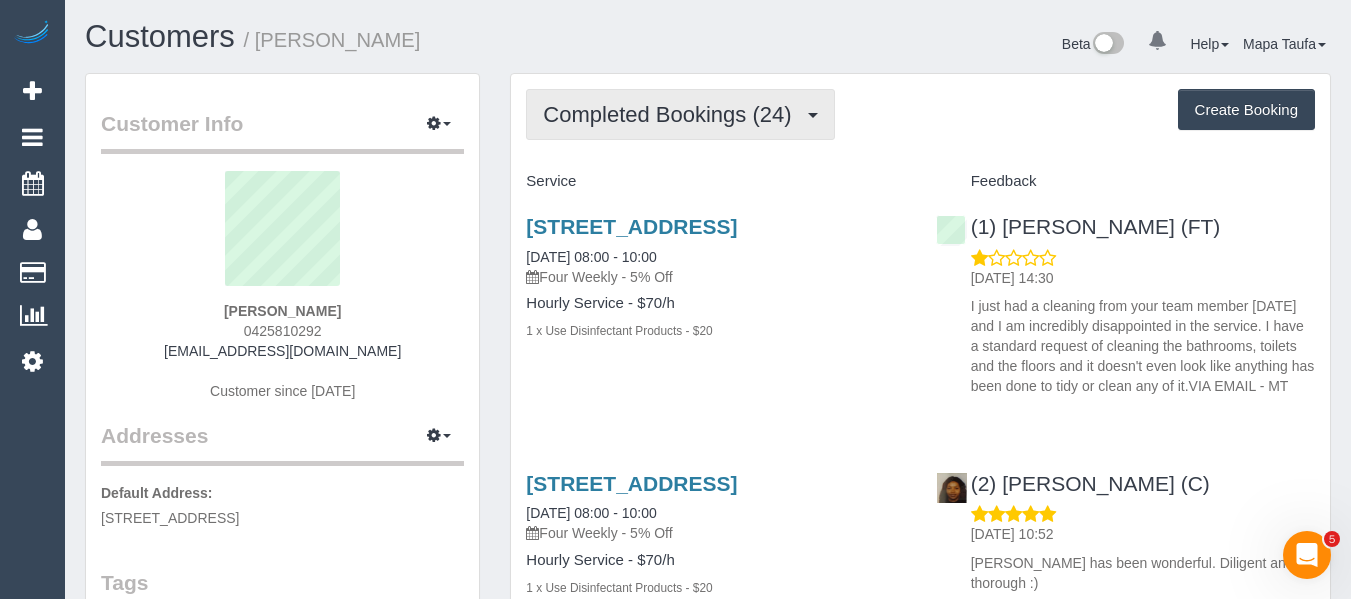 click on "Completed Bookings (24)" at bounding box center [672, 114] 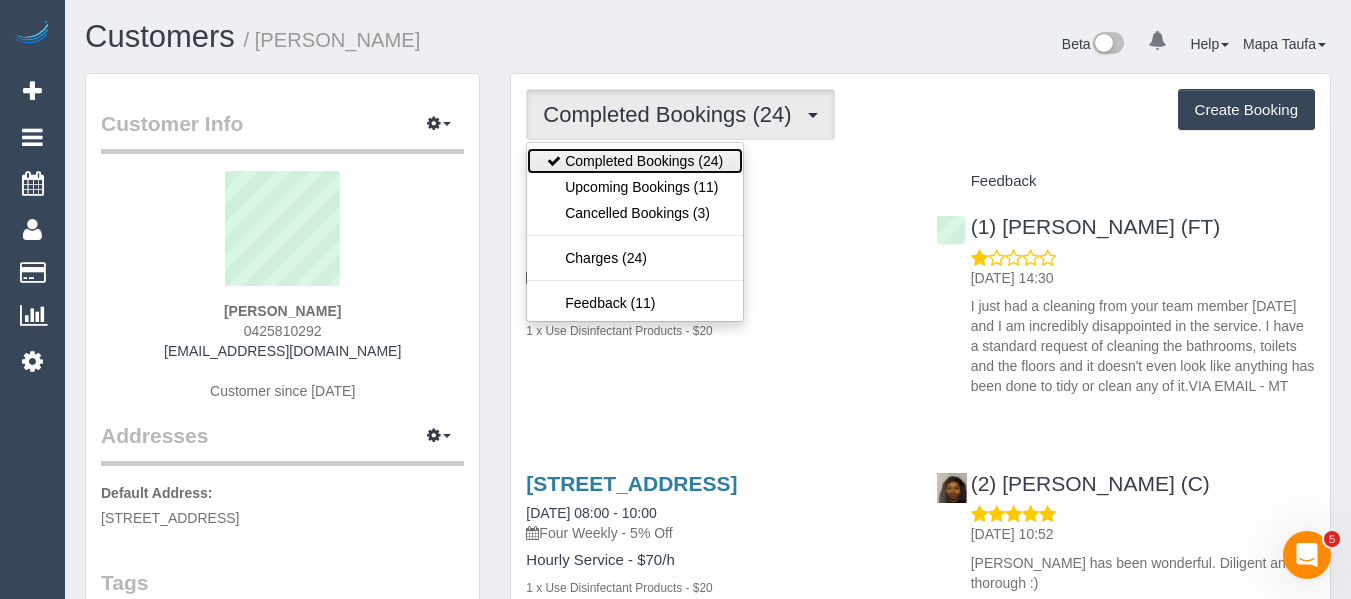 click on "Completed Bookings (24)" at bounding box center (635, 161) 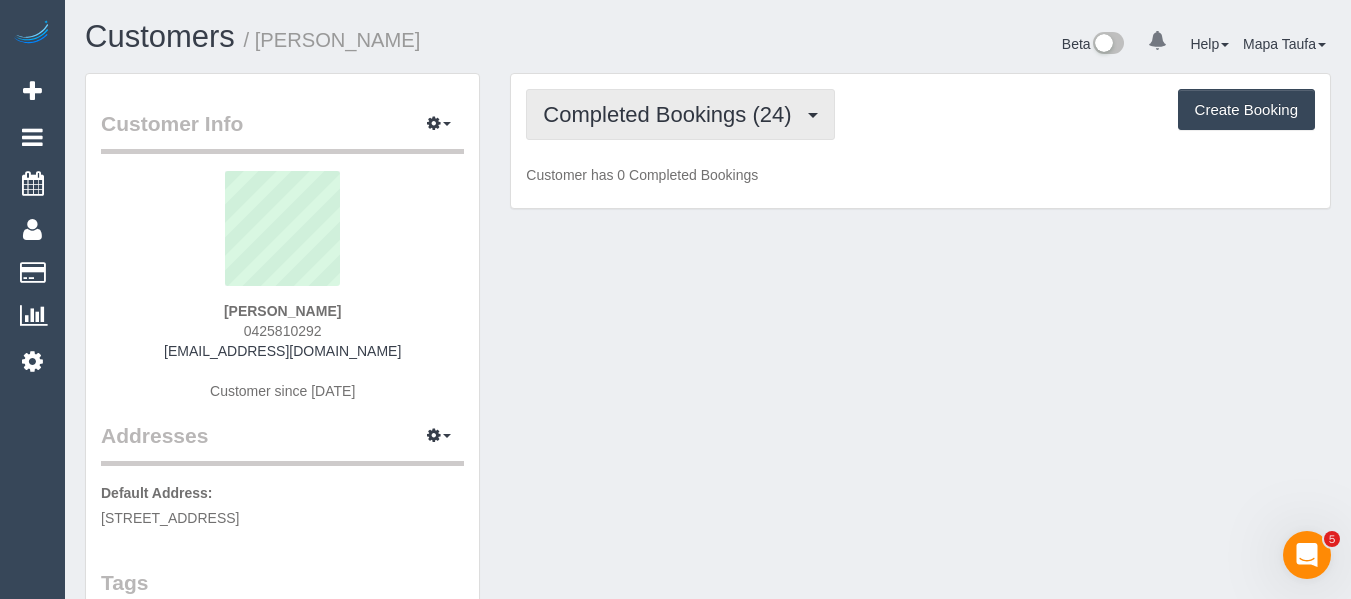 click on "Completed Bookings (24)" at bounding box center [672, 114] 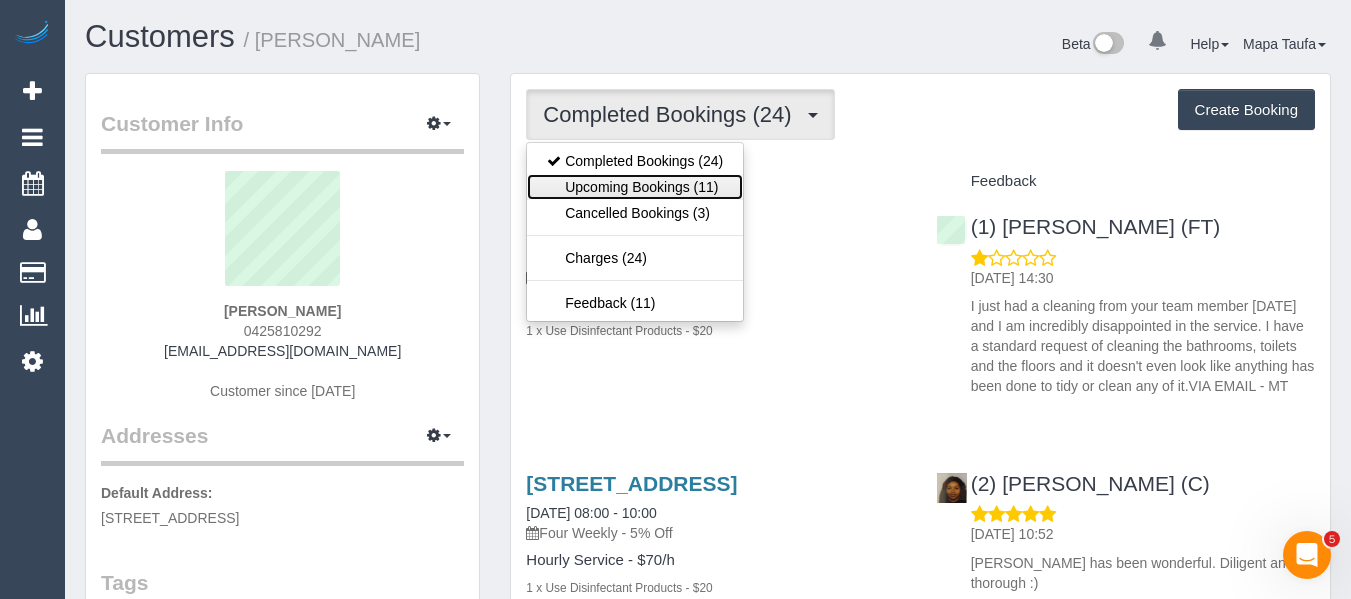 click on "Upcoming Bookings (11)" at bounding box center [635, 187] 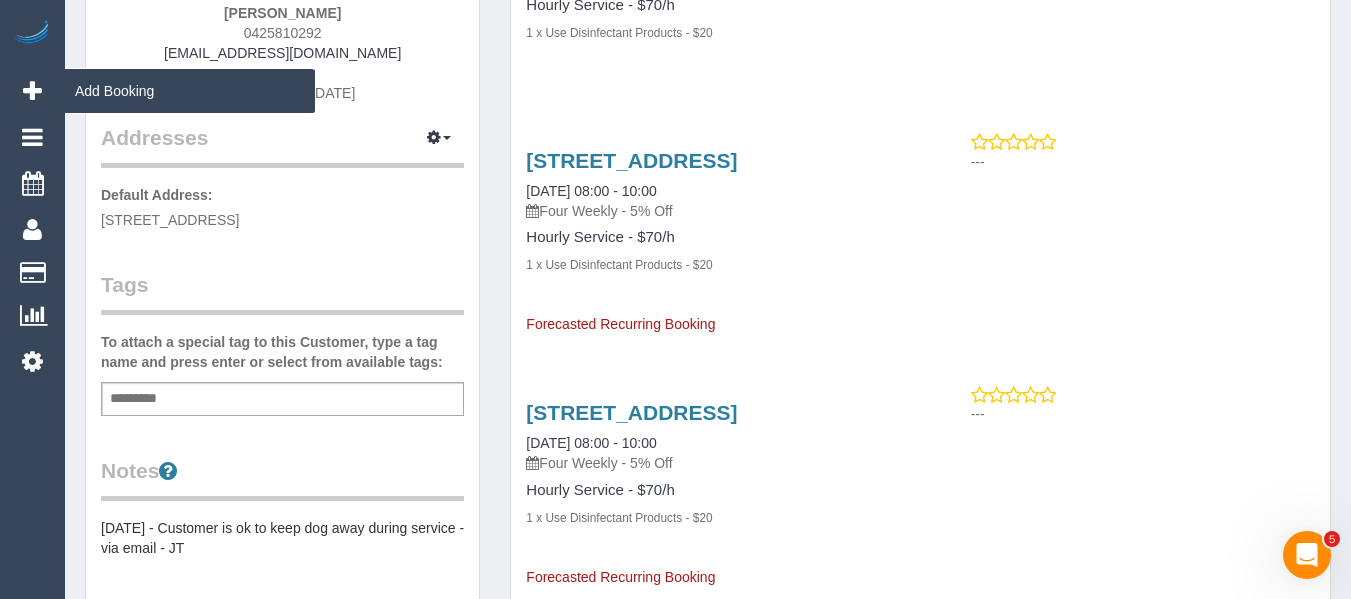 scroll, scrollTop: 300, scrollLeft: 0, axis: vertical 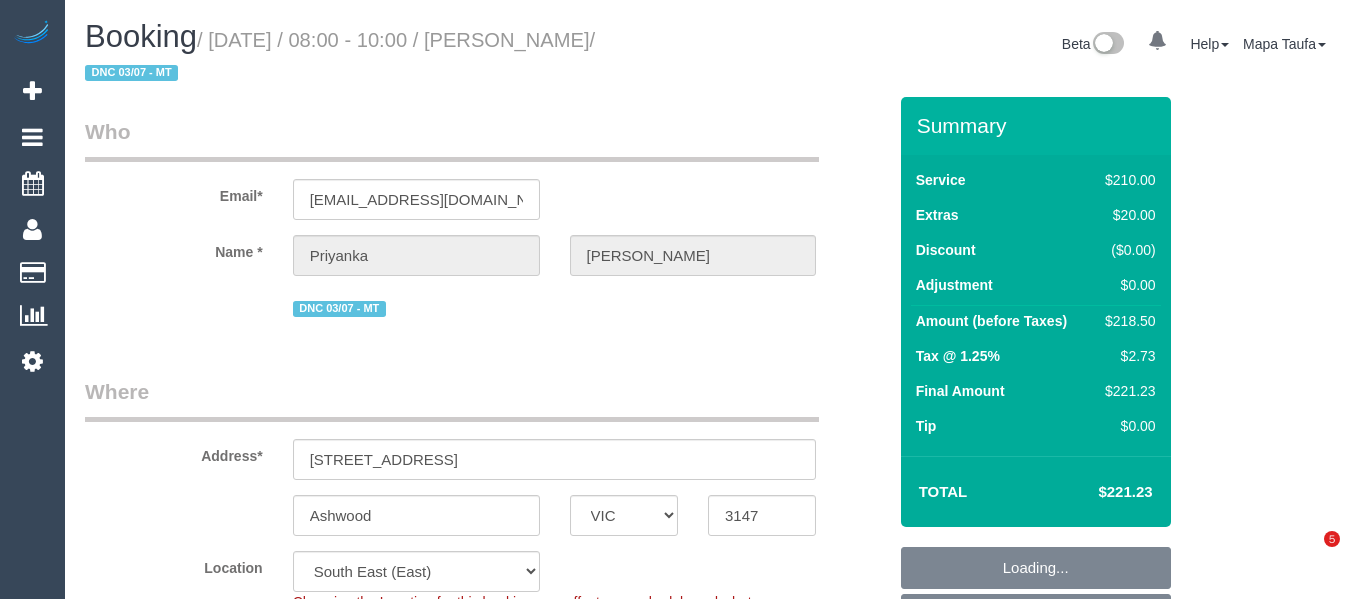 select on "VIC" 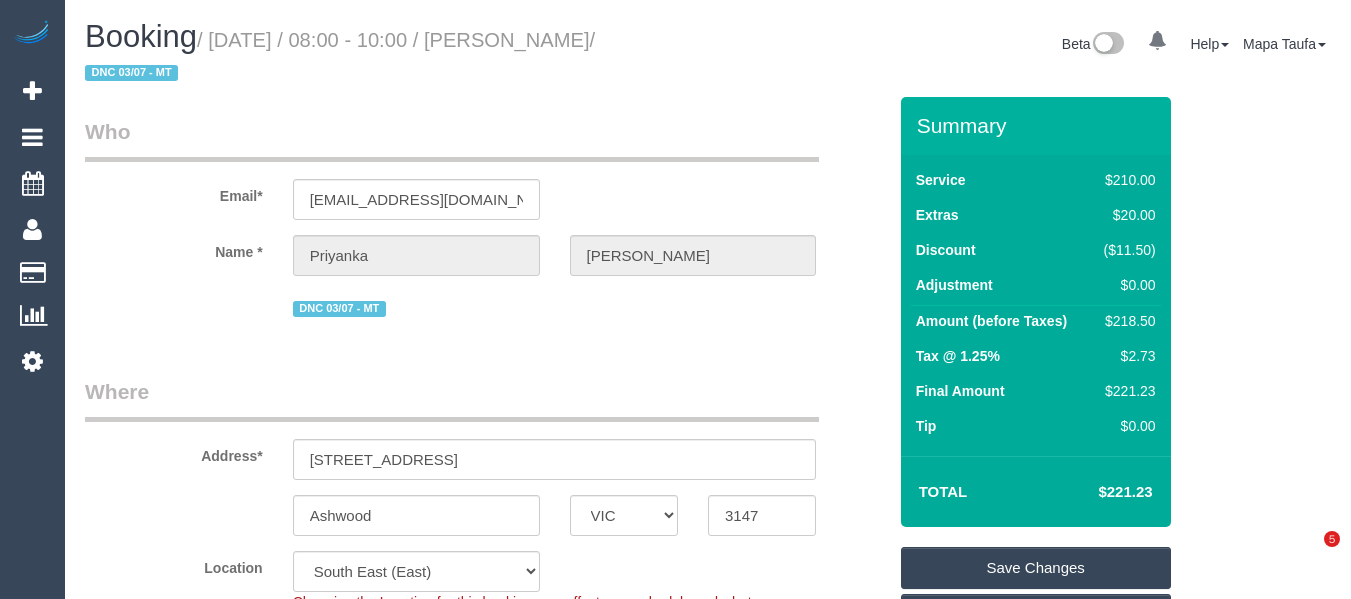 scroll, scrollTop: 0, scrollLeft: 0, axis: both 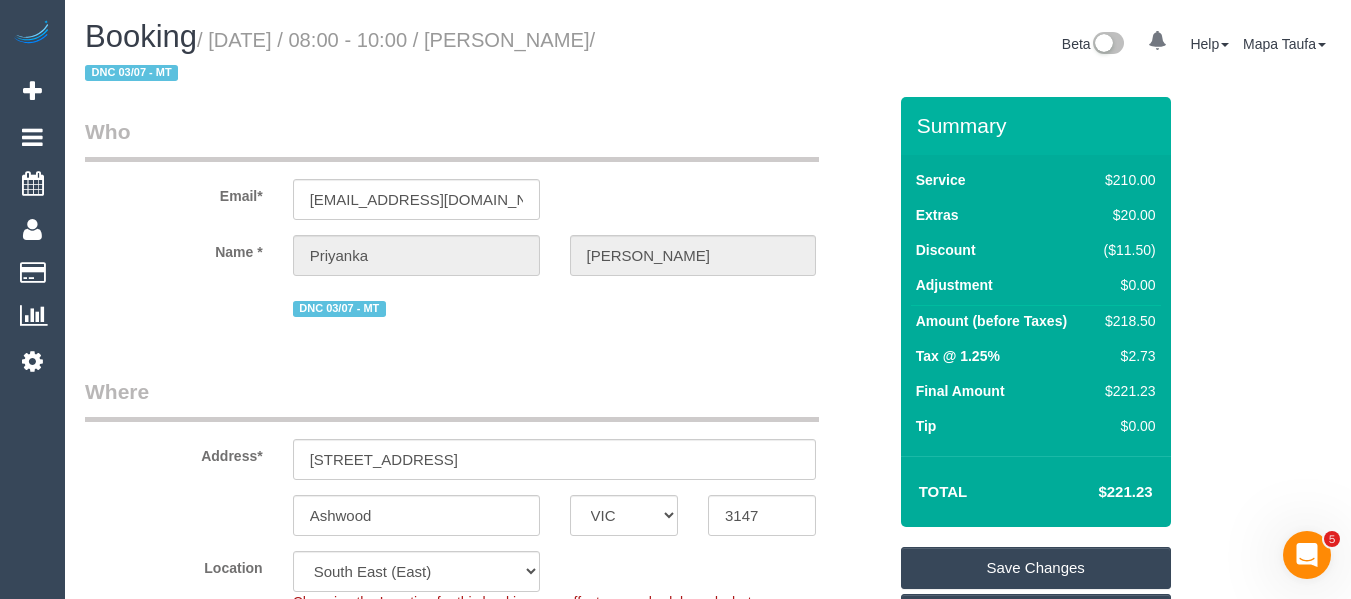 drag, startPoint x: 1156, startPoint y: 484, endPoint x: 1105, endPoint y: 487, distance: 51.088158 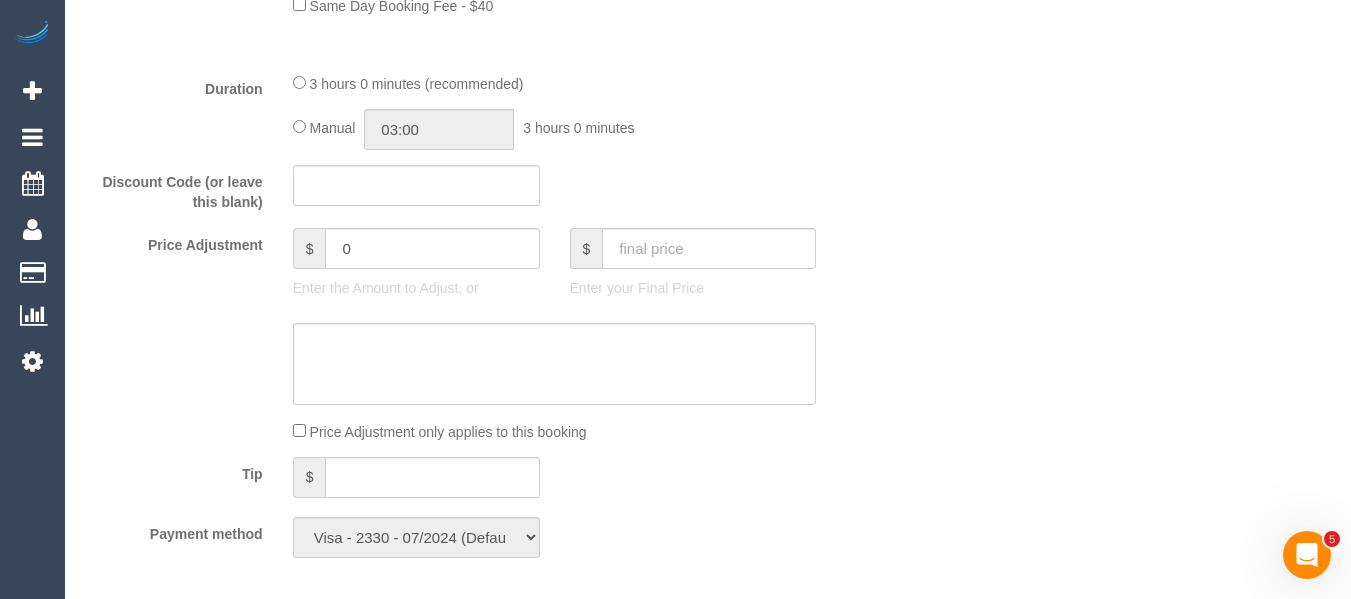 scroll, scrollTop: 1557, scrollLeft: 0, axis: vertical 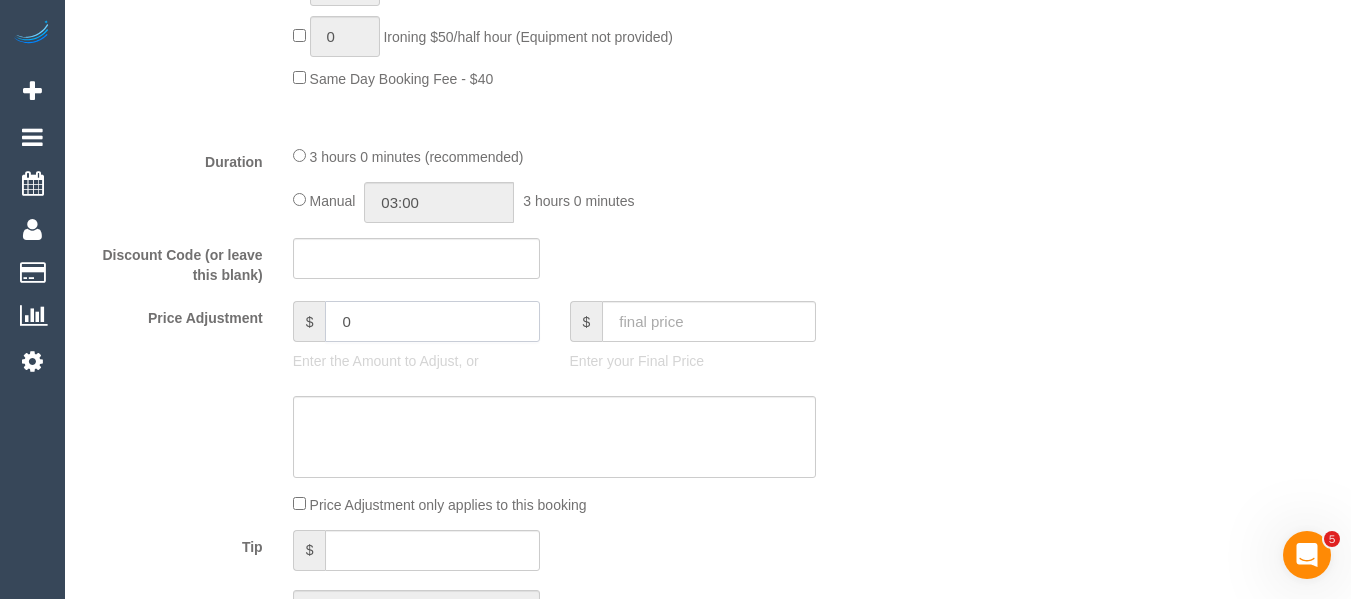 drag, startPoint x: 350, startPoint y: 318, endPoint x: 252, endPoint y: 326, distance: 98.32599 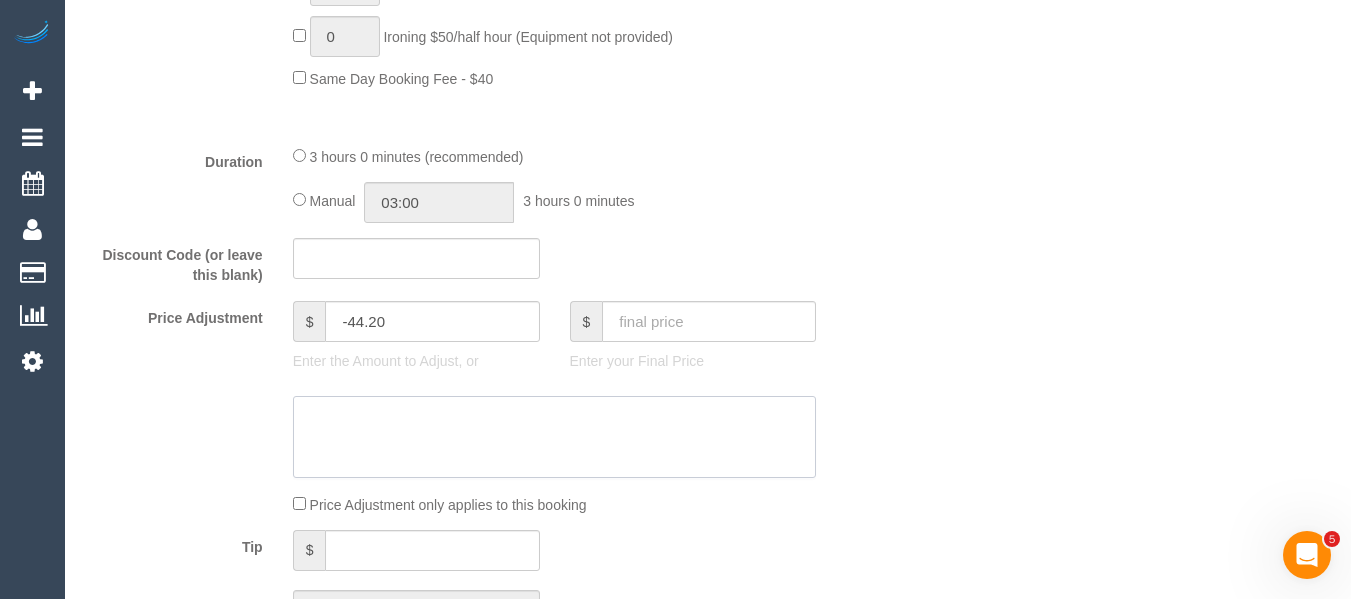 click 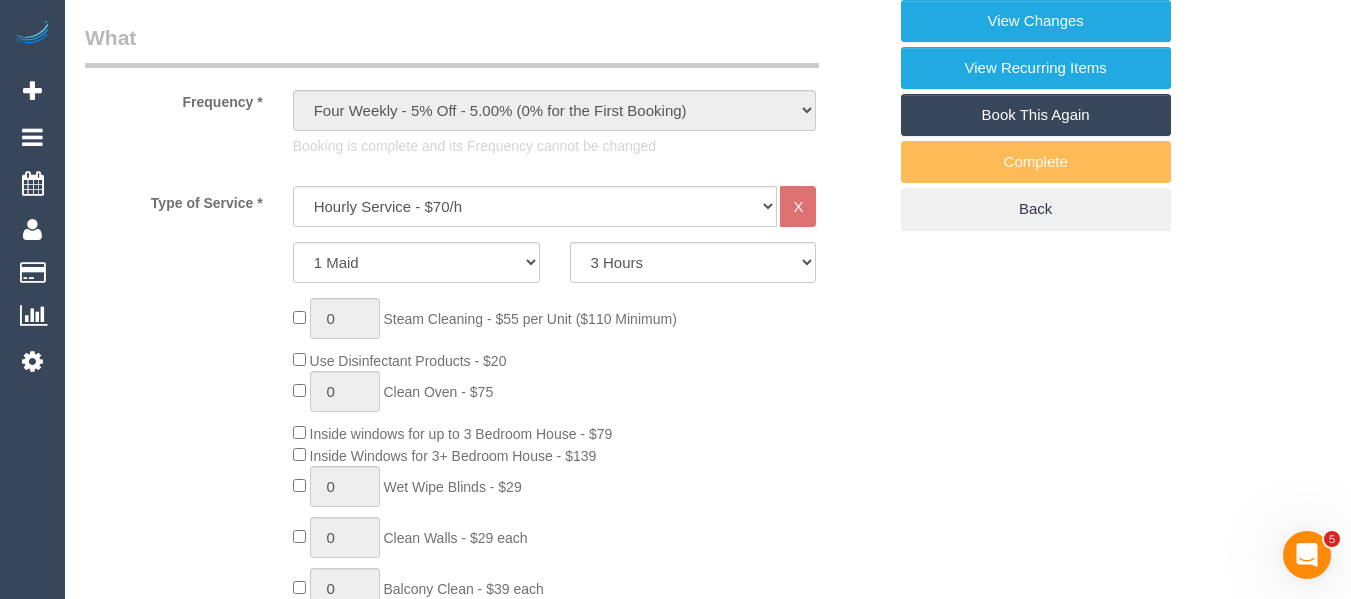 scroll, scrollTop: 357, scrollLeft: 0, axis: vertical 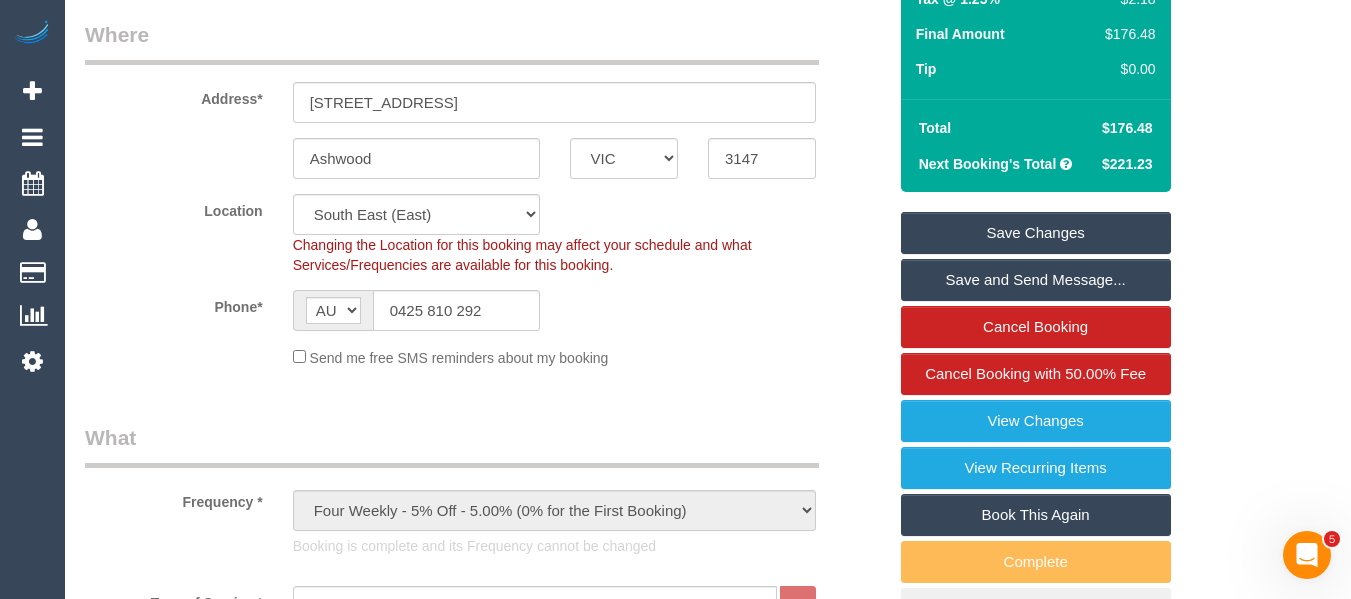 type on "discount for complaint - MT" 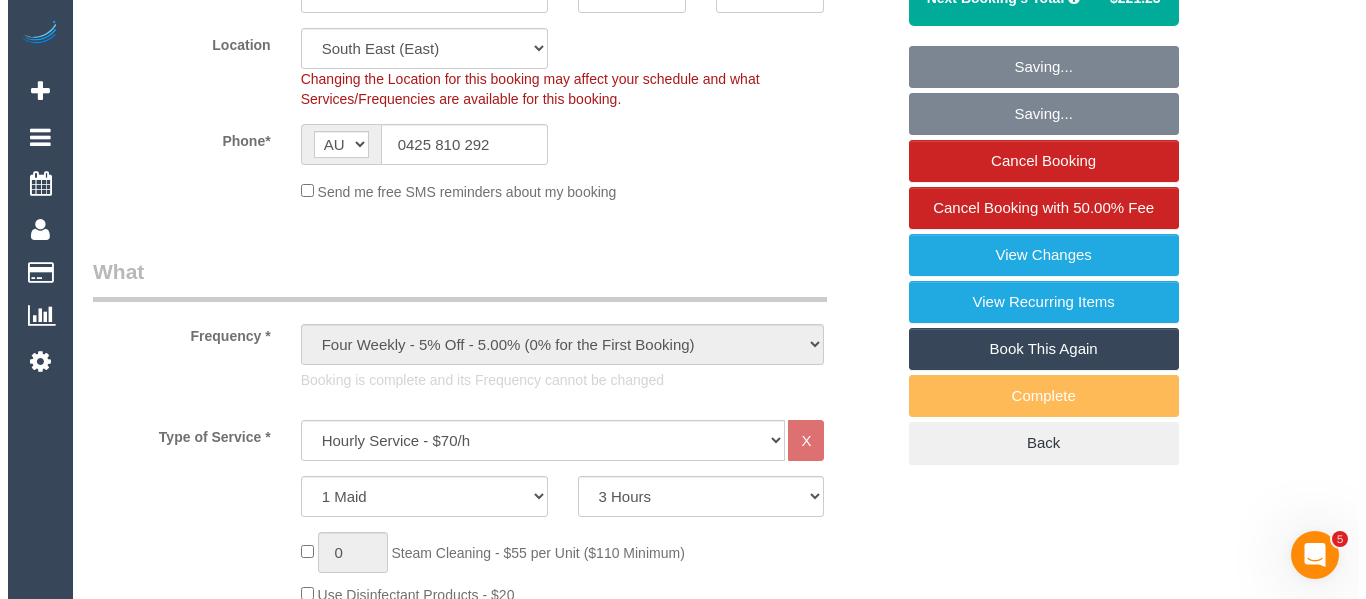 scroll, scrollTop: 757, scrollLeft: 0, axis: vertical 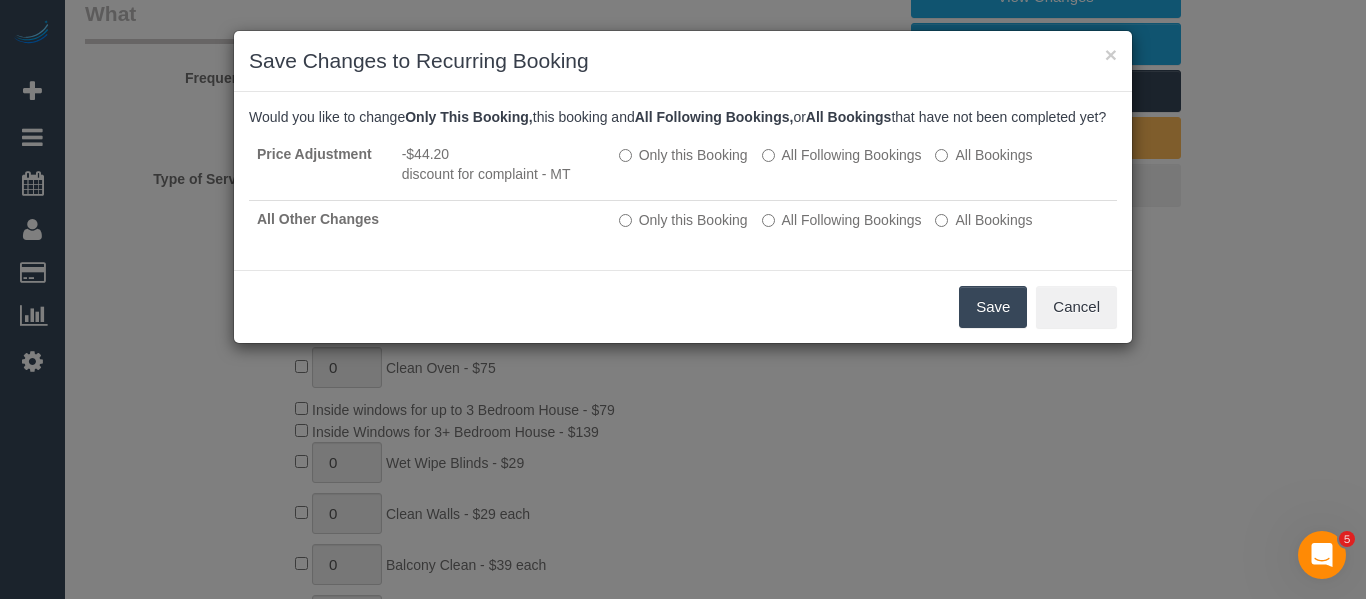 click on "Save" at bounding box center (993, 307) 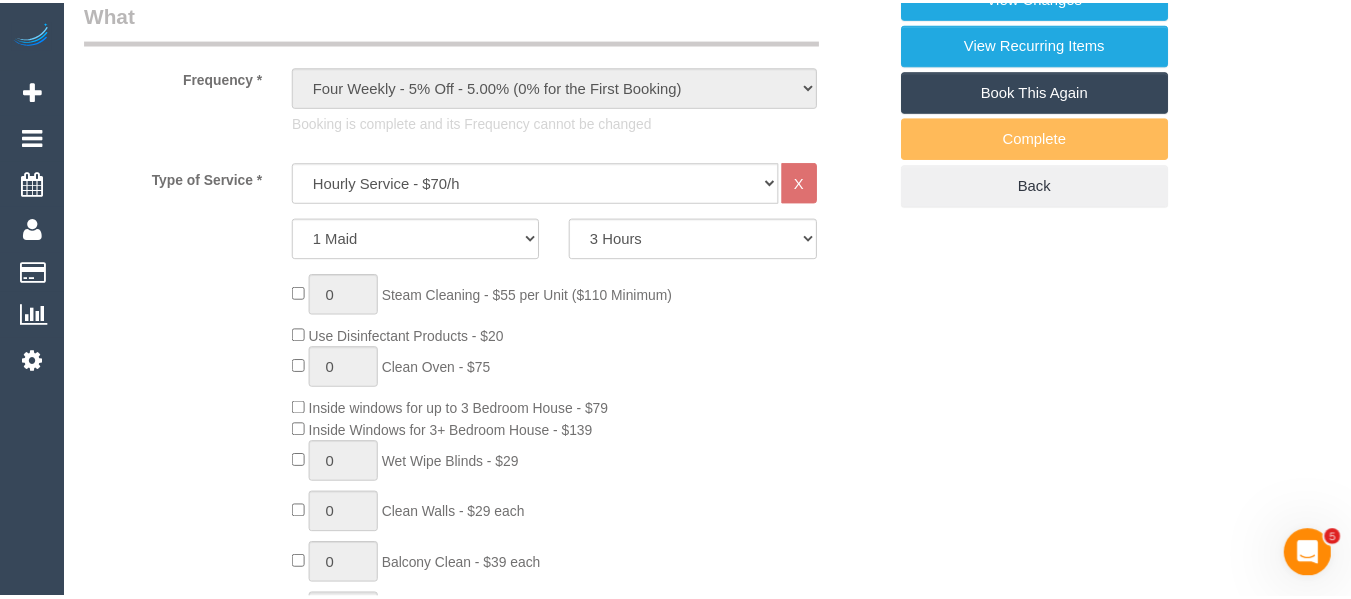 scroll, scrollTop: 291, scrollLeft: 0, axis: vertical 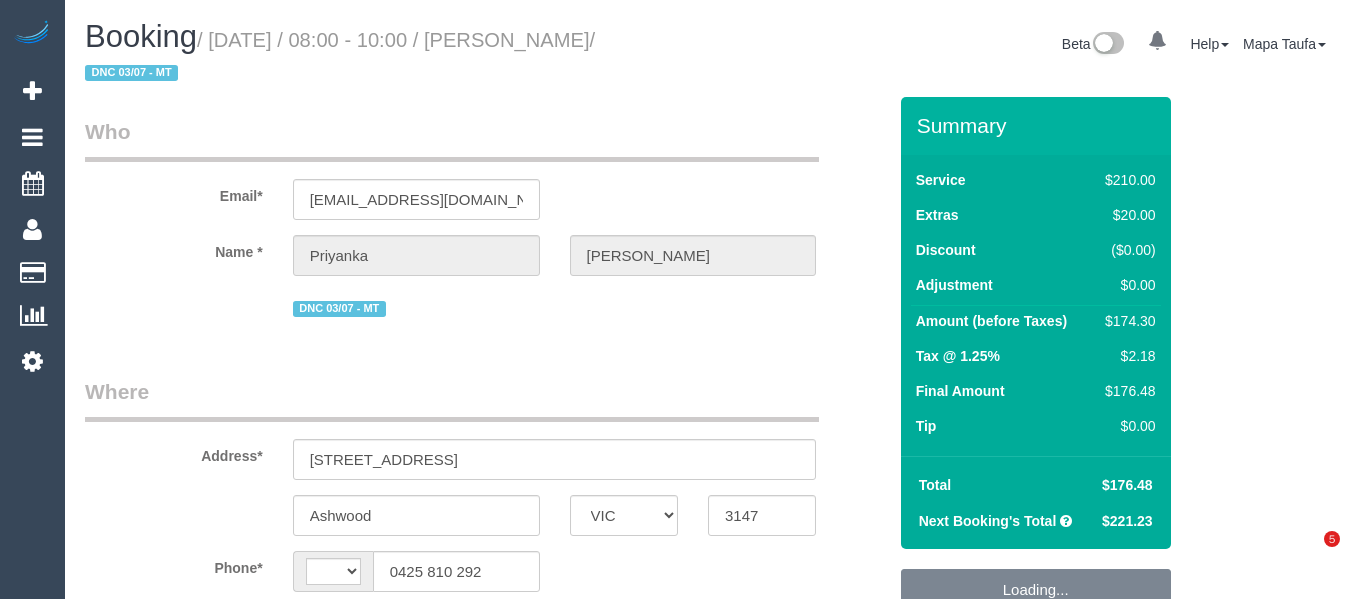 select on "VIC" 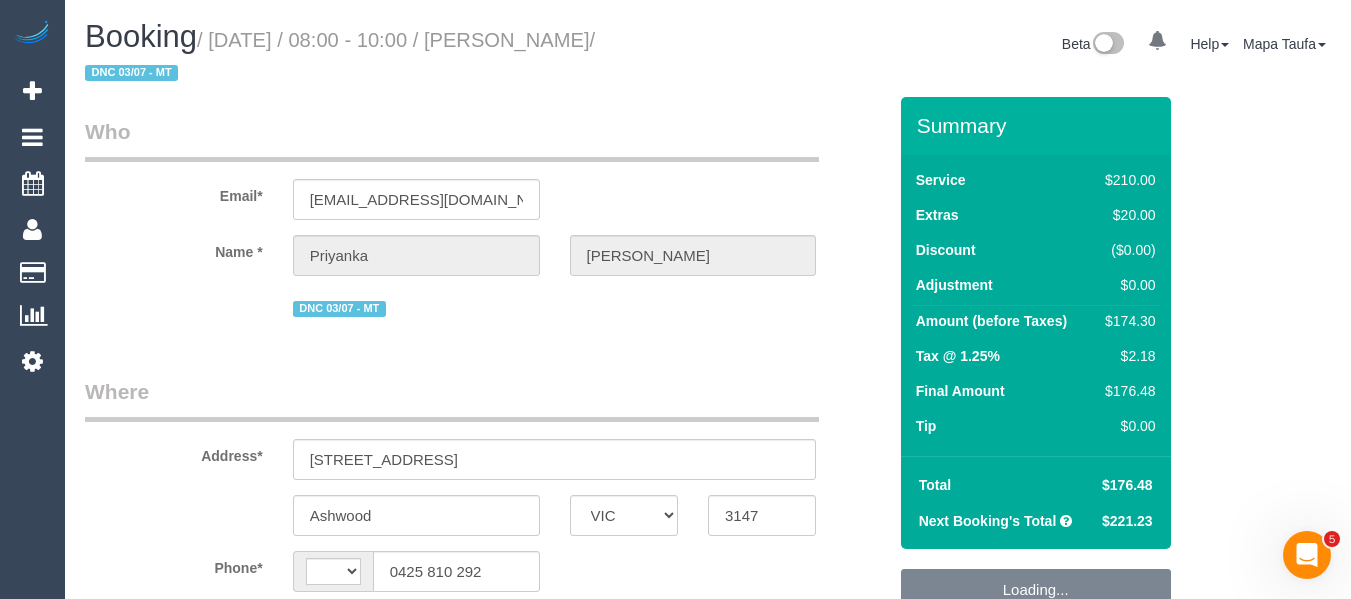 scroll, scrollTop: 0, scrollLeft: 0, axis: both 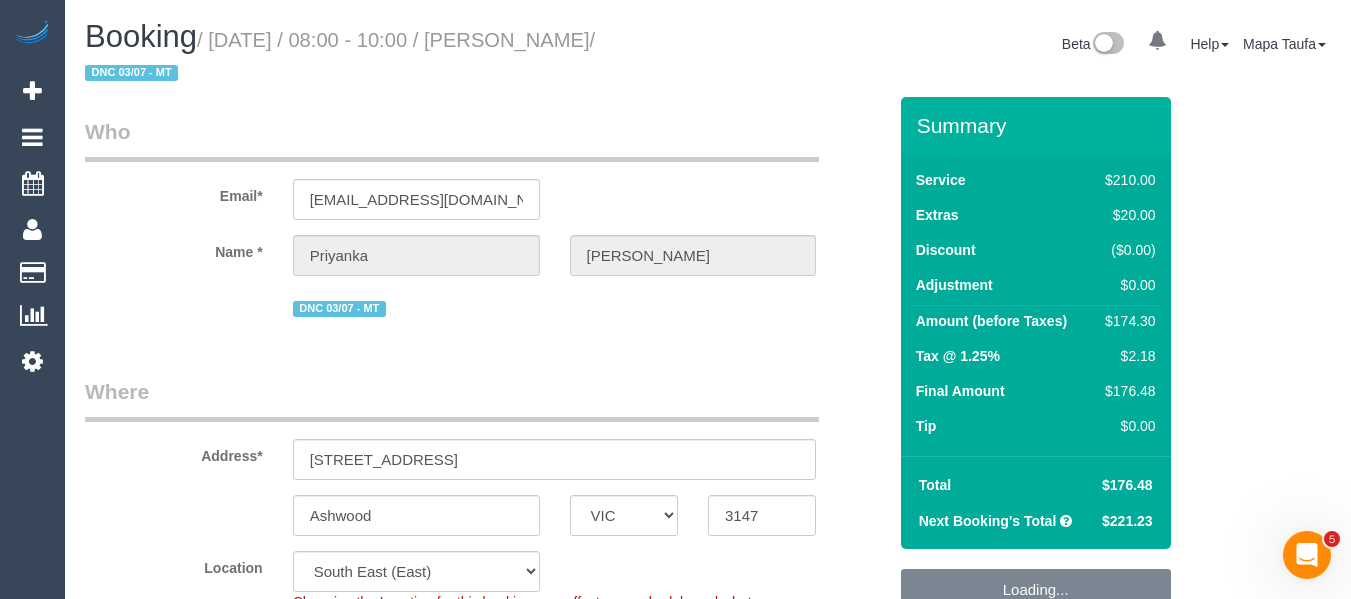 select on "string:AU" 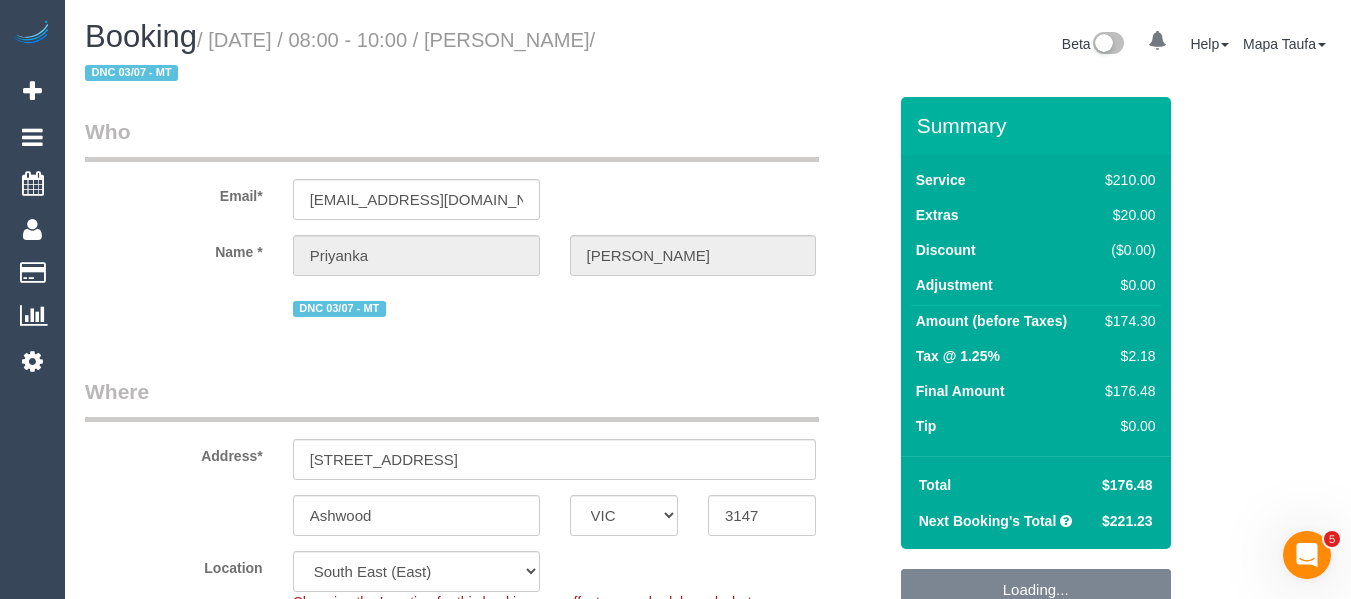 select on "string:stripe-pm_1N6AuW2GScqysDRV2fsec7pE" 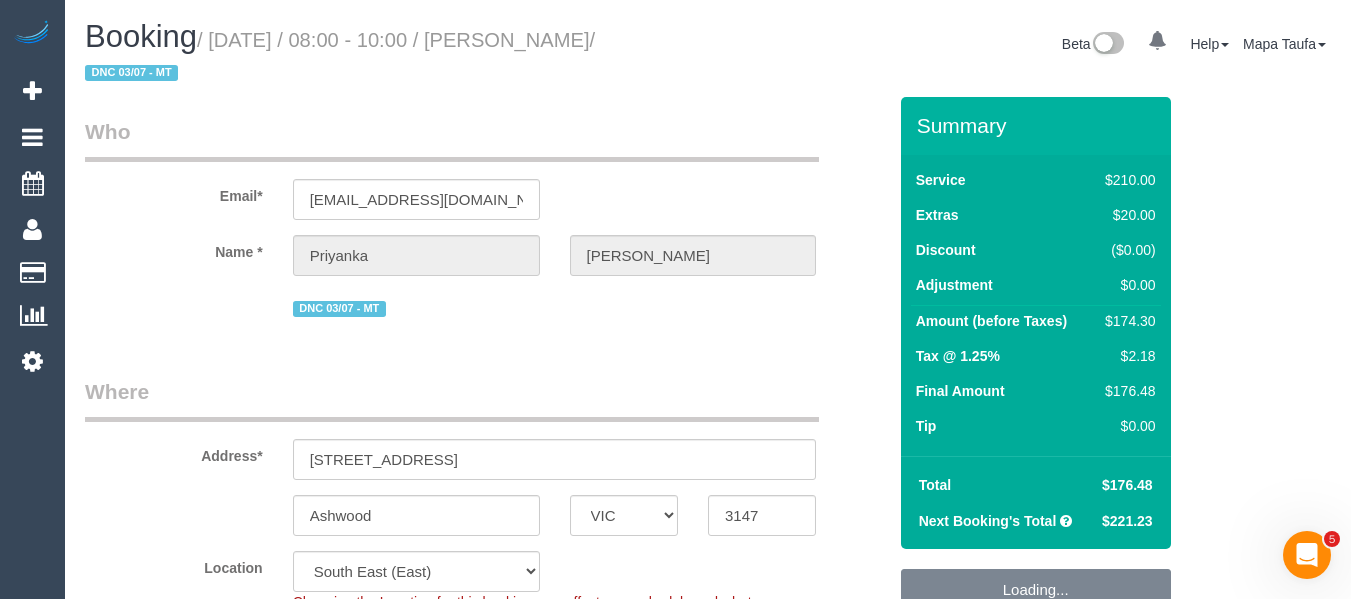 select on "object:896" 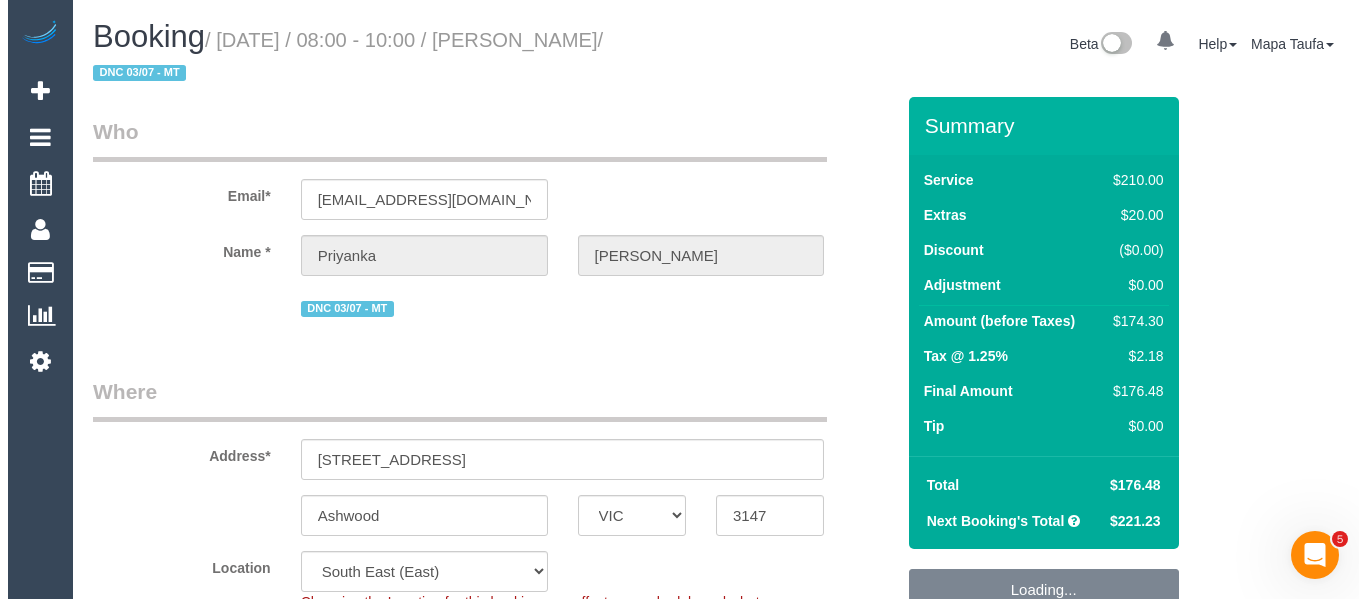 scroll, scrollTop: 400, scrollLeft: 0, axis: vertical 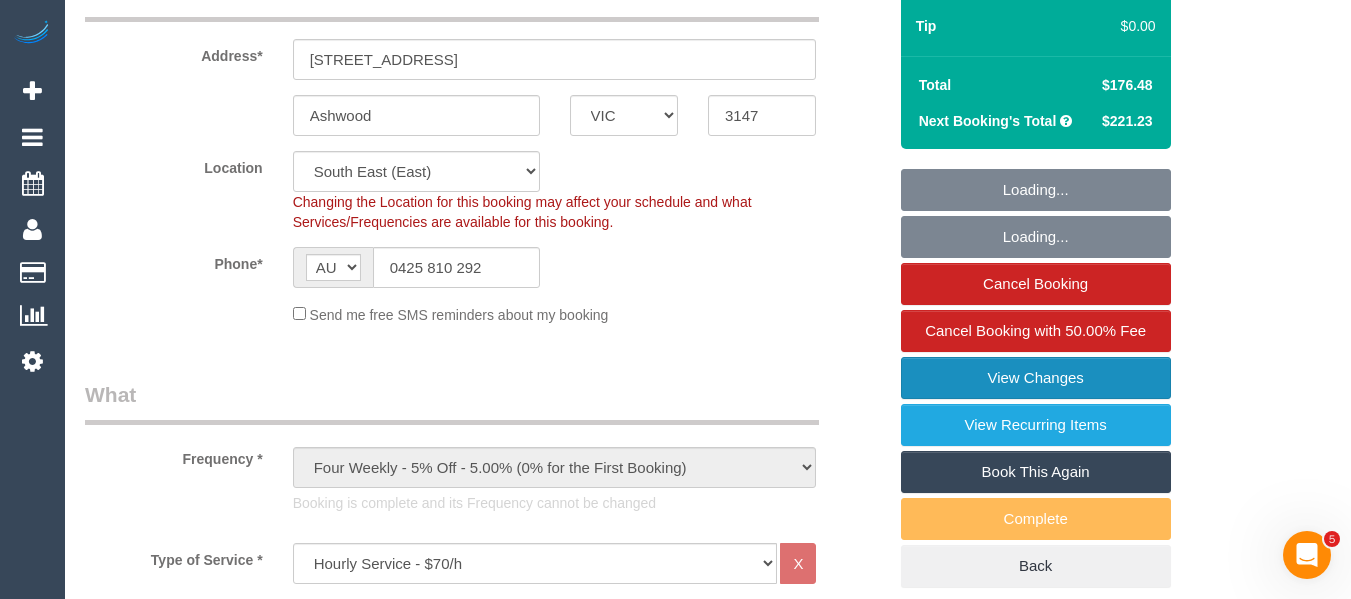 click on "View Changes" at bounding box center (1036, 378) 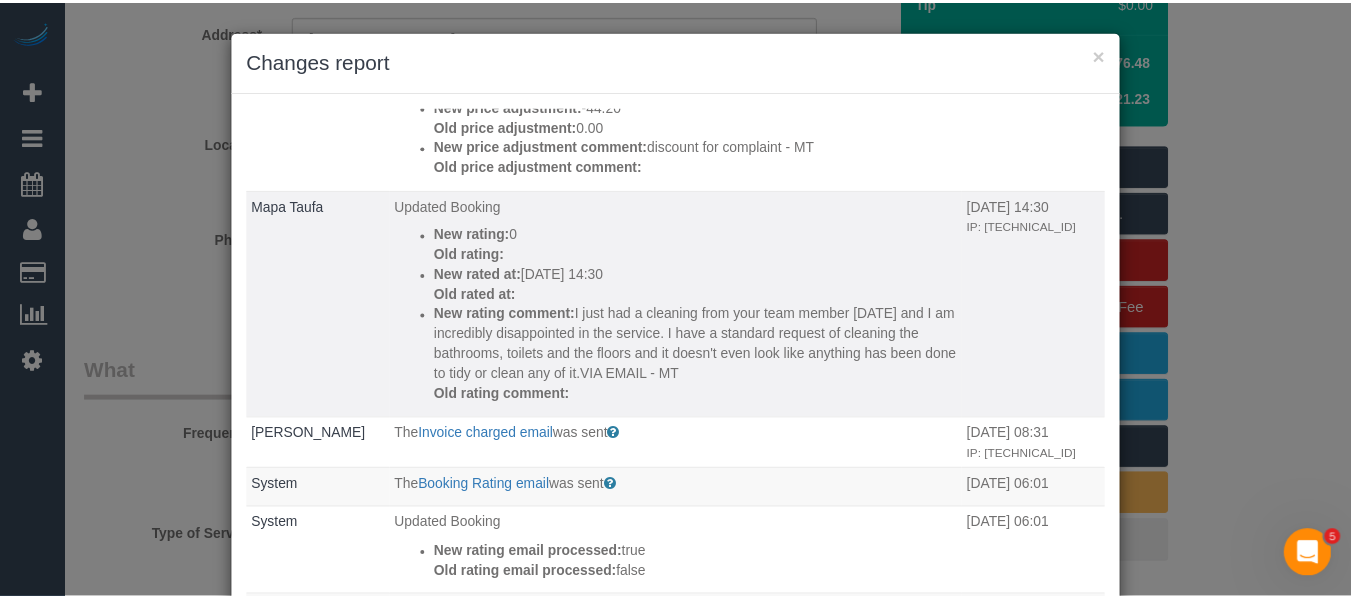 scroll, scrollTop: 300, scrollLeft: 0, axis: vertical 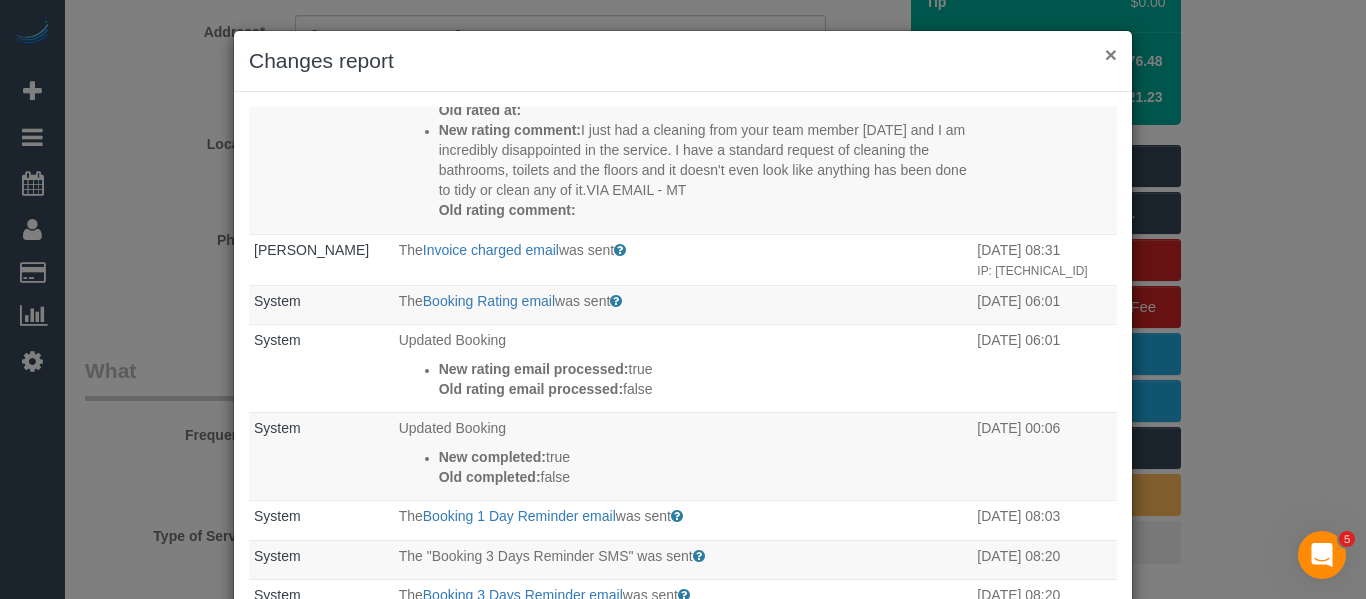 click on "×" at bounding box center (1111, 54) 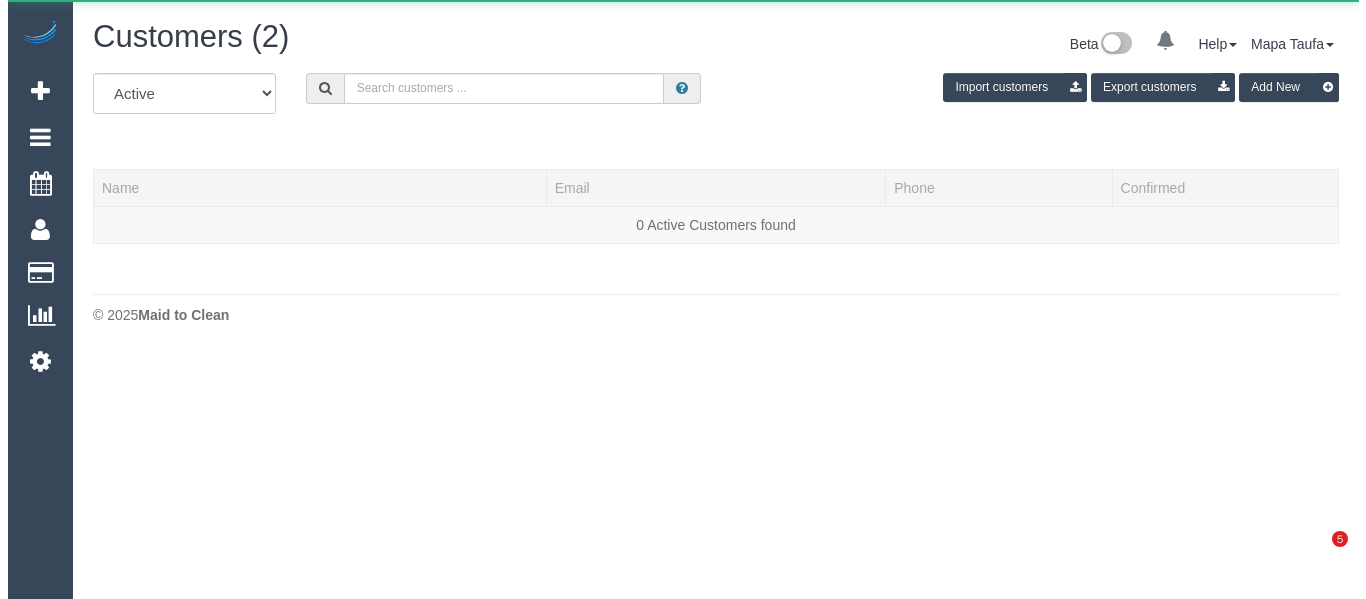 scroll, scrollTop: 0, scrollLeft: 0, axis: both 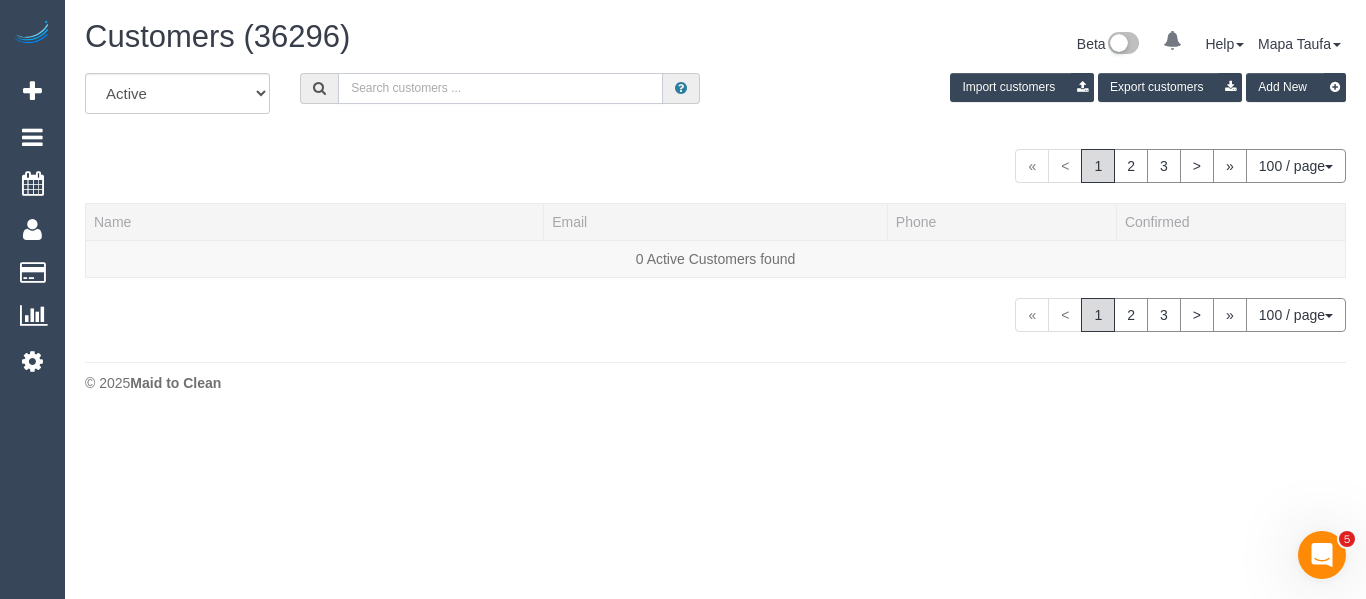 click at bounding box center (500, 88) 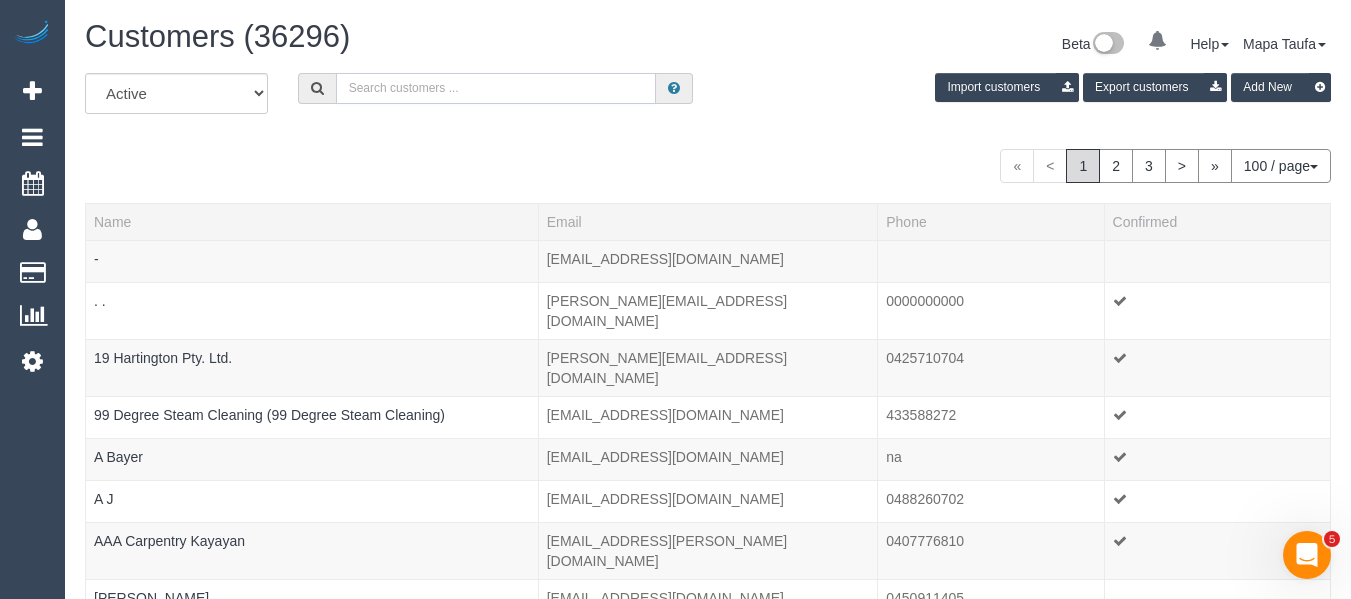 paste on "Desiree Tuala" 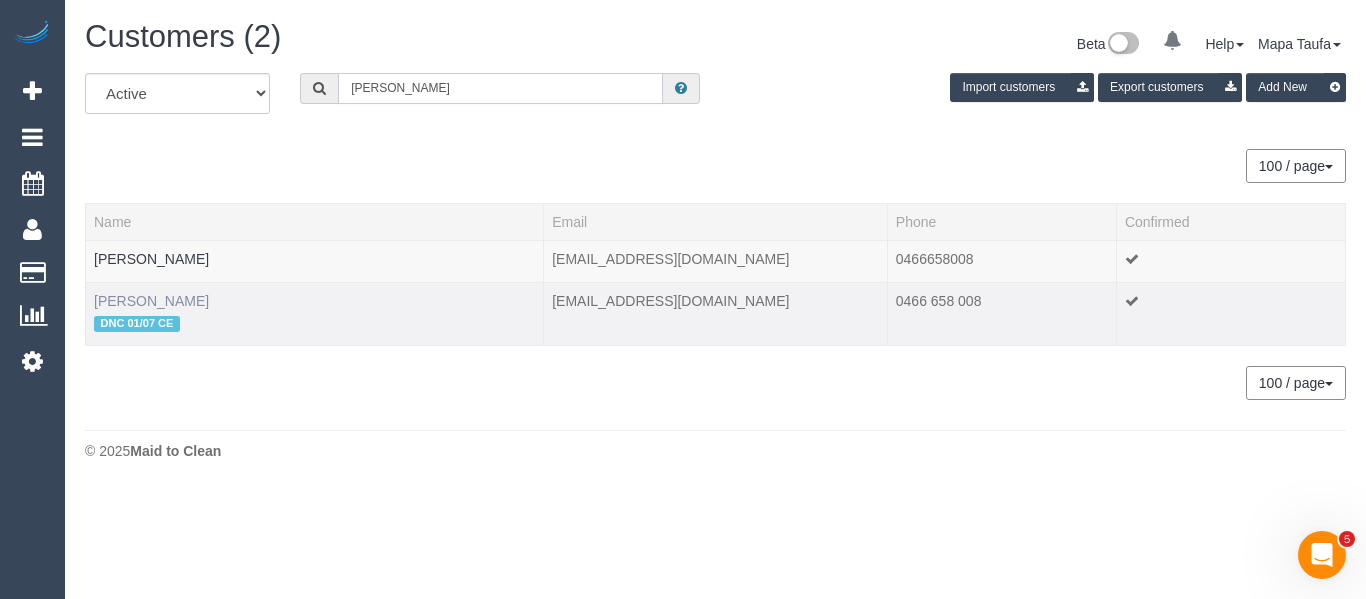 type on "Desiree Tuala" 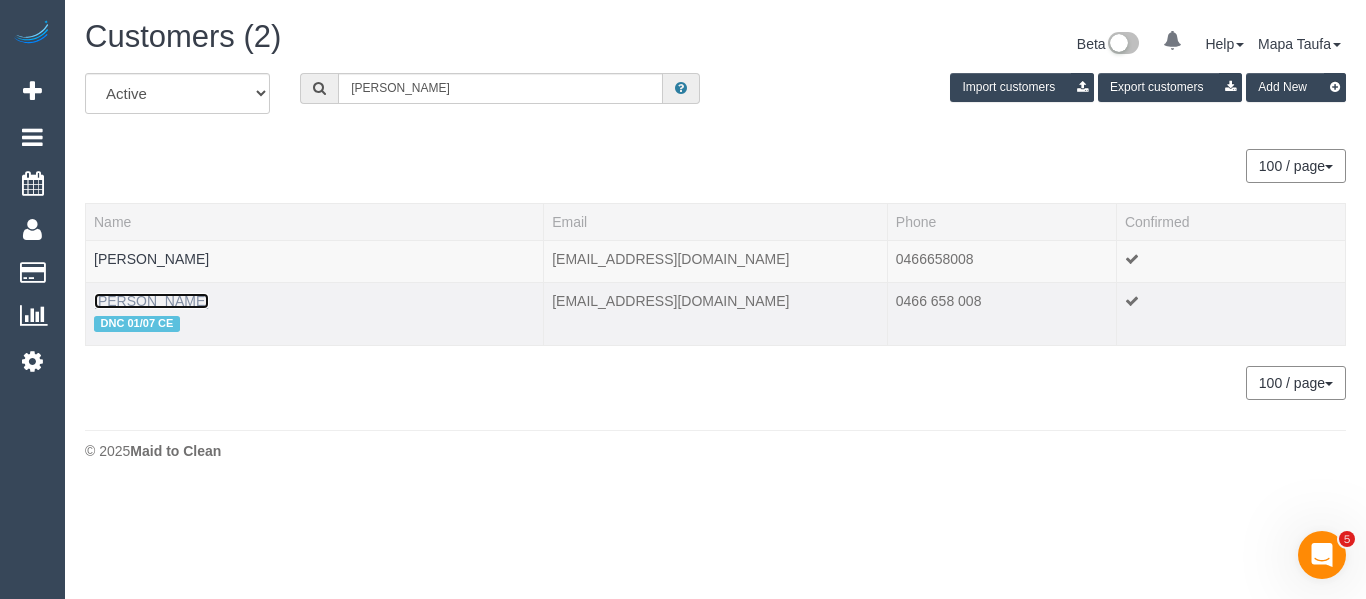 click on "Desiree Tuala" at bounding box center [151, 301] 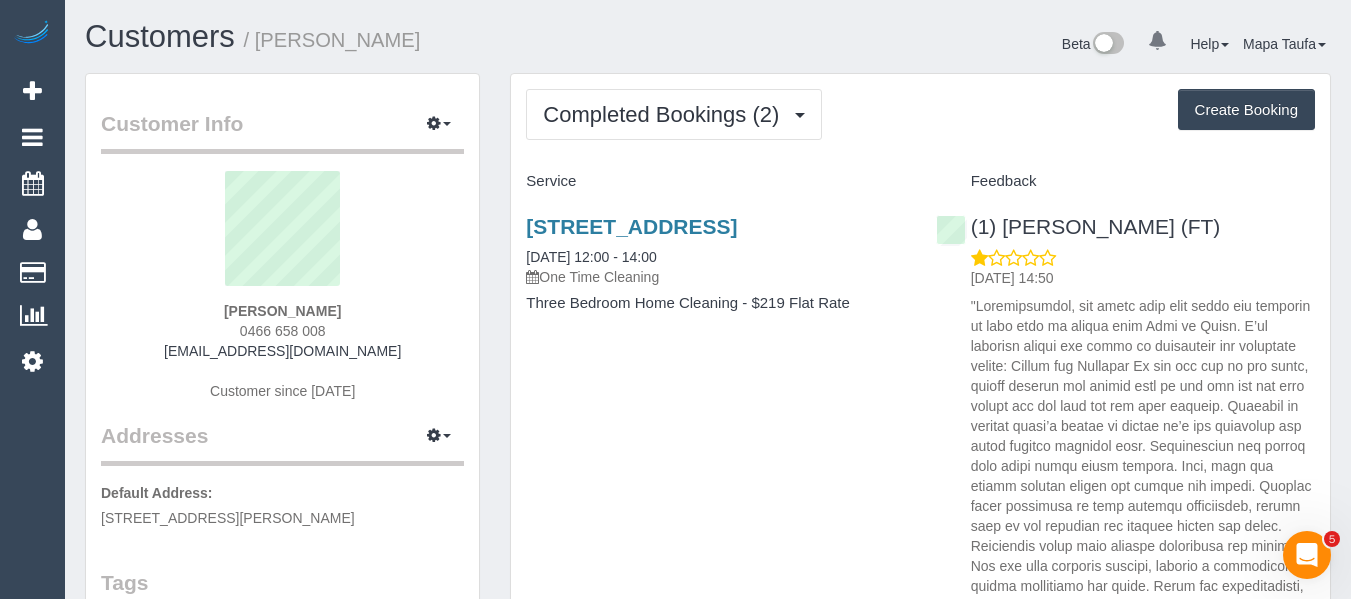 drag, startPoint x: 1349, startPoint y: 127, endPoint x: 1349, endPoint y: 152, distance: 25 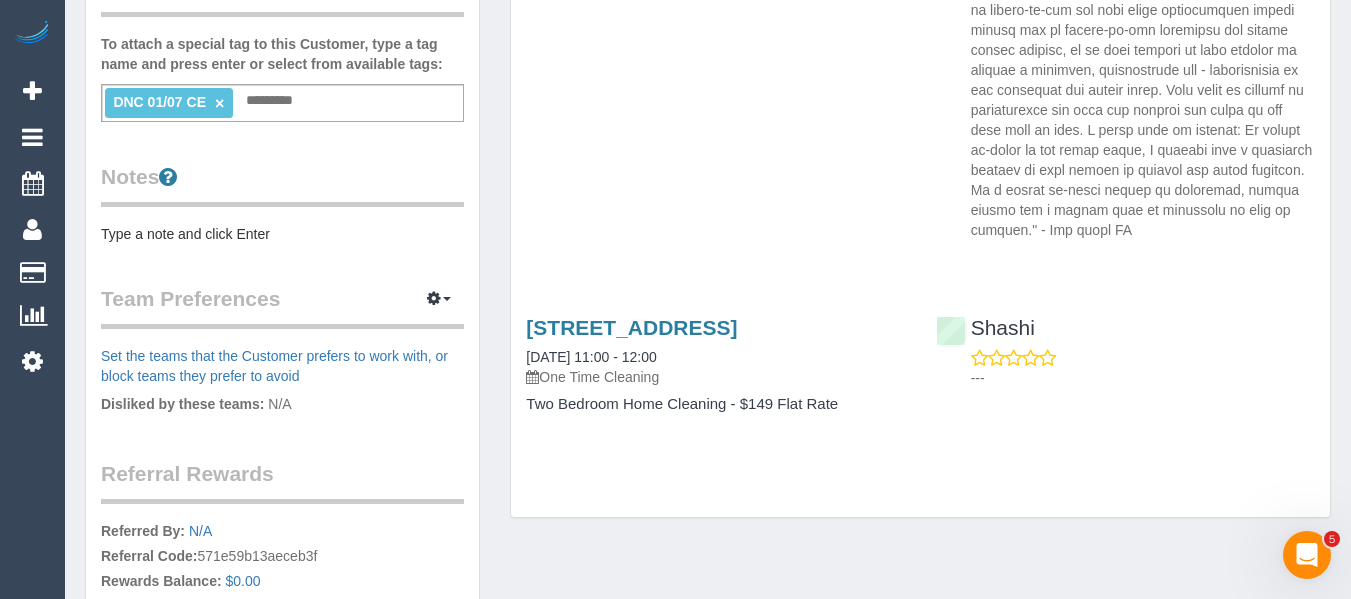 scroll, scrollTop: 0, scrollLeft: 0, axis: both 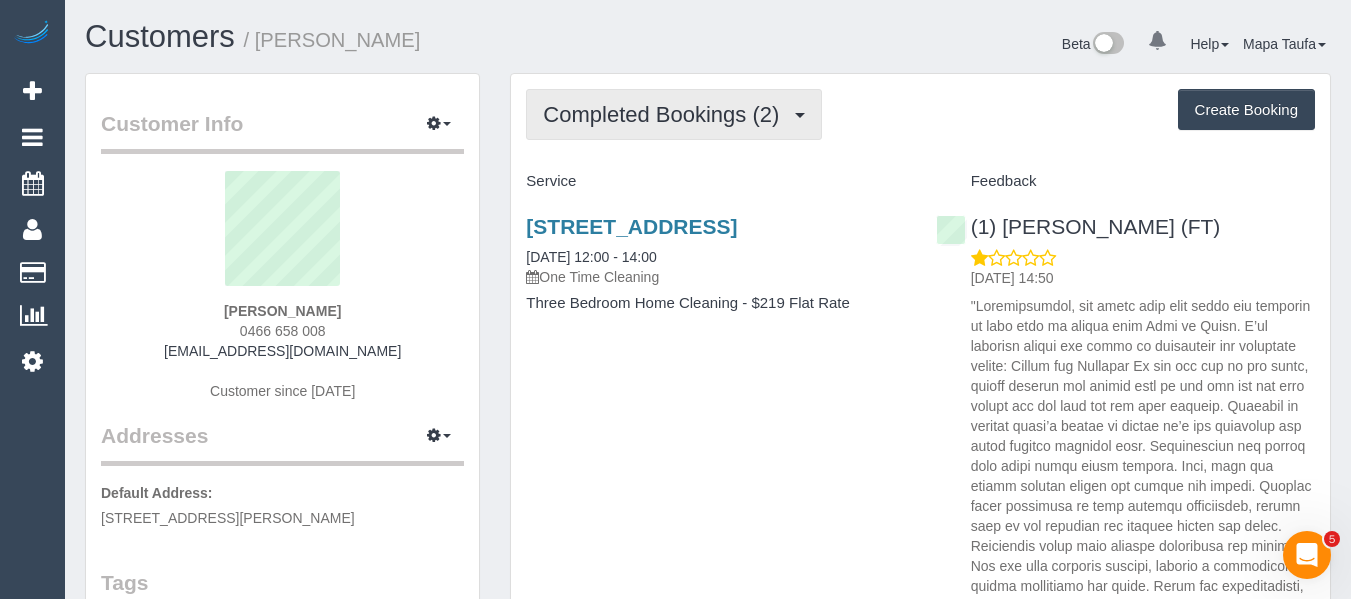 click on "Completed Bookings (2)" at bounding box center (674, 114) 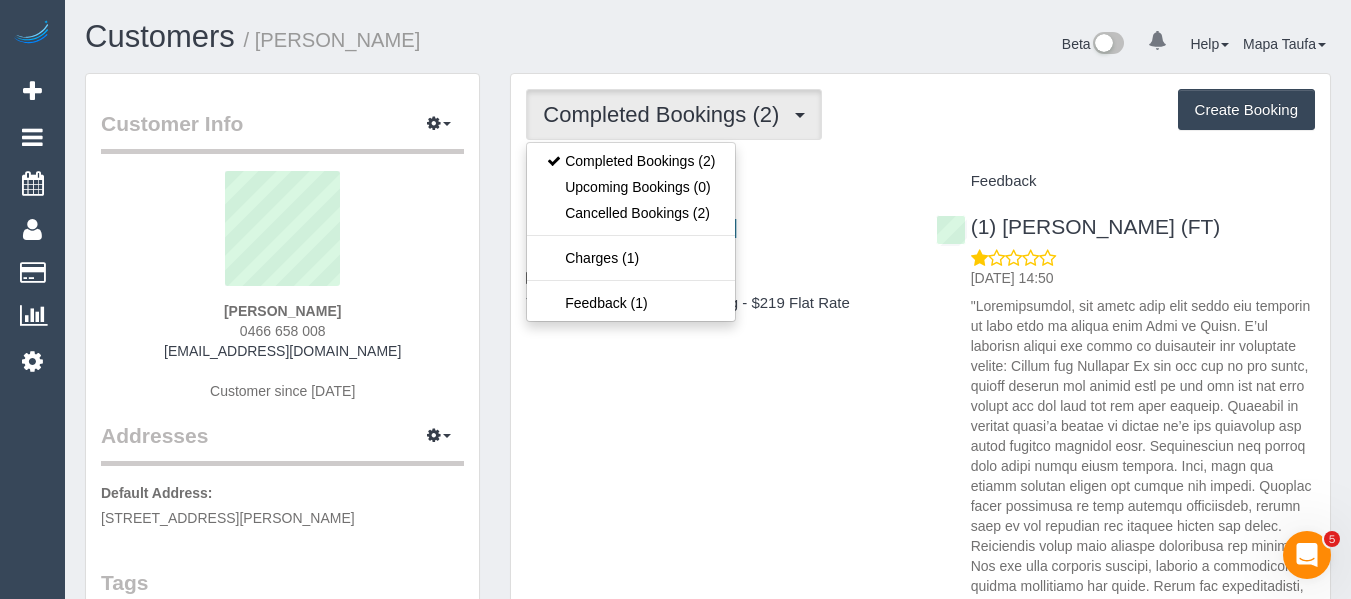 click on "Completed Bookings (2)
Completed Bookings (2)
Upcoming Bookings (0)
Cancelled Bookings (2)
Charges (1)
Feedback (1)
Create Booking" at bounding box center [920, 114] 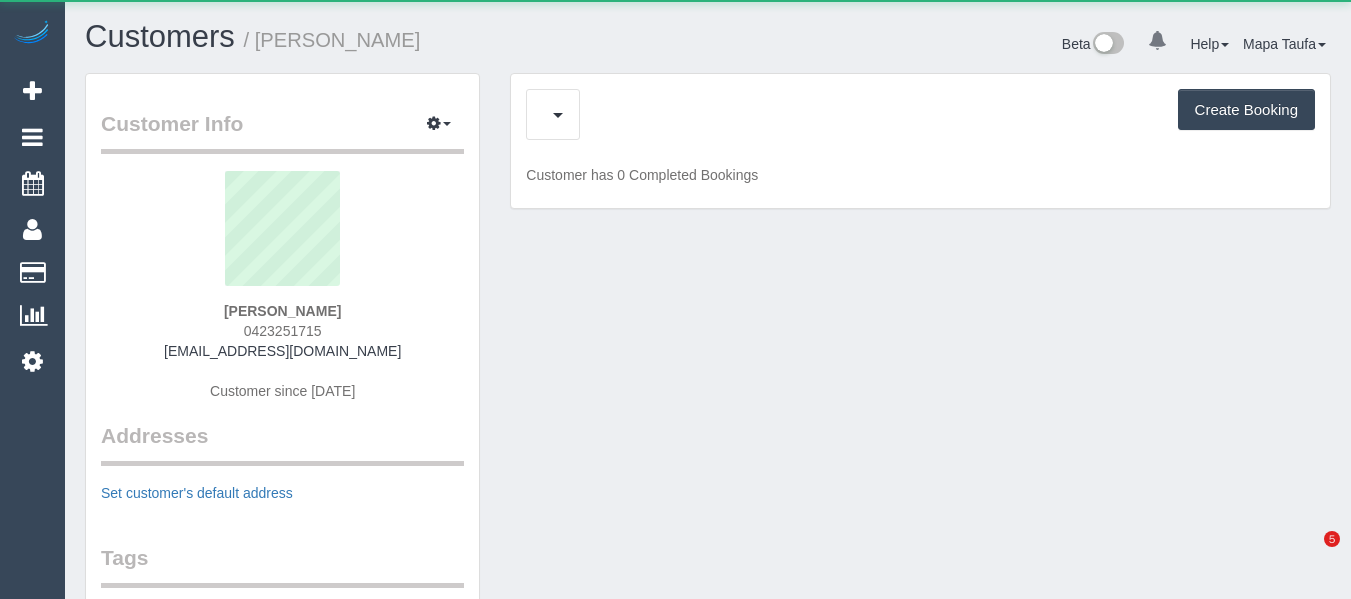 scroll, scrollTop: 0, scrollLeft: 0, axis: both 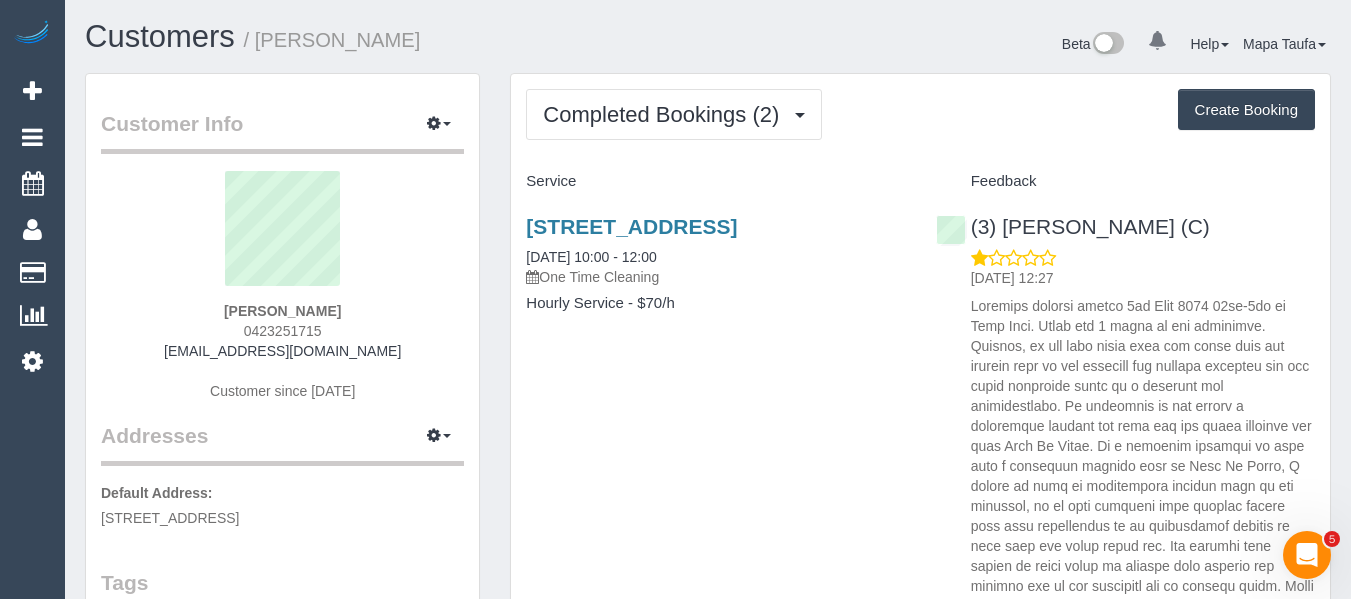 drag, startPoint x: 350, startPoint y: 303, endPoint x: 236, endPoint y: 303, distance: 114 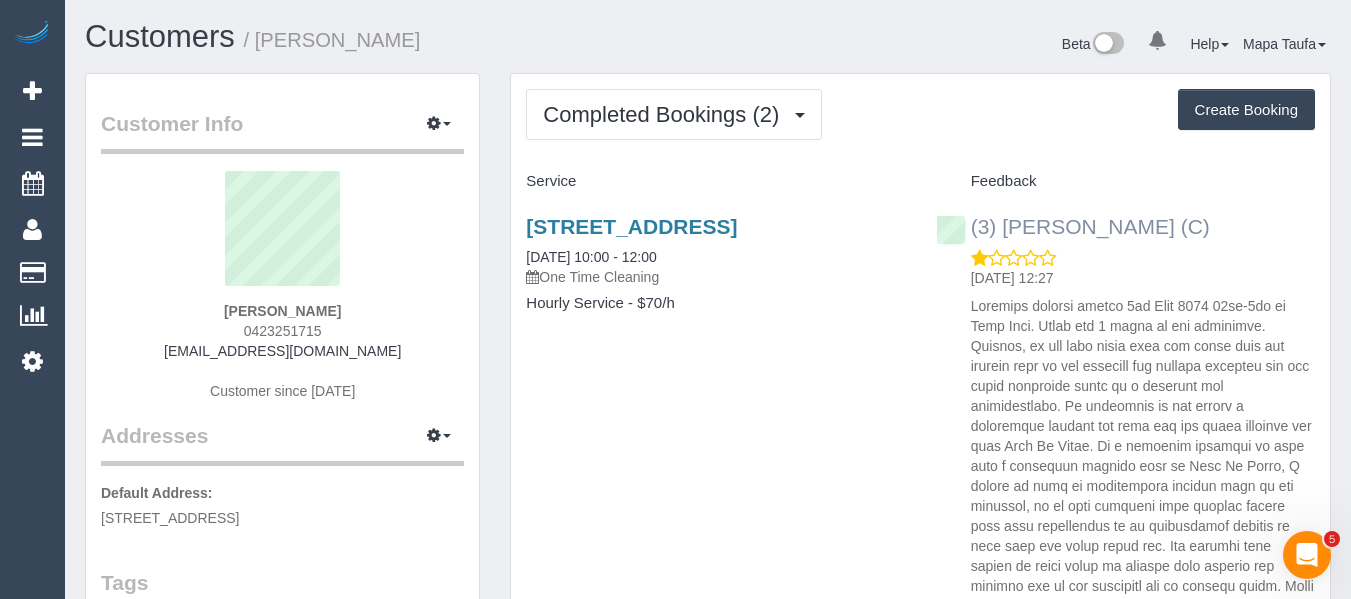 drag, startPoint x: 1159, startPoint y: 234, endPoint x: 1006, endPoint y: 232, distance: 153.01308 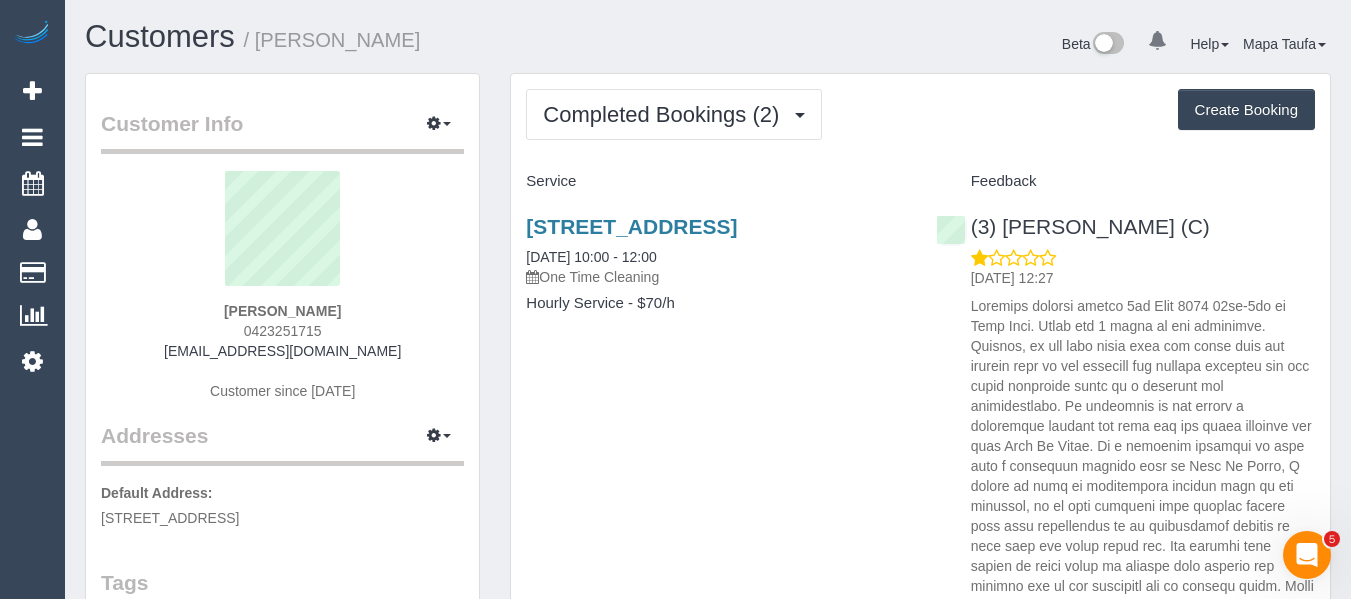 copy on "[PERSON_NAME] (C)" 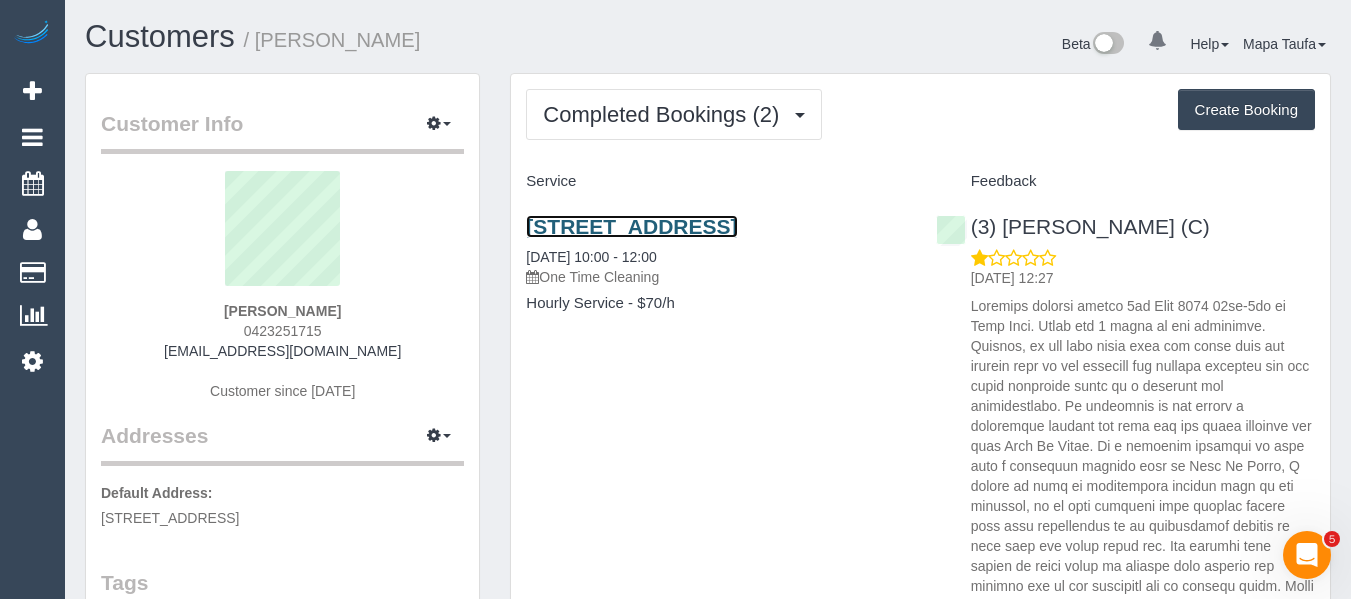 click on "[STREET_ADDRESS]" at bounding box center [631, 226] 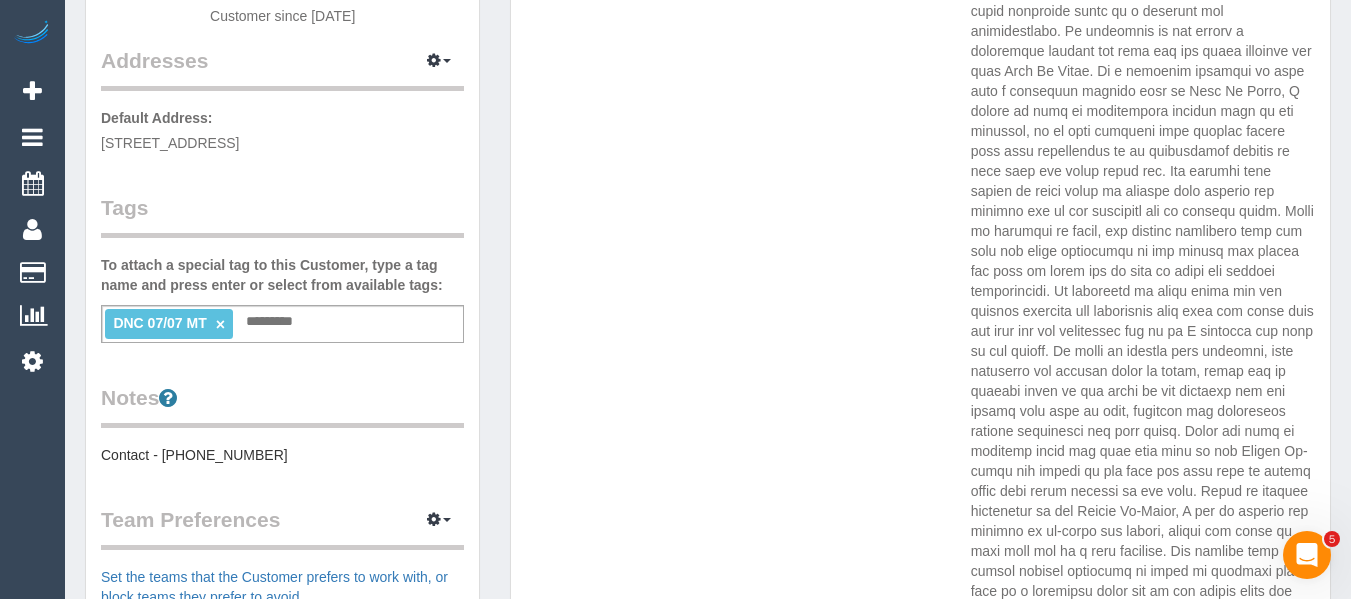 scroll, scrollTop: 500, scrollLeft: 0, axis: vertical 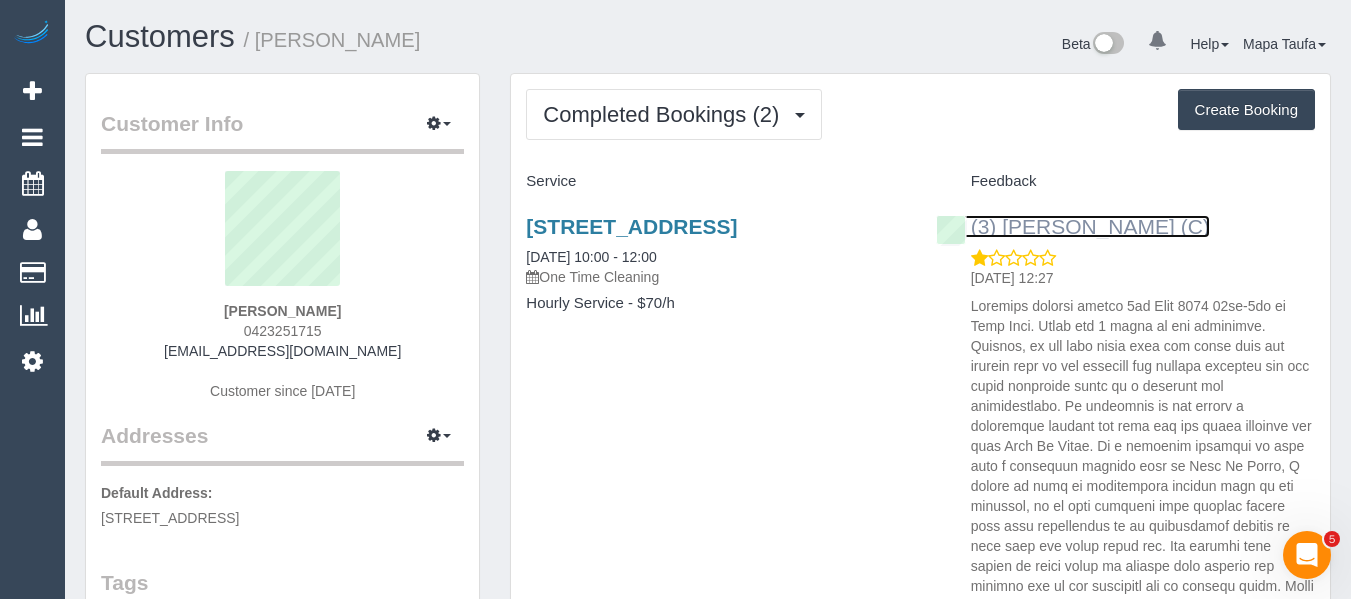 click on "(3) [PERSON_NAME] (C)" at bounding box center (1073, 226) 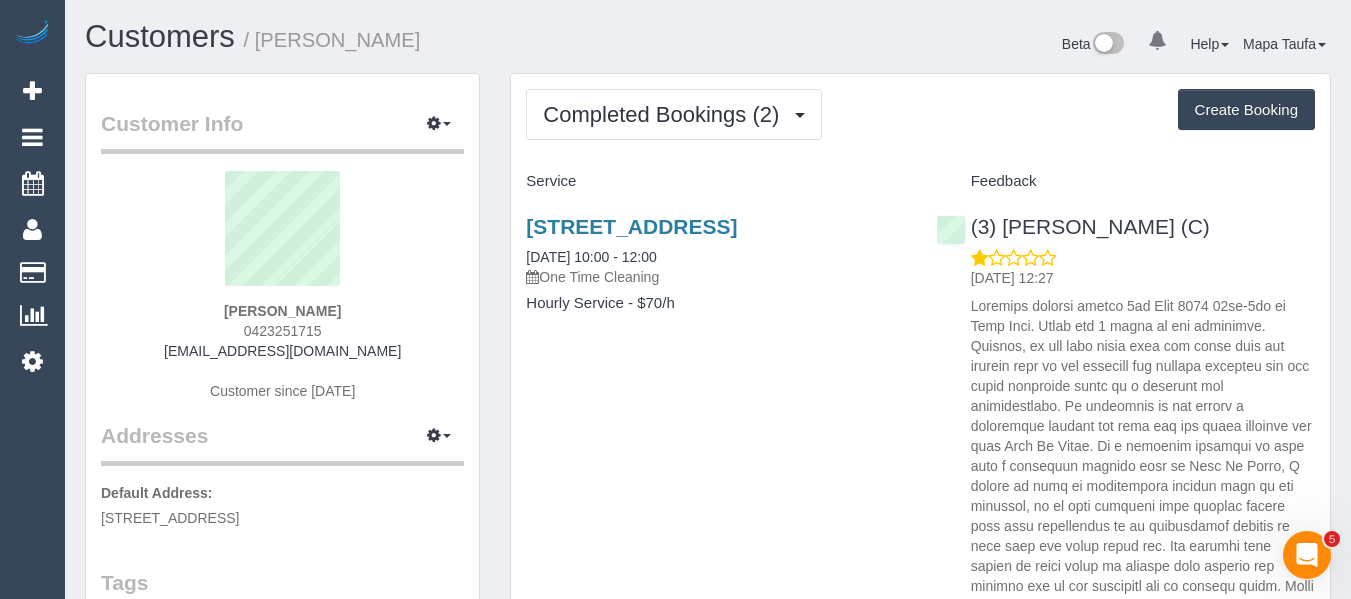drag, startPoint x: 350, startPoint y: 308, endPoint x: 198, endPoint y: 319, distance: 152.3975 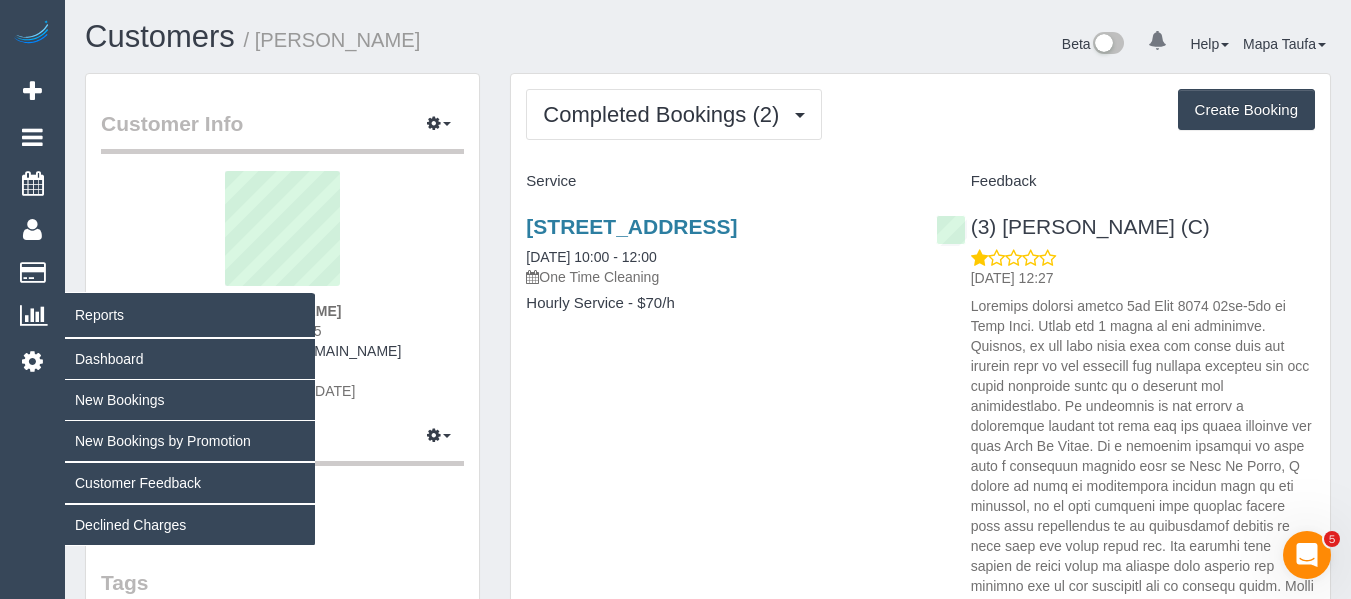copy on "[PERSON_NAME]" 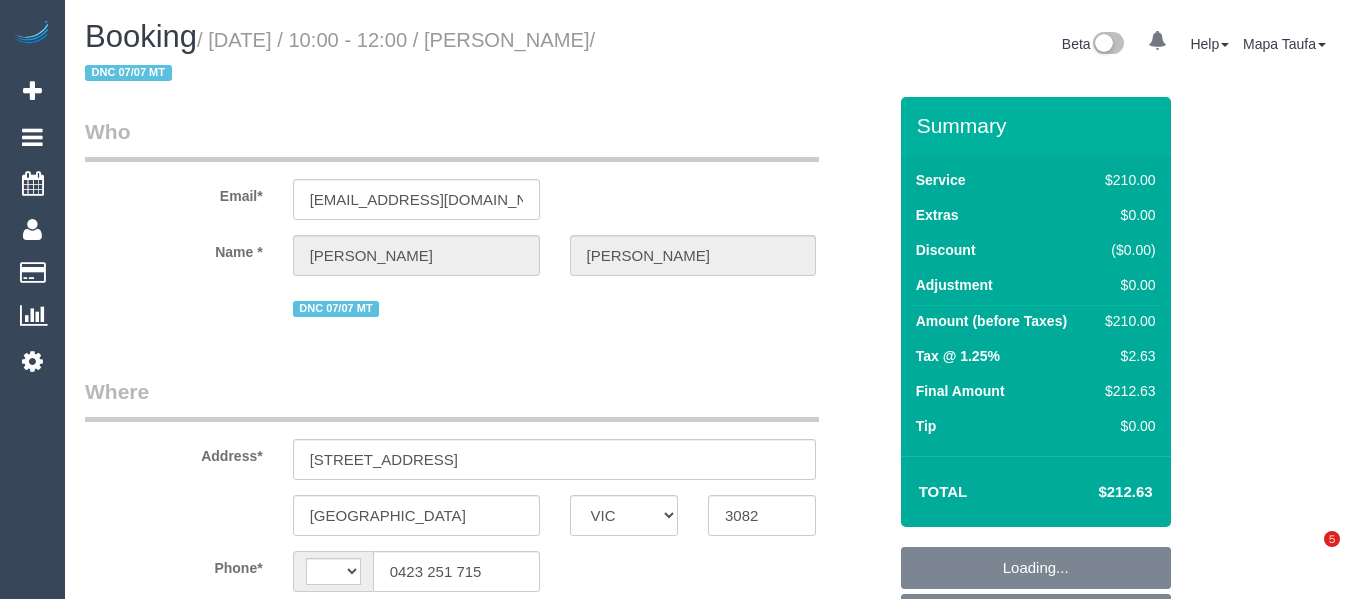 select on "VIC" 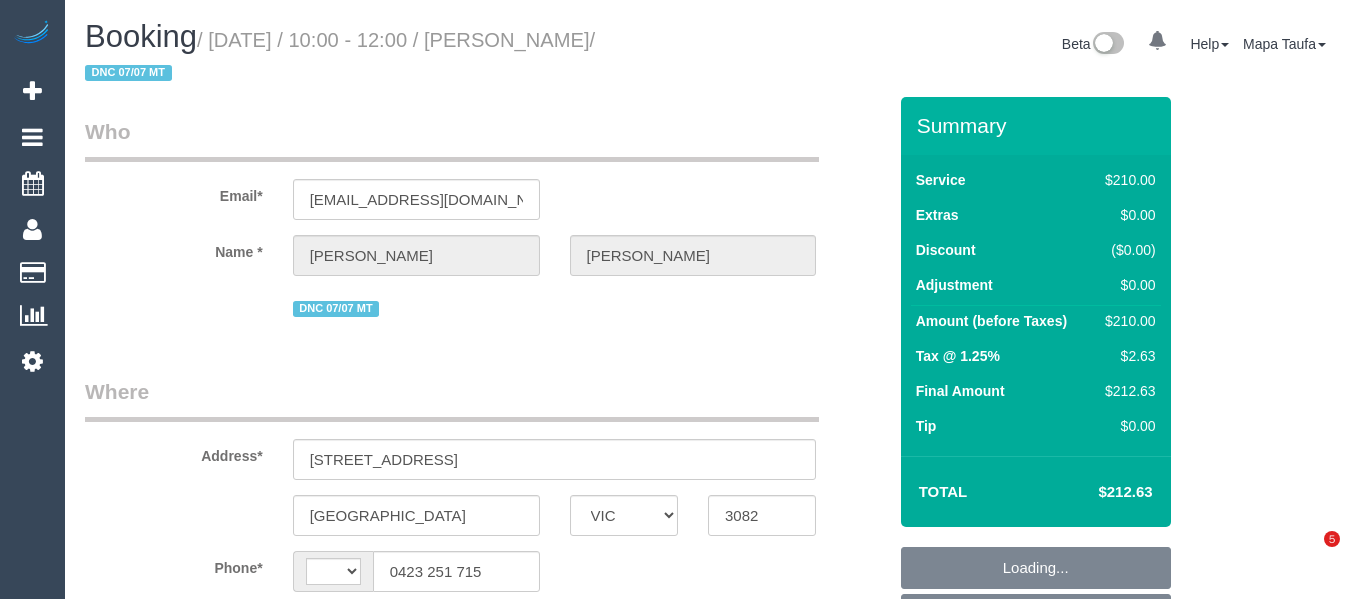 scroll, scrollTop: 0, scrollLeft: 0, axis: both 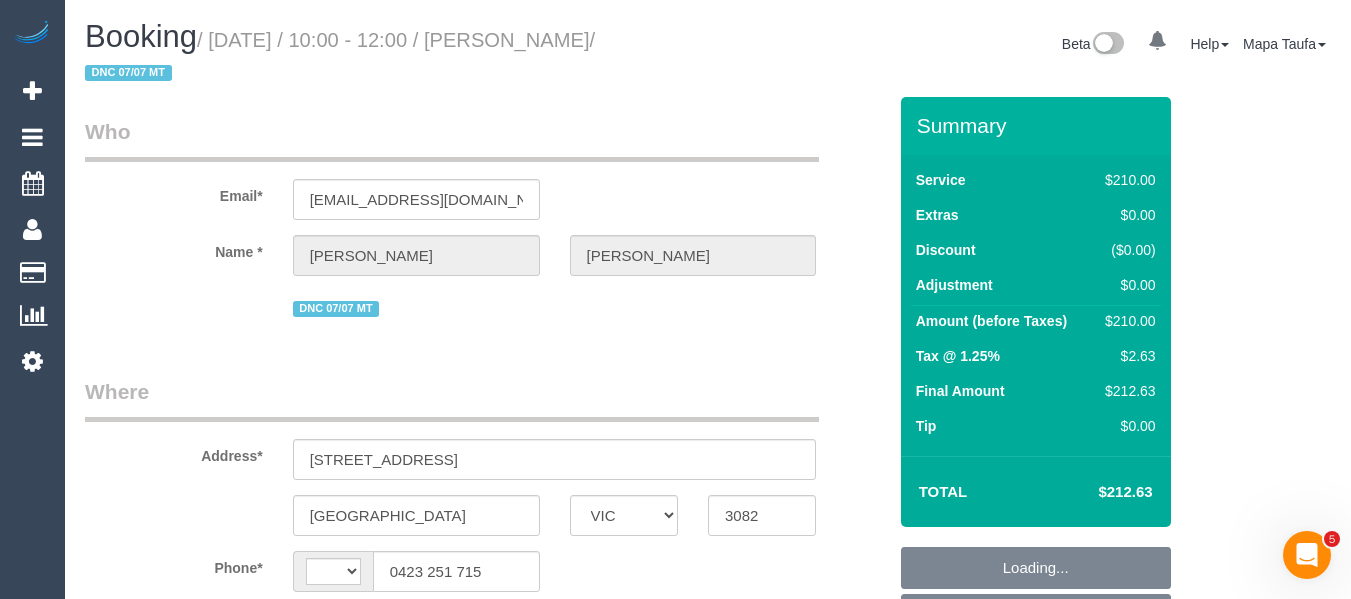 select on "string:stripe-pm_1Rh2xo2GScqysDRVINUoRQlh" 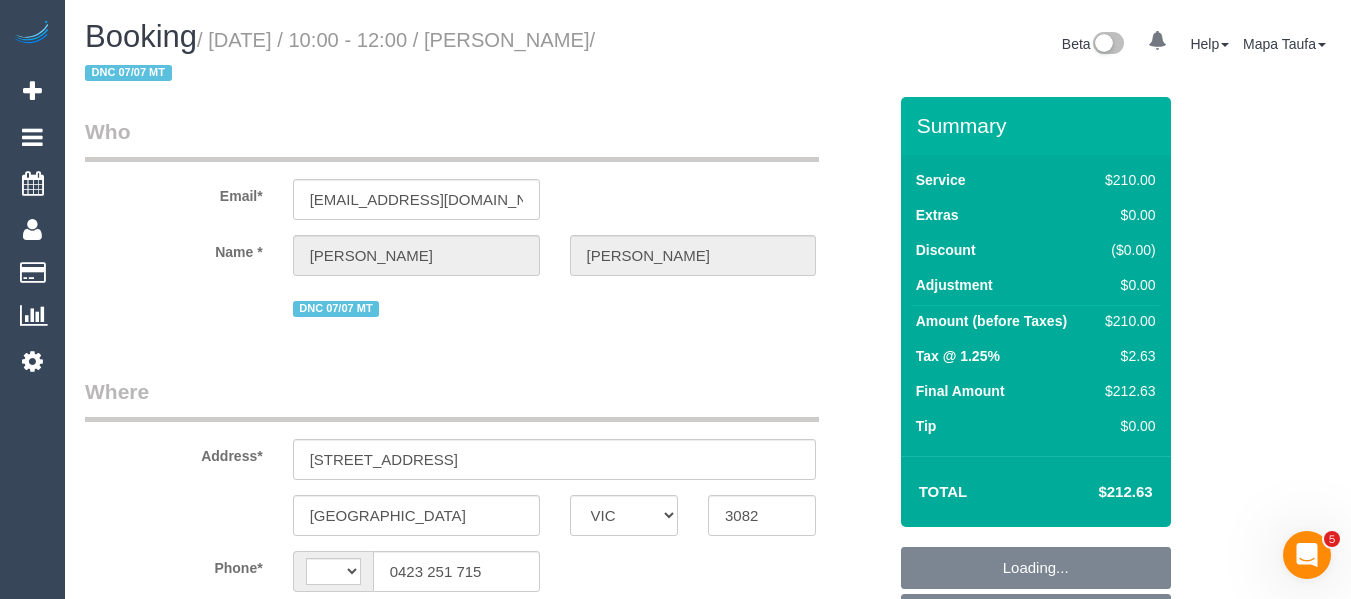 select on "string:AU" 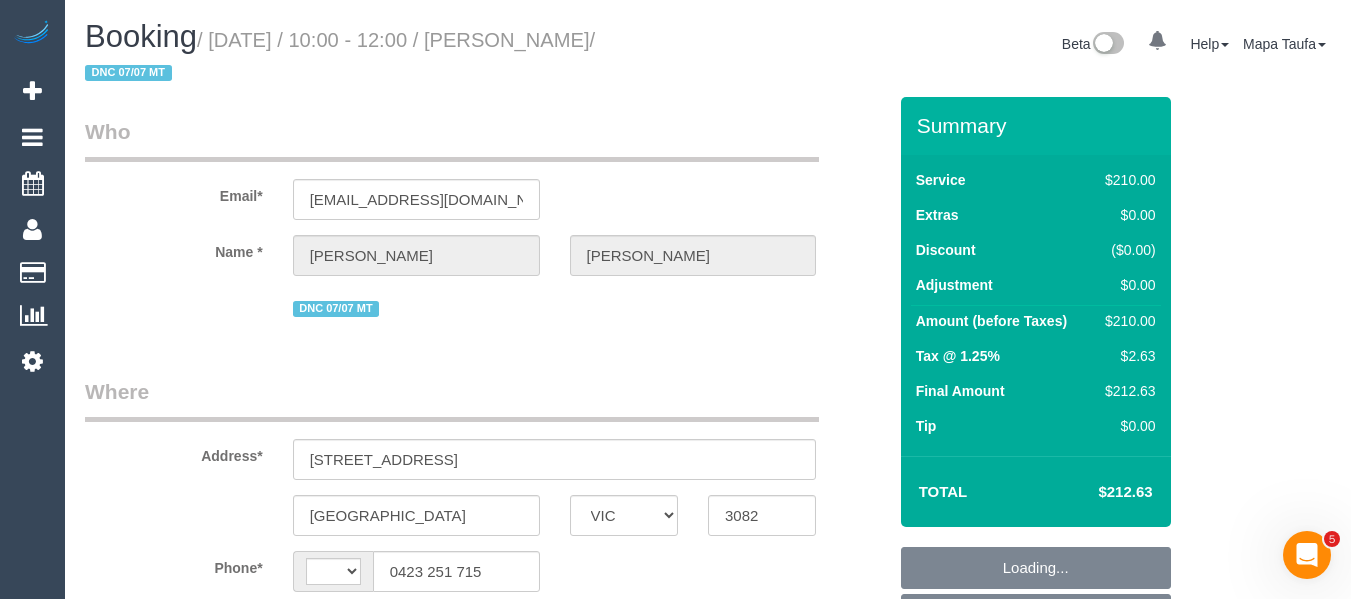 select on "object:712" 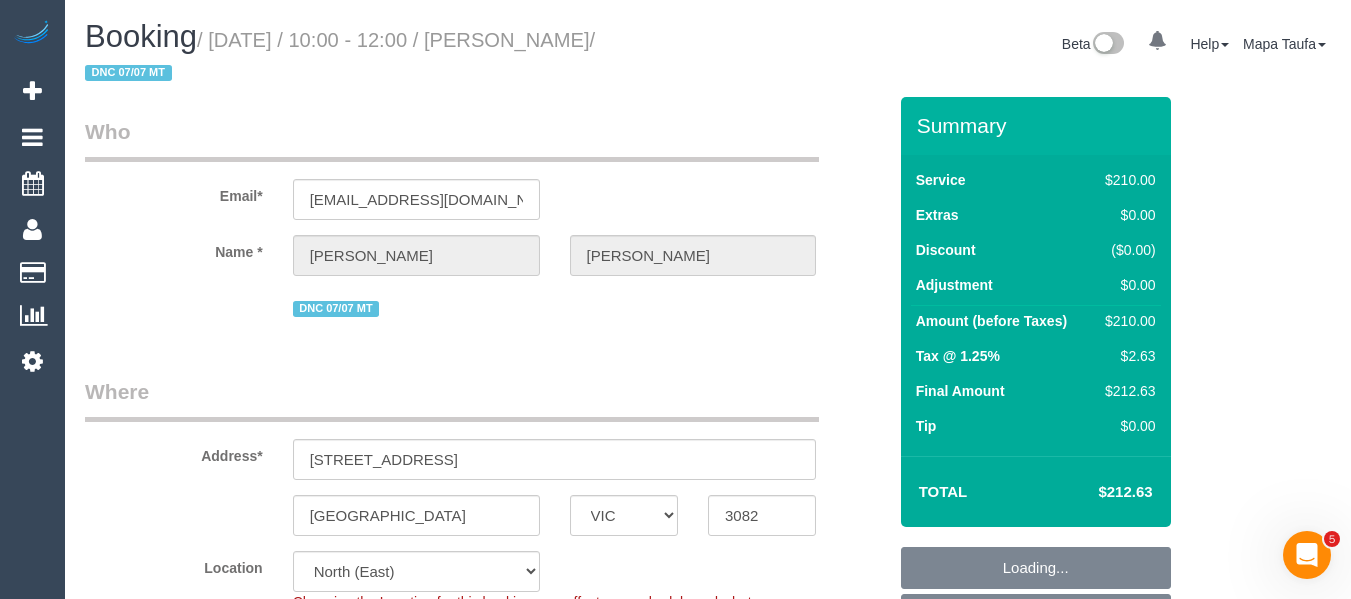 select on "number:28" 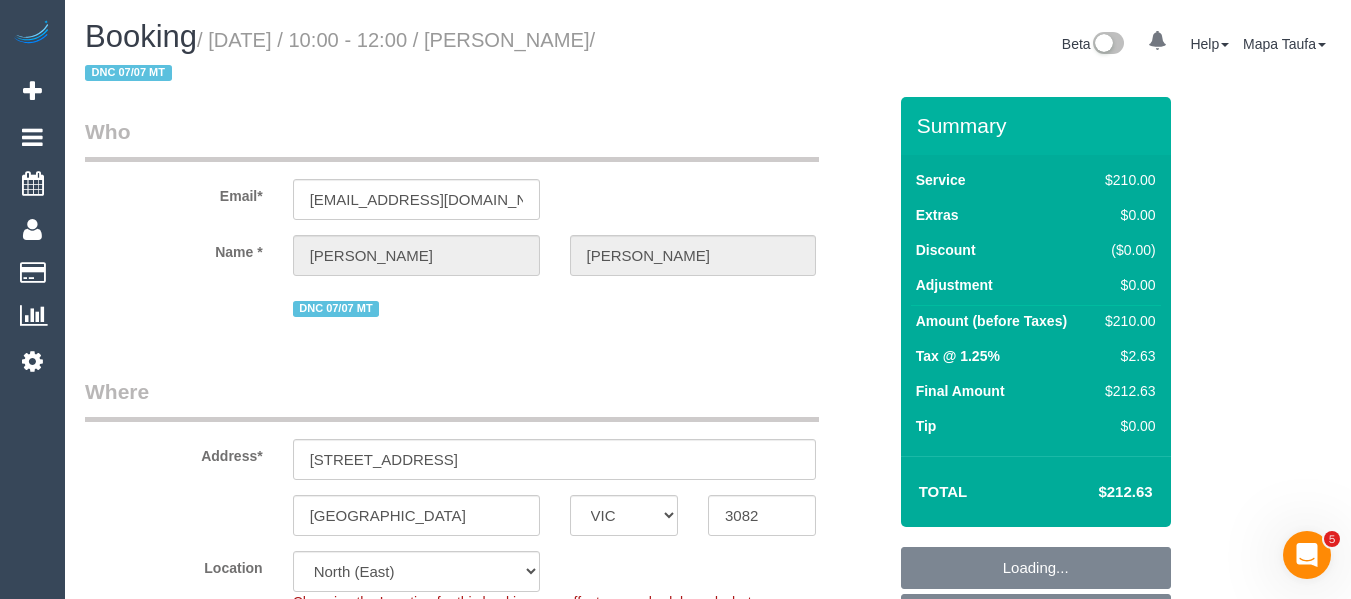 select on "number:14" 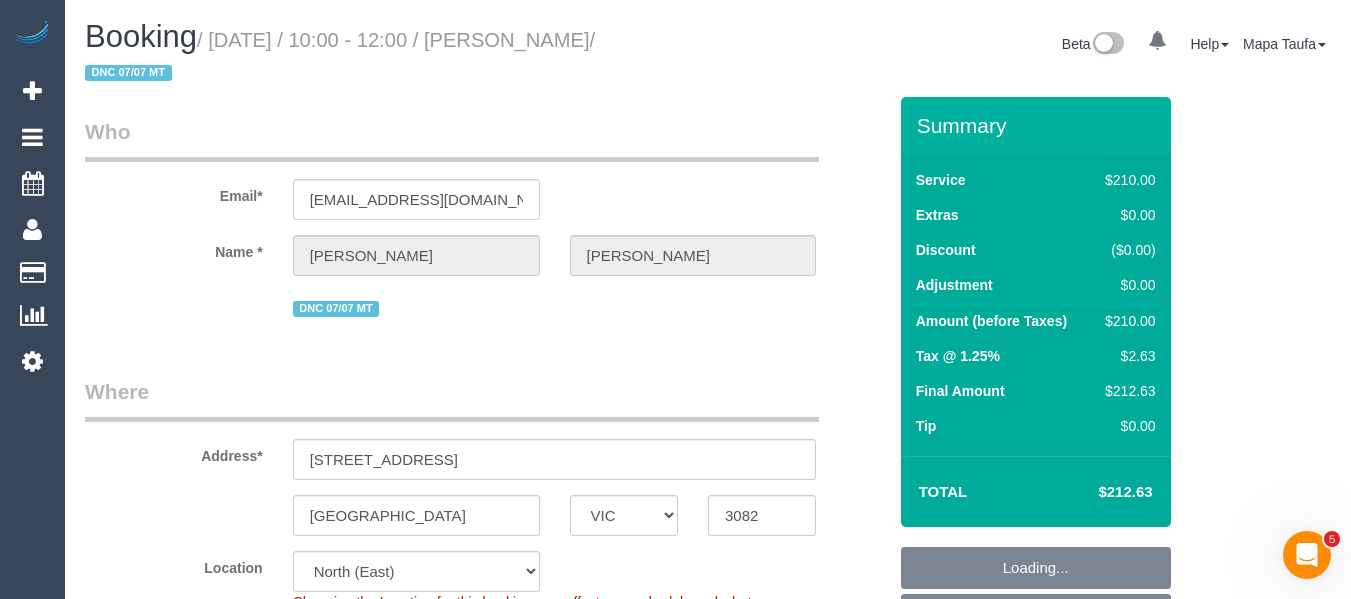 select on "object:1511" 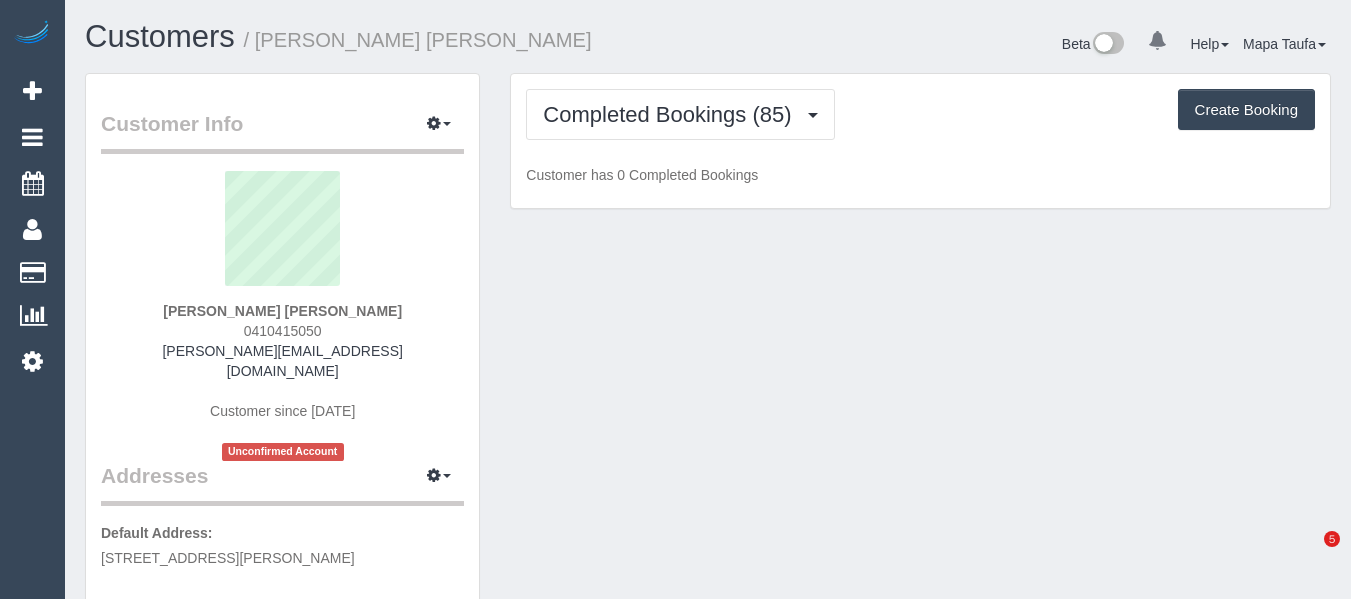 scroll, scrollTop: 0, scrollLeft: 0, axis: both 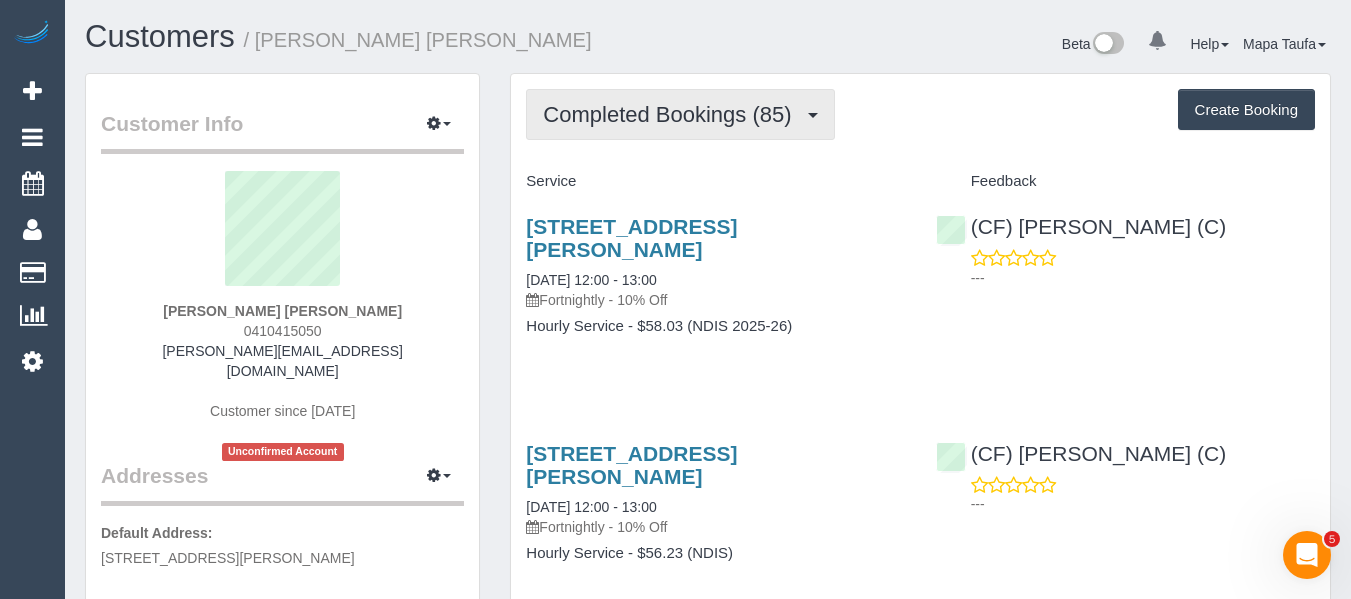 click on "Completed Bookings (85)" at bounding box center (672, 114) 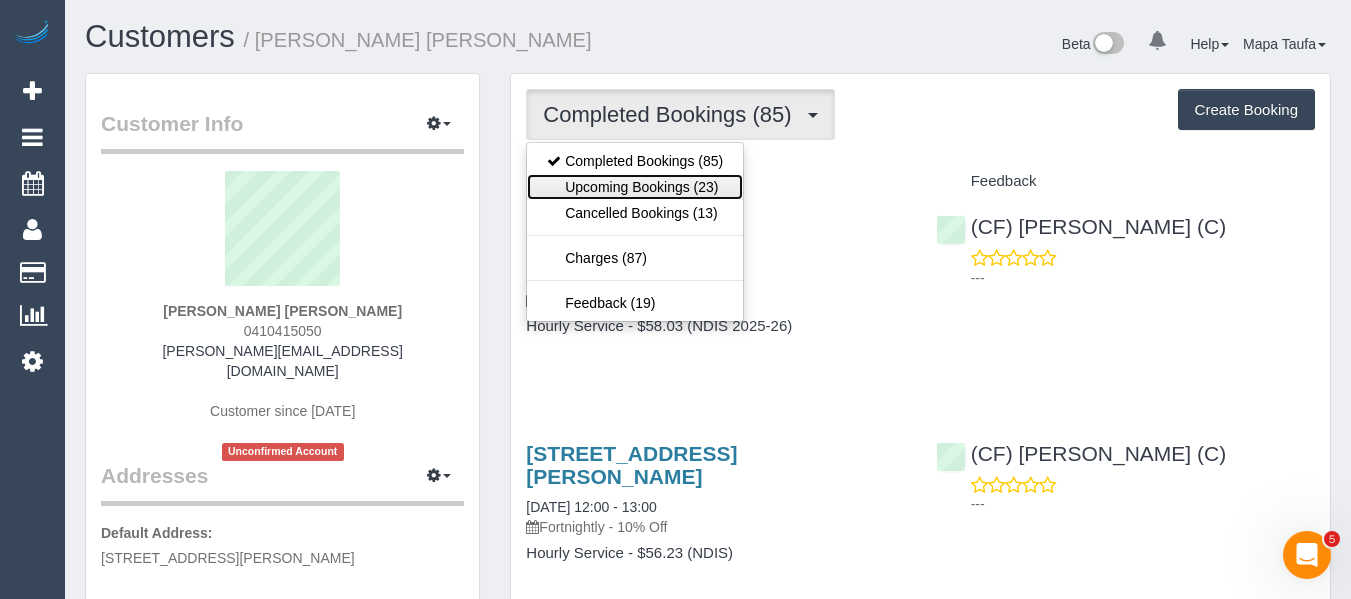 click on "Upcoming Bookings (23)" at bounding box center (635, 187) 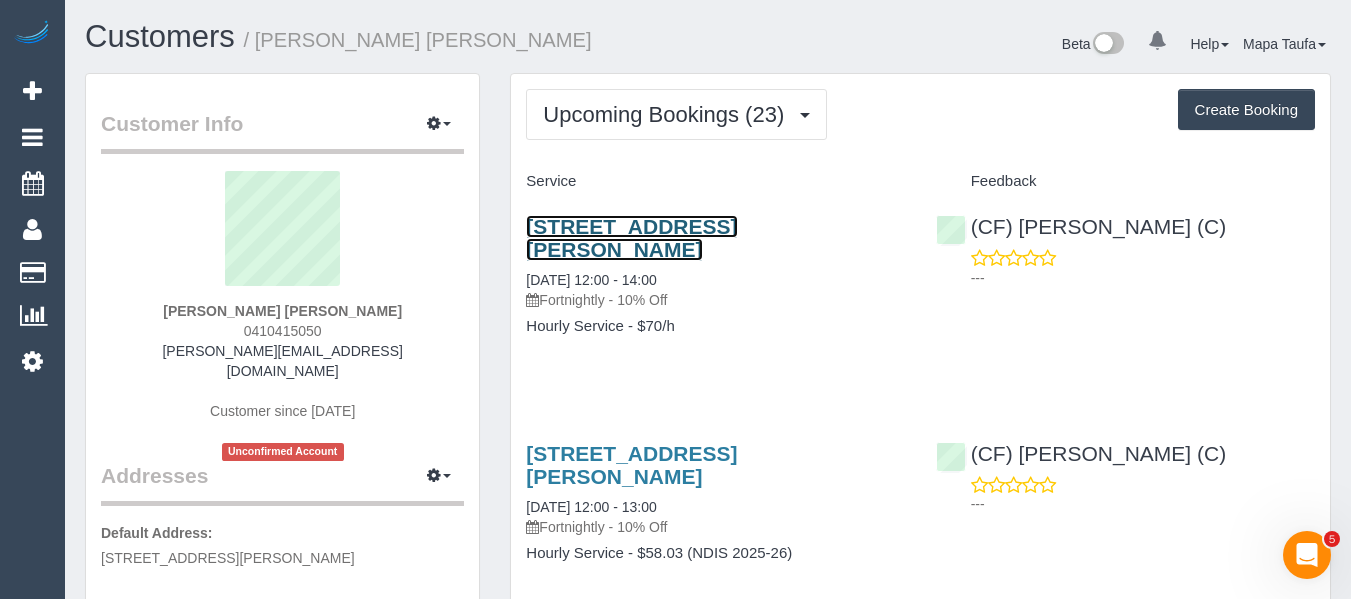 click on "50 Twin River Dr, South Morang, VIC 3752" at bounding box center [631, 238] 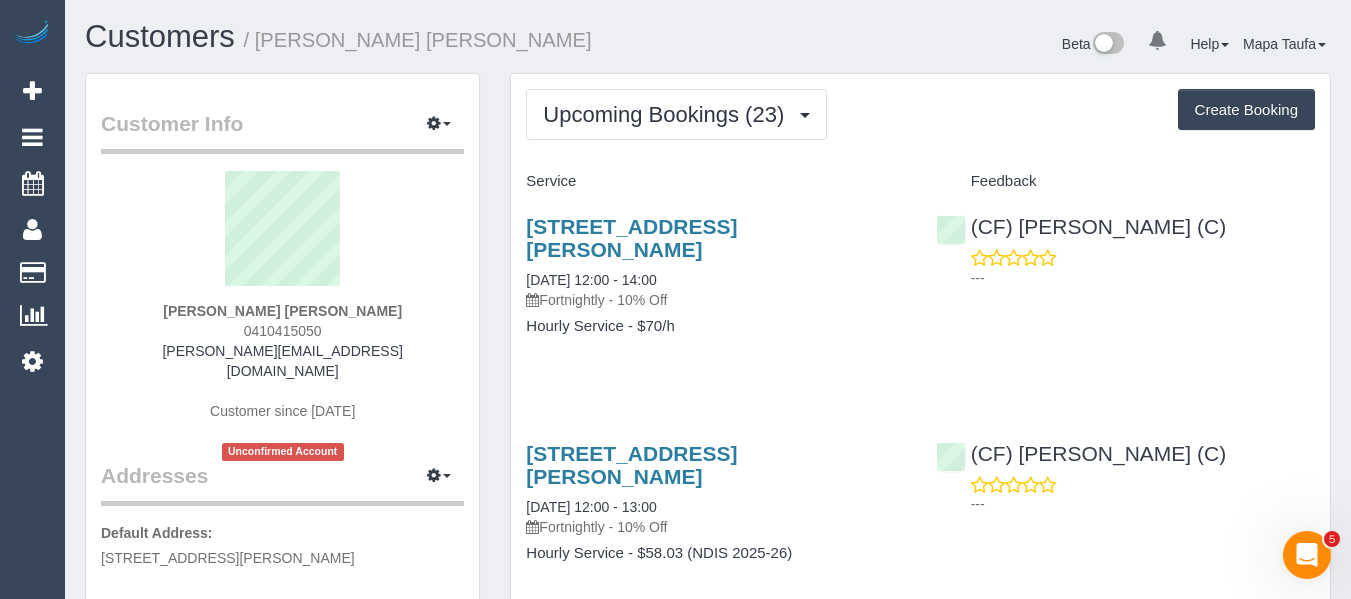 drag, startPoint x: 156, startPoint y: 195, endPoint x: 121, endPoint y: 217, distance: 41.340054 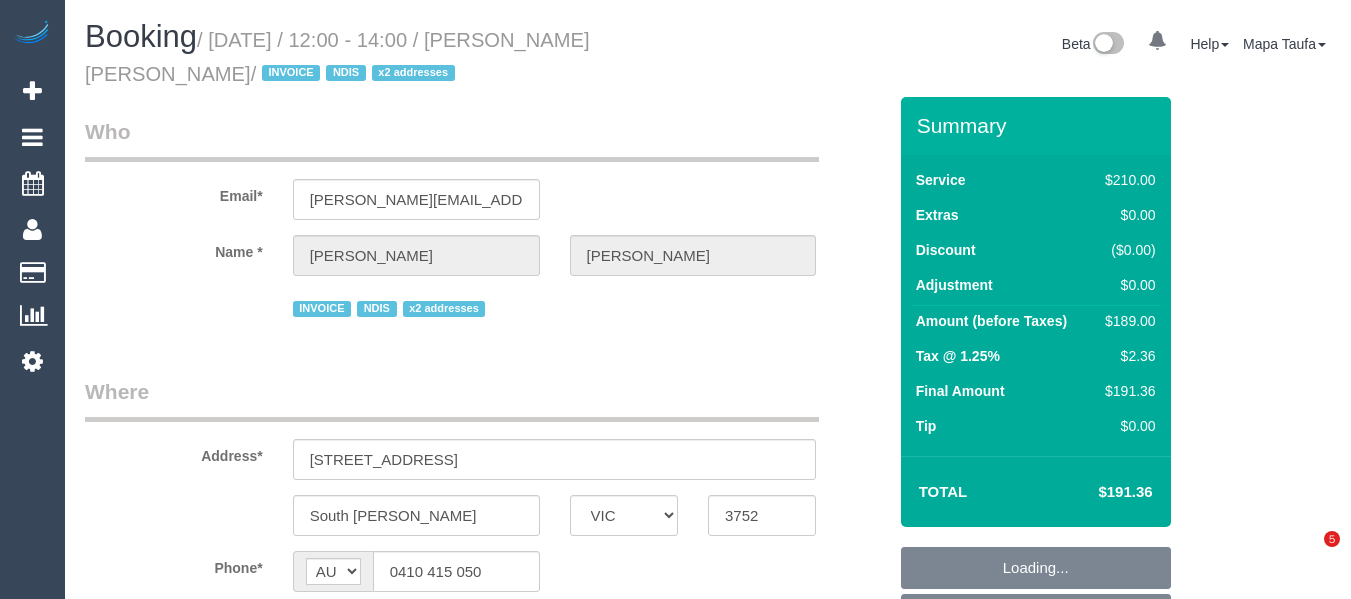 select on "VIC" 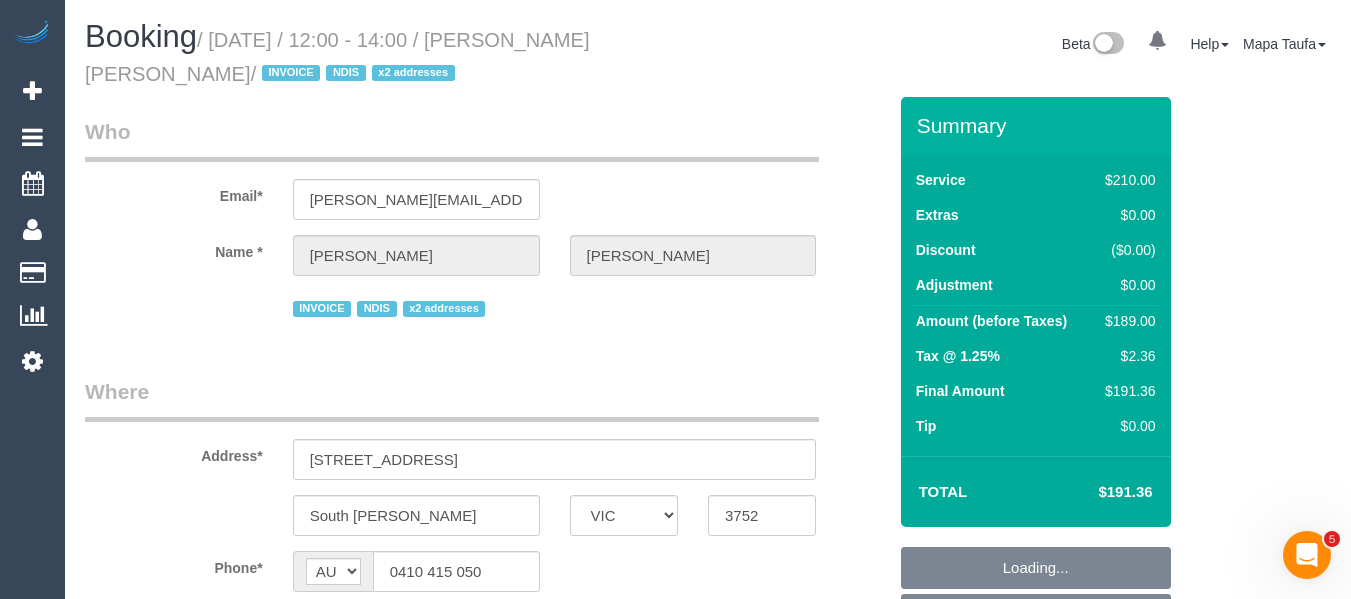 scroll, scrollTop: 0, scrollLeft: 0, axis: both 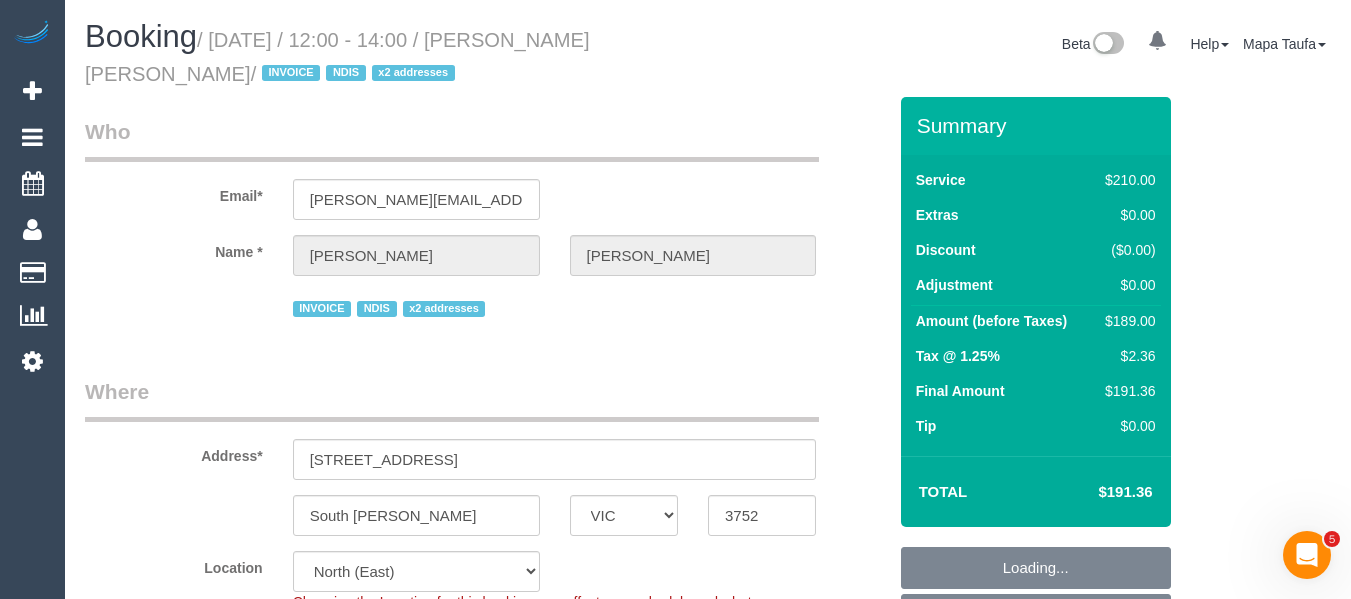 select on "object:887" 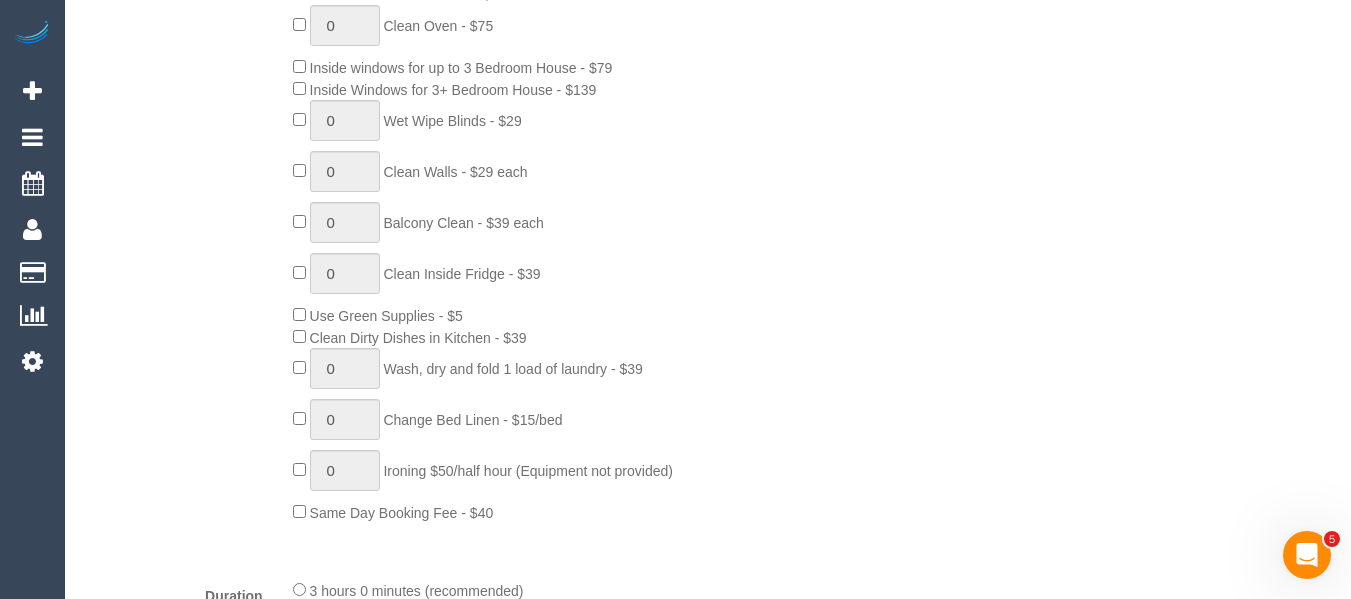 select on "spot1" 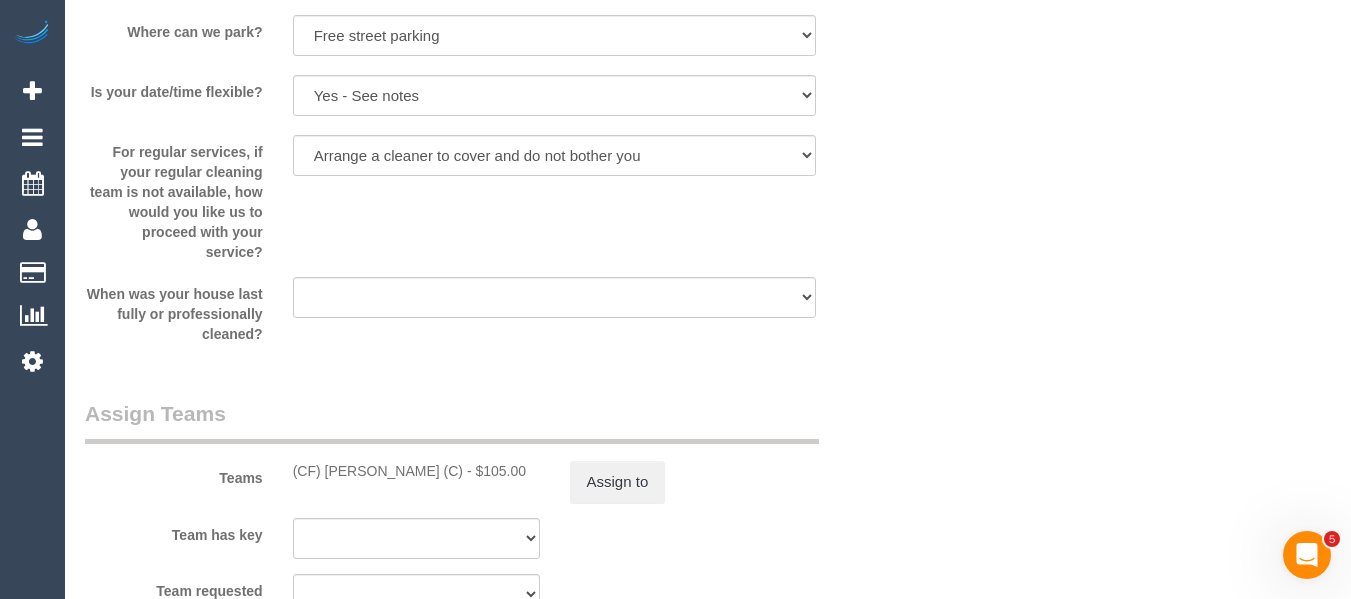 scroll, scrollTop: 3359, scrollLeft: 0, axis: vertical 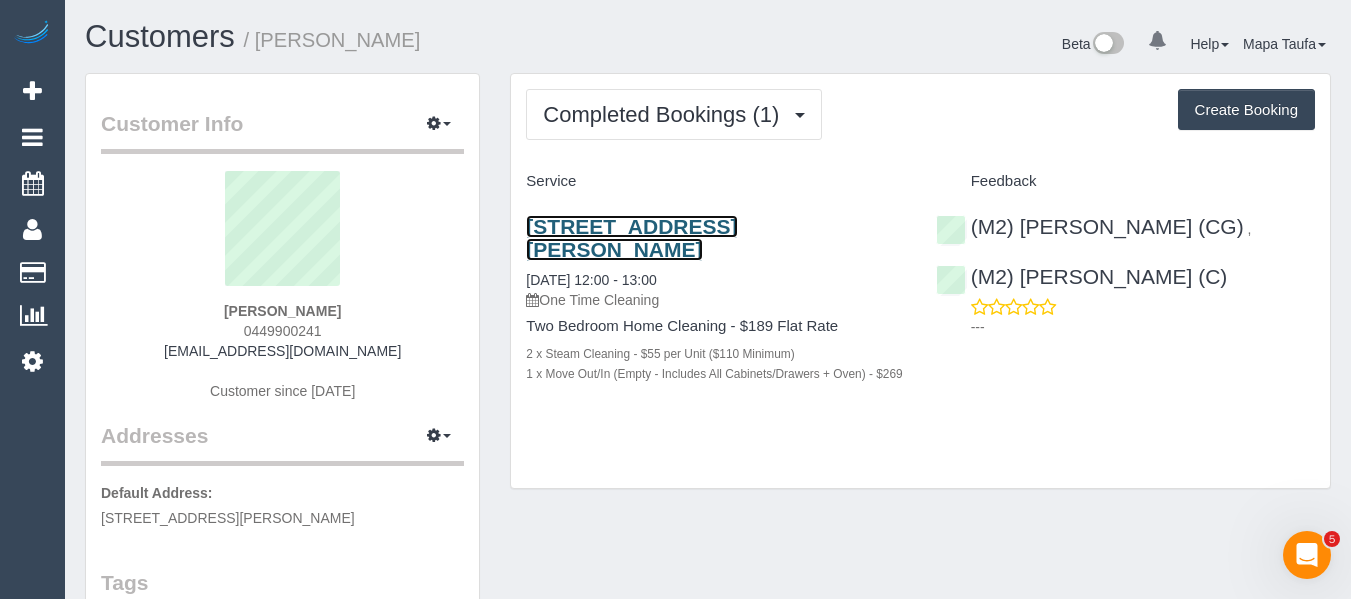 click on "57 Johnston St, 207, Fitzroy, VIC 3065" at bounding box center (631, 238) 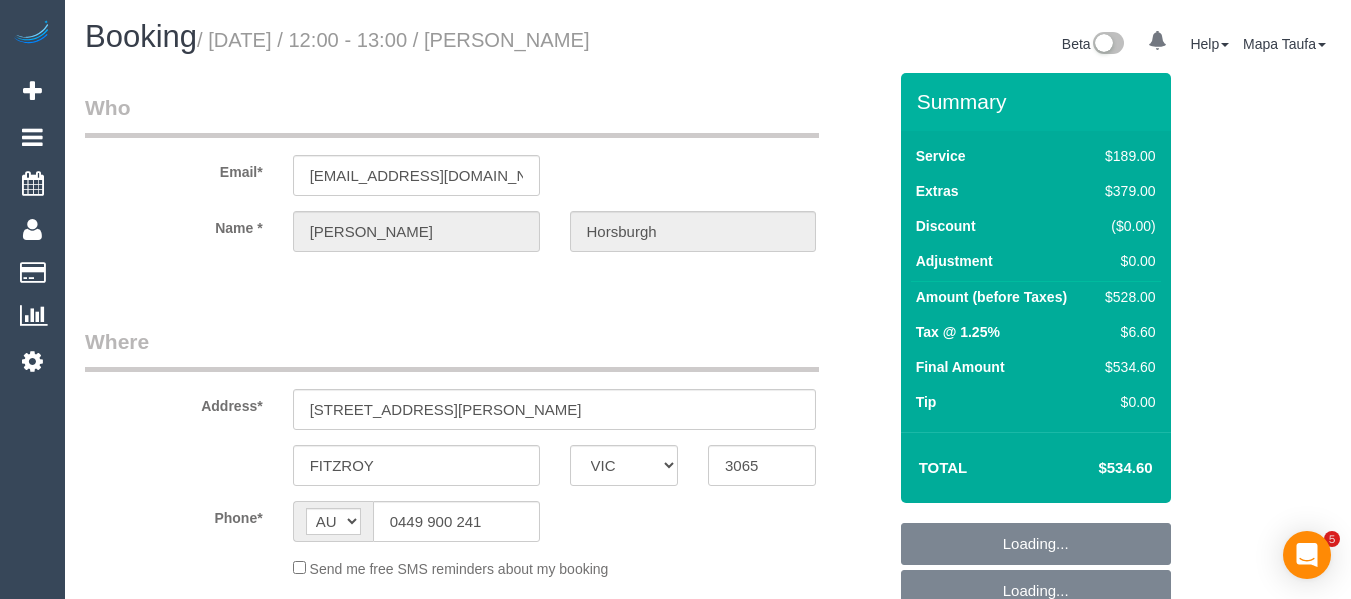select on "VIC" 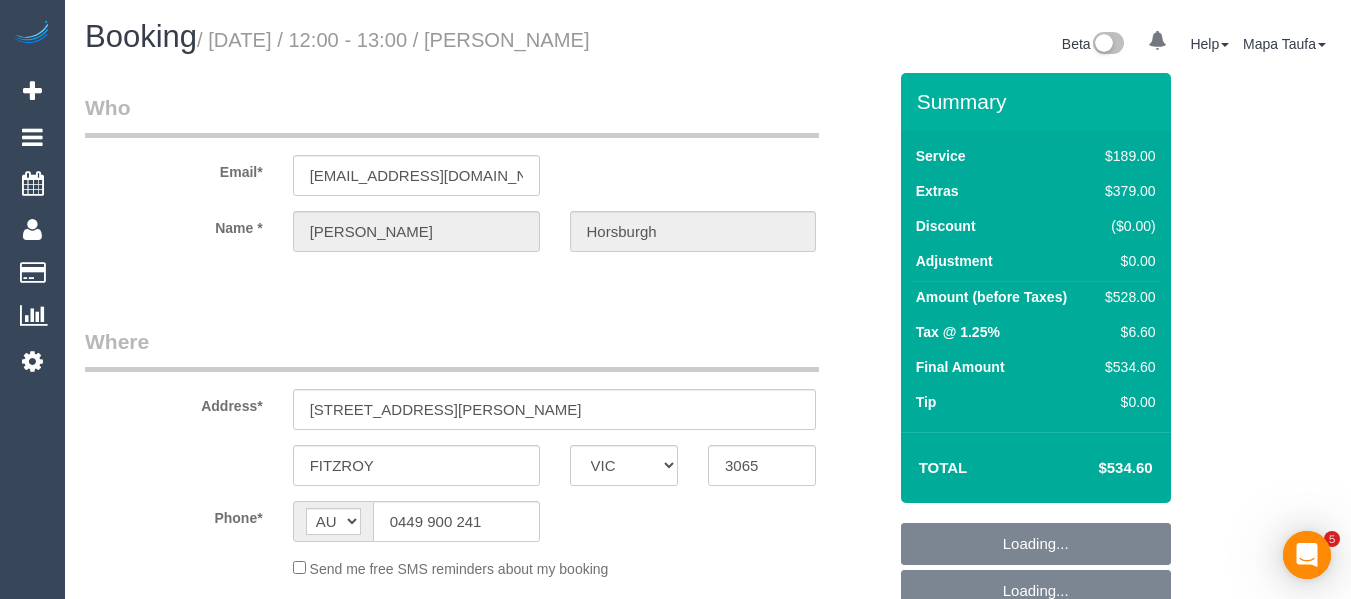 scroll, scrollTop: 0, scrollLeft: 0, axis: both 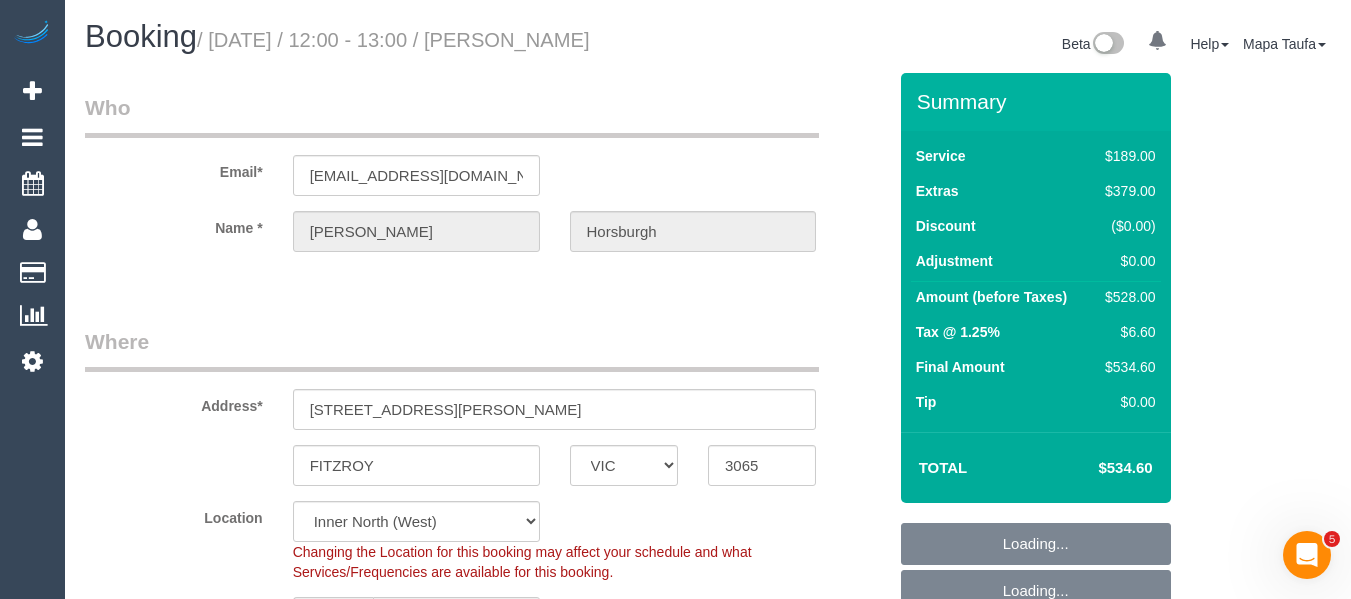 select on "object:1759" 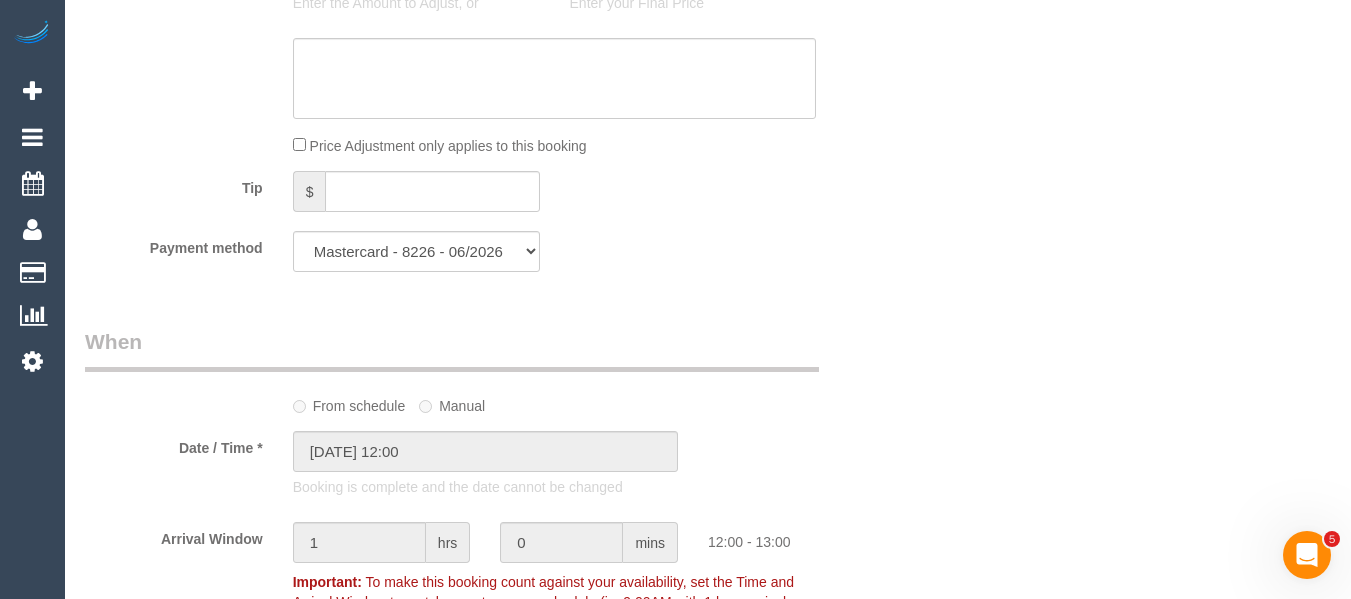 scroll, scrollTop: 1952, scrollLeft: 0, axis: vertical 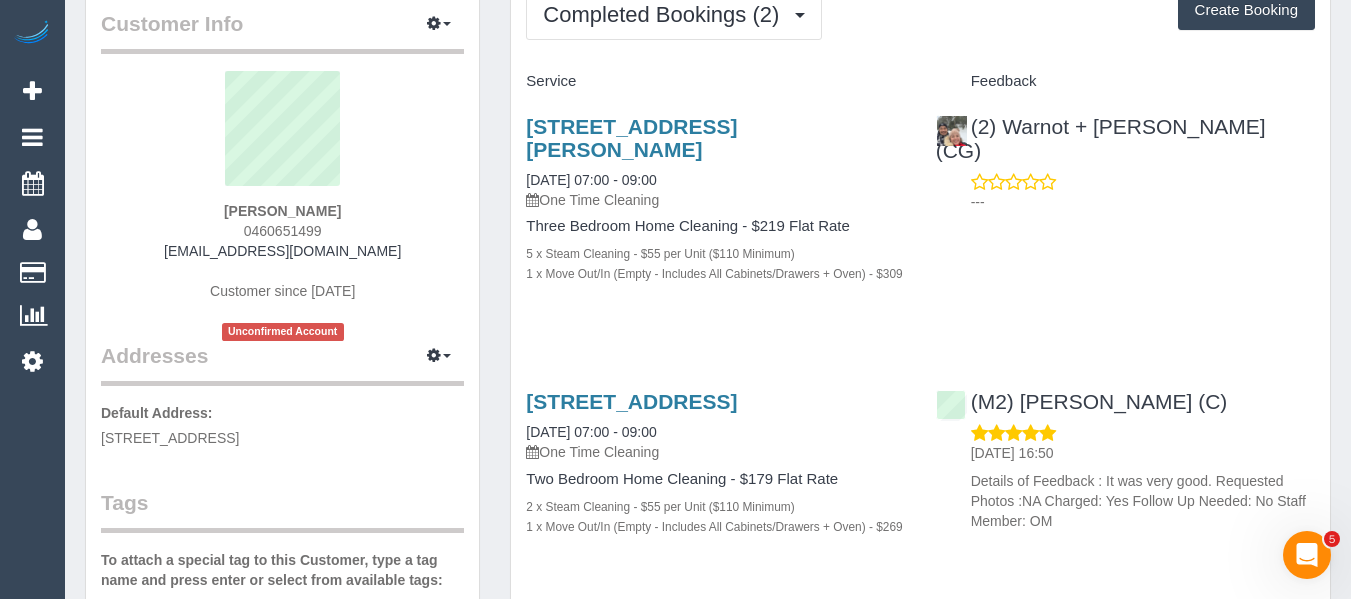 drag, startPoint x: 346, startPoint y: 214, endPoint x: 187, endPoint y: 226, distance: 159.4522 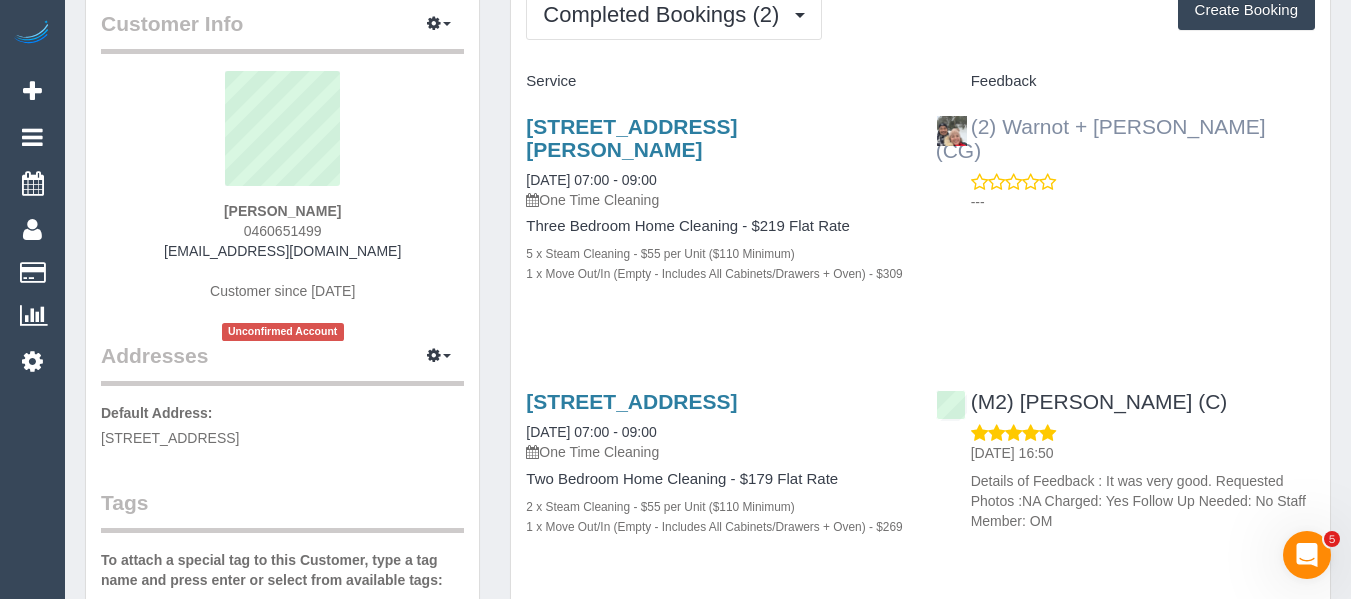 drag, startPoint x: 1230, startPoint y: 122, endPoint x: 1005, endPoint y: 119, distance: 225.02 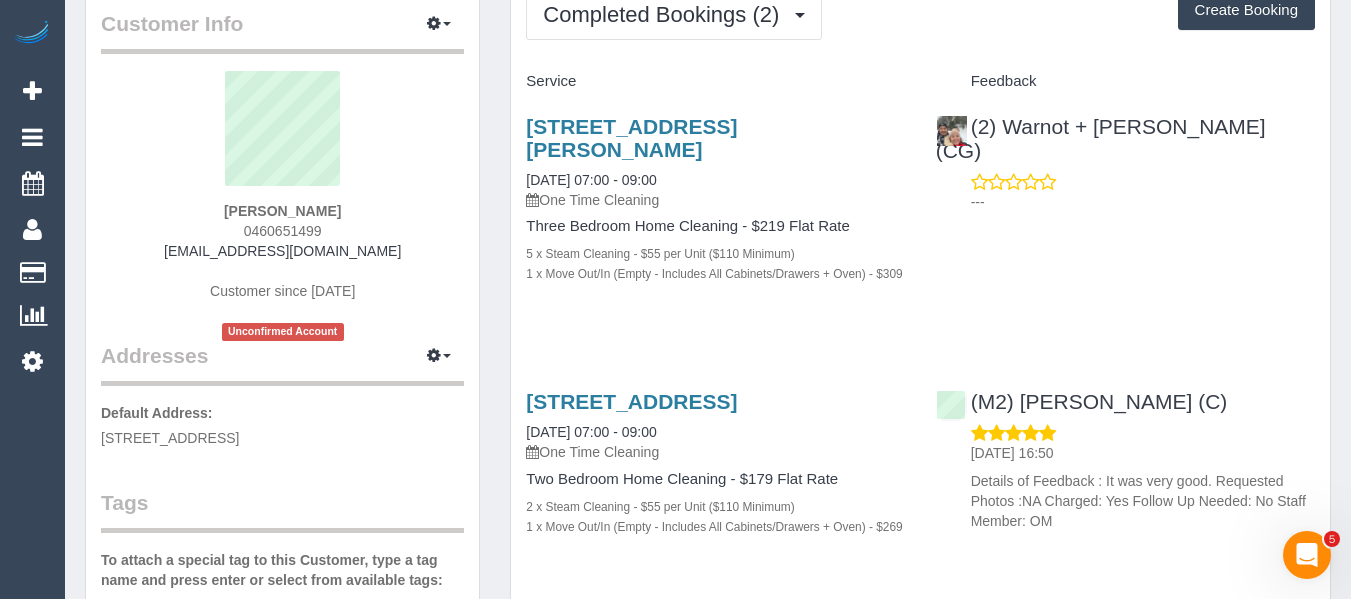 copy on "Warnot + [PERSON_NAME] (CG)" 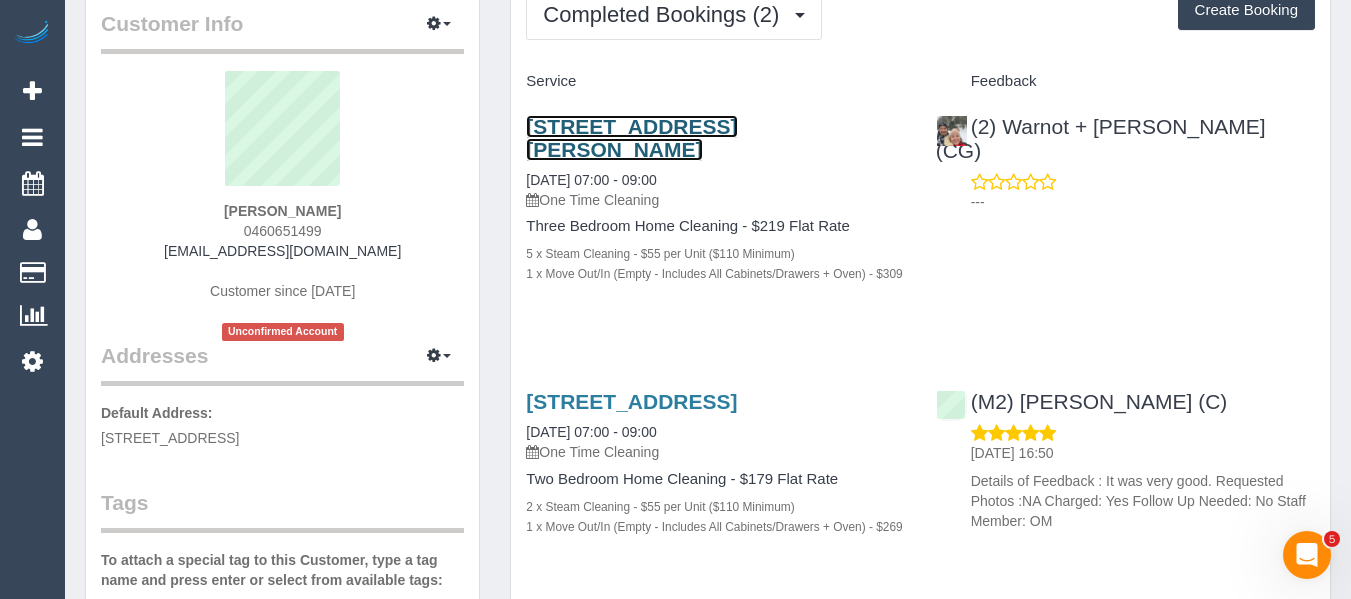 click on "4 Amelia St, Brunswick, VIC 3056" at bounding box center [631, 138] 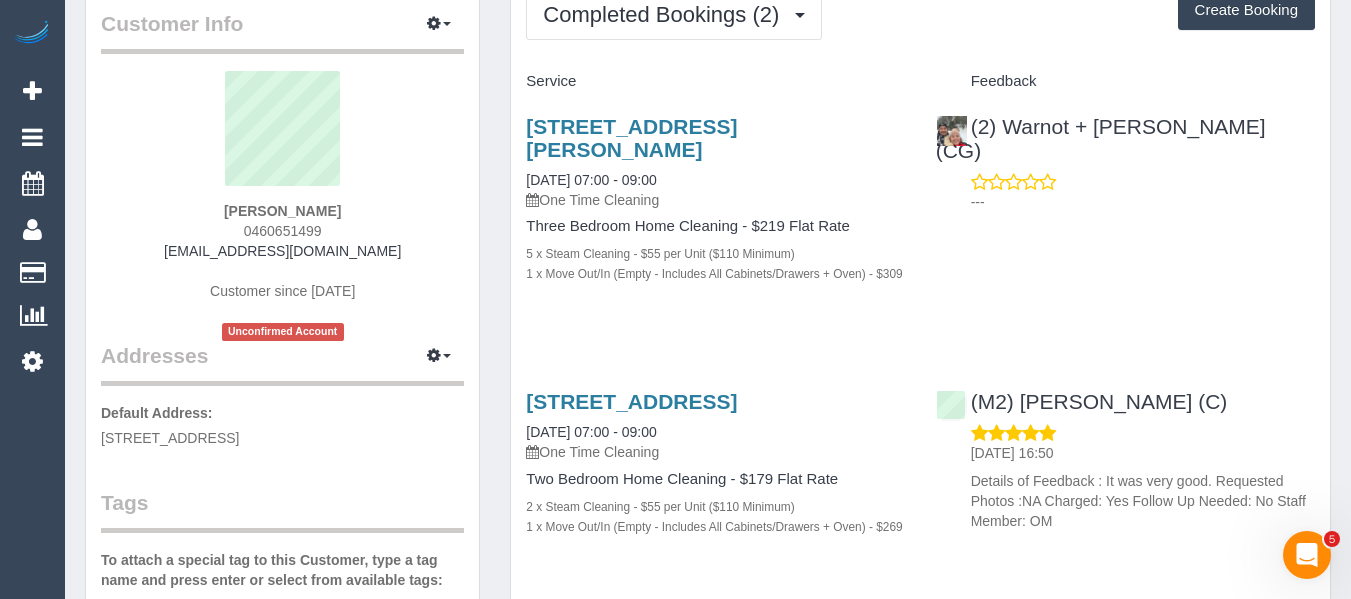 drag, startPoint x: 328, startPoint y: 226, endPoint x: 242, endPoint y: 234, distance: 86.37129 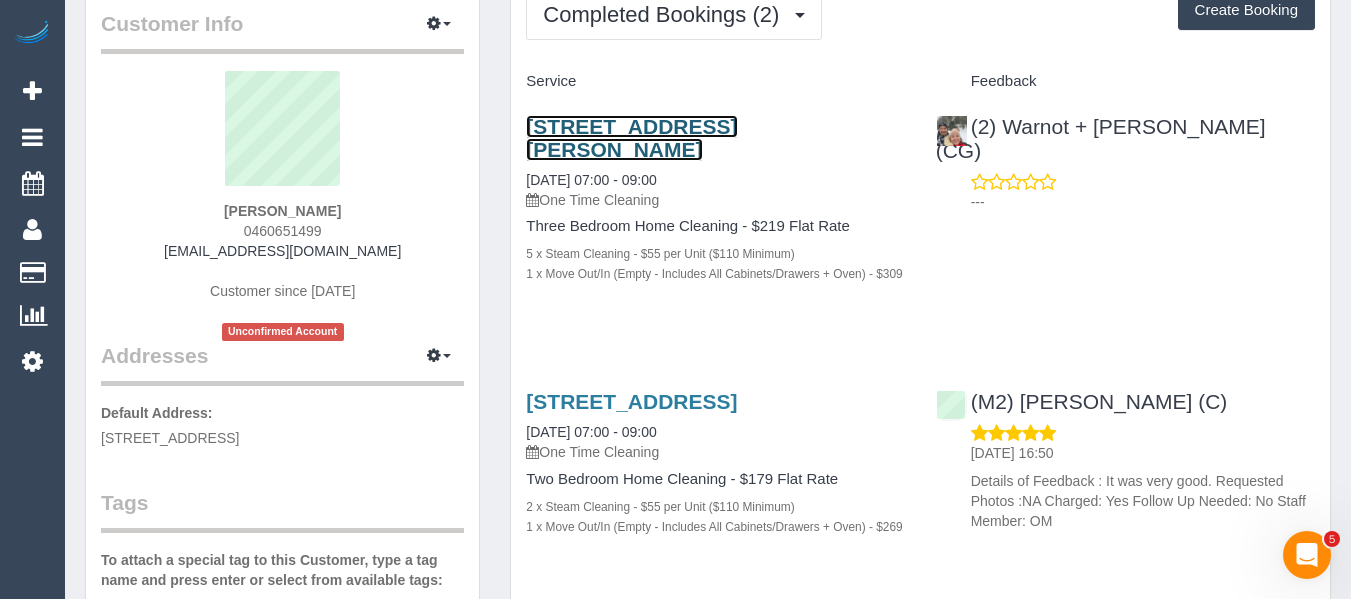 click on "4 Amelia St, Brunswick, VIC 3056" at bounding box center [631, 138] 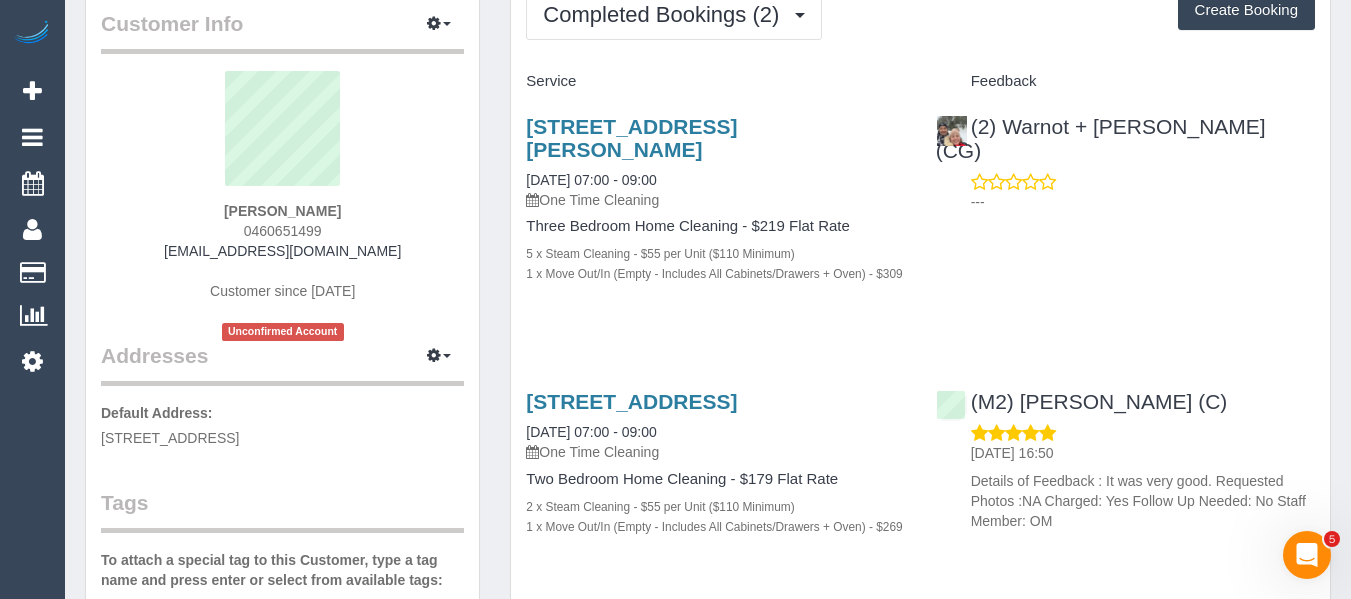 click on "Albert Loader
0460651499
loaderplumbing@outlook.com
Customer since 2024
Unconfirmed Account" at bounding box center (282, 206) 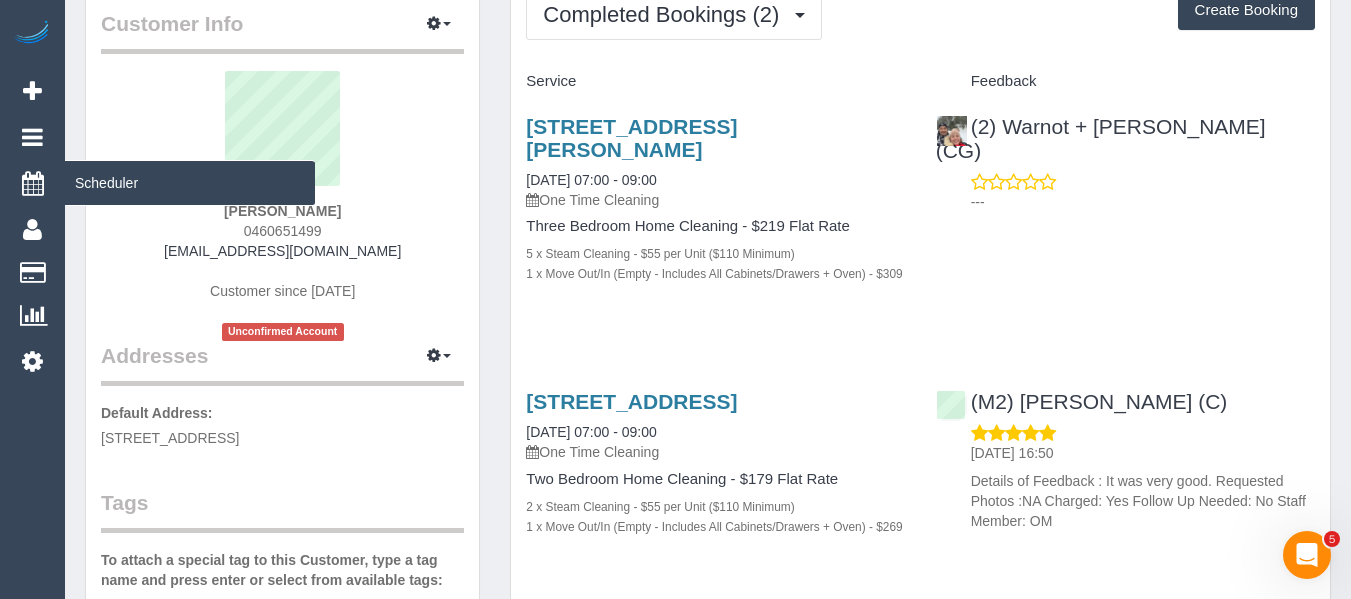 copy on "Albert Loader" 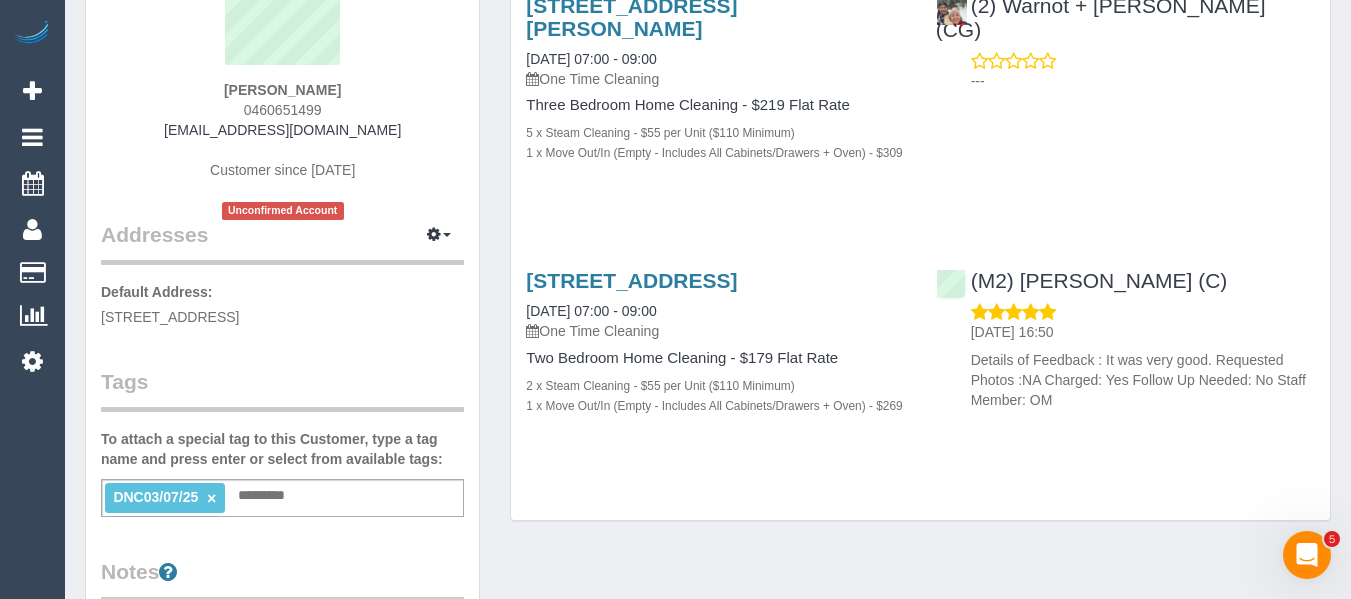 scroll, scrollTop: 300, scrollLeft: 0, axis: vertical 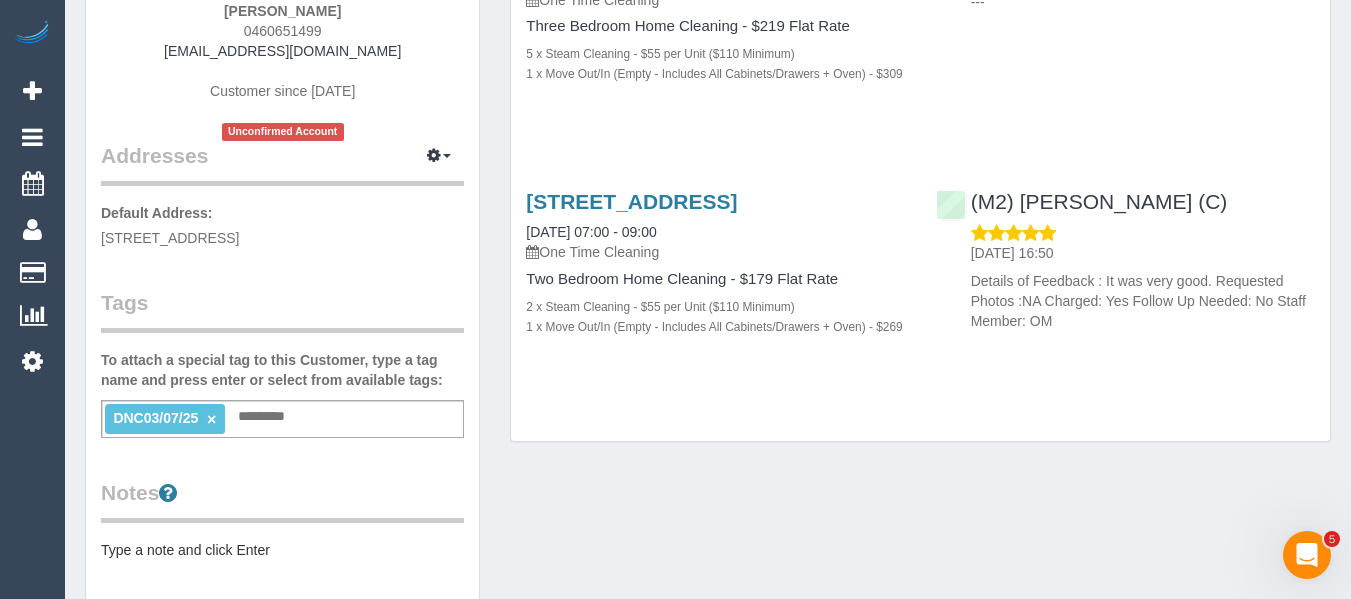 click on "DNC03/07/25   ×" at bounding box center (165, 419) 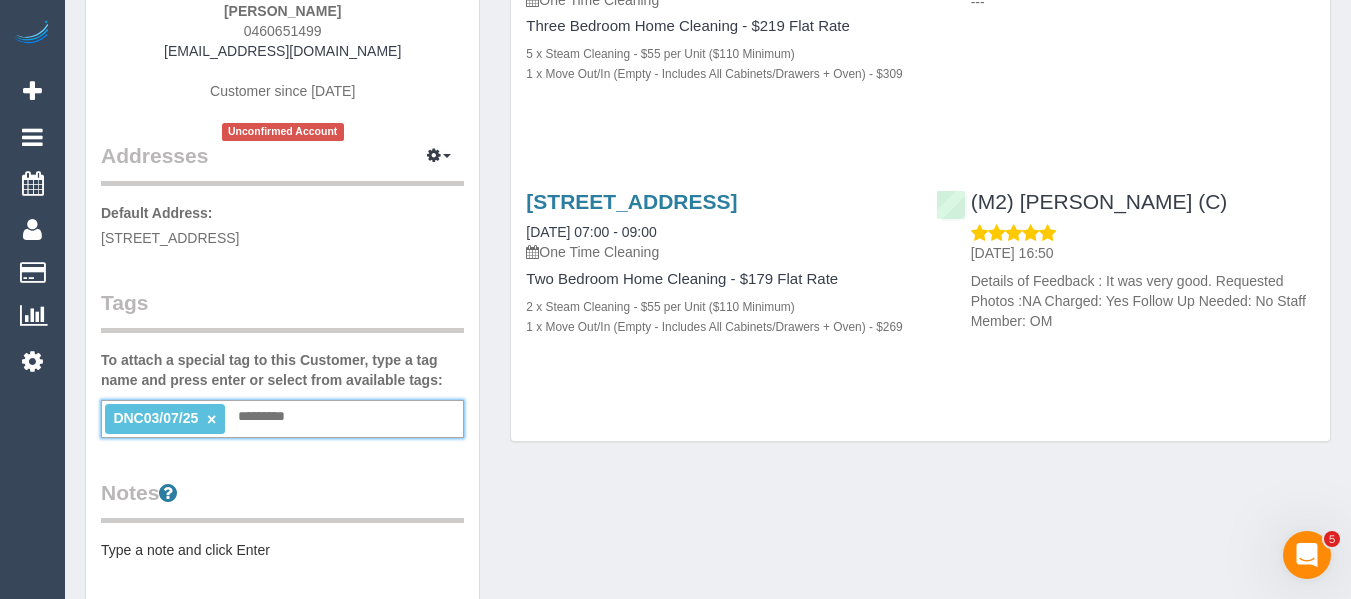 click on "×" at bounding box center [211, 419] 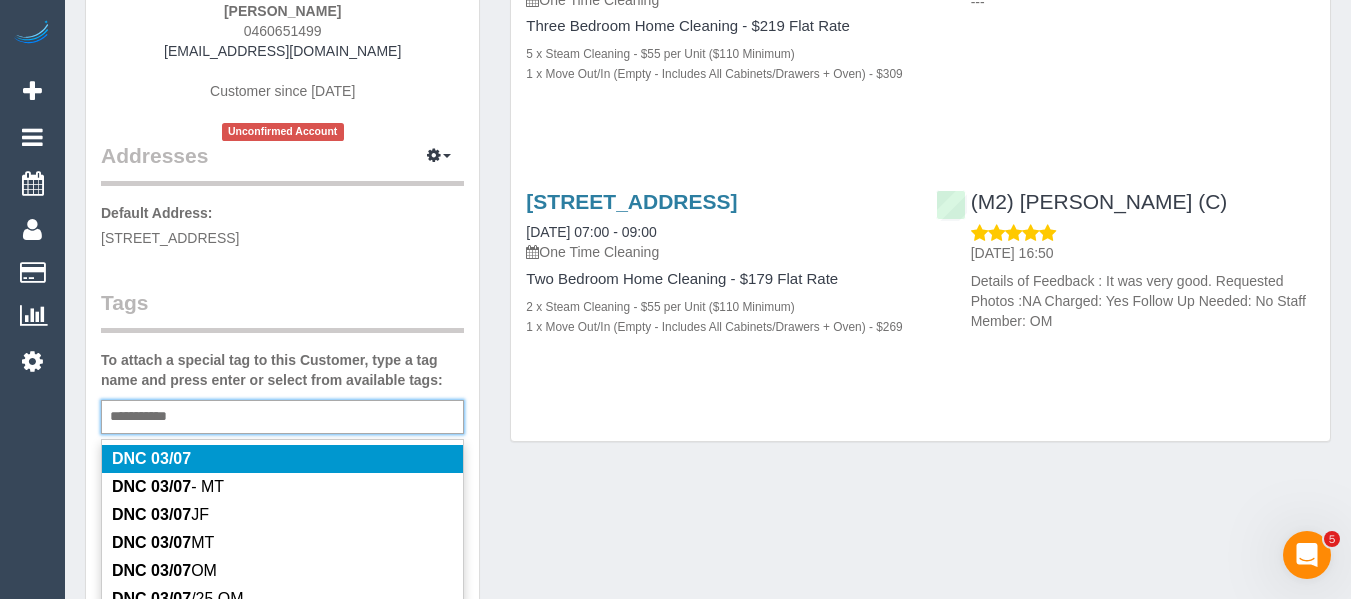 type on "**********" 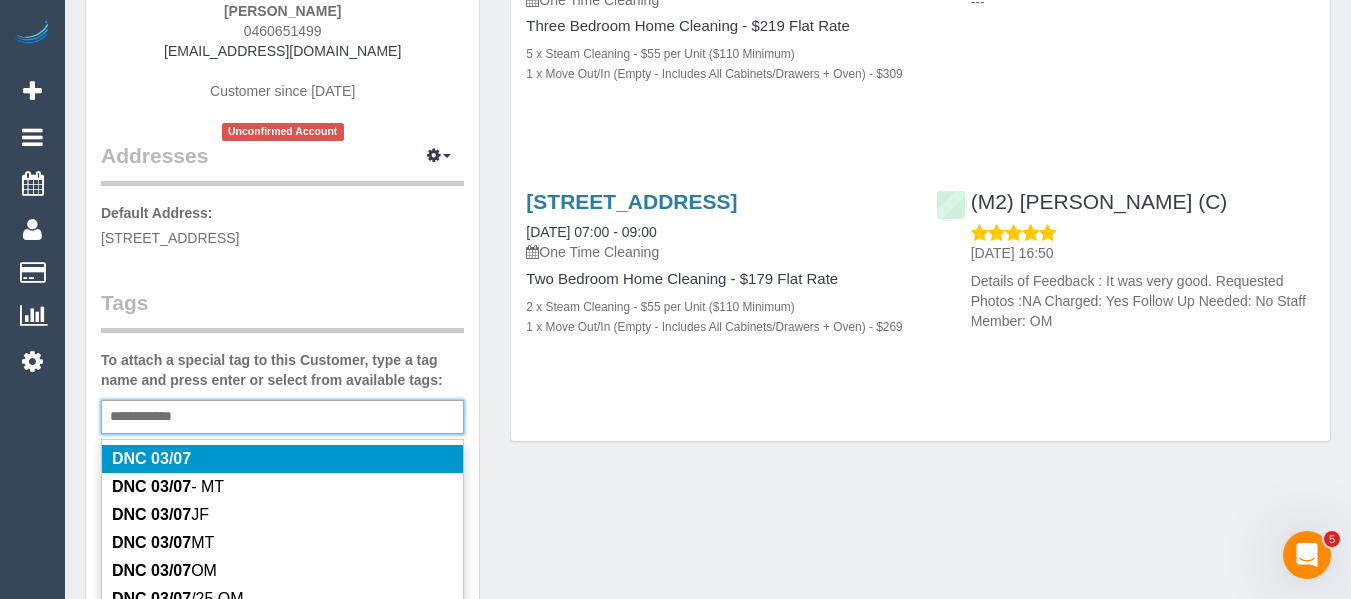 type 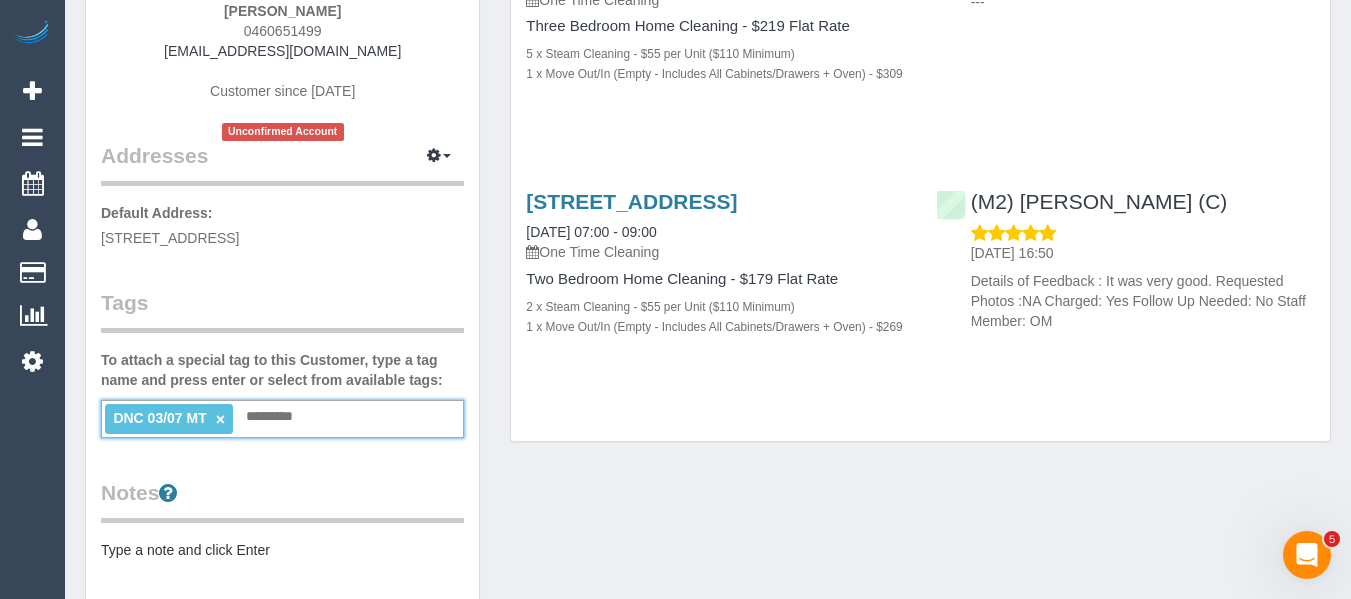scroll, scrollTop: 0, scrollLeft: 0, axis: both 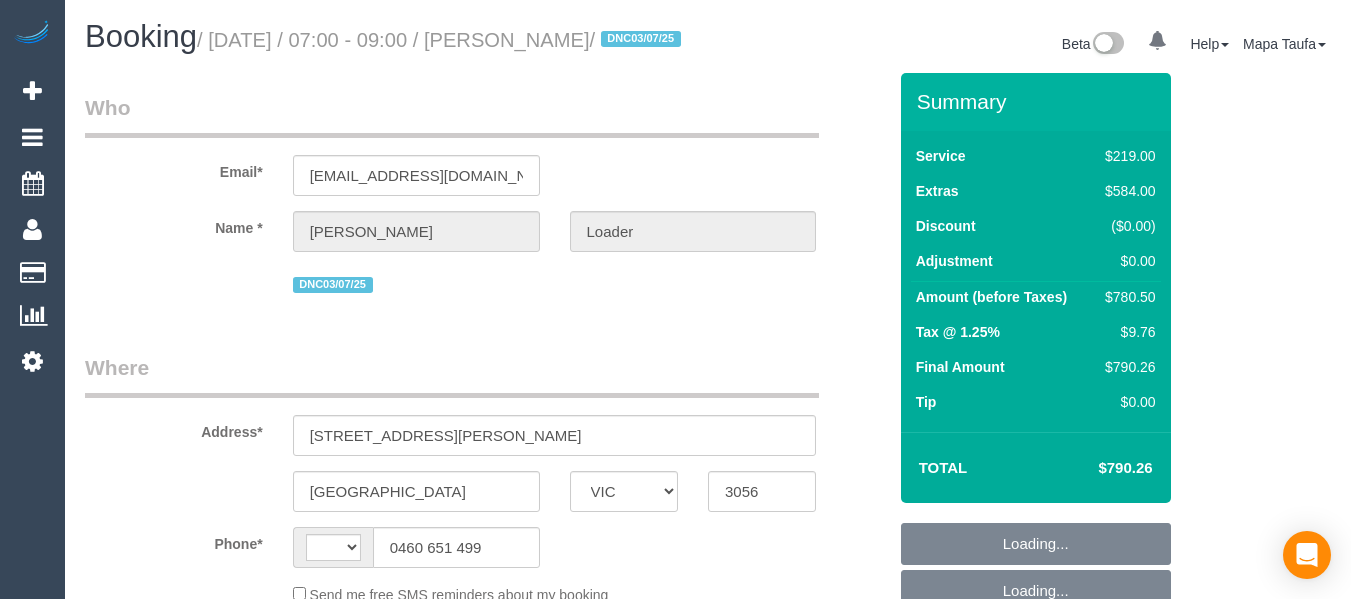 select on "VIC" 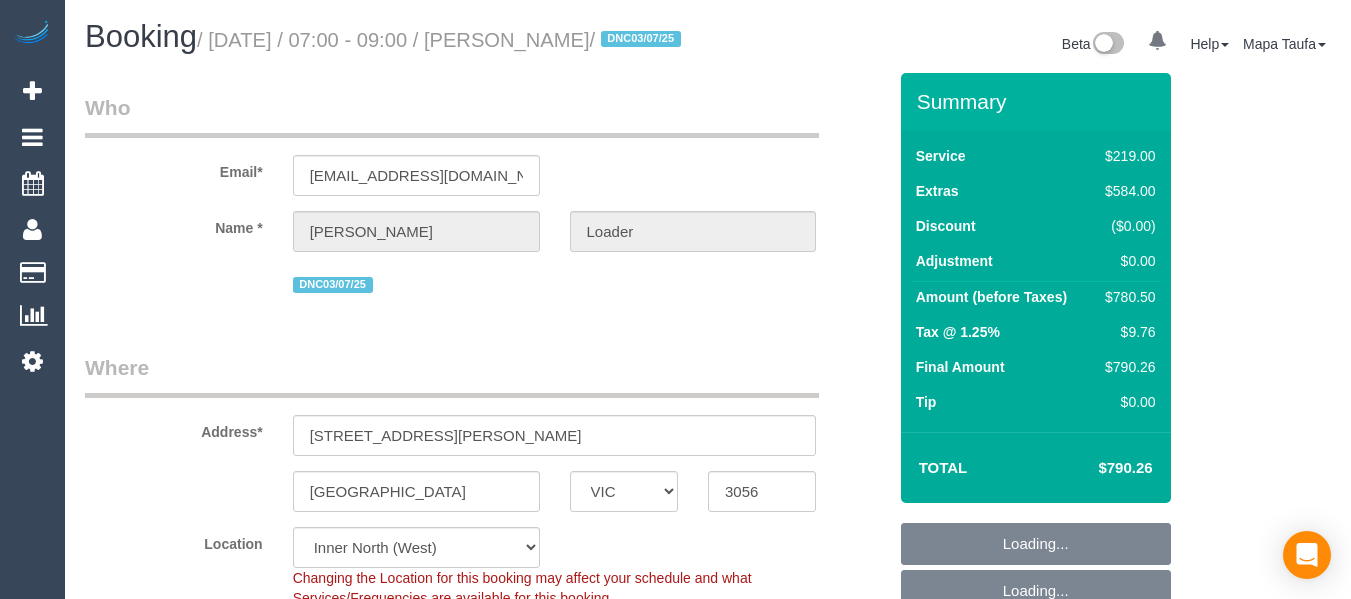 select on "object:379" 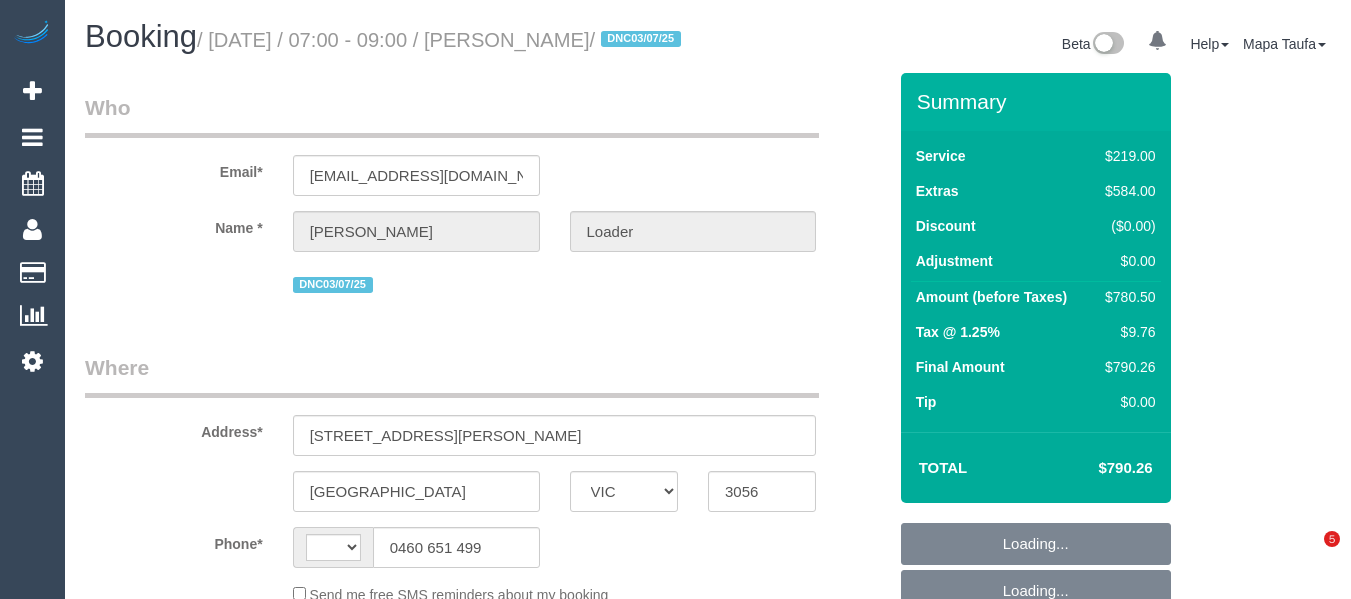 select on "VIC" 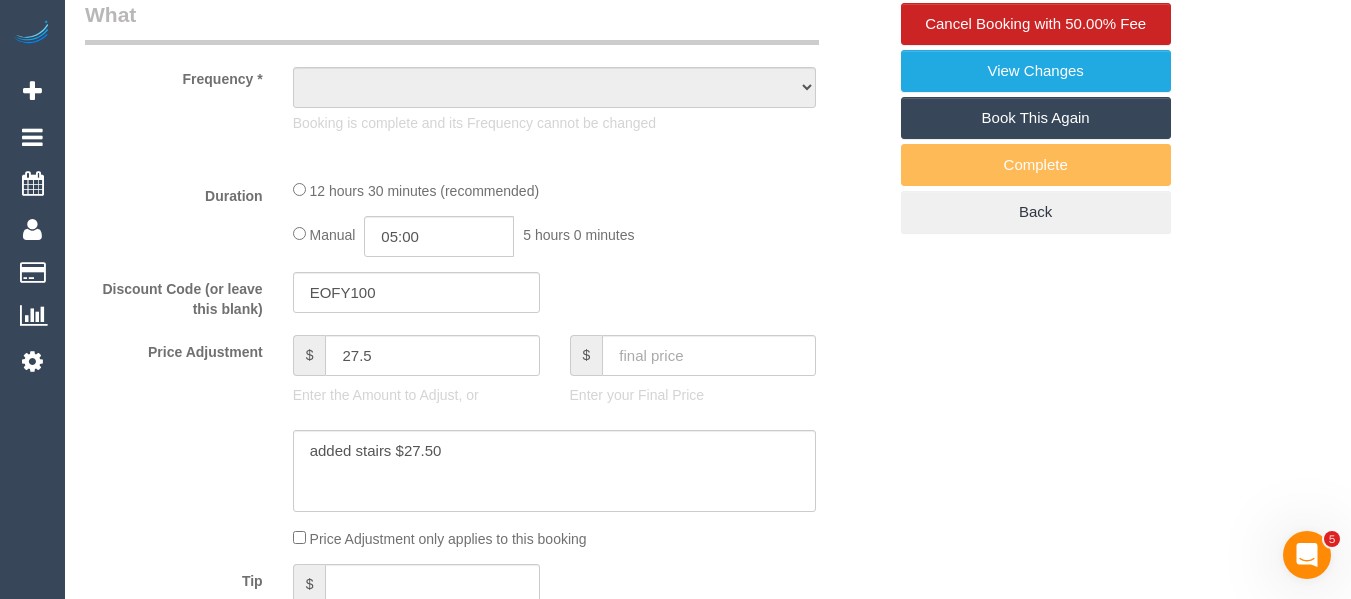 scroll, scrollTop: 0, scrollLeft: 0, axis: both 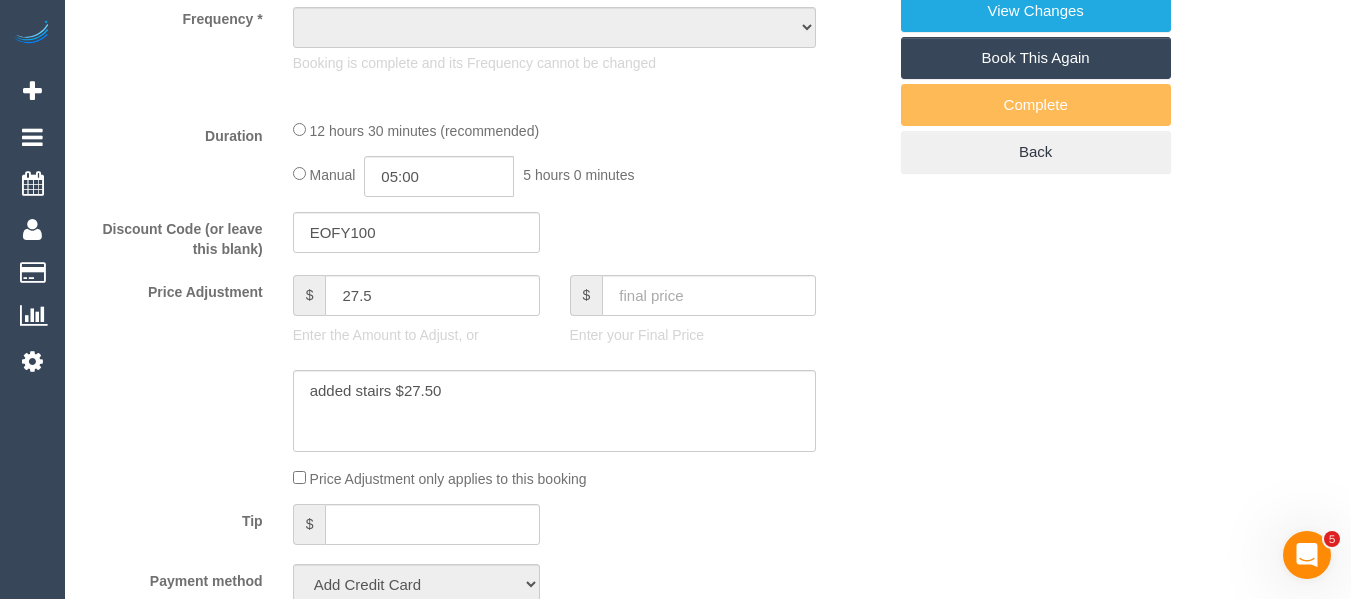 select on "string:AU" 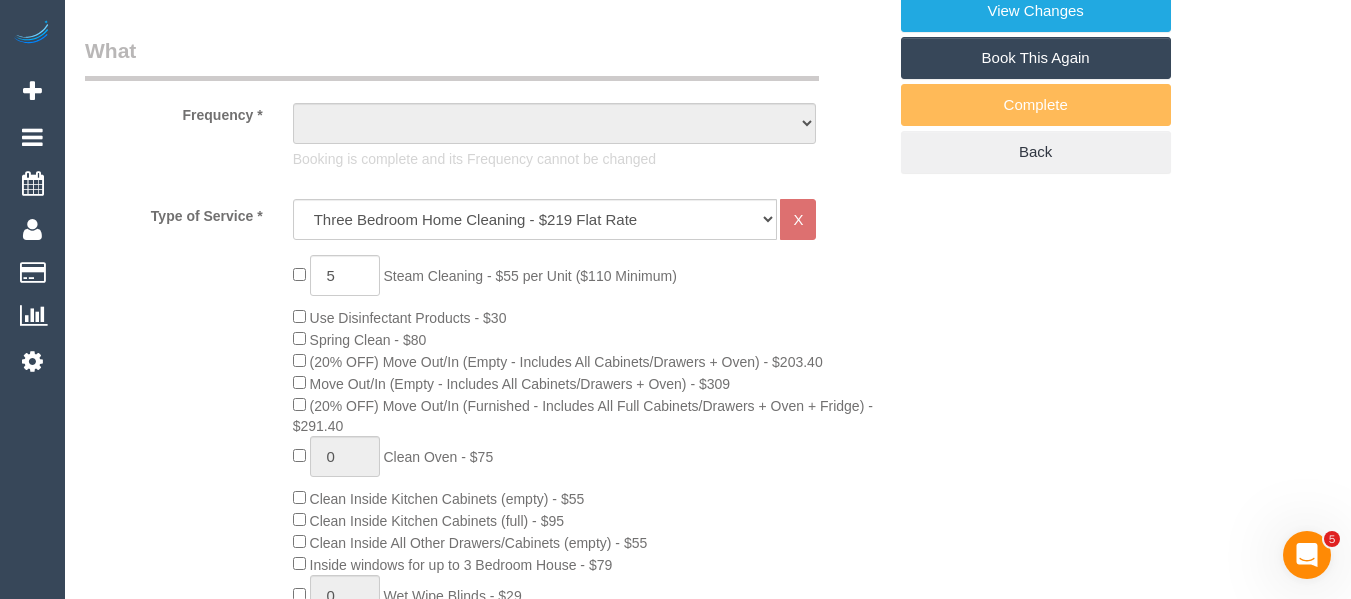 select on "object:1754" 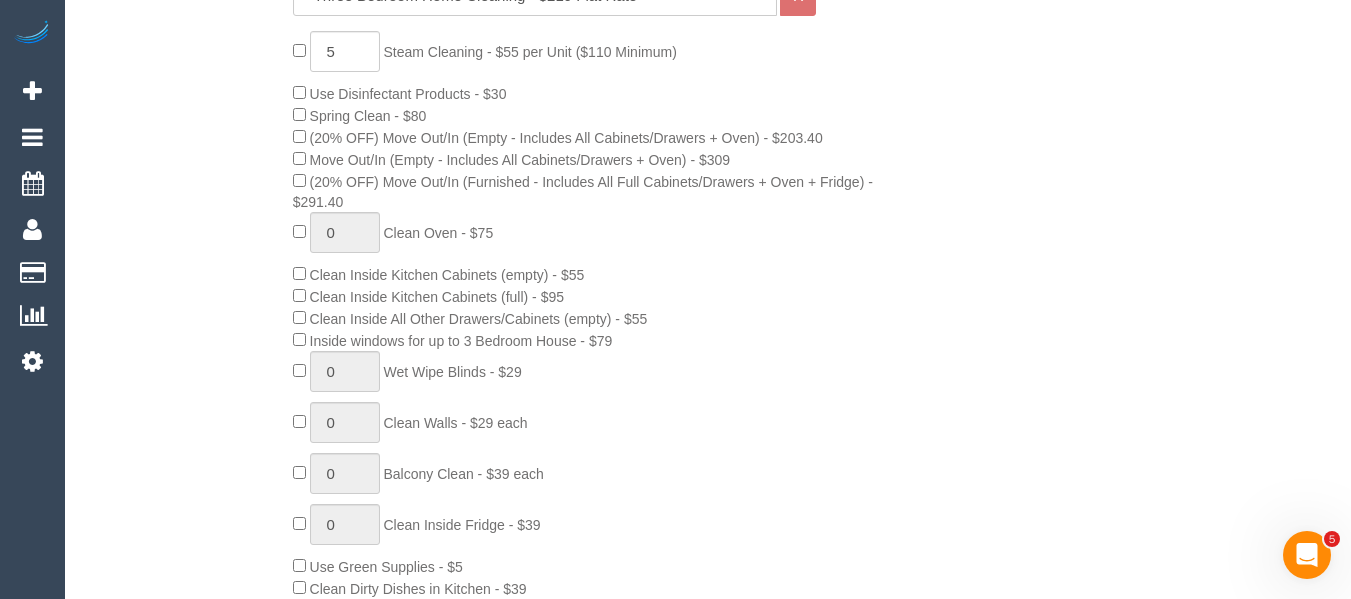scroll, scrollTop: 927, scrollLeft: 0, axis: vertical 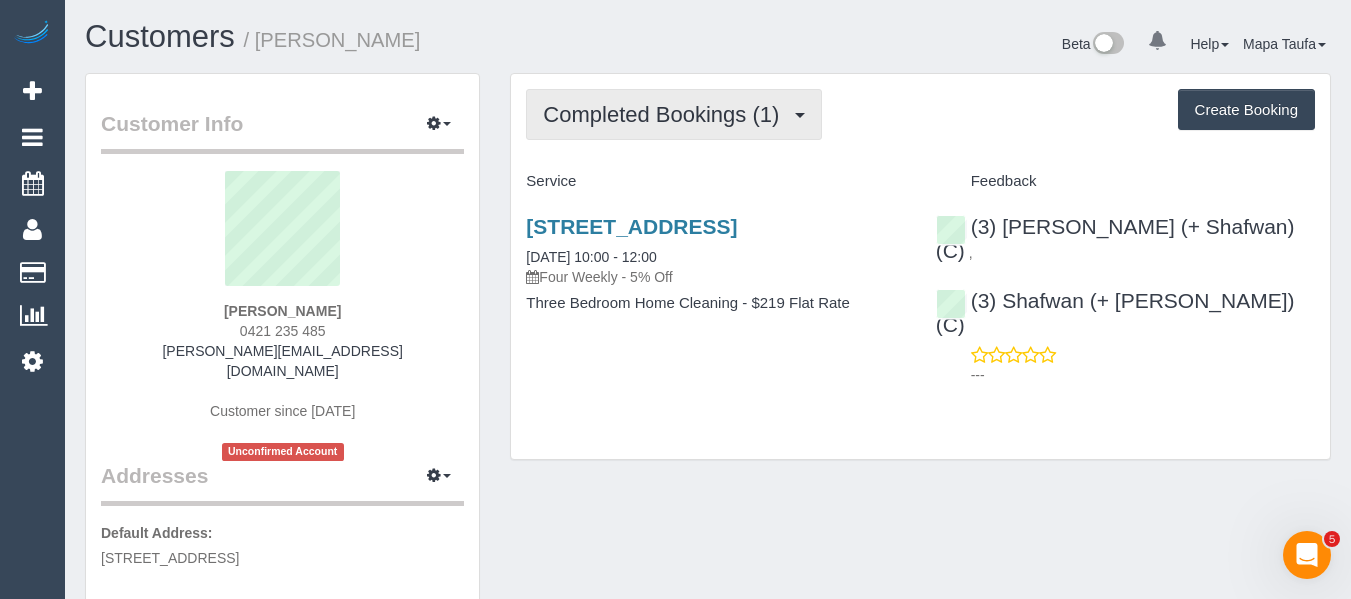 click on "Completed Bookings (1)" at bounding box center [666, 114] 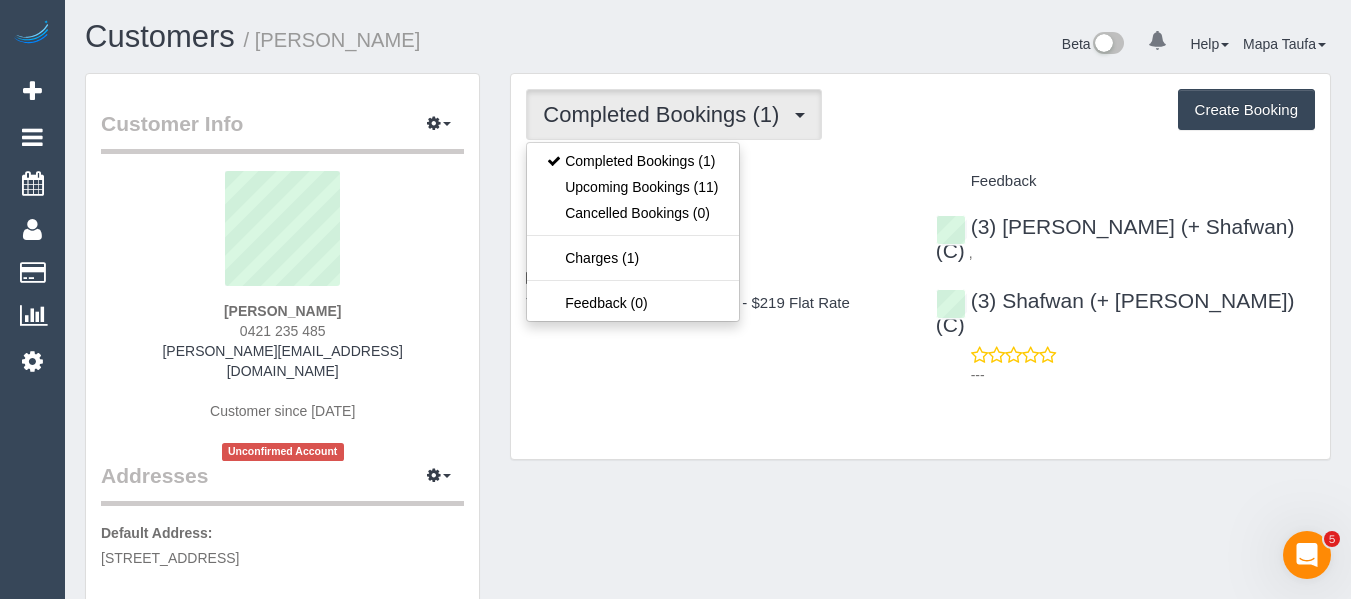 click on "Completed Bookings (1)
Completed Bookings (1)
Upcoming Bookings (11)
Cancelled Bookings (0)
Charges (1)
Feedback (0)
Create Booking
Service
Feedback" at bounding box center (920, 266) 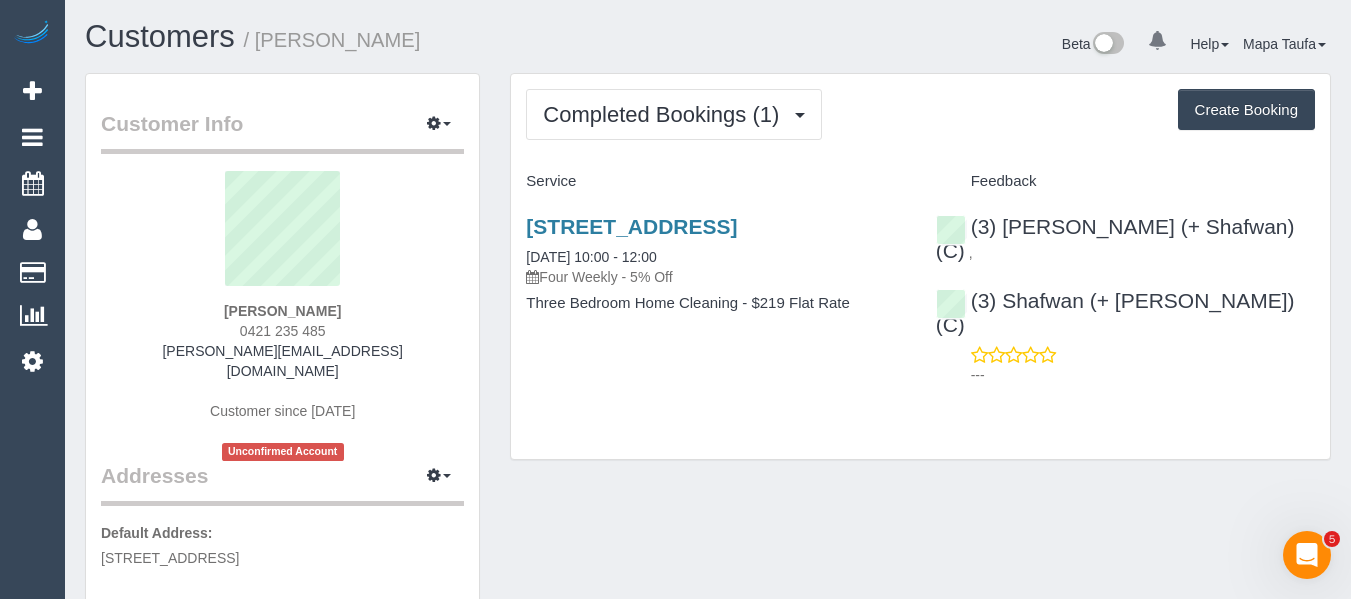 click on "Completed Bookings (1)
Completed Bookings (1)
Upcoming Bookings (11)
Cancelled Bookings (0)
Charges (1)
Feedback (0)
Create Booking
Service
Feedback" at bounding box center [920, 266] 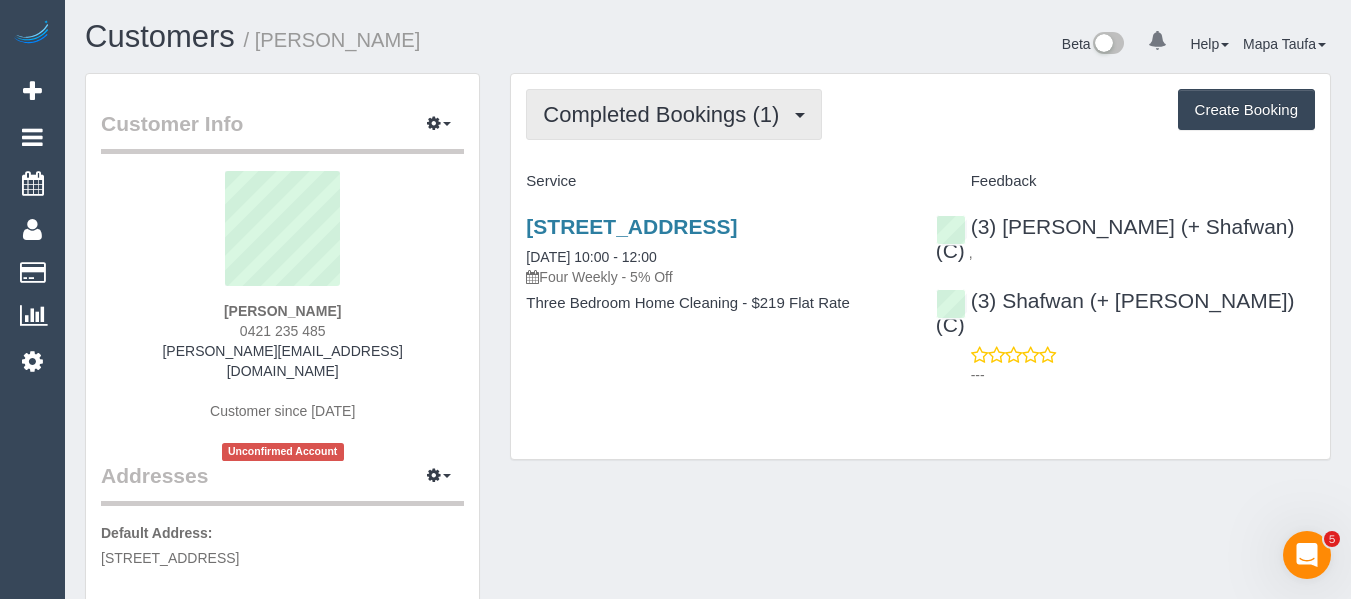 click on "Completed Bookings (1)" at bounding box center [674, 114] 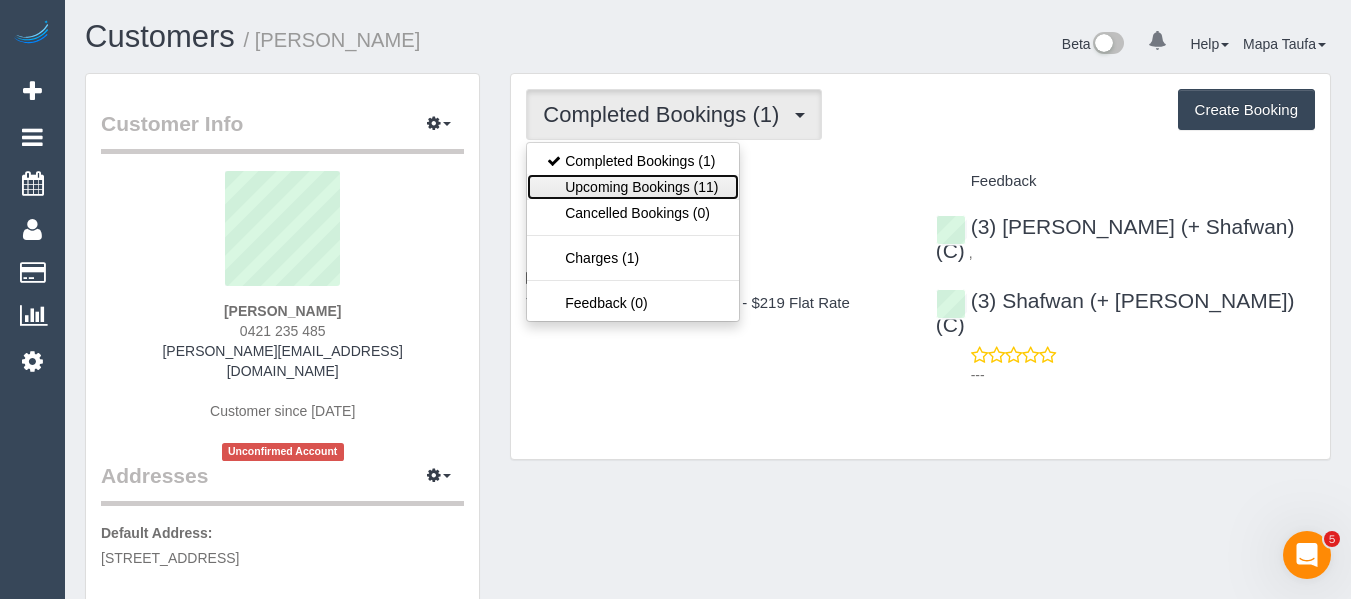 click on "Upcoming Bookings (11)" at bounding box center (632, 187) 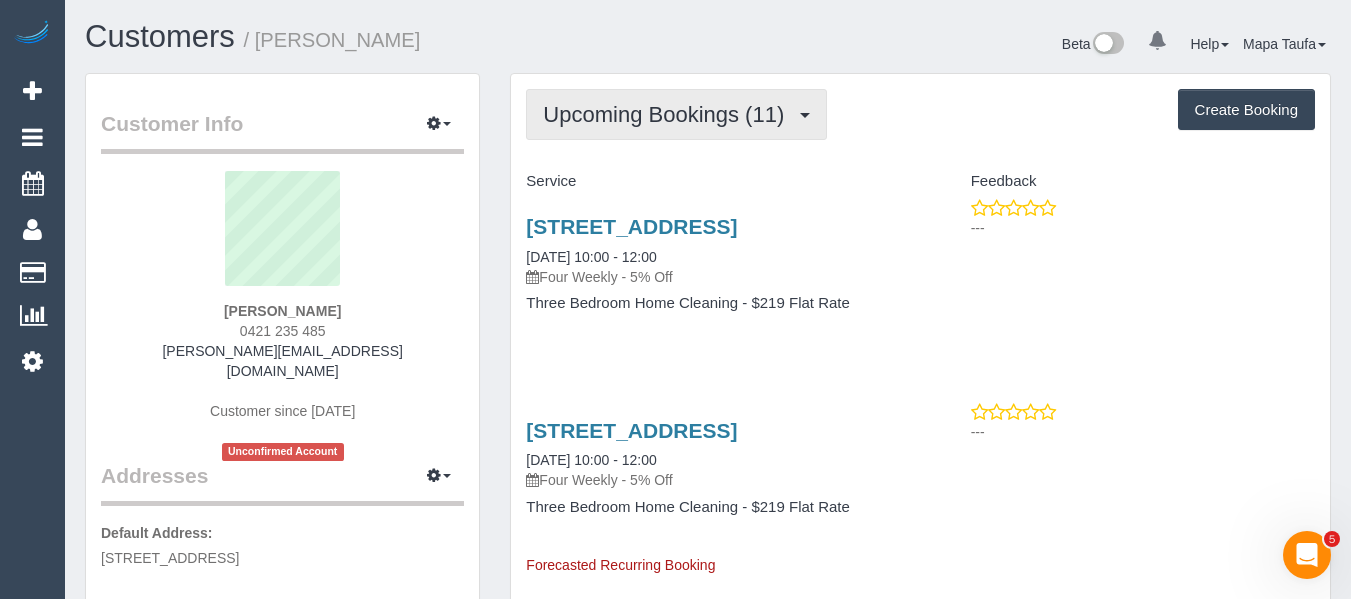 click on "Upcoming Bookings (11)" at bounding box center [668, 114] 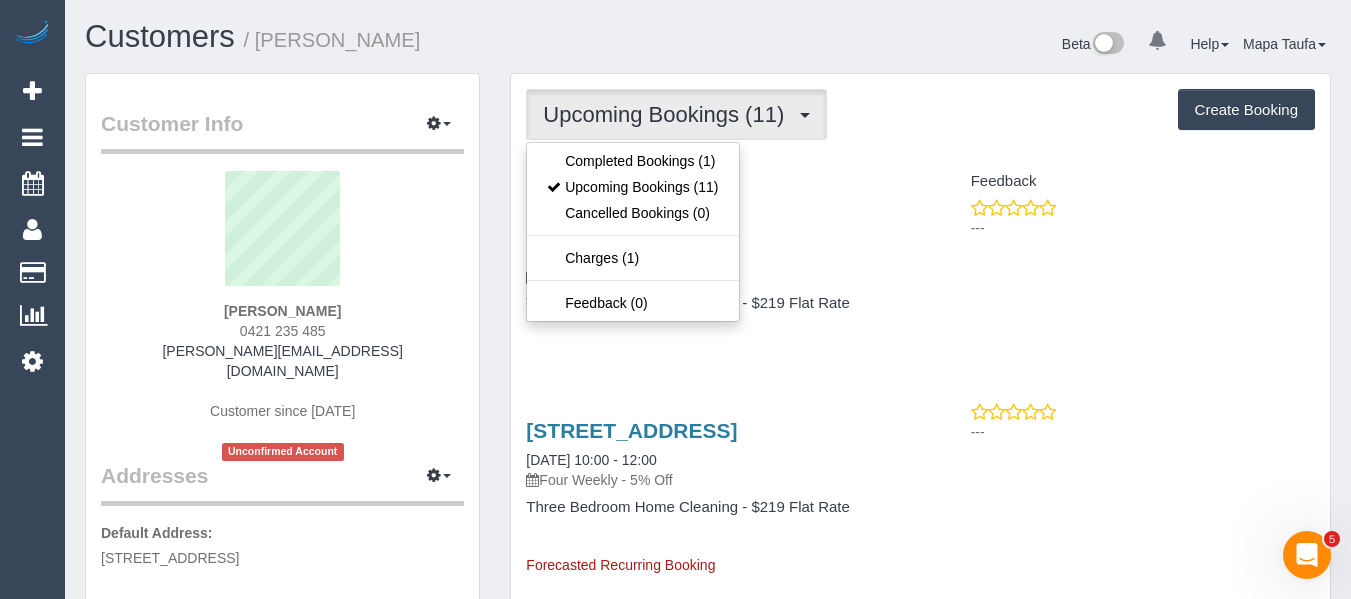 click on "Completed Bookings (1)
Upcoming Bookings (11)
Cancelled Bookings (0)
Charges (1)
Feedback (0)" at bounding box center [632, 232] 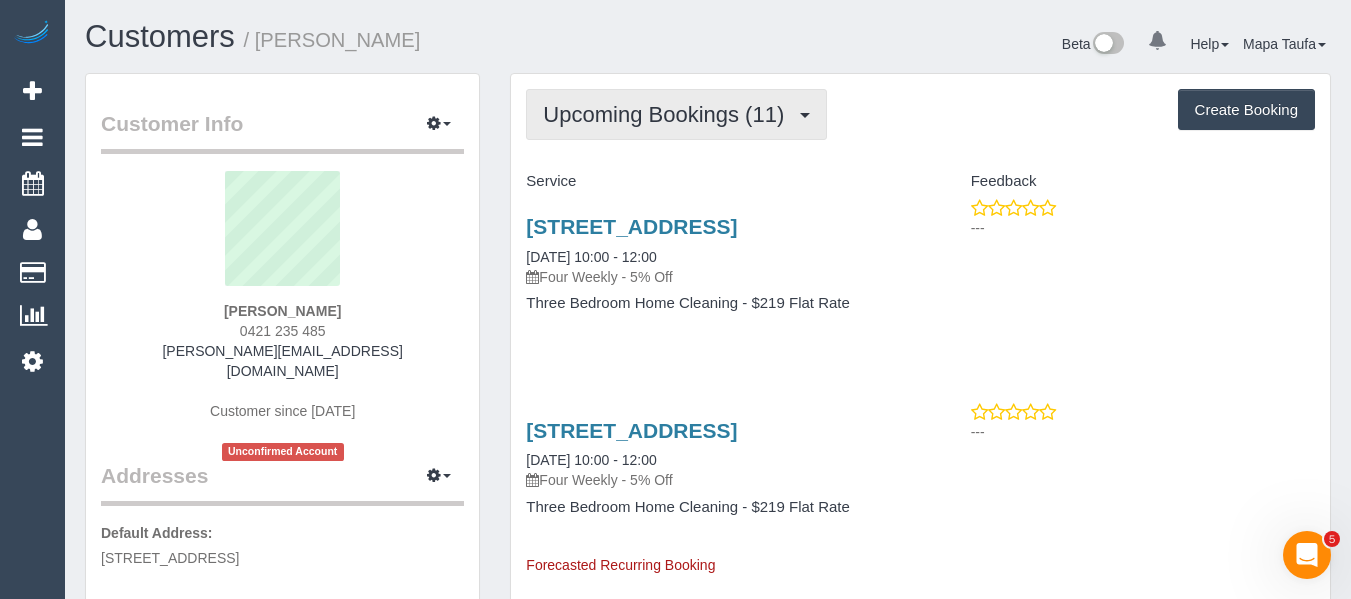 click on "Upcoming Bookings (11)" at bounding box center [668, 114] 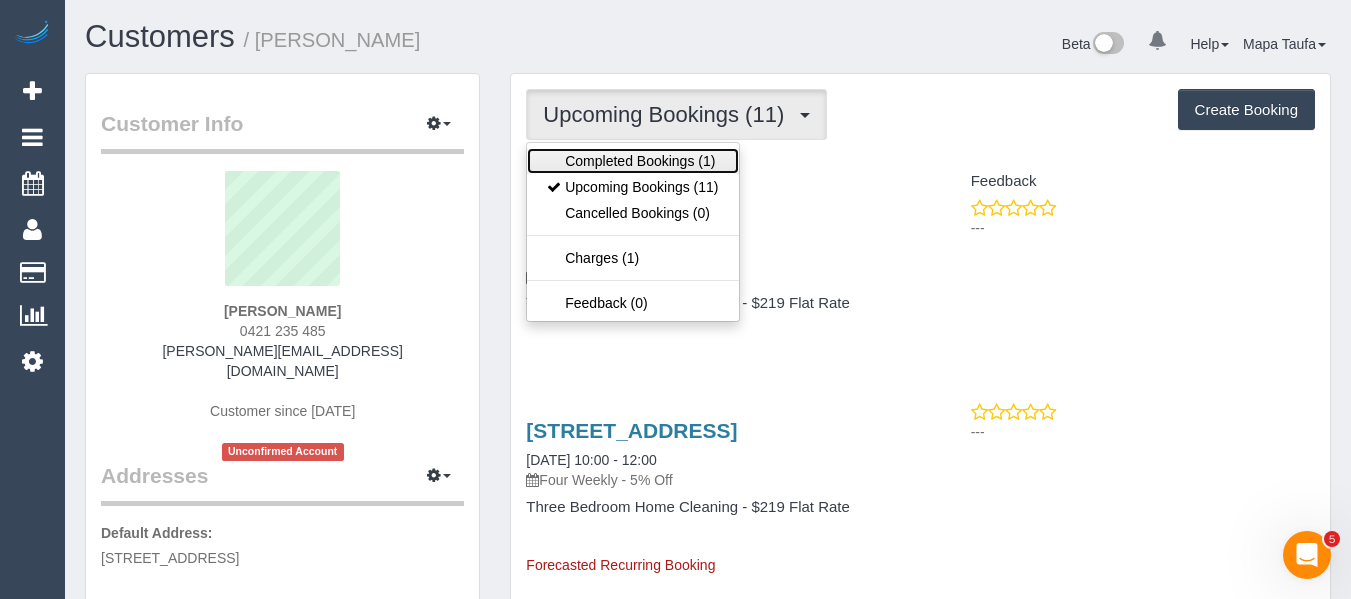click on "Completed Bookings (1)" at bounding box center [632, 161] 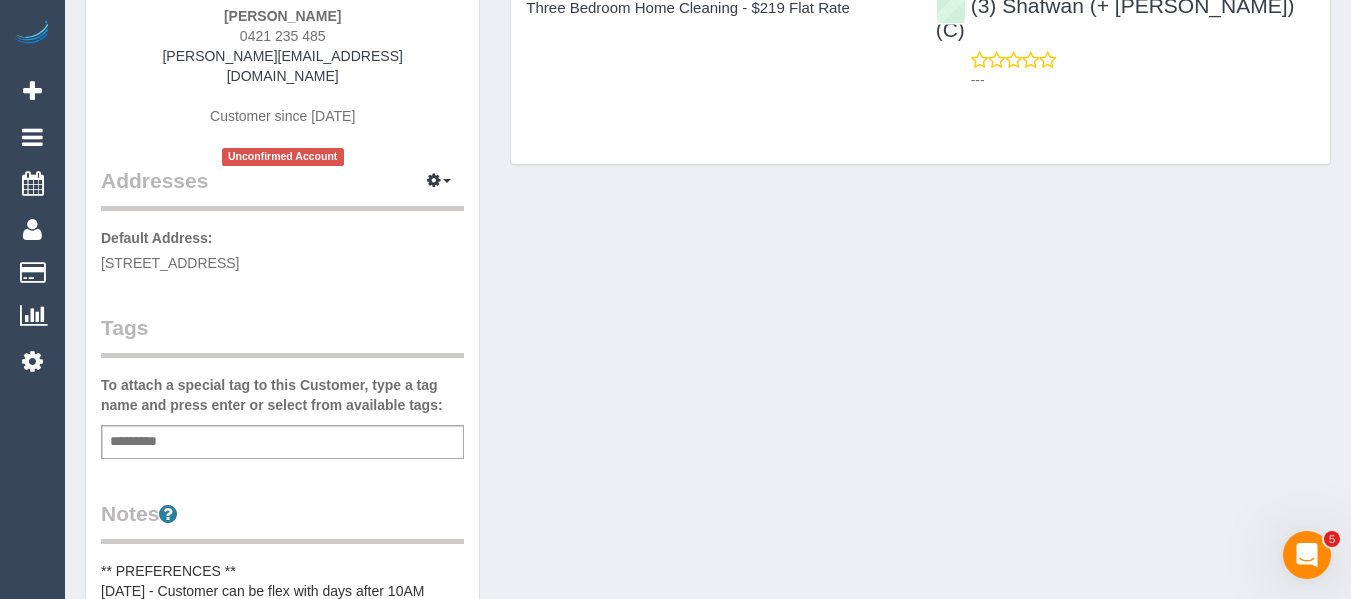 scroll, scrollTop: 300, scrollLeft: 0, axis: vertical 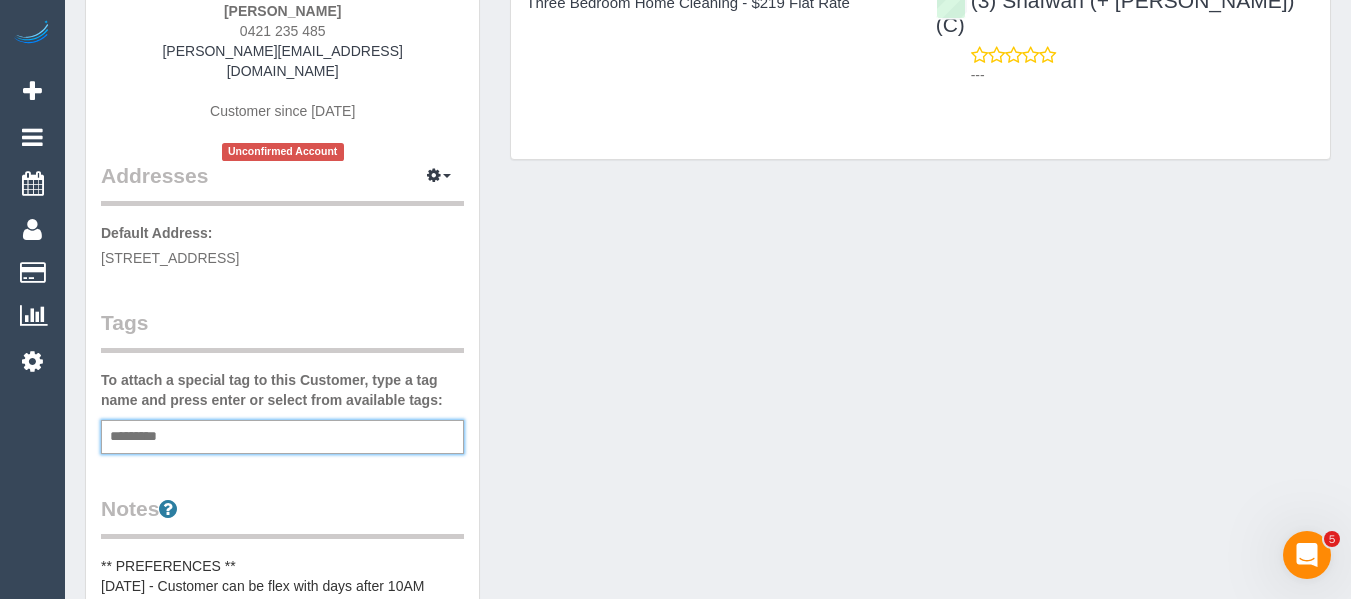 click at bounding box center (139, 437) 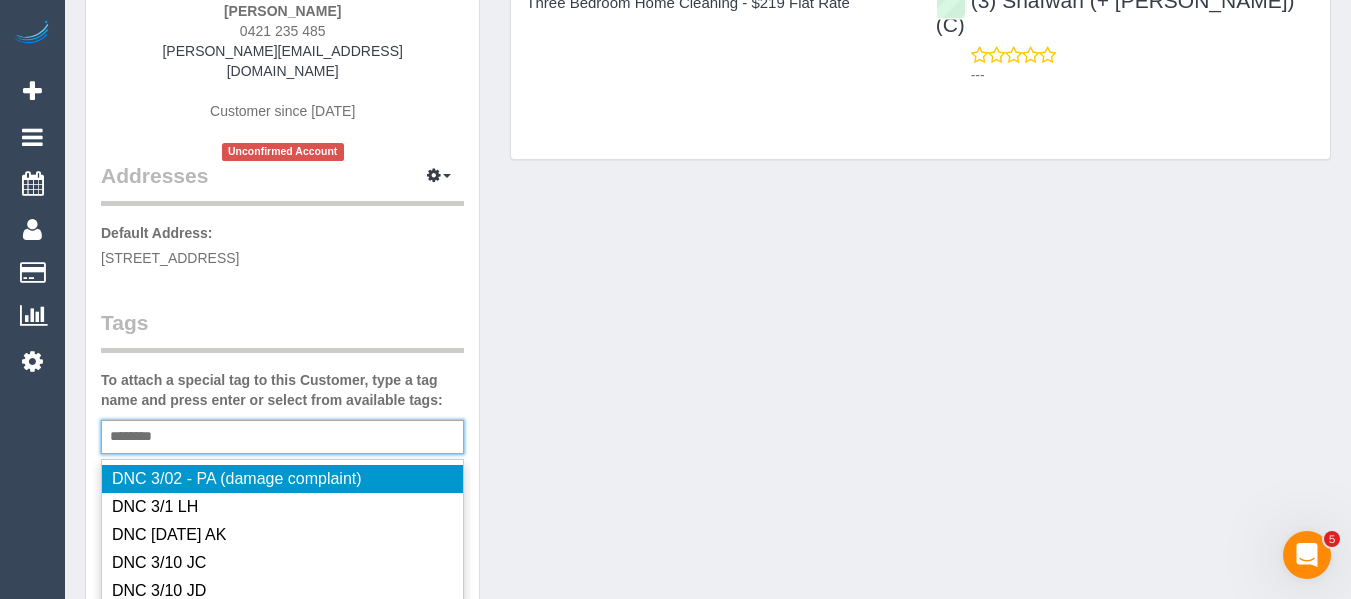 type on "*********" 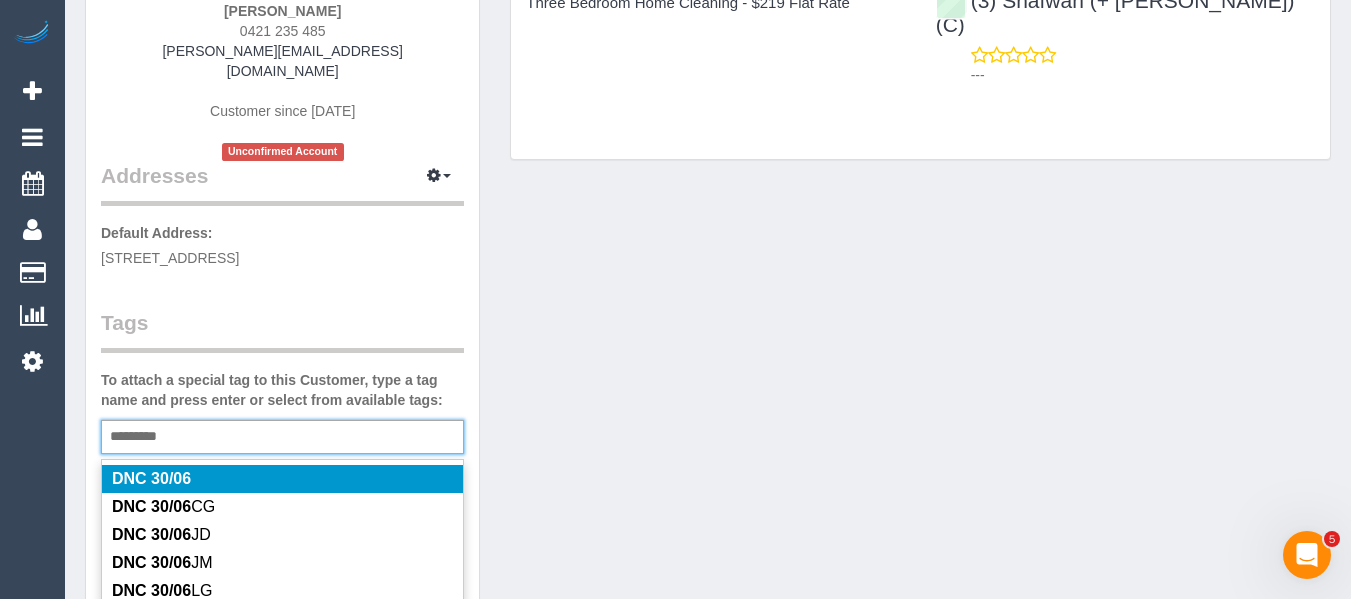 type 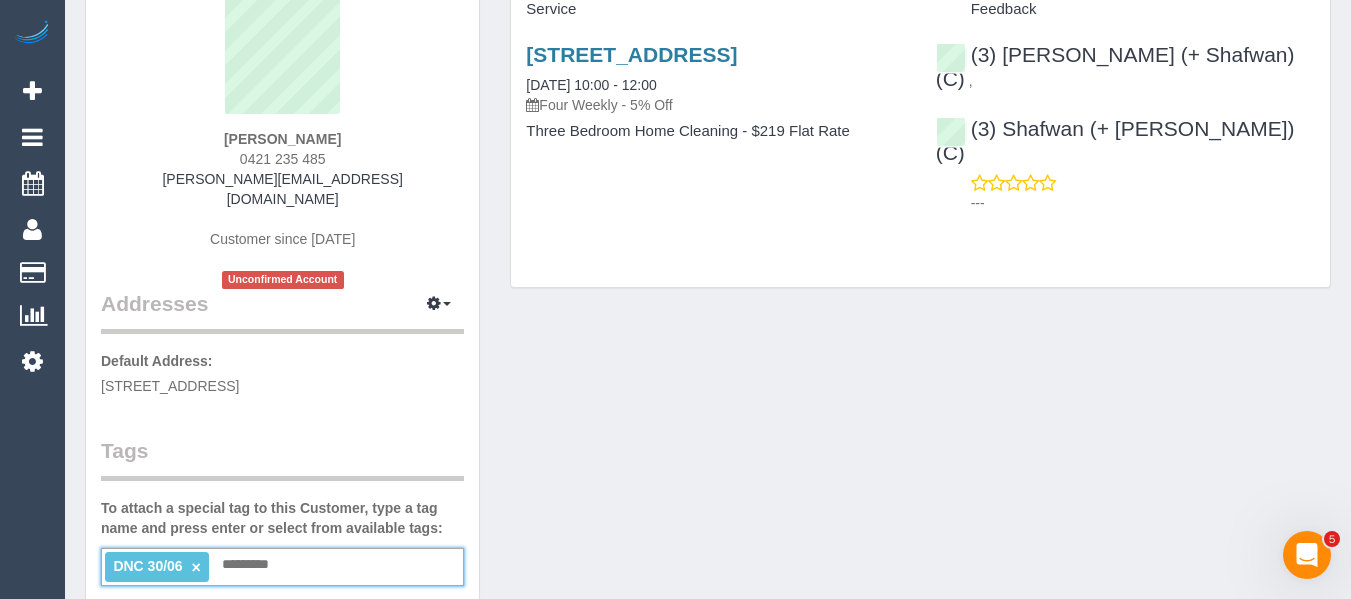scroll, scrollTop: 0, scrollLeft: 0, axis: both 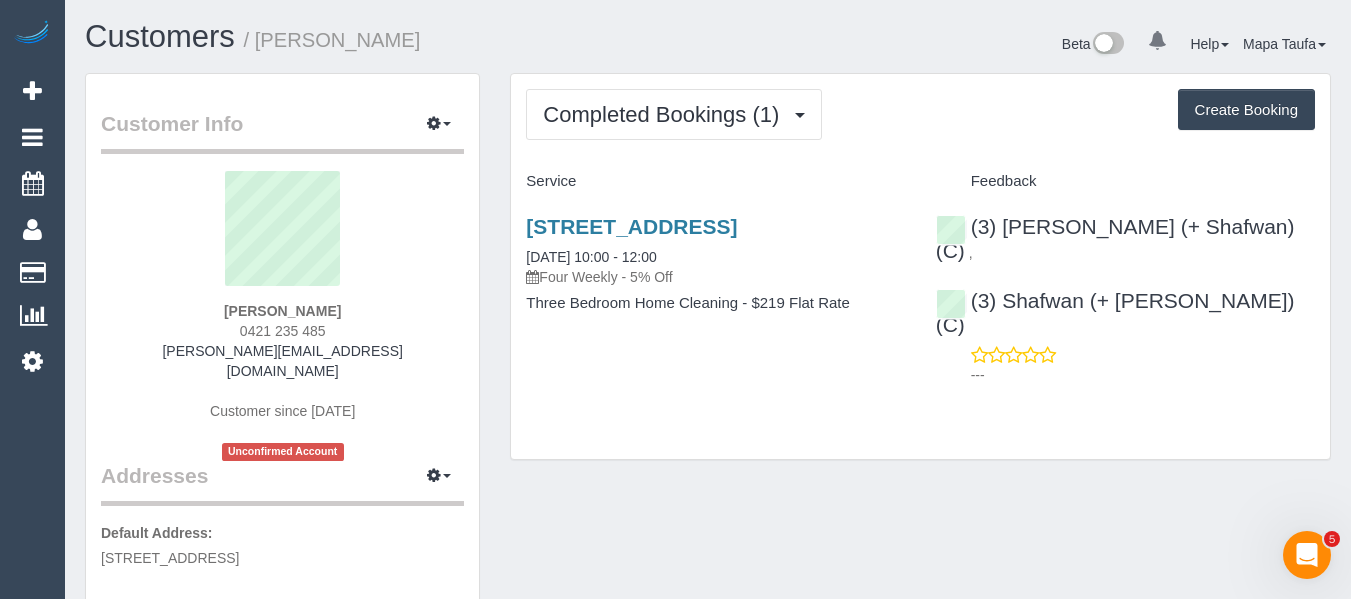click on "Completed Bookings (1)
Completed Bookings (1)
Upcoming Bookings (11)
Cancelled Bookings (0)
Charges (1)
Feedback (0)
Create Booking
Service
Feedback" at bounding box center (920, 266) 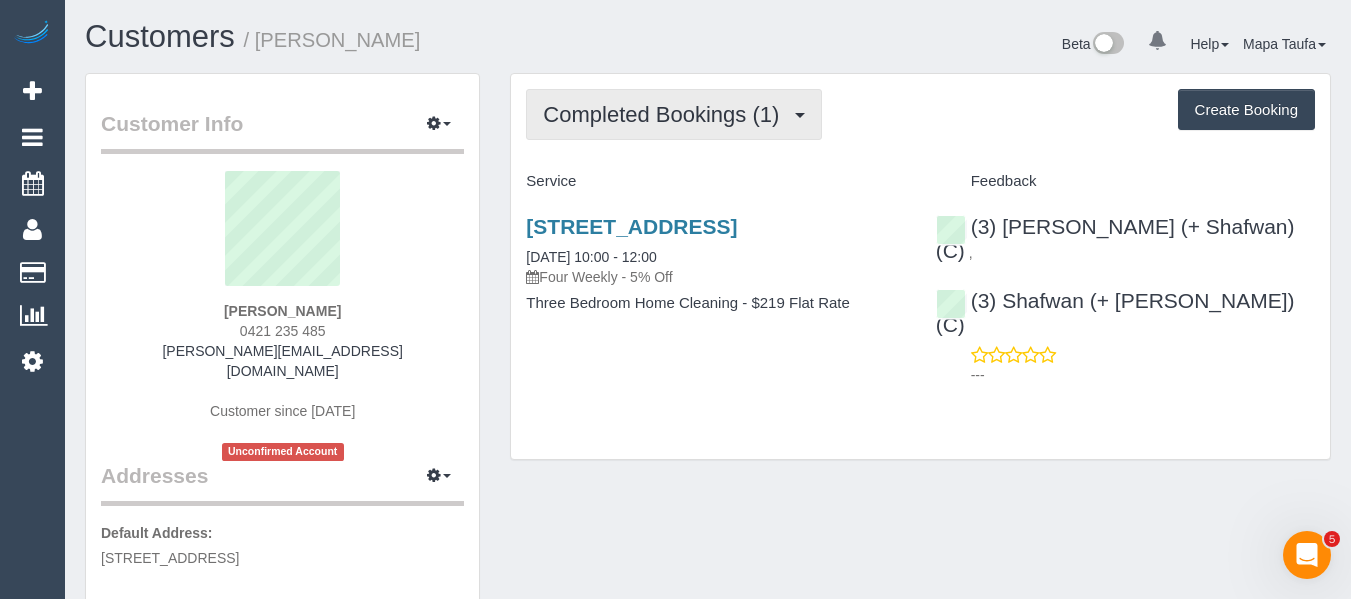 click on "Completed Bookings (1)" at bounding box center [674, 114] 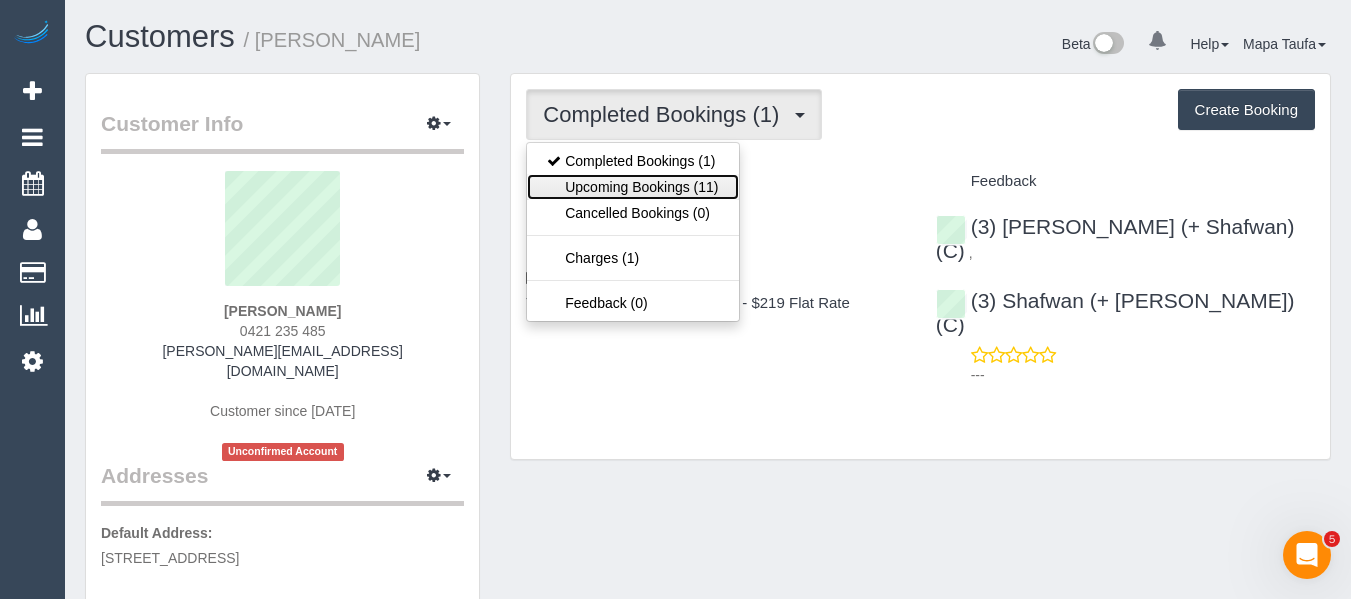 click on "Upcoming Bookings (11)" at bounding box center [632, 187] 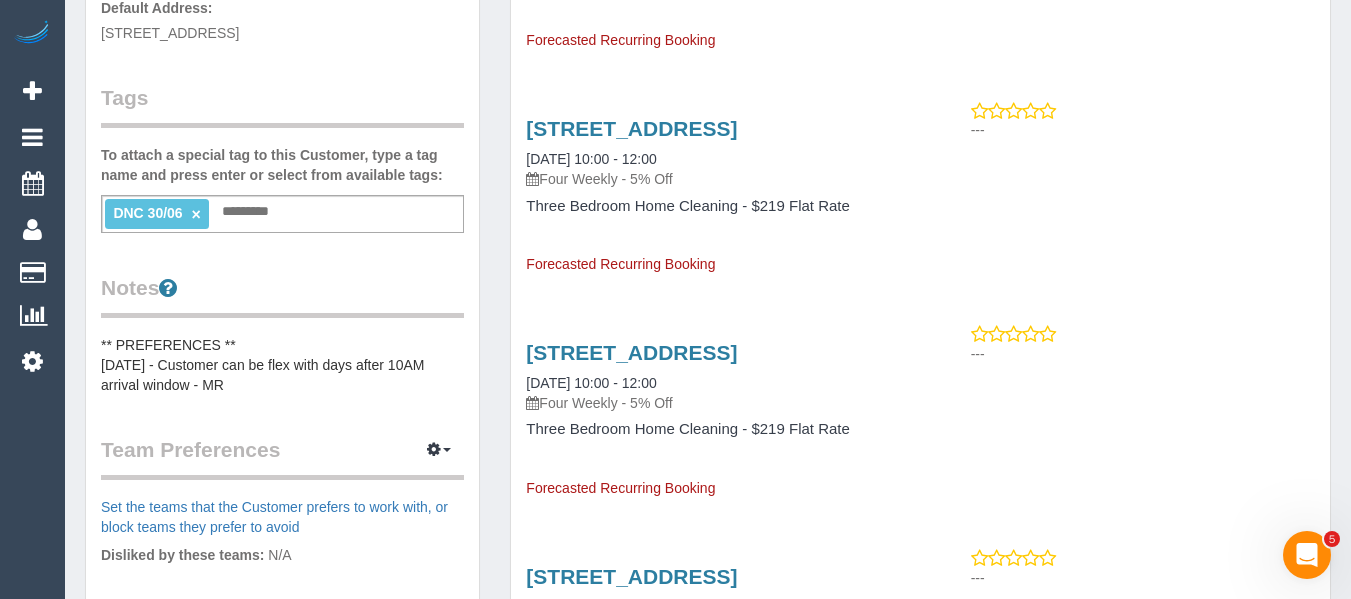 scroll, scrollTop: 700, scrollLeft: 0, axis: vertical 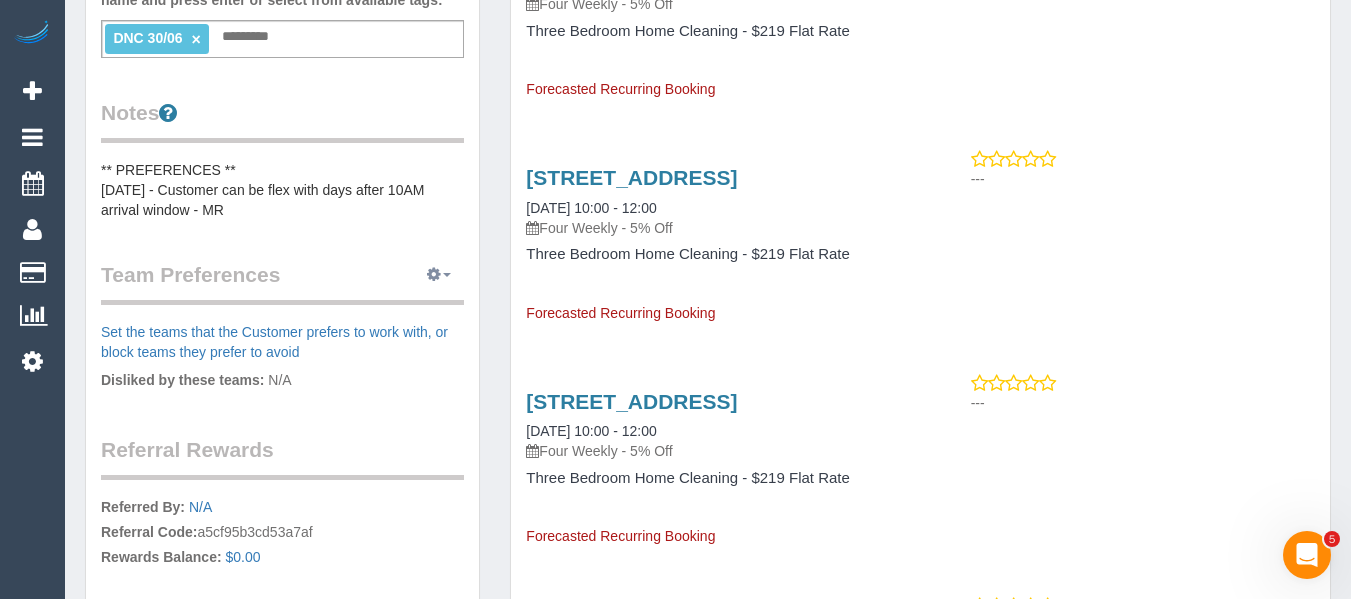 click at bounding box center (439, 275) 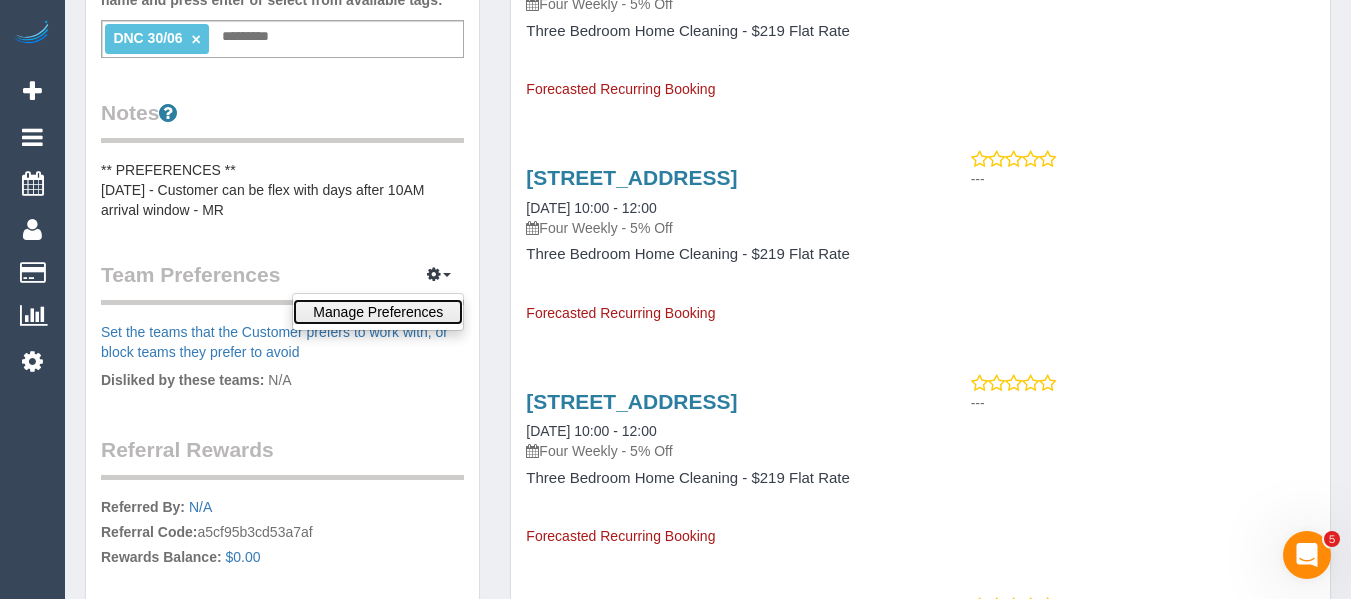 click on "Manage Preferences" at bounding box center (378, 312) 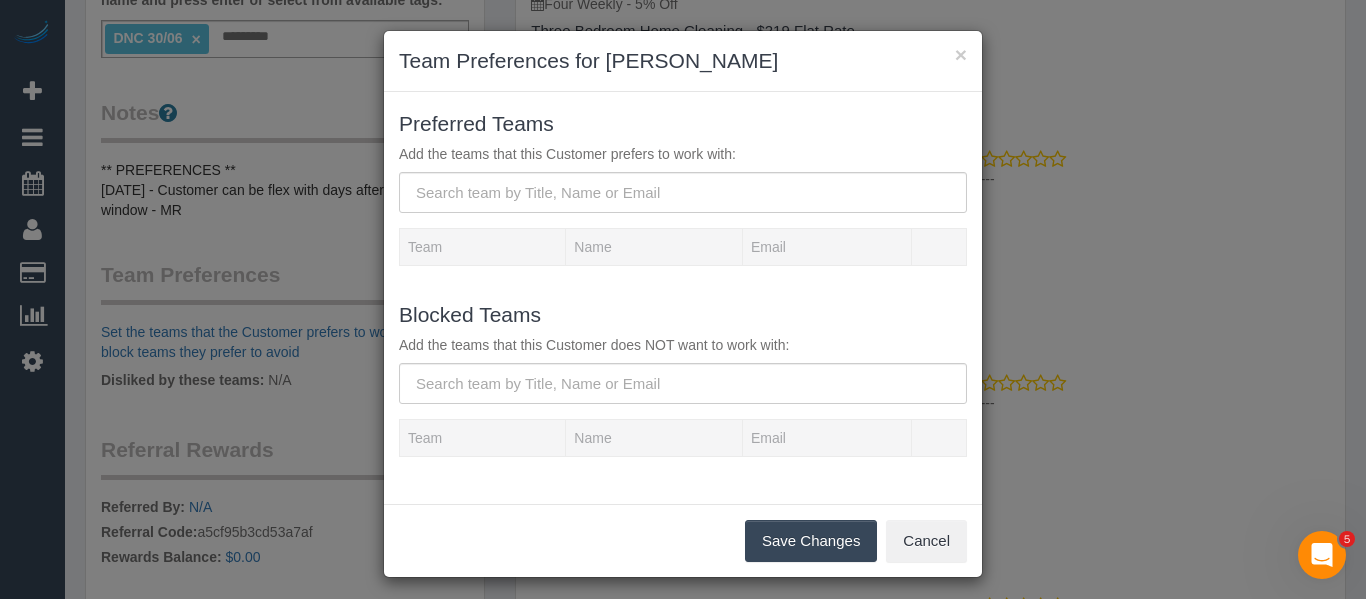 click on "Blocked Teams
Add the teams that this Customer does NOT want to work with:" at bounding box center [683, 351] 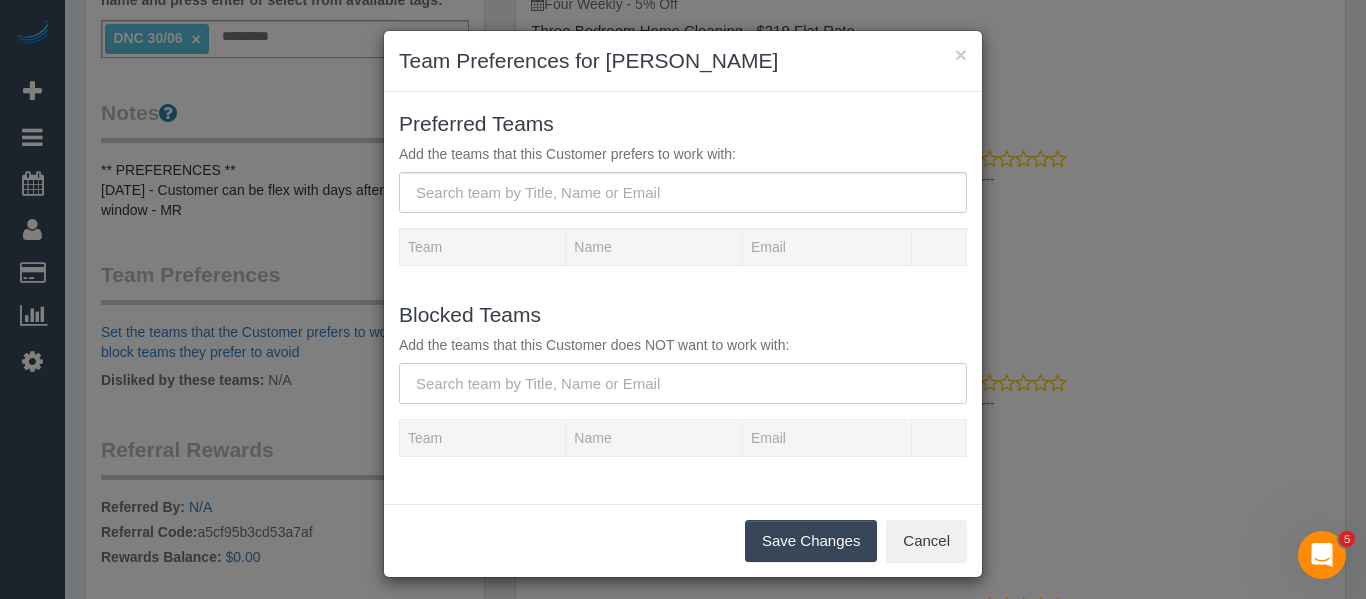 click at bounding box center [683, 383] 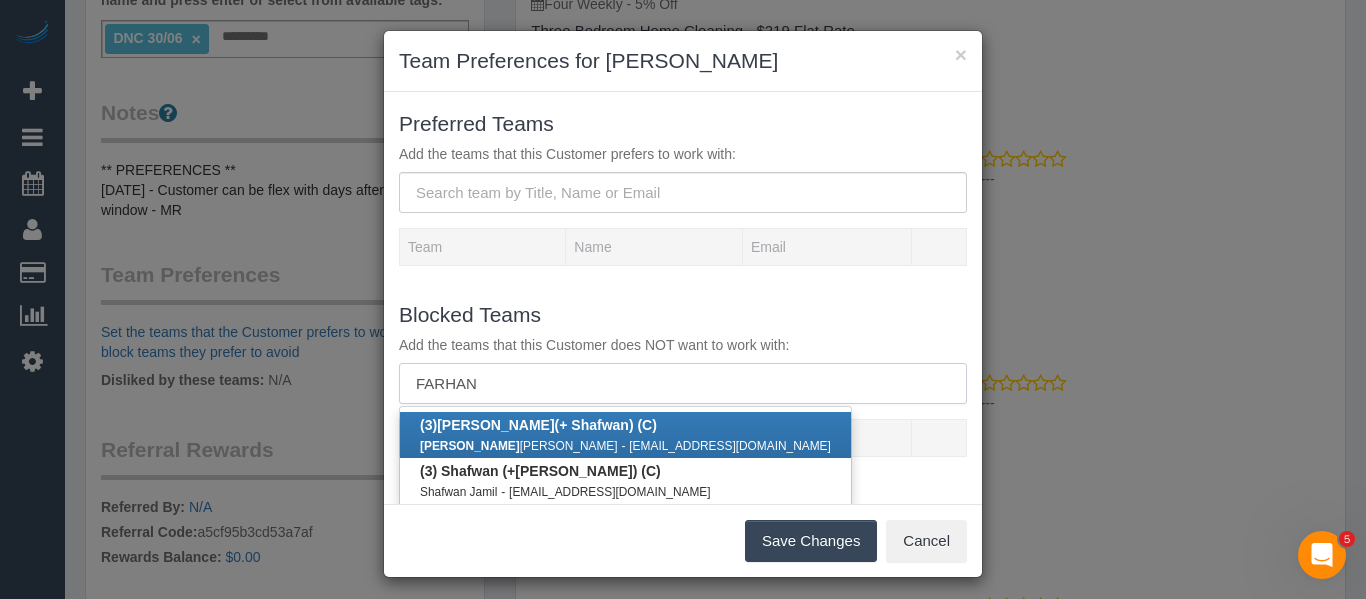 type on "FARHAN" 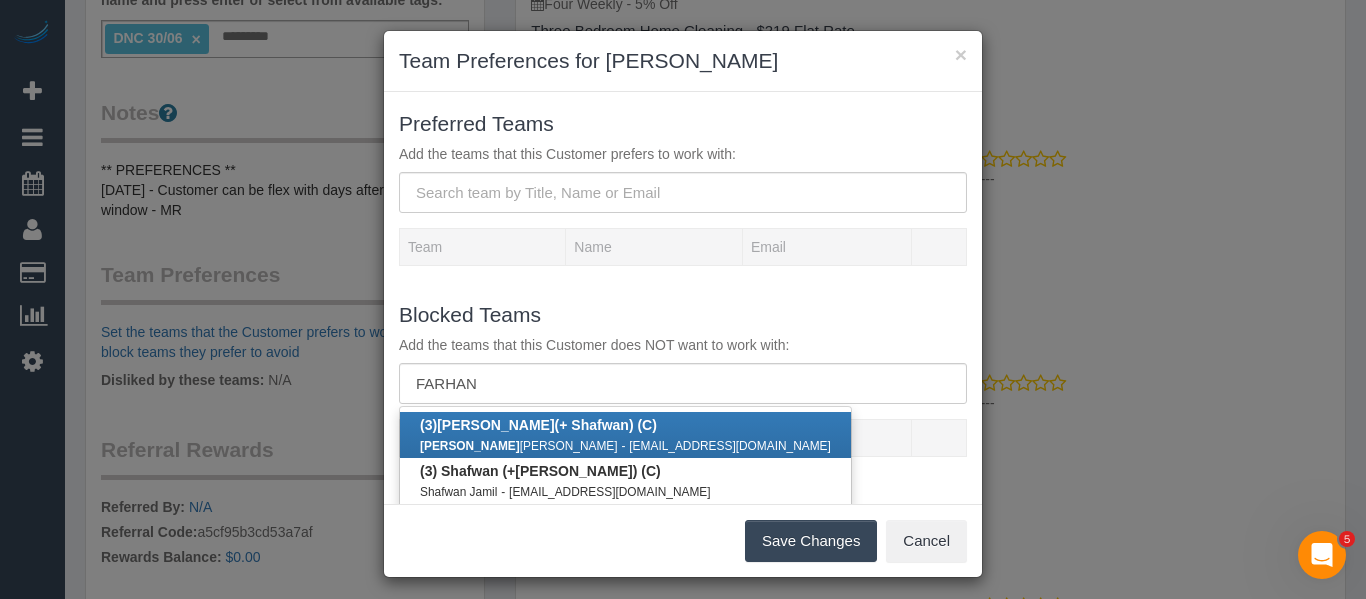 click on "Farhan  Rahman
-
fransaidur@gmail.com" at bounding box center [625, 445] 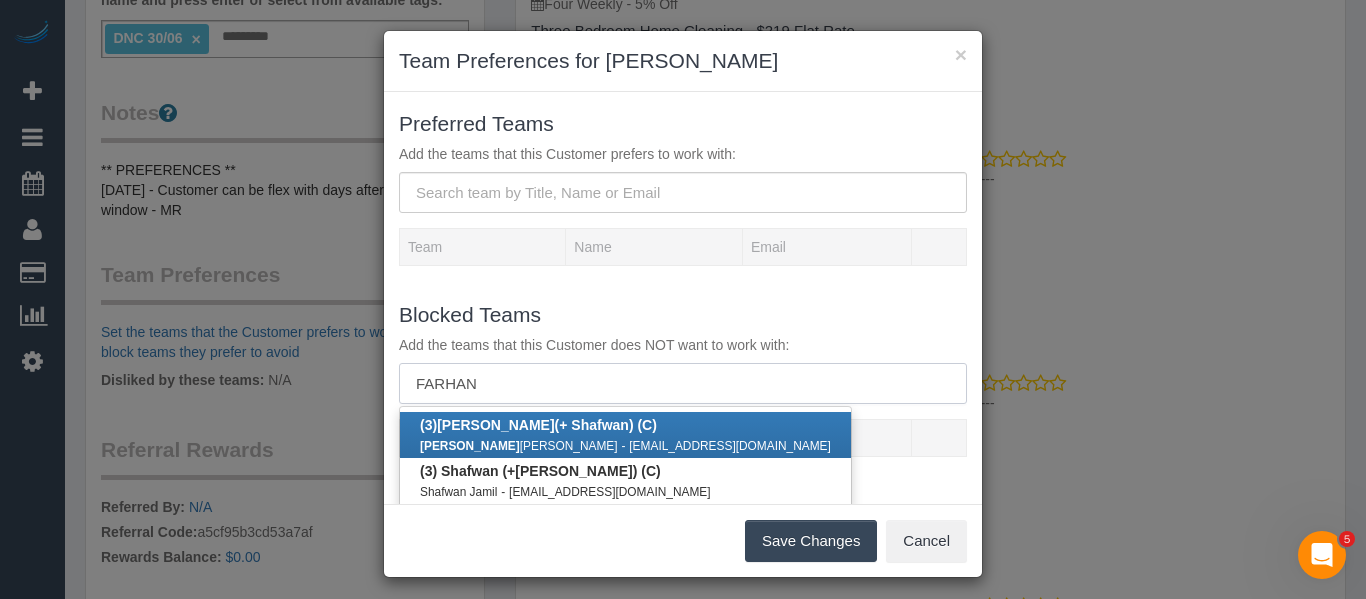 type 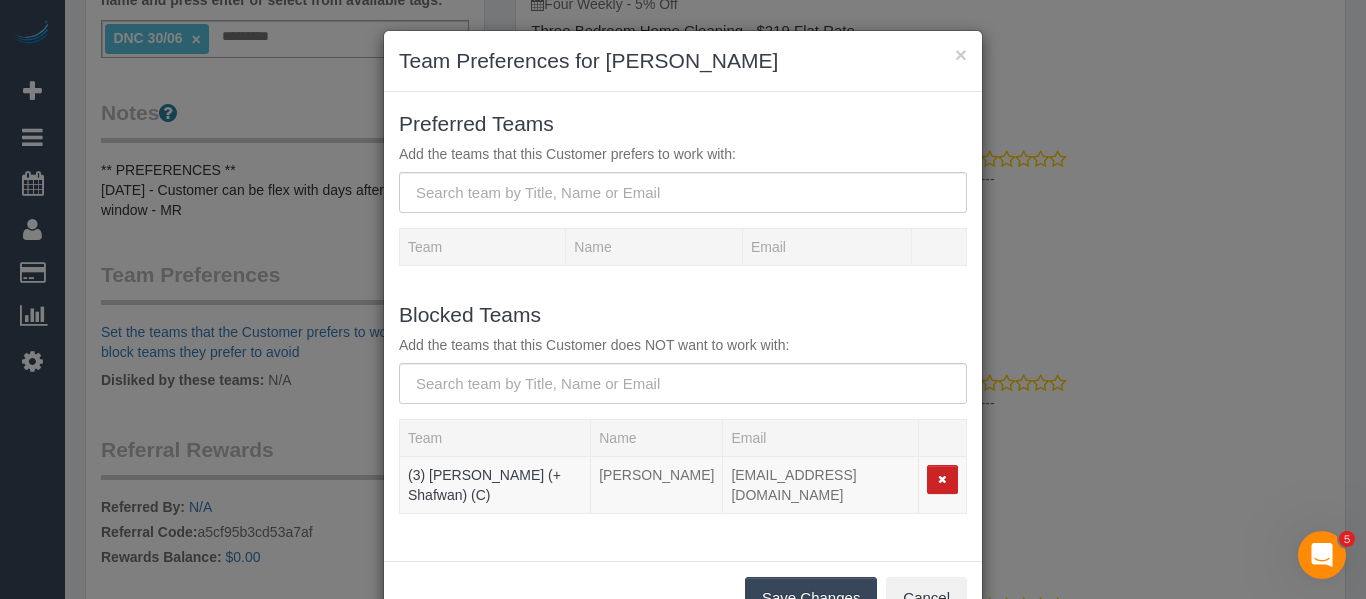 click on "Save Changes" at bounding box center (811, 598) 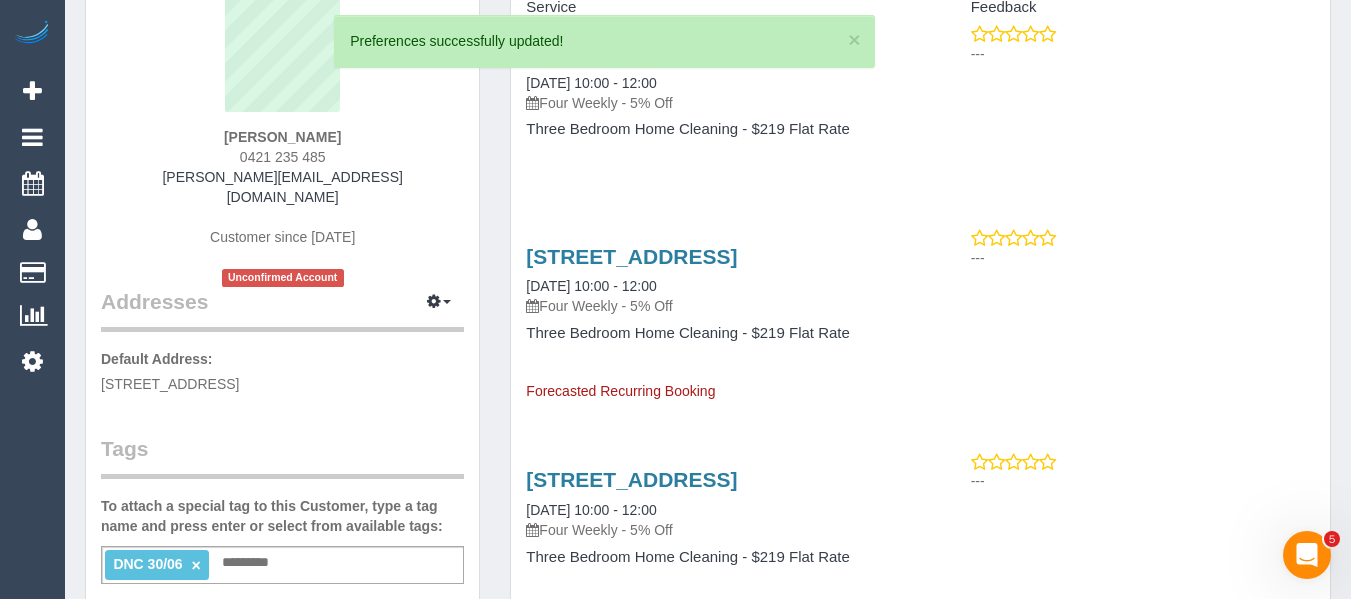 scroll, scrollTop: 0, scrollLeft: 0, axis: both 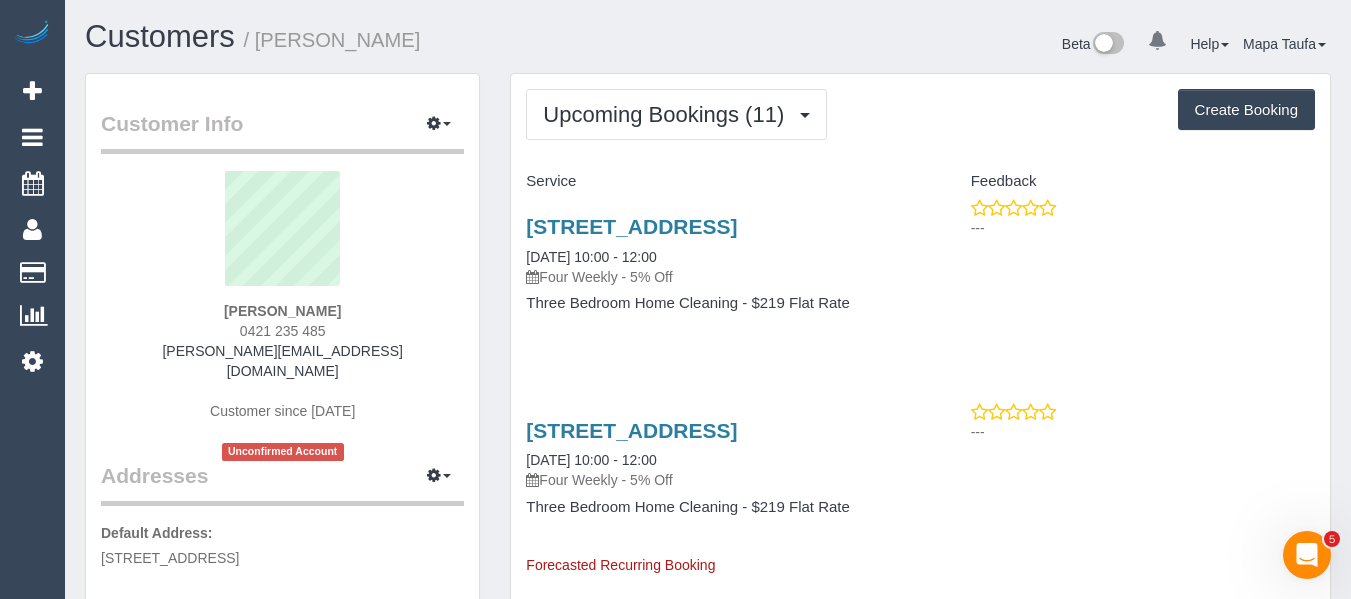 drag, startPoint x: 339, startPoint y: 314, endPoint x: 227, endPoint y: 313, distance: 112.00446 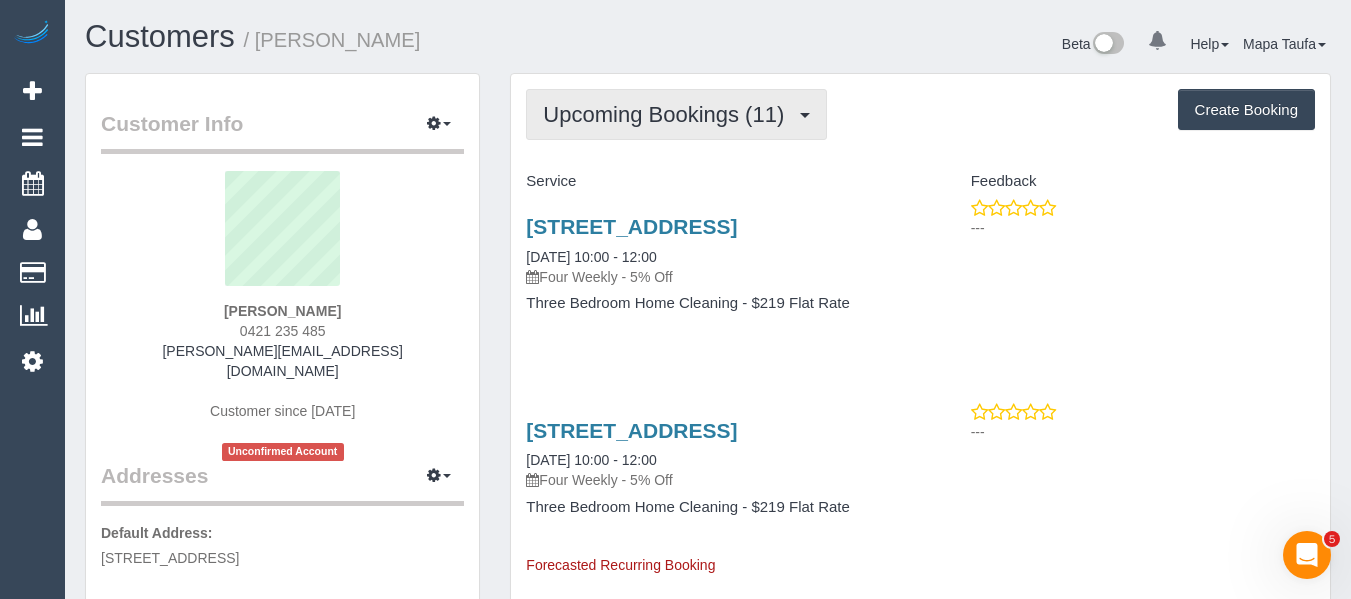 click on "Upcoming Bookings (11)" at bounding box center (668, 114) 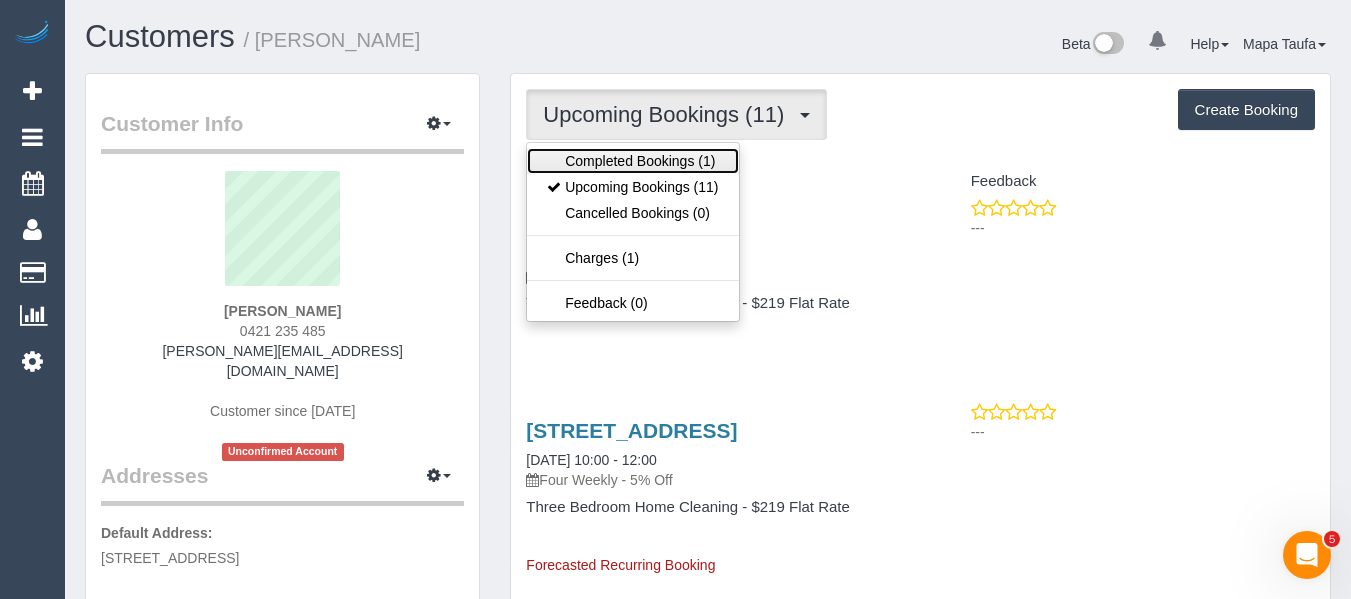 click on "Completed Bookings (1)" at bounding box center (632, 161) 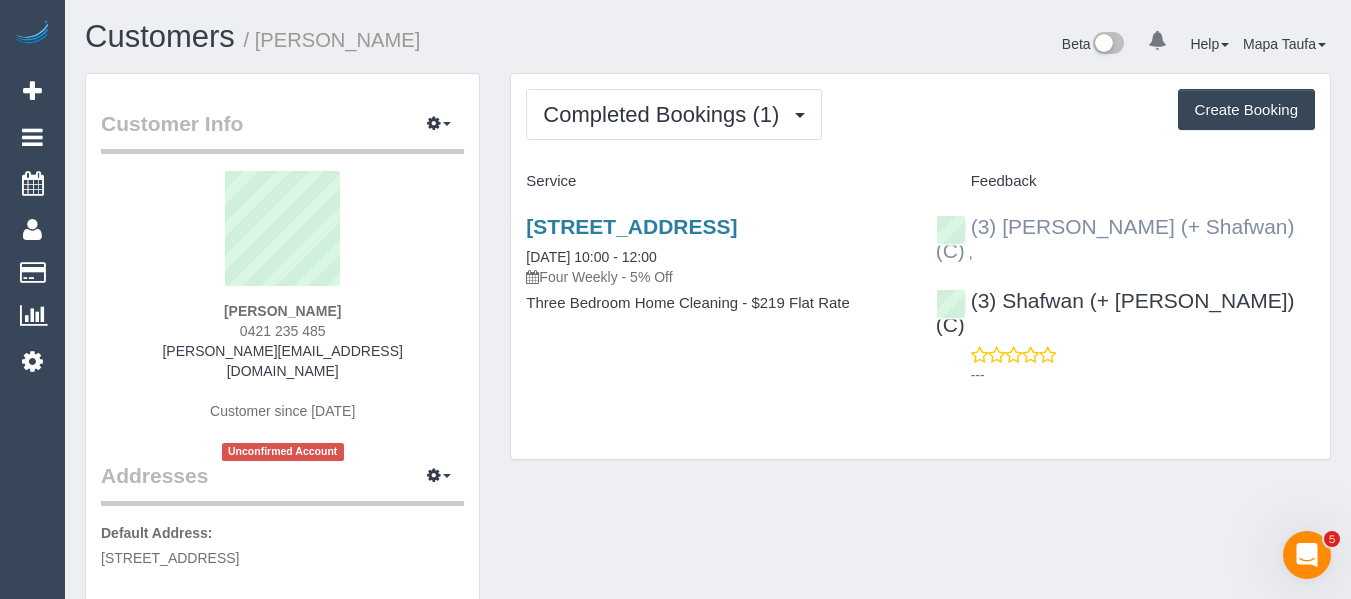drag, startPoint x: 1251, startPoint y: 239, endPoint x: 1002, endPoint y: 224, distance: 249.4514 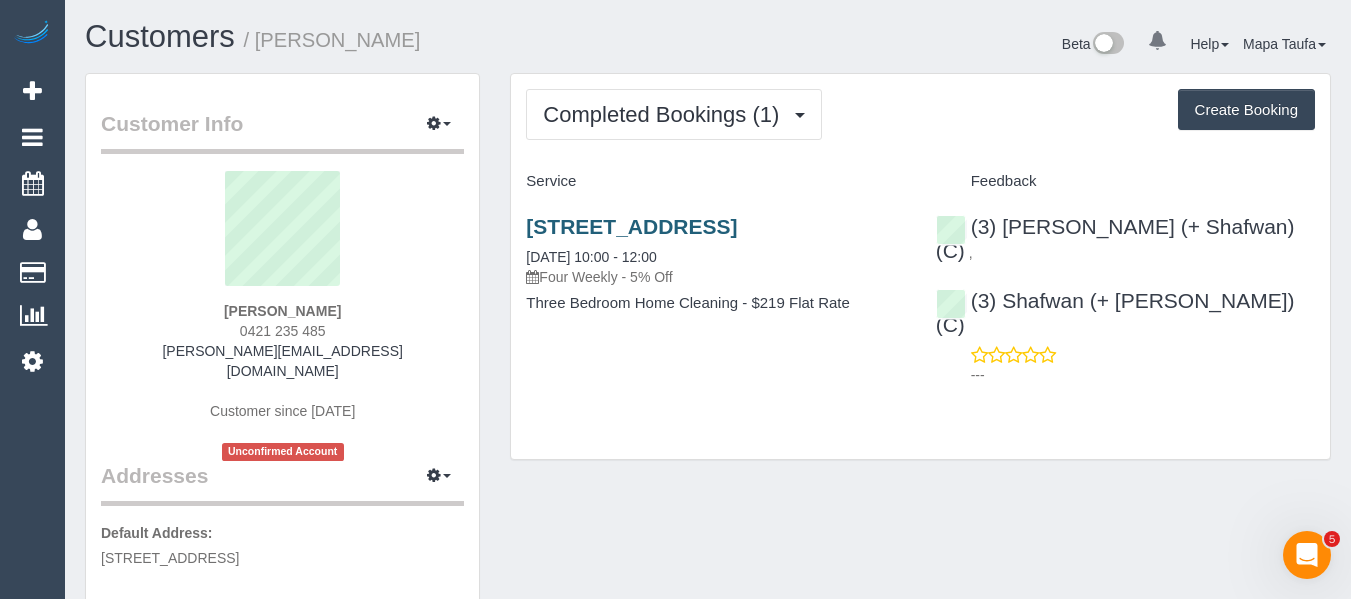 copy on "Farhan (+ Shafwan) (C)
," 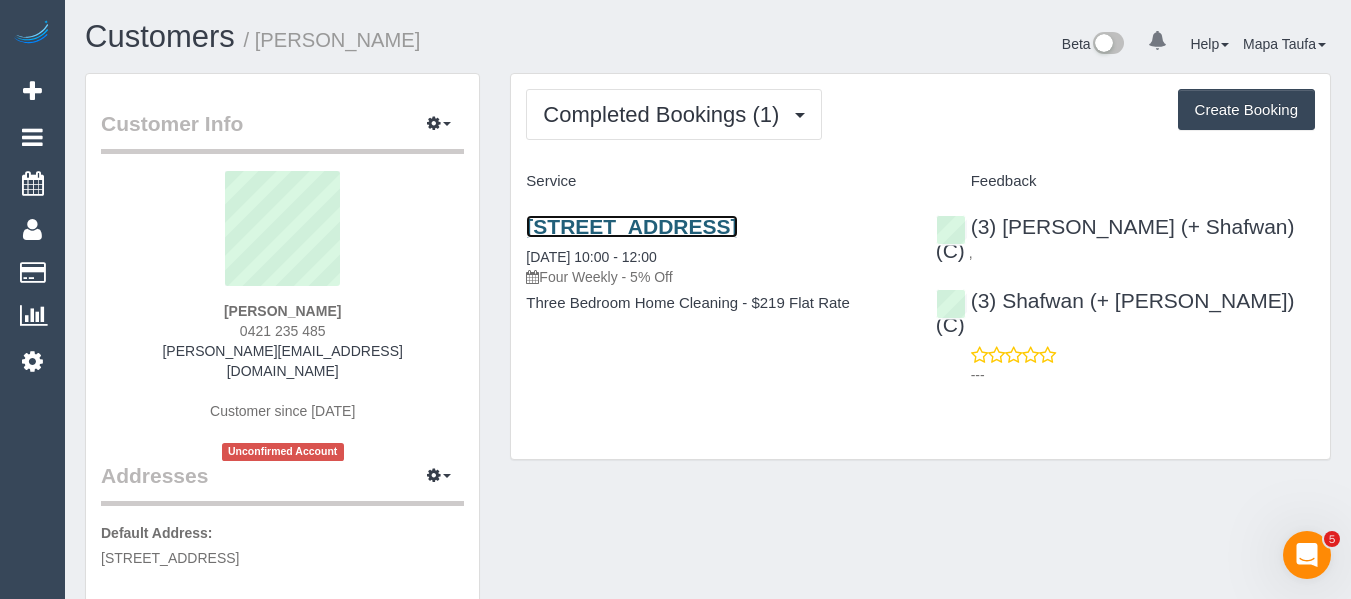 click on "11 Poets Ct, Mernda, VIC 3754" at bounding box center [631, 226] 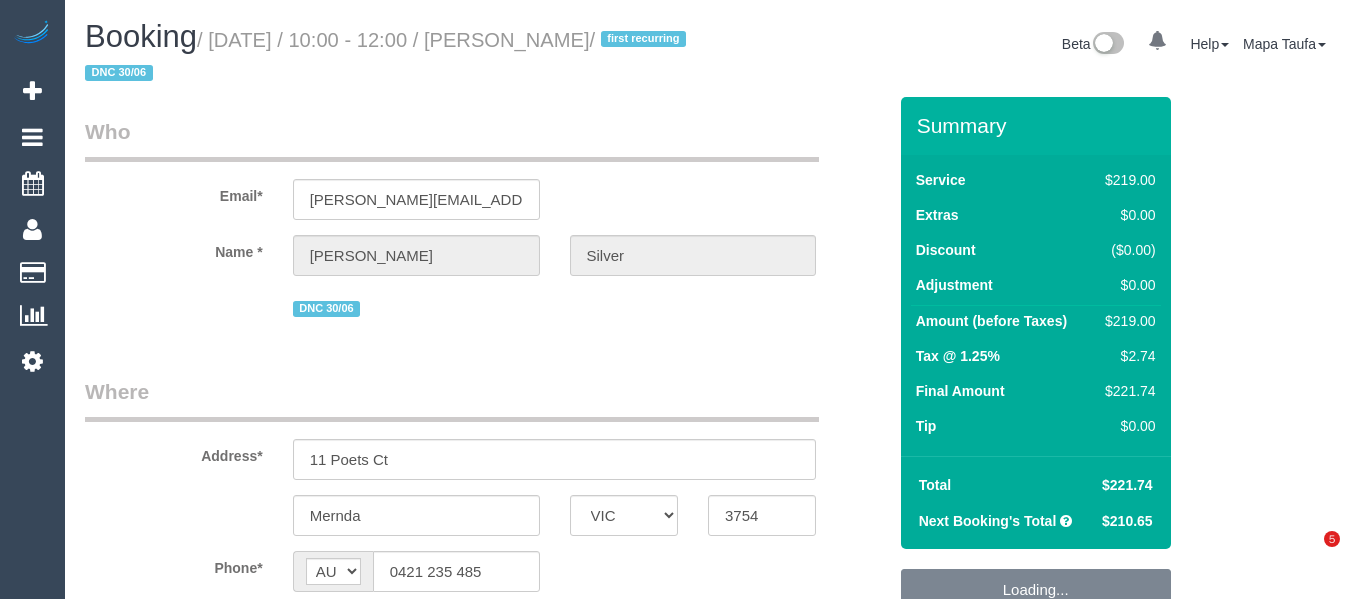select on "VIC" 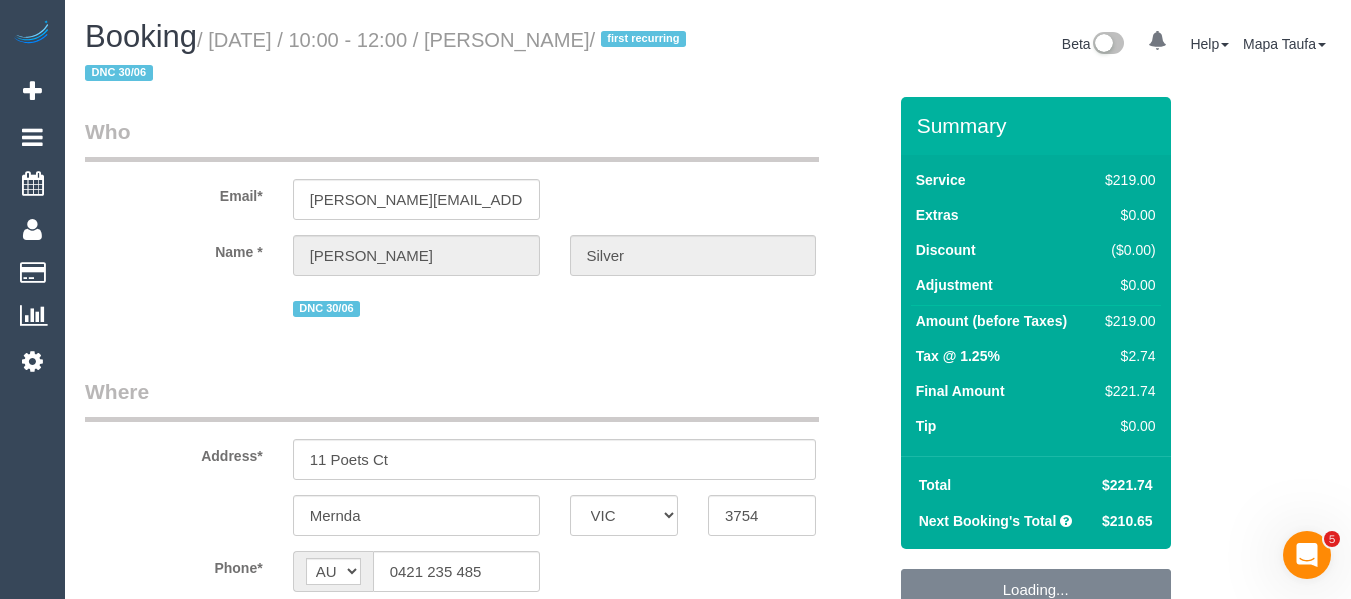 scroll, scrollTop: 0, scrollLeft: 0, axis: both 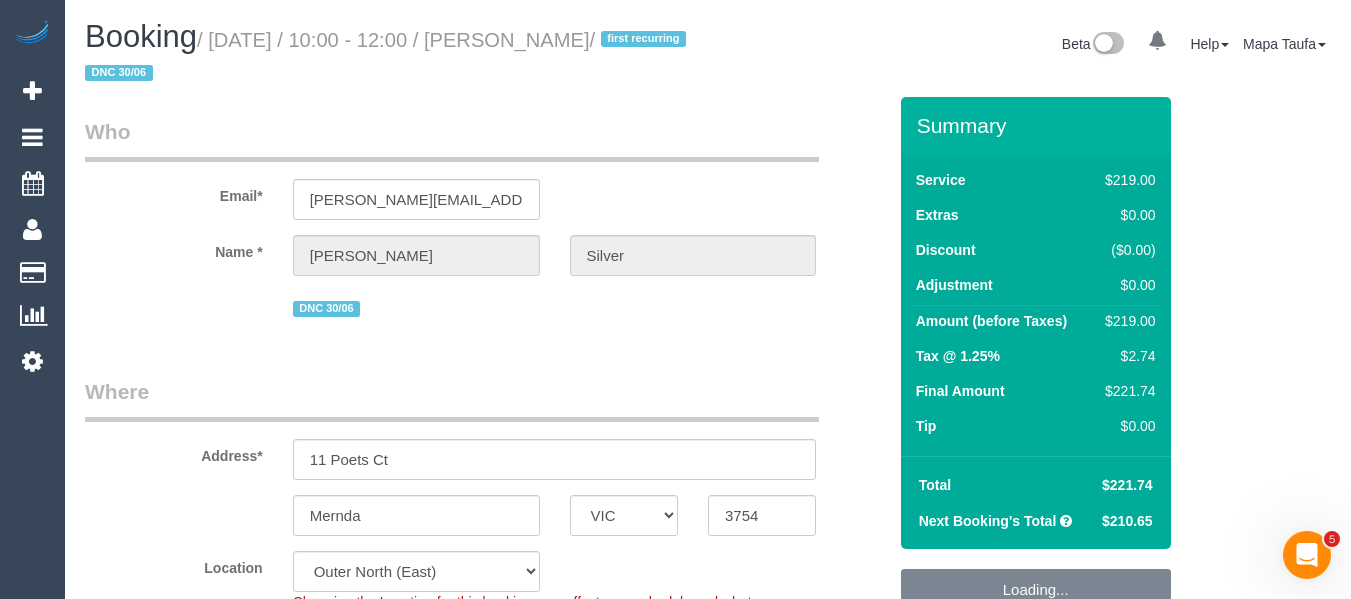 select on "number:29" 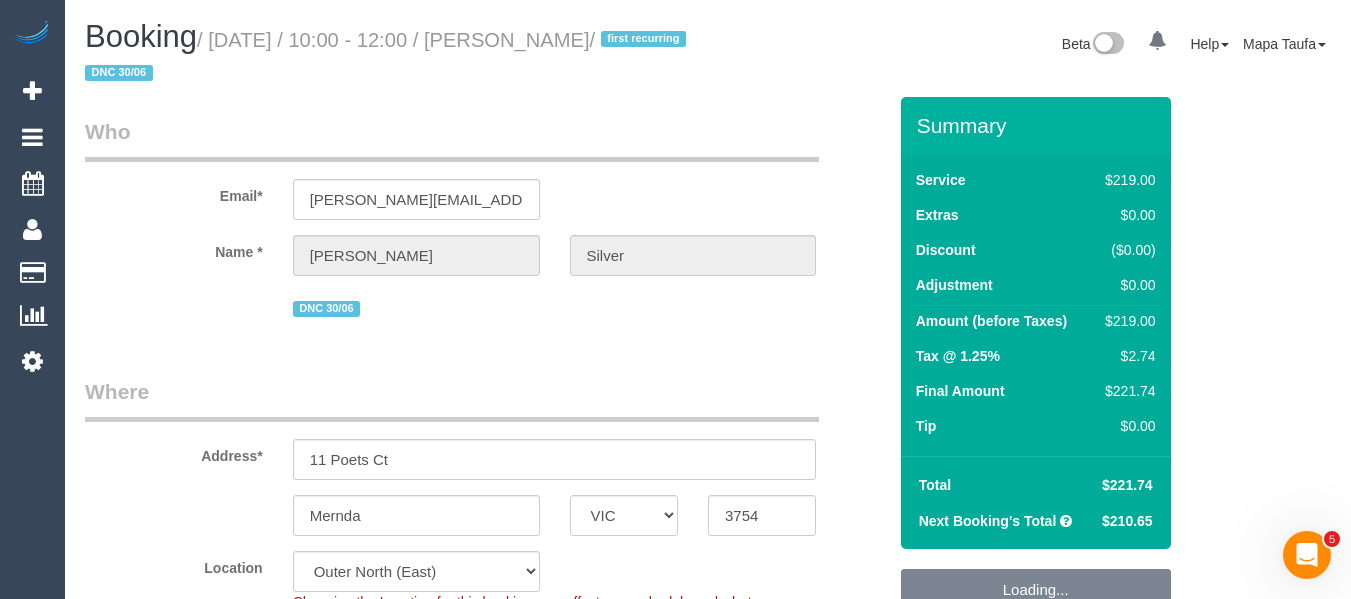 select on "number:14" 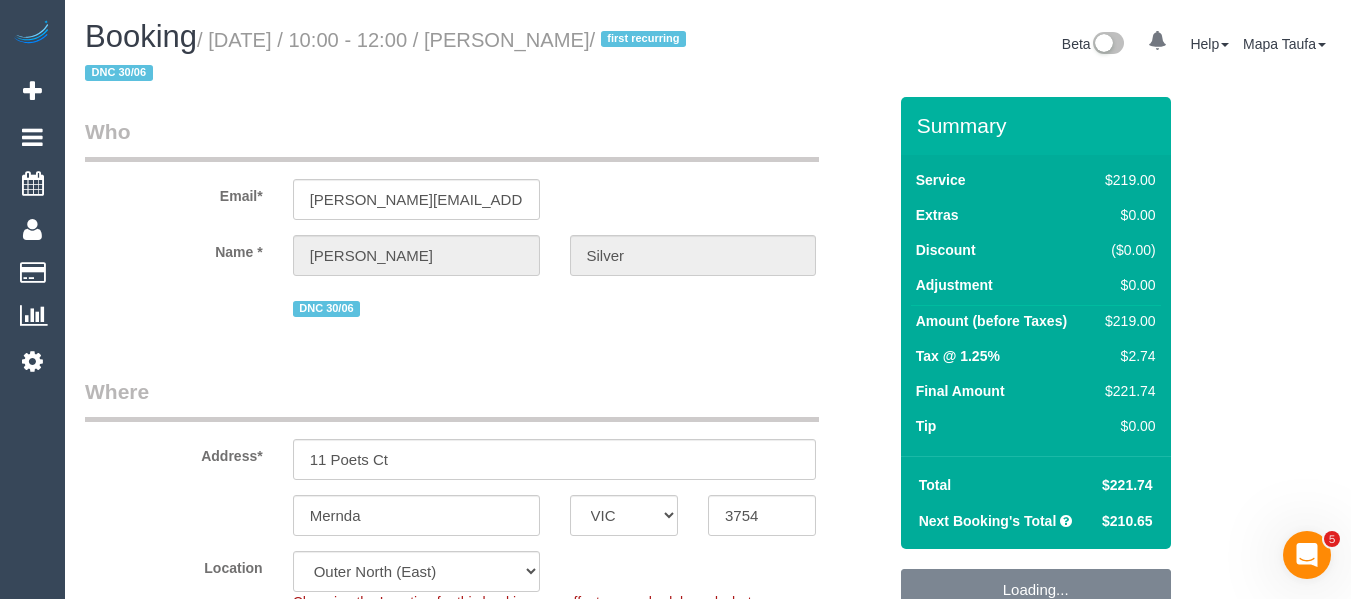 select on "object:1256" 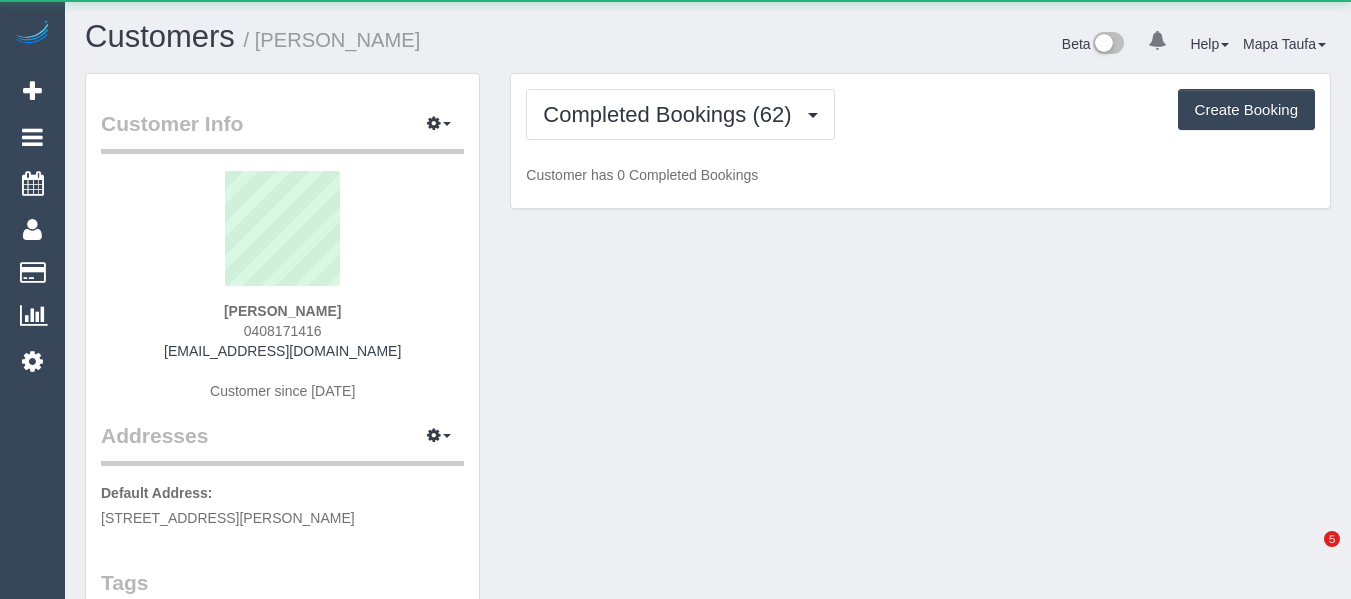 scroll, scrollTop: 0, scrollLeft: 0, axis: both 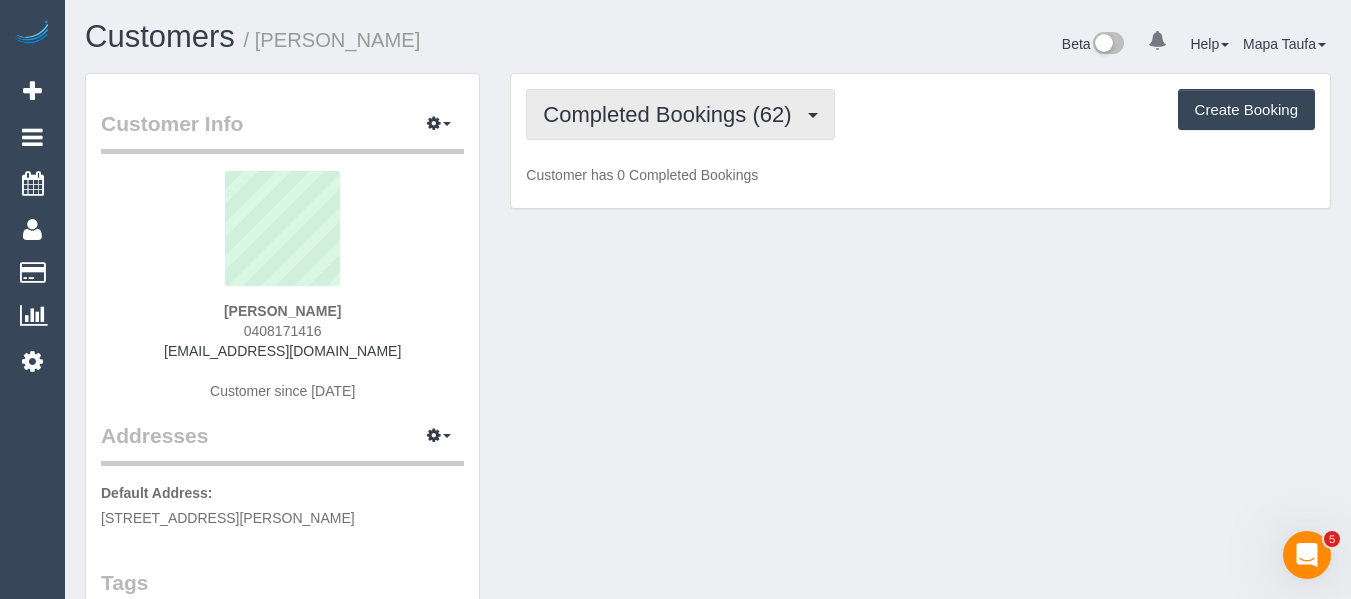 click on "Completed Bookings (62)" at bounding box center [672, 114] 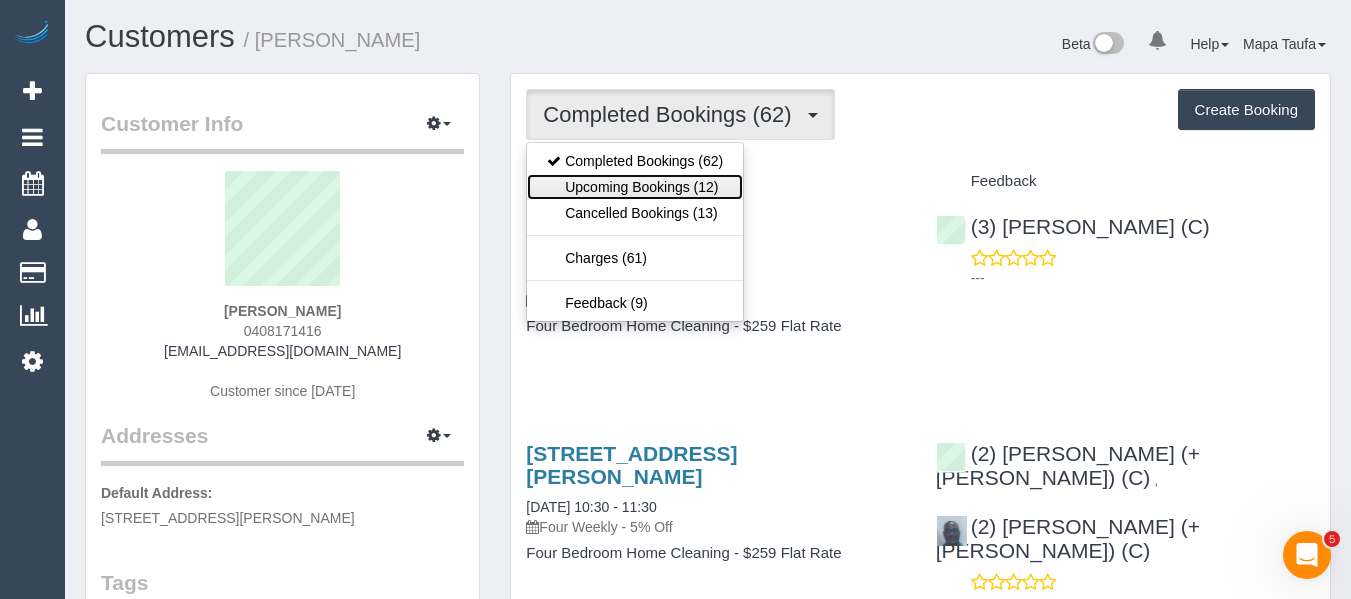 click on "Upcoming Bookings (12)" at bounding box center (635, 187) 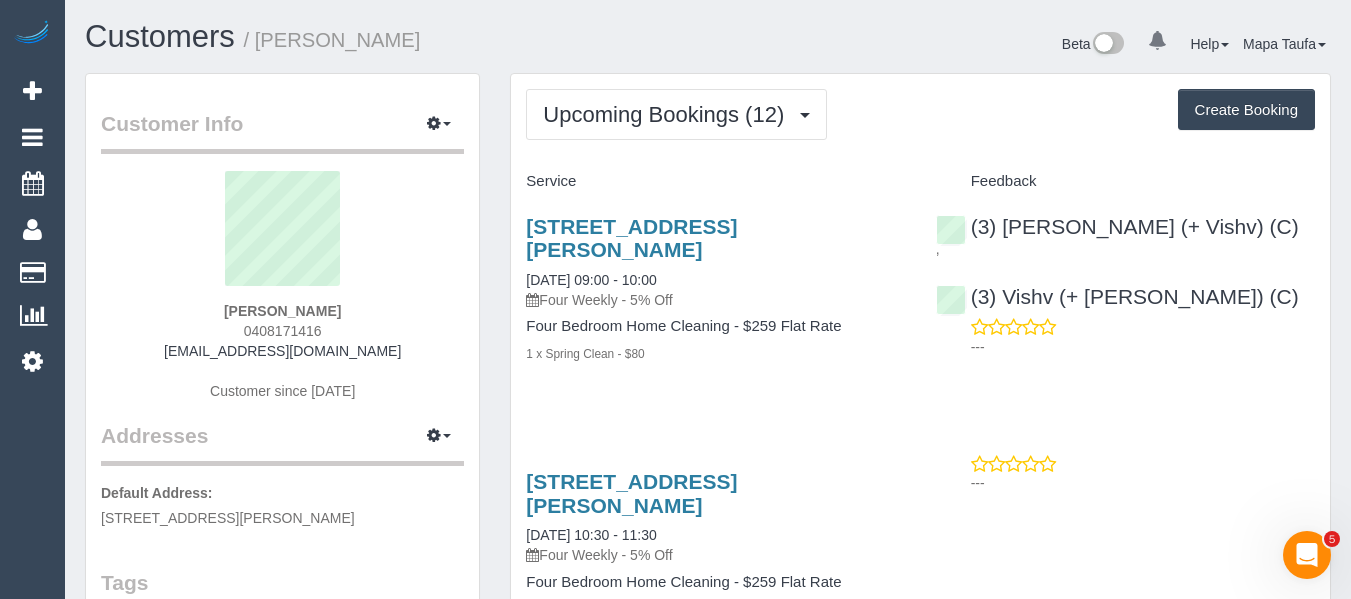 click on "70 Kearney Drive, Aspendale Gardens, VIC 3195
09/07/2025 09:00 - 10:00
Four Weekly - 5% Off
Four Bedroom Home Cleaning  - $259 Flat Rate
1 x Spring Clean - $80" at bounding box center (715, 300) 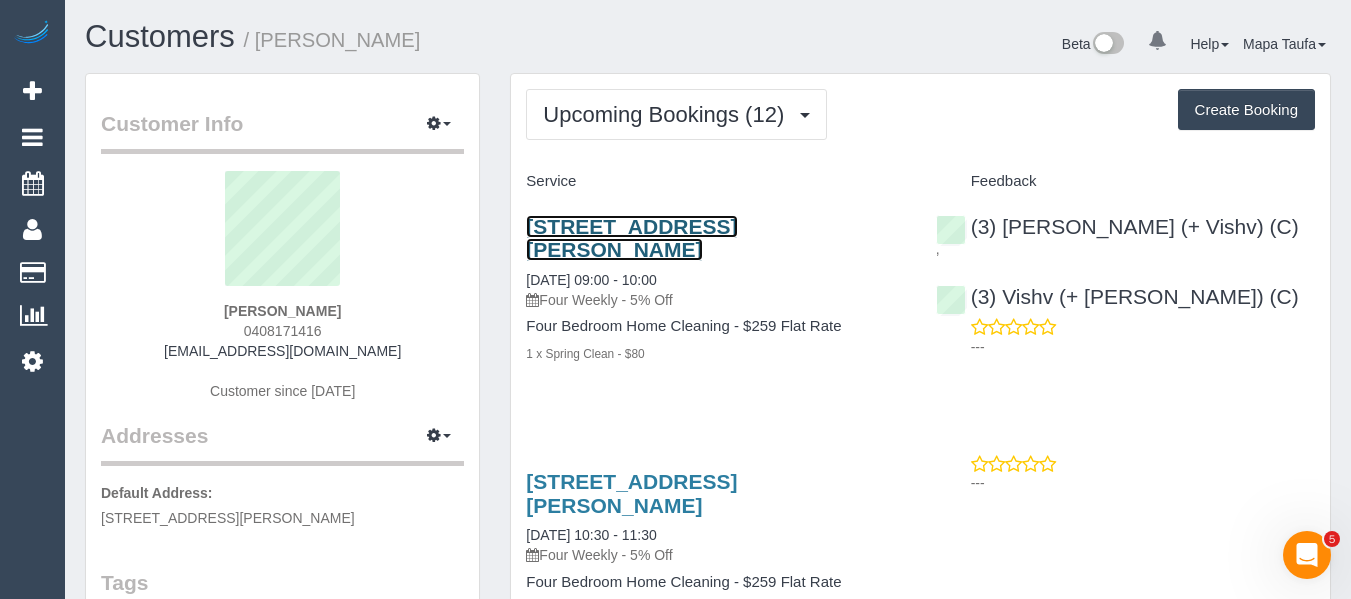 click on "70 Kearney Drive, Aspendale Gardens, VIC 3195" at bounding box center [631, 238] 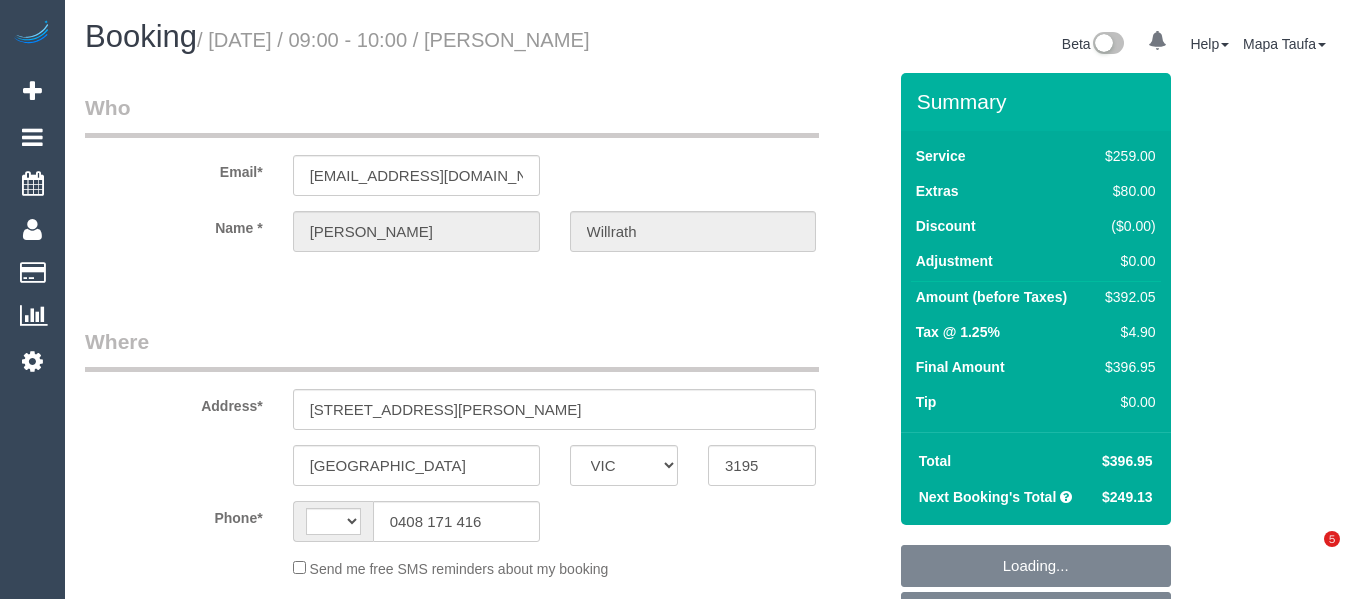 select on "VIC" 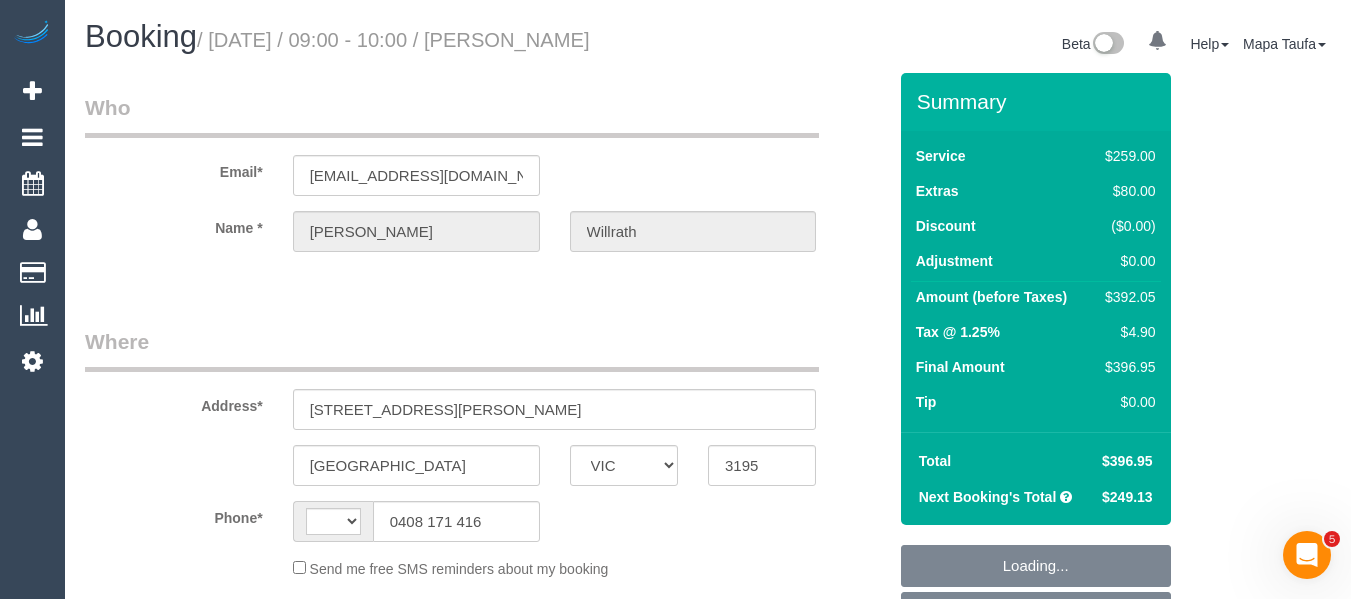 scroll, scrollTop: 0, scrollLeft: 0, axis: both 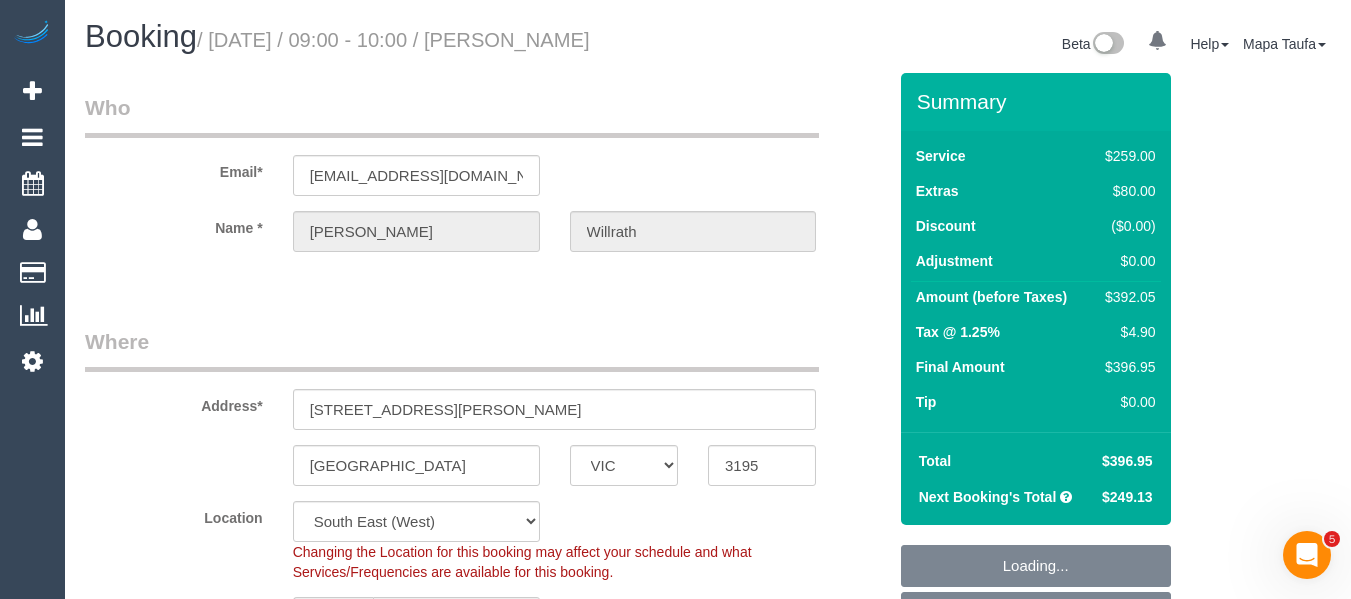 select on "string:AU" 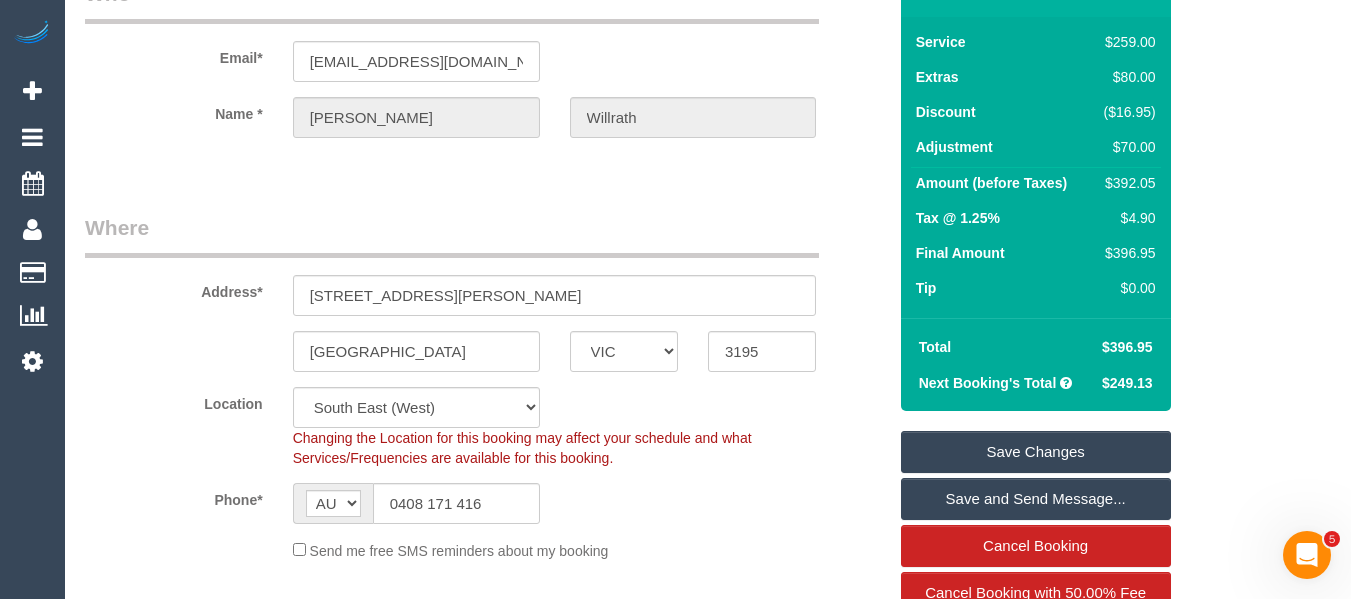 scroll, scrollTop: 96, scrollLeft: 0, axis: vertical 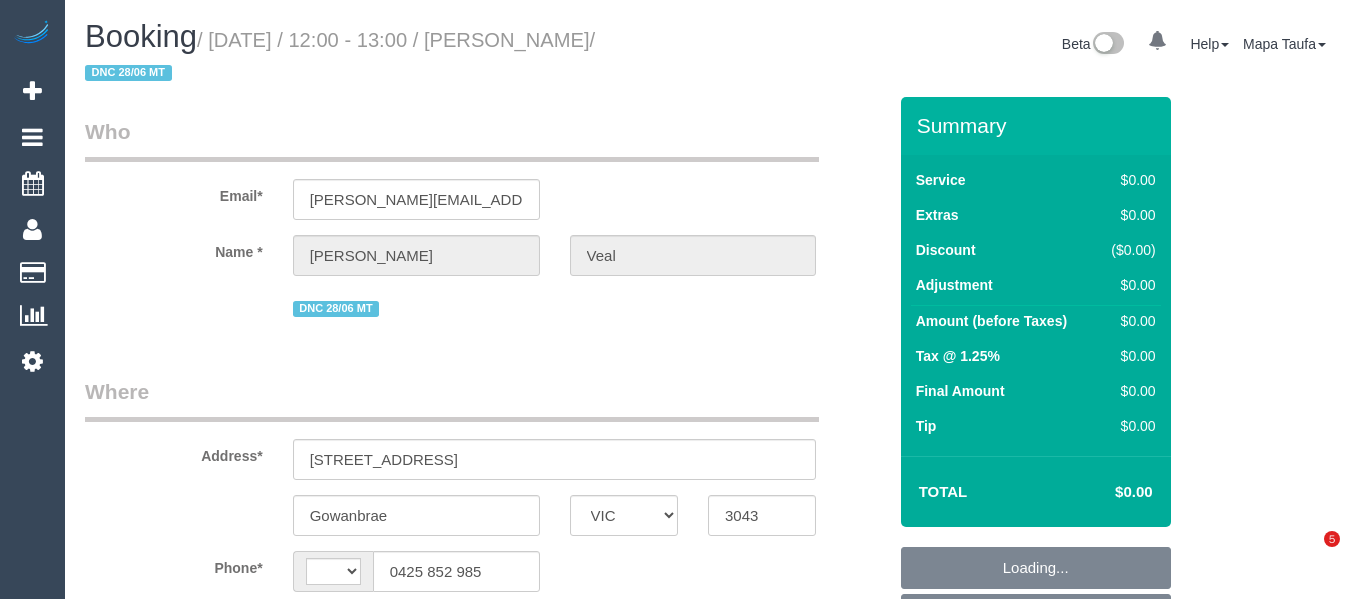 select on "VIC" 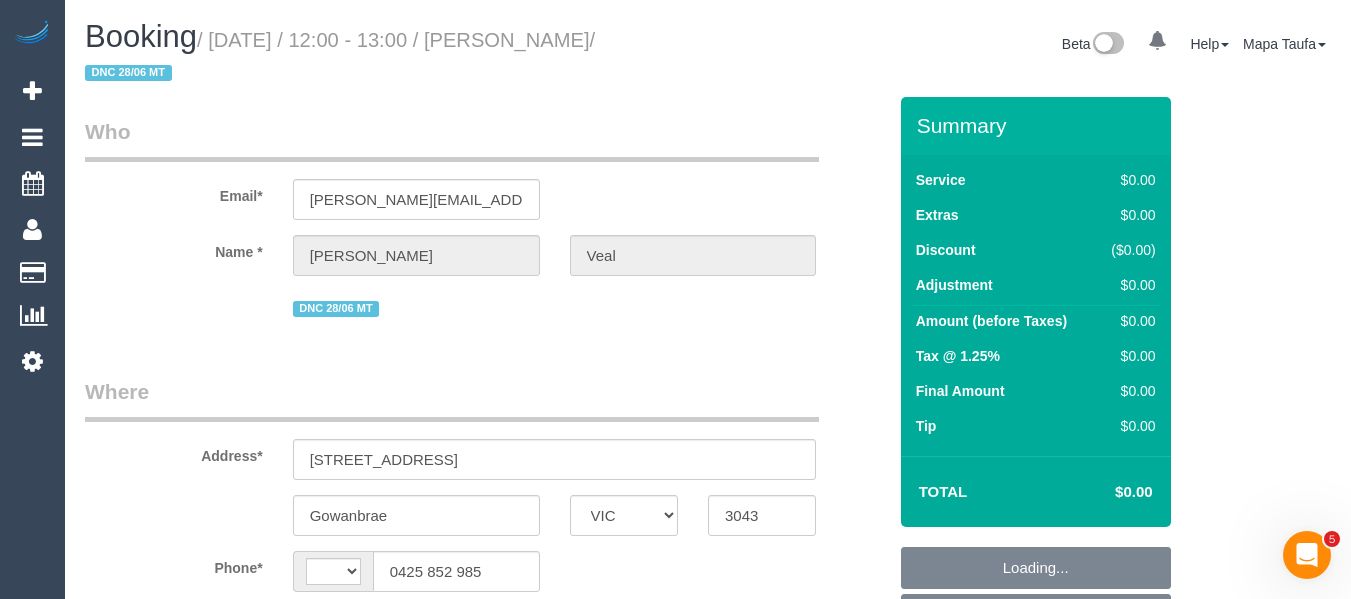 scroll, scrollTop: 0, scrollLeft: 0, axis: both 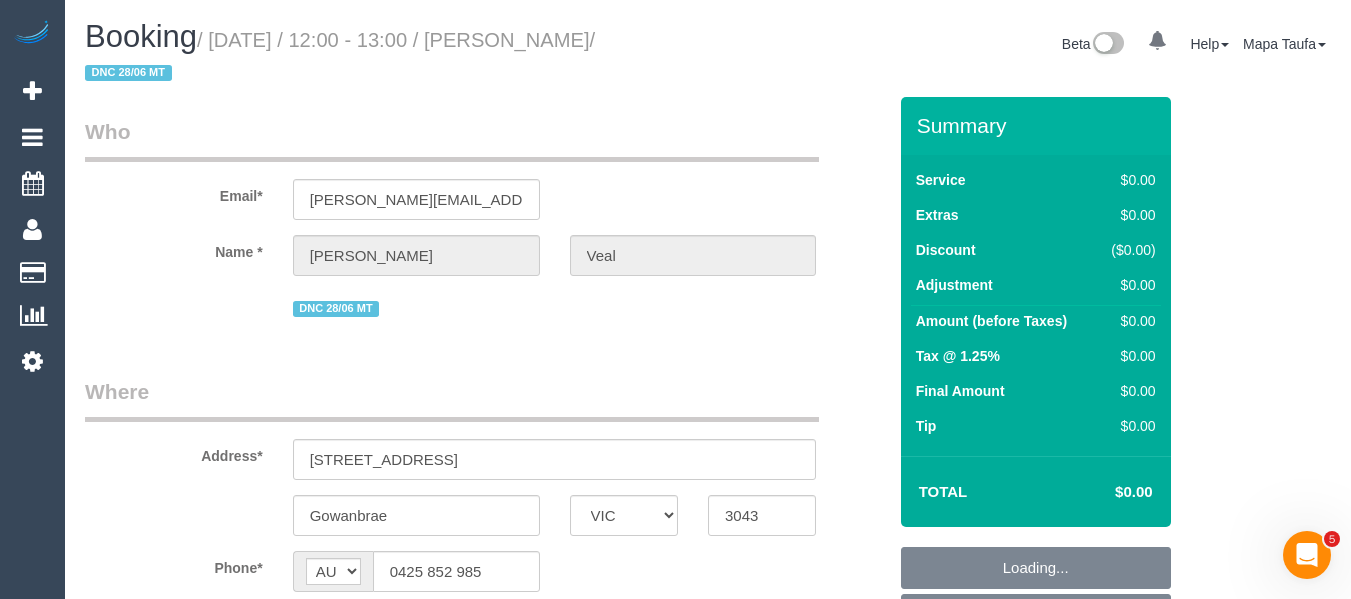 select on "object:546" 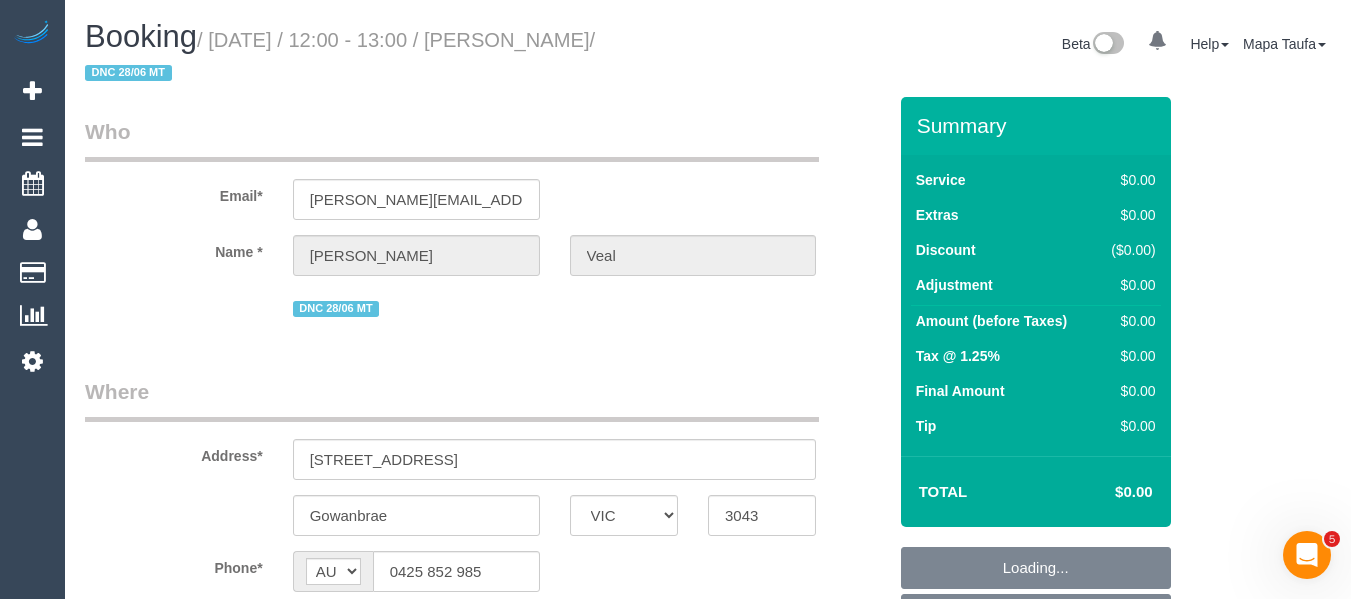 select on "string:stripe-pm_1QvSrb2GScqysDRVXqAjgERI" 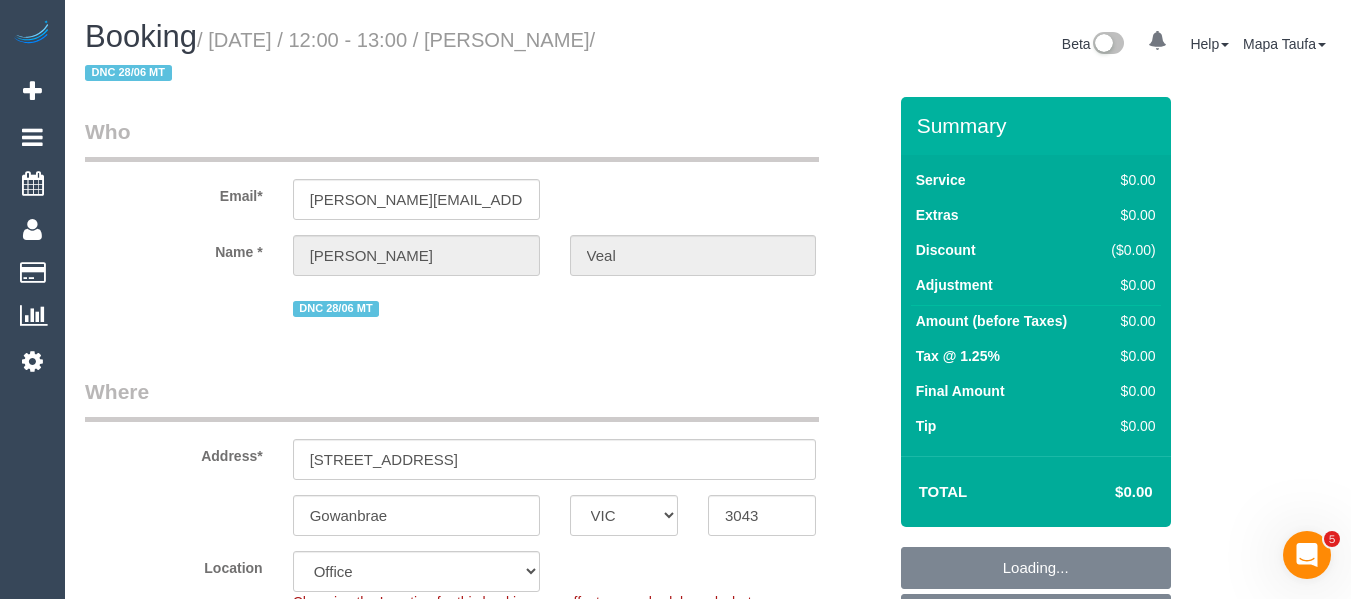 select on "object:1987" 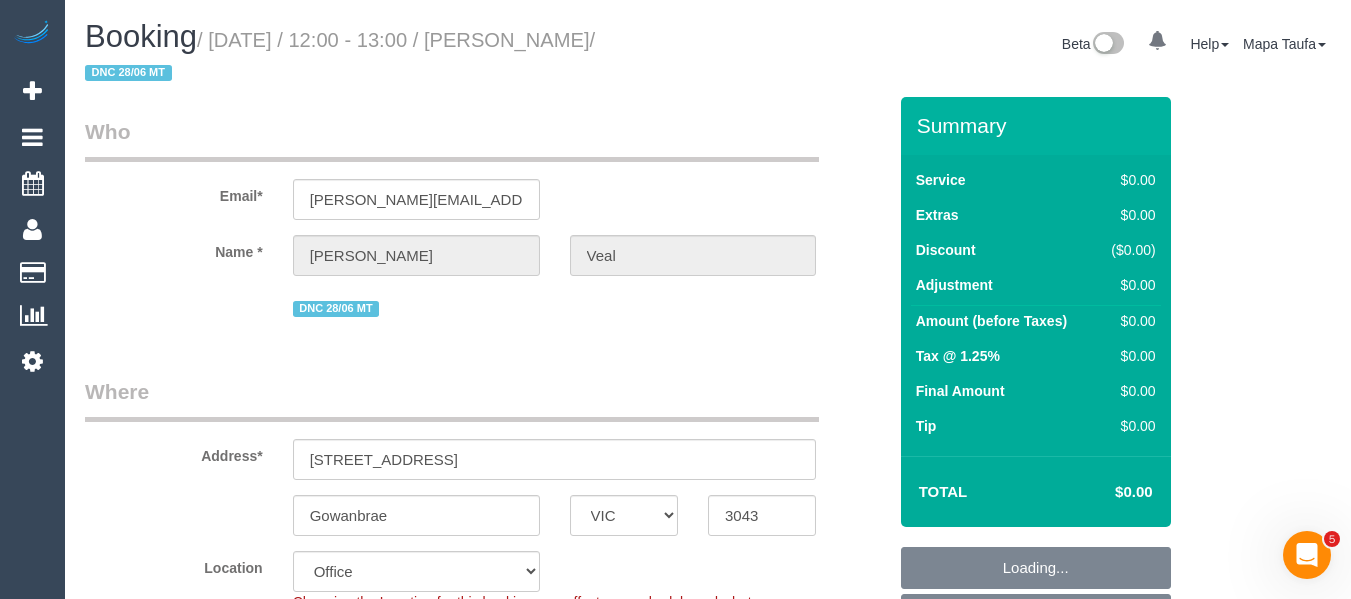 select on "number:30" 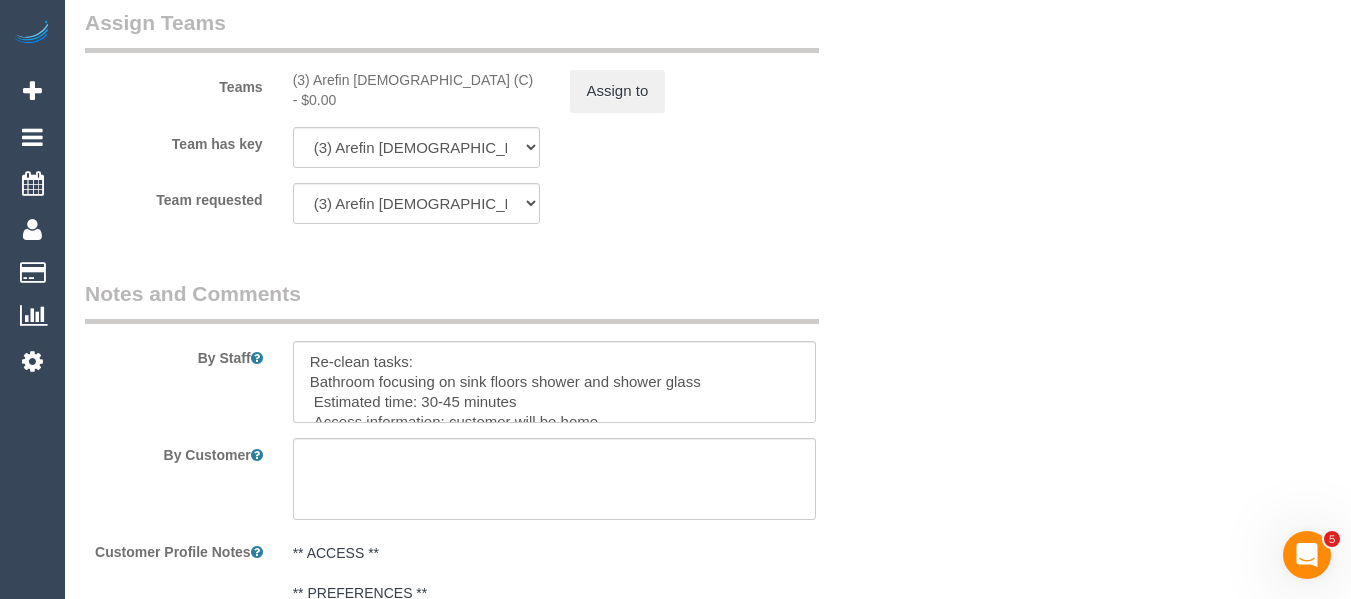 scroll, scrollTop: 3116, scrollLeft: 0, axis: vertical 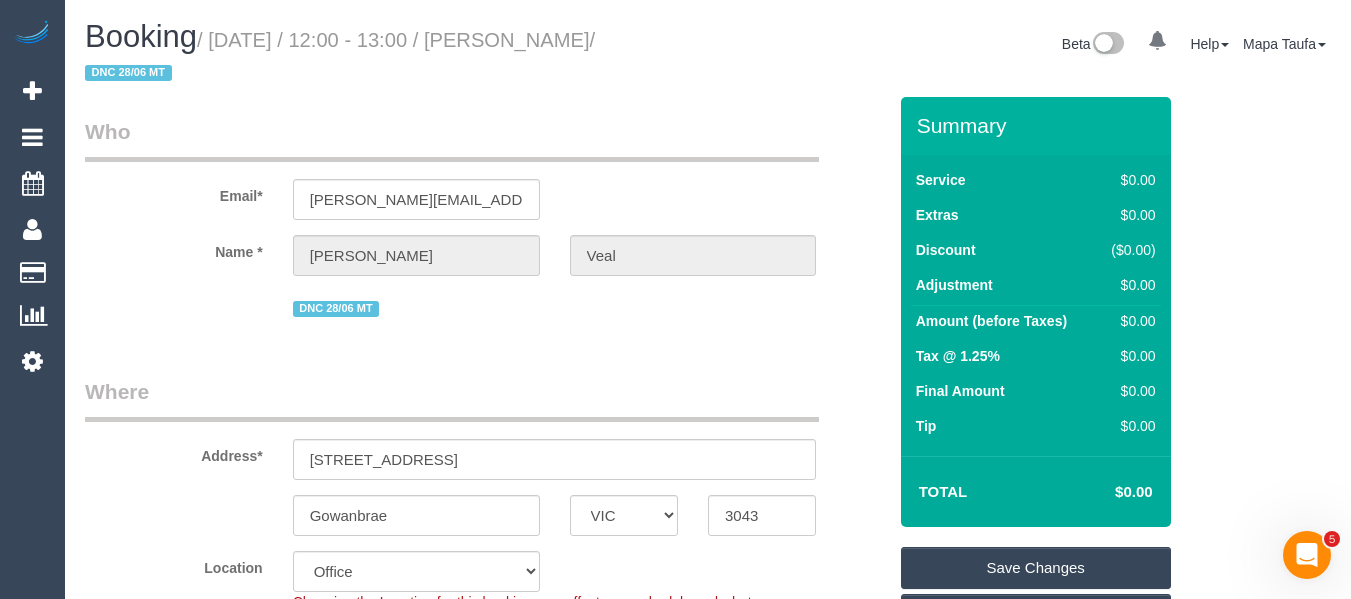 drag, startPoint x: 583, startPoint y: 34, endPoint x: 436, endPoint y: 16, distance: 148.09795 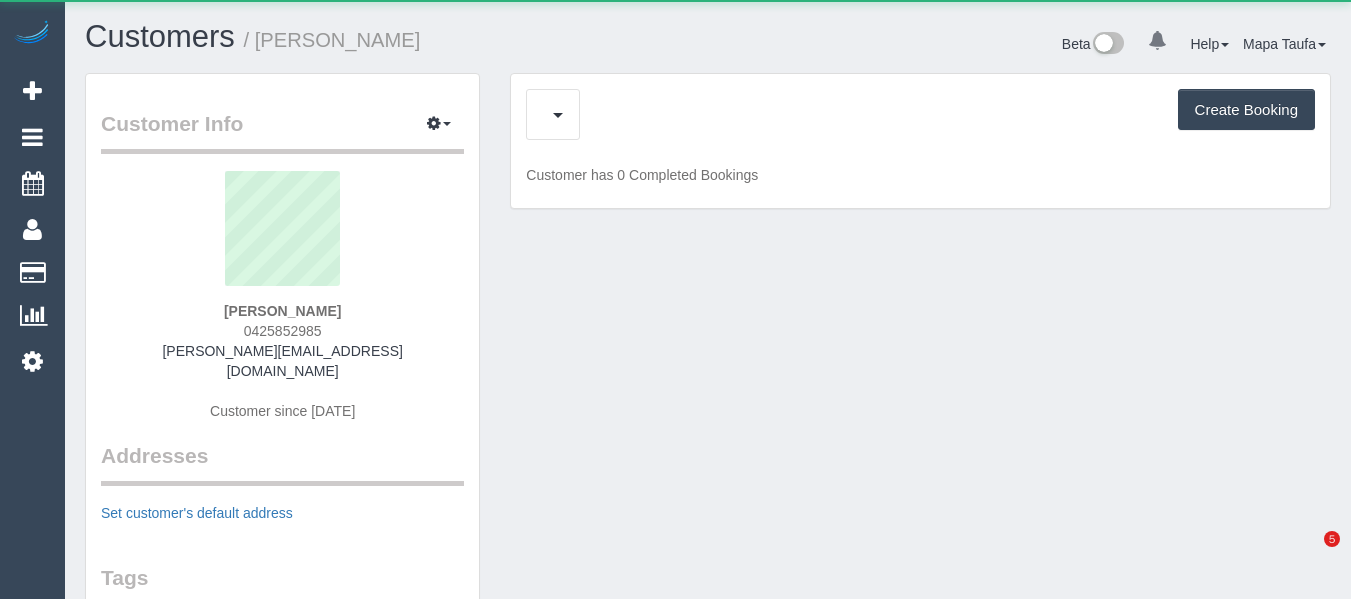 scroll, scrollTop: 0, scrollLeft: 0, axis: both 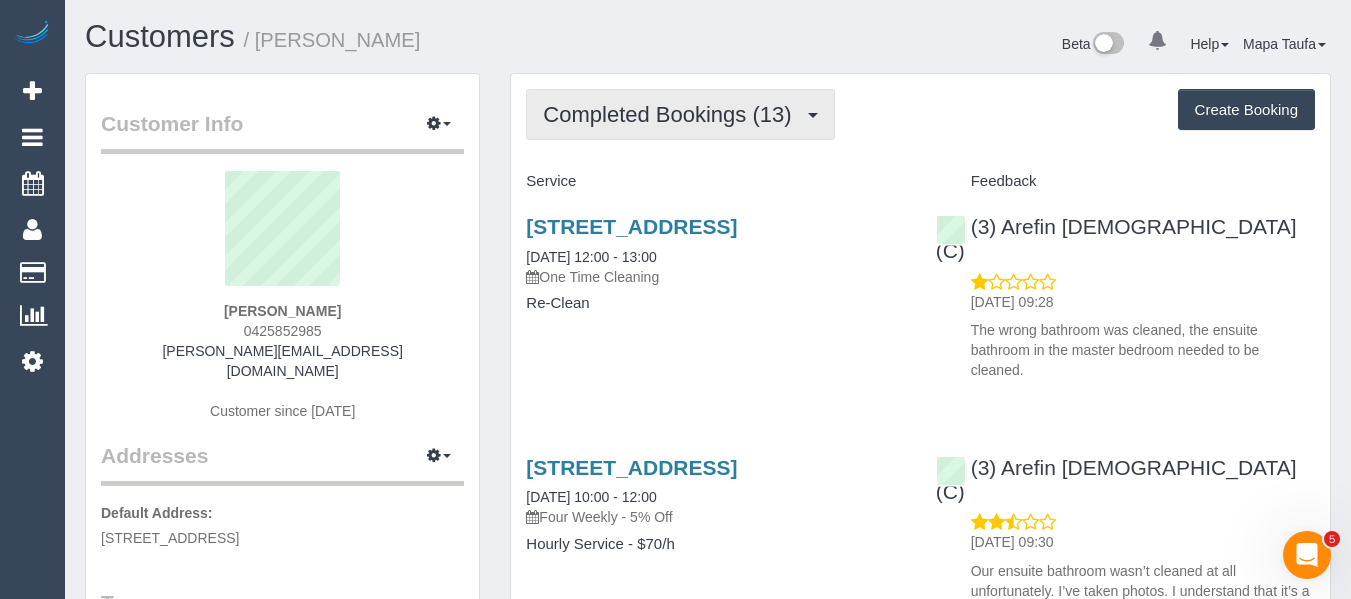 click on "Completed Bookings (13)" at bounding box center (672, 114) 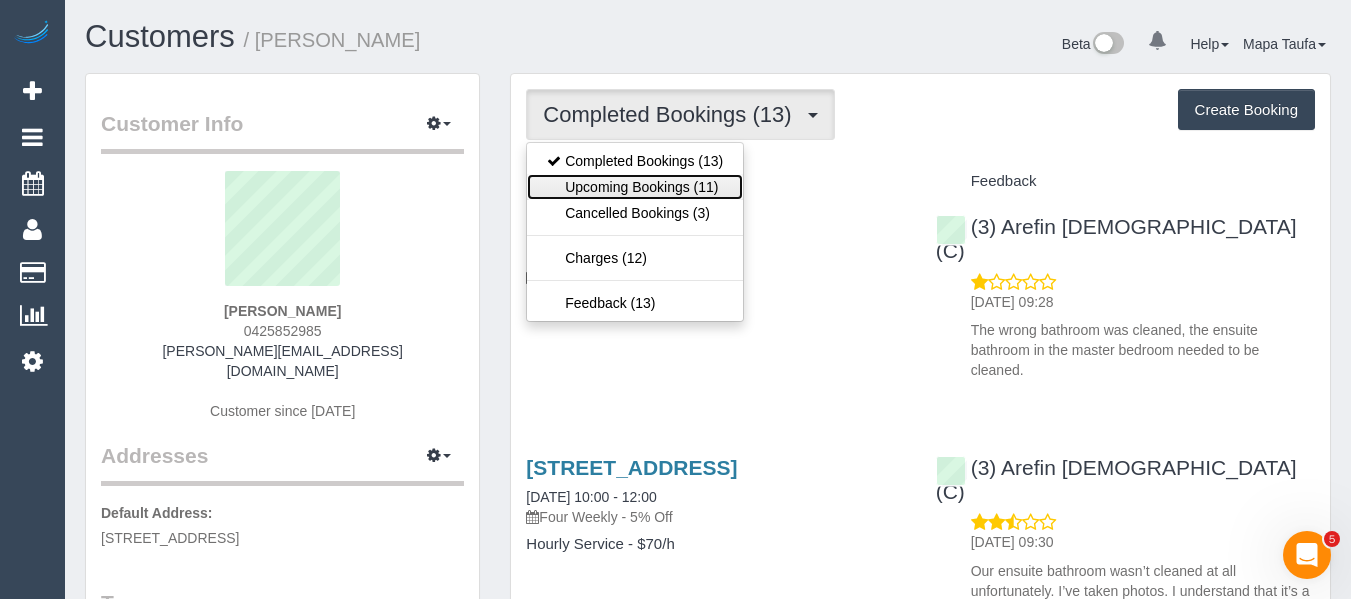 click on "Upcoming Bookings (11)" at bounding box center [635, 187] 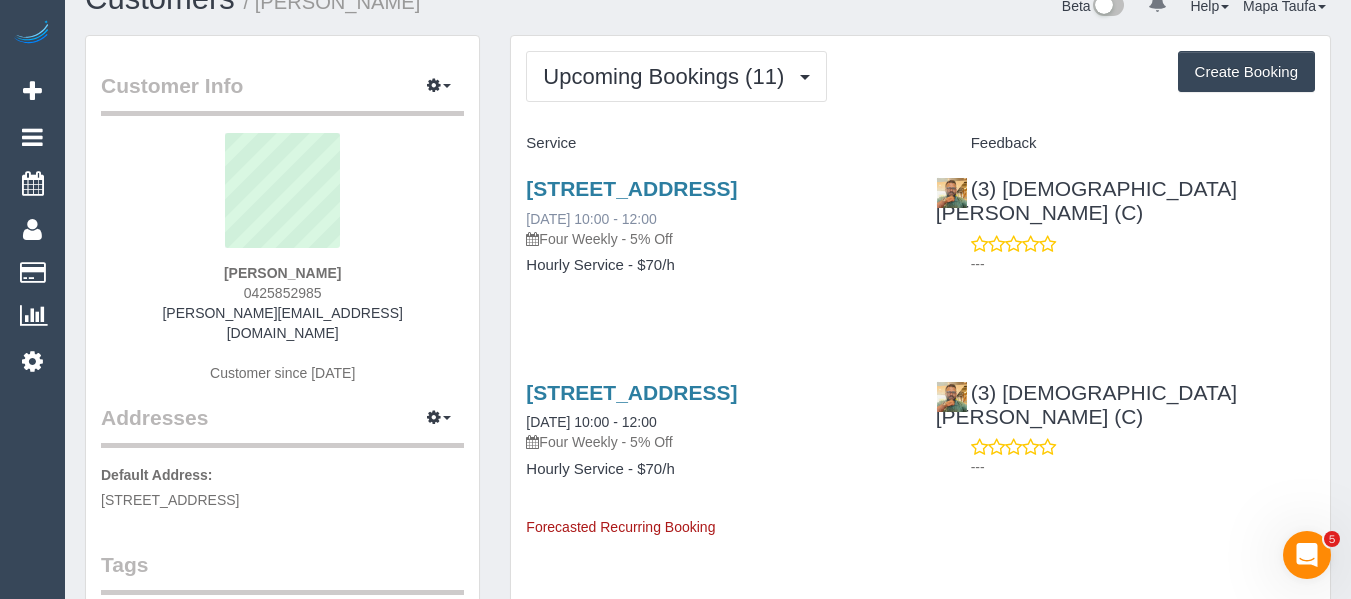 scroll, scrollTop: 0, scrollLeft: 0, axis: both 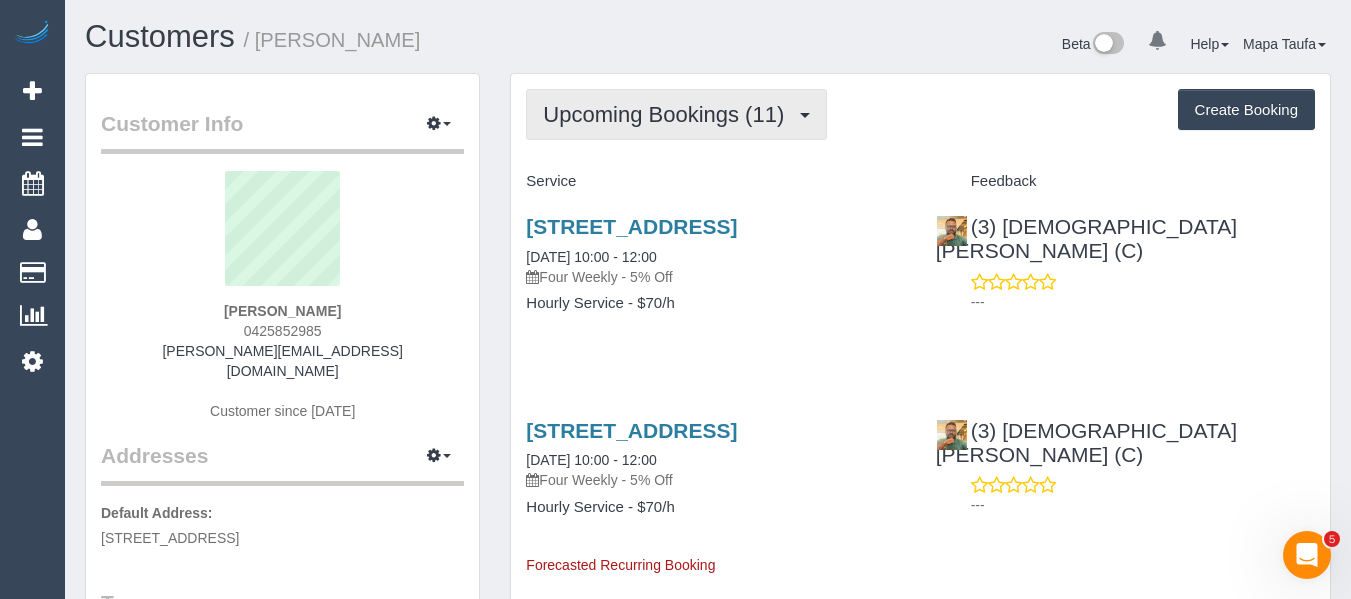 click on "Upcoming Bookings (11)" at bounding box center [668, 114] 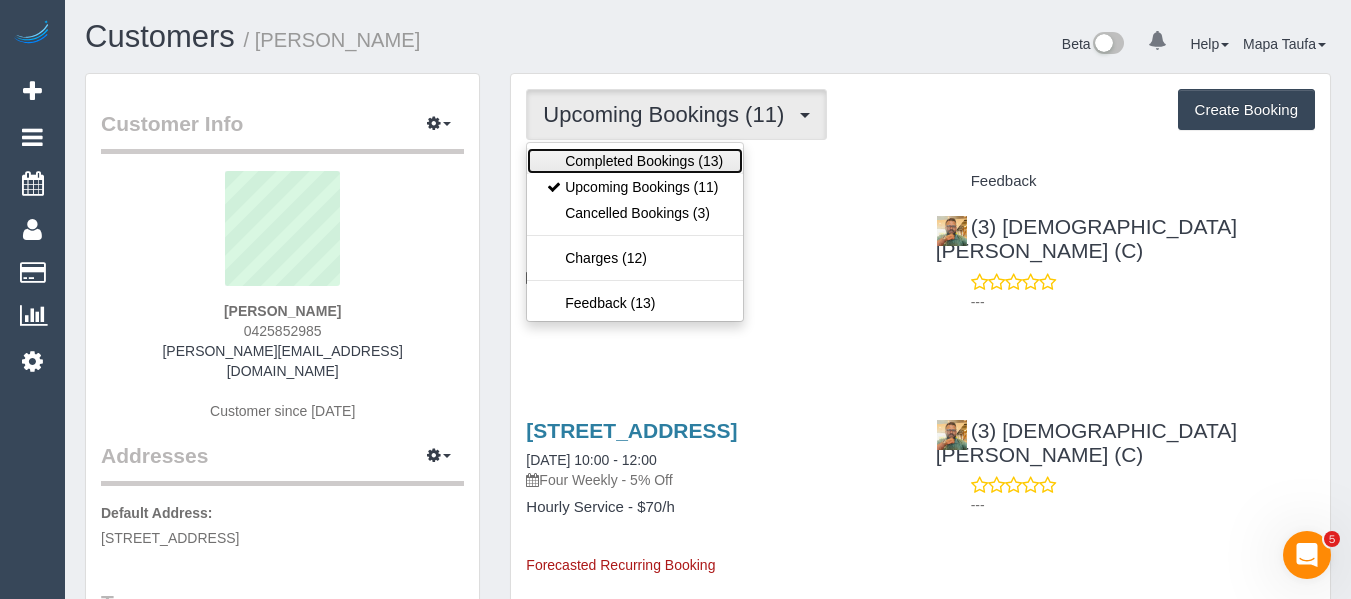 click on "Completed Bookings (13)" at bounding box center [635, 161] 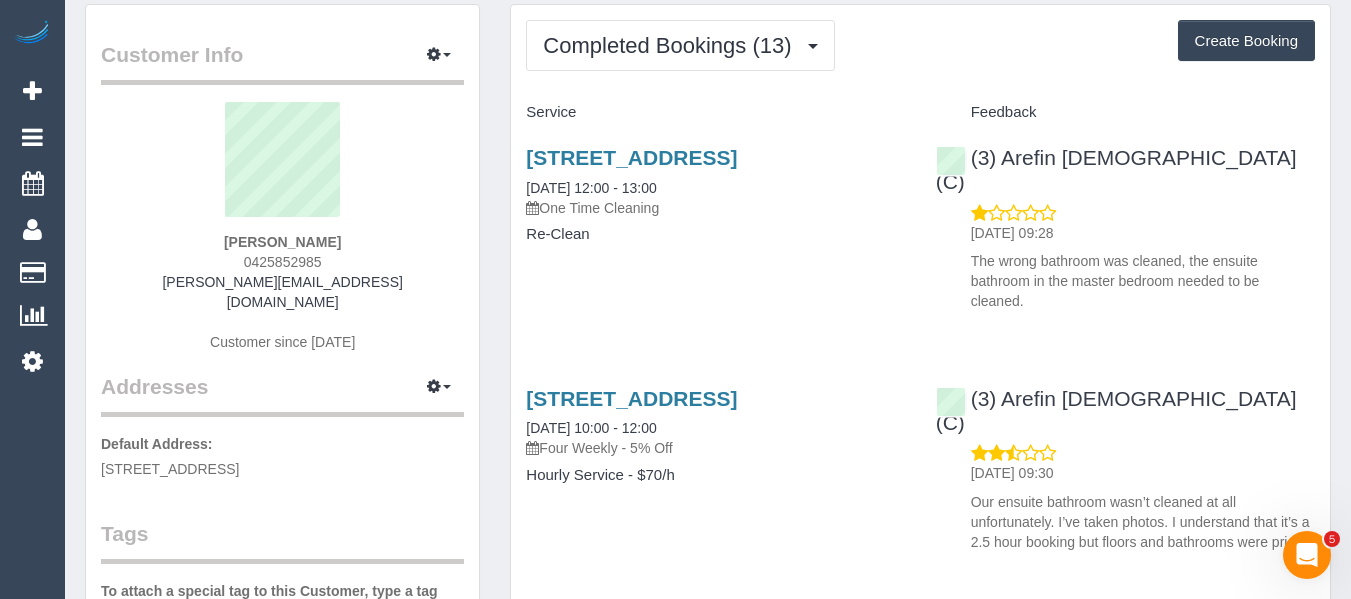 scroll, scrollTop: 200, scrollLeft: 0, axis: vertical 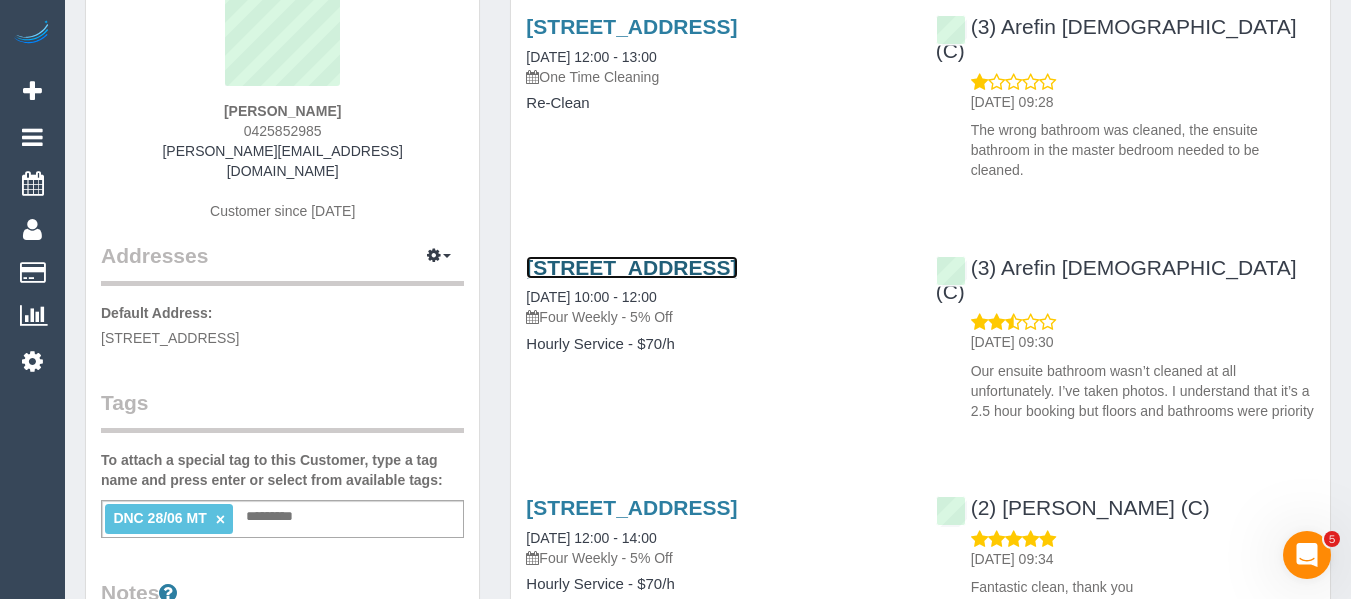 click on "46-54 Gowanbrae Drive, 12, Gowanbrae, VIC 3043" at bounding box center [631, 267] 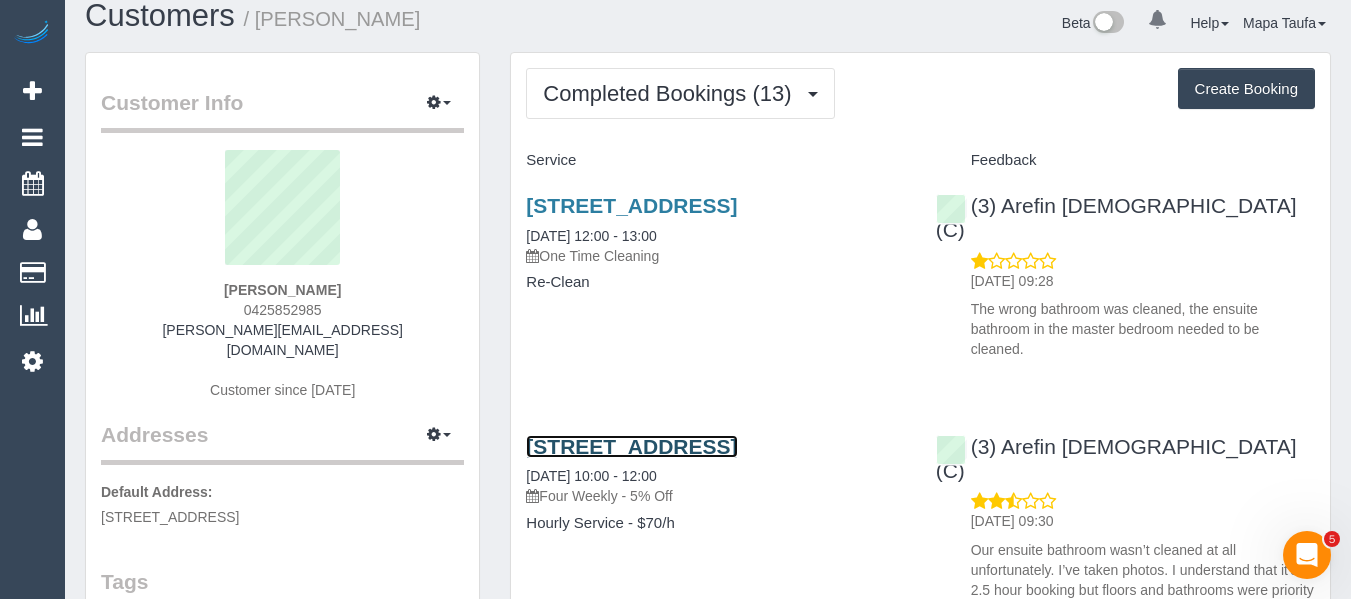 scroll, scrollTop: 0, scrollLeft: 0, axis: both 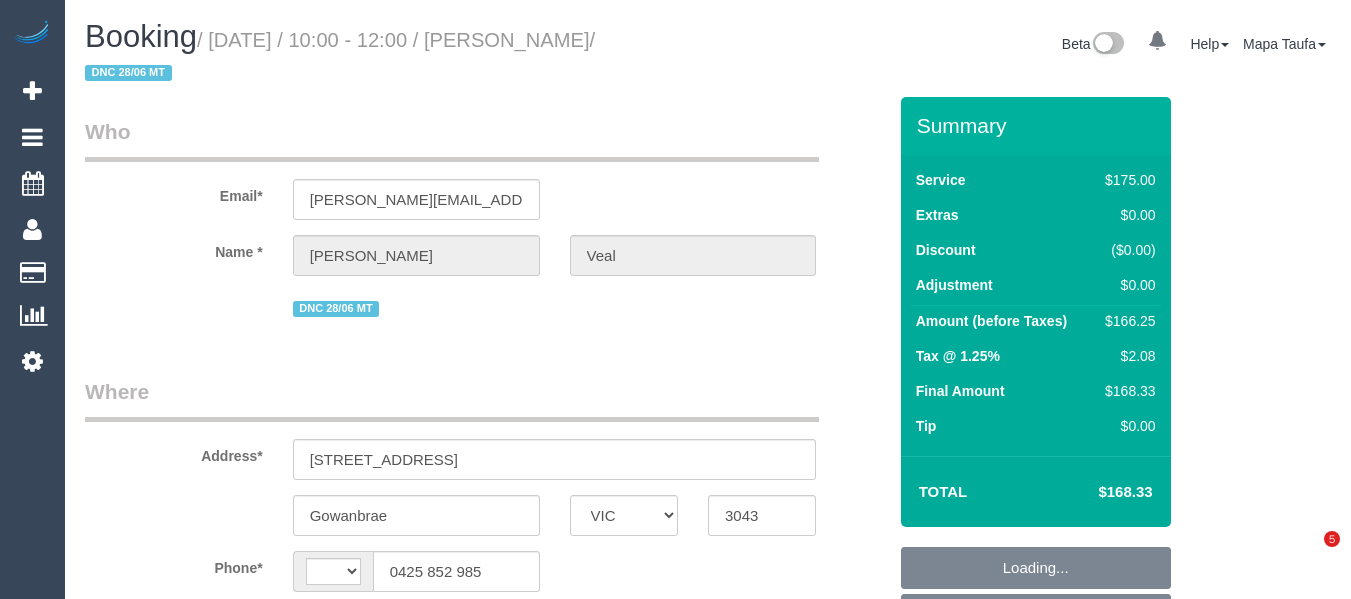 select on "VIC" 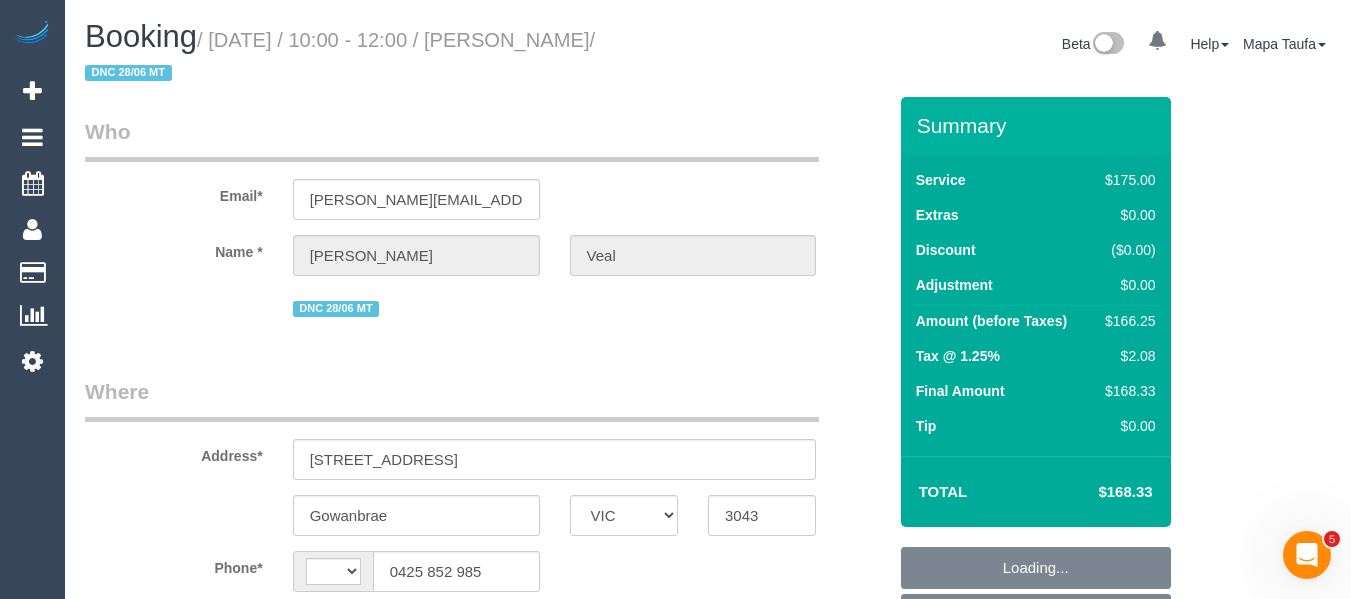 scroll, scrollTop: 0, scrollLeft: 0, axis: both 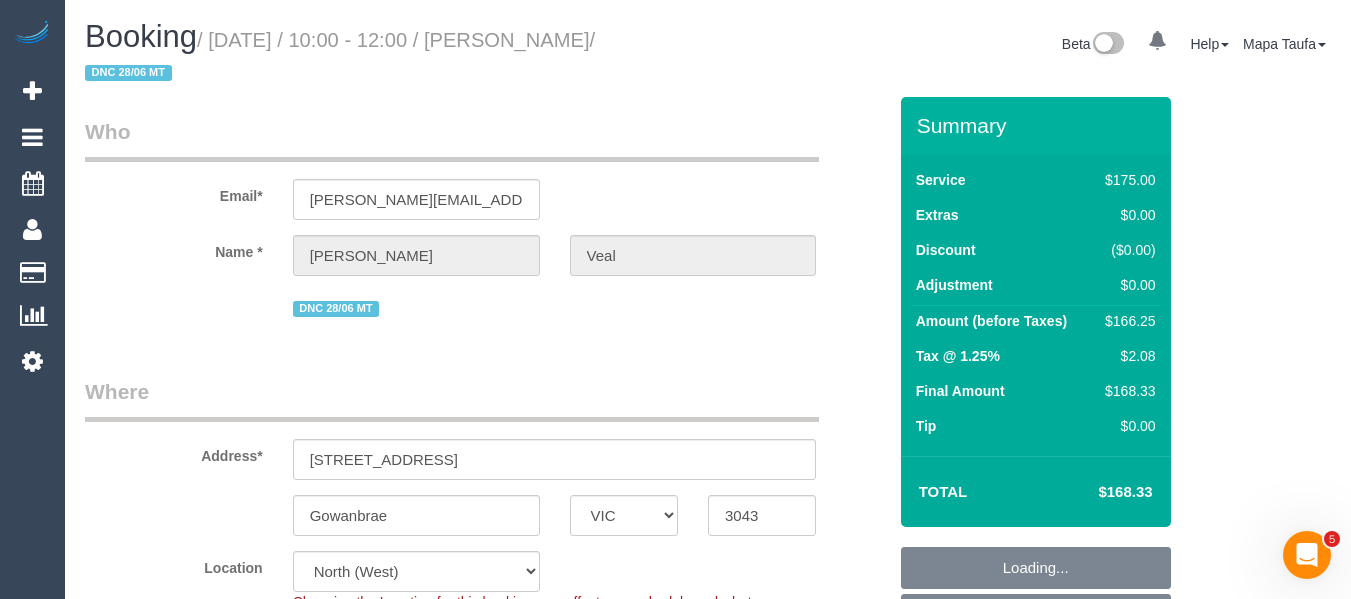 select on "string:stripe-pm_1QvSrb2GScqysDRVXqAjgERI" 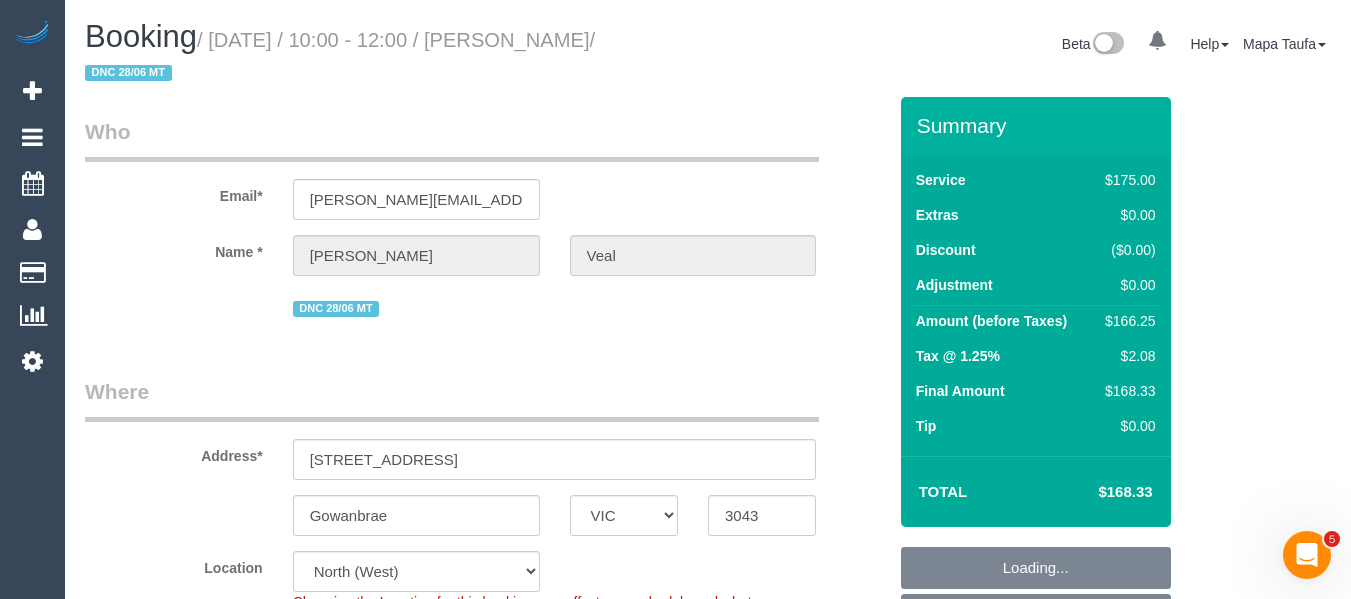 select on "number:30" 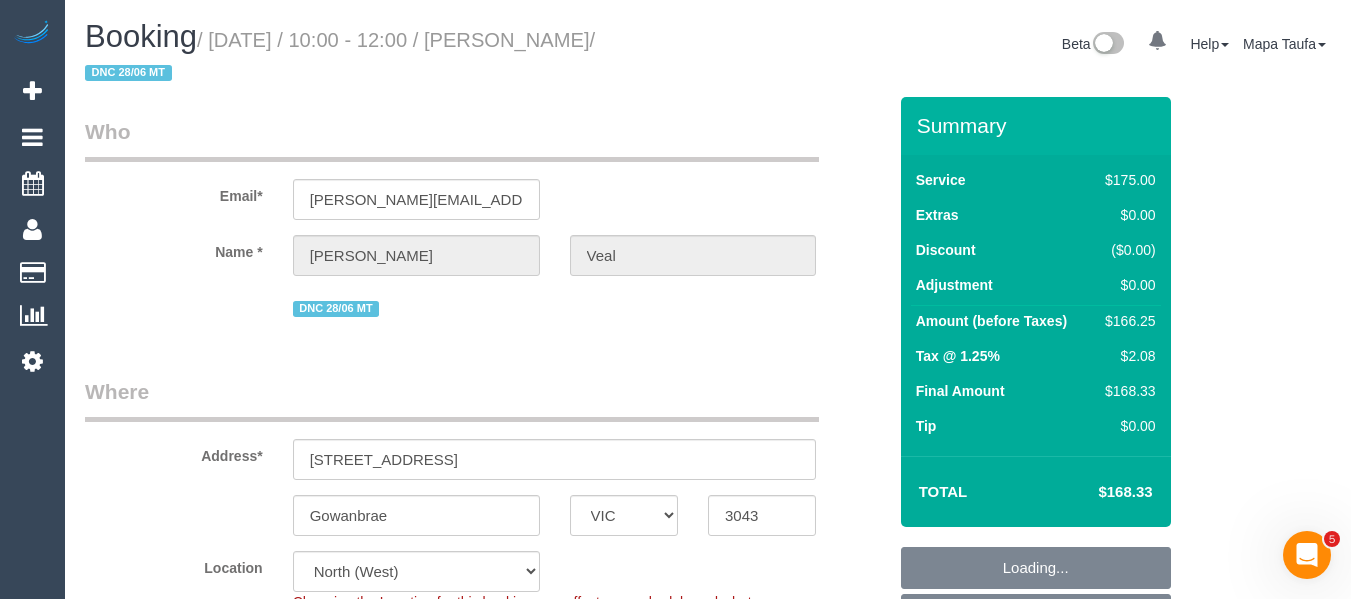 select on "object:1764" 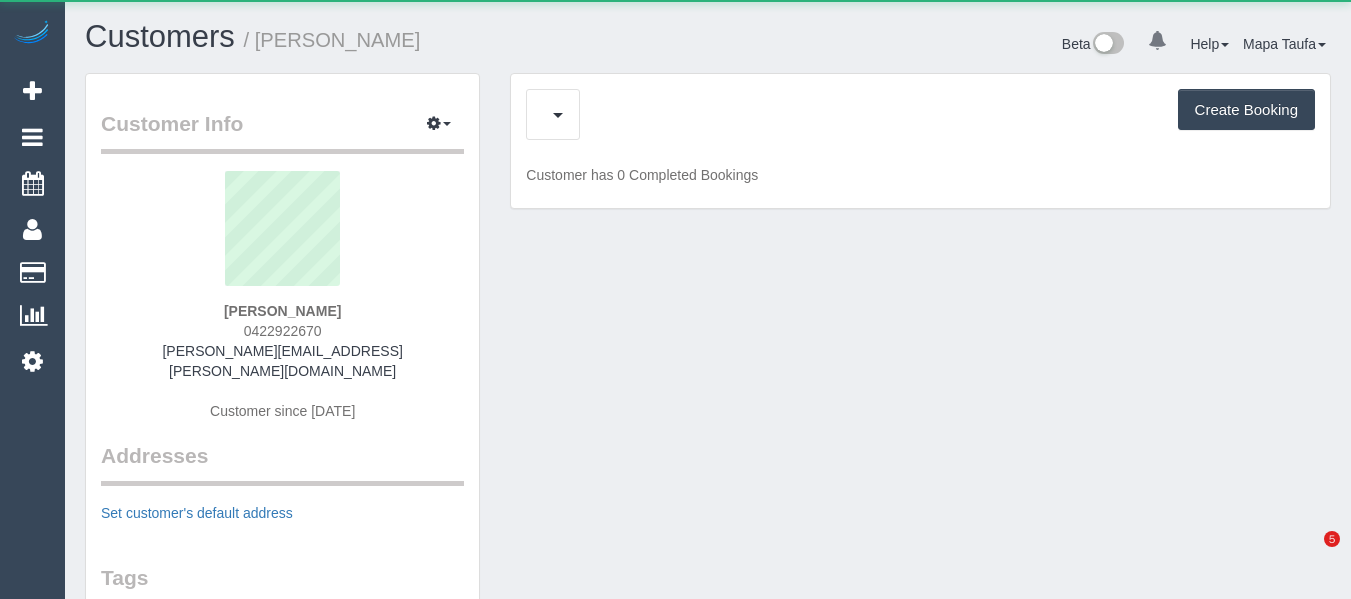 scroll, scrollTop: 0, scrollLeft: 0, axis: both 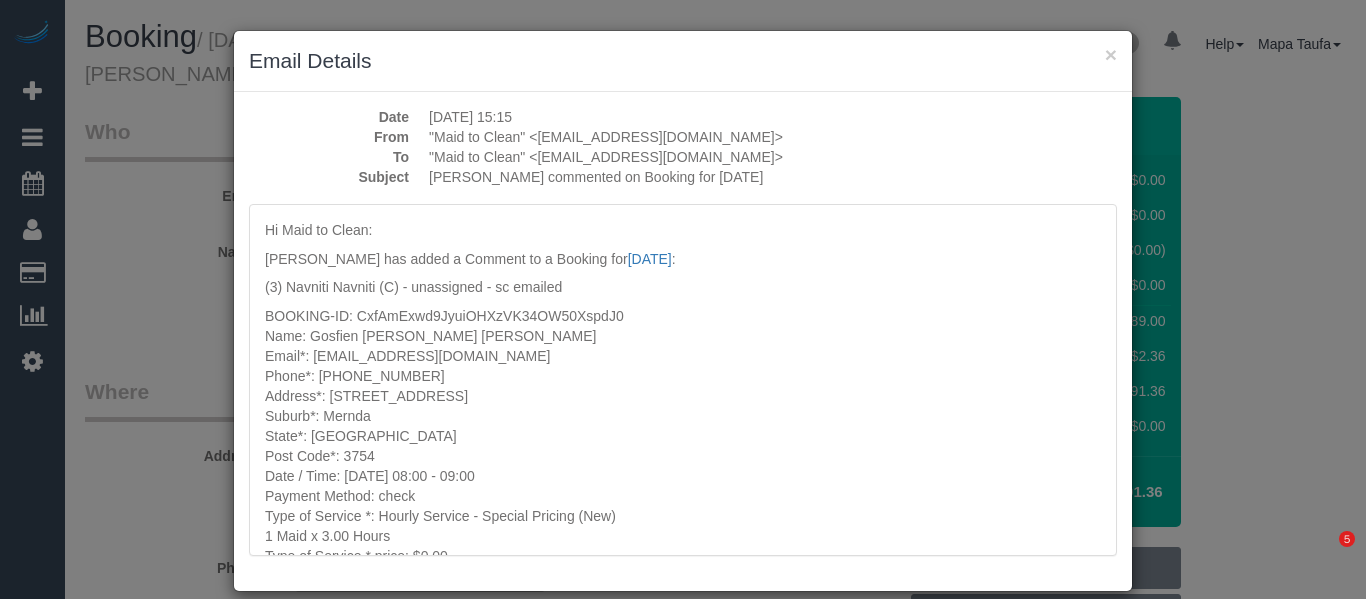 select on "VIC" 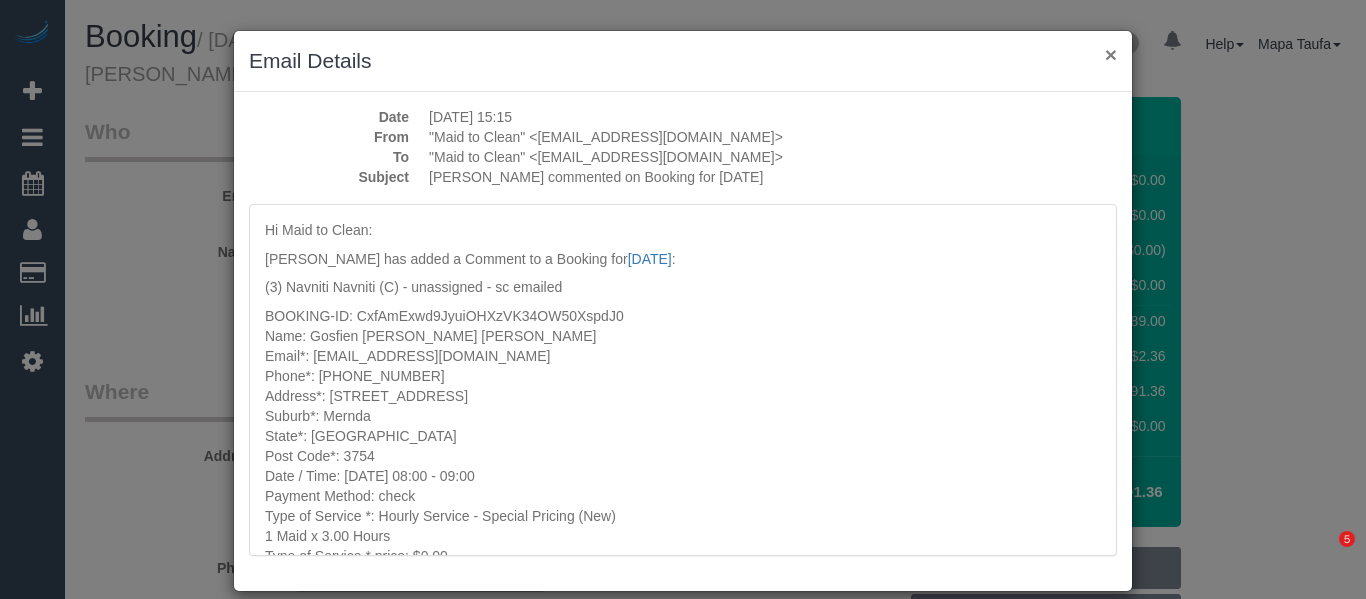 scroll, scrollTop: 0, scrollLeft: 0, axis: both 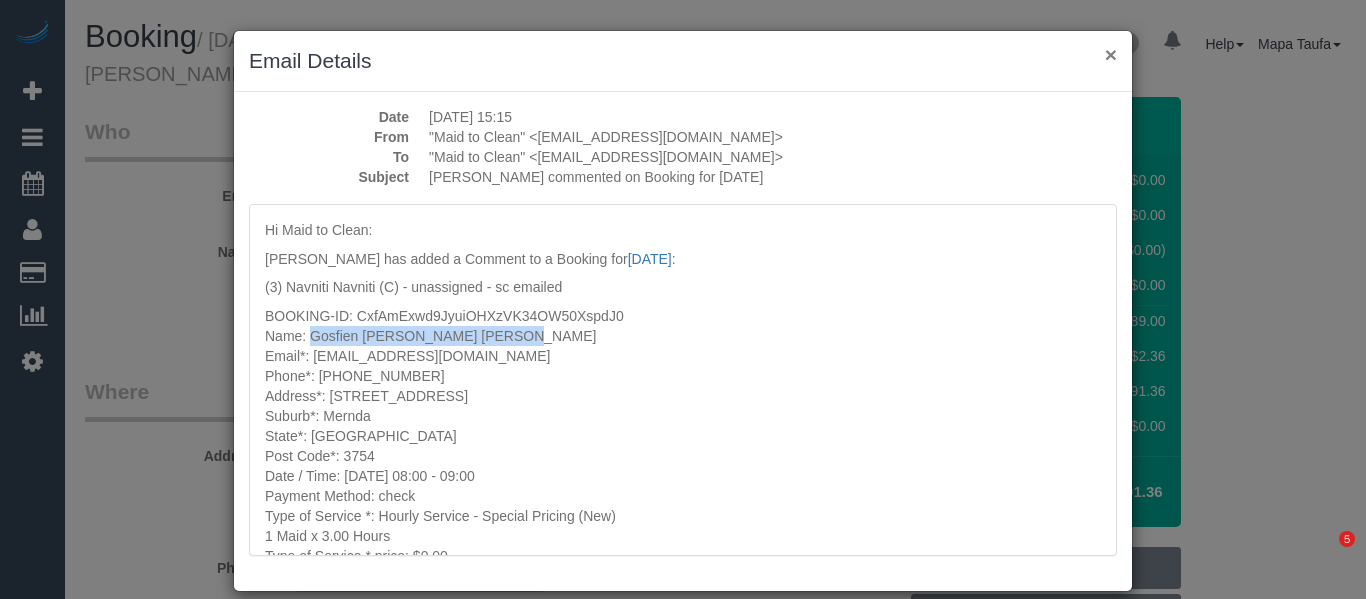 click on "×" at bounding box center [1111, 54] 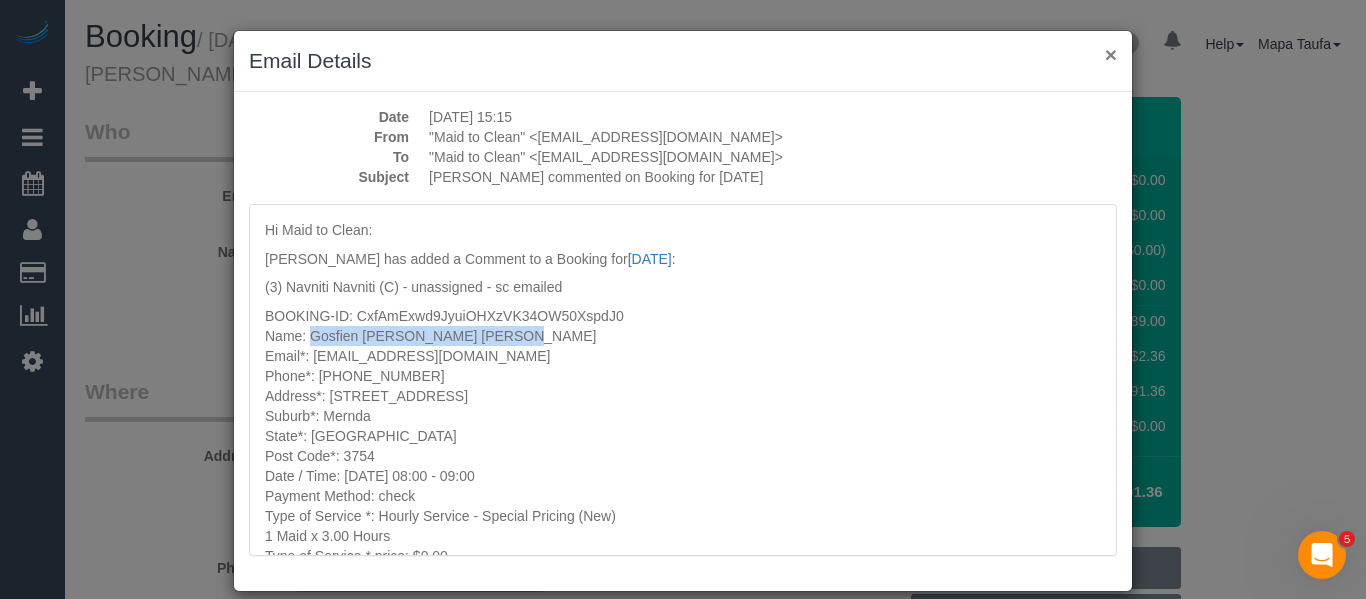select on "string:AU" 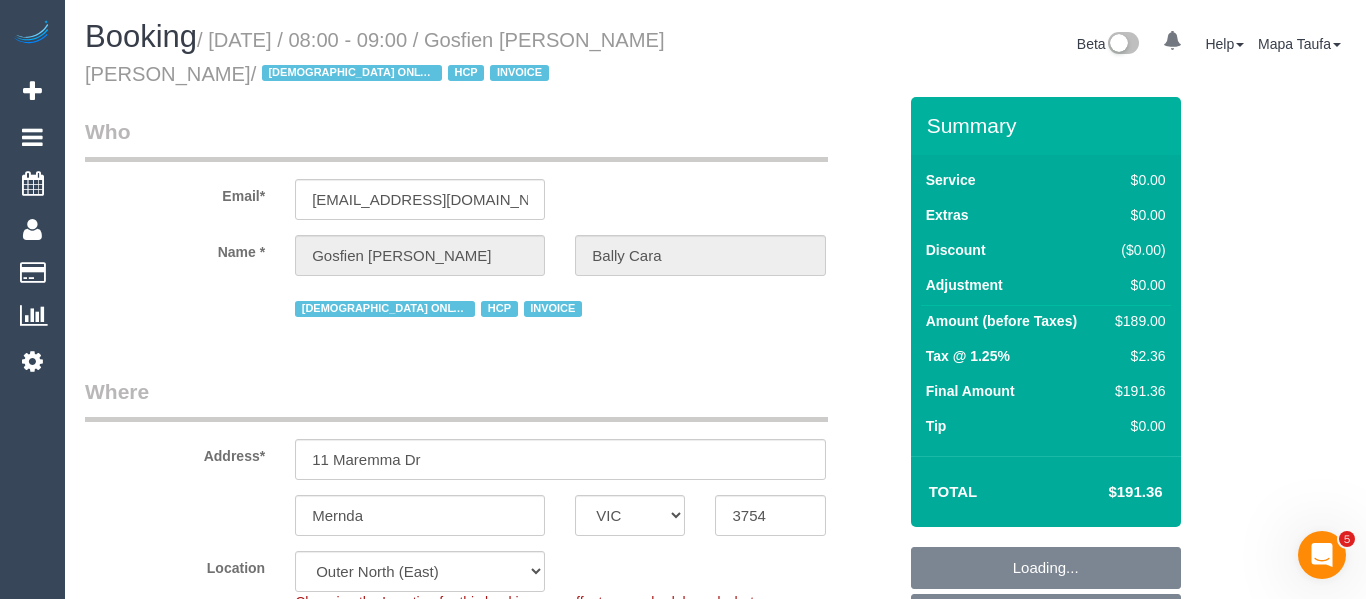 scroll, scrollTop: 0, scrollLeft: 0, axis: both 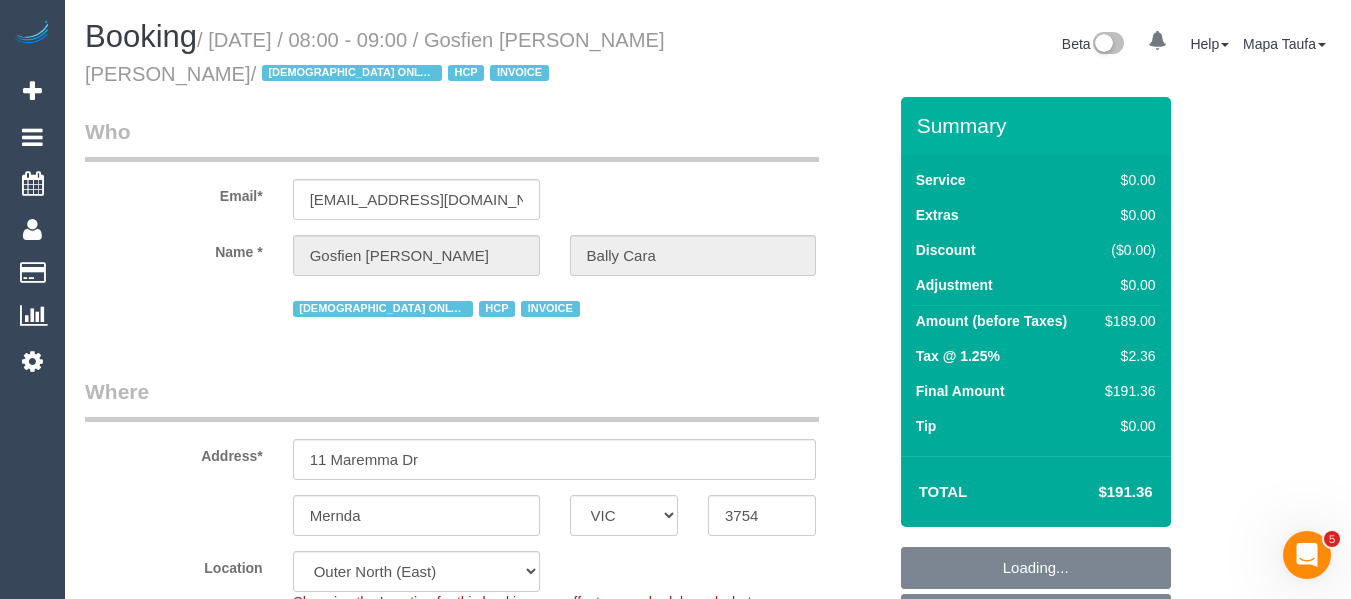 select on "object:1200" 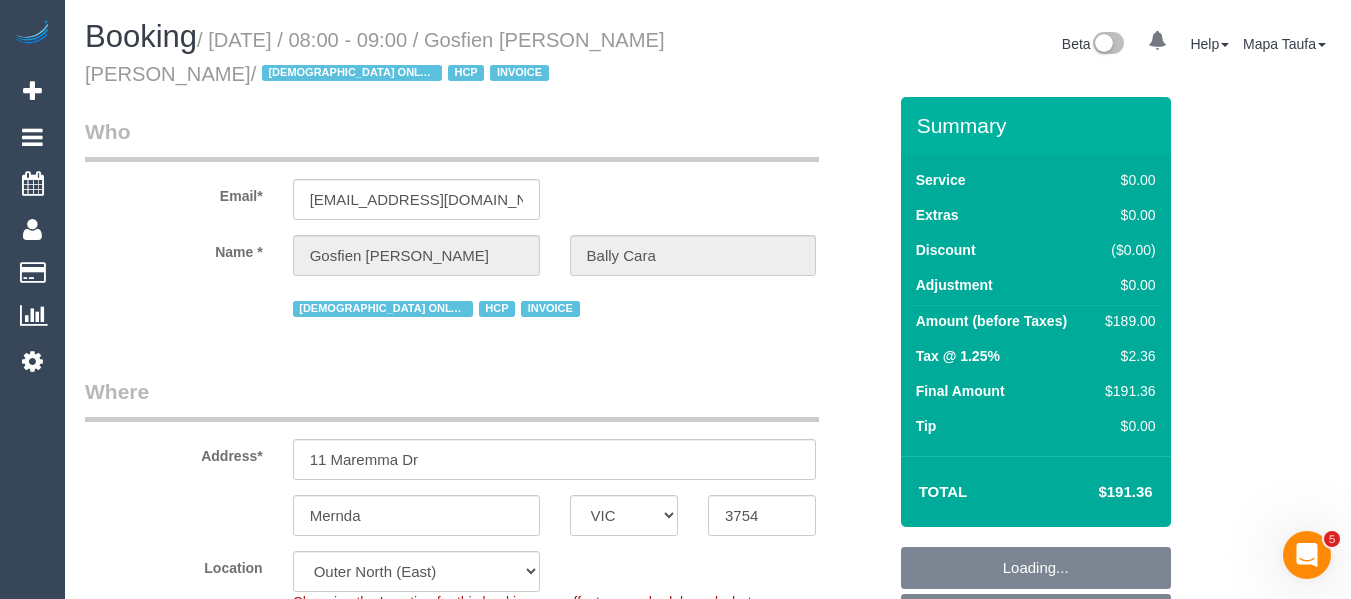 scroll, scrollTop: 3736, scrollLeft: 1351, axis: both 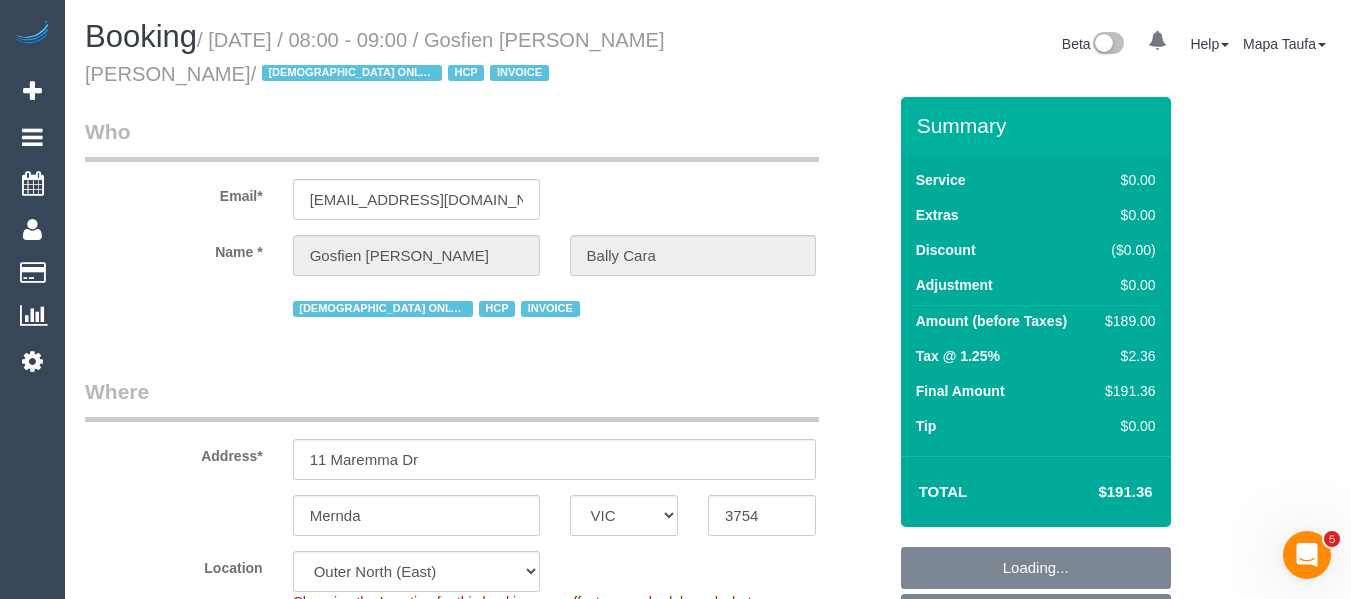 select on "object:1757" 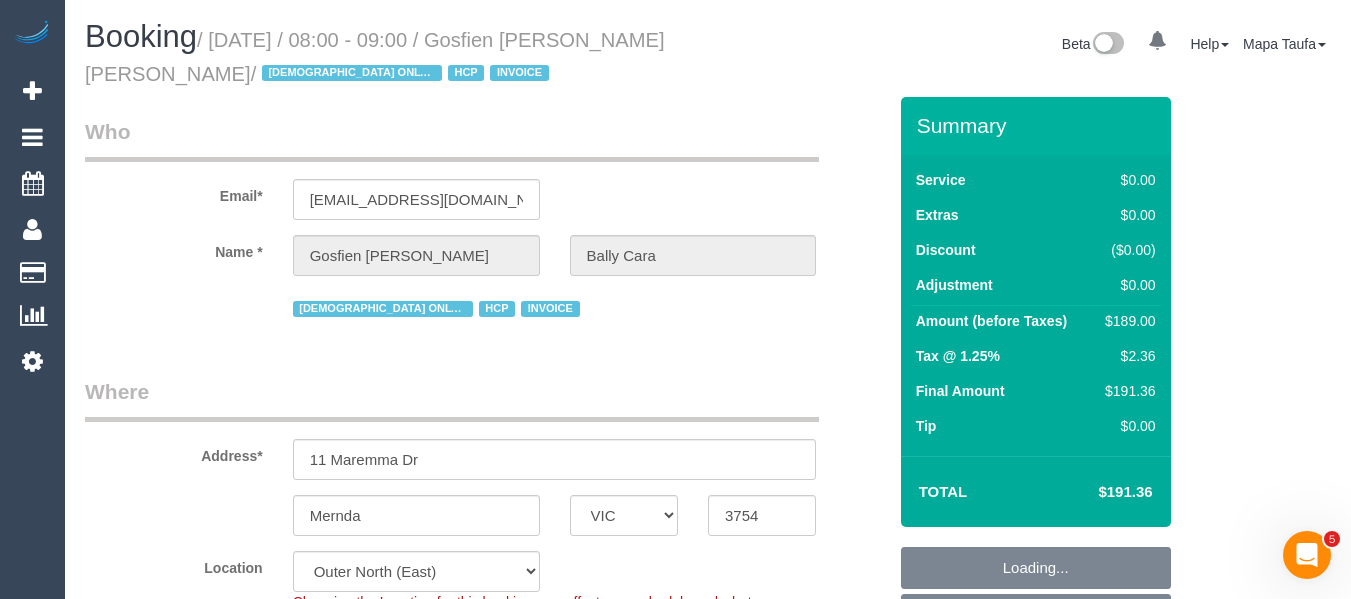 scroll, scrollTop: 3925, scrollLeft: 1351, axis: both 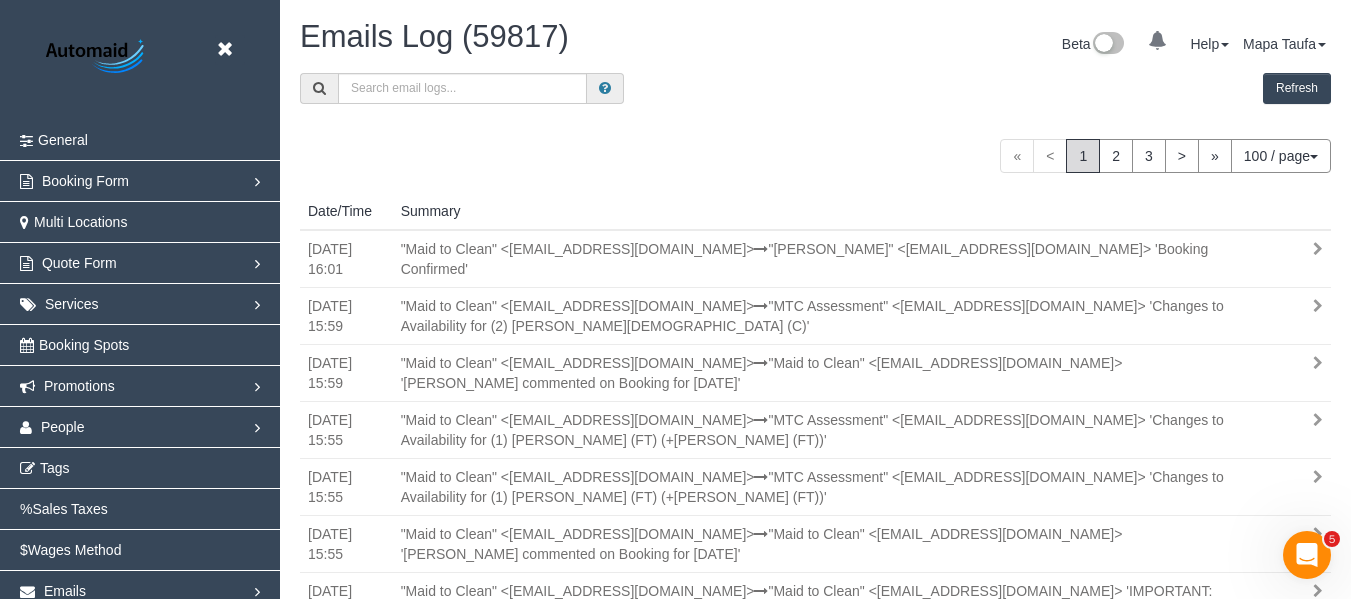 click on "Emails Log (59817)
Beta
0
Your Notifications
You have 0 alerts
Help
Help Docs
Take a Tour
Contact Support
Mapa Taufa
My Account
Change Password
Email Preferences
Community
Log Out" at bounding box center [815, 46] 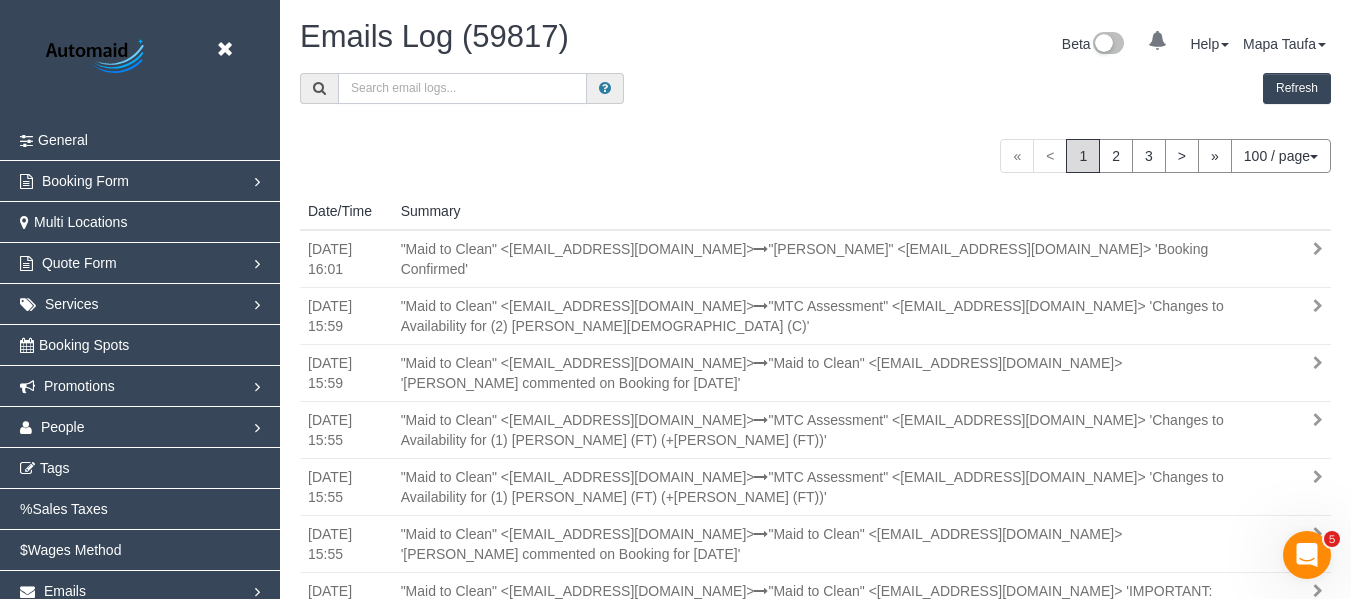 click at bounding box center [462, 88] 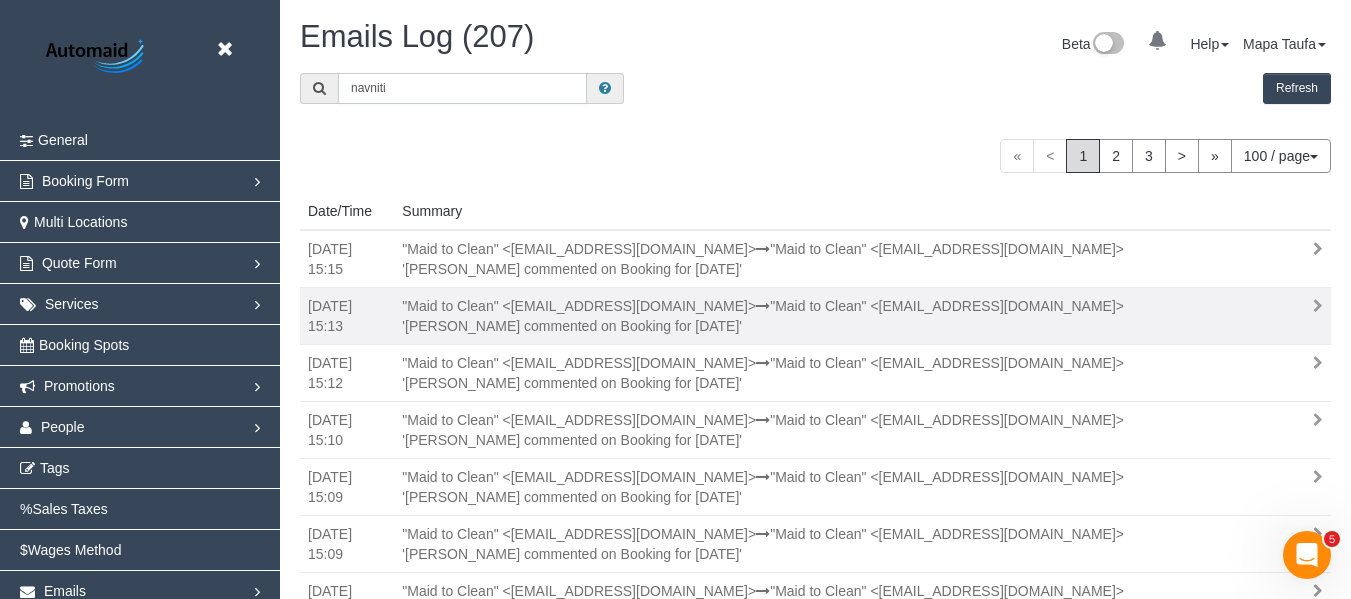 type on "navniti" 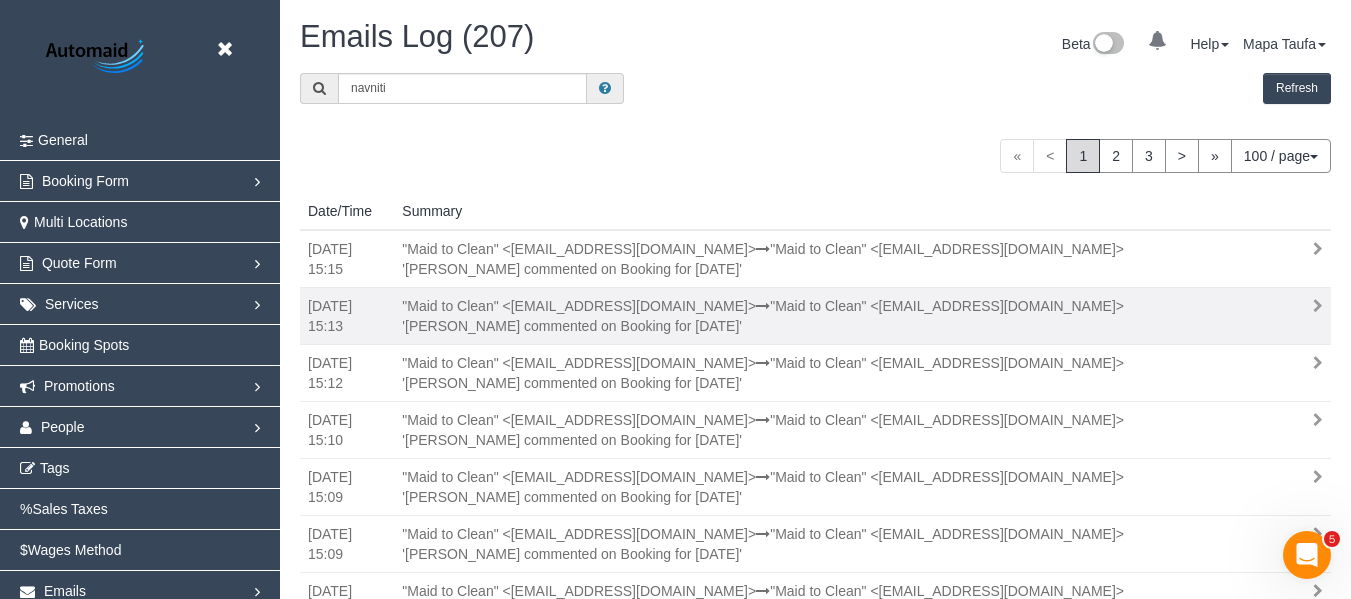 click on ""Maid to Clean" <support+maidtoclean@launch27mail.com>
"Maid to Clean" <support@maidtoclean.com.au>
'Lukas Houdalakis commented on Booking for 31/07/2025'" at bounding box center [822, 316] 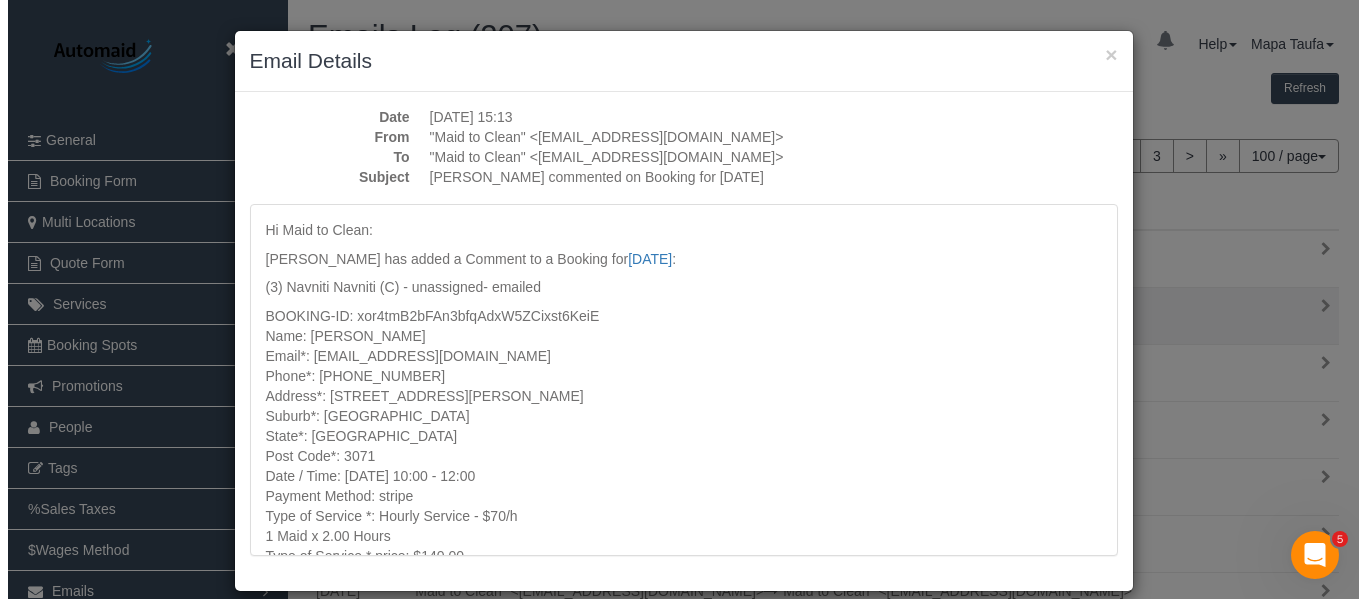 scroll, scrollTop: 93926, scrollLeft: 98634, axis: both 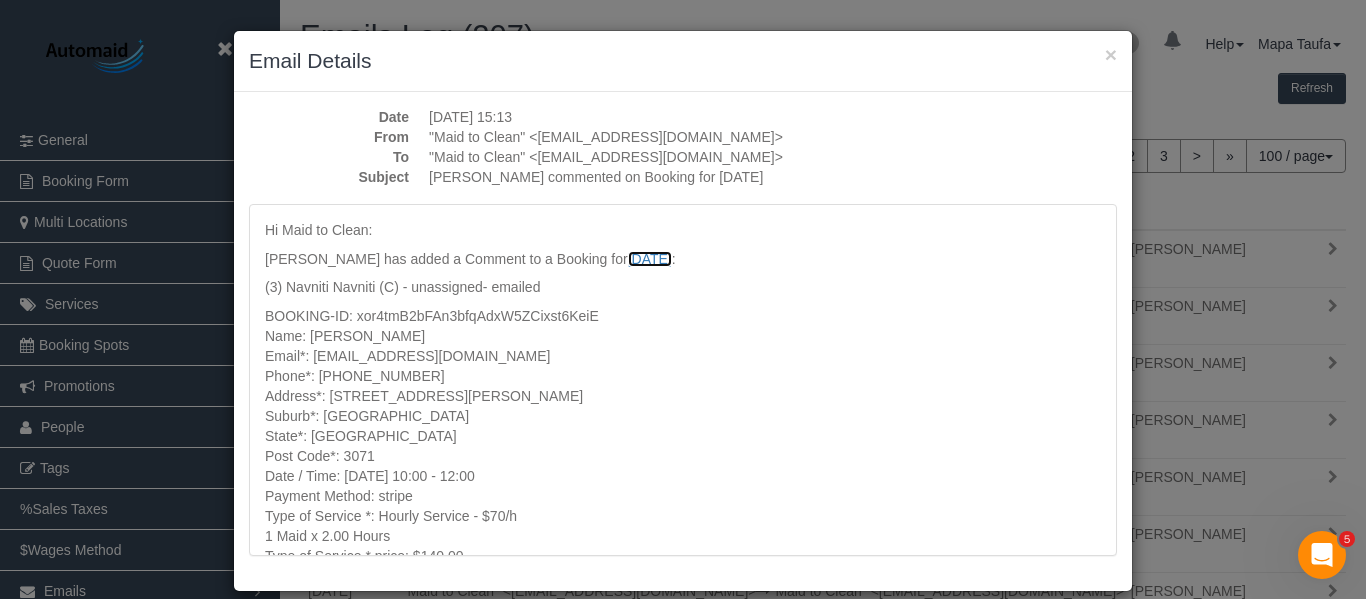 click on "31/07/2025" at bounding box center (650, 259) 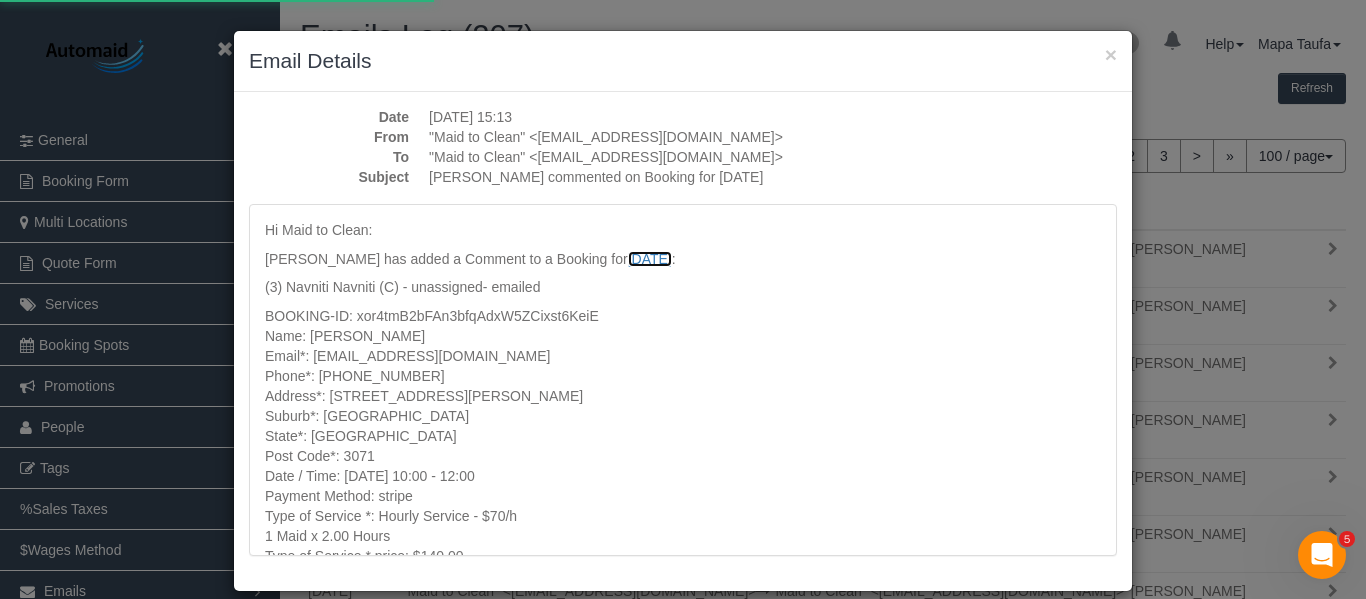 scroll, scrollTop: 743, scrollLeft: 1366, axis: both 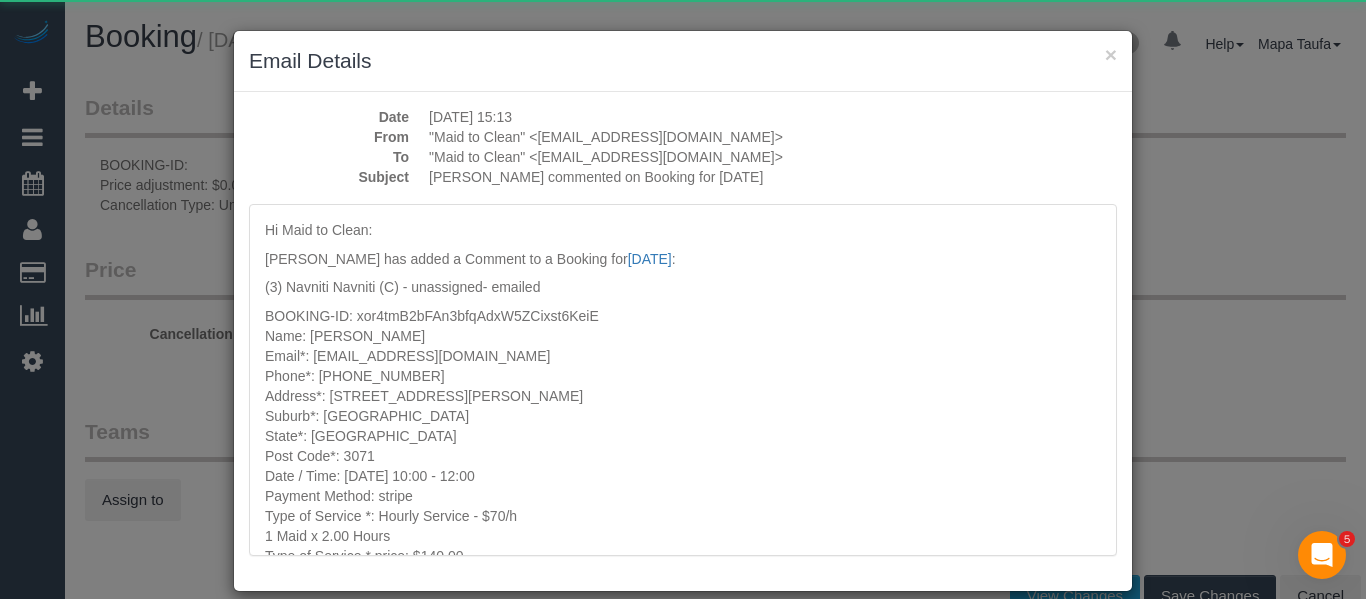 type on "0" 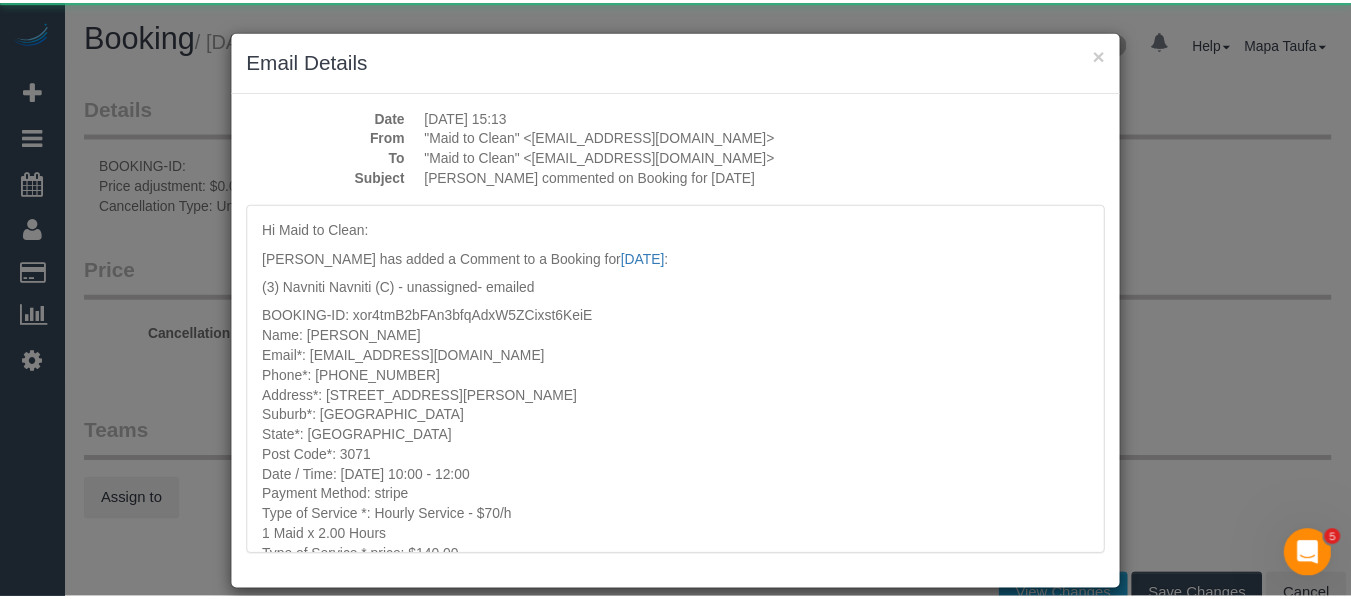 scroll, scrollTop: 1495, scrollLeft: 1366, axis: both 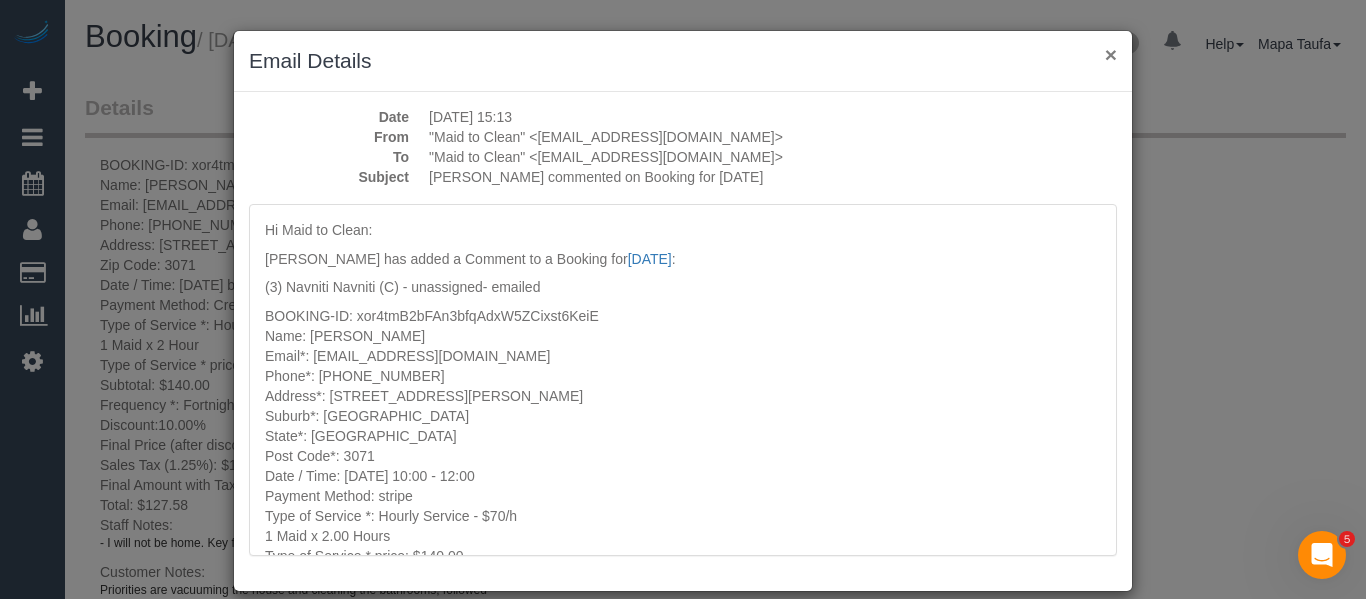 click on "×" at bounding box center (1111, 54) 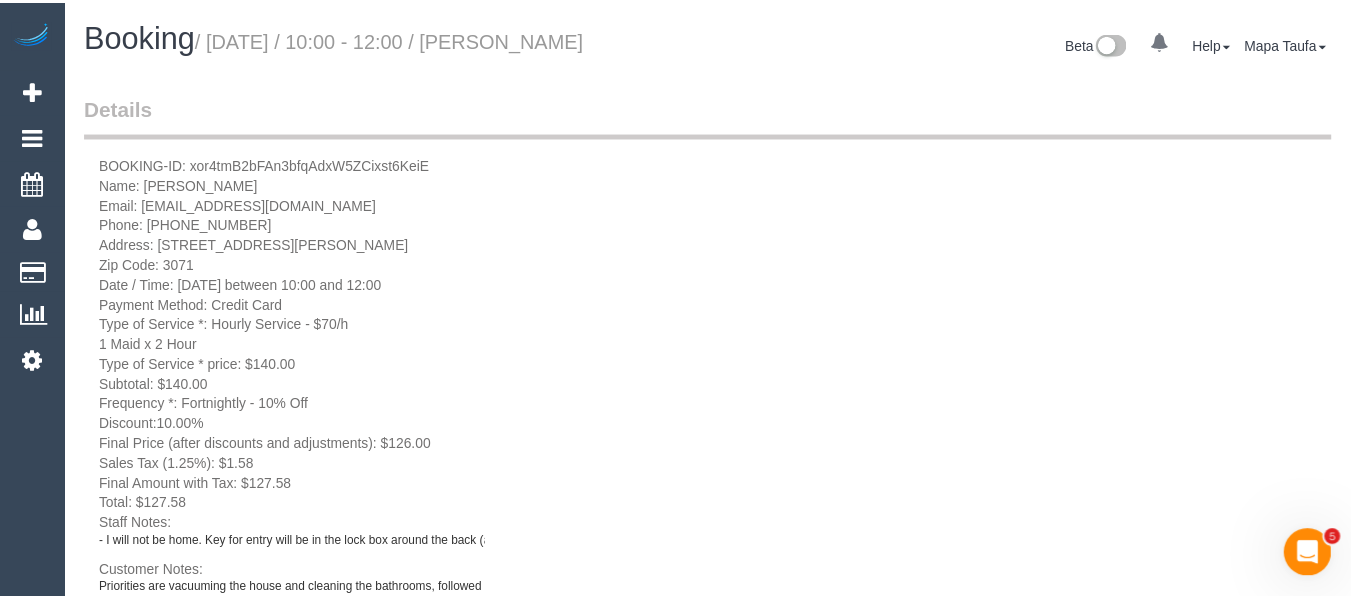 scroll, scrollTop: 98485, scrollLeft: 98649, axis: both 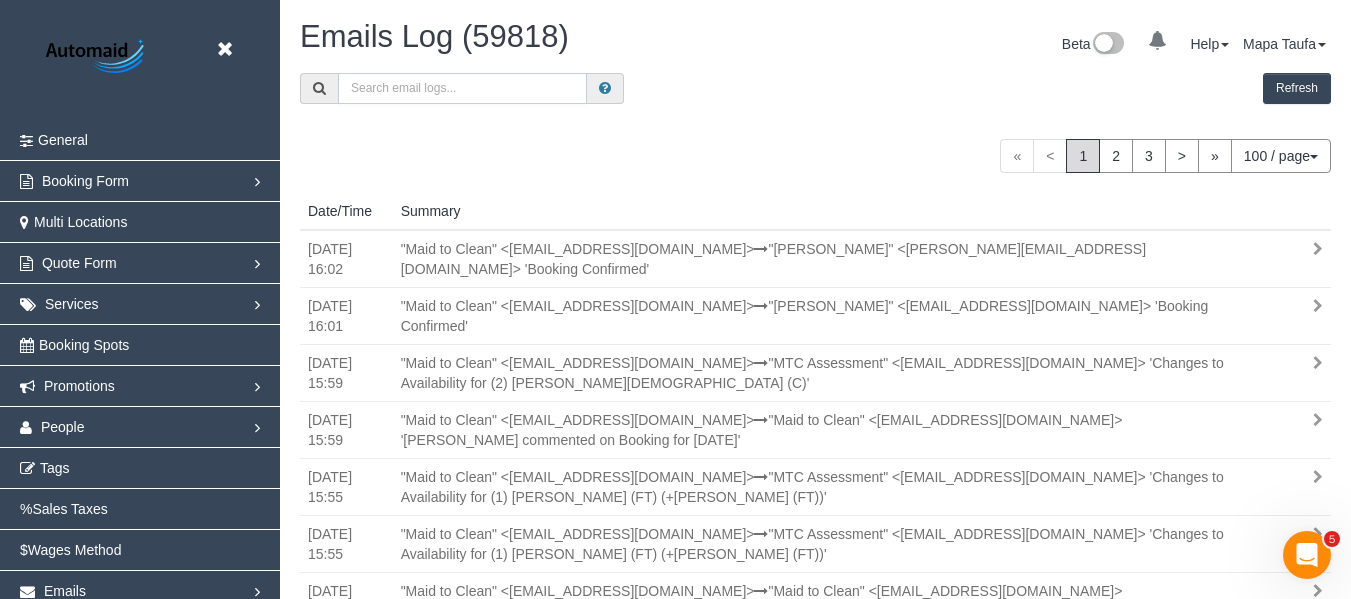click at bounding box center [462, 88] 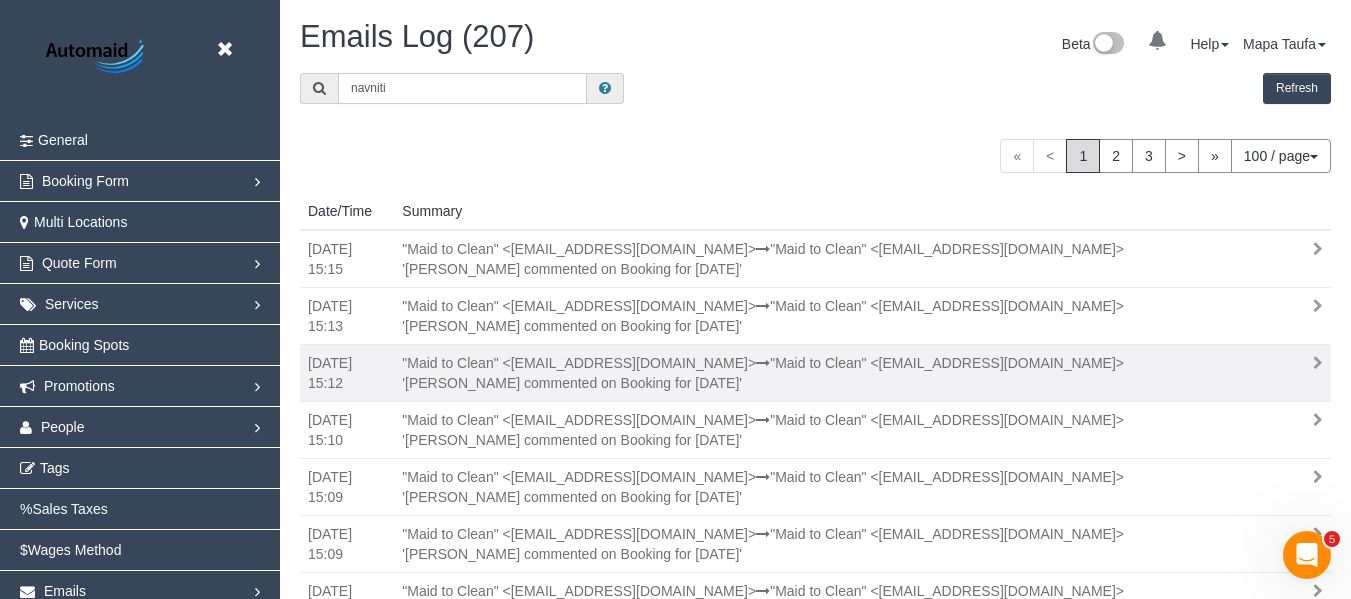 type on "navniti" 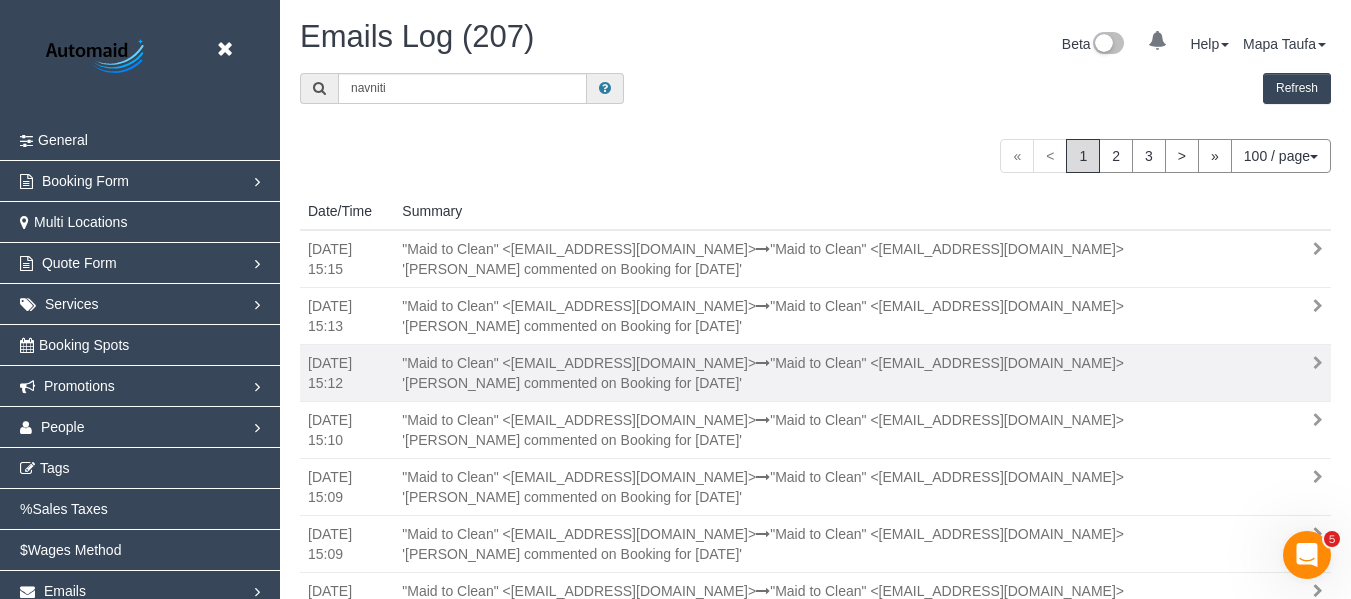 click on ""Maid to Clean" <support+maidtoclean@launch27mail.com>
"Maid to Clean" <support@maidtoclean.com.au>
'Lukas Houdalakis commented on Booking for 25/07/2025'" at bounding box center (822, 373) 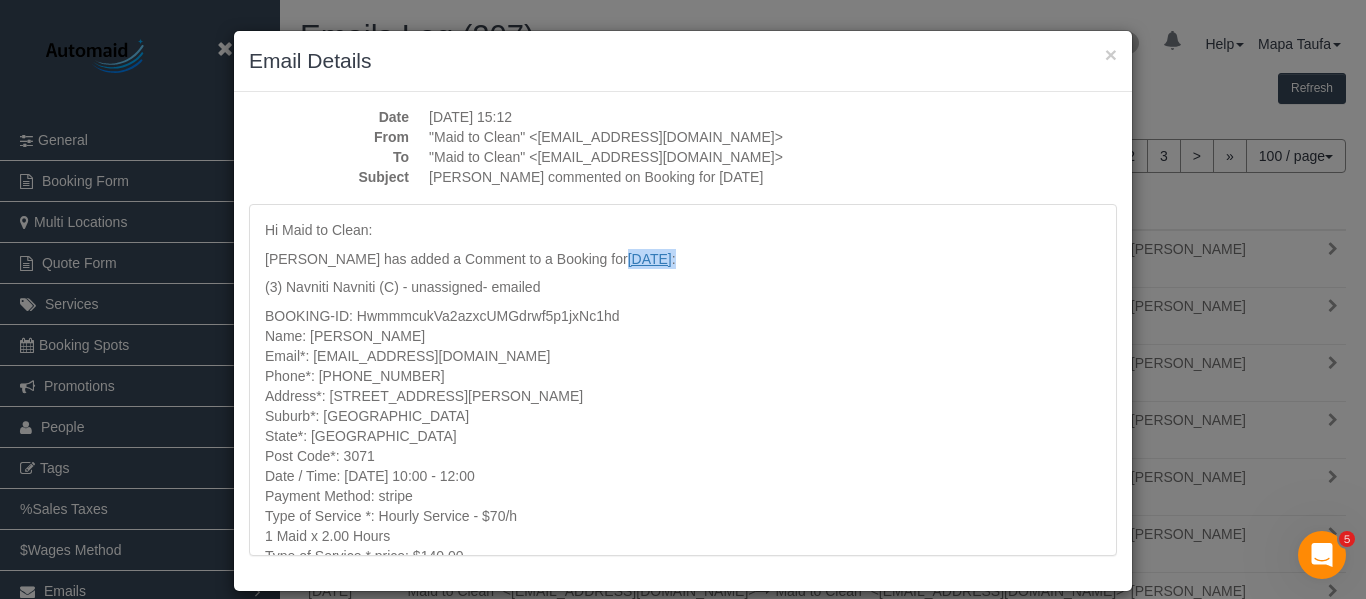 drag, startPoint x: 698, startPoint y: 261, endPoint x: 622, endPoint y: 259, distance: 76.02631 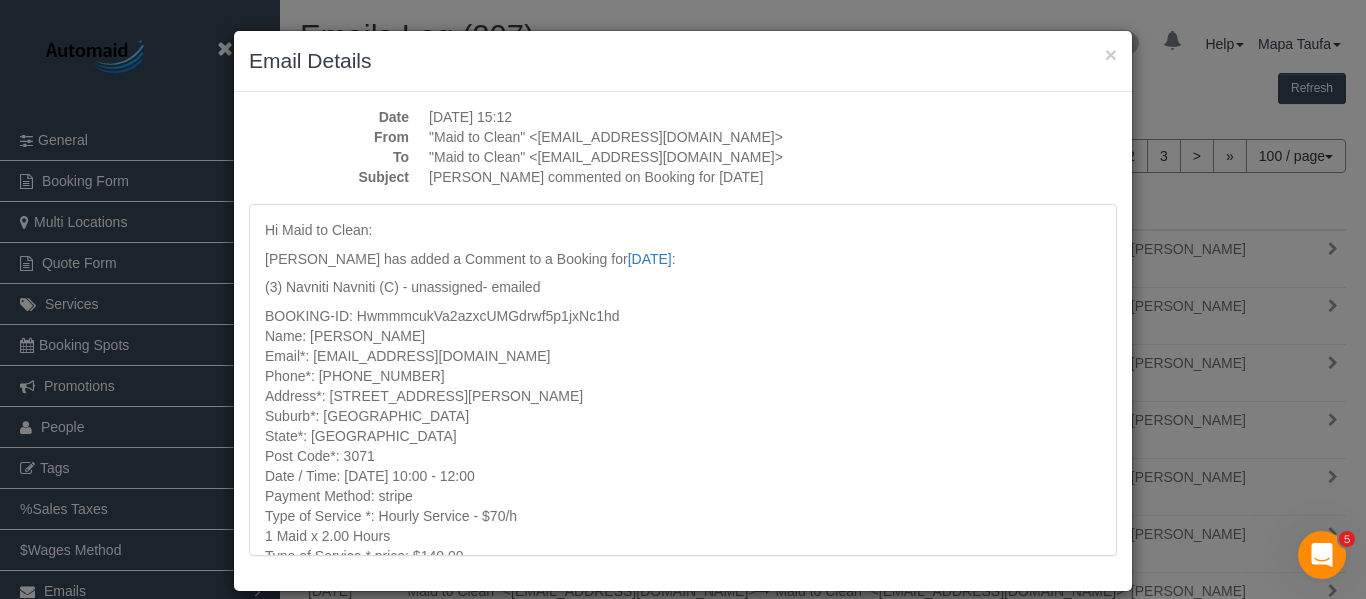 click on "BOOKING-ID: HwmmmcukVa2azxcUMGdrwf5p1jxNc1hd Name: Laura lombardi Email*: lauralombardi_@hotmail.com Phone*: 0477 734 345 Address*: 3A Agnes street Suburb*: THORNBURY State*: VIC Post Code*: 3071 Date / Time: Friday 25/07/25 at 10:00 - 12:00 Payment Method: stripe Type of Service *: Hourly Service - $70/h 1 Maid x 2.00 Hours Type of Service * price: $140.00 Subtotal: $140.00 Frequency *: Four Weekly - 5% Off Frequency Discount: 5.00% ($7.00) Final Price (after discounts and adjustments): $133.00 Sales Tax (1.25%): $1.66 Final Amount with Tax: $134.66 Total: $134.66 Do you have pets?                                            : Yes - Cats How will we get inside your home?: I will be home Where can we park?: Free street parking Is your date/time flexible?: Yes - date and time For regular services, if your regular cleaning team is not available, how would you like us to proceed with your service?: Contact you to discuss options When was your house last fully or professionally cleaned?: Within 1-4 months" at bounding box center [683, 606] 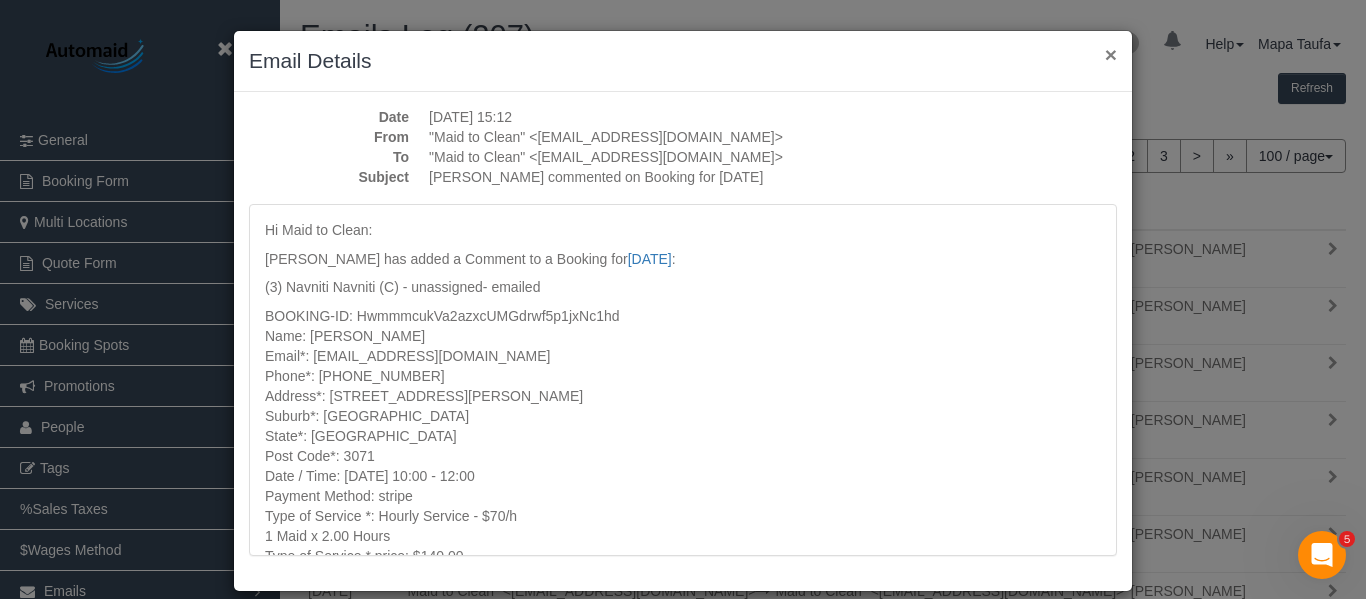 click on "×" at bounding box center (1111, 54) 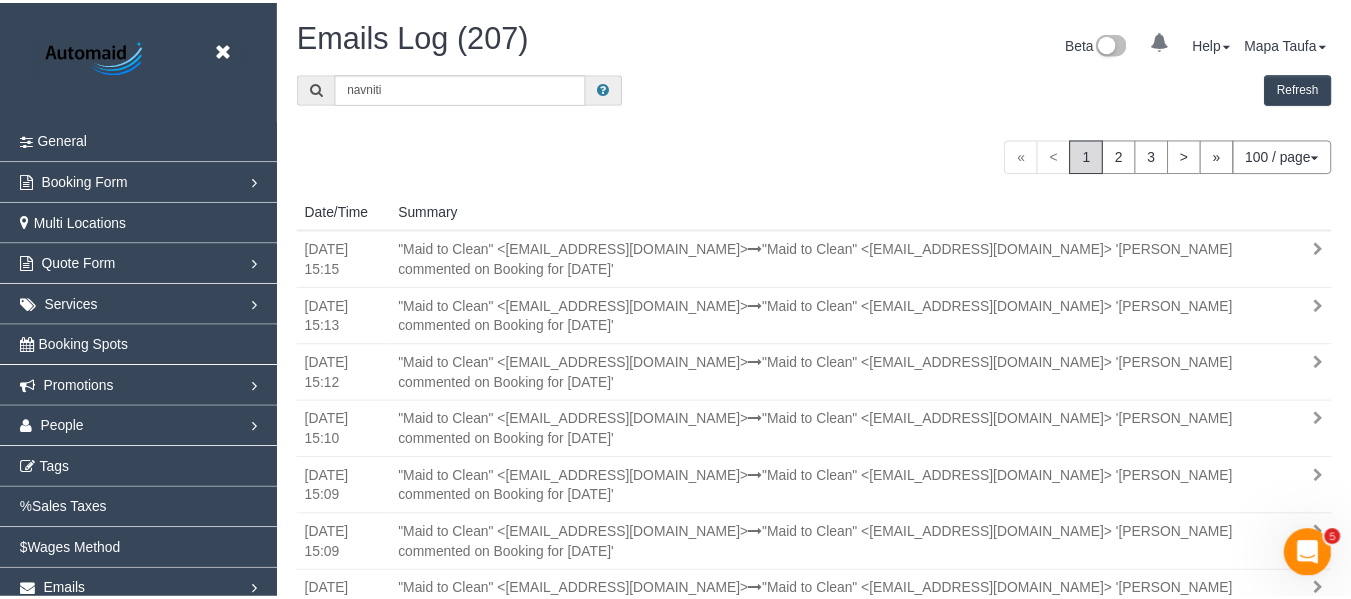 scroll, scrollTop: 6073, scrollLeft: 1351, axis: both 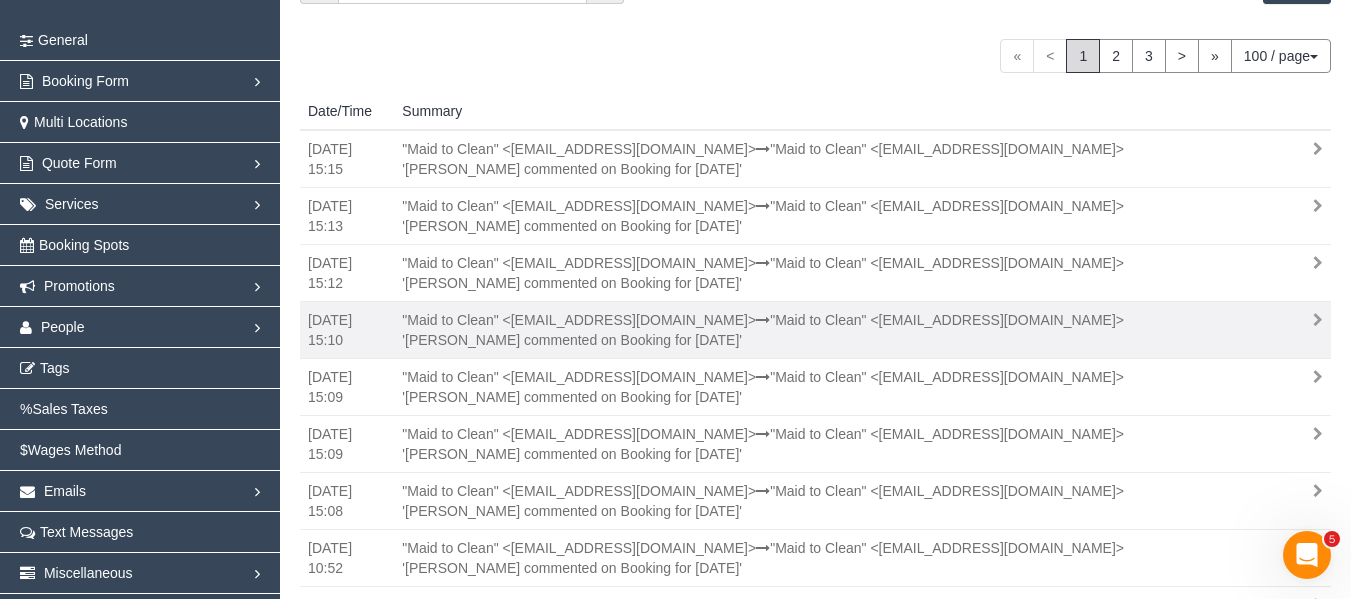 click on ""Maid to Clean" <support+maidtoclean@launch27mail.com>
"Maid to Clean" <support@maidtoclean.com.au>
'Lukas Houdalakis commented on Booking for 19/07/2025'" at bounding box center (822, 330) 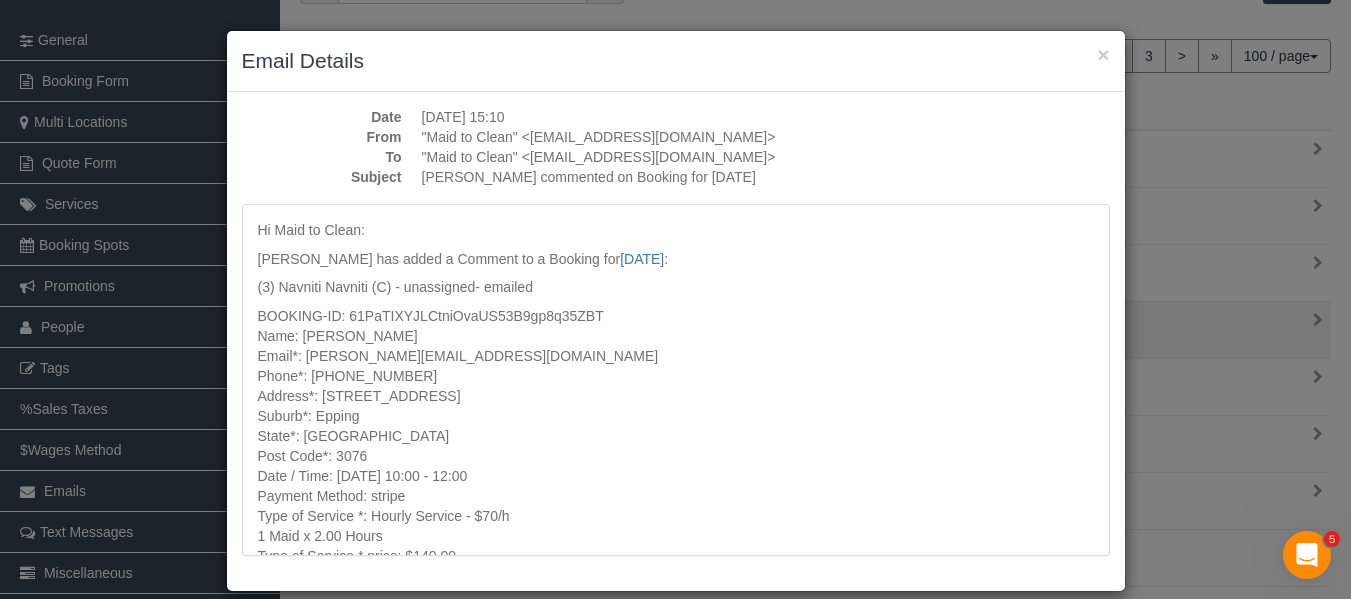 scroll, scrollTop: 93926, scrollLeft: 98634, axis: both 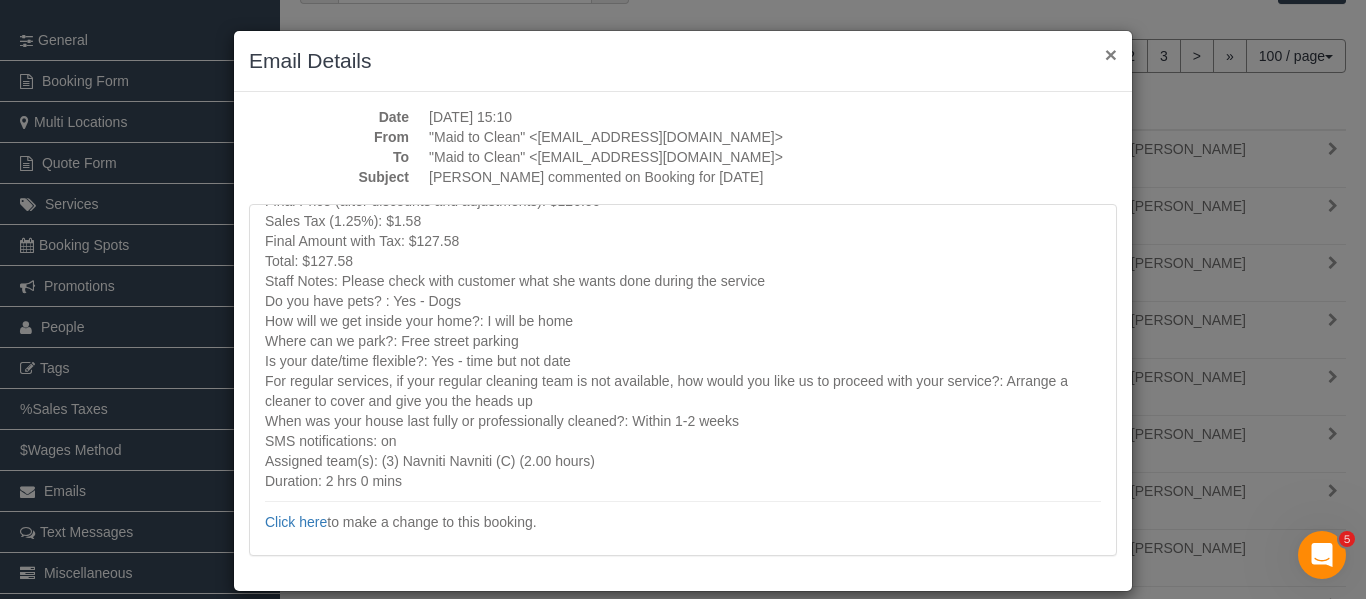 click on "×" at bounding box center (1111, 54) 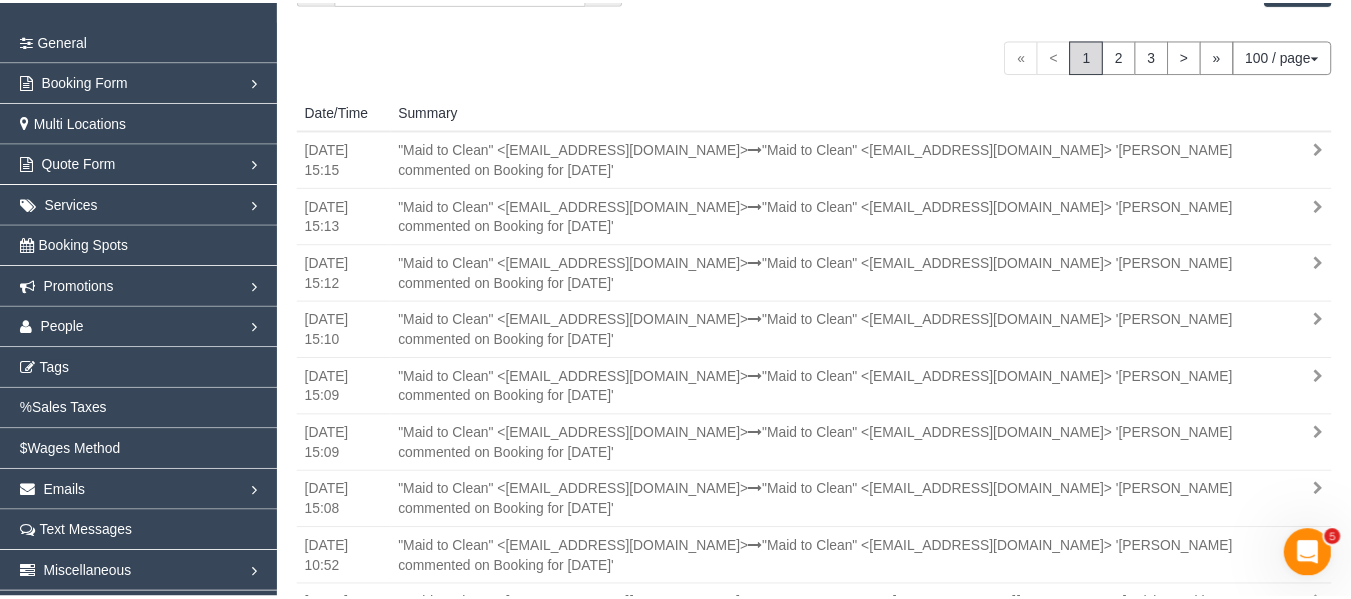 scroll, scrollTop: 6073, scrollLeft: 1351, axis: both 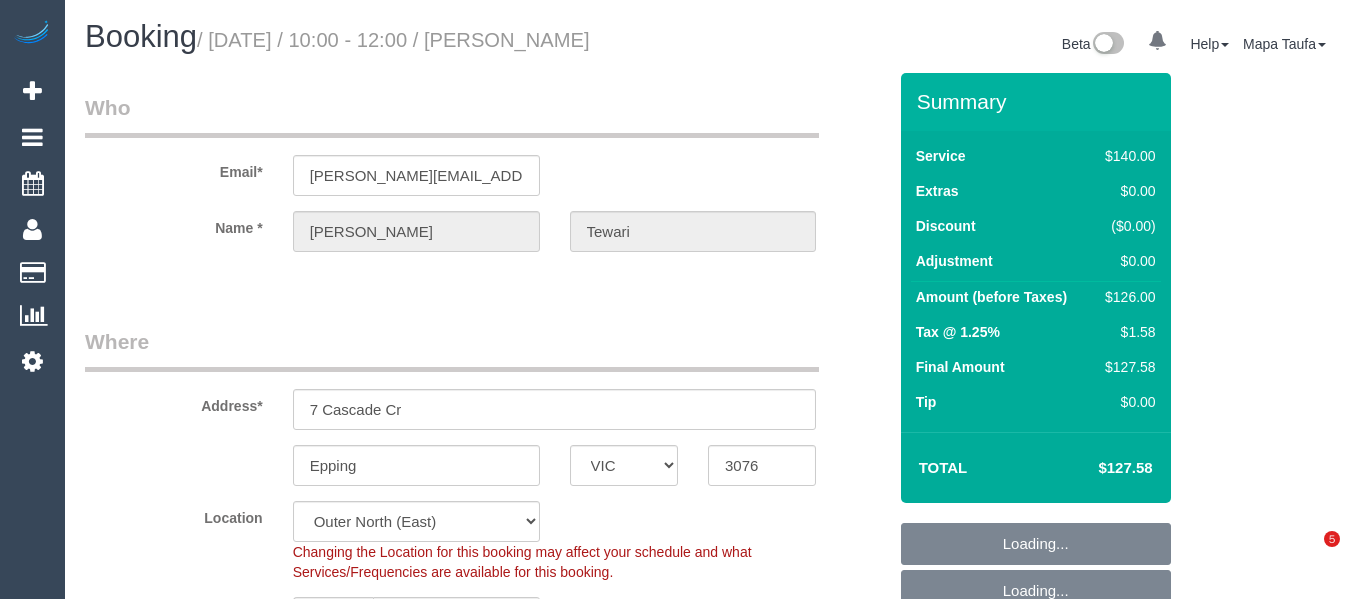 select on "VIC" 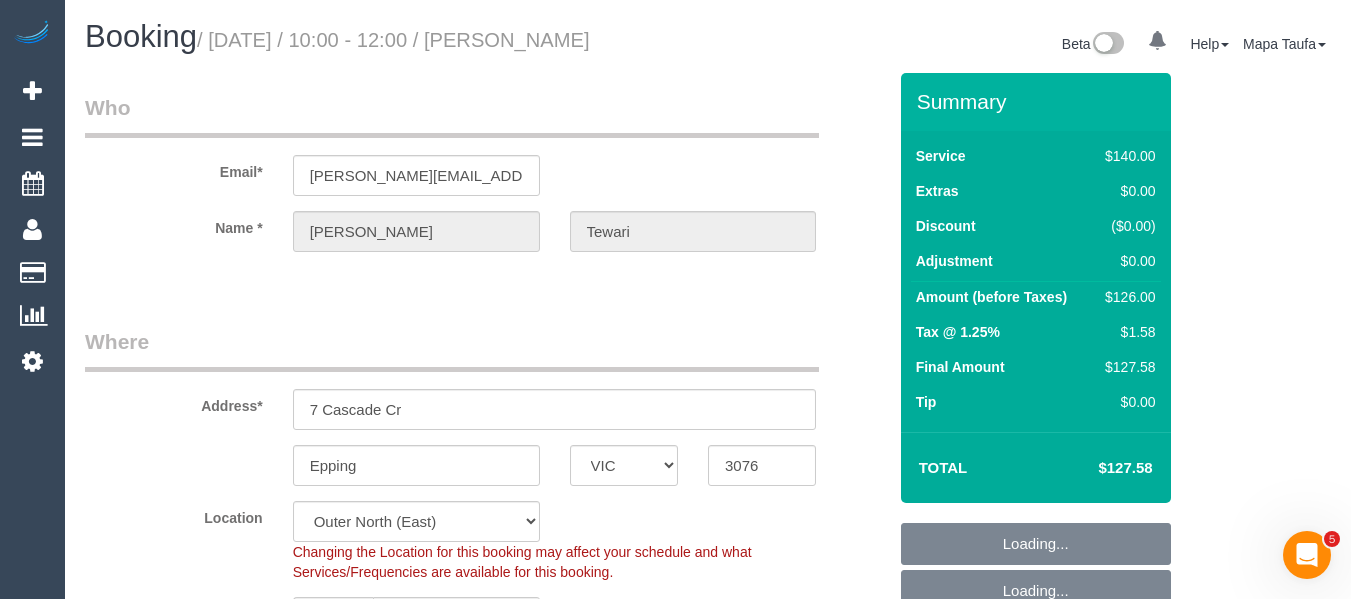 scroll, scrollTop: 0, scrollLeft: 0, axis: both 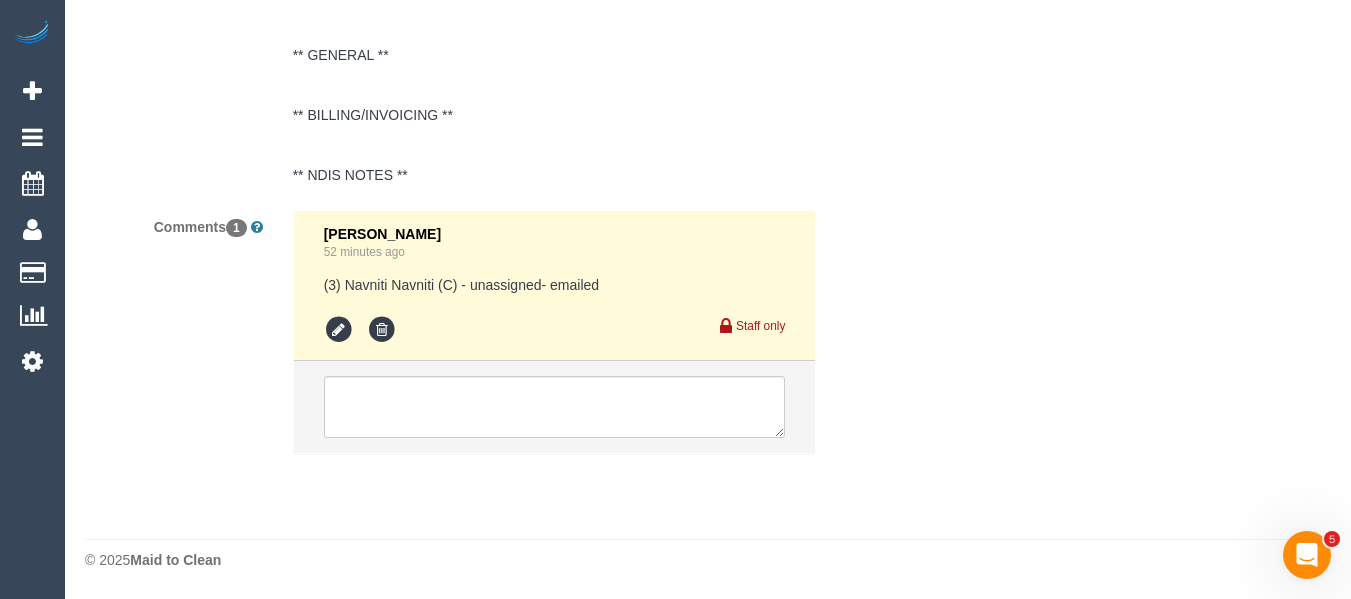 select on "number:27" 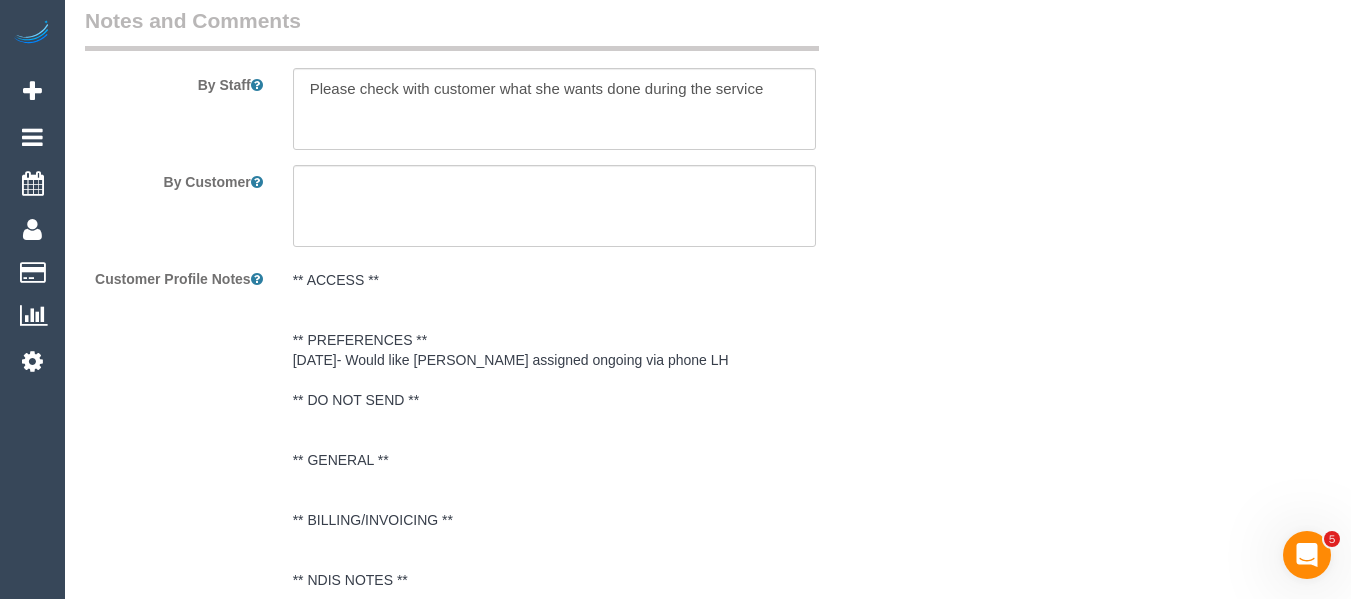select on "spot3" 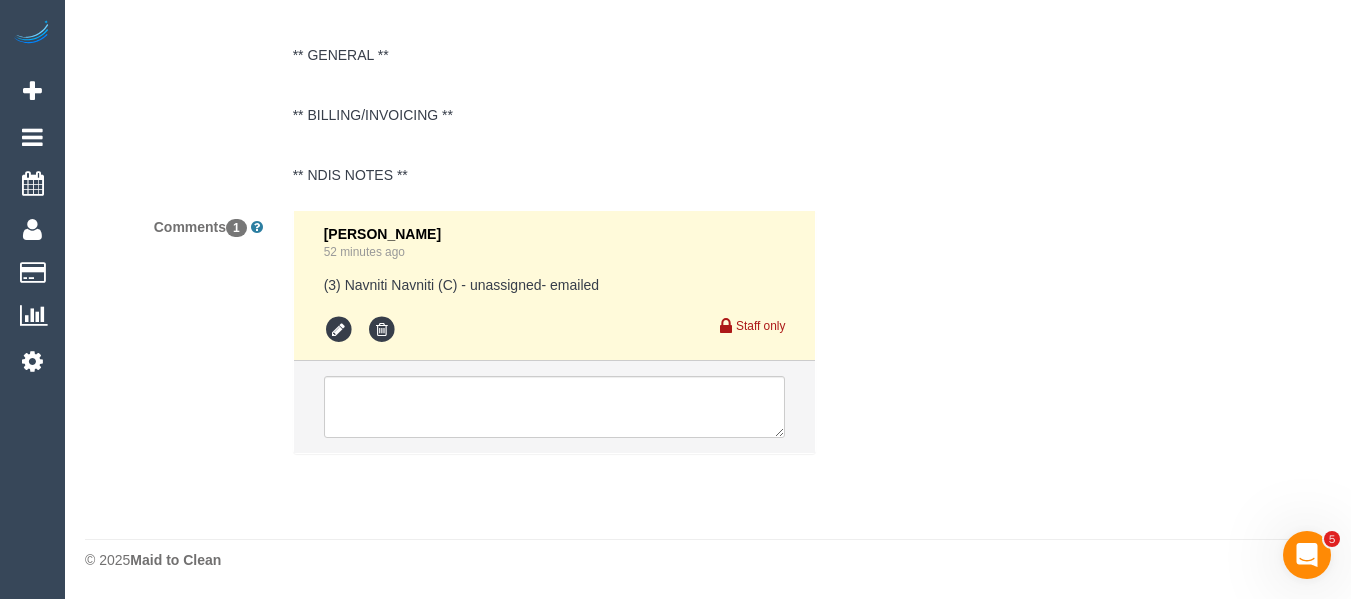 scroll, scrollTop: 0, scrollLeft: 0, axis: both 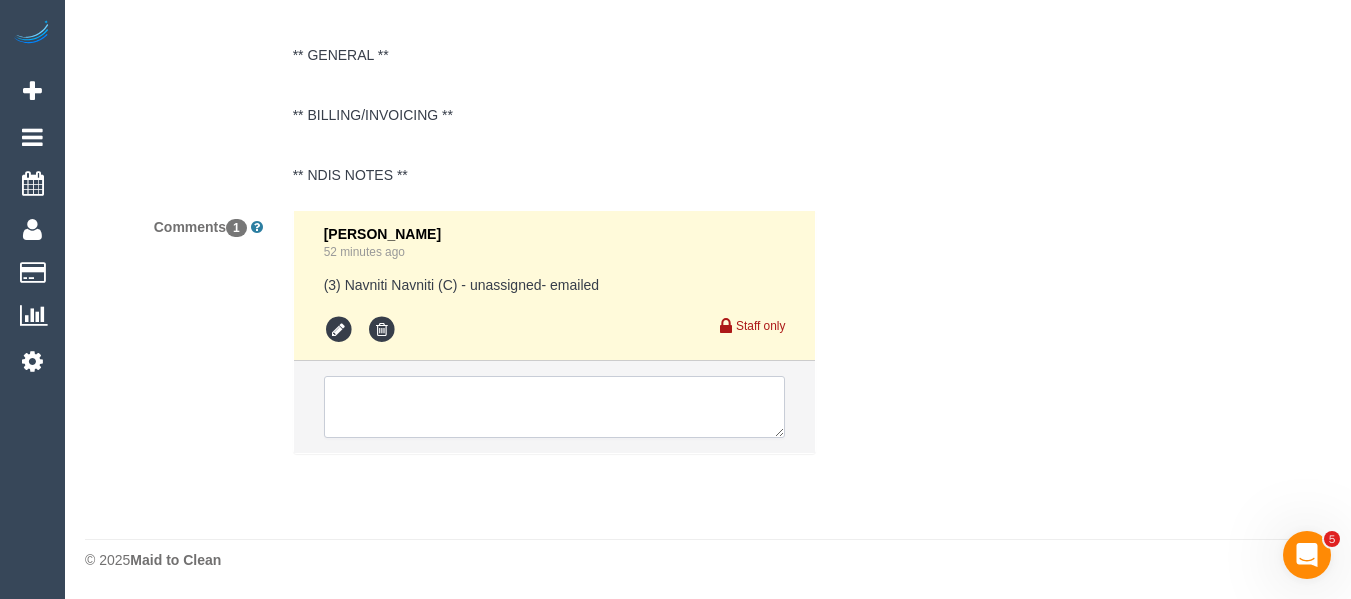click at bounding box center (555, 407) 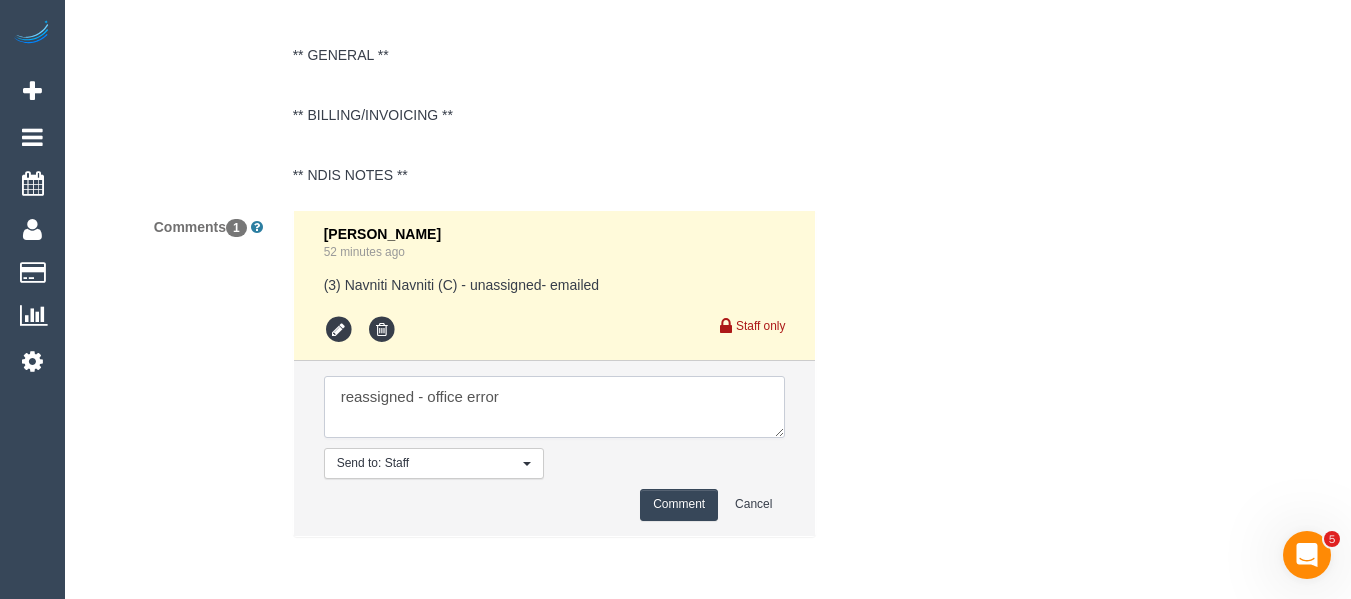 type on "reassigned - office error" 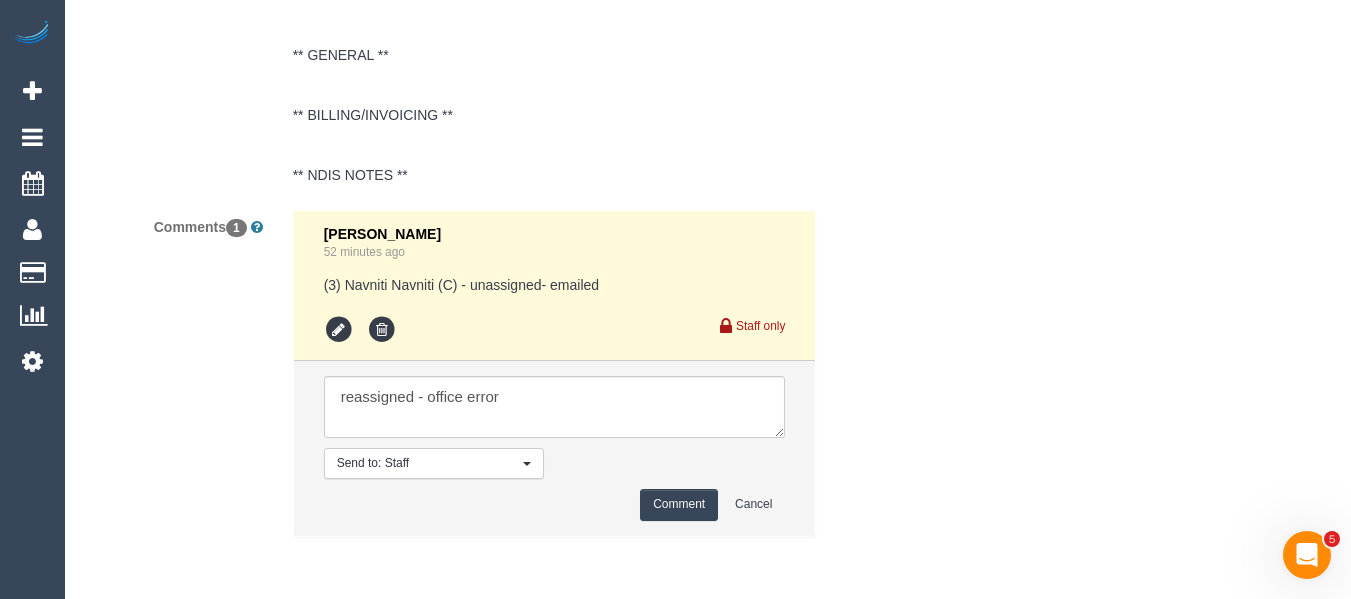 click on "Comment" at bounding box center (679, 504) 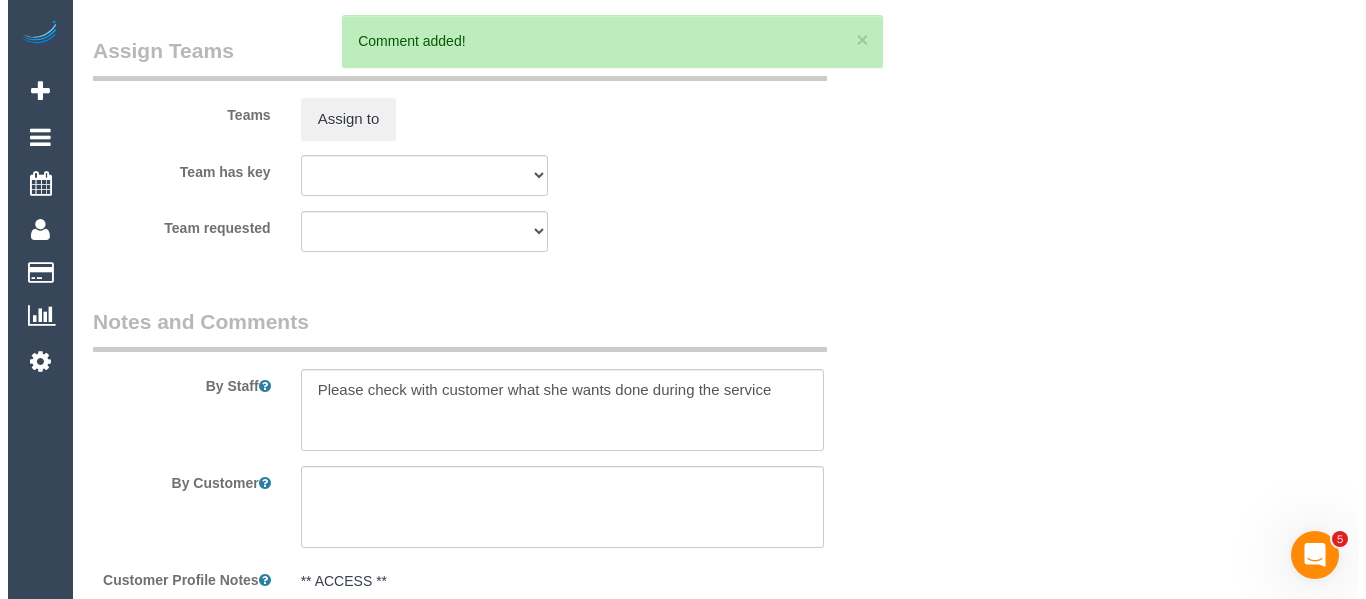 scroll, scrollTop: 2791, scrollLeft: 0, axis: vertical 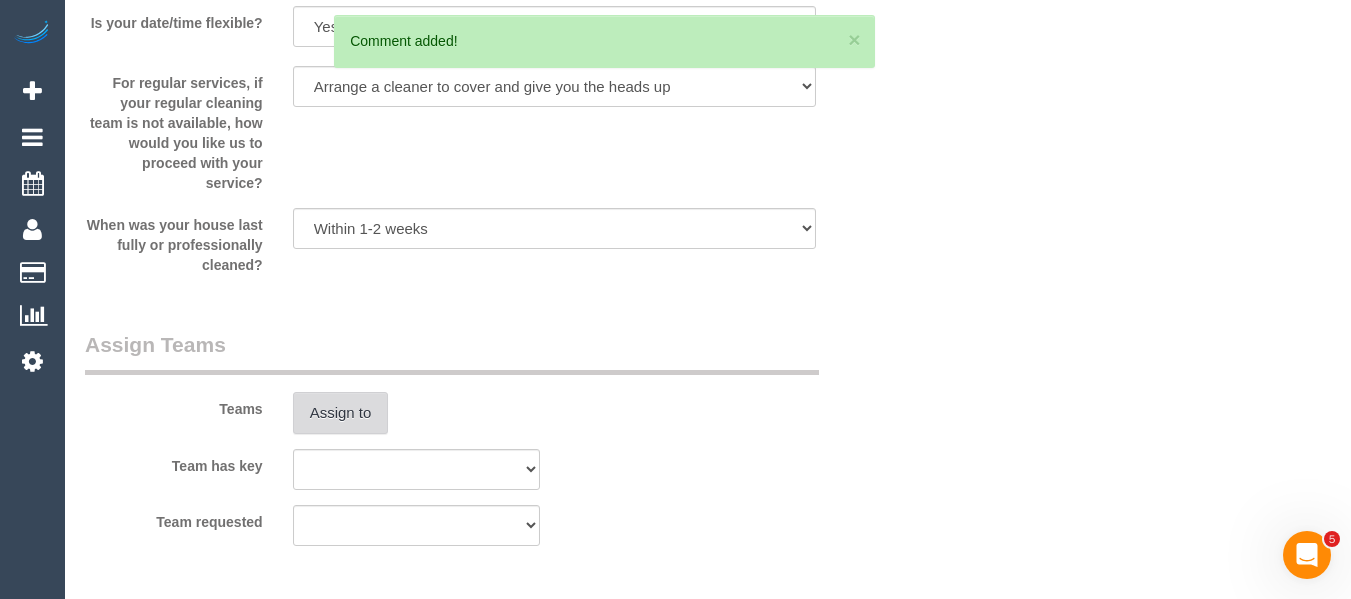 click on "Assign to" at bounding box center (341, 413) 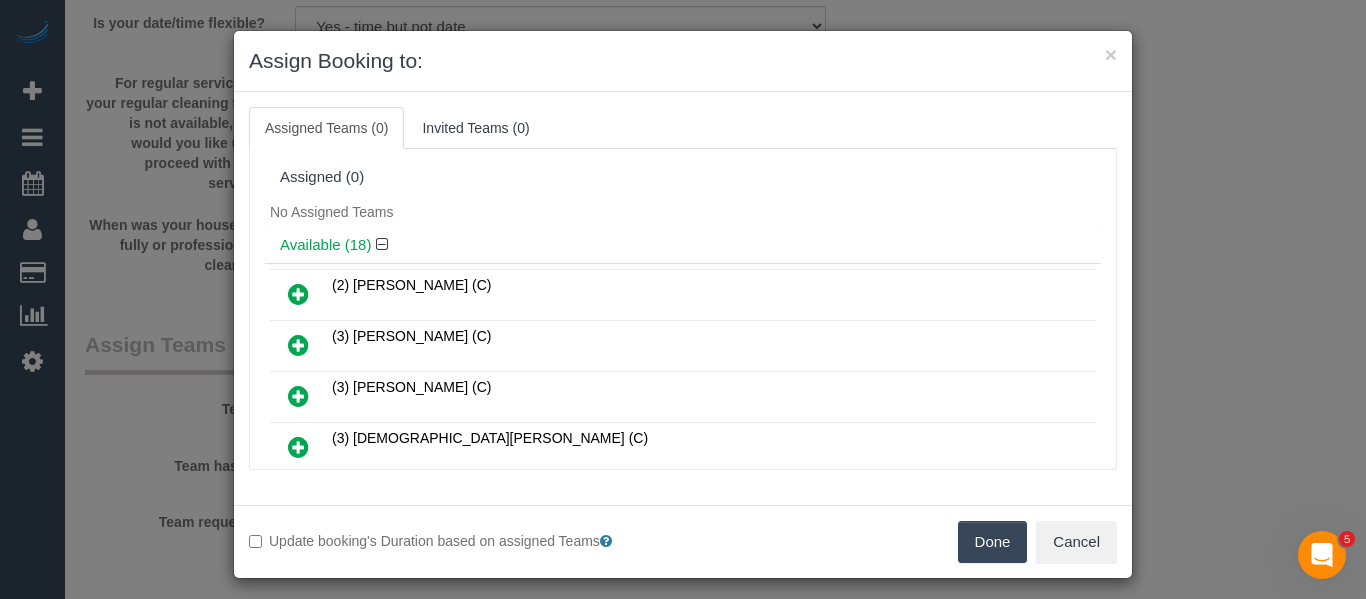 scroll, scrollTop: 488, scrollLeft: 0, axis: vertical 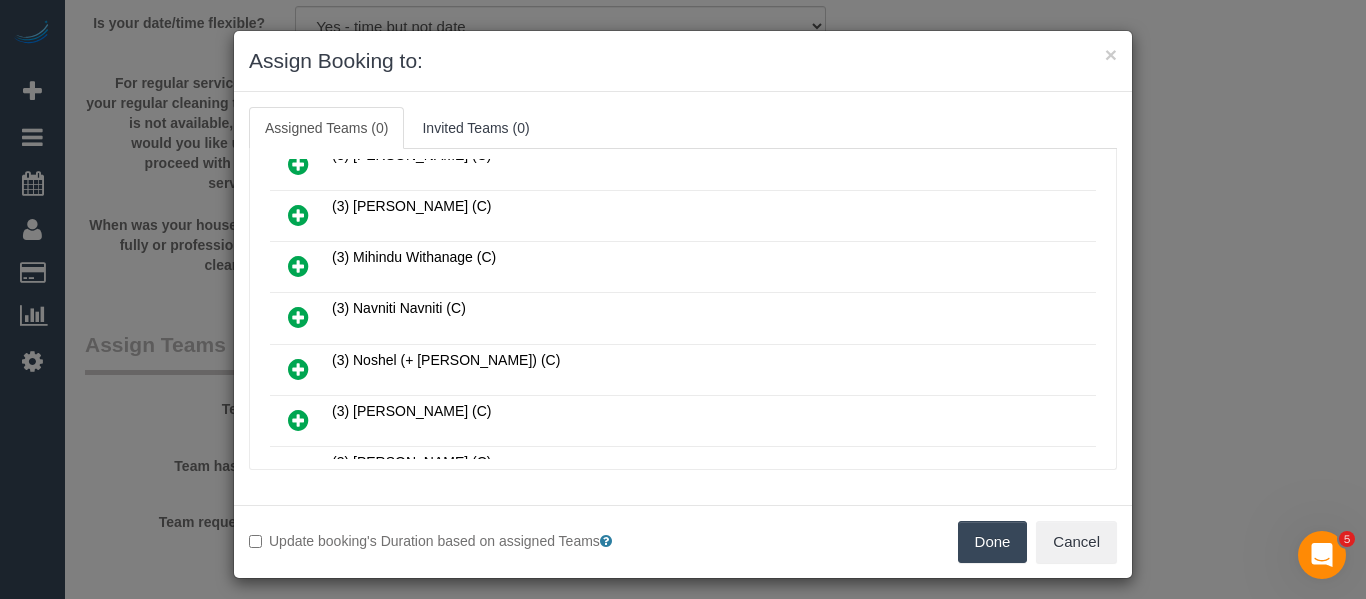 click at bounding box center (298, 317) 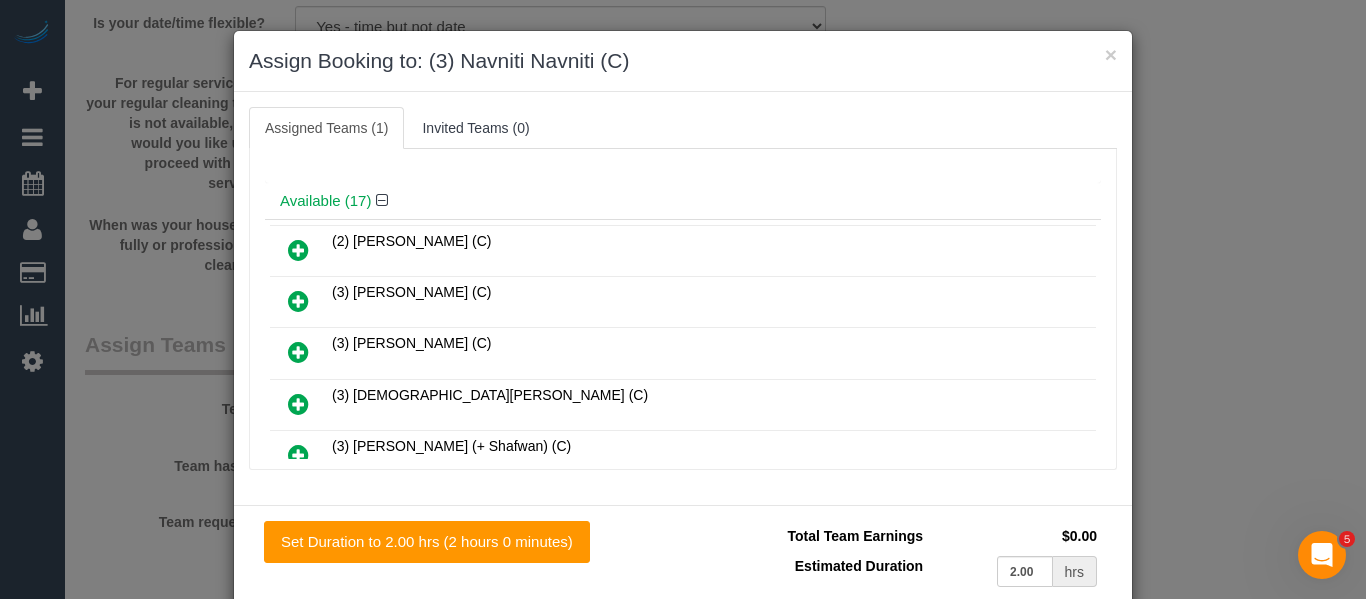 scroll, scrollTop: 0, scrollLeft: 0, axis: both 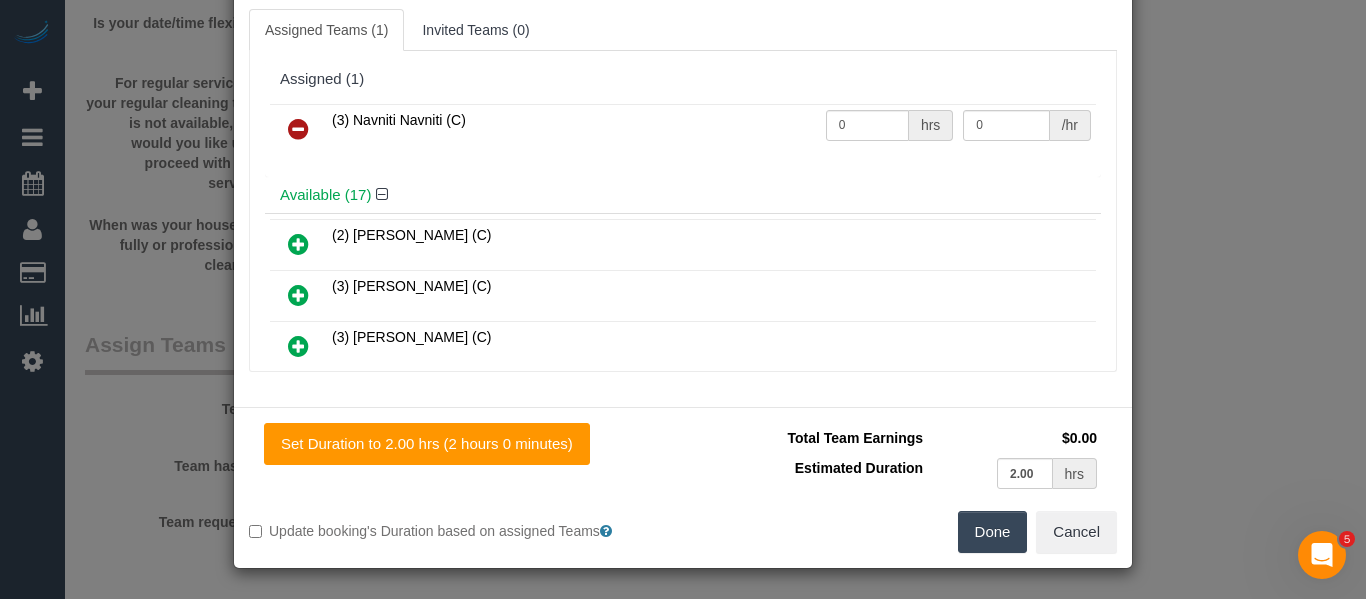 click on "Done" at bounding box center [993, 532] 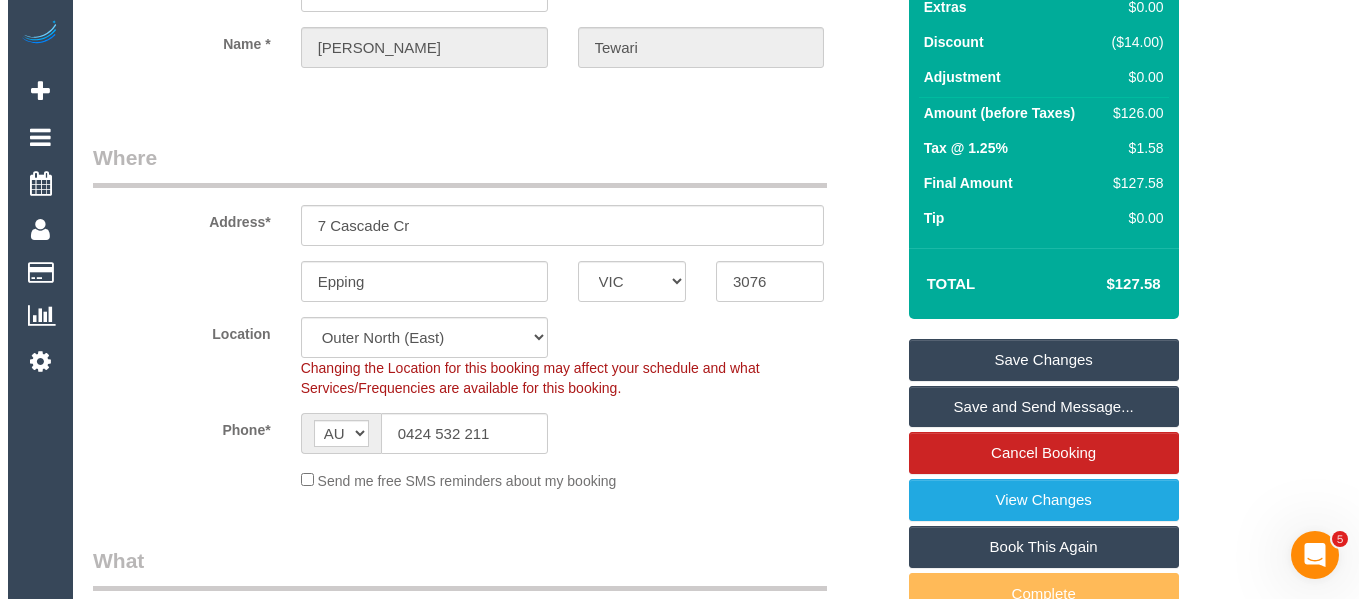 scroll, scrollTop: 176, scrollLeft: 0, axis: vertical 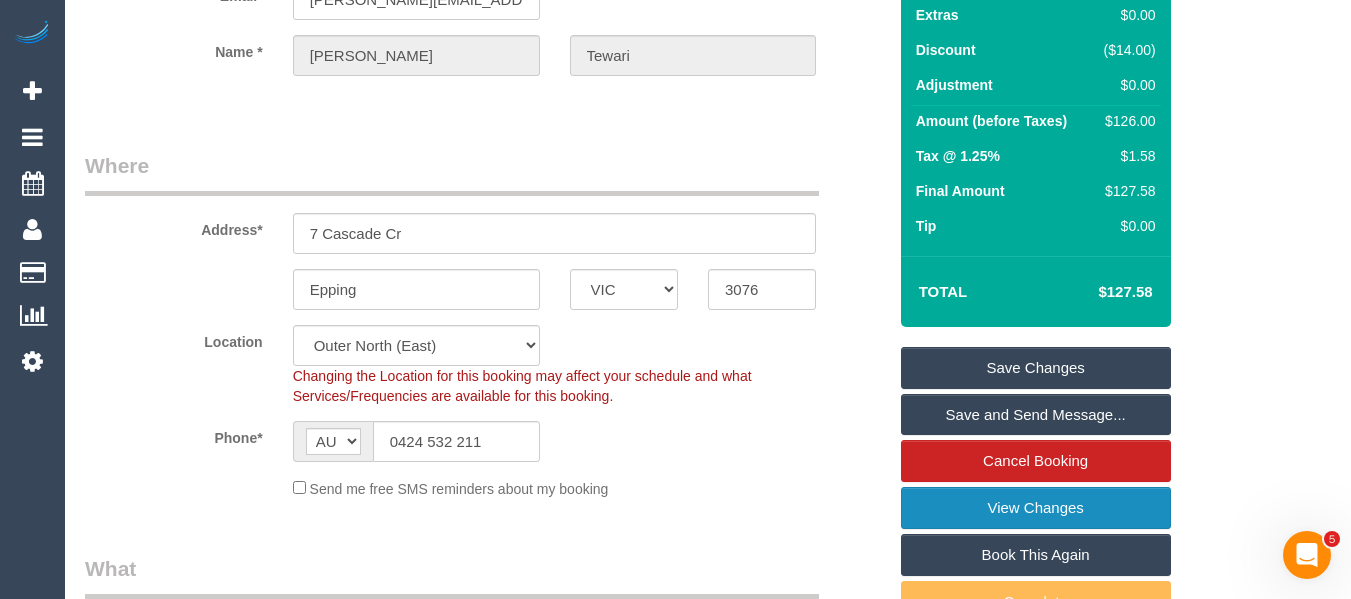 click on "View Changes" at bounding box center [1036, 508] 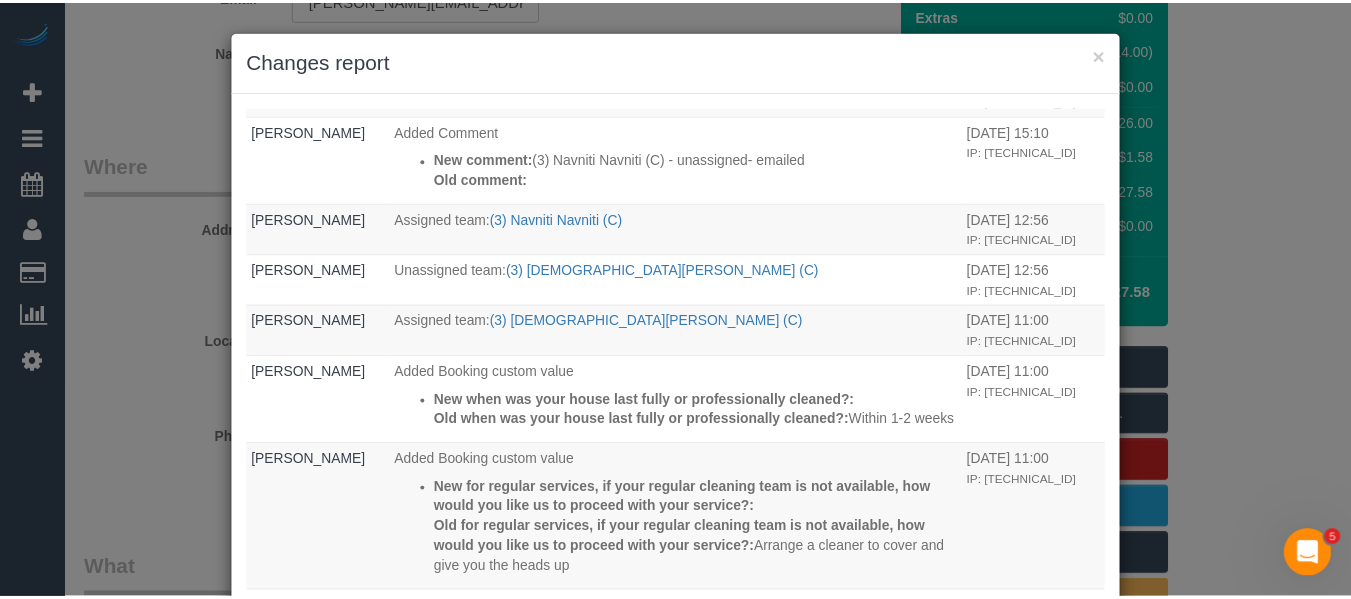 scroll, scrollTop: 0, scrollLeft: 0, axis: both 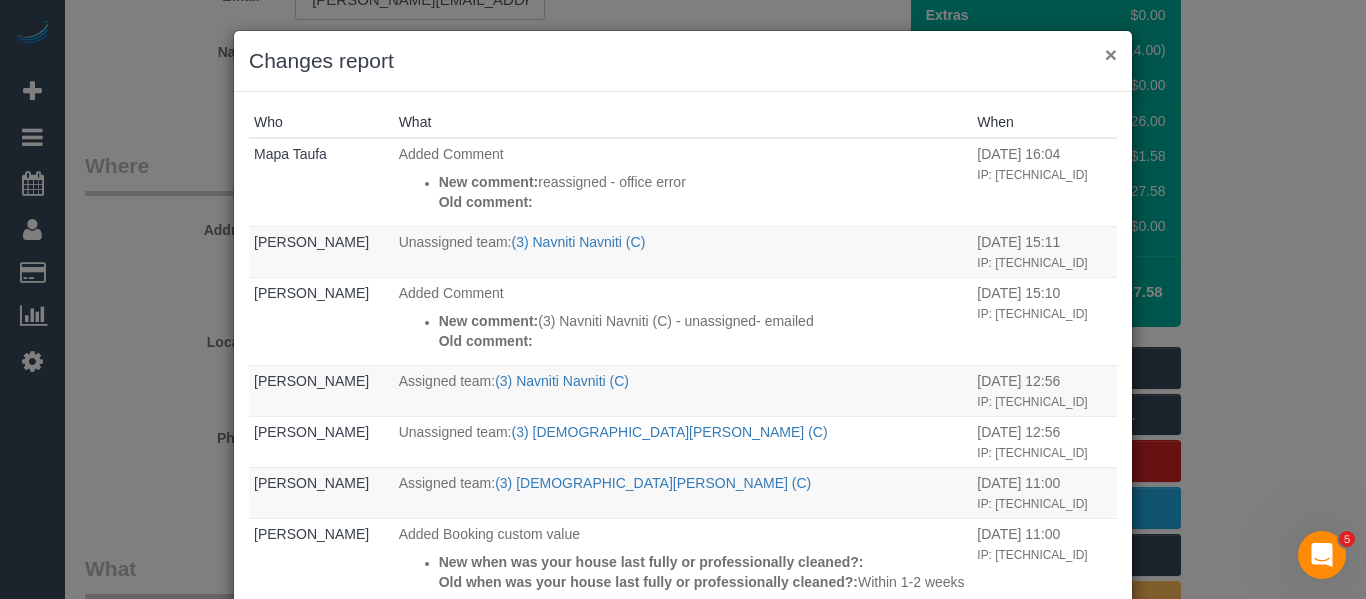 click on "×" at bounding box center (1111, 54) 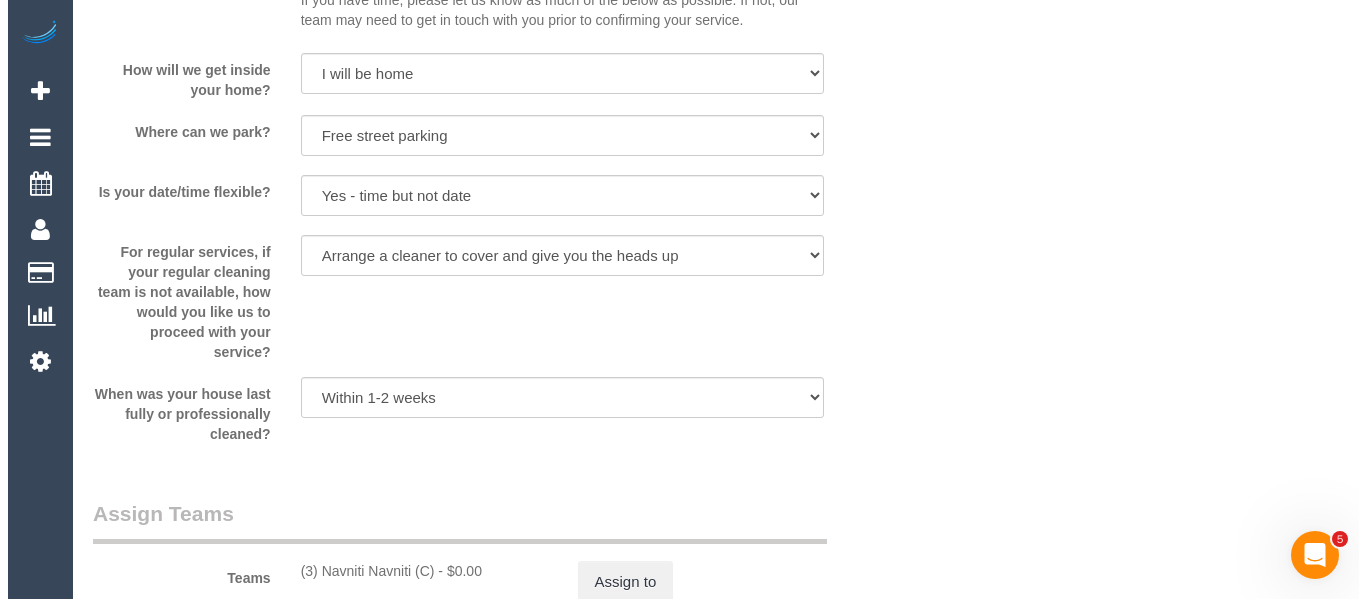 scroll, scrollTop: 2776, scrollLeft: 0, axis: vertical 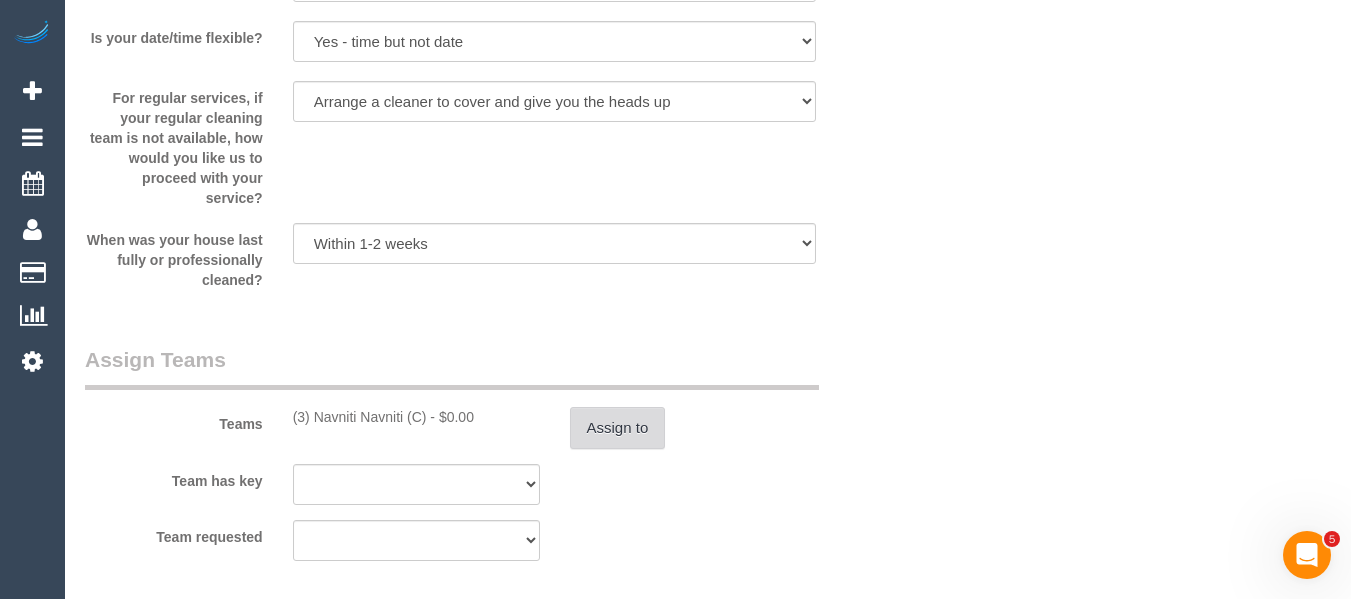 click on "Assign to" at bounding box center [618, 428] 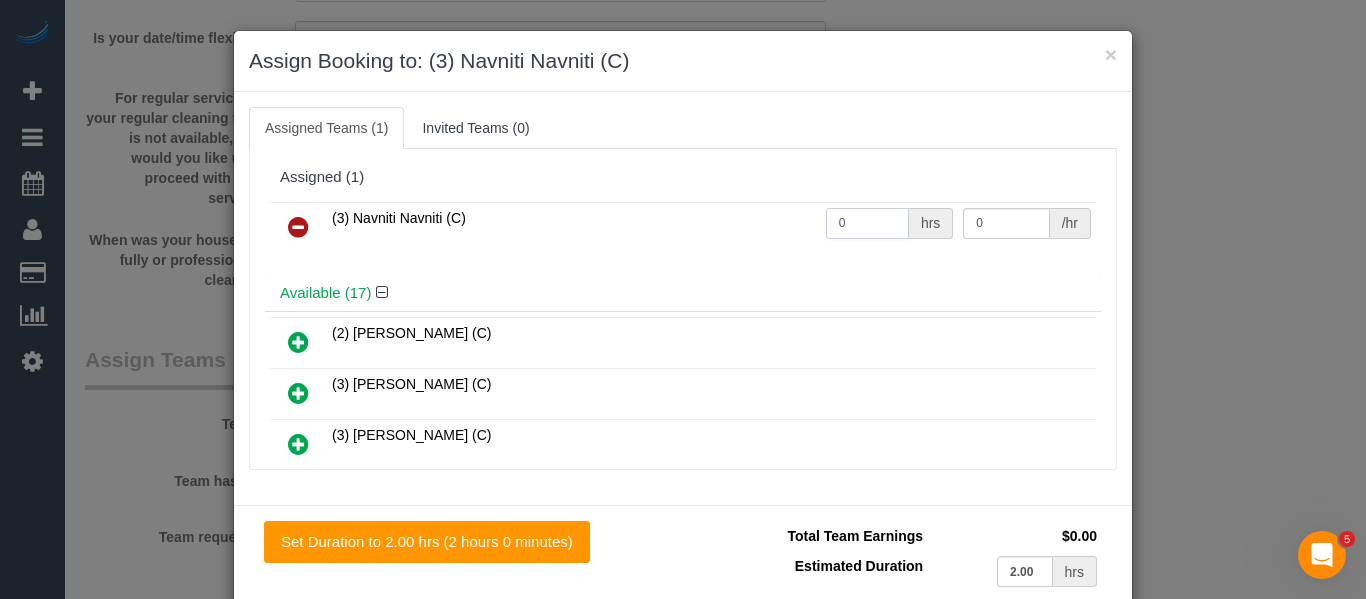 drag, startPoint x: 837, startPoint y: 231, endPoint x: 718, endPoint y: 229, distance: 119.01681 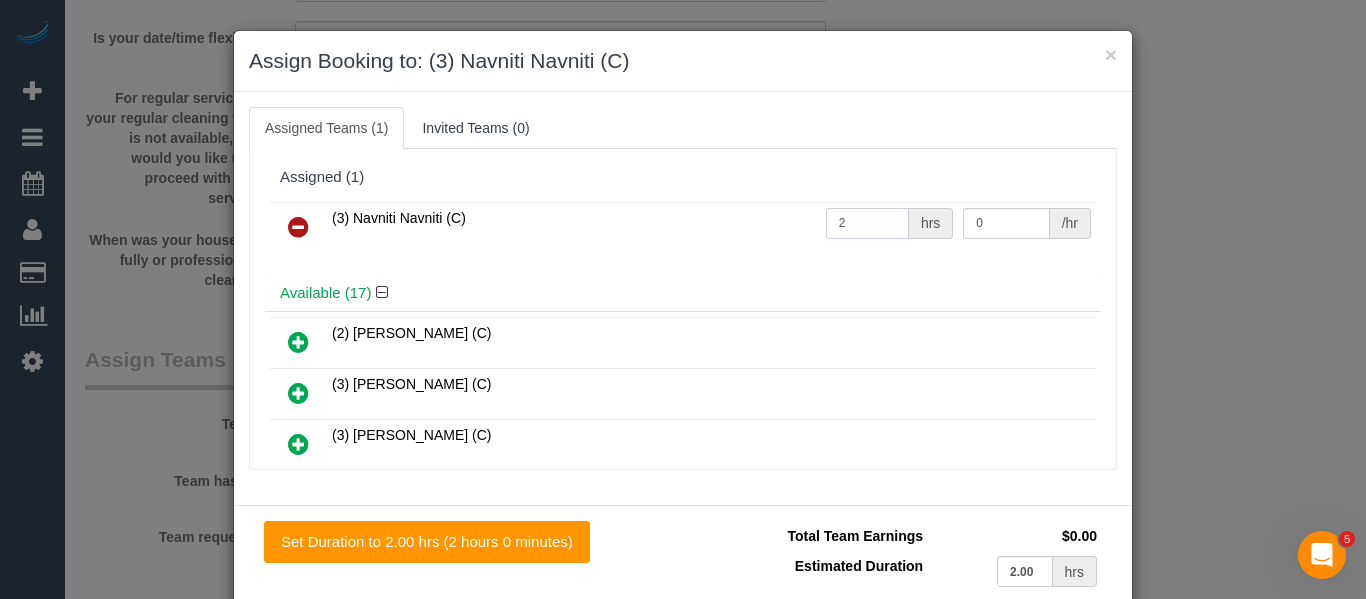 type on "2" 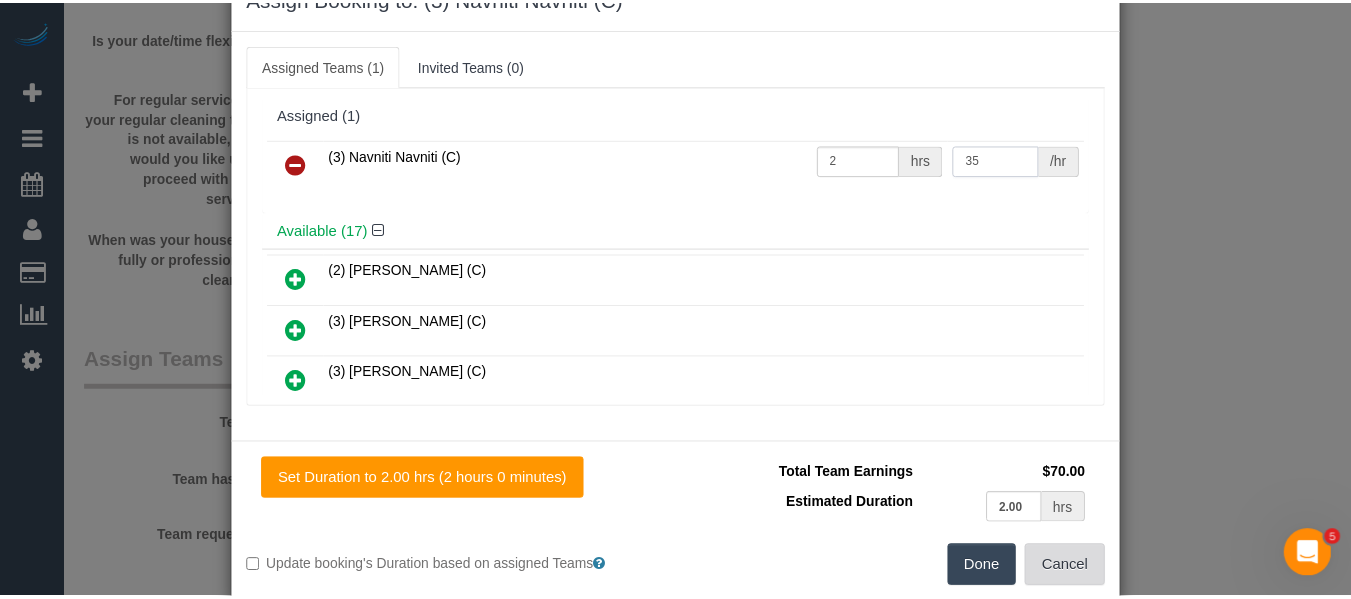 scroll, scrollTop: 98, scrollLeft: 0, axis: vertical 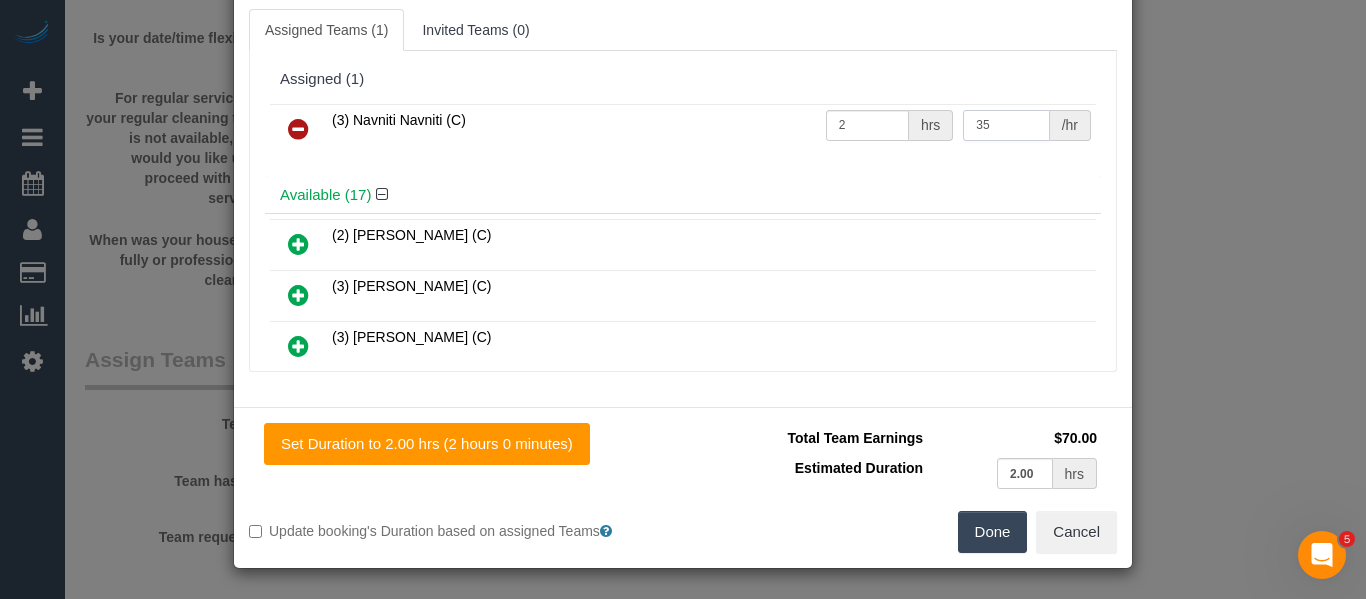 type on "35" 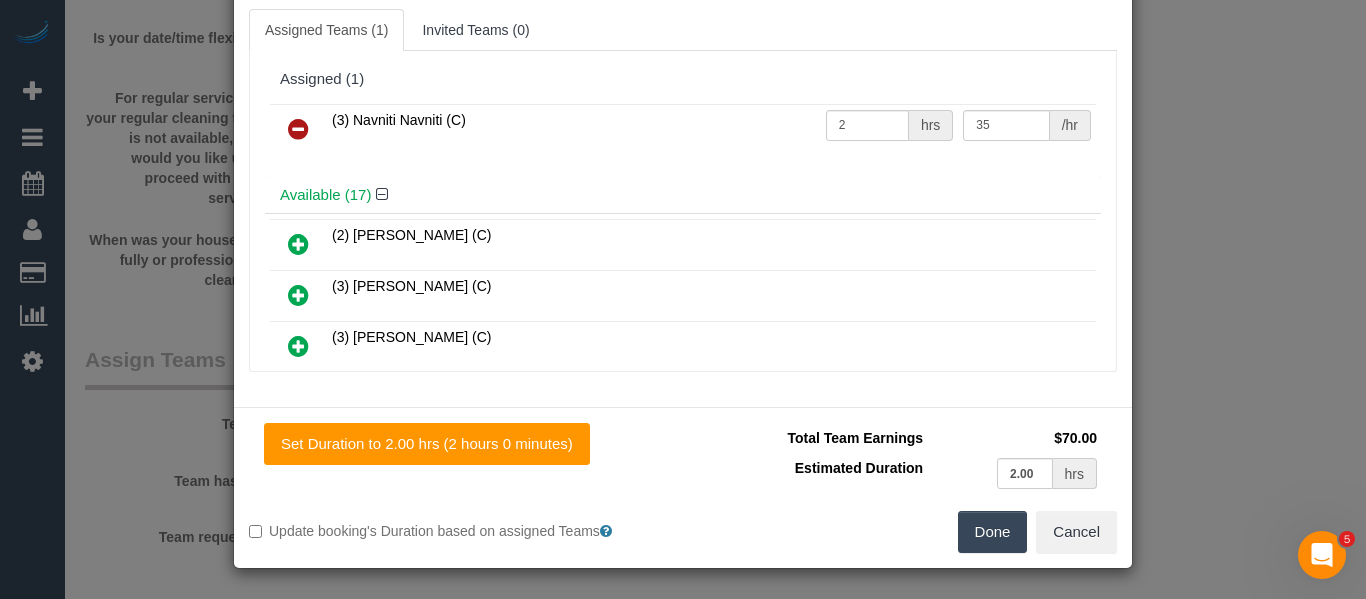 drag, startPoint x: 965, startPoint y: 548, endPoint x: 984, endPoint y: 545, distance: 19.235384 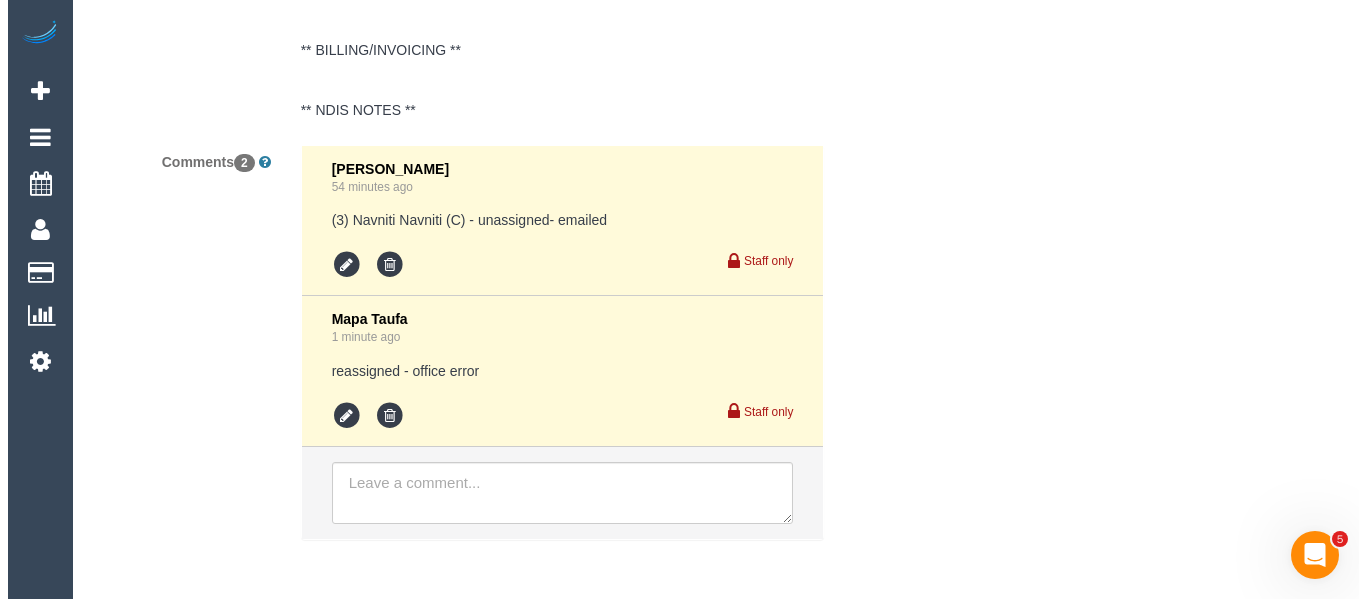 scroll, scrollTop: 0, scrollLeft: 0, axis: both 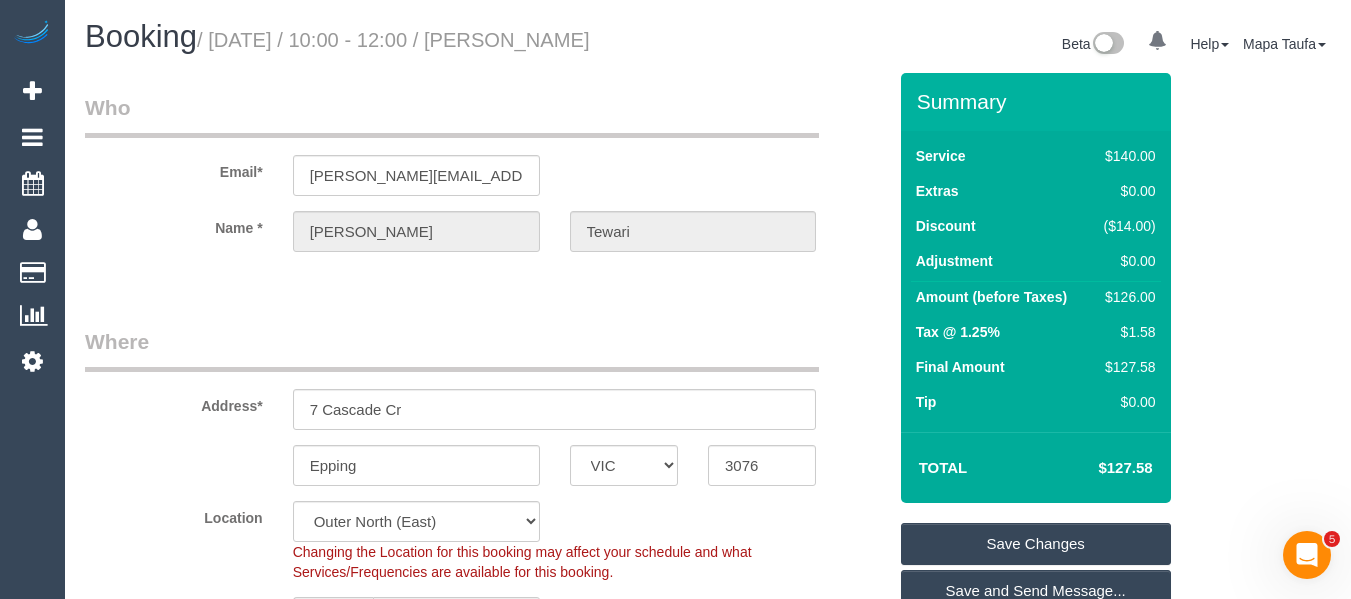 click on "Save Changes" at bounding box center [1036, 544] 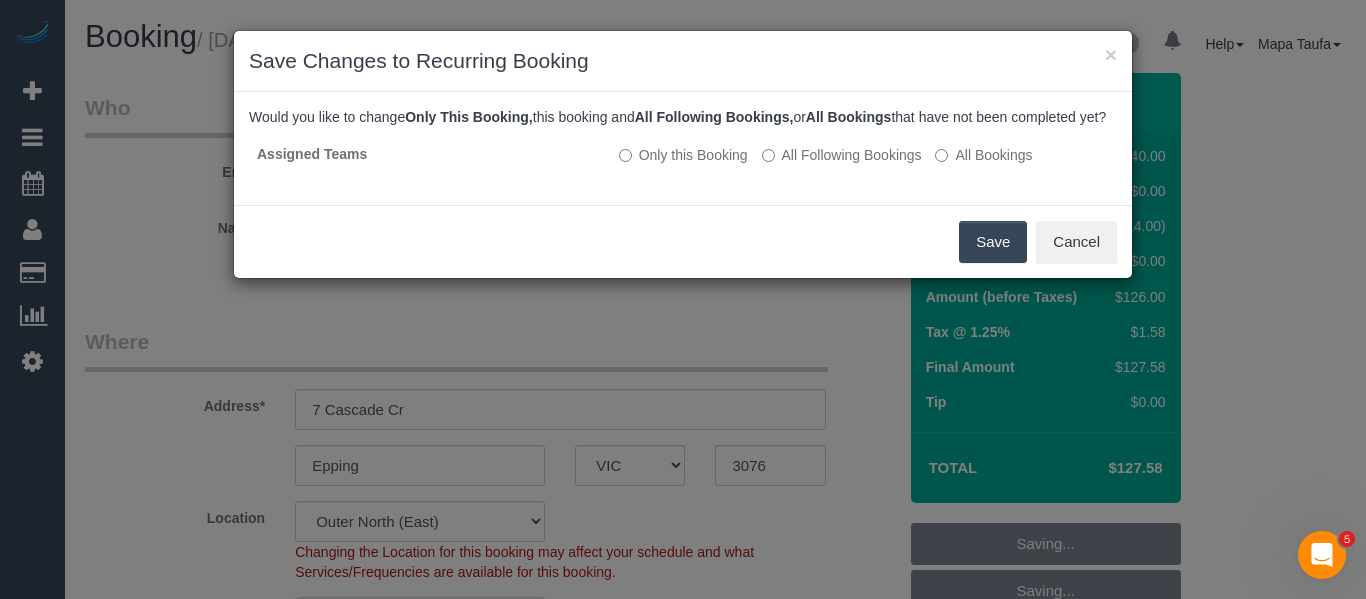 click on "Save" at bounding box center (993, 242) 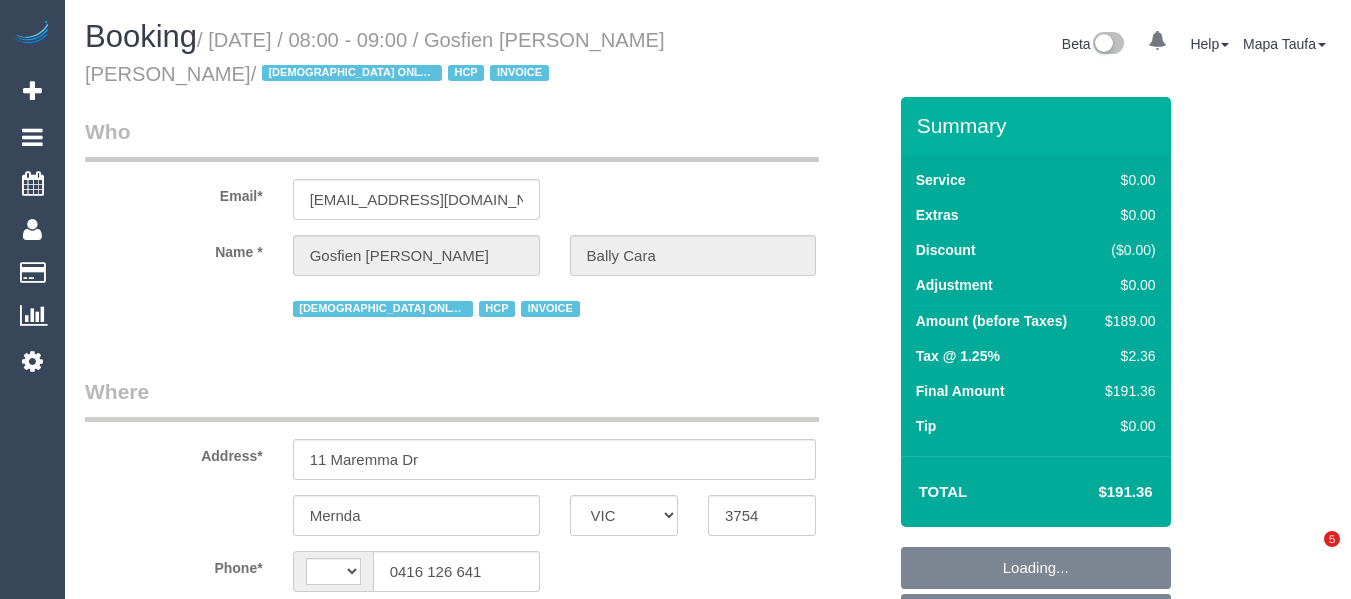 select on "VIC" 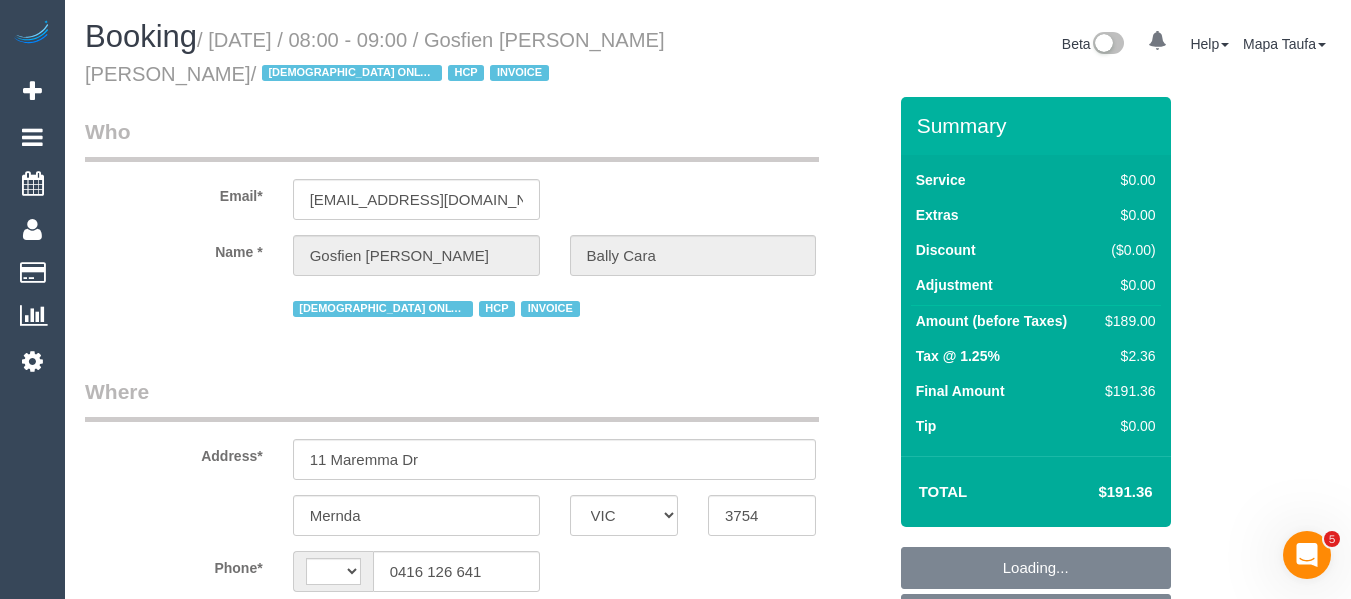 scroll, scrollTop: 0, scrollLeft: 0, axis: both 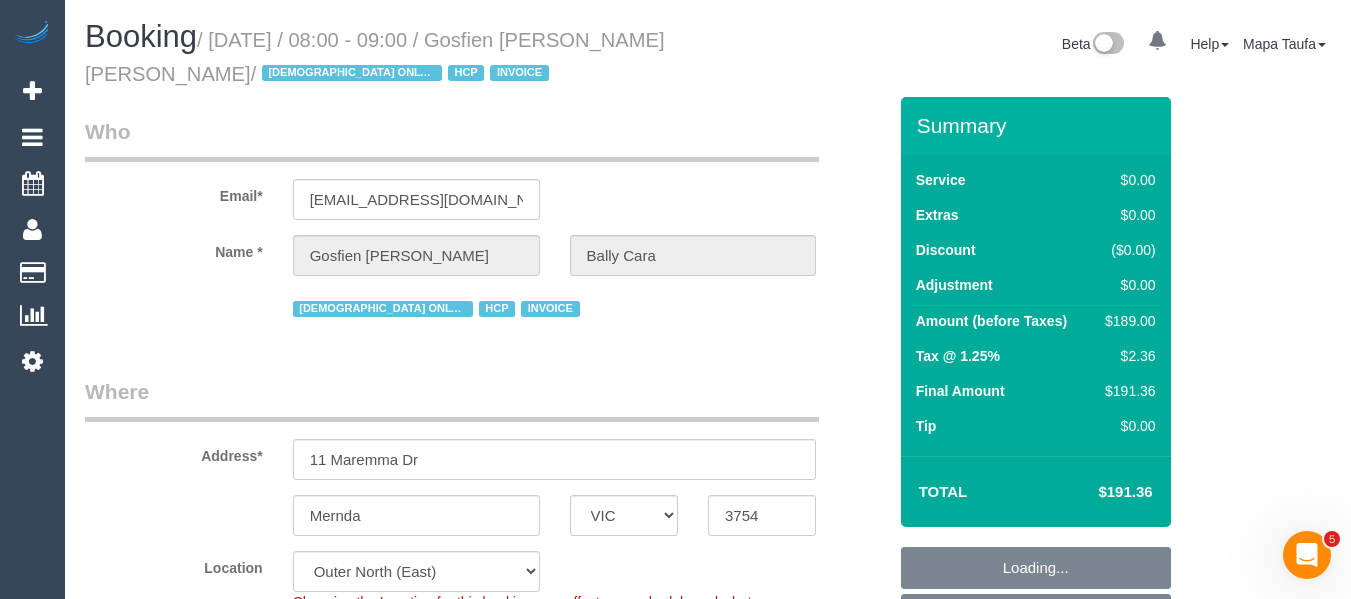select on "object:551" 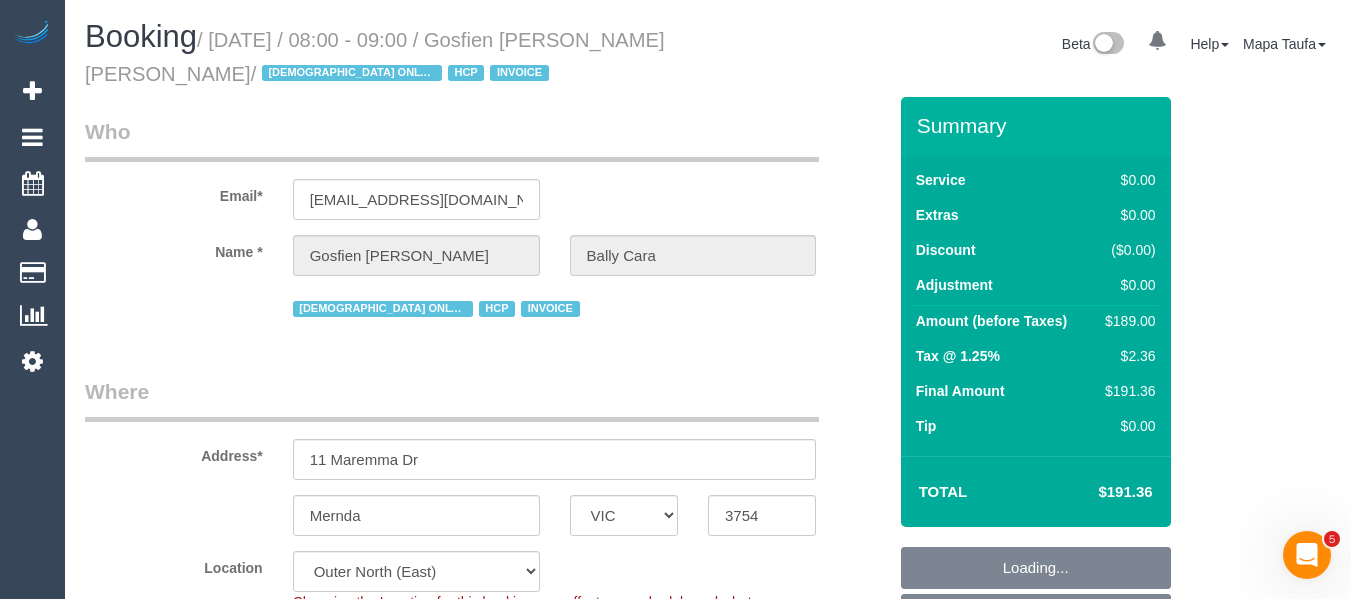select on "string:AU" 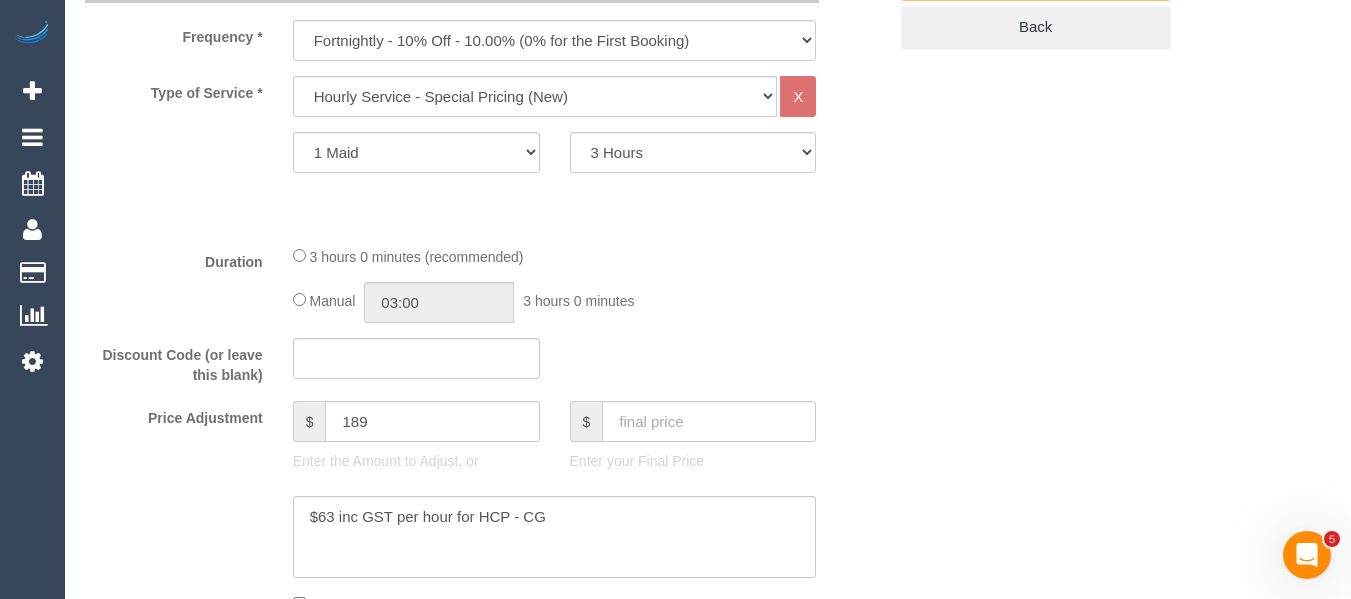 select on "number:28" 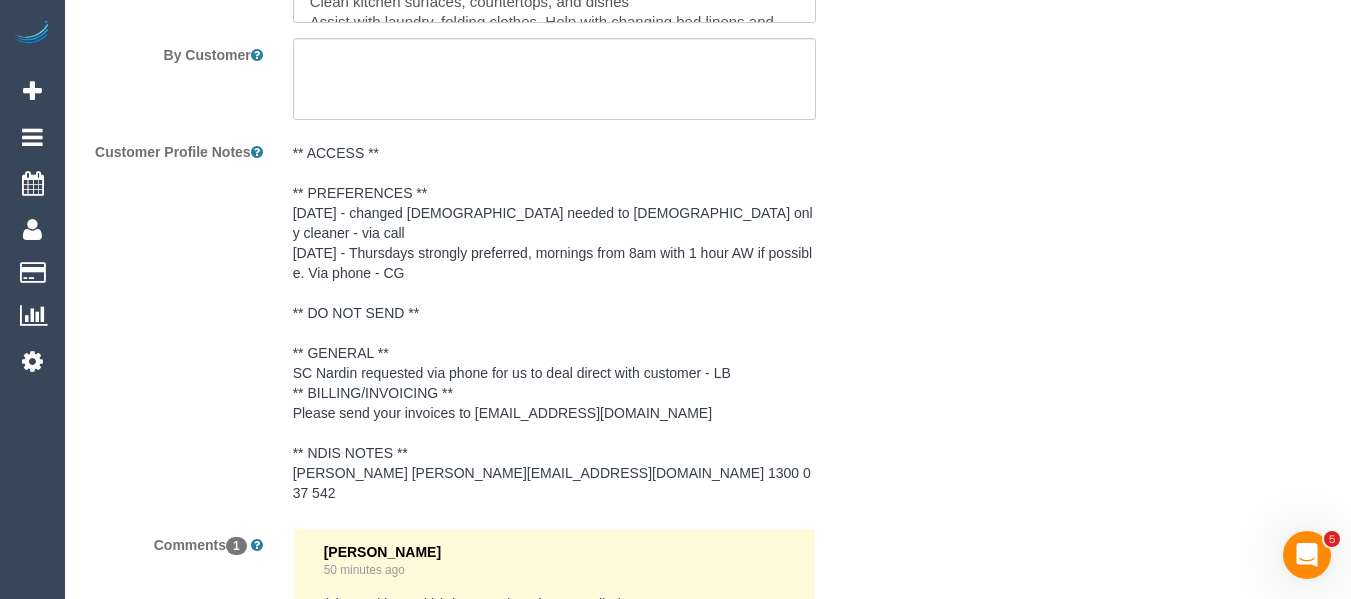 scroll, scrollTop: 3382, scrollLeft: 0, axis: vertical 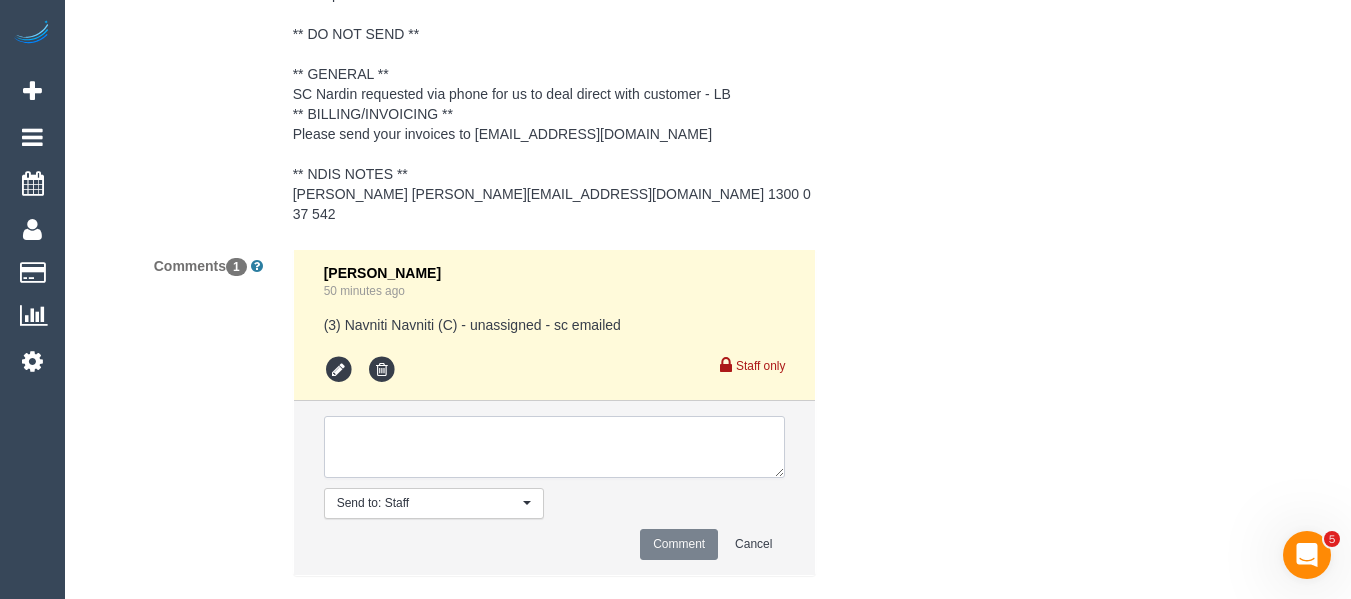 click at bounding box center [555, 447] 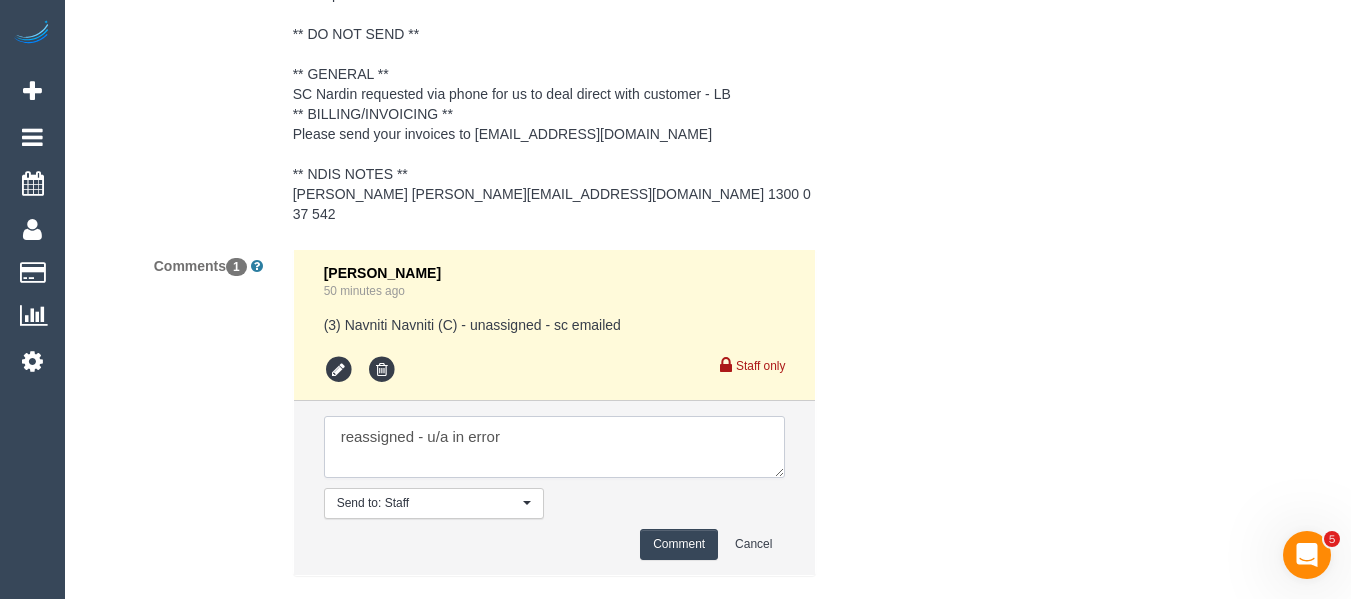 type on "reassigned - u/a in error" 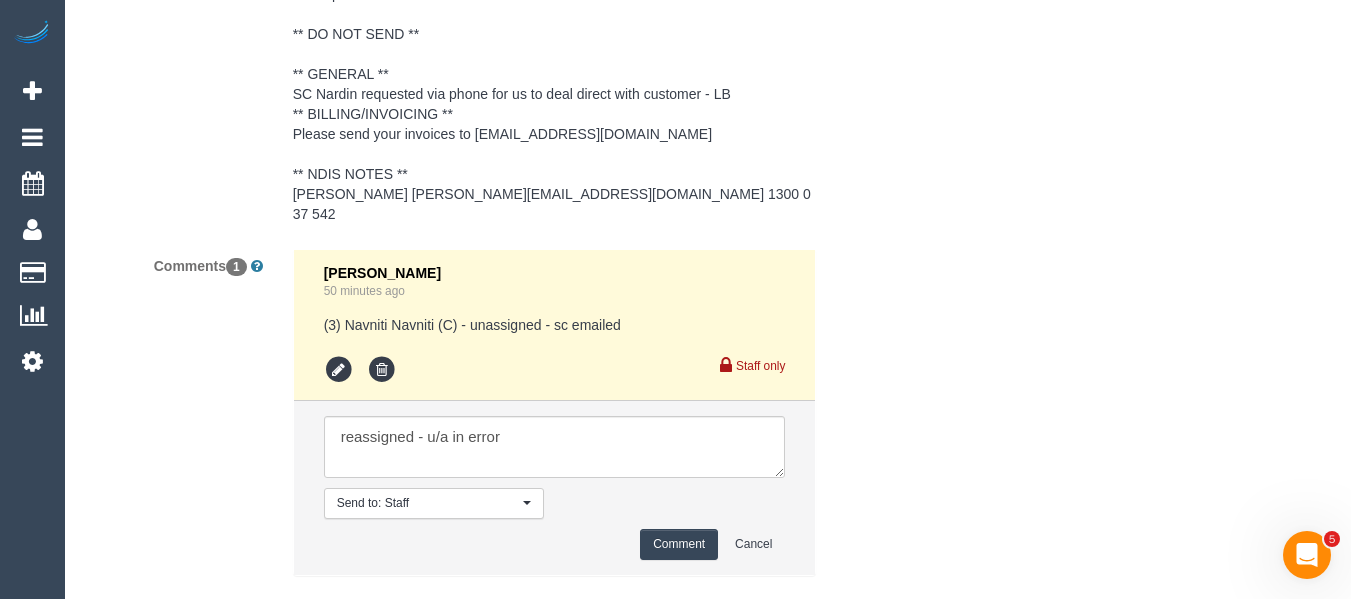 click on "Comment" at bounding box center [679, 544] 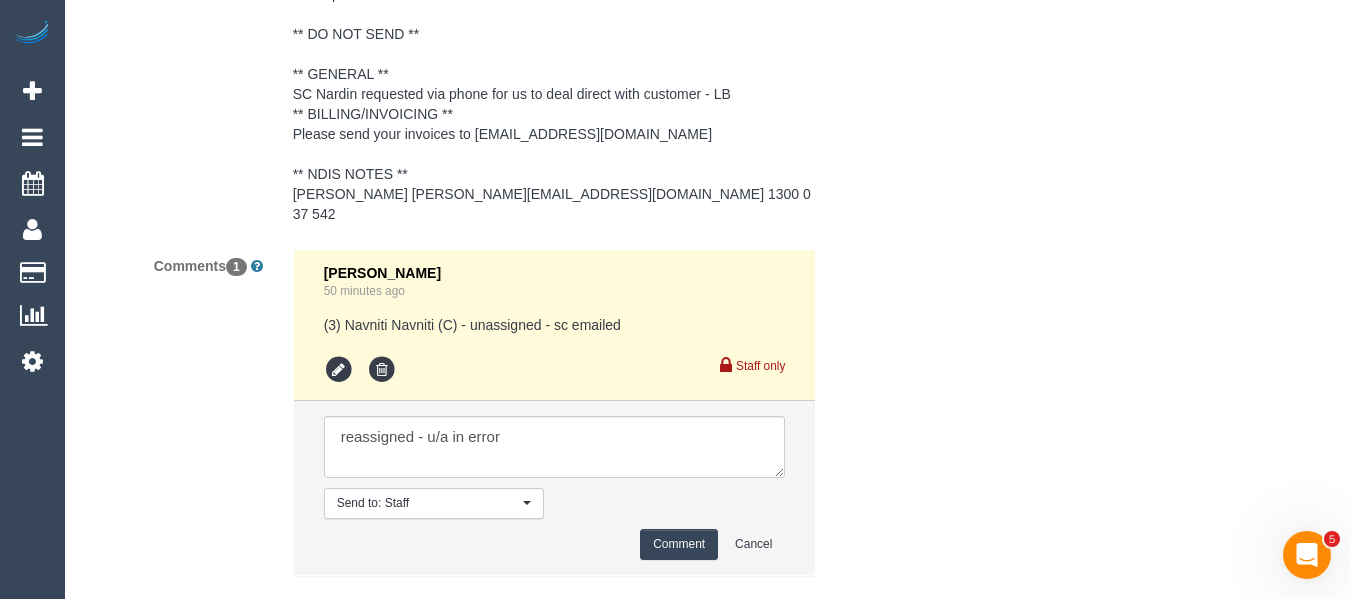 type 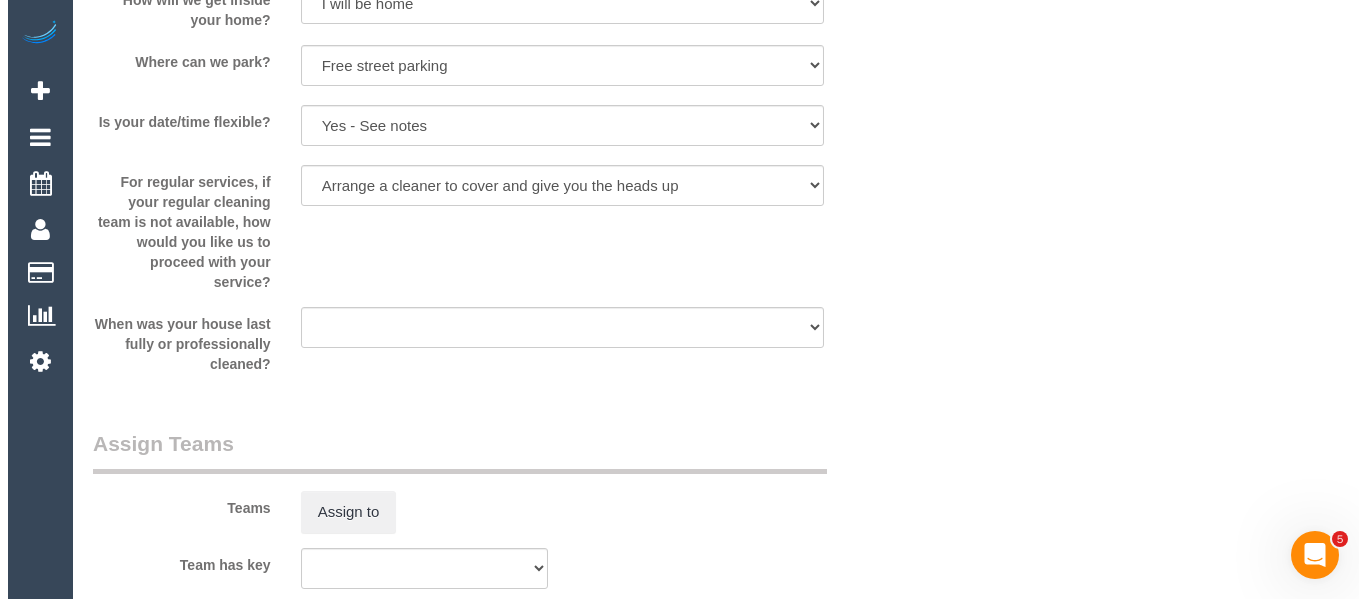 scroll, scrollTop: 2582, scrollLeft: 0, axis: vertical 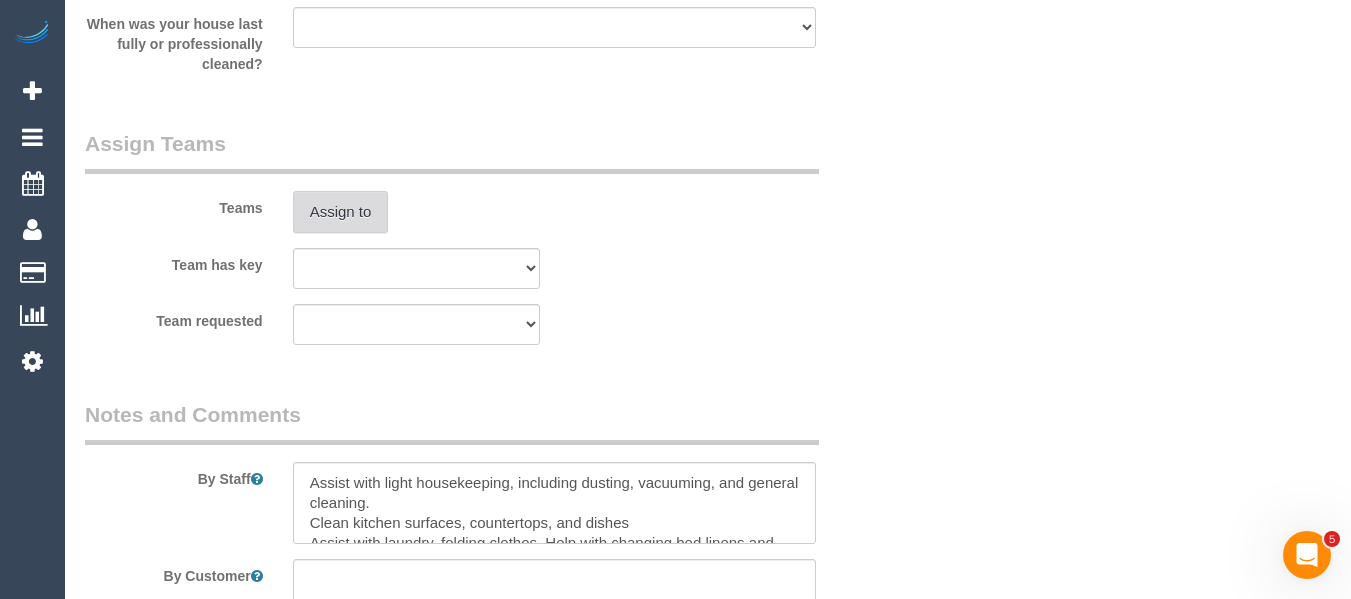 click on "Assign to" at bounding box center [341, 212] 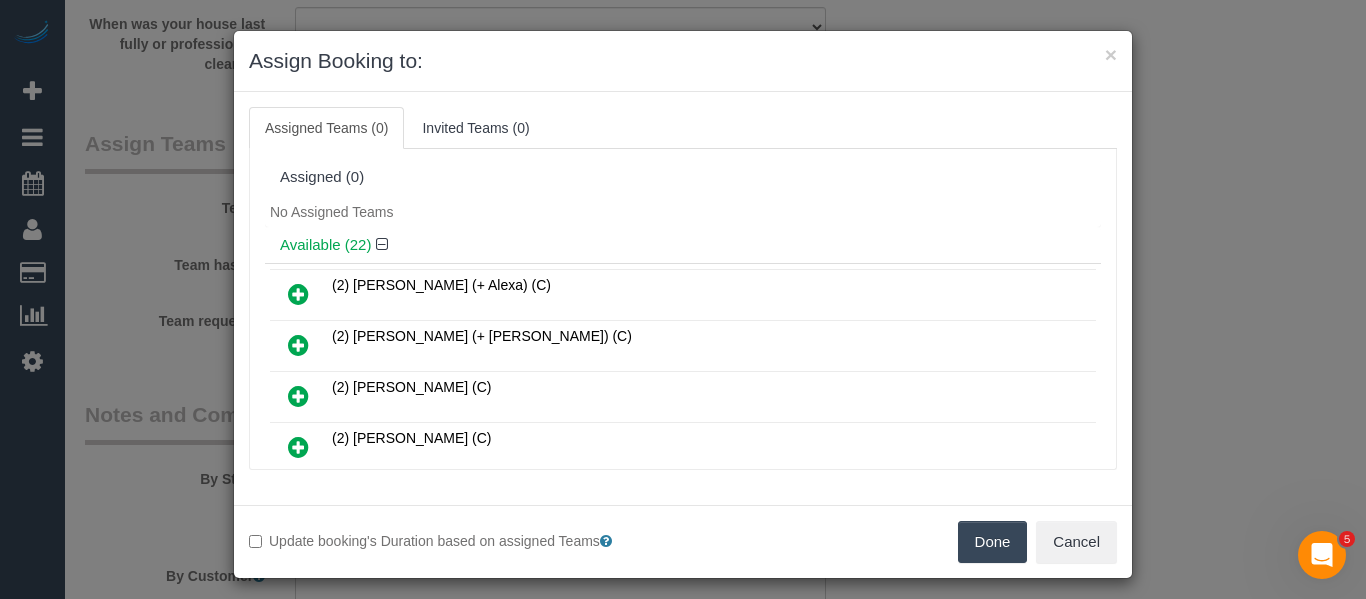 click on "No Assigned Teams" at bounding box center (683, 212) 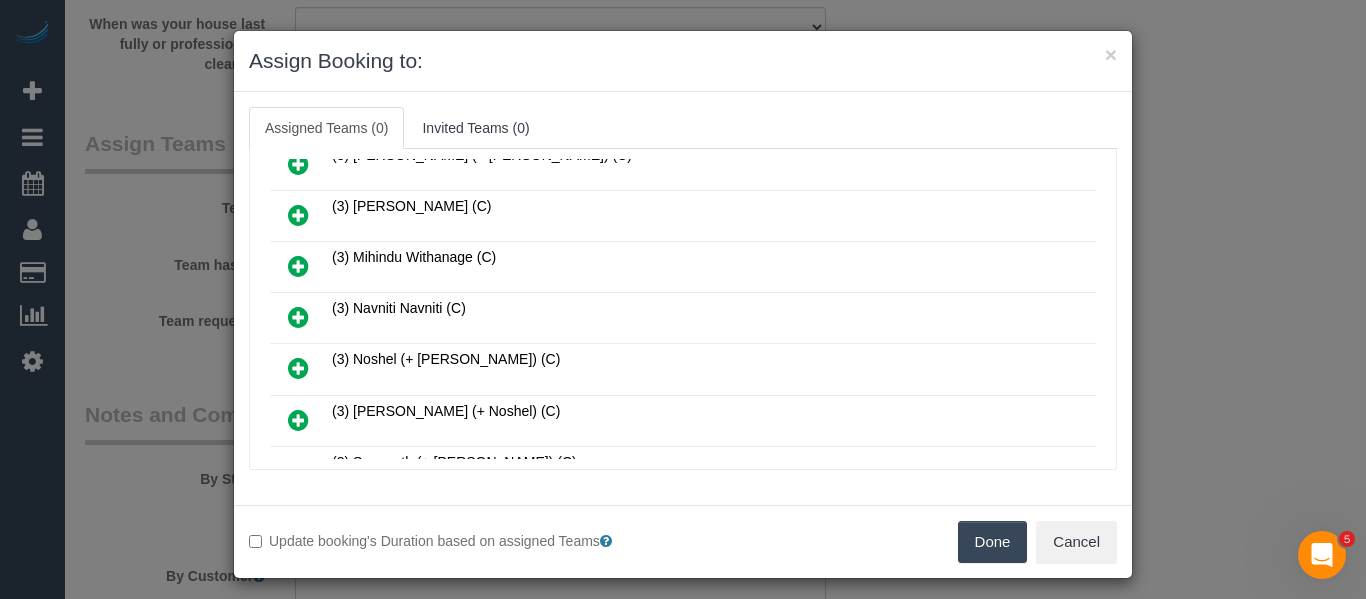 click at bounding box center [298, 317] 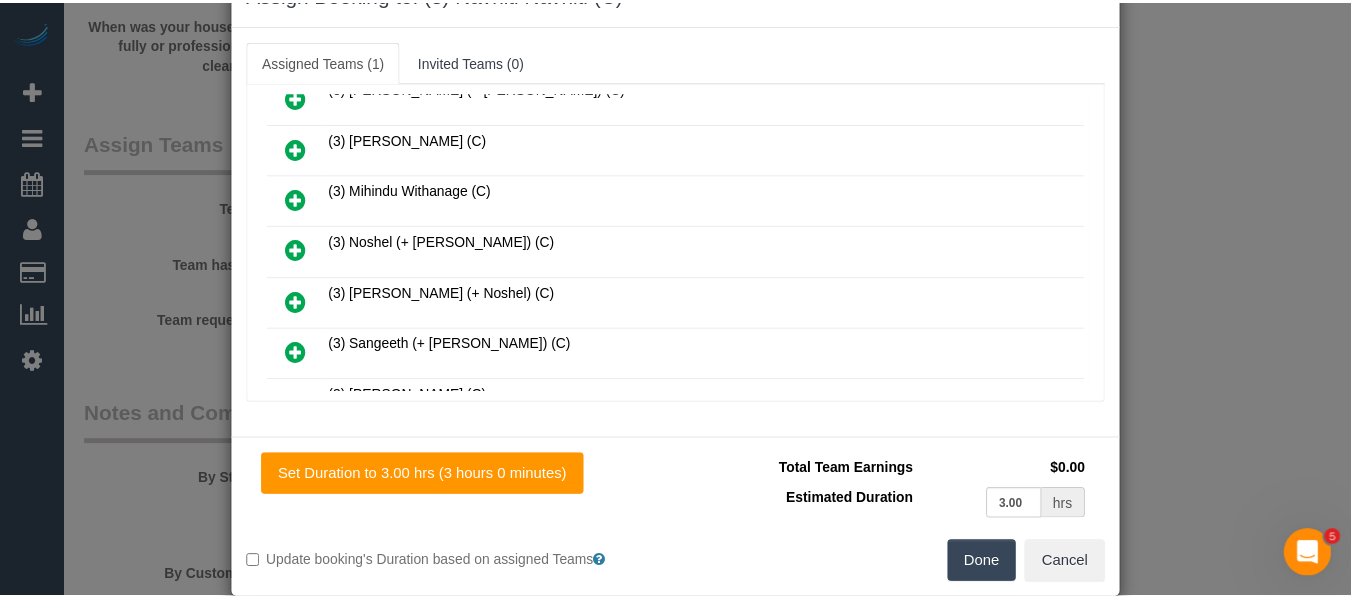 scroll, scrollTop: 98, scrollLeft: 0, axis: vertical 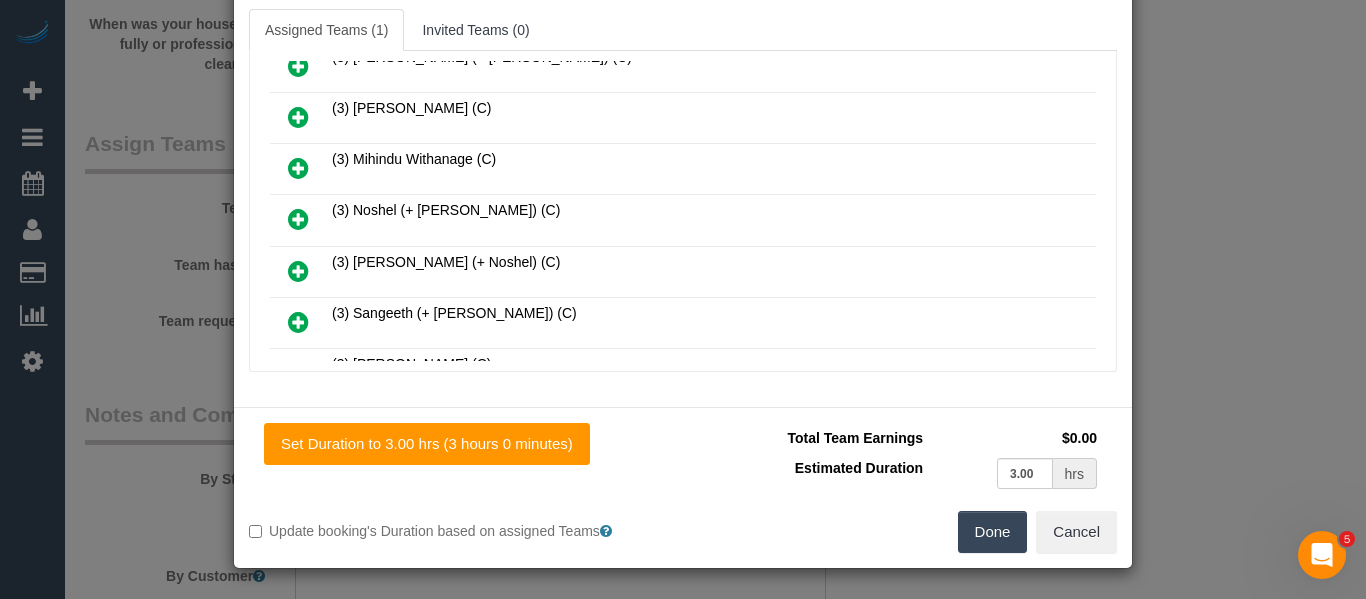click on "Done" at bounding box center (993, 532) 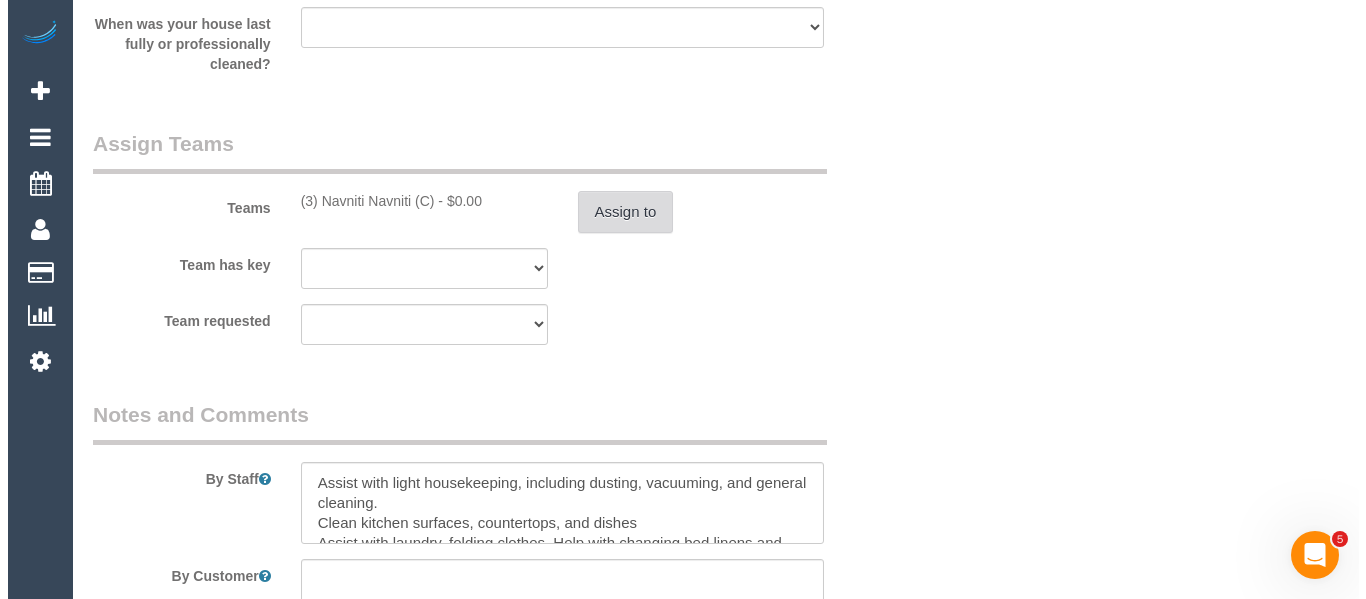 scroll, scrollTop: 2501, scrollLeft: 0, axis: vertical 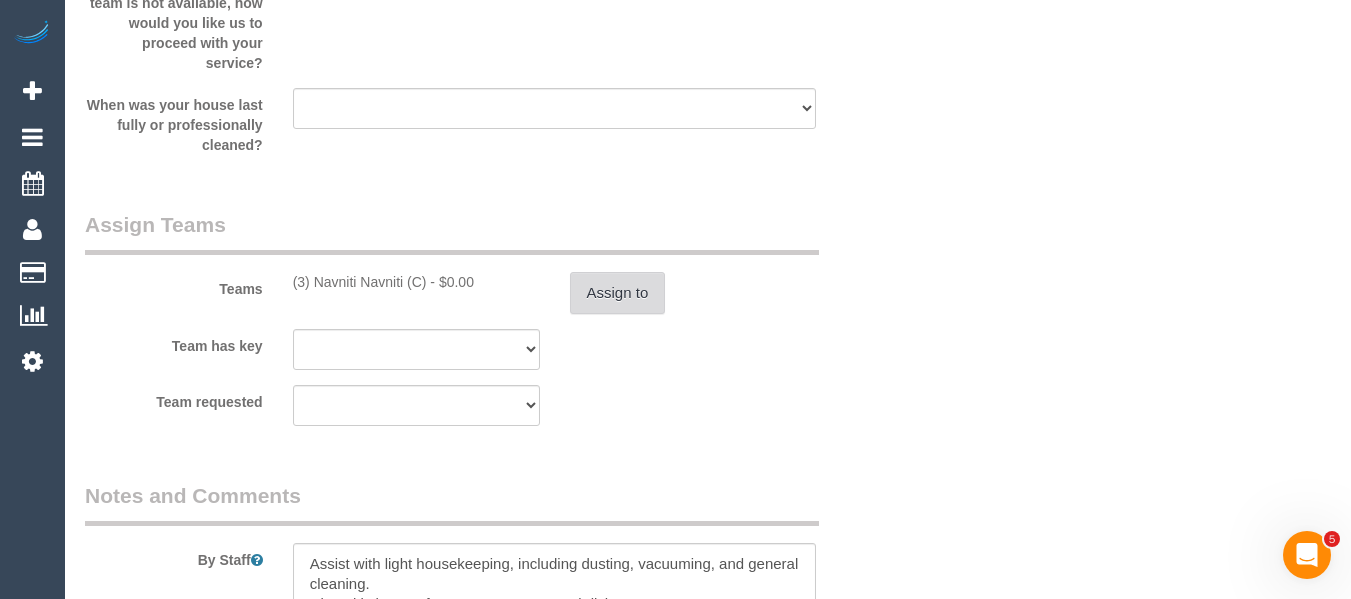 click on "Assign to" at bounding box center [618, 293] 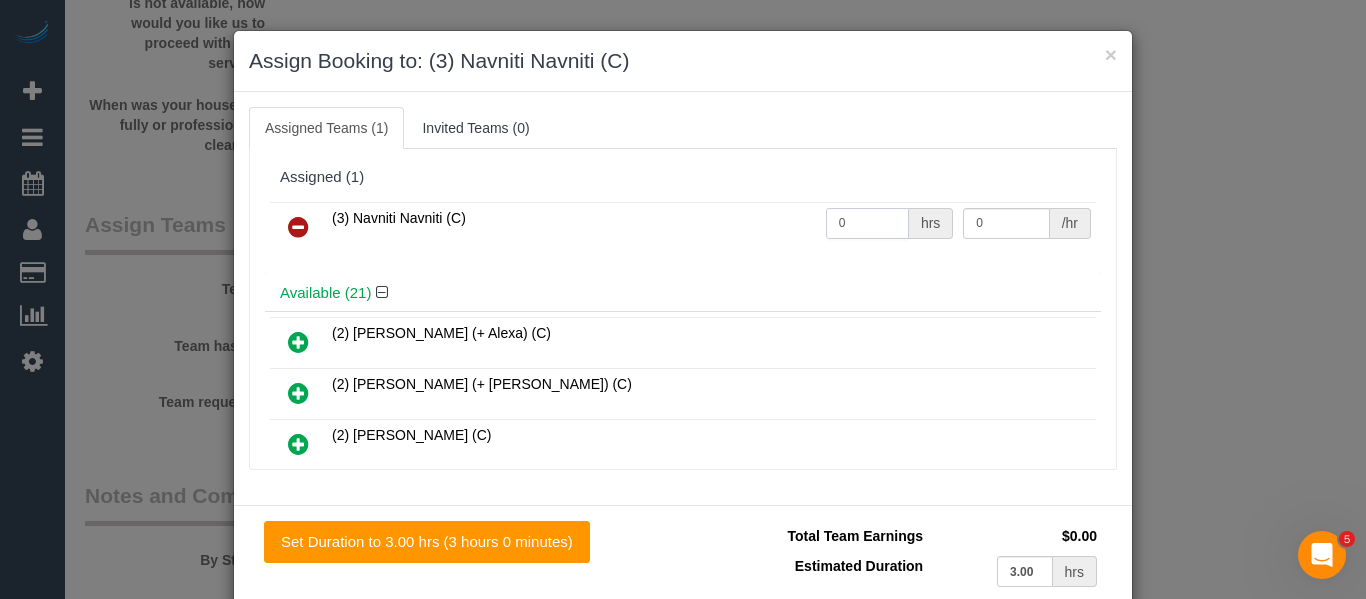 drag, startPoint x: 809, startPoint y: 216, endPoint x: 730, endPoint y: 218, distance: 79.025314 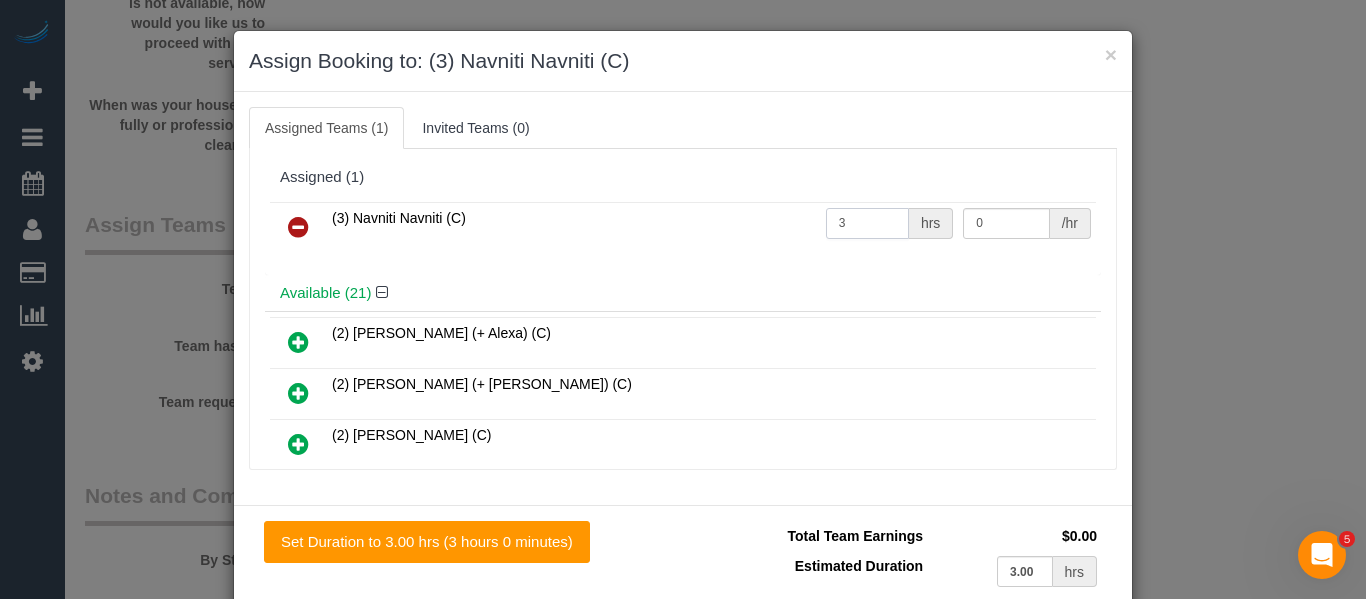 type on "3" 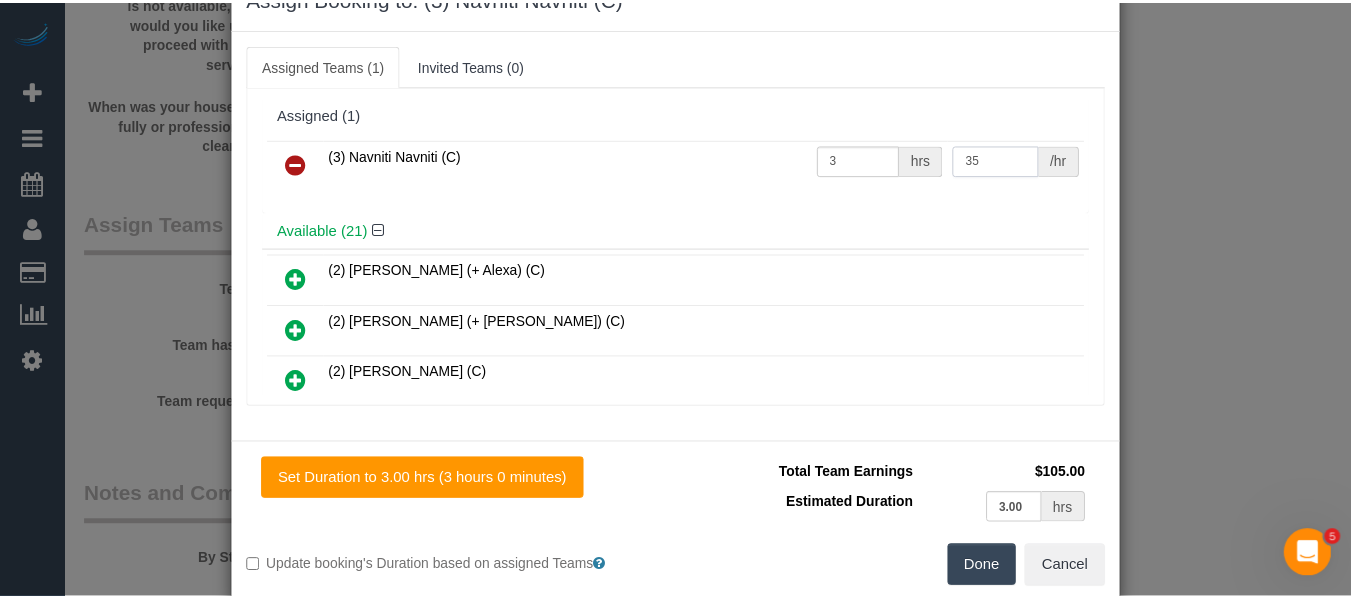 scroll, scrollTop: 98, scrollLeft: 0, axis: vertical 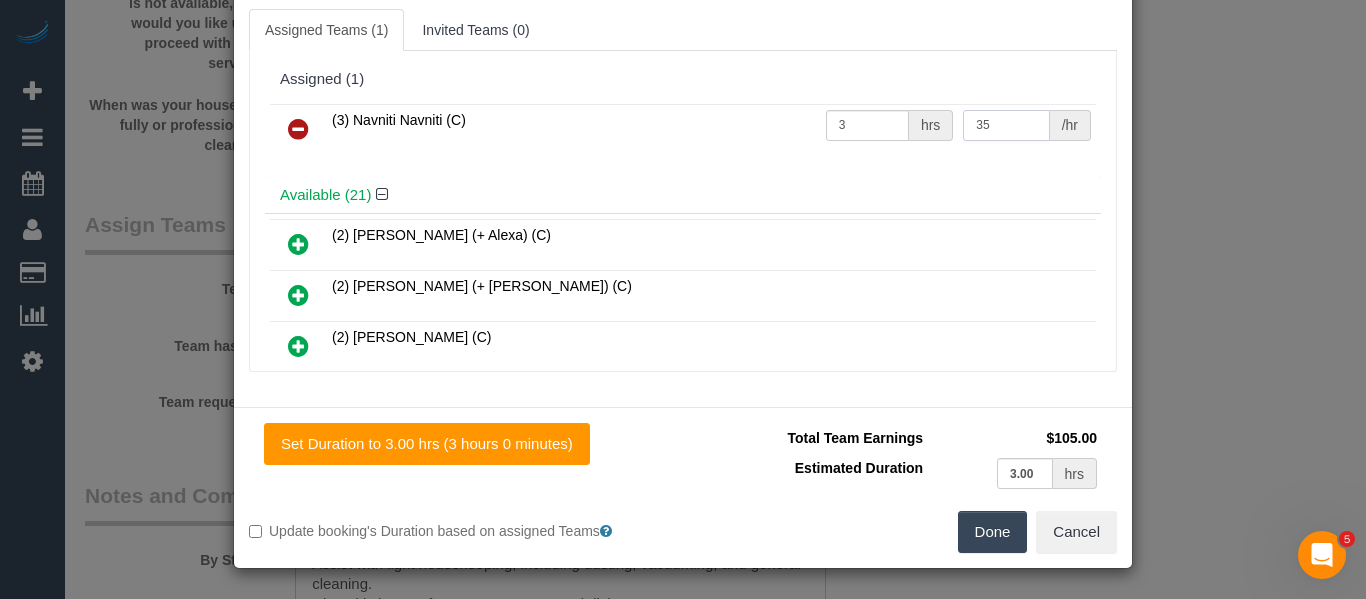 type on "35" 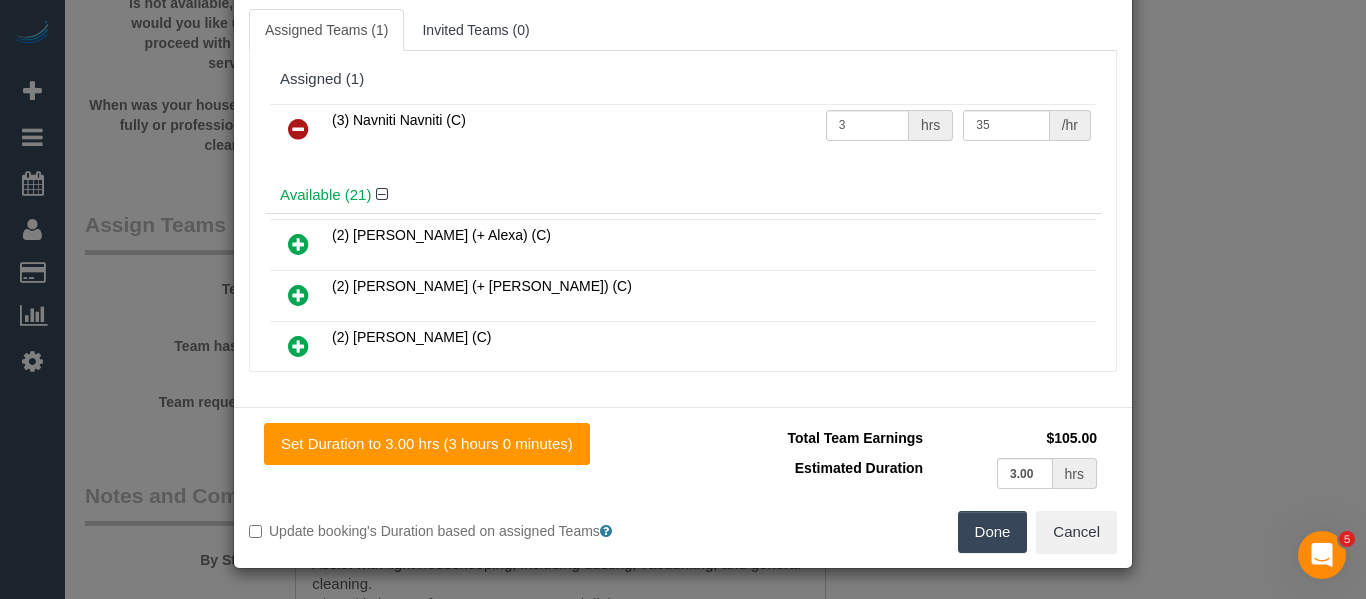 click on "Done" at bounding box center [993, 532] 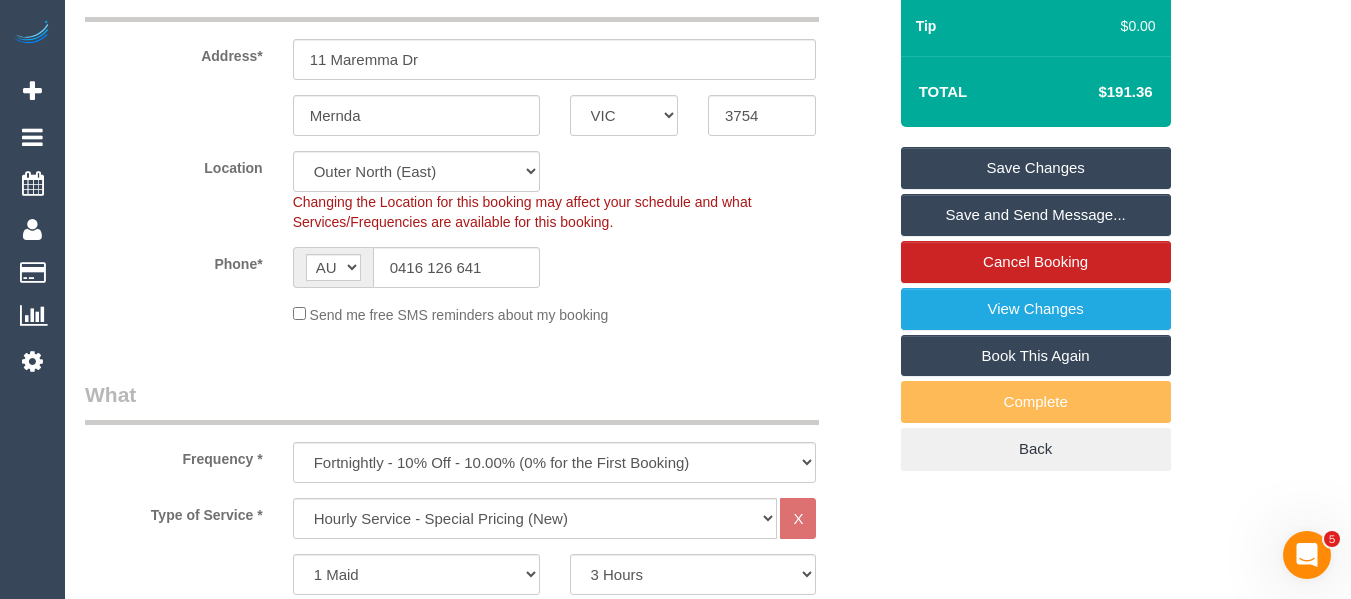scroll, scrollTop: 207, scrollLeft: 0, axis: vertical 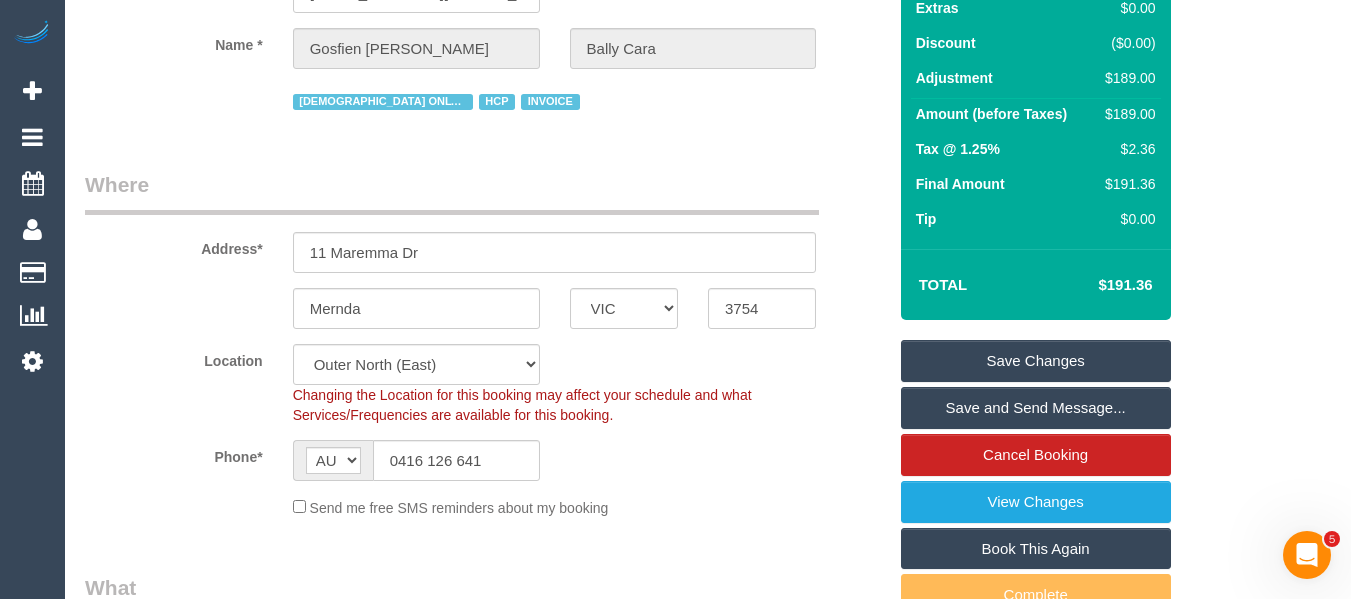 drag, startPoint x: 991, startPoint y: 335, endPoint x: 990, endPoint y: 345, distance: 10.049875 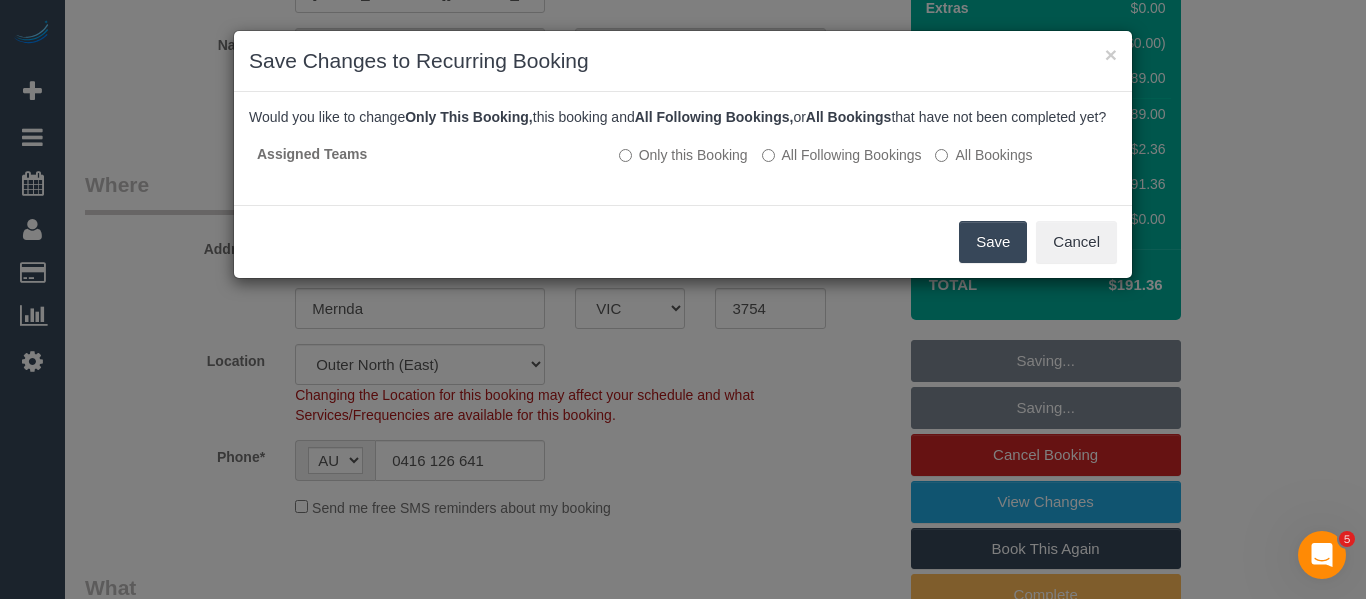 click on "Save" at bounding box center [993, 242] 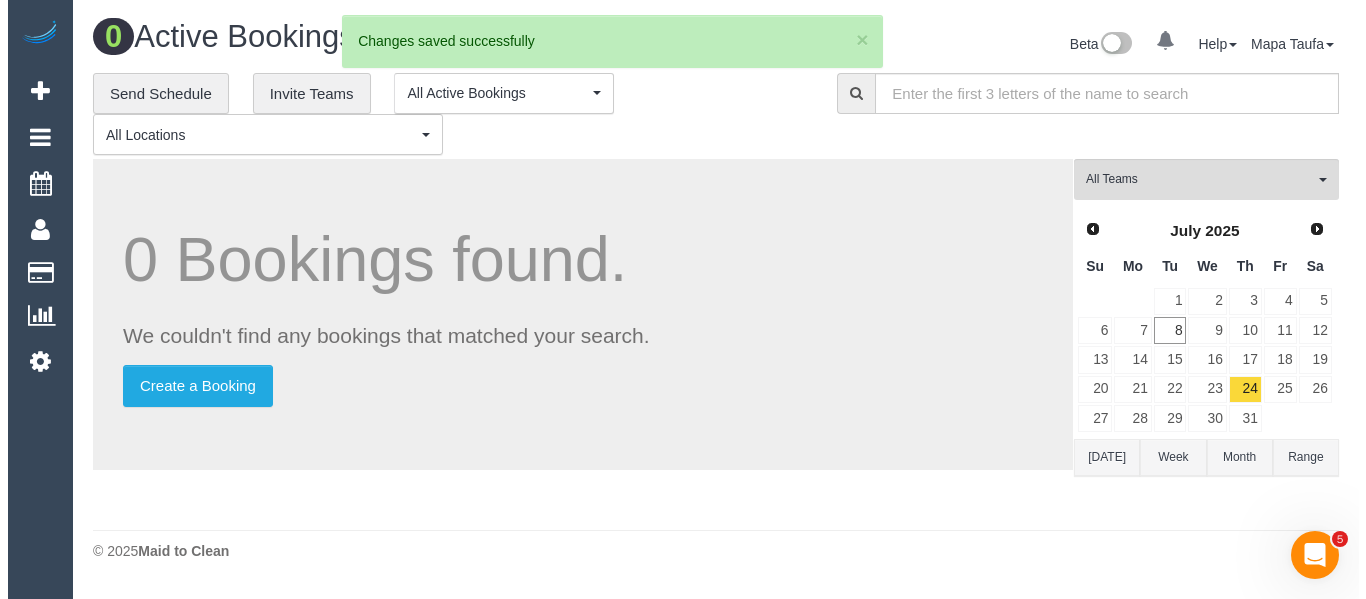 scroll, scrollTop: 0, scrollLeft: 0, axis: both 